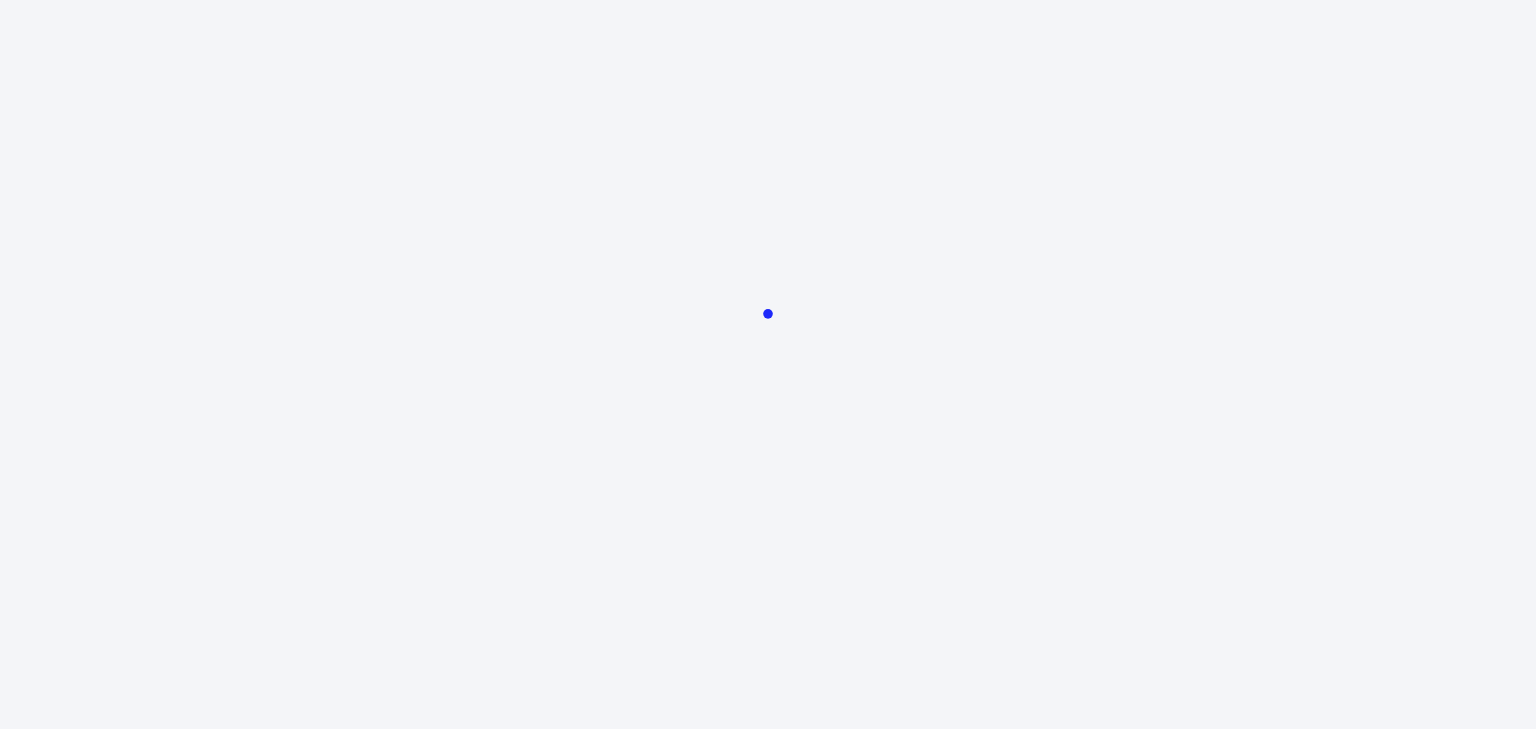 scroll, scrollTop: 0, scrollLeft: 0, axis: both 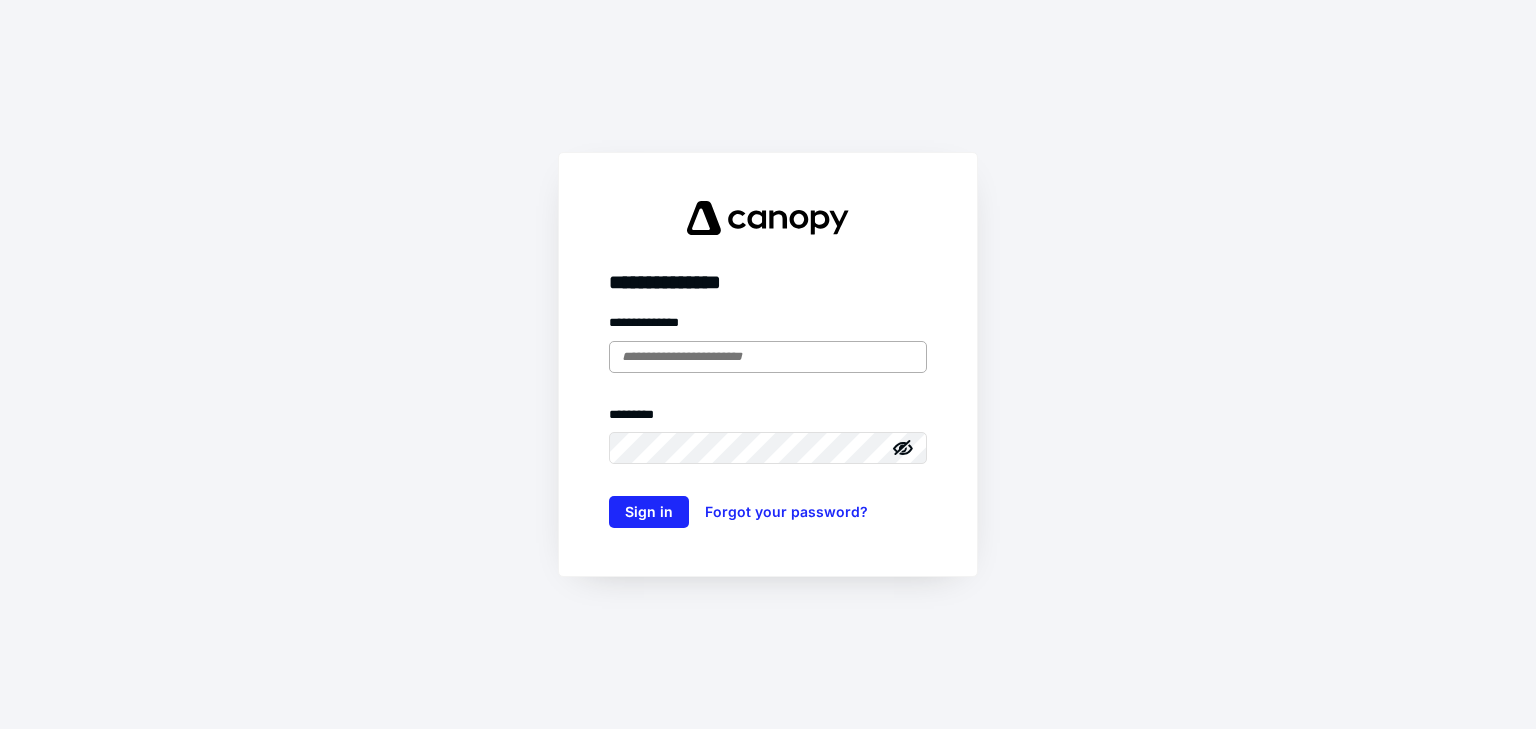 click at bounding box center (768, 357) 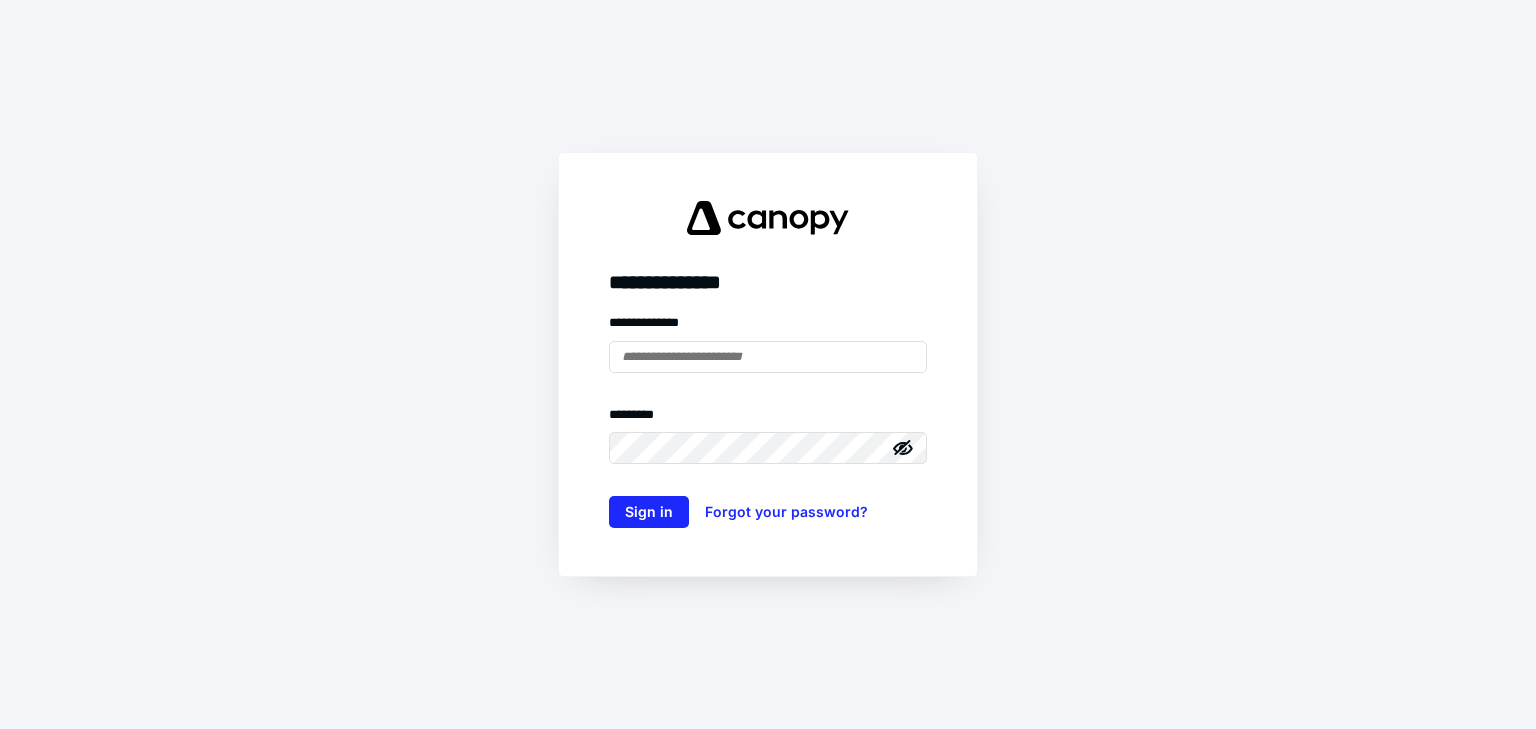 type on "**********" 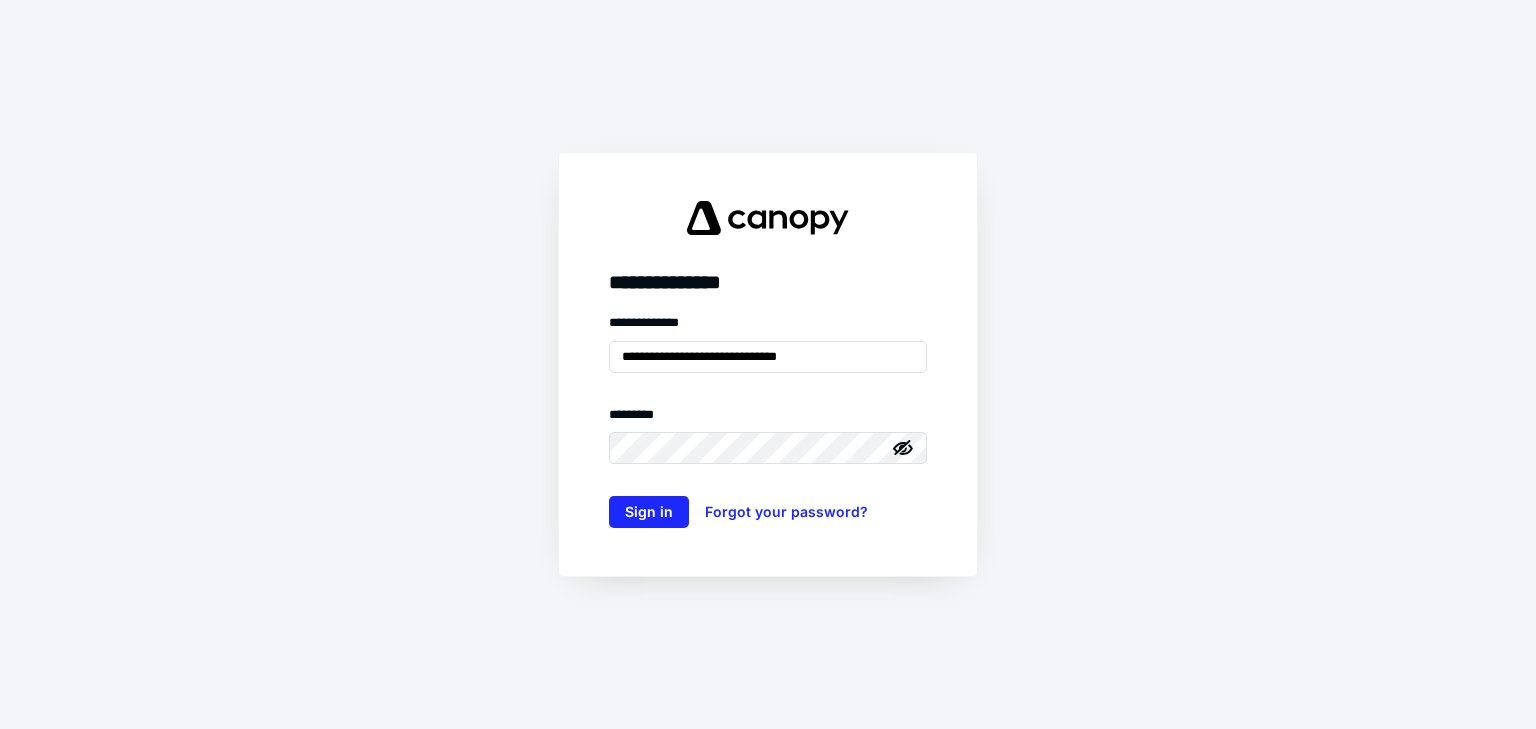 click on "******** *" at bounding box center [768, 419] 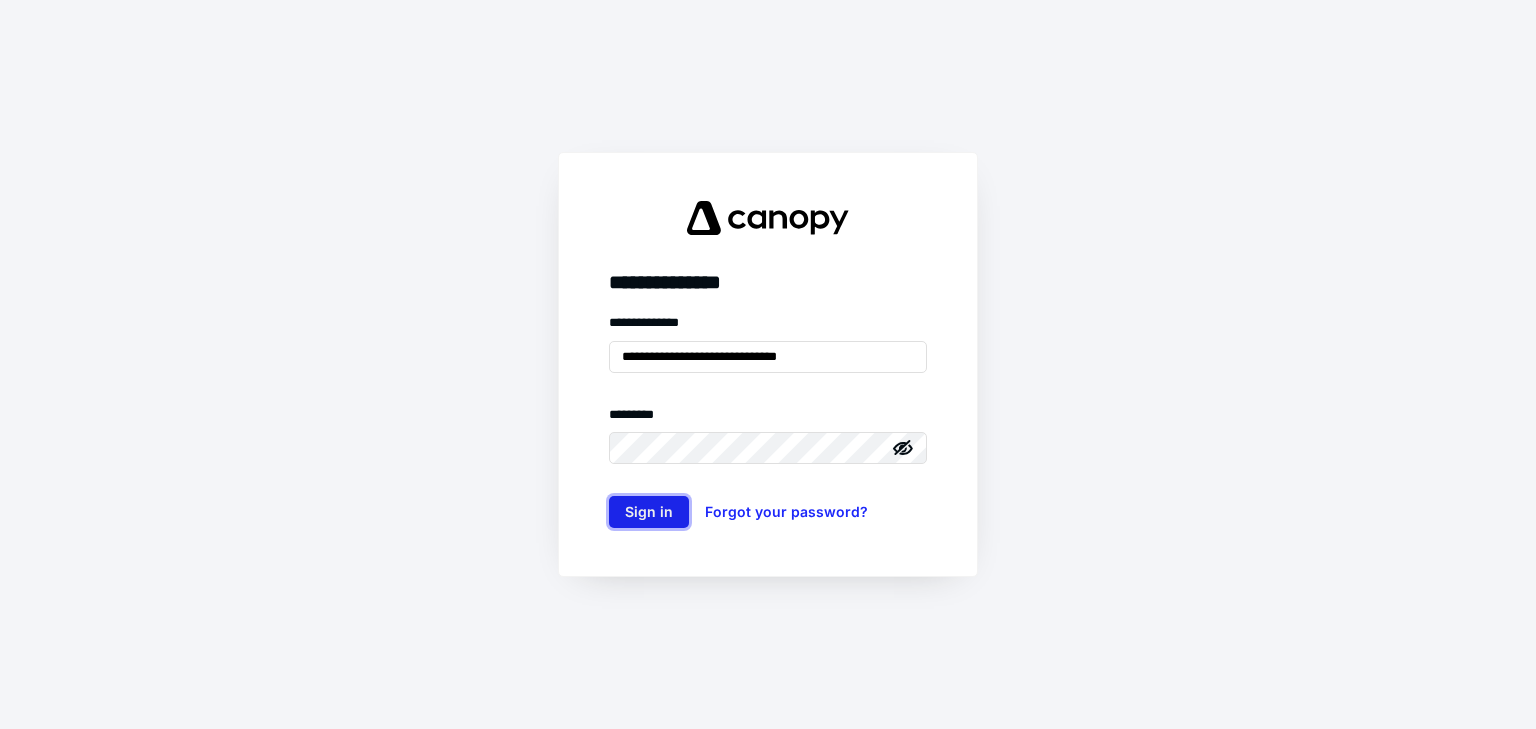 click on "Sign in" at bounding box center [649, 512] 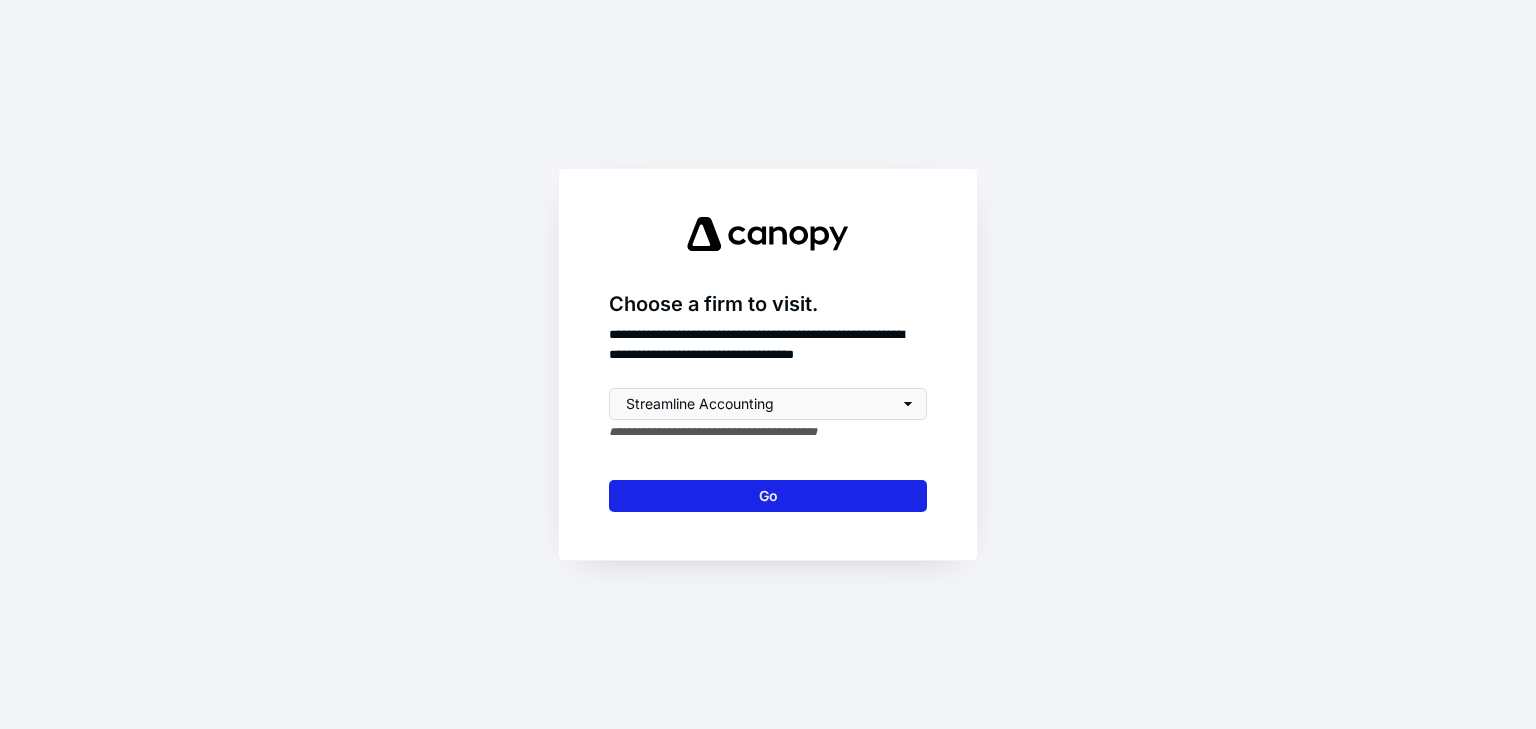 click on "Go" at bounding box center [768, 496] 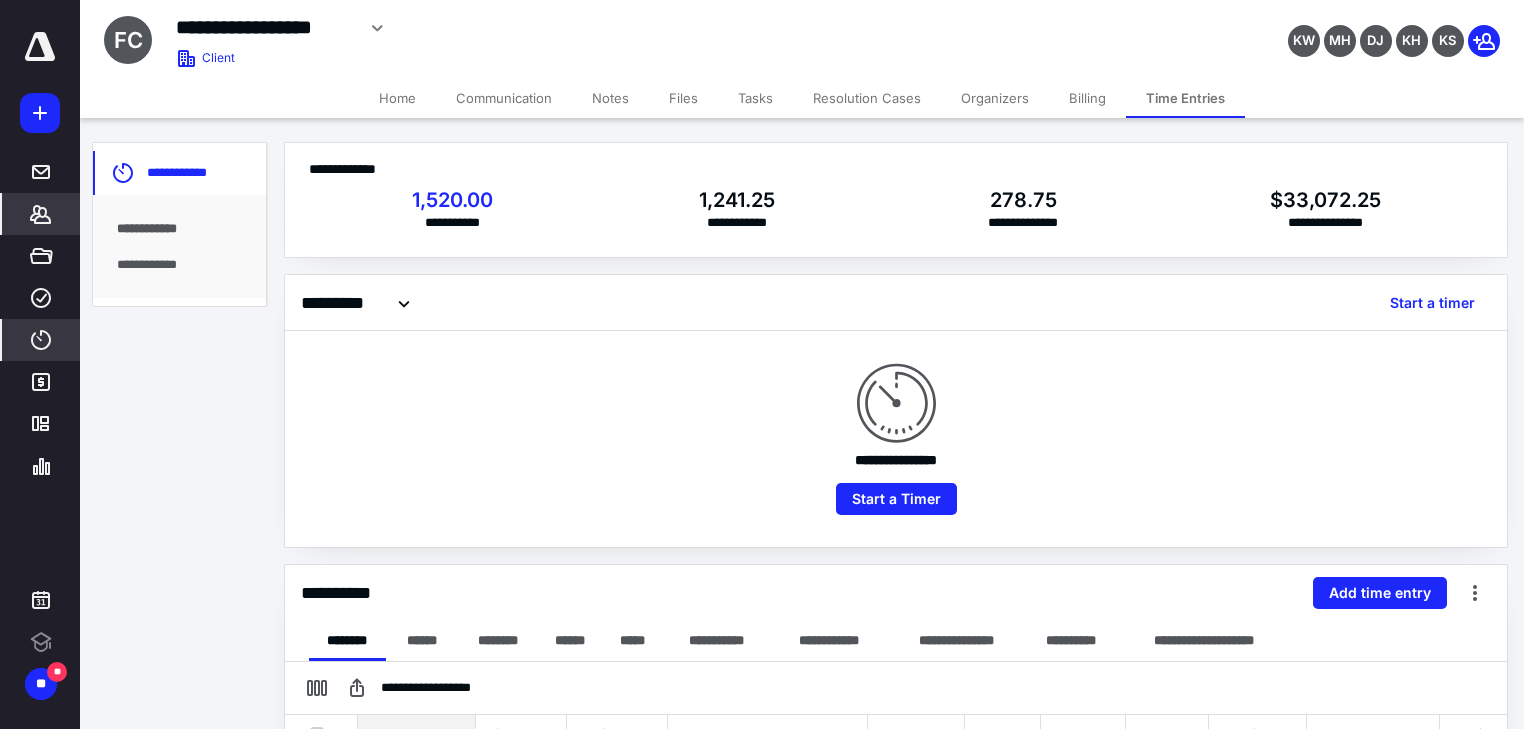 scroll, scrollTop: 0, scrollLeft: 0, axis: both 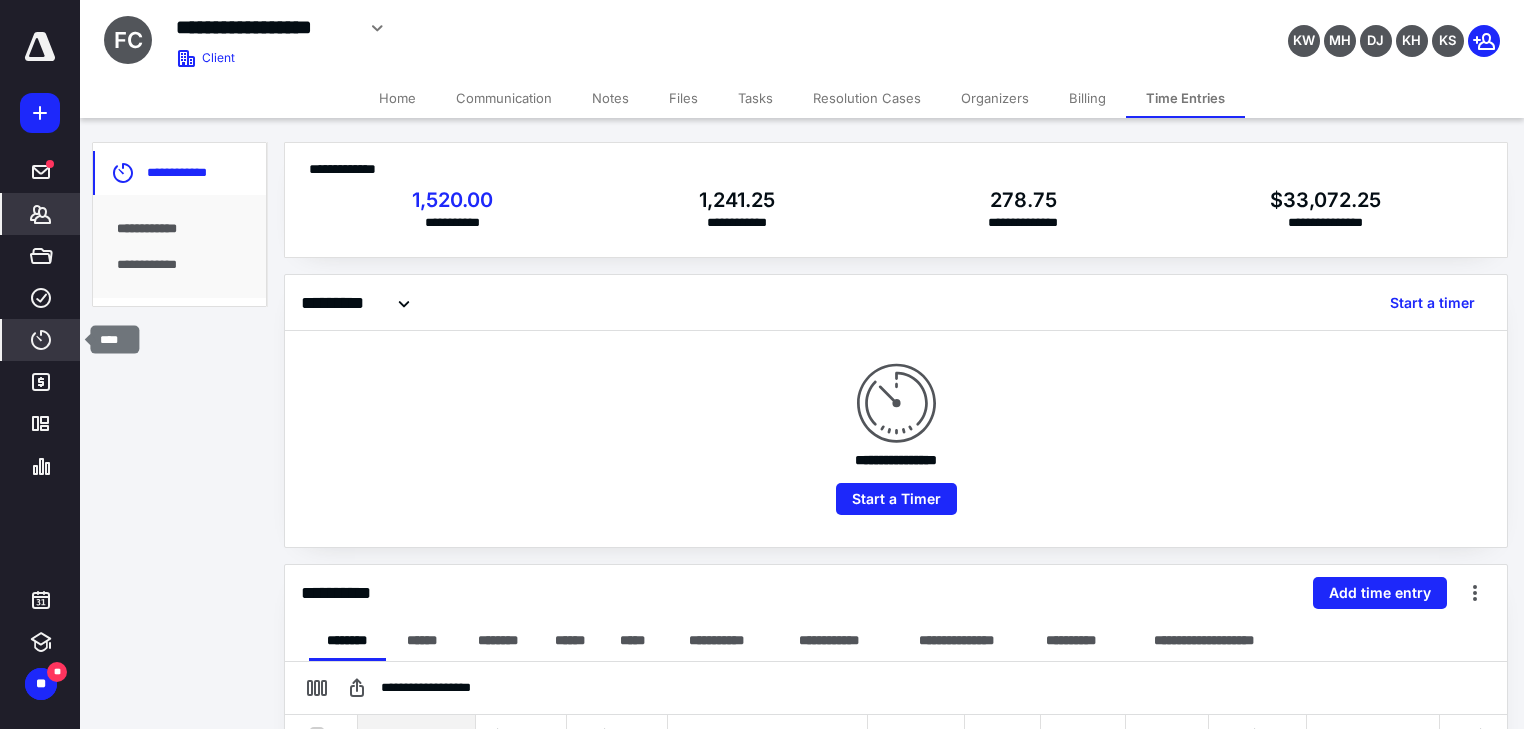 click 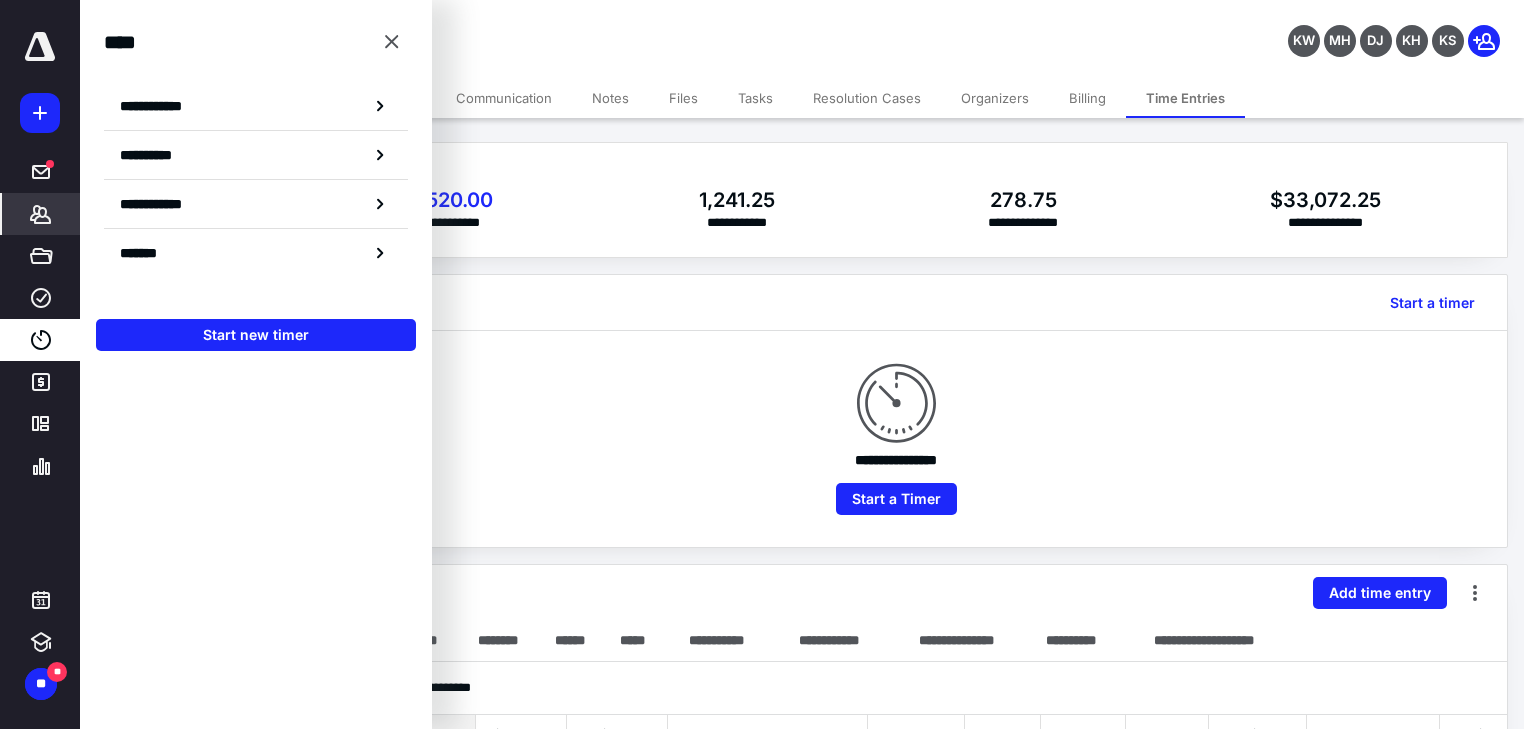 click on "**********" at bounding box center [256, 106] 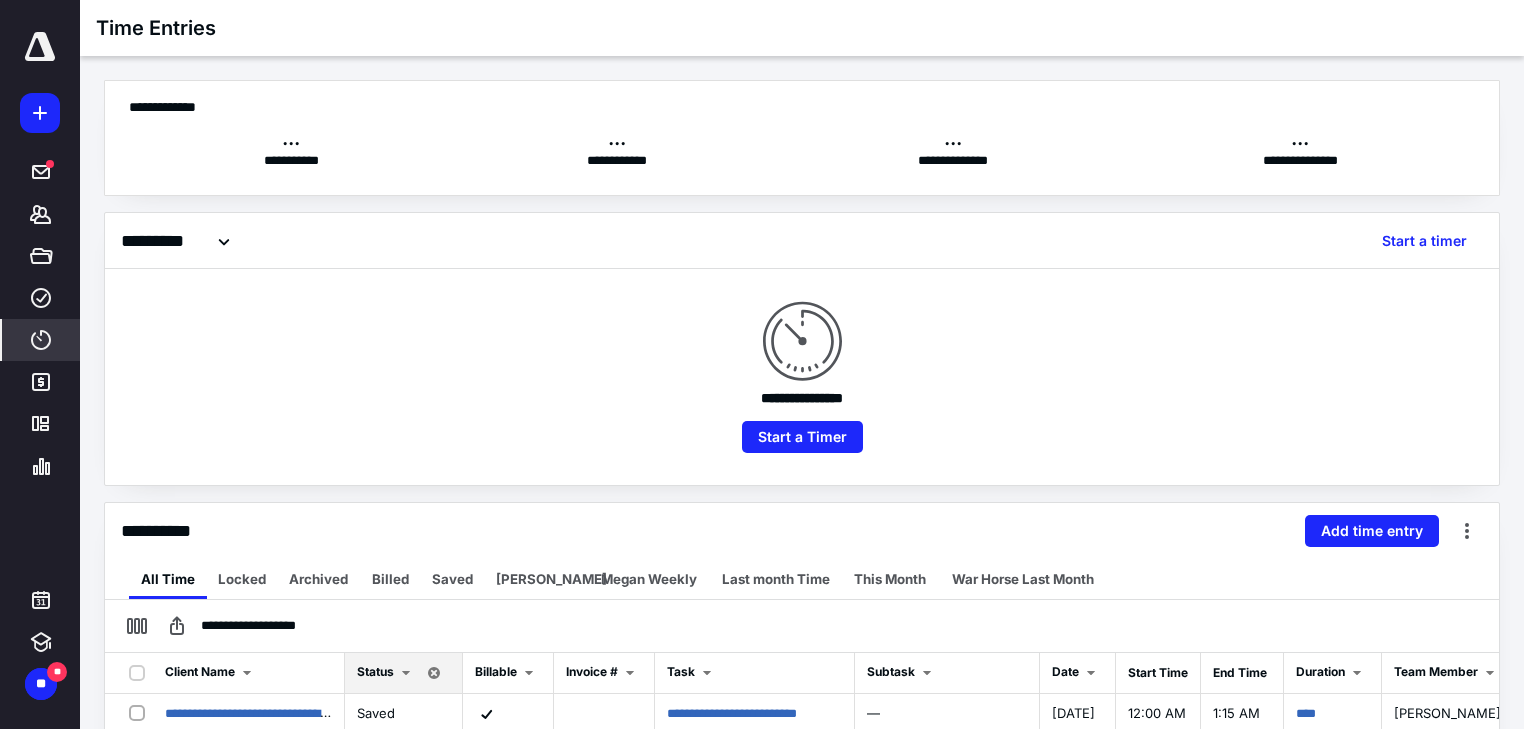 scroll, scrollTop: 240, scrollLeft: 0, axis: vertical 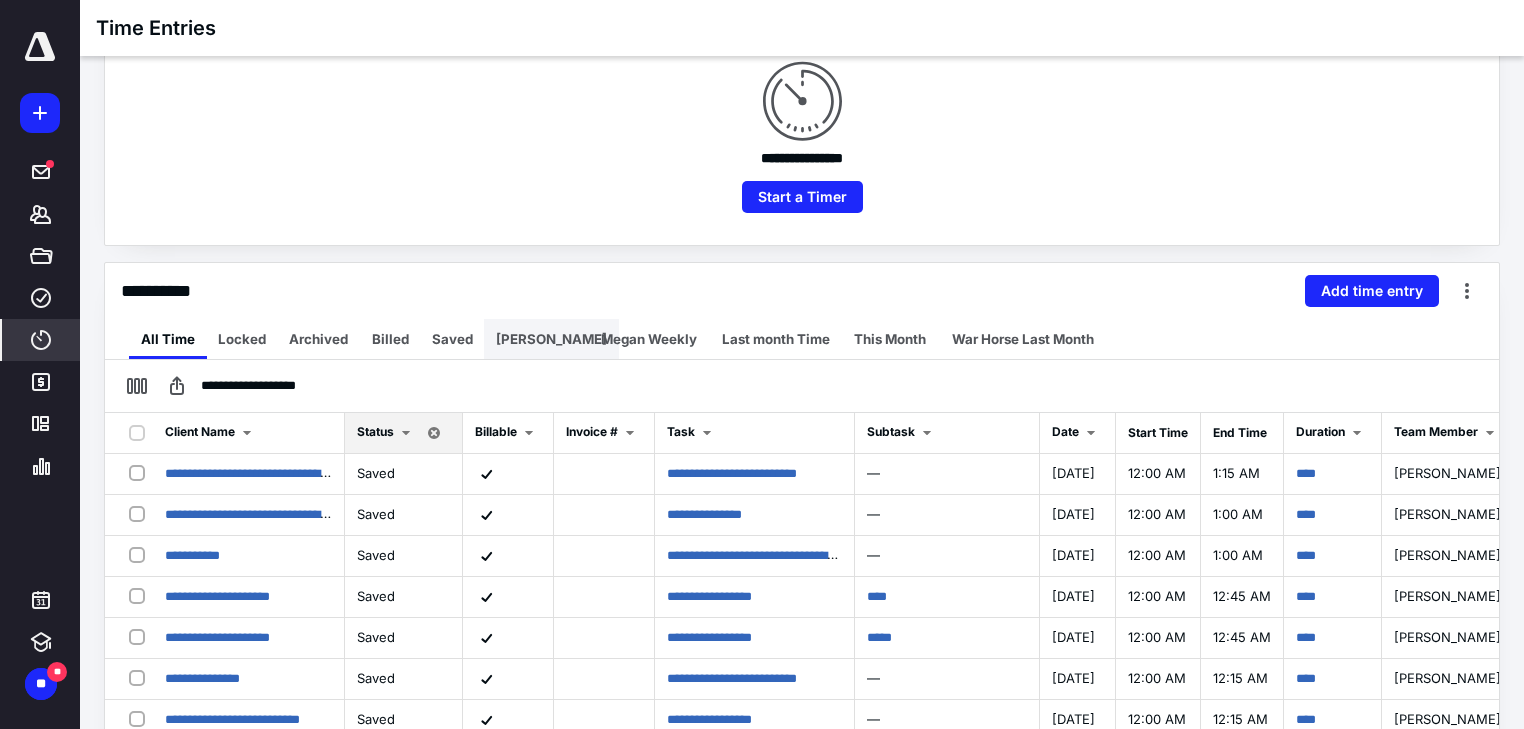 click on "[PERSON_NAME]" at bounding box center [551, 339] 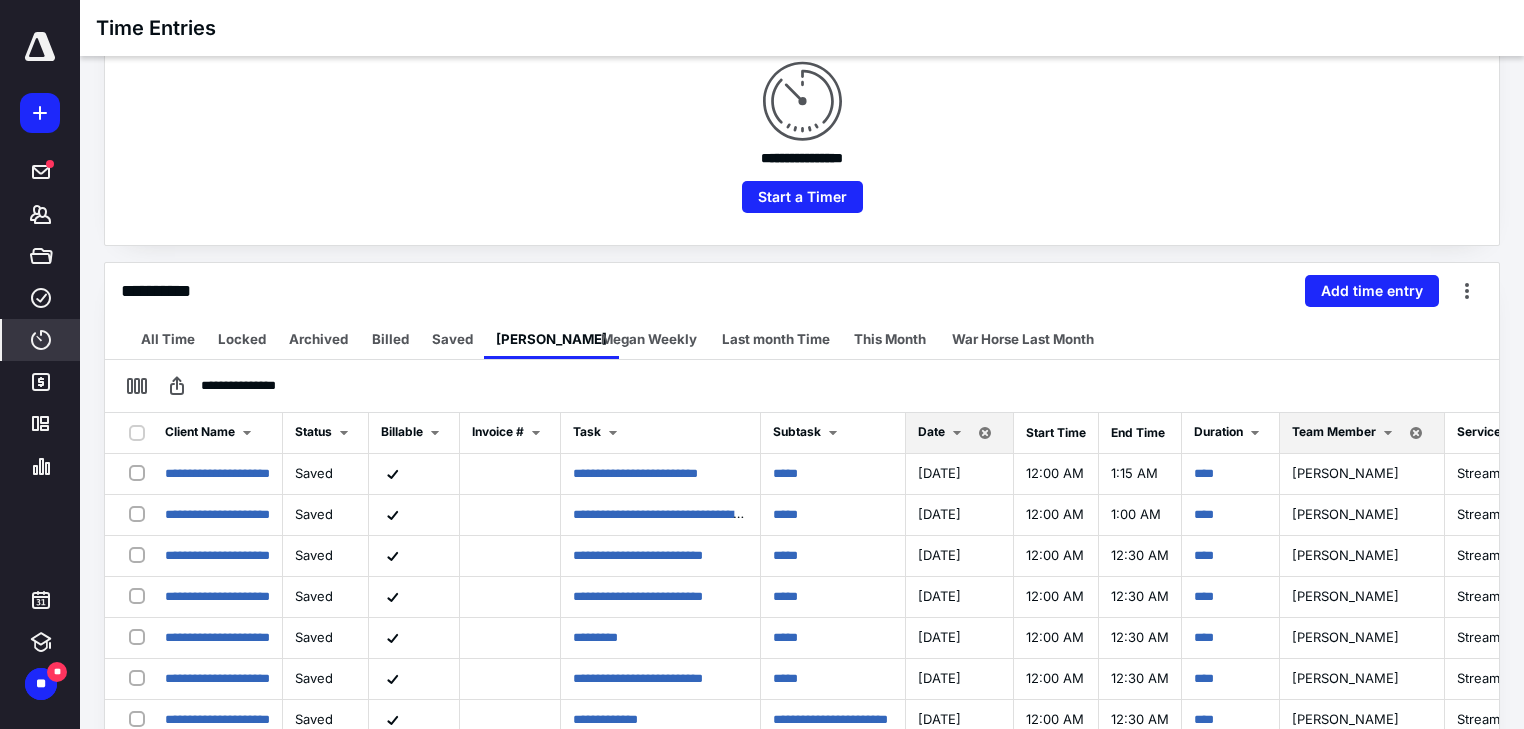 click on "Megan Weekly" at bounding box center [649, 339] 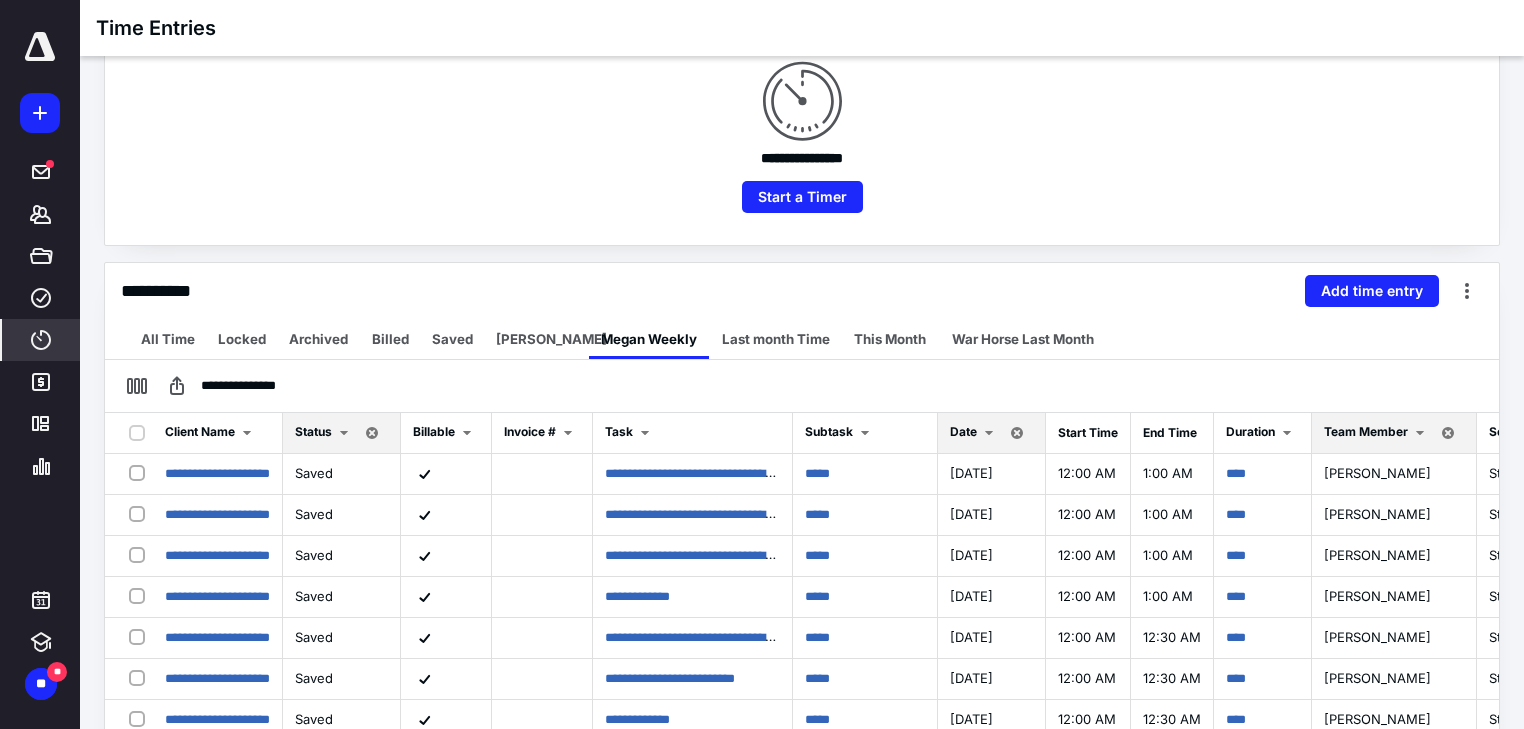 click on "Date" at bounding box center [963, 431] 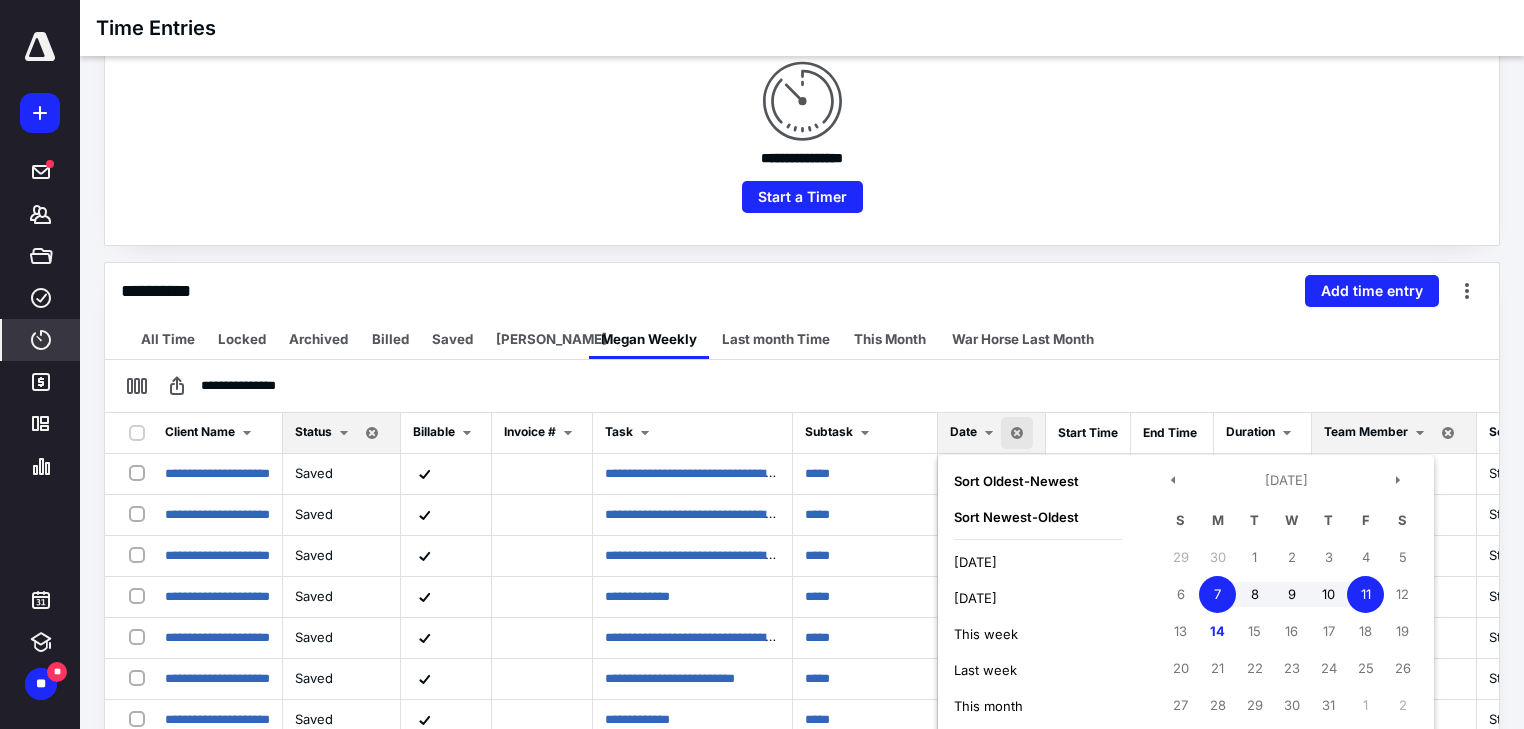 scroll, scrollTop: 80, scrollLeft: 0, axis: vertical 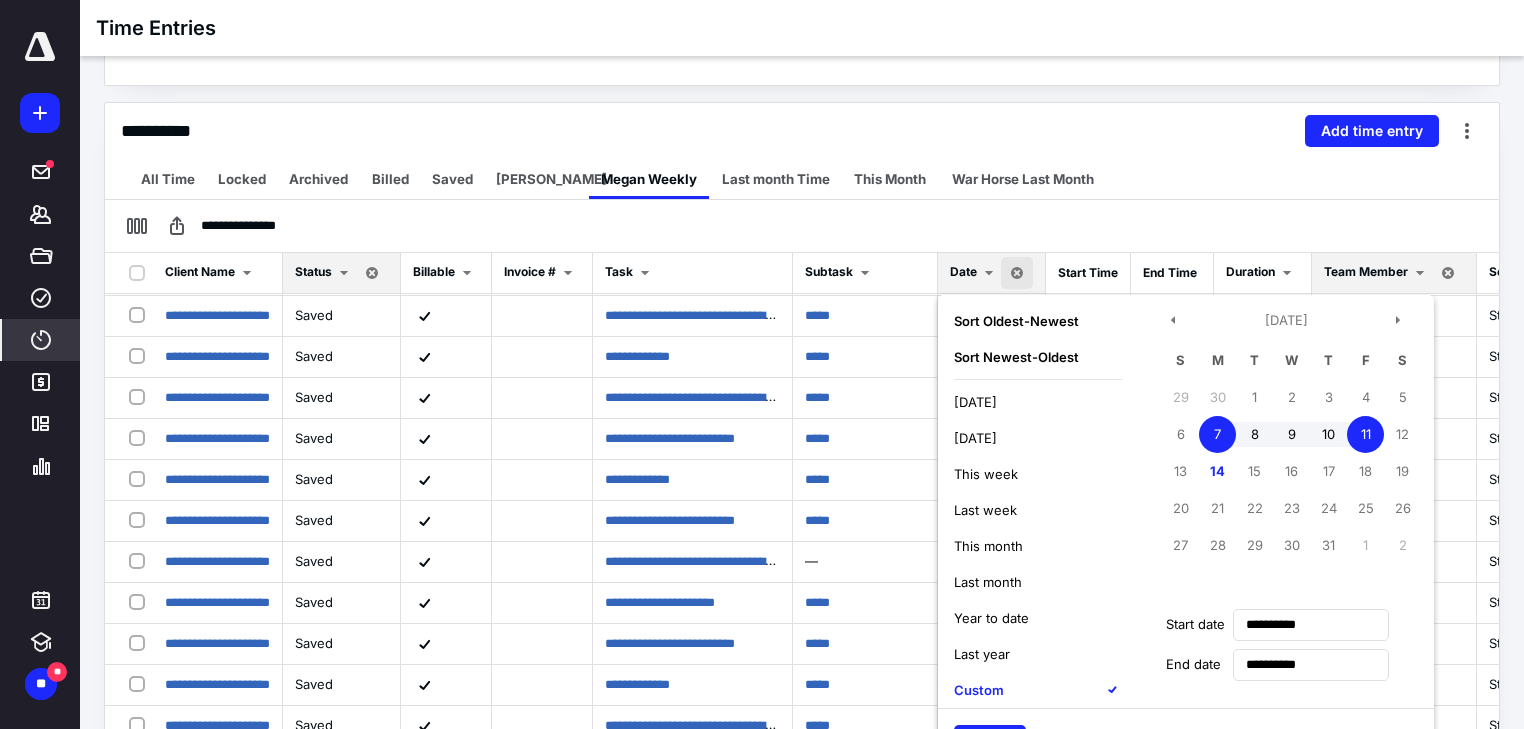 click on "**********" at bounding box center [802, 131] 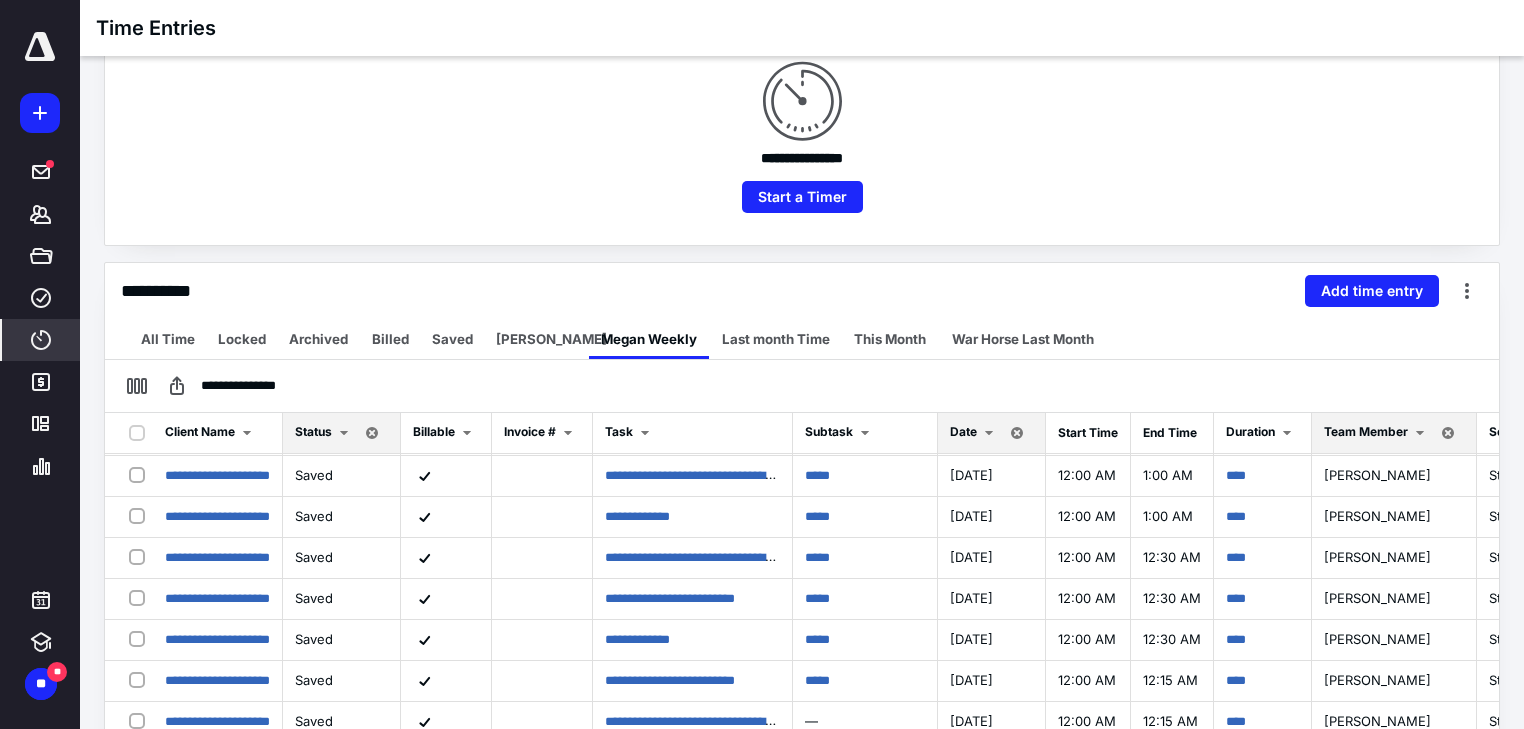 scroll, scrollTop: 443, scrollLeft: 0, axis: vertical 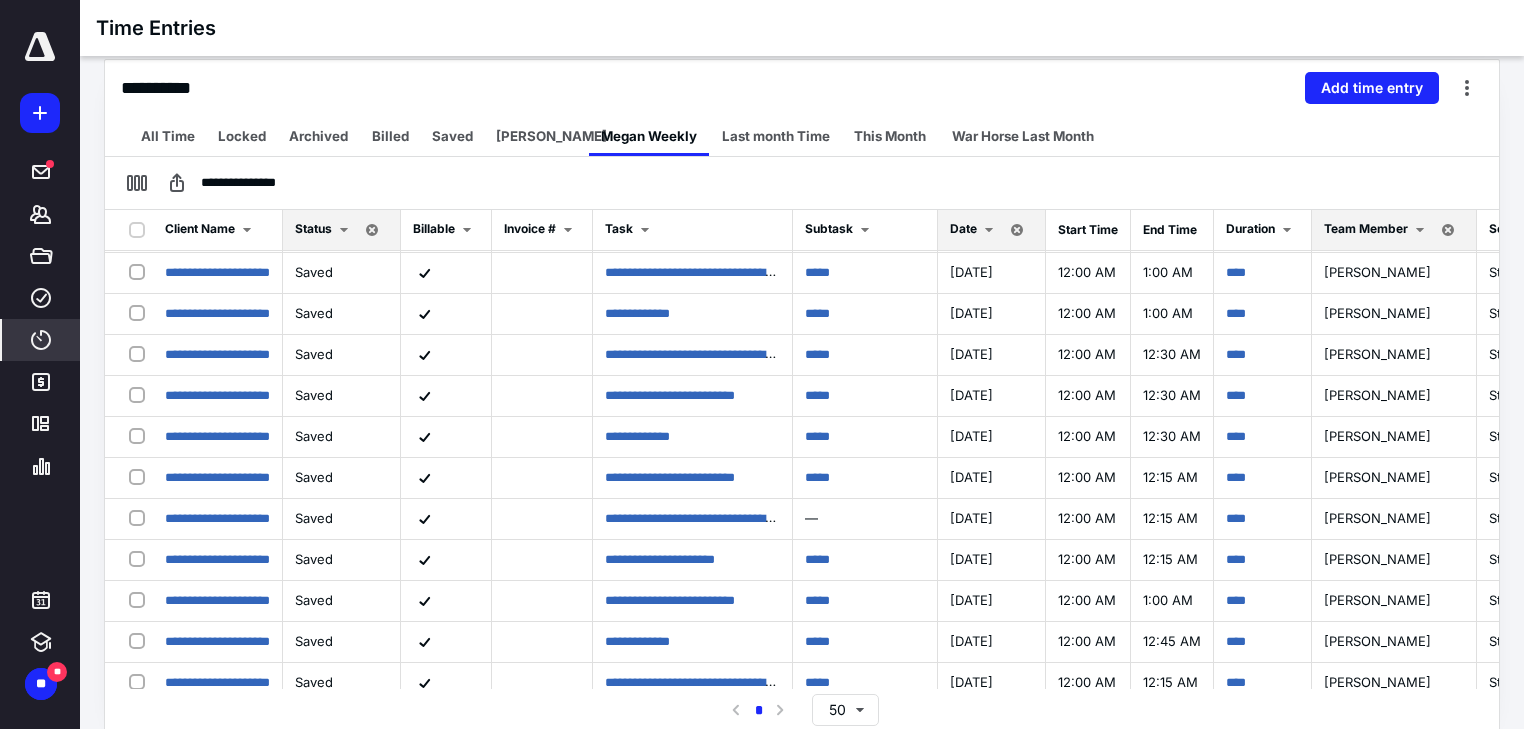 click on "Date" at bounding box center (963, 228) 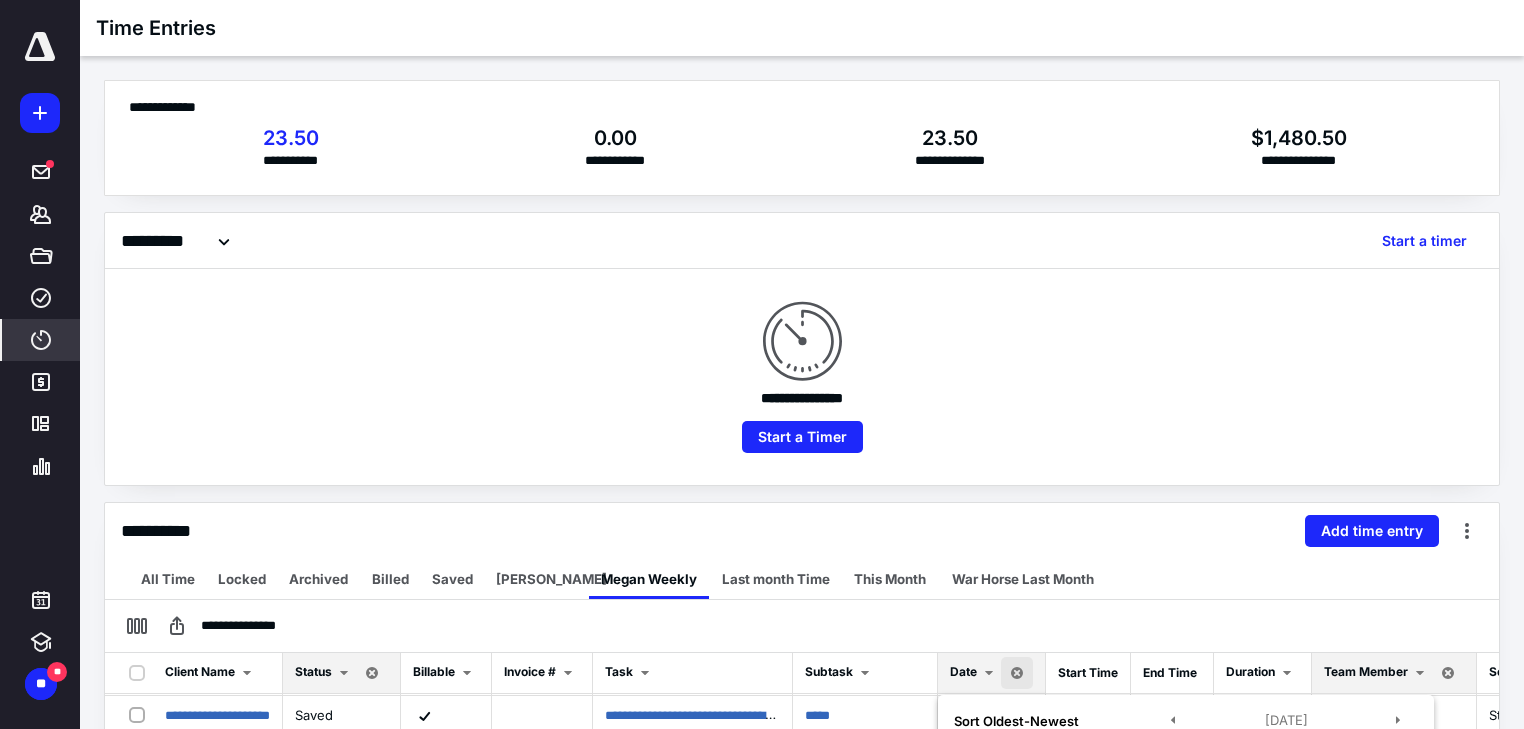 scroll, scrollTop: 240, scrollLeft: 0, axis: vertical 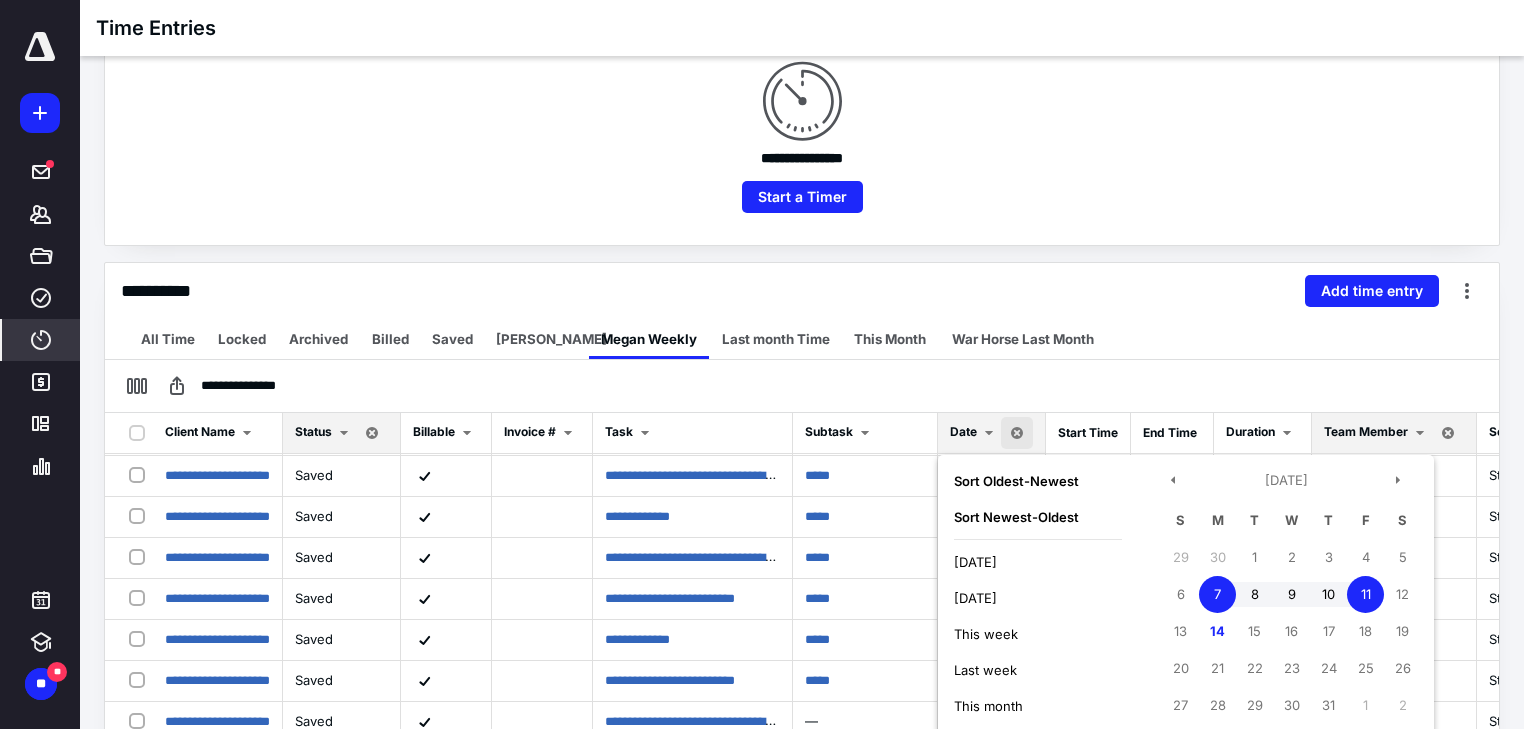 click on "All Time Locked Archived Billed Saved [PERSON_NAME] Daily [PERSON_NAME] Weekly Last month Time This Month War Horse Last Month" at bounding box center [802, 339] 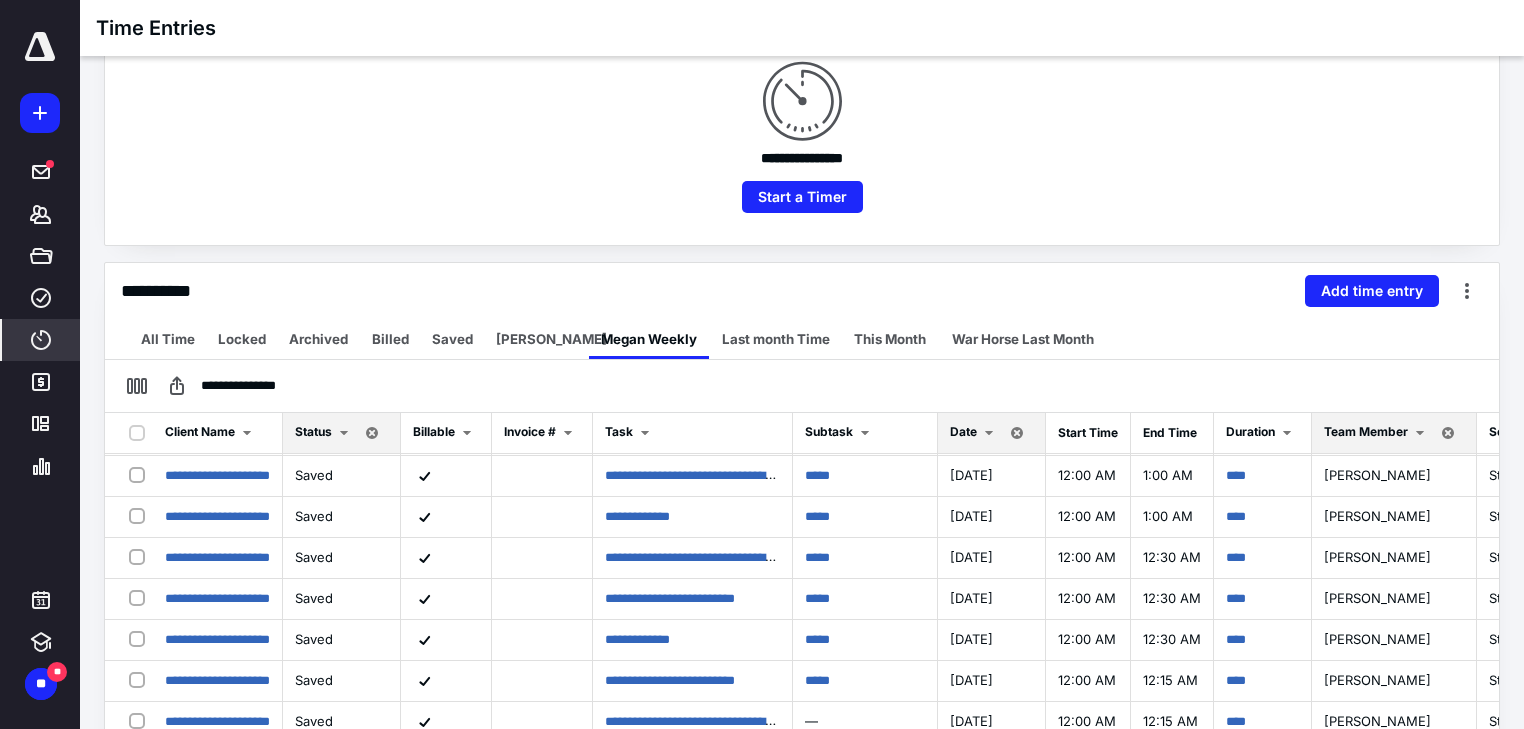 scroll, scrollTop: 0, scrollLeft: 0, axis: both 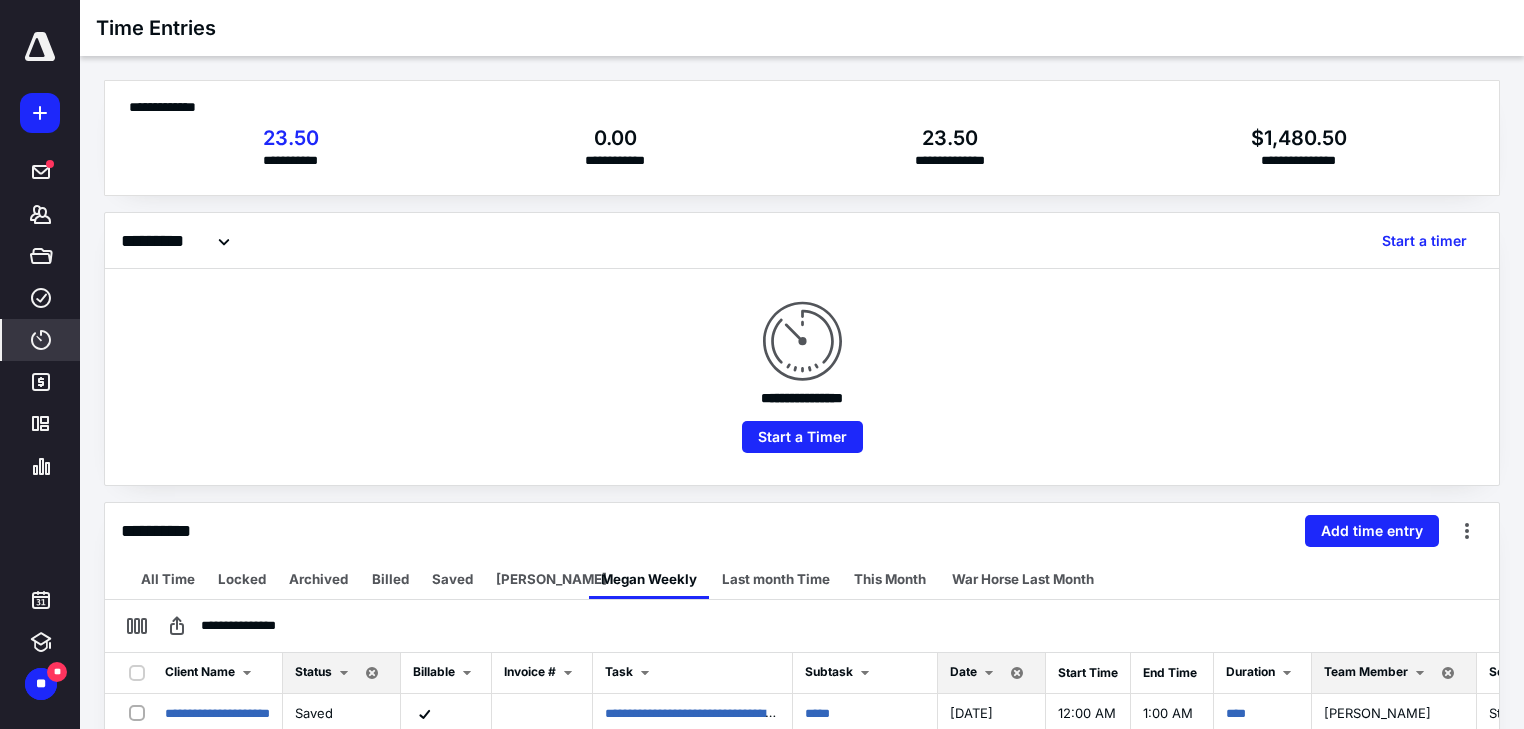 click on "**********" at bounding box center (802, 377) 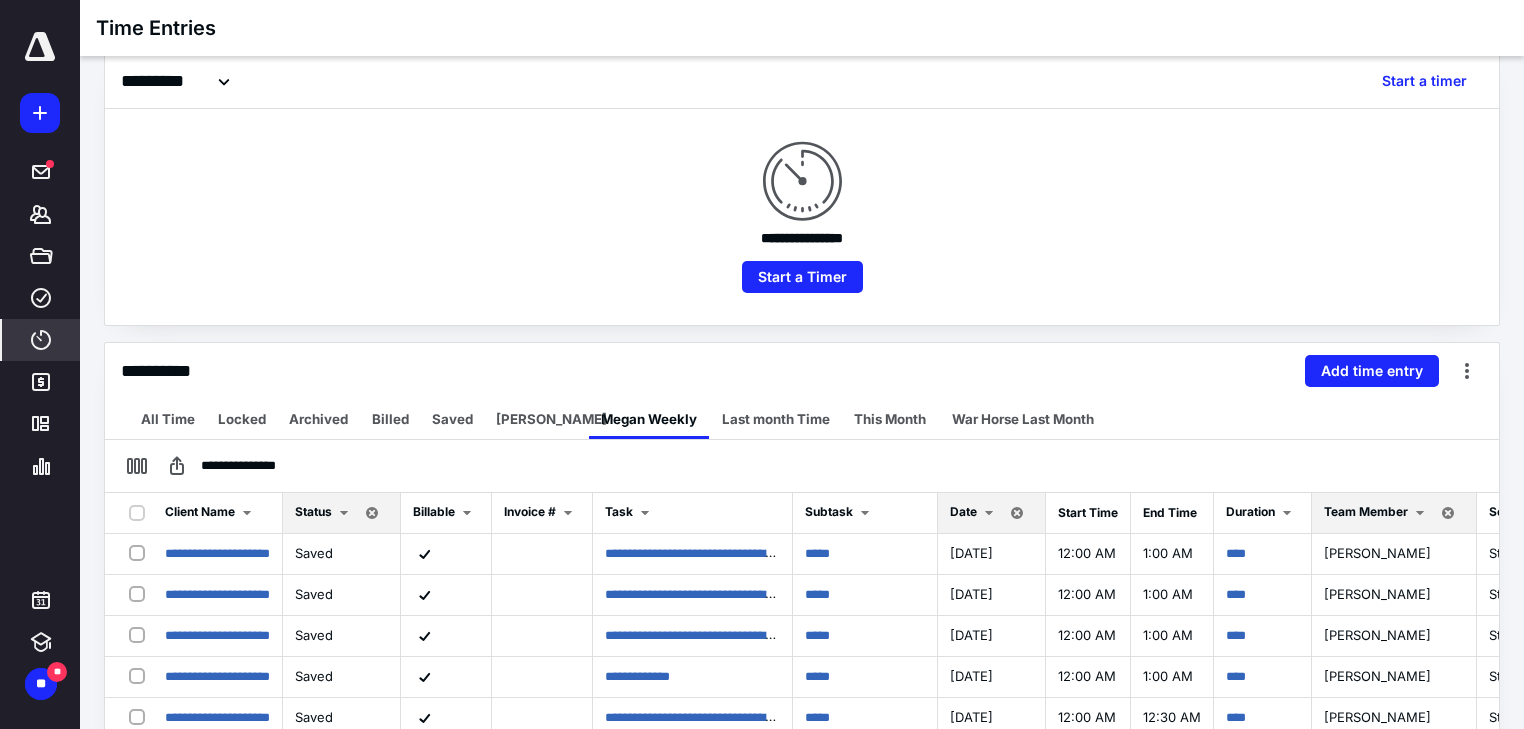 scroll, scrollTop: 160, scrollLeft: 0, axis: vertical 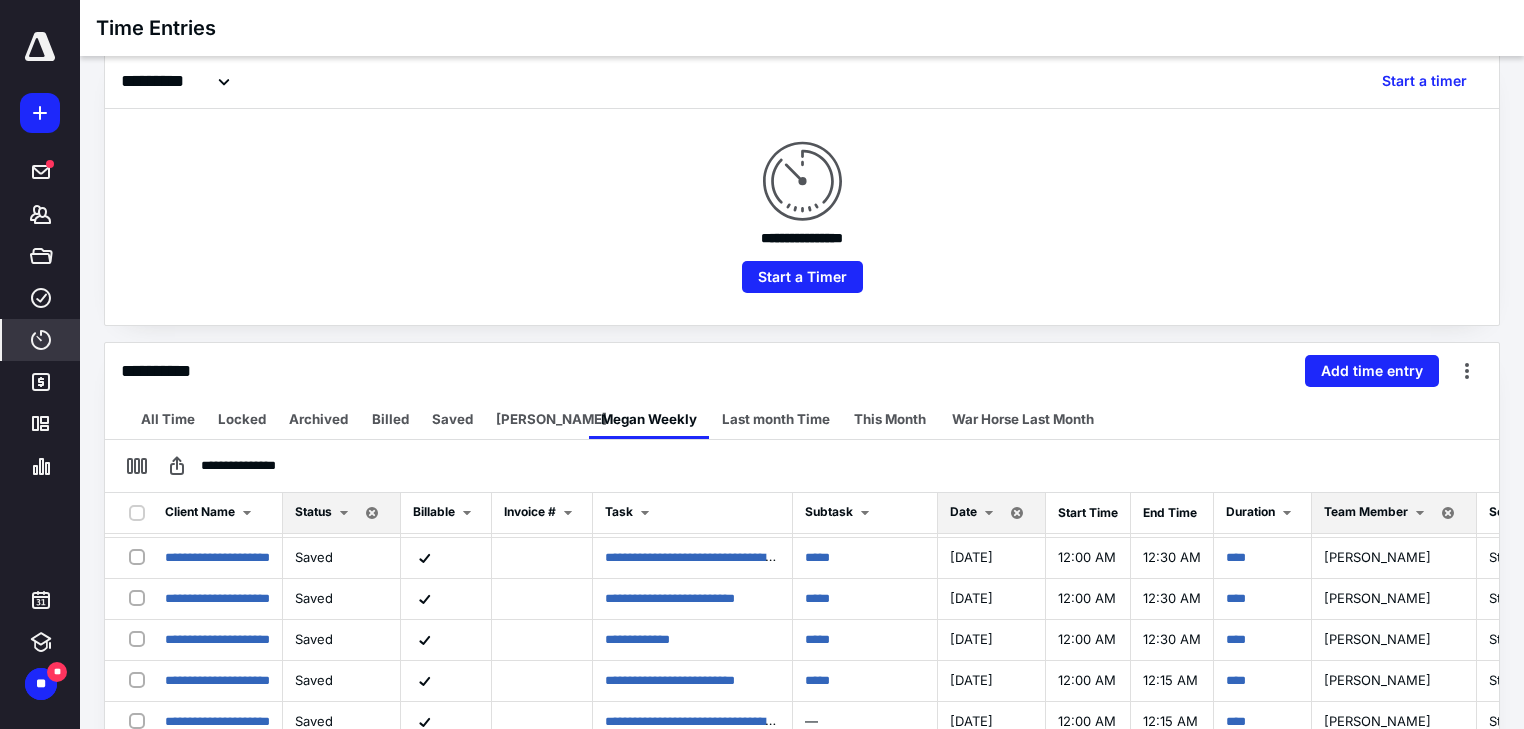 click at bounding box center (989, 513) 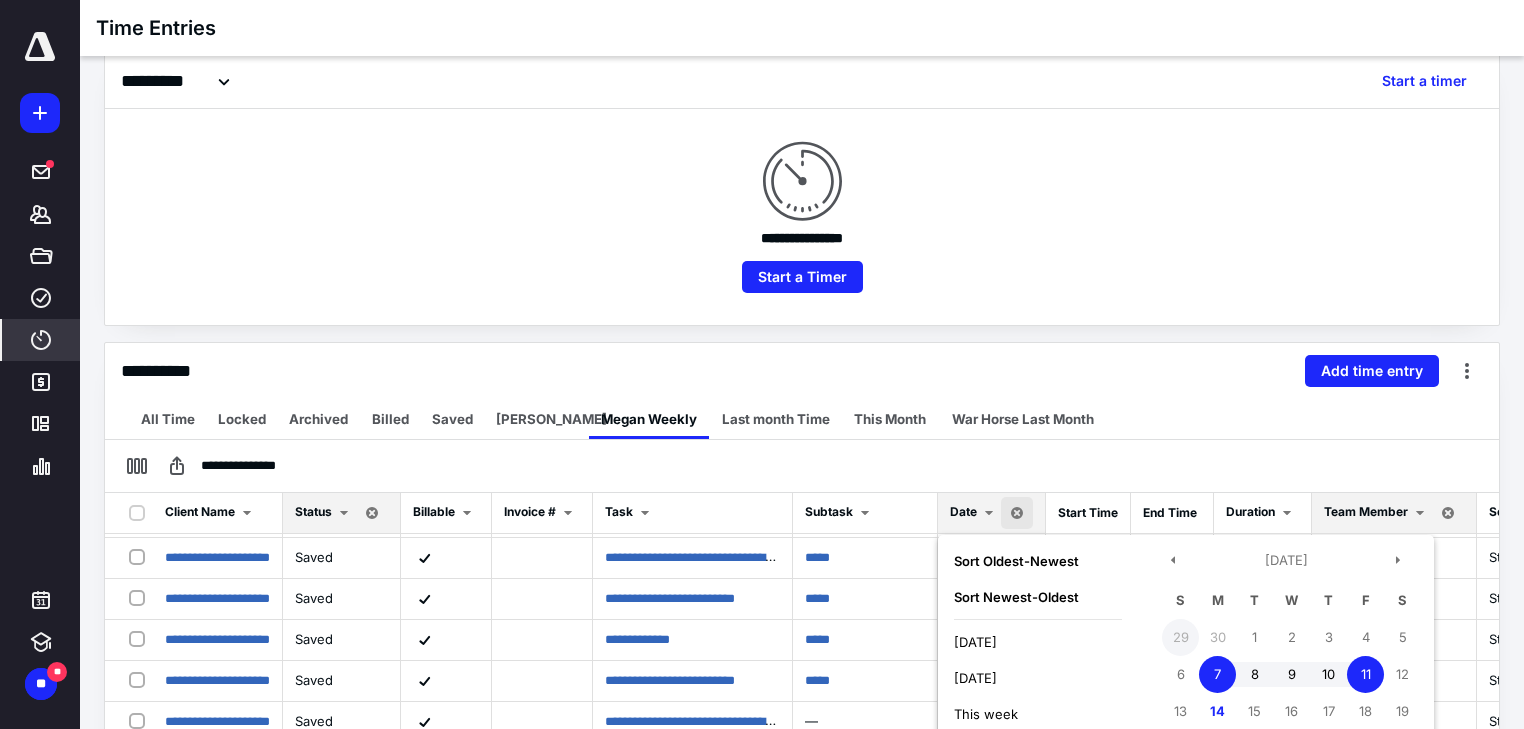scroll, scrollTop: 443, scrollLeft: 0, axis: vertical 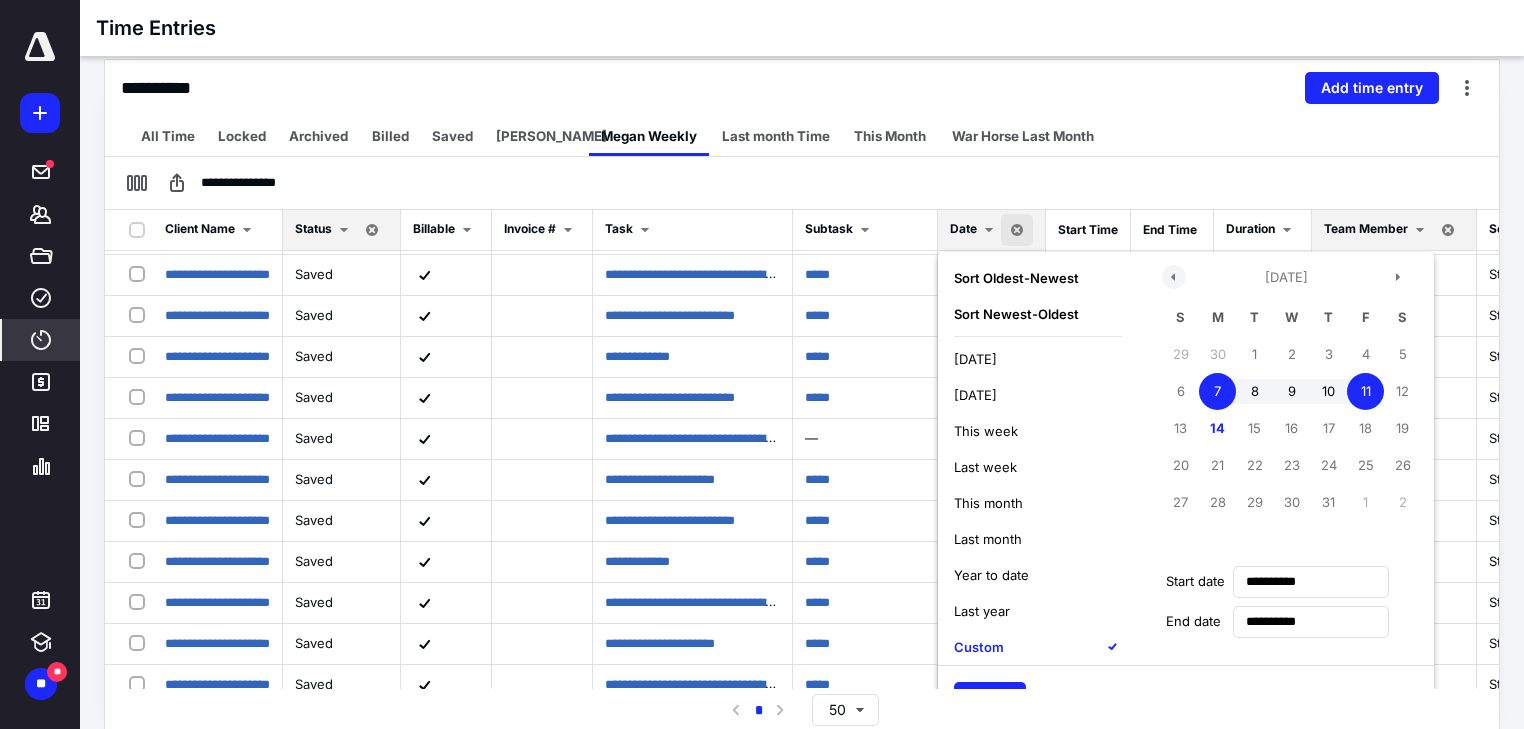 click at bounding box center [1174, 277] 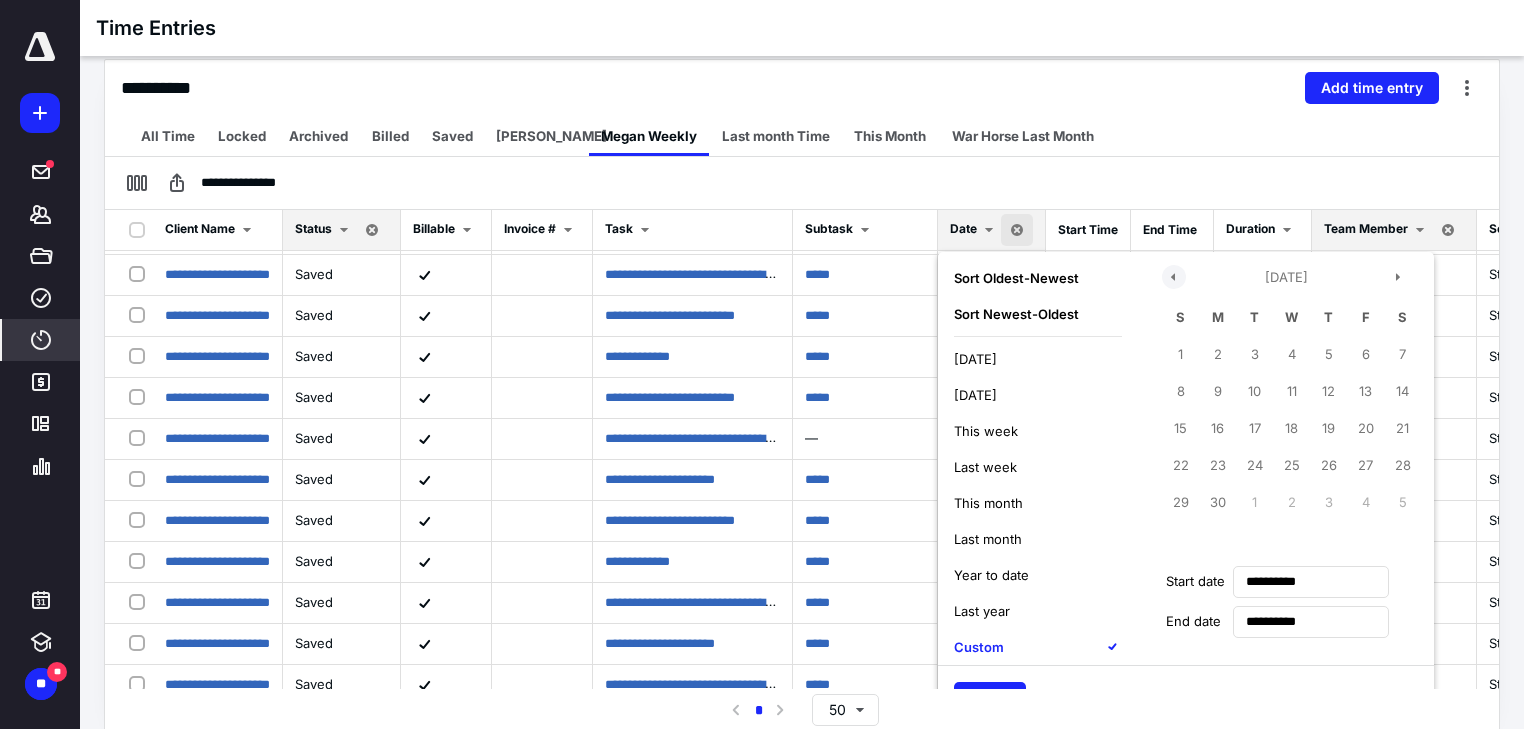 click at bounding box center [1174, 277] 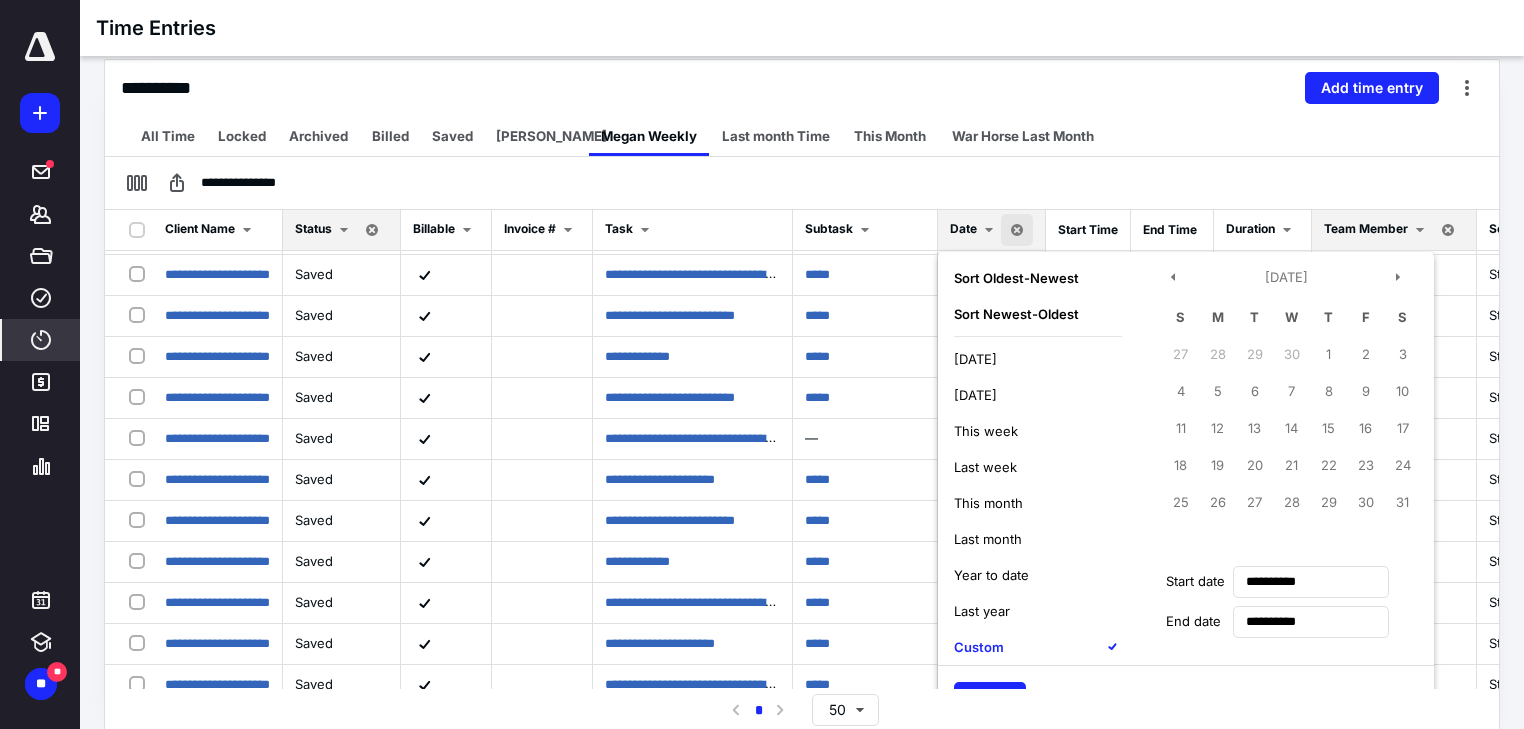 drag, startPoint x: 1472, startPoint y: 279, endPoint x: 1442, endPoint y: 307, distance: 41.036568 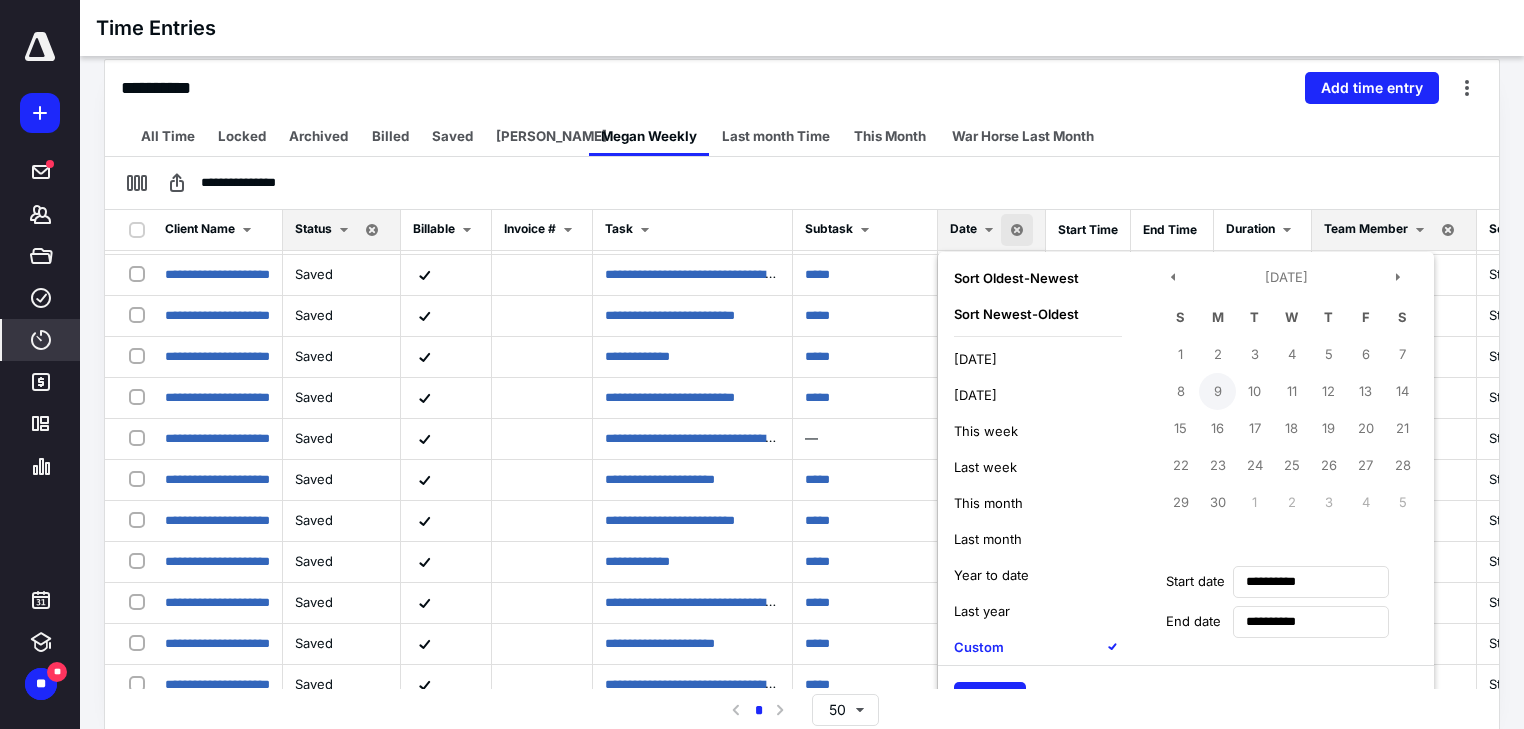 click on "9" at bounding box center [1217, 391] 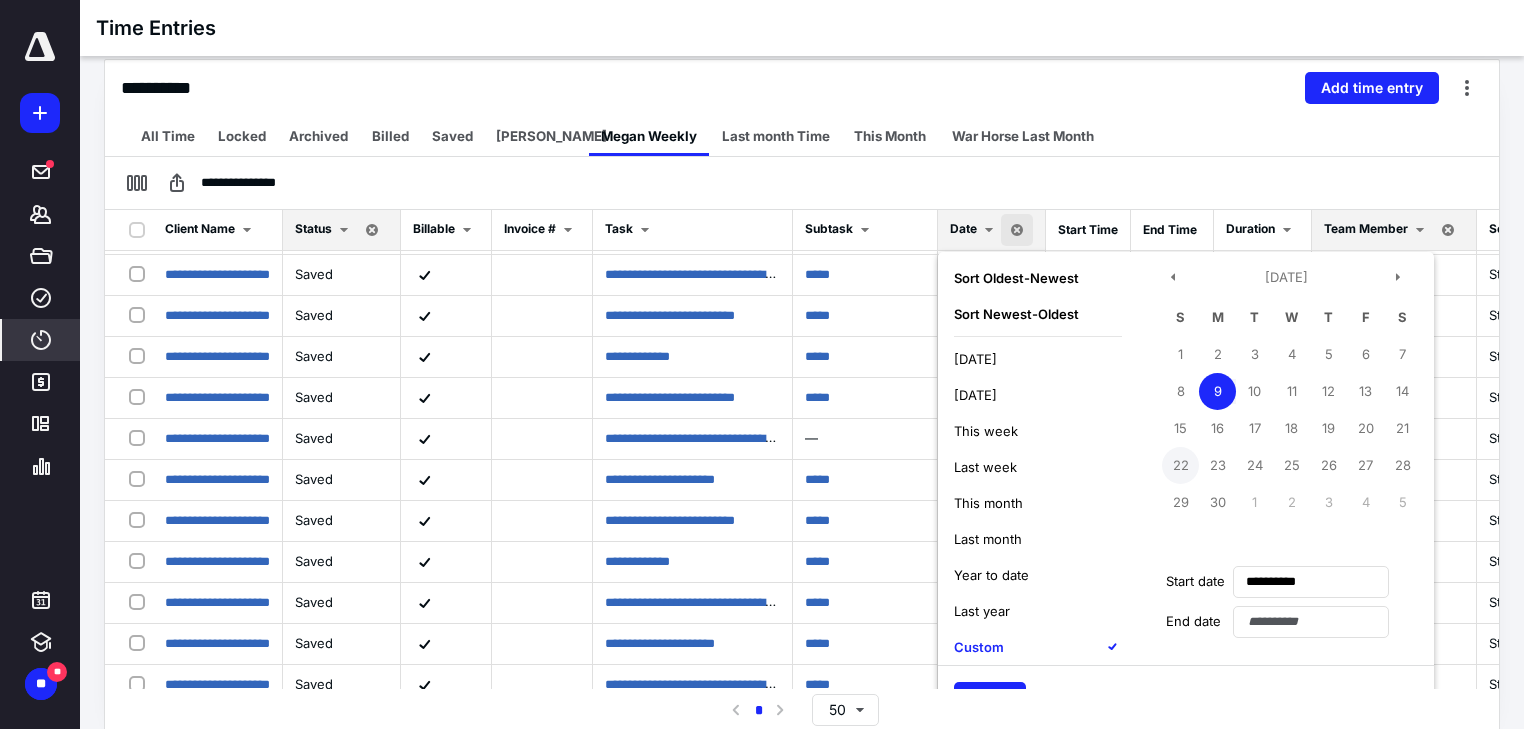 click on "22" at bounding box center (1180, 465) 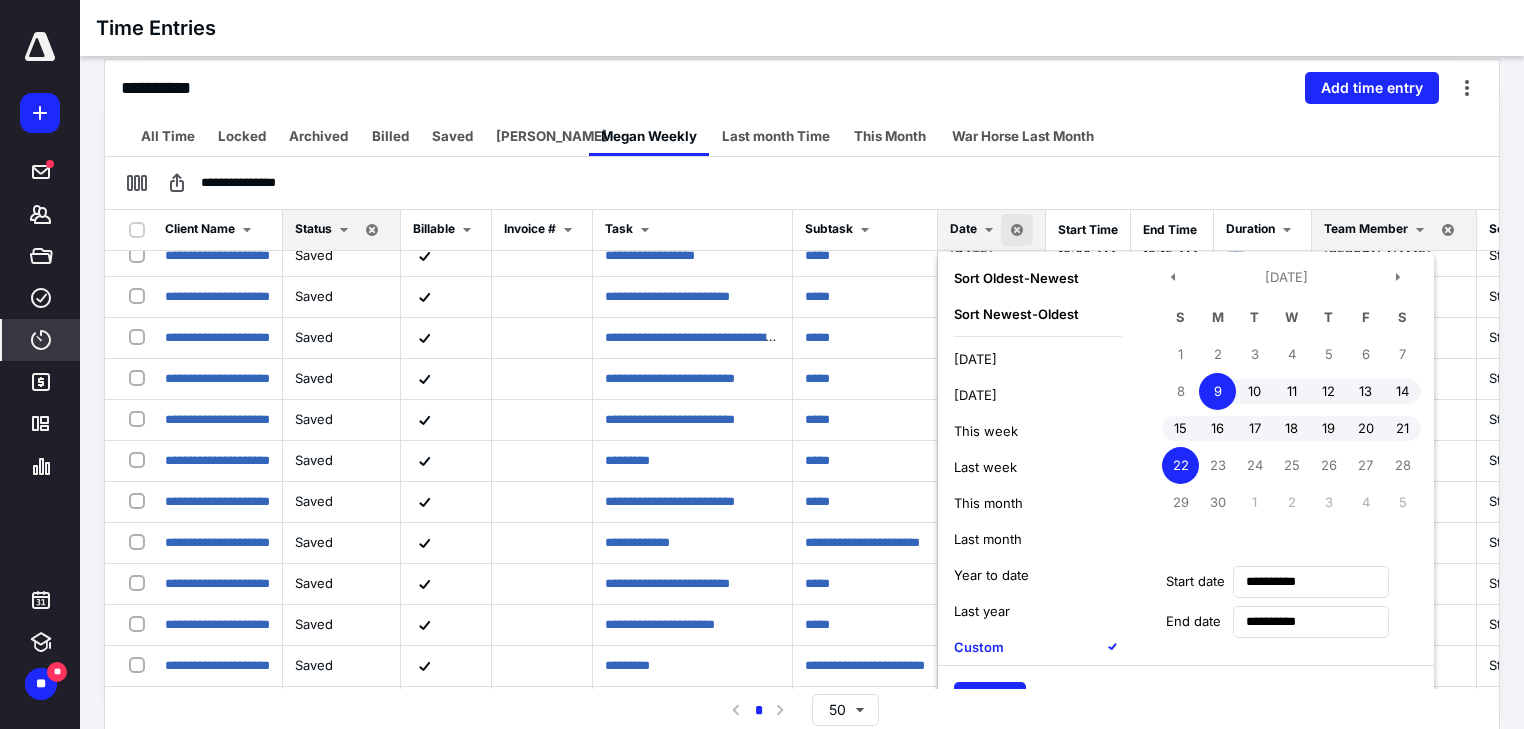 scroll, scrollTop: 1124, scrollLeft: 0, axis: vertical 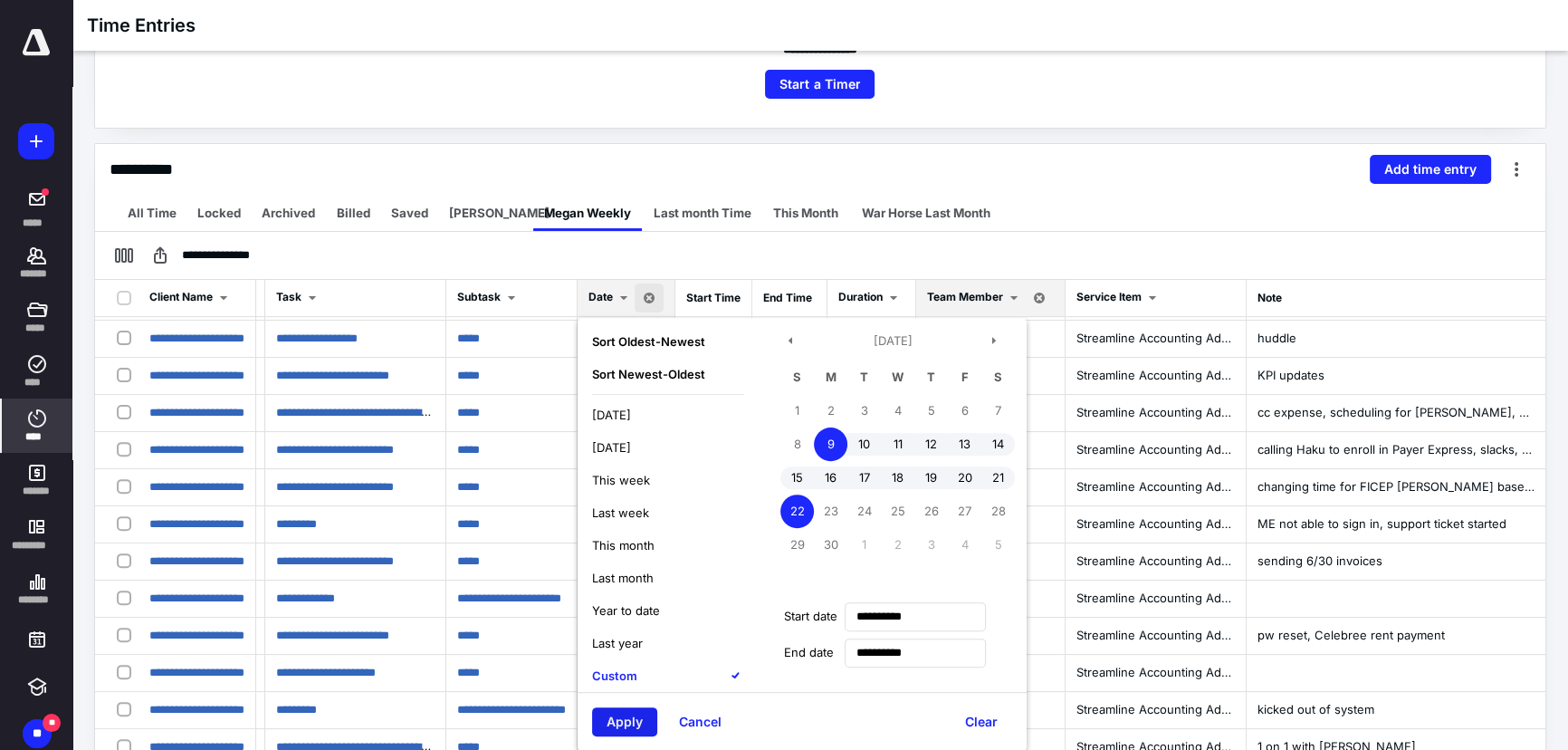 drag, startPoint x: 1333, startPoint y: 3, endPoint x: 632, endPoint y: 716, distance: 999.885 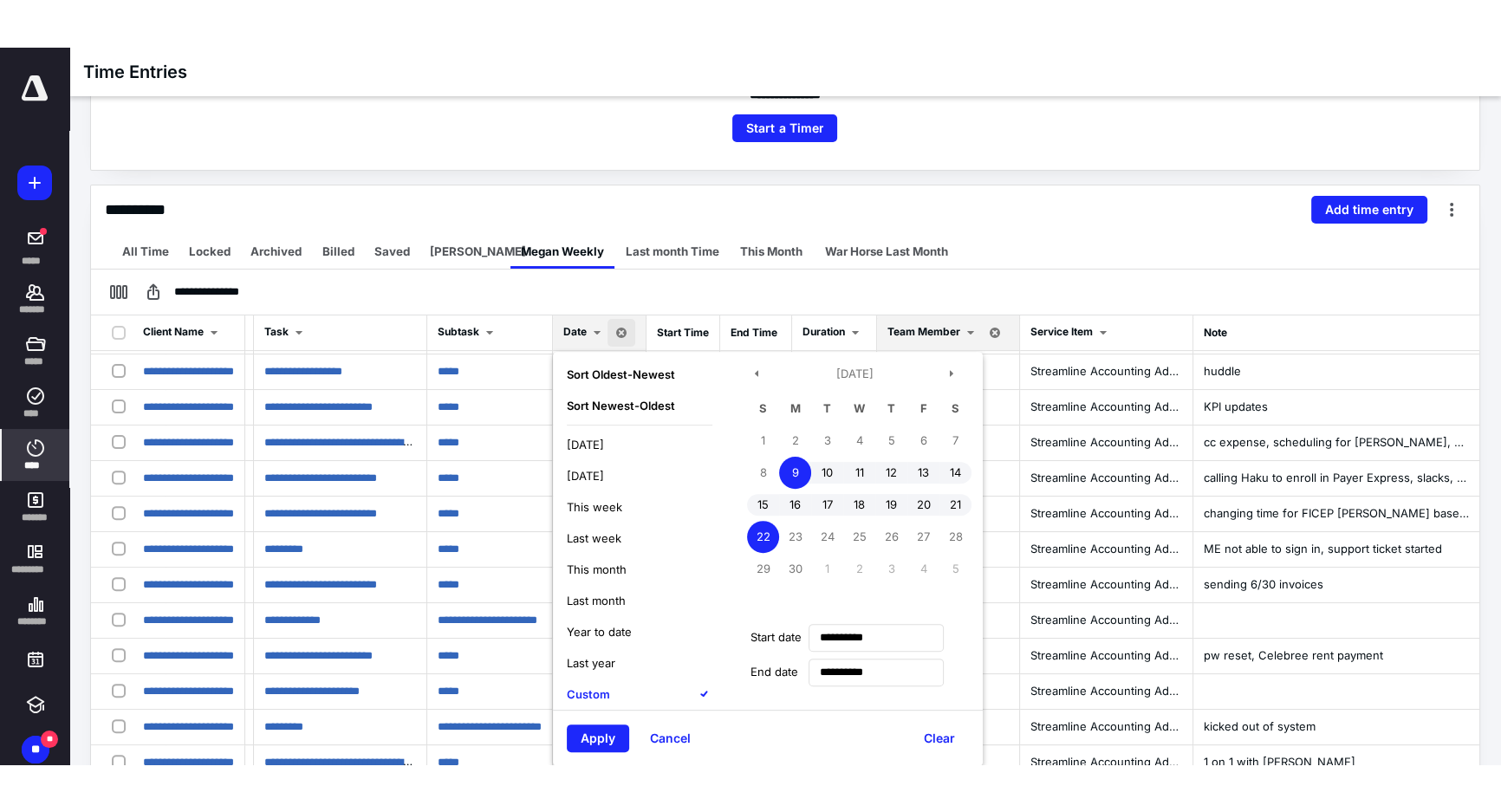 scroll, scrollTop: 0, scrollLeft: 0, axis: both 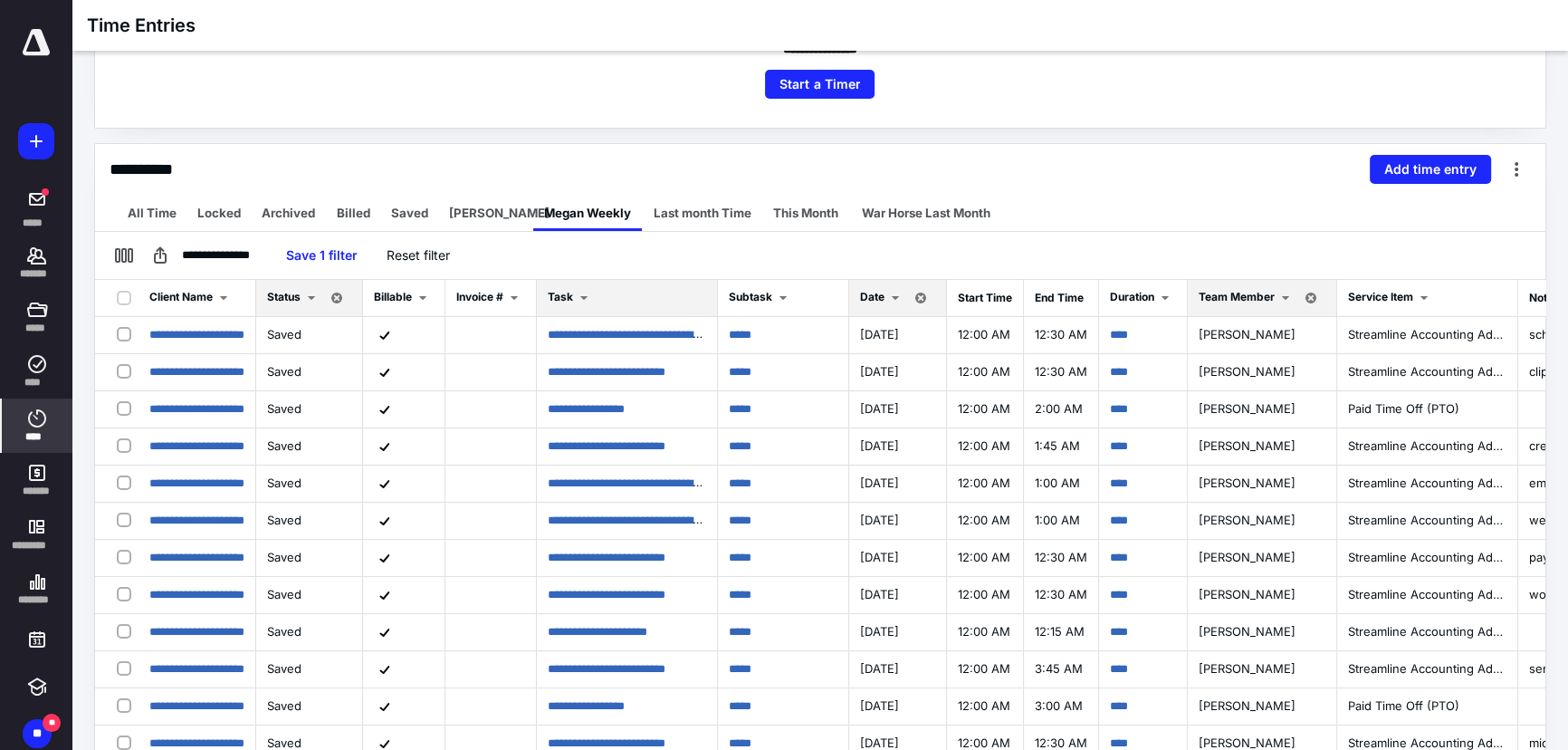 click on "Task" at bounding box center (626, 298) 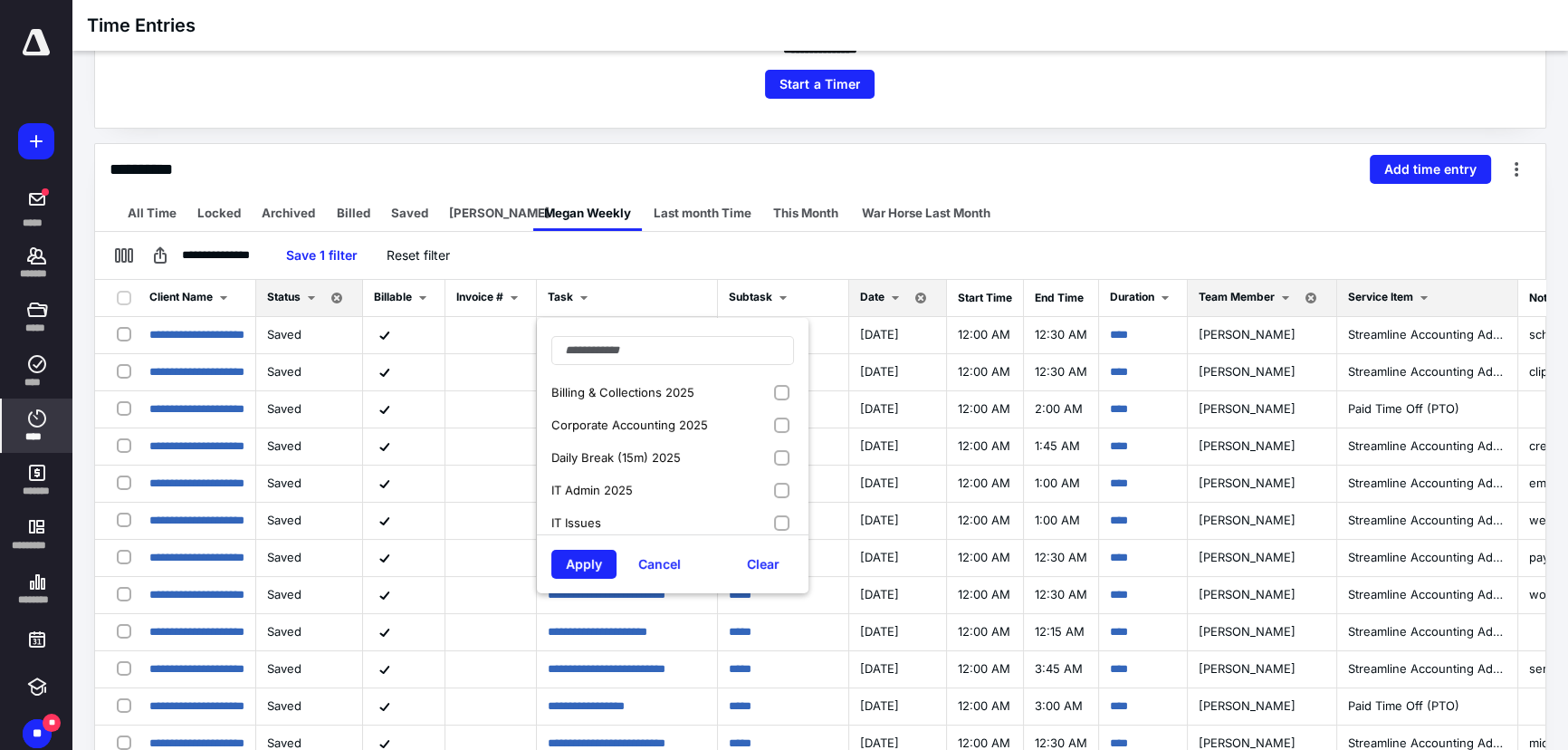 drag, startPoint x: 1491, startPoint y: 293, endPoint x: 1494, endPoint y: 307, distance: 14.317821 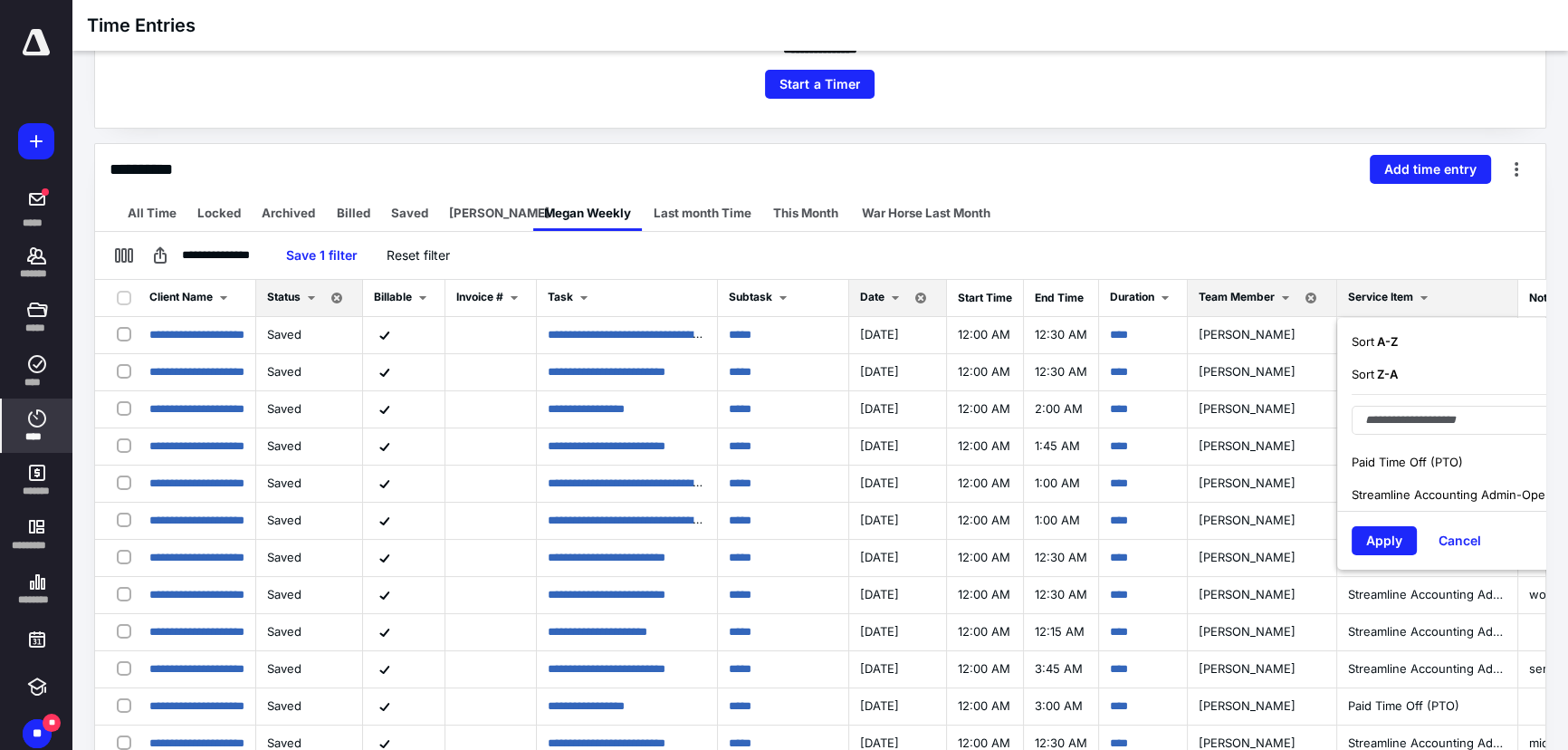 click on "Paid Time Off (PTO)" at bounding box center (1407, 462) 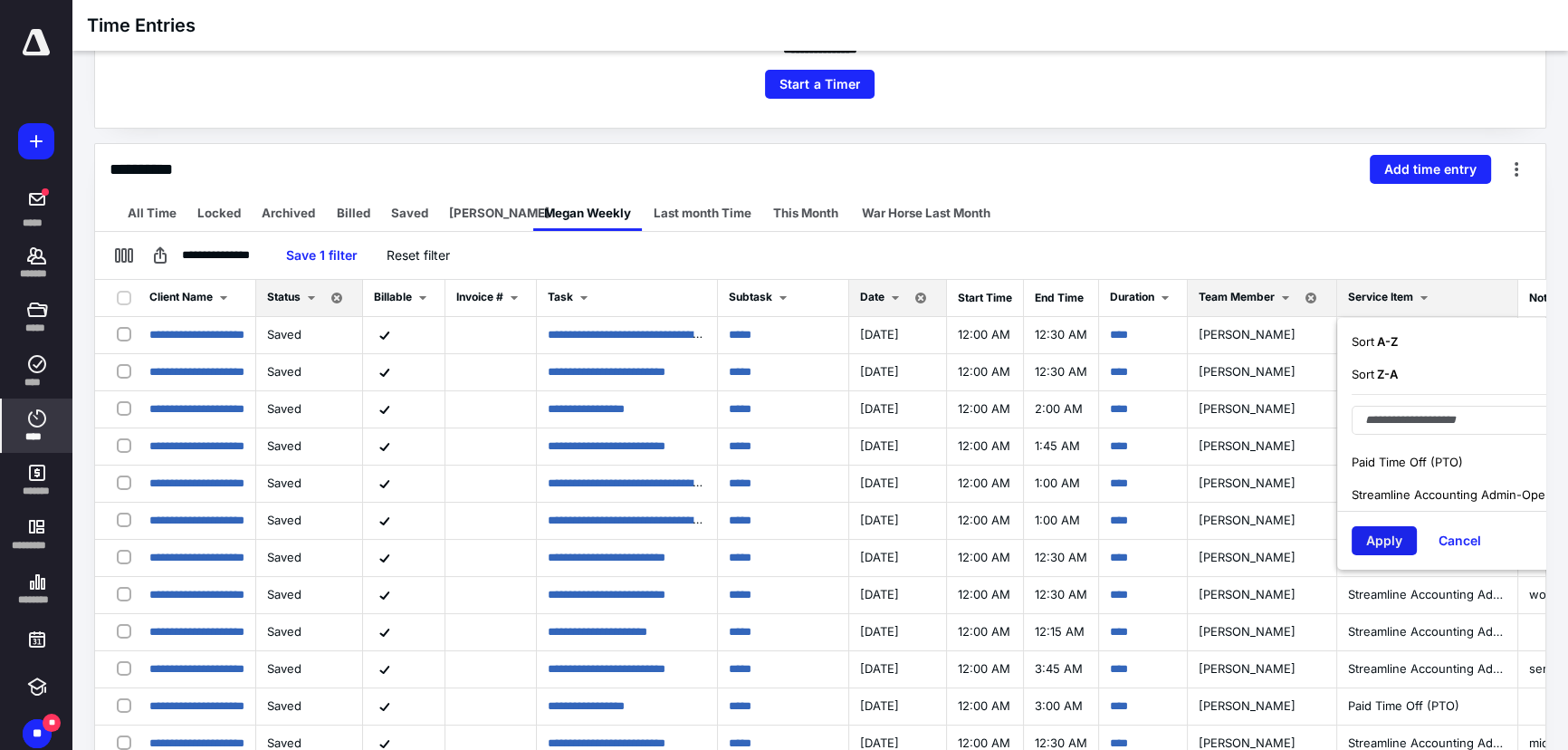 click on "Apply" at bounding box center [1384, 541] 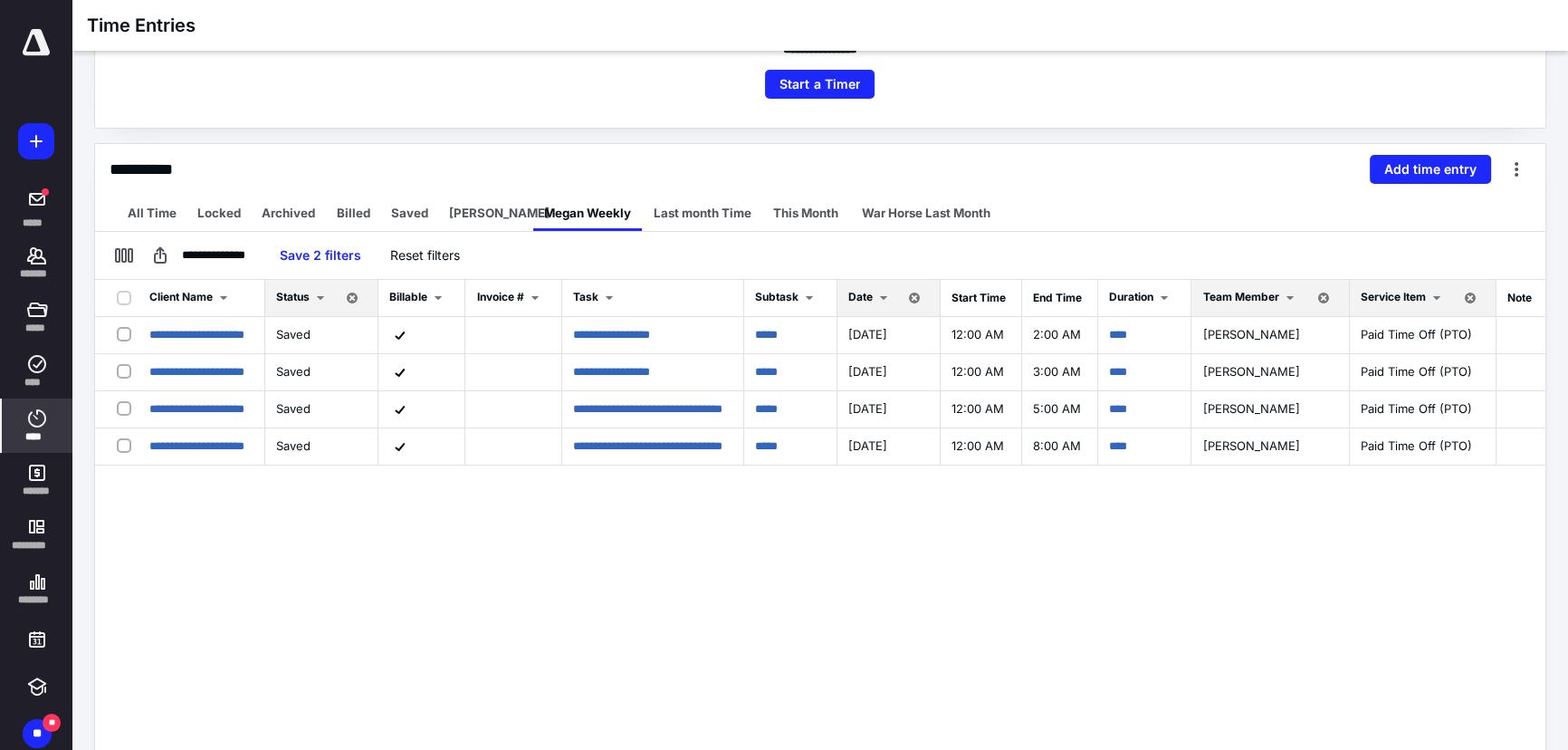 click on "Date" at bounding box center [871, 298] 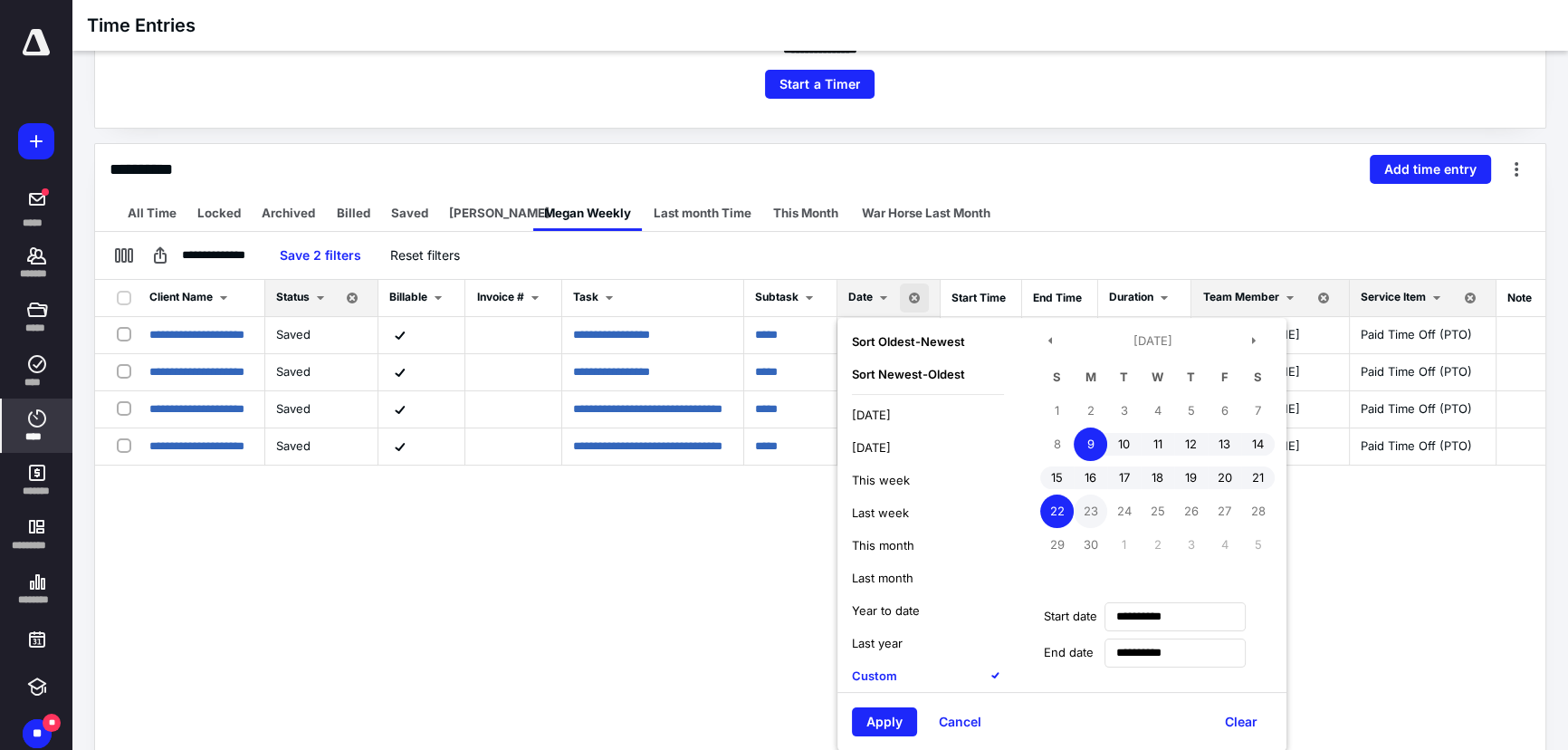 click on "23" at bounding box center (1090, 511) 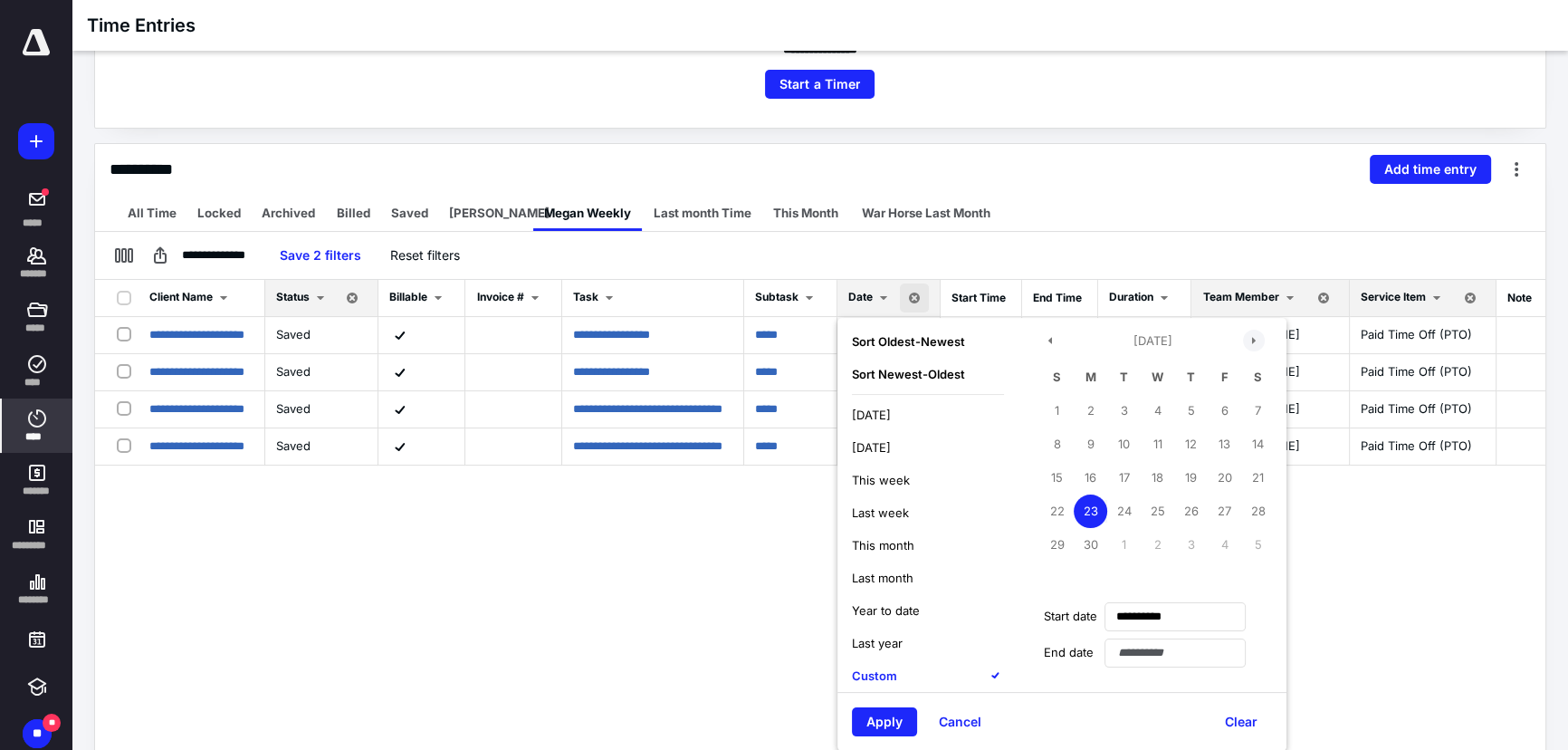click at bounding box center [1254, 341] 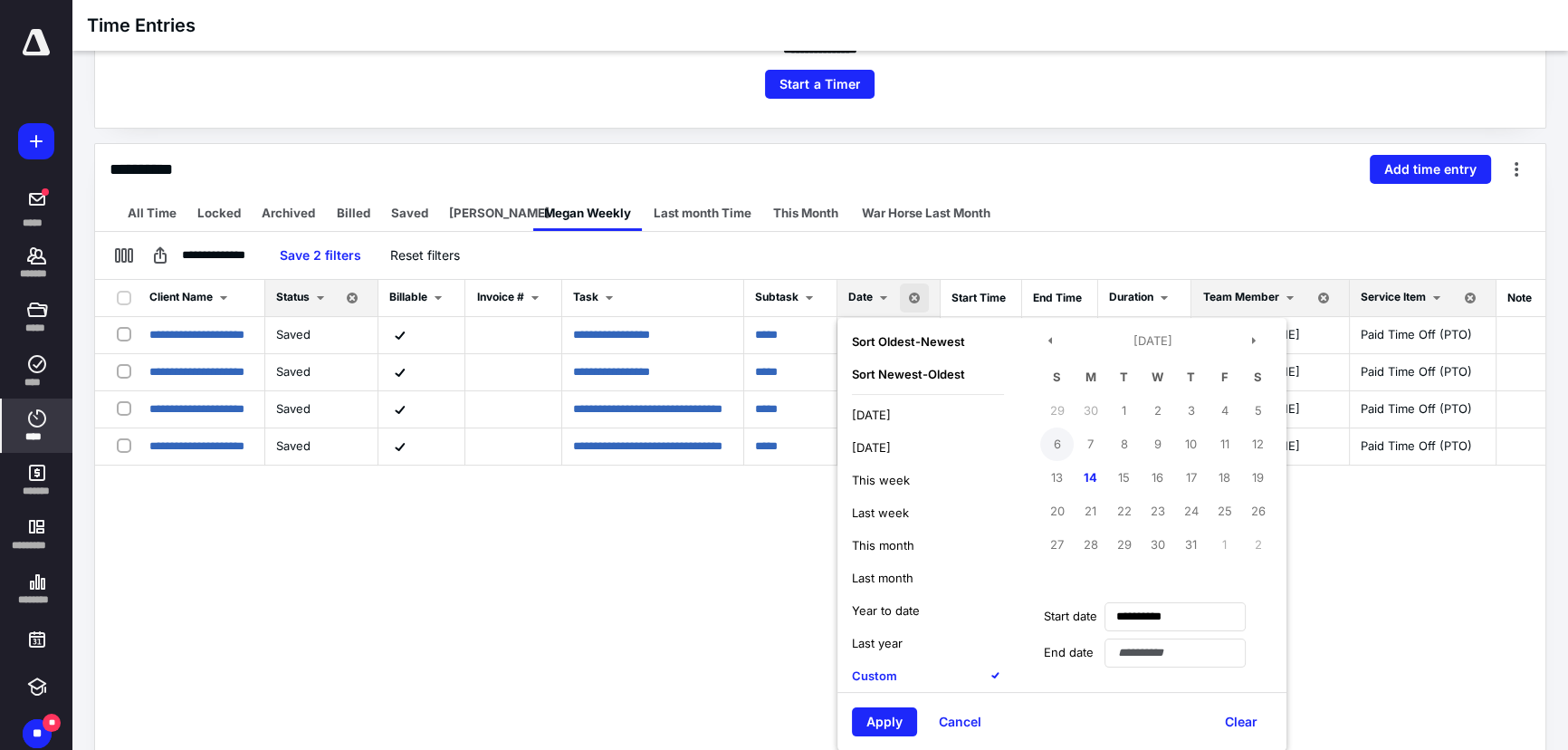 click on "6" at bounding box center [1056, 444] 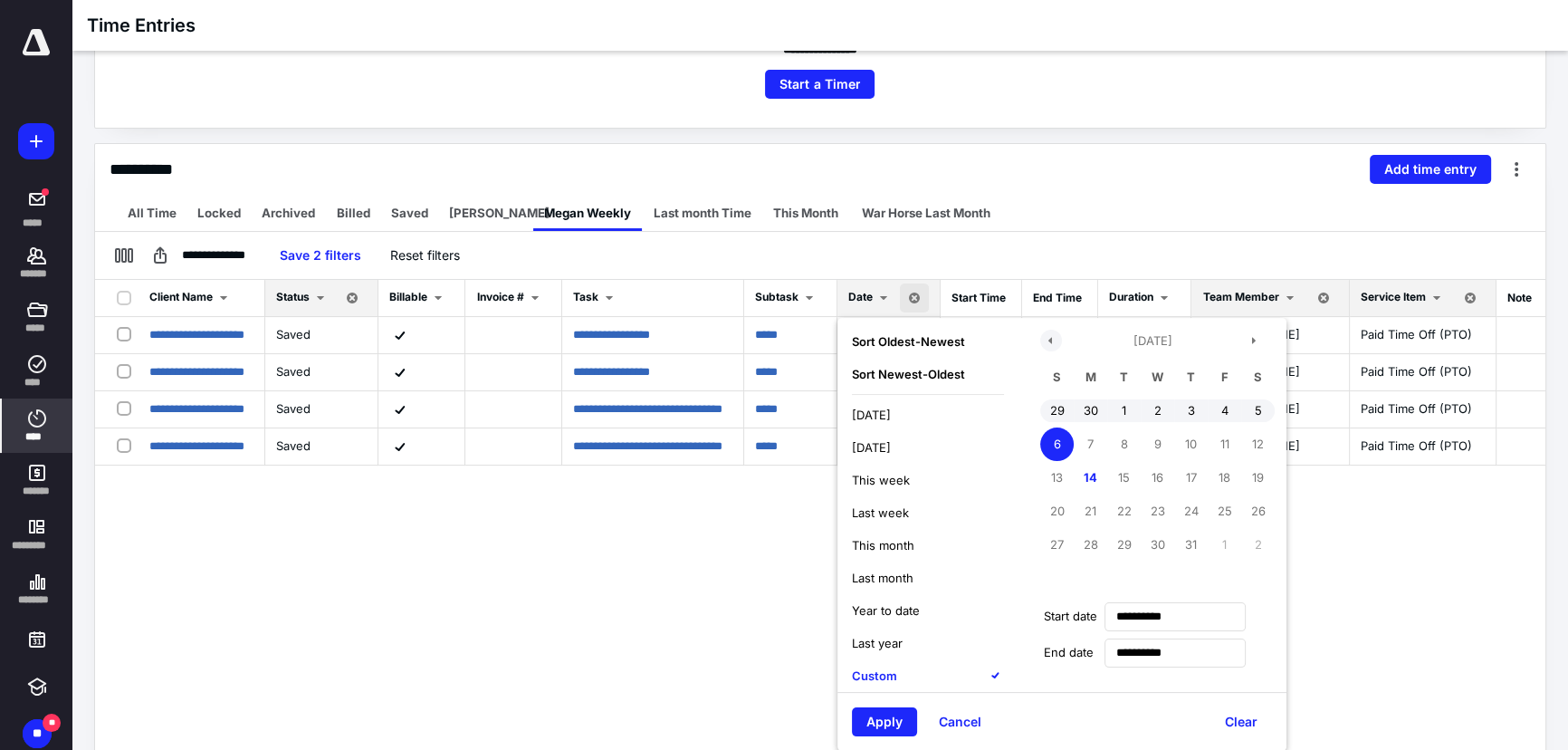 click at bounding box center (1051, 341) 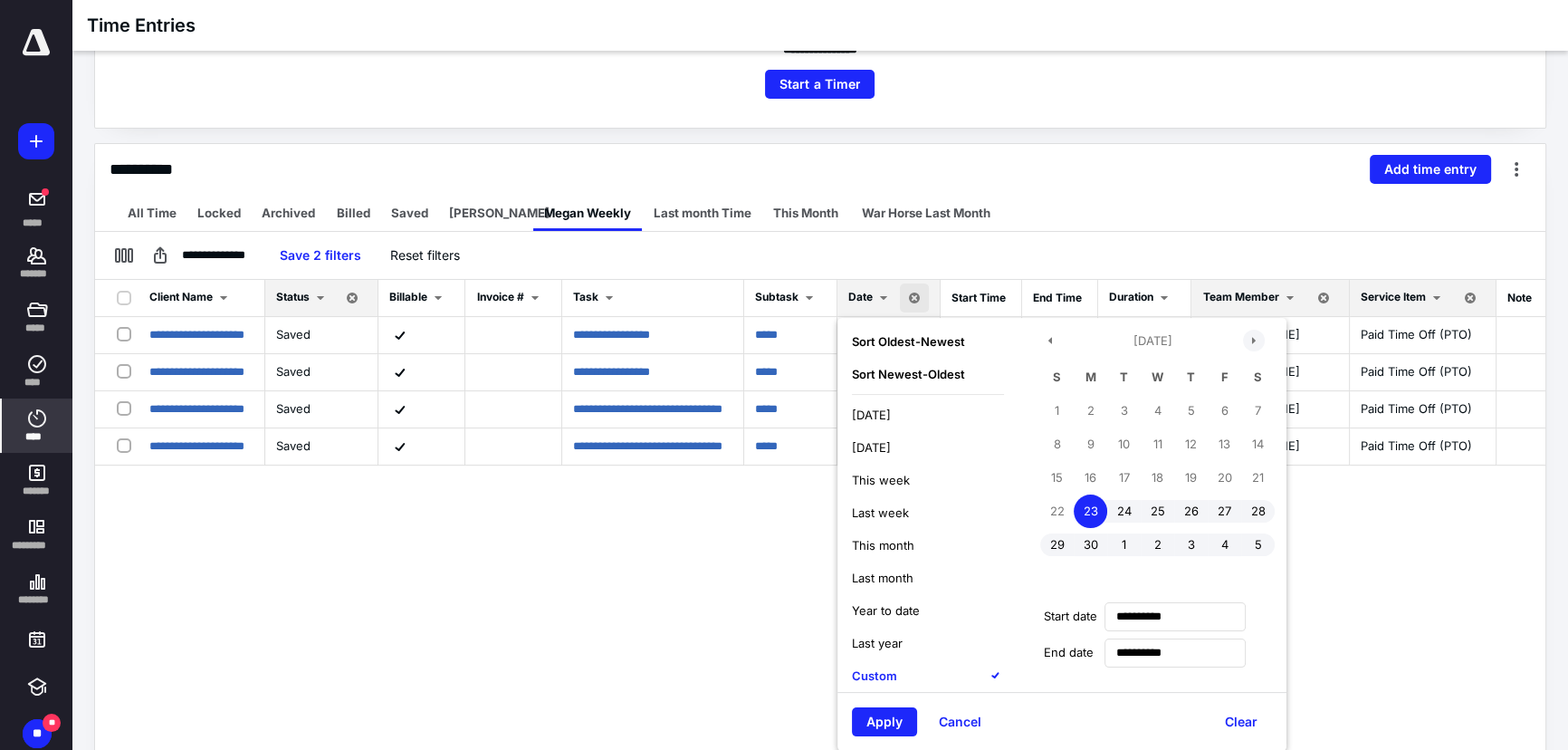 click at bounding box center (1254, 341) 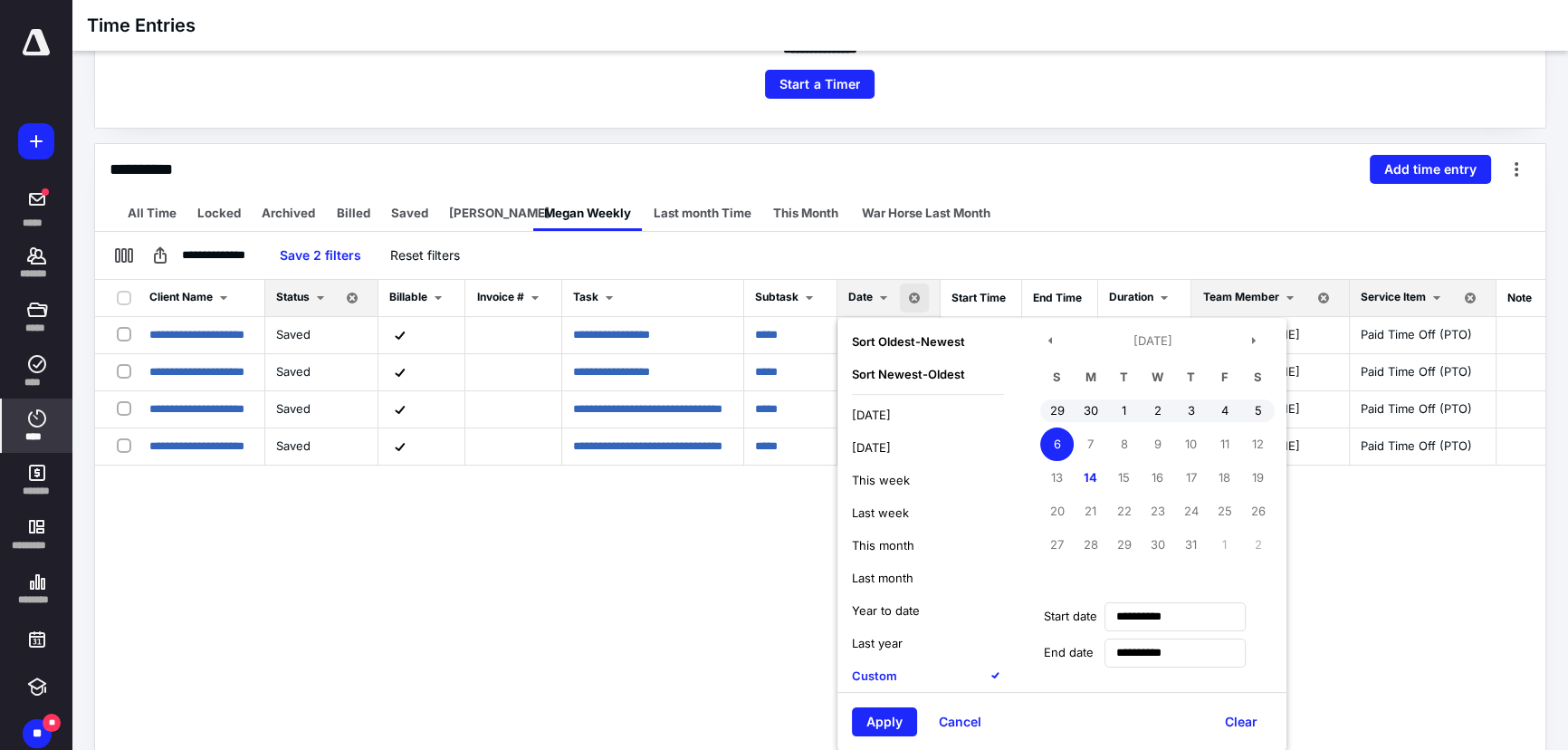 click on "Apply" at bounding box center (884, 722) 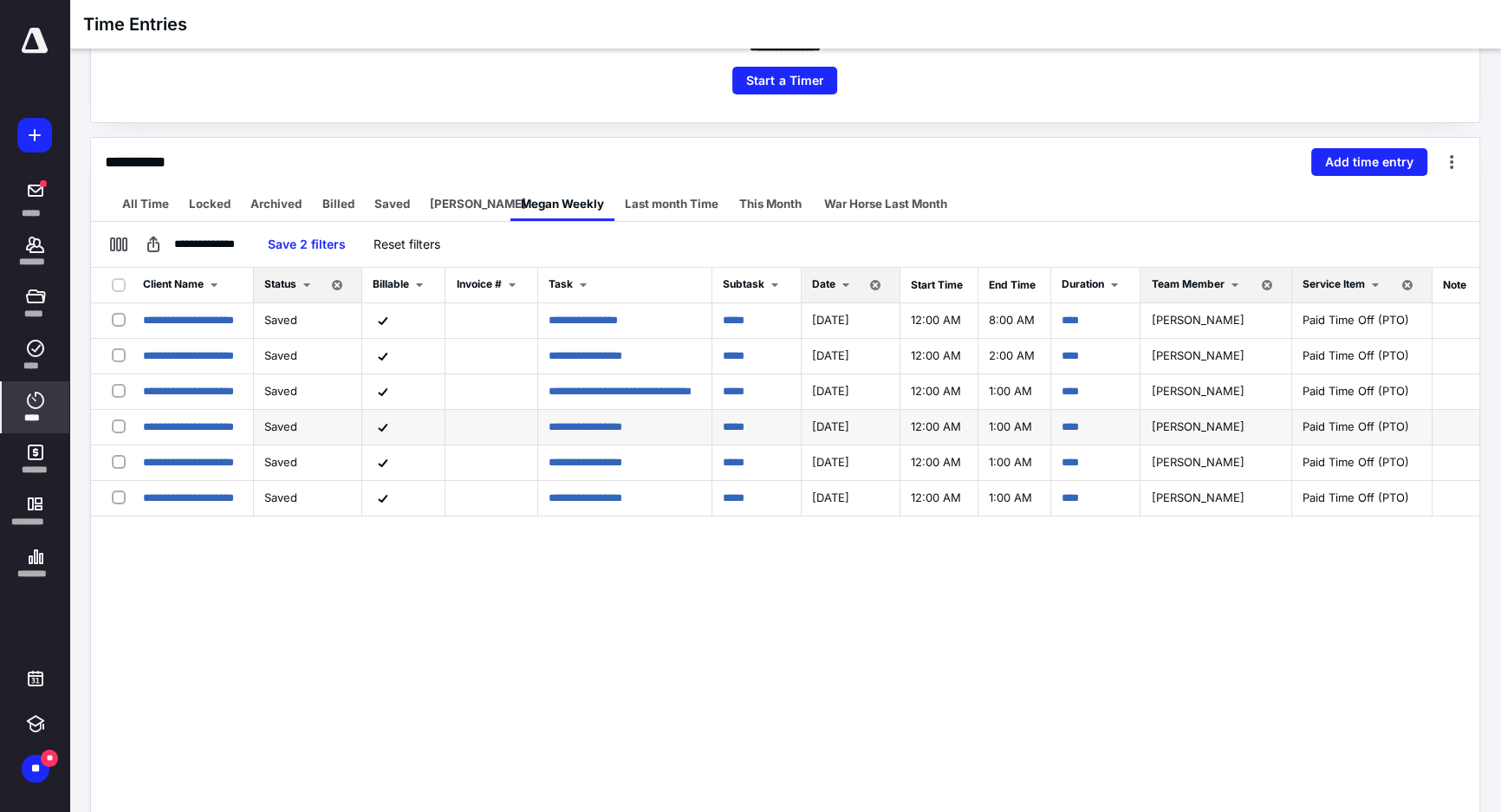 scroll, scrollTop: 0, scrollLeft: 0, axis: both 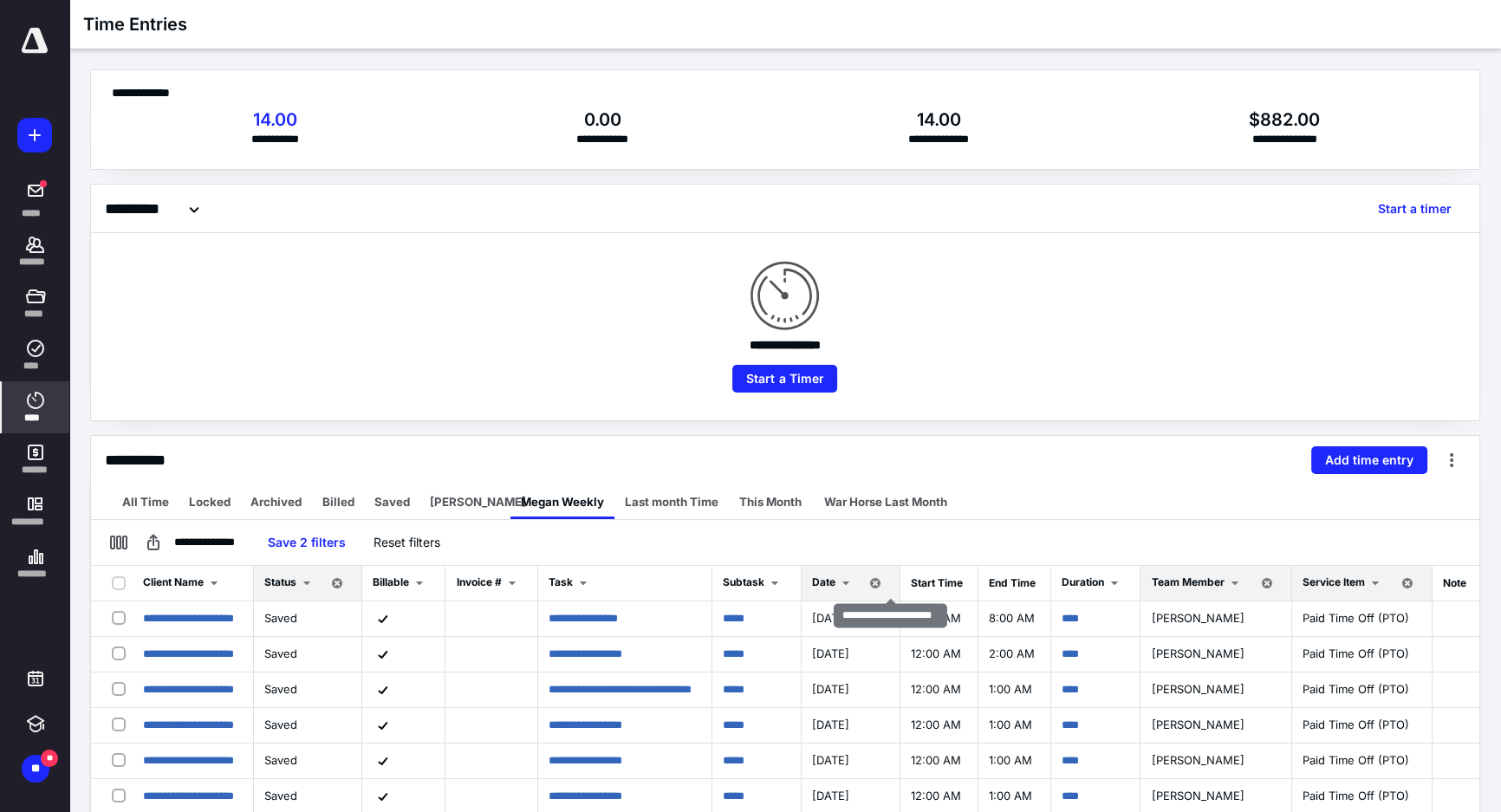 drag, startPoint x: 893, startPoint y: 580, endPoint x: 996, endPoint y: 546, distance: 108.46658 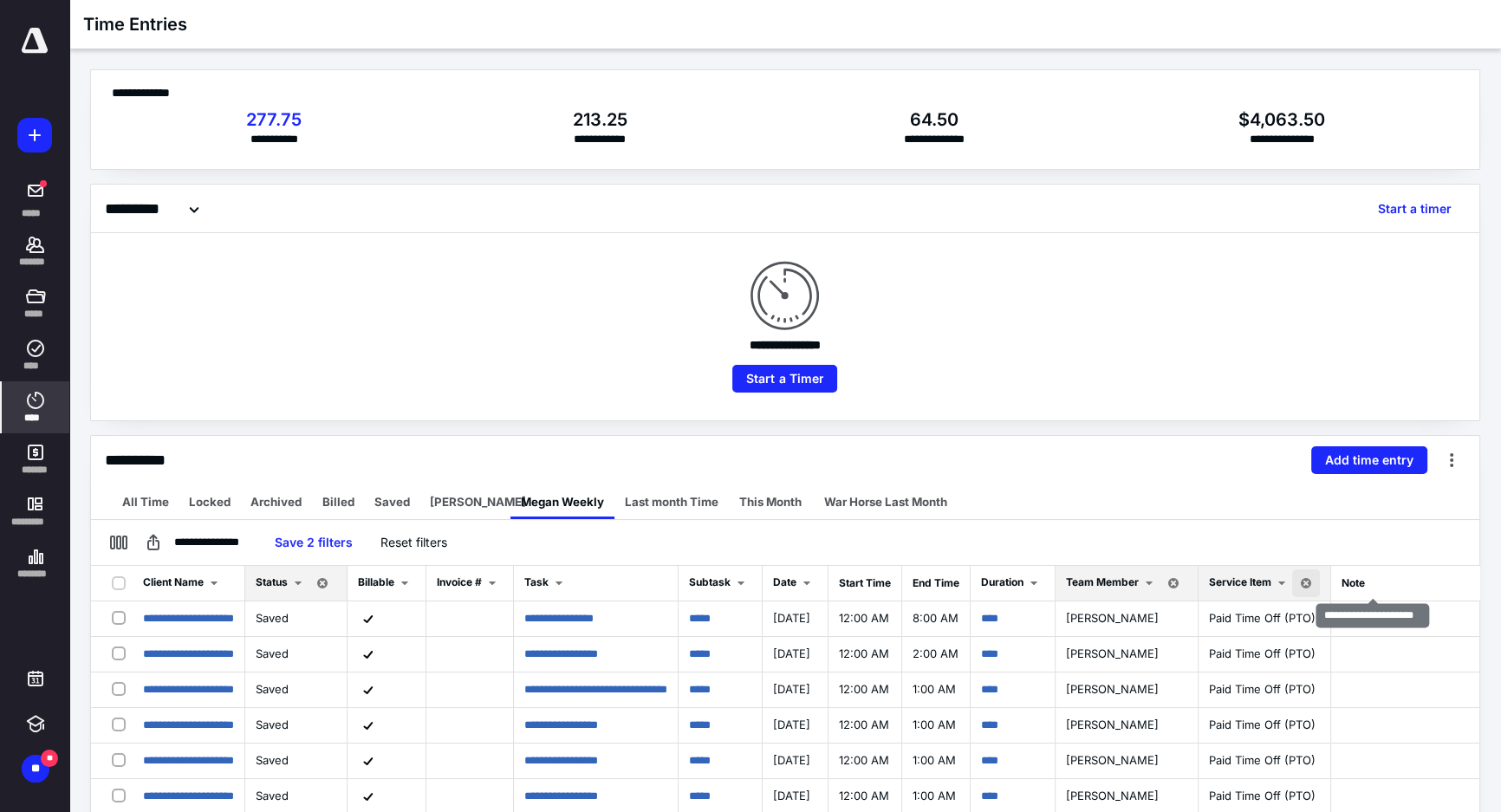 click at bounding box center (1306, 583) 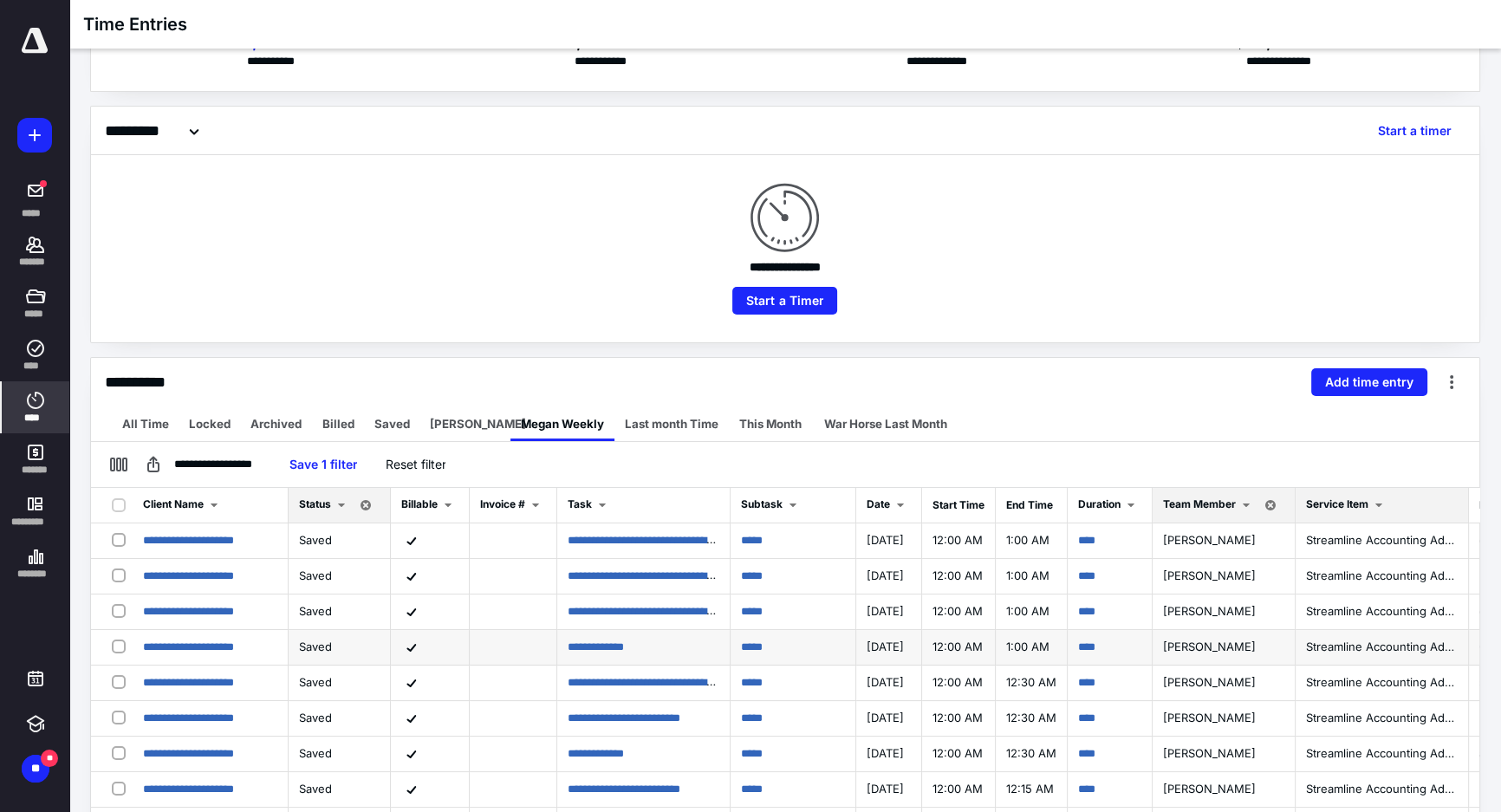 scroll, scrollTop: 236, scrollLeft: 0, axis: vertical 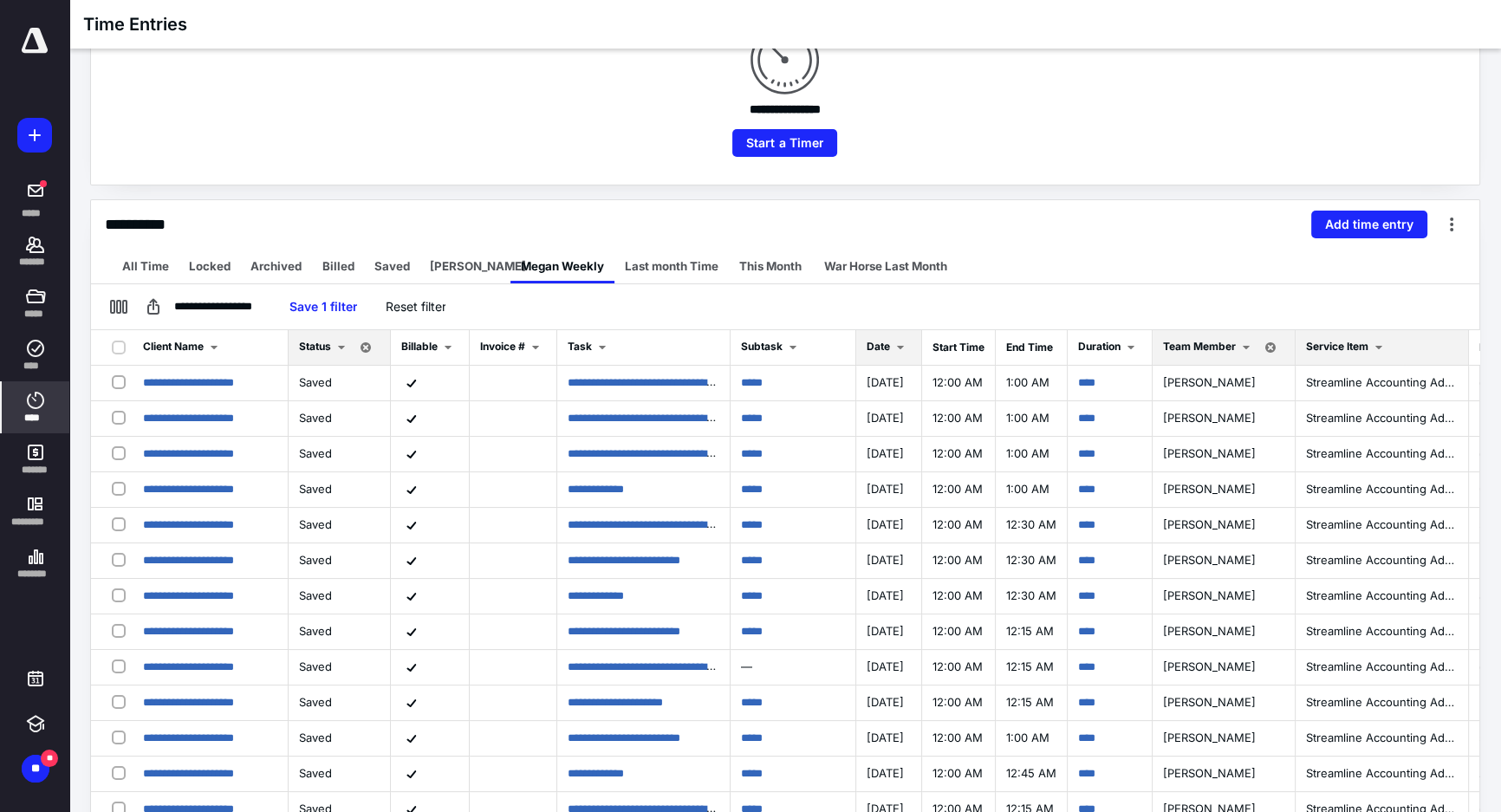 click at bounding box center (900, 348) 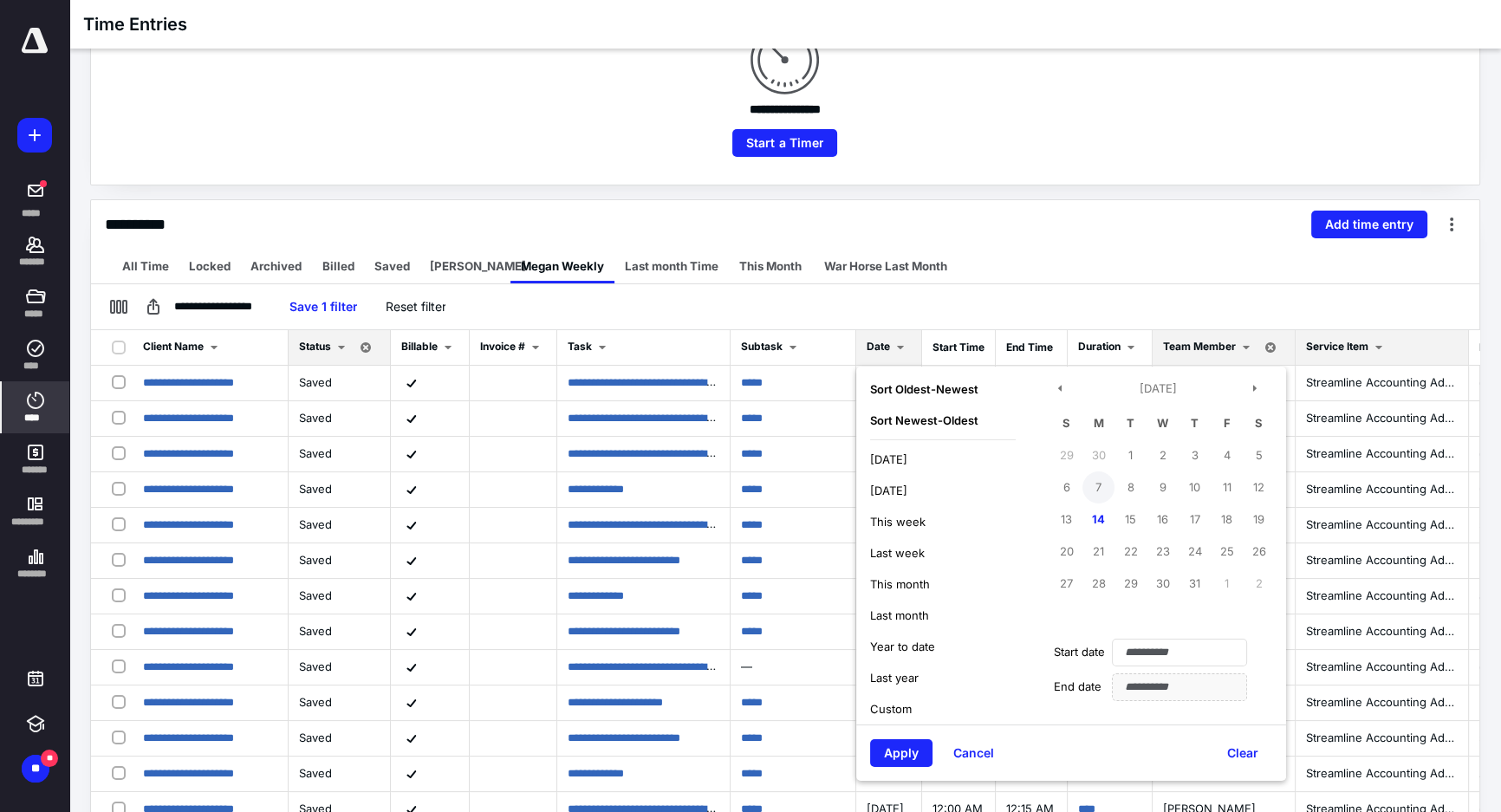 drag, startPoint x: 1140, startPoint y: 484, endPoint x: 1149, endPoint y: 483, distance: 9.05539 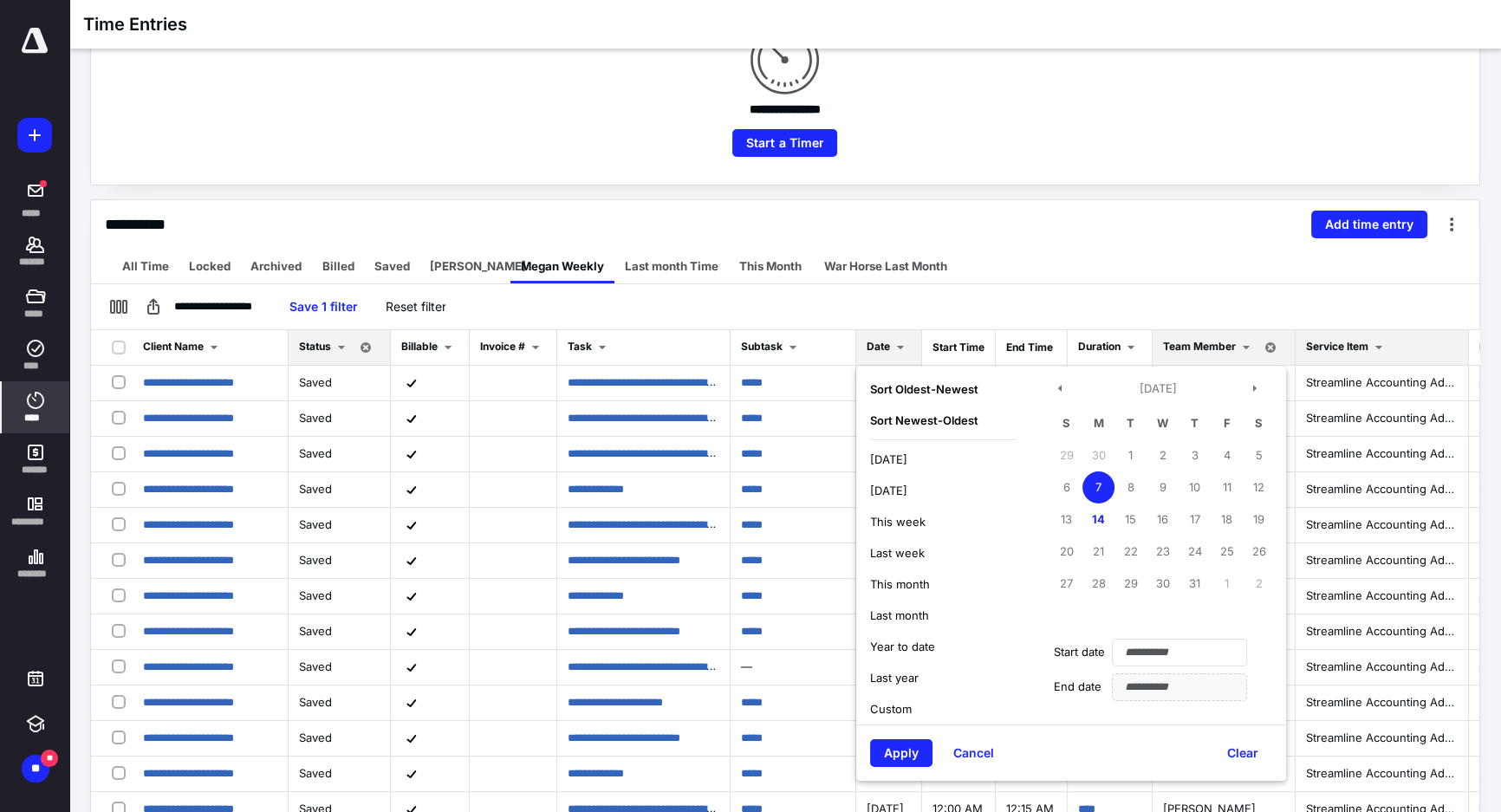 type on "**********" 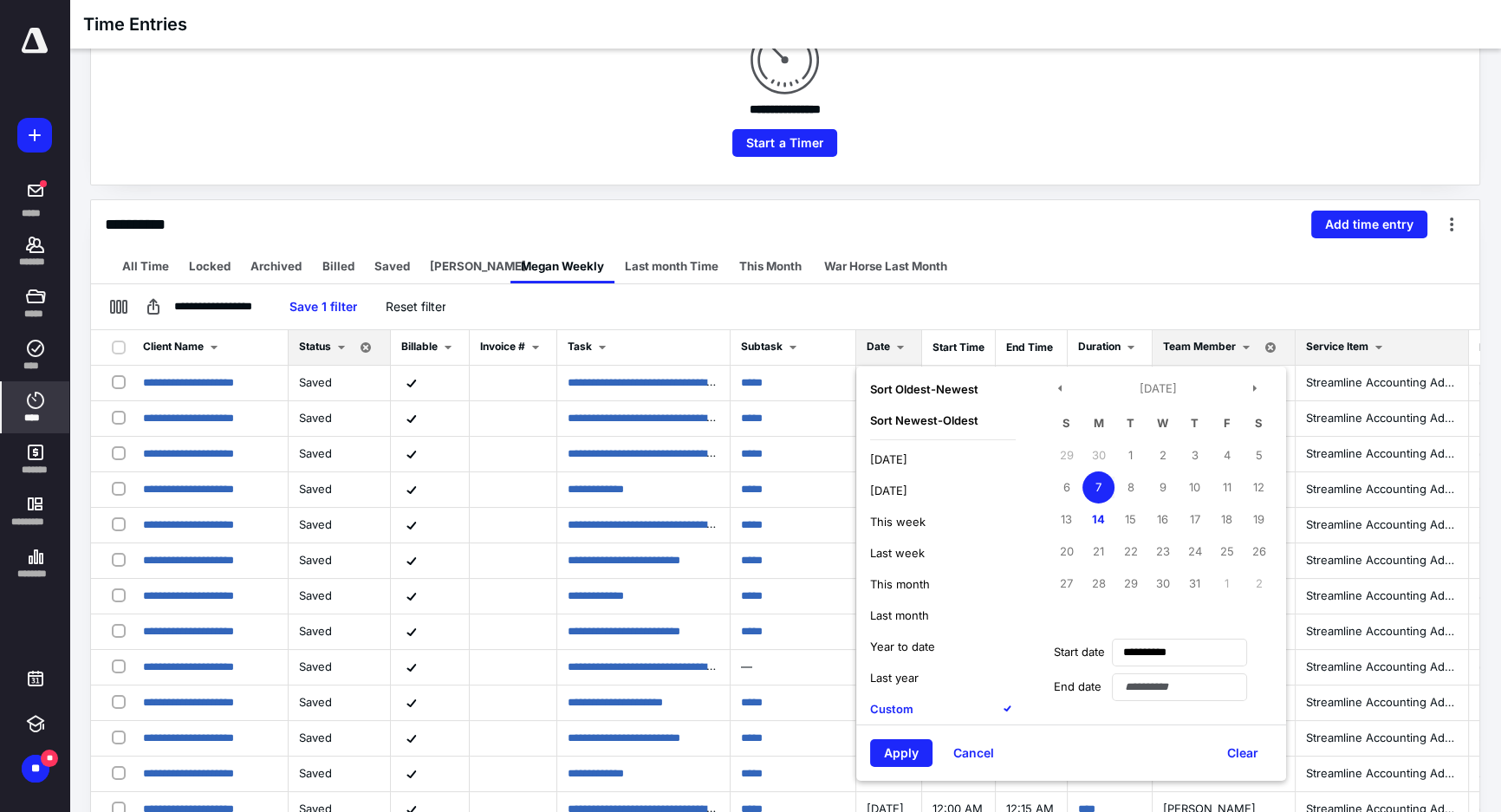 drag, startPoint x: 1271, startPoint y: 485, endPoint x: 1004, endPoint y: 698, distance: 341.5523 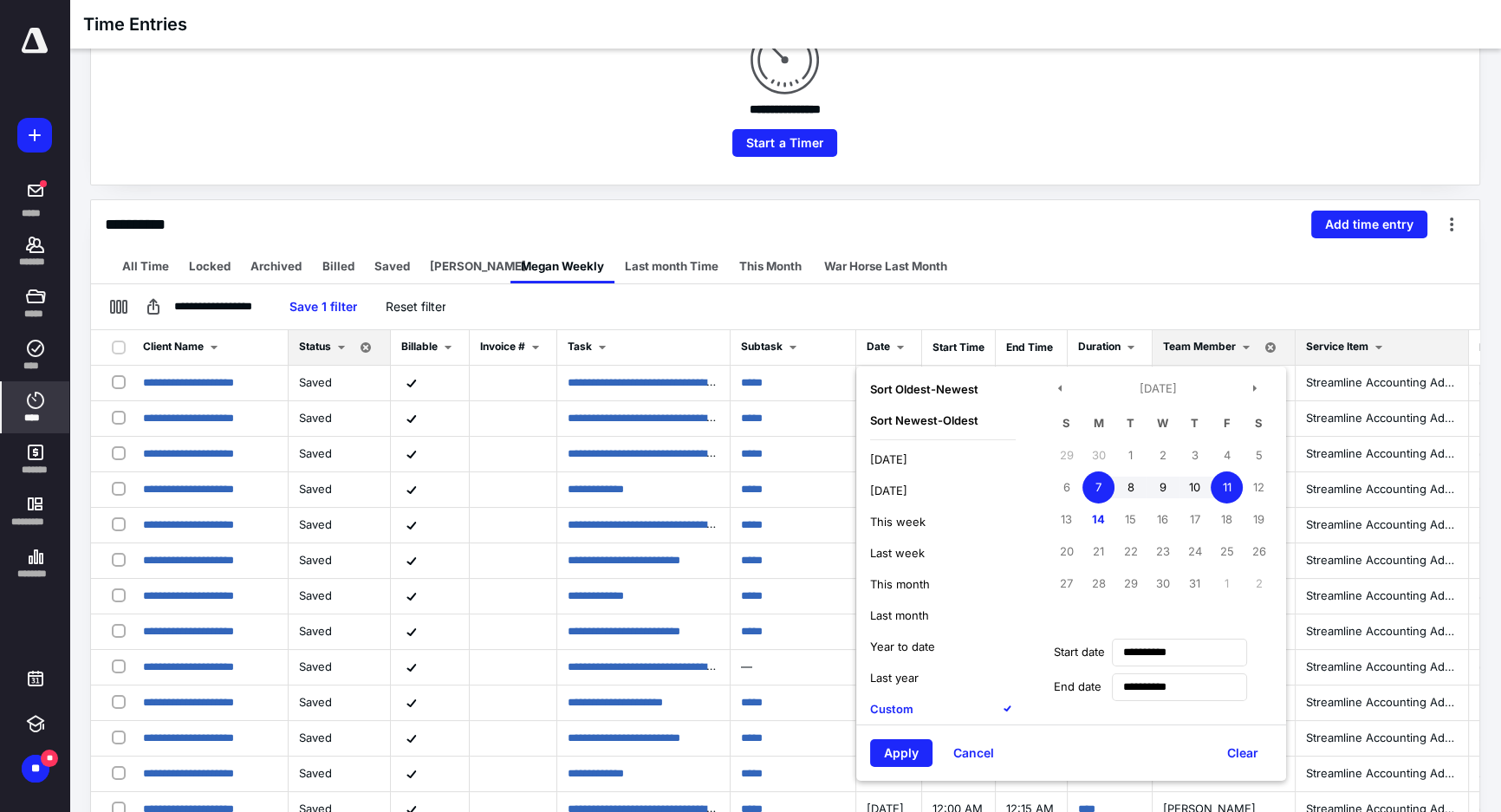 drag, startPoint x: 927, startPoint y: 753, endPoint x: 935, endPoint y: 749, distance: 8.94427 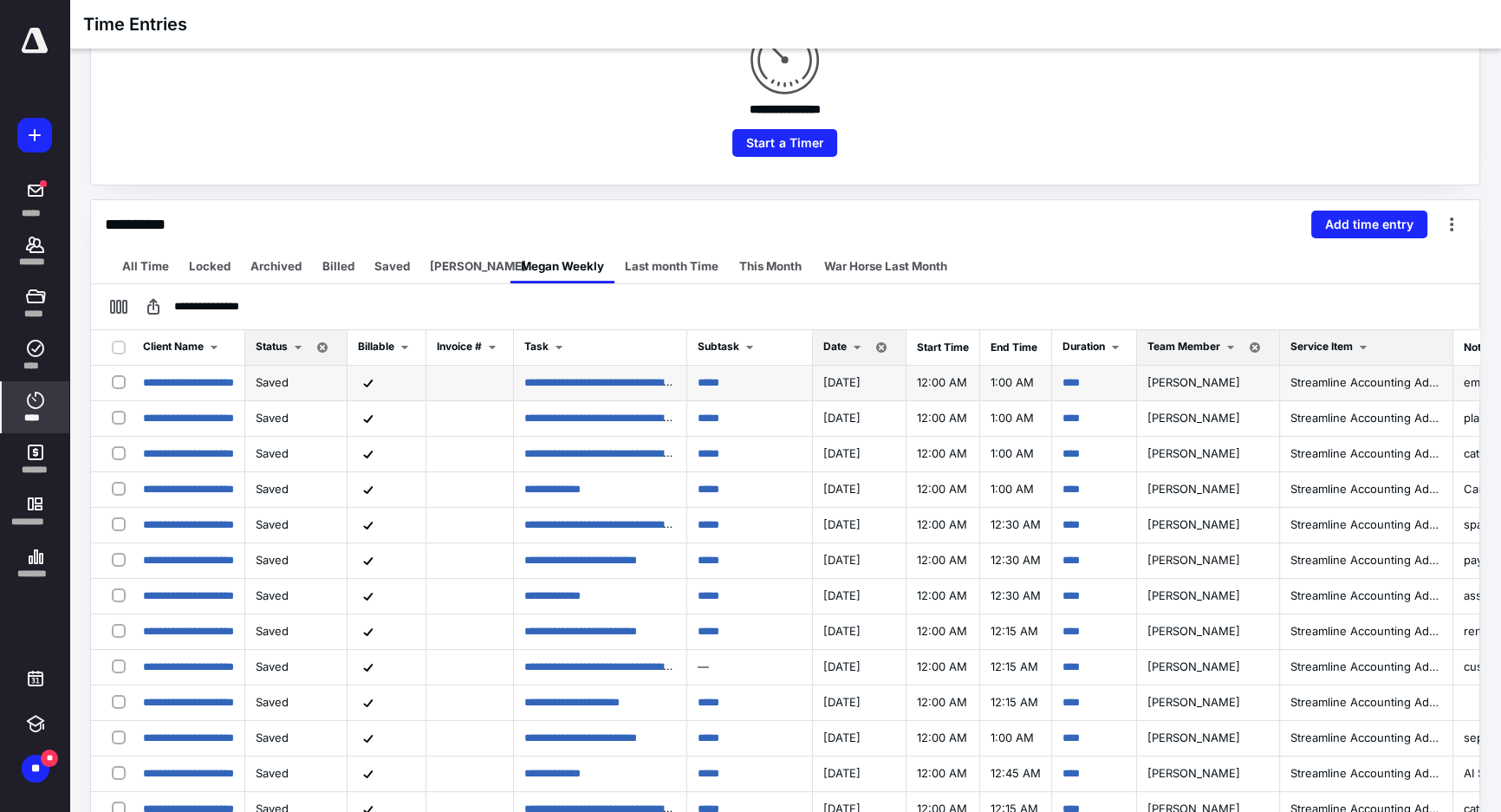 scroll, scrollTop: 0, scrollLeft: 0, axis: both 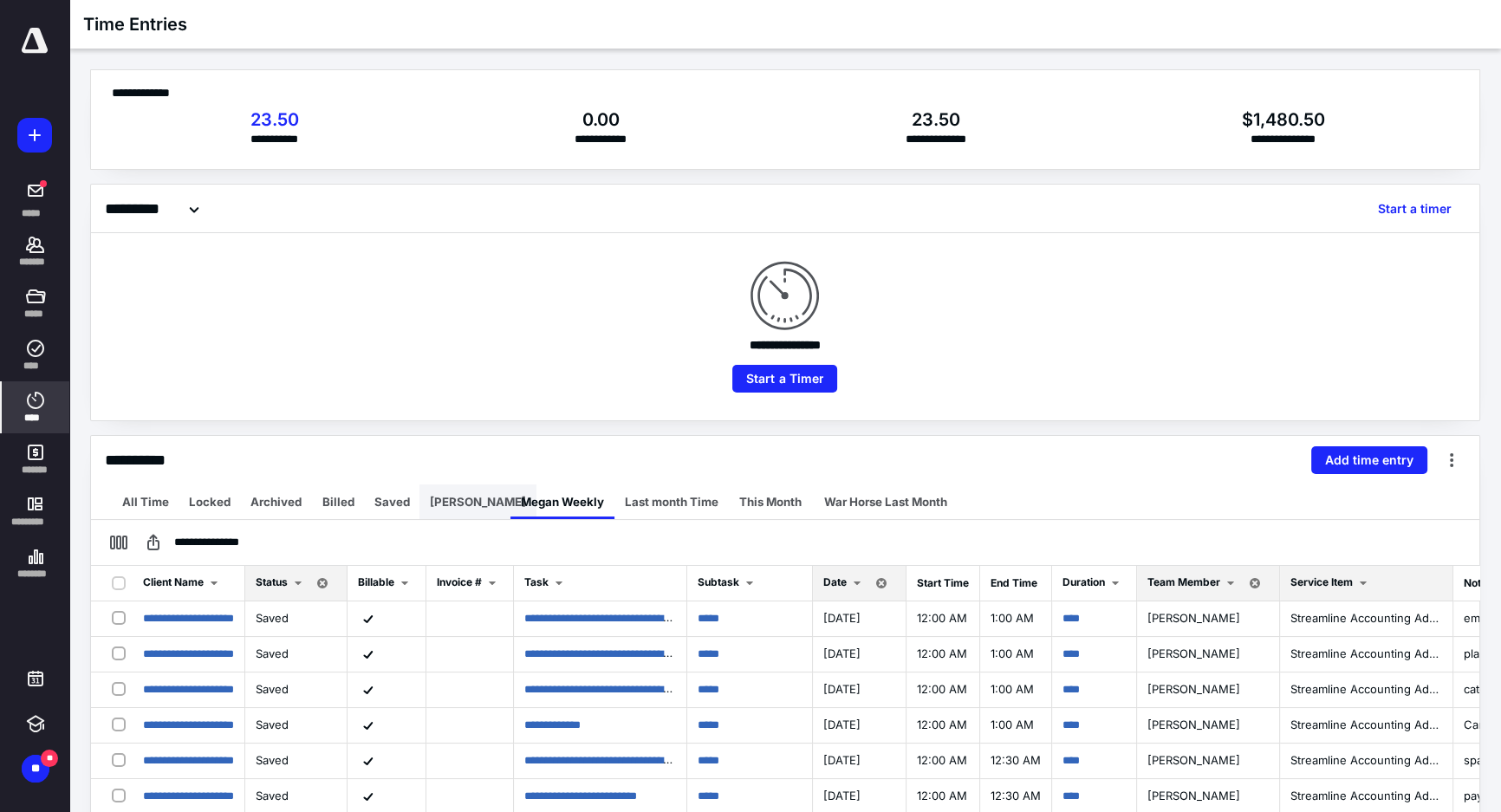click on "[PERSON_NAME]" at bounding box center (478, 502) 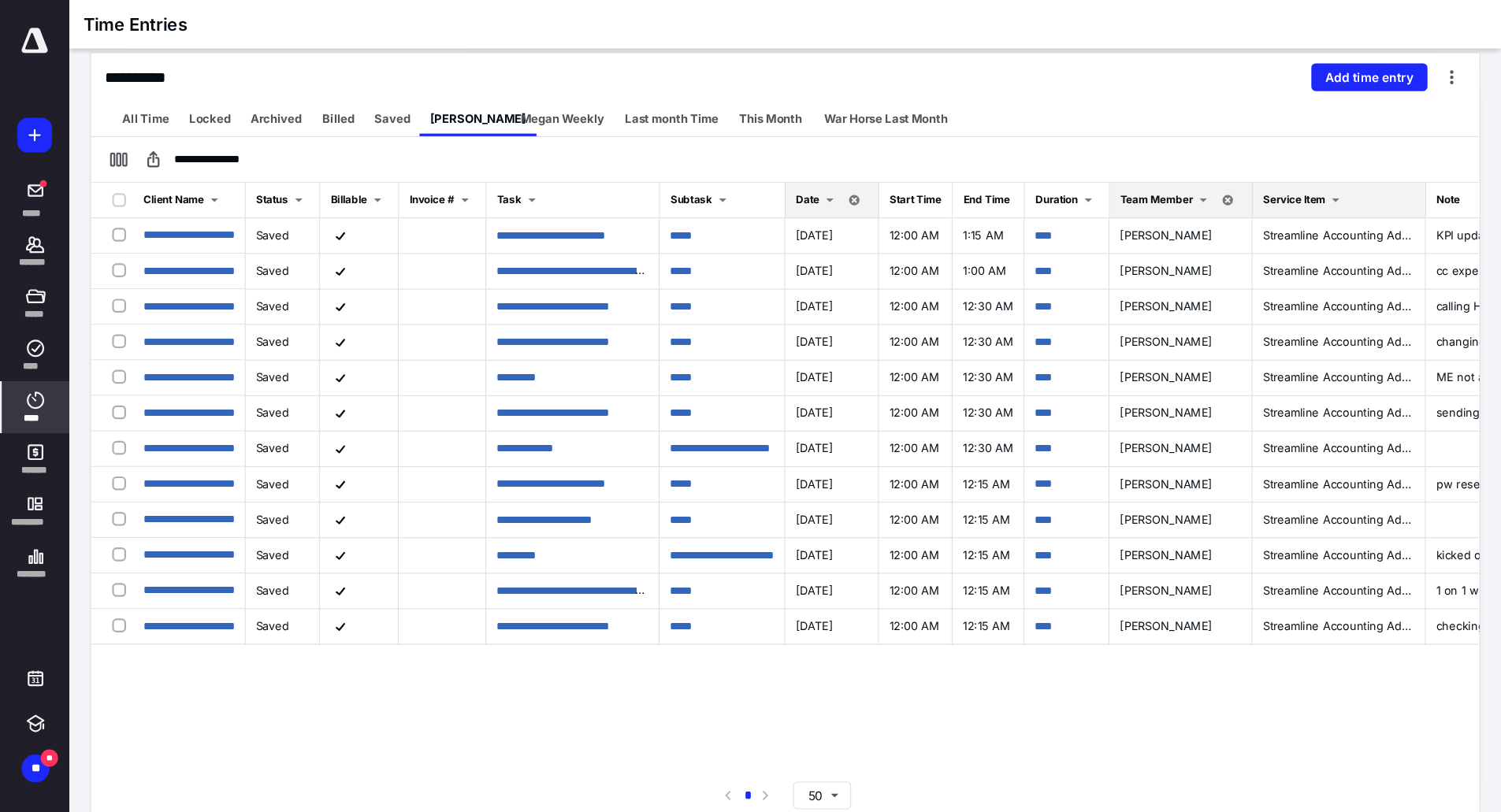 scroll, scrollTop: 276, scrollLeft: 0, axis: vertical 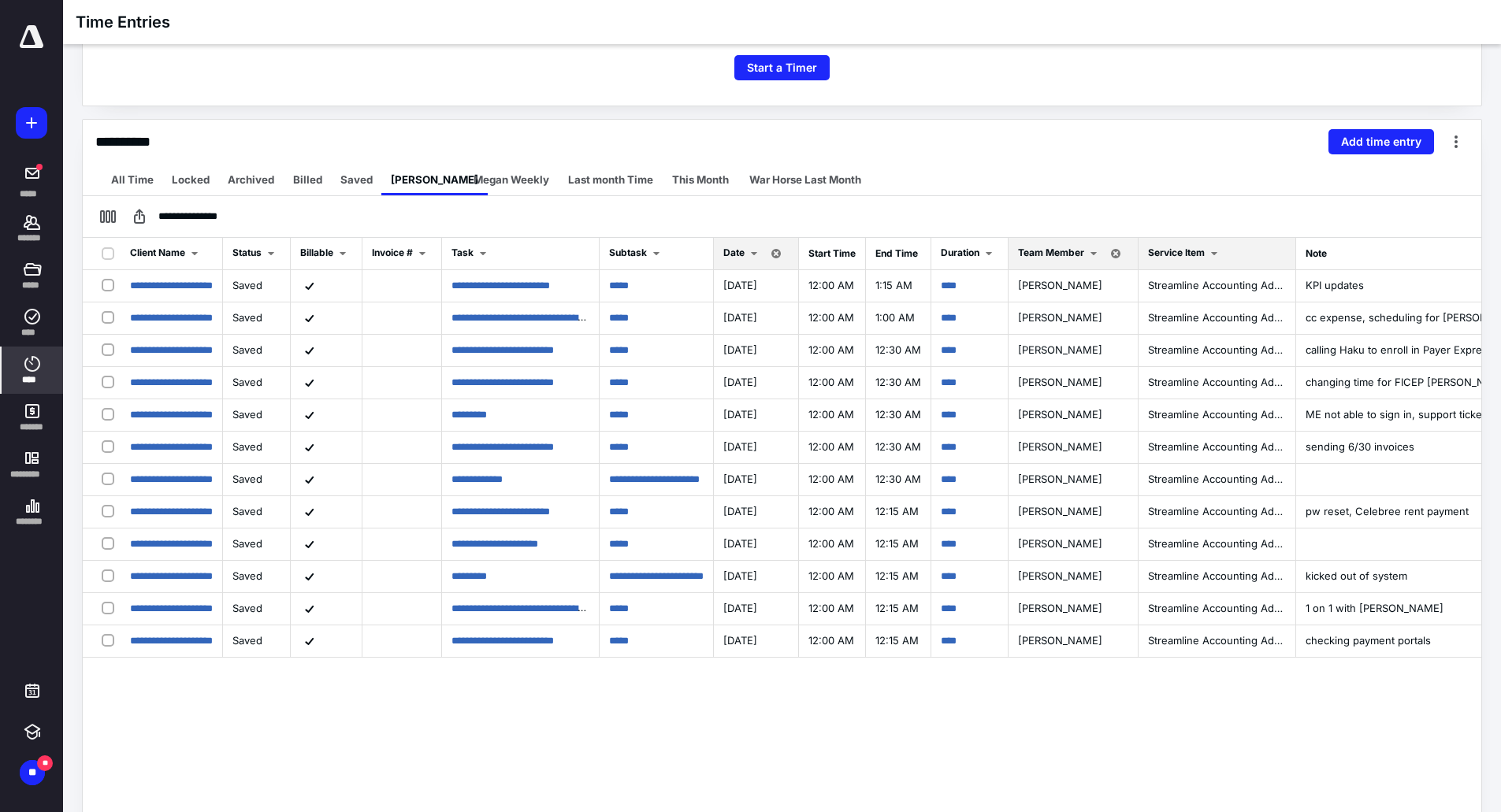 drag, startPoint x: 1374, startPoint y: 39, endPoint x: 1217, endPoint y: 703, distance: 682.30858 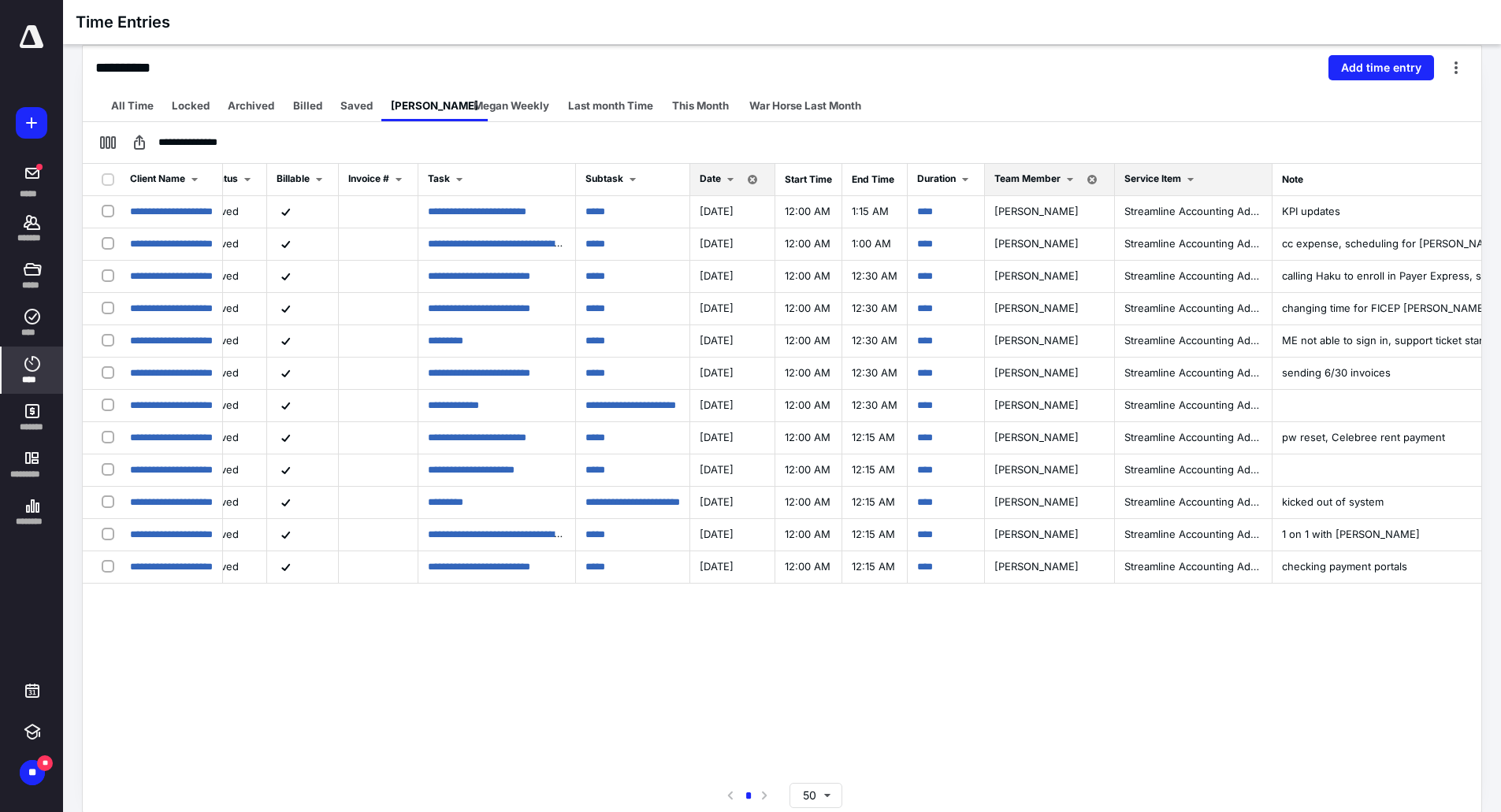 scroll, scrollTop: 0, scrollLeft: 136, axis: horizontal 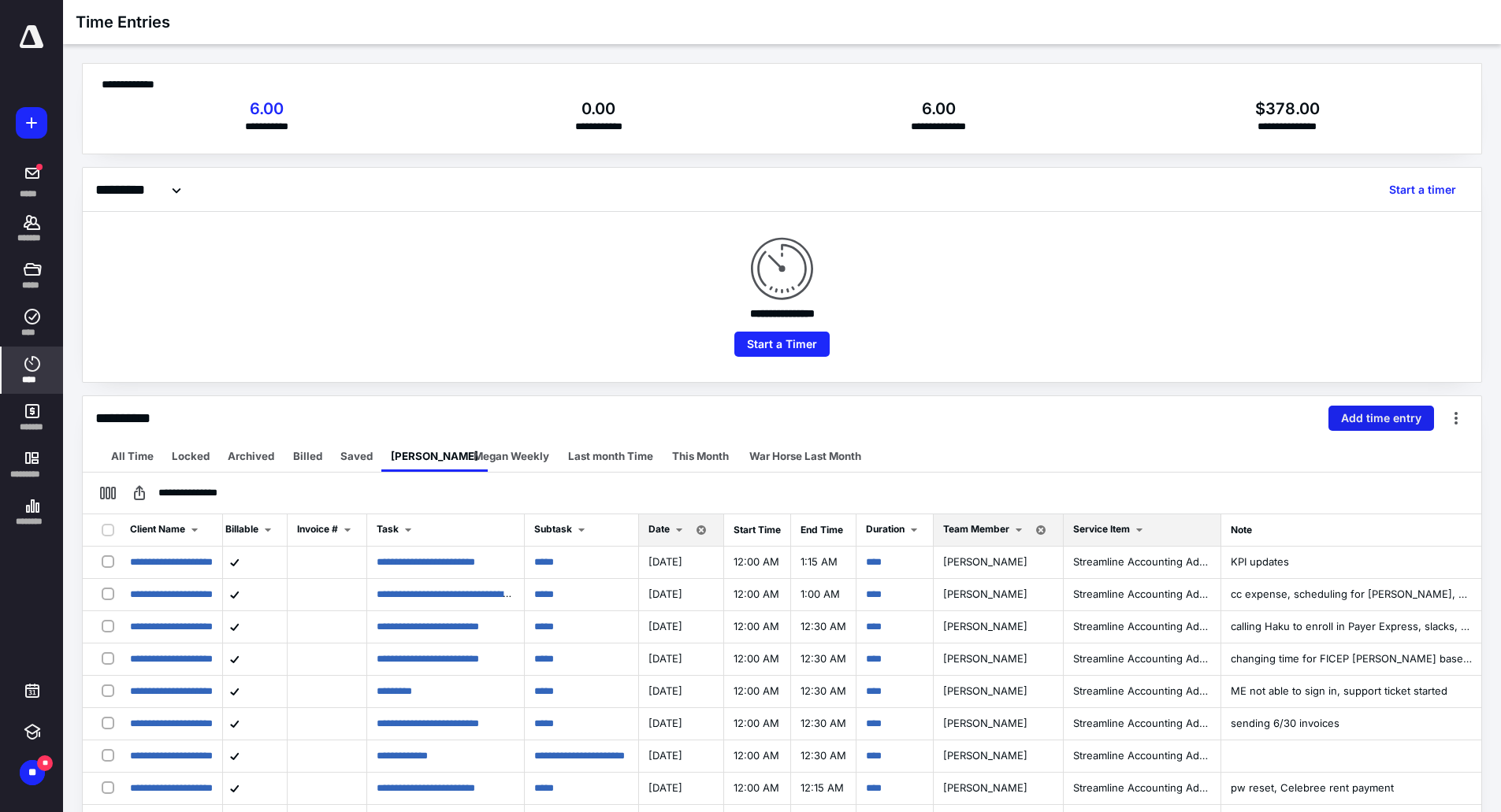 drag, startPoint x: 1390, startPoint y: 434, endPoint x: 1391, endPoint y: 422, distance: 12.041595 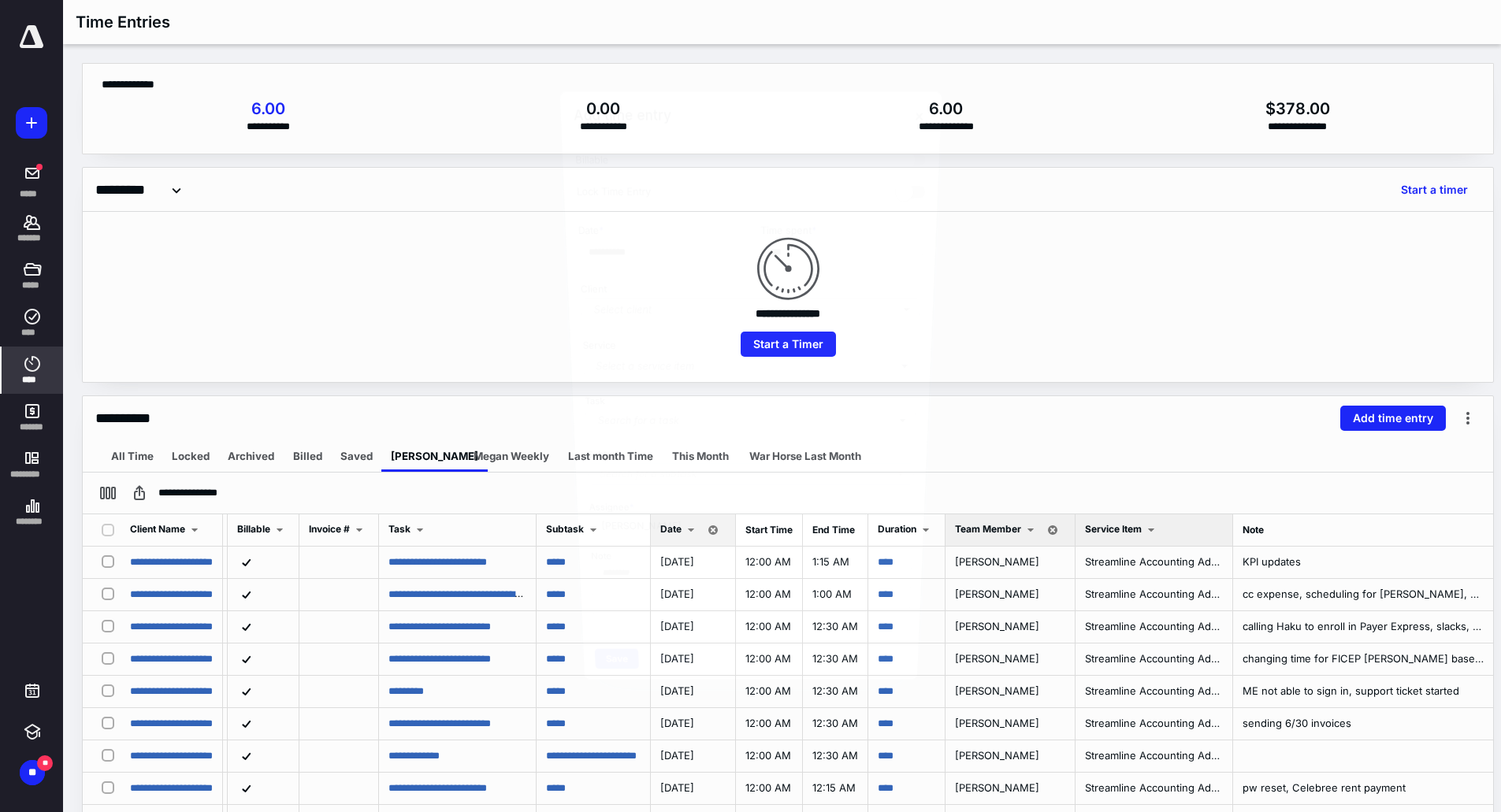 scroll, scrollTop: 0, scrollLeft: 124, axis: horizontal 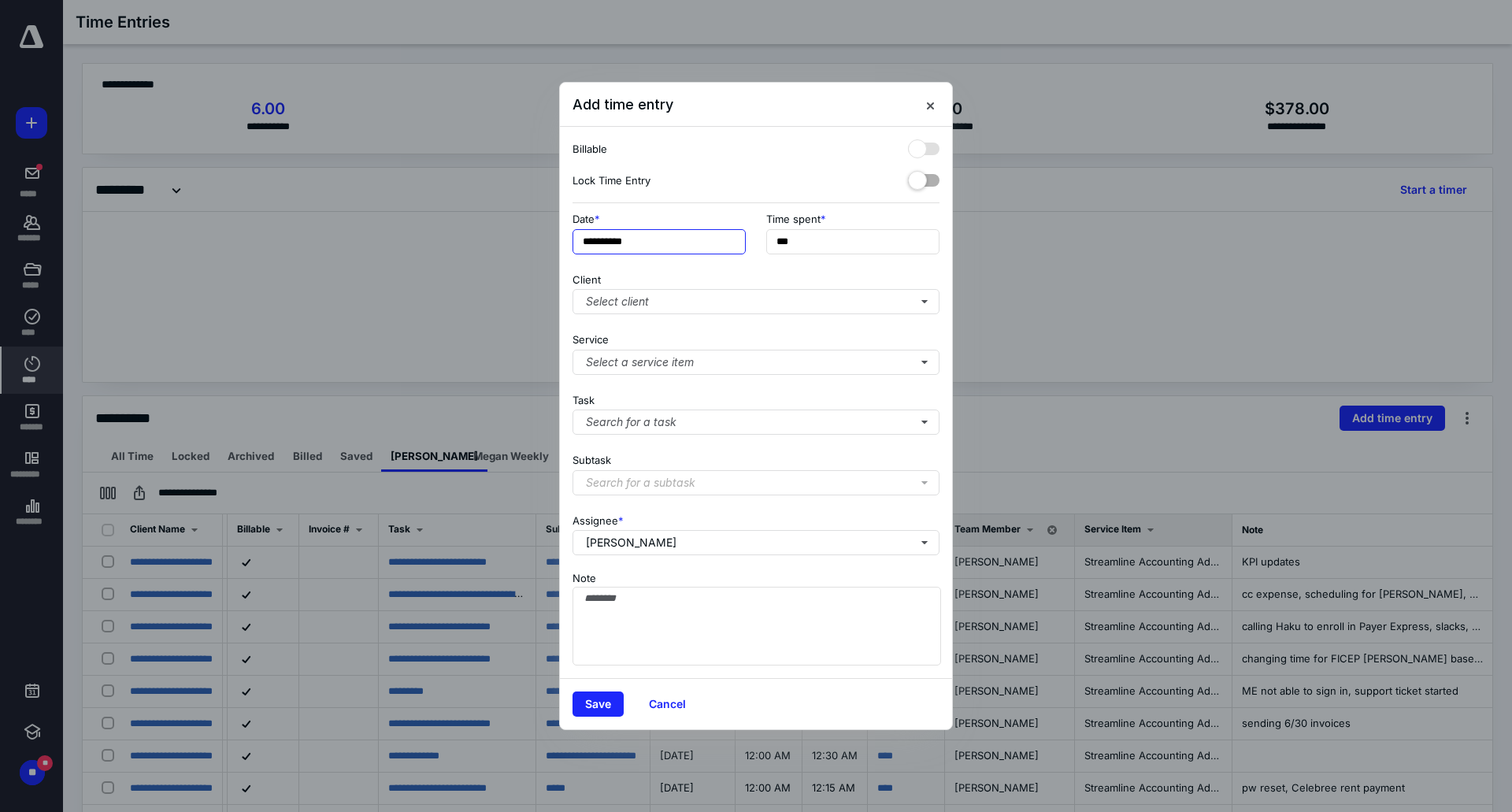 click on "**********" at bounding box center [659, 242] 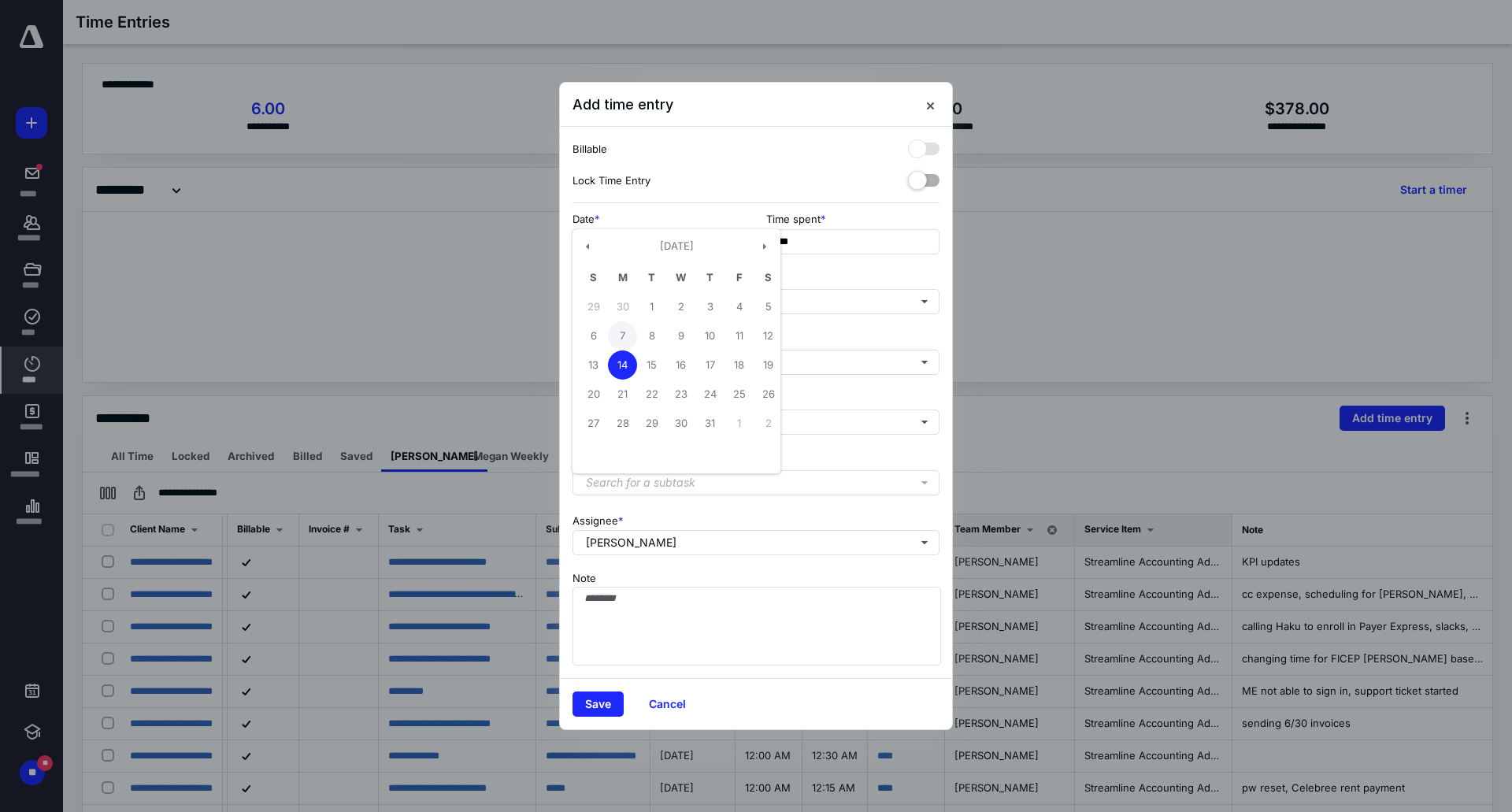 click on "7" at bounding box center [622, 336] 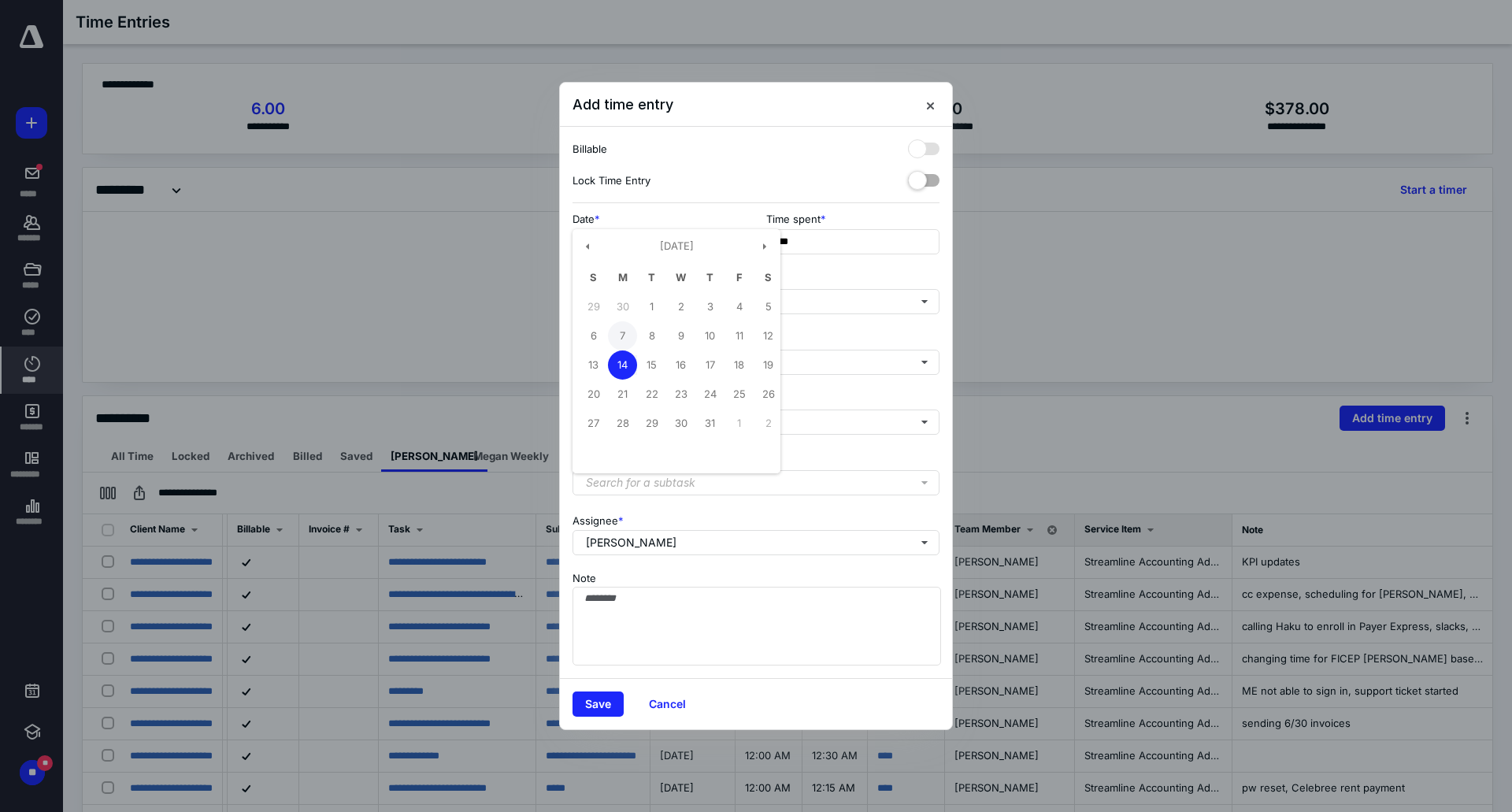type on "**********" 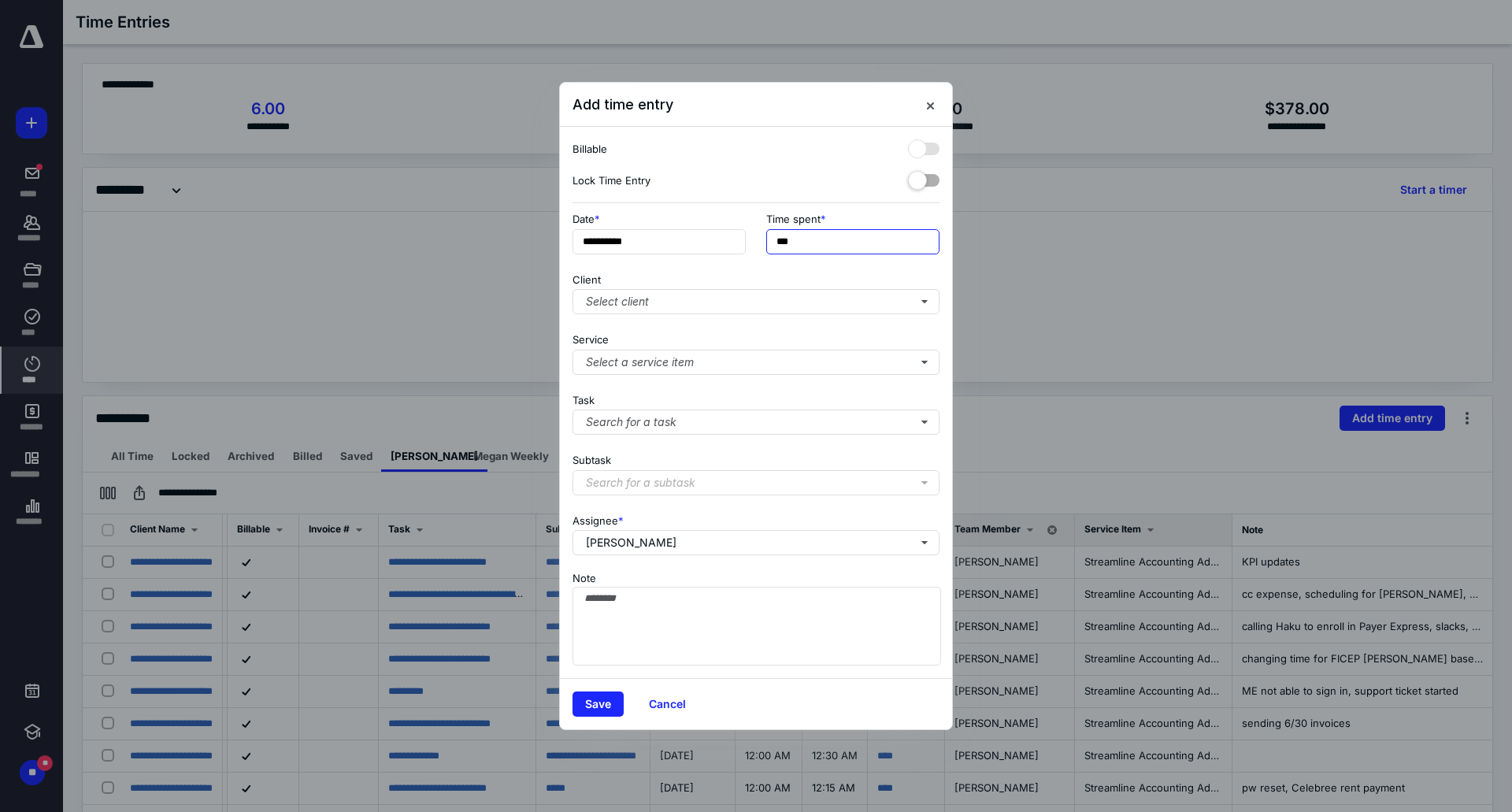 drag, startPoint x: 808, startPoint y: 239, endPoint x: 680, endPoint y: 257, distance: 129.259 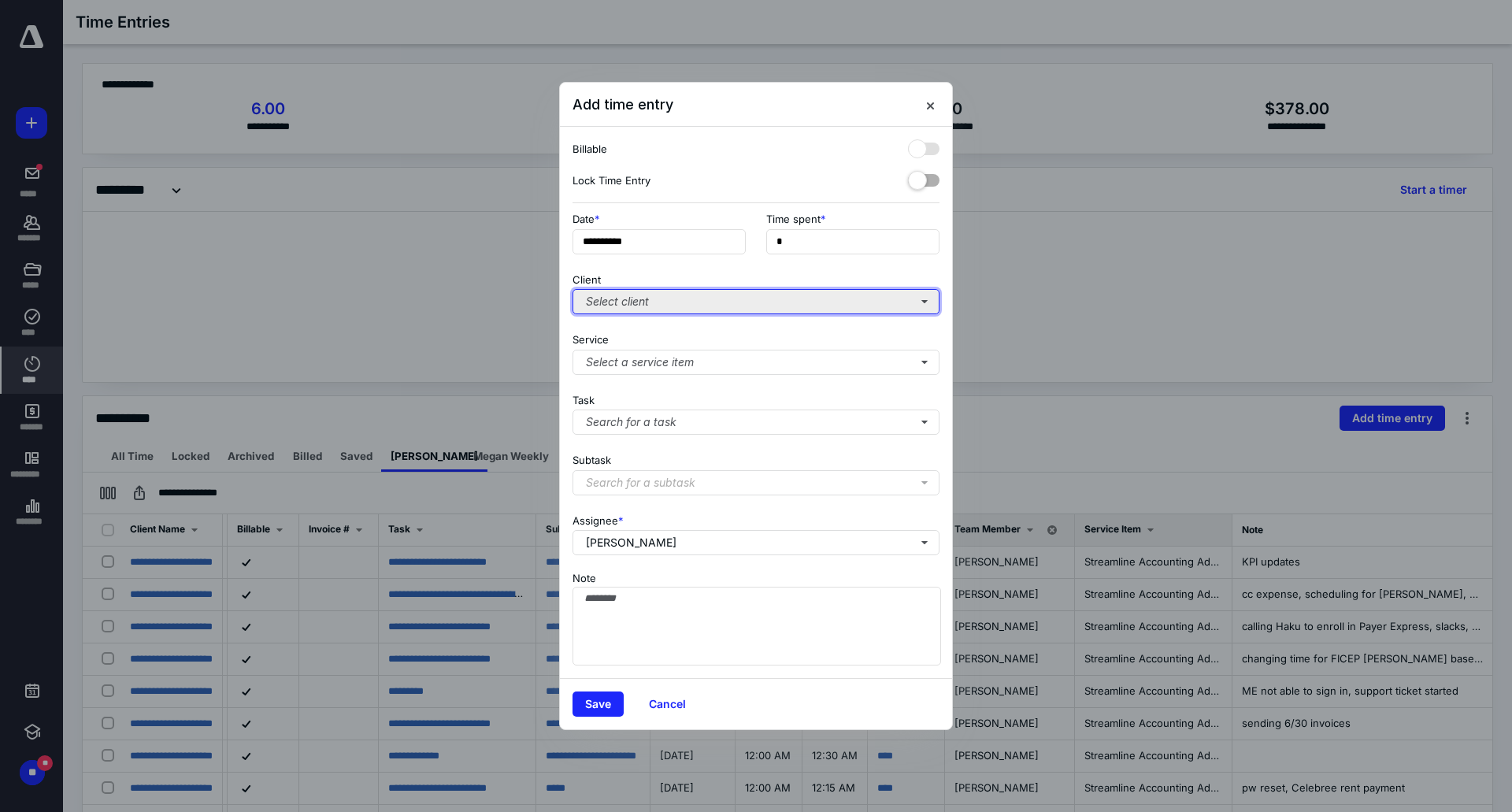 type on "**" 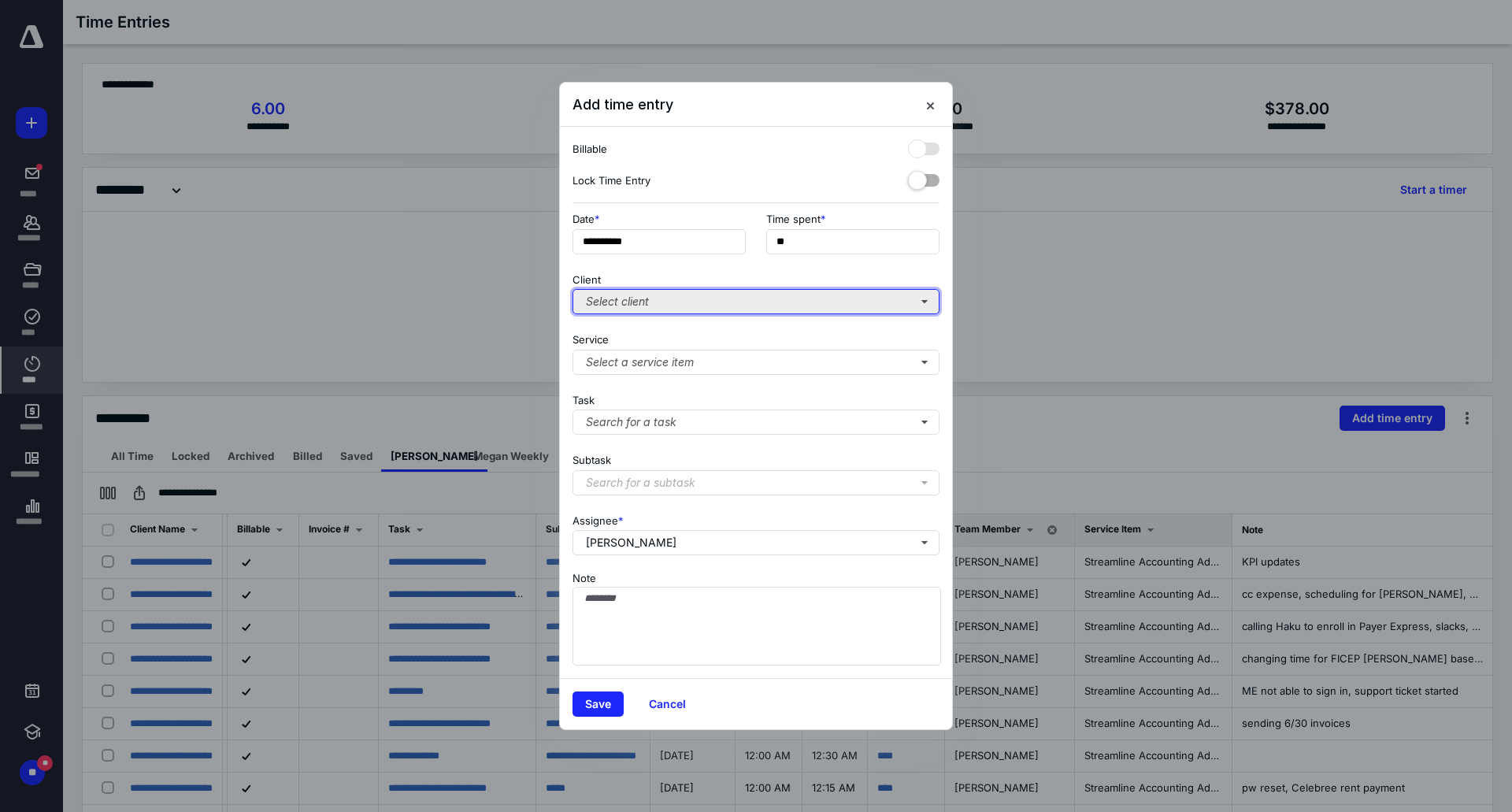 click on "Select client" at bounding box center [756, 302] 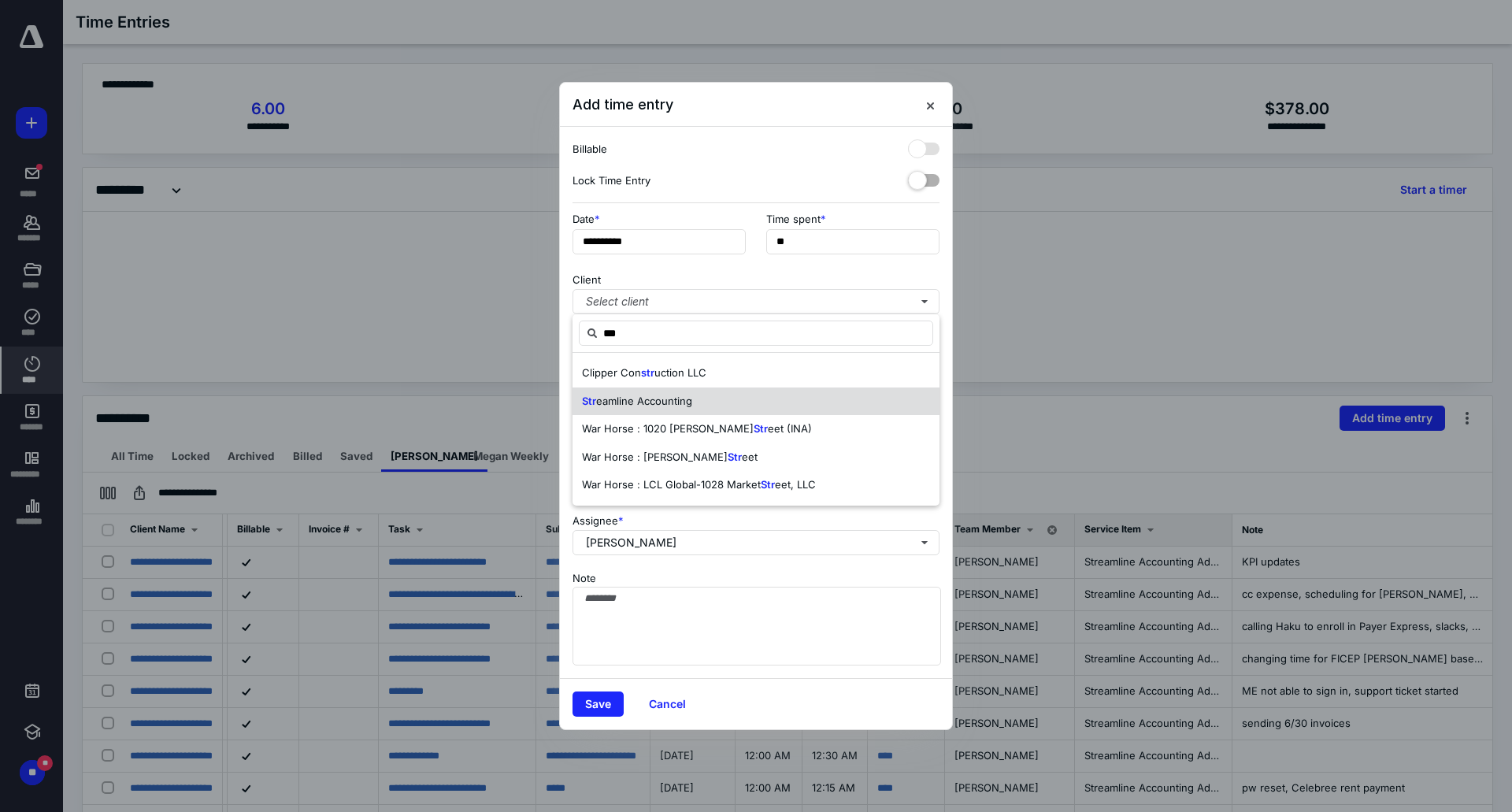 click on "Str eamline Accounting" at bounding box center (756, 402) 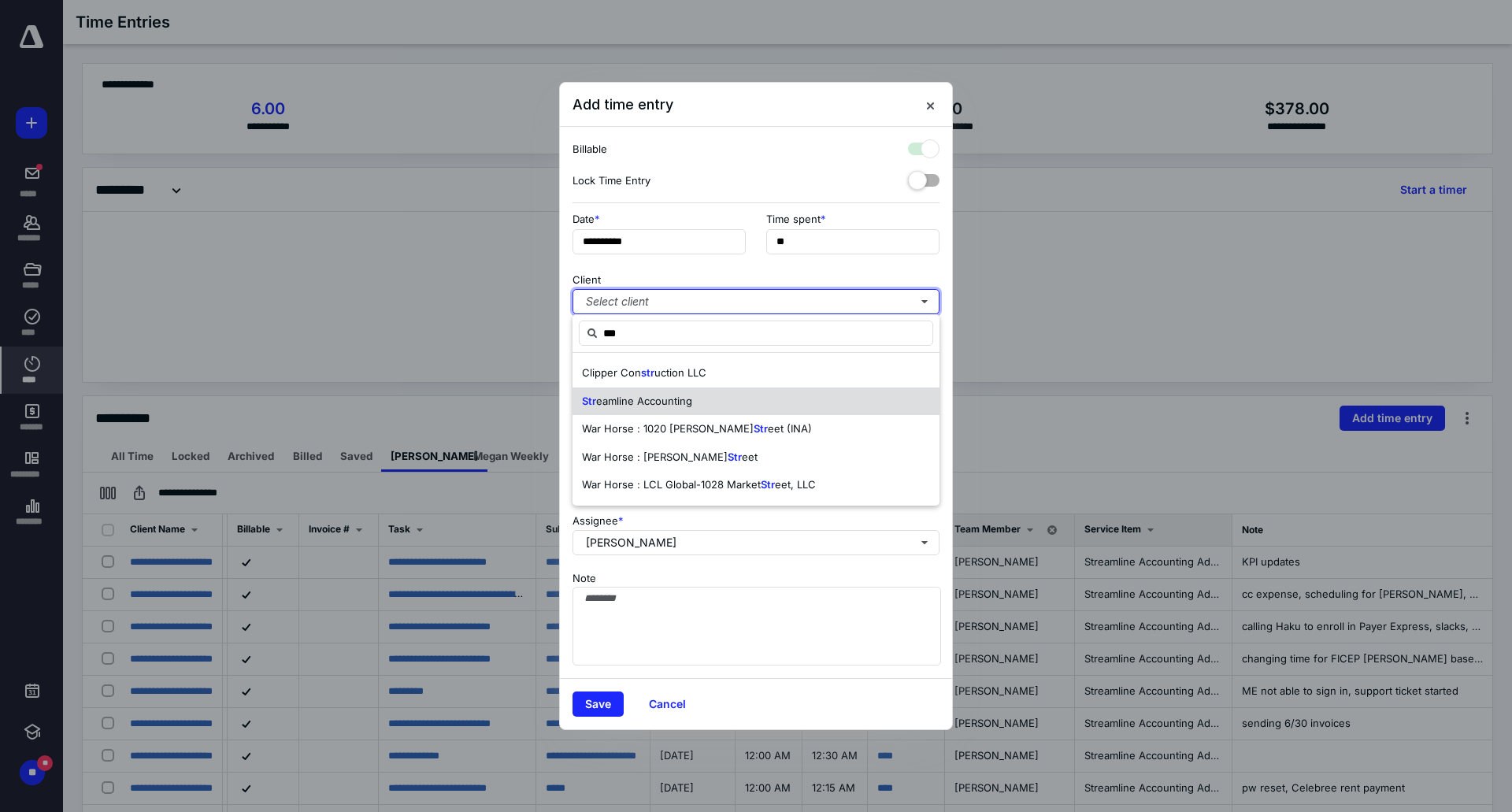 checkbox on "true" 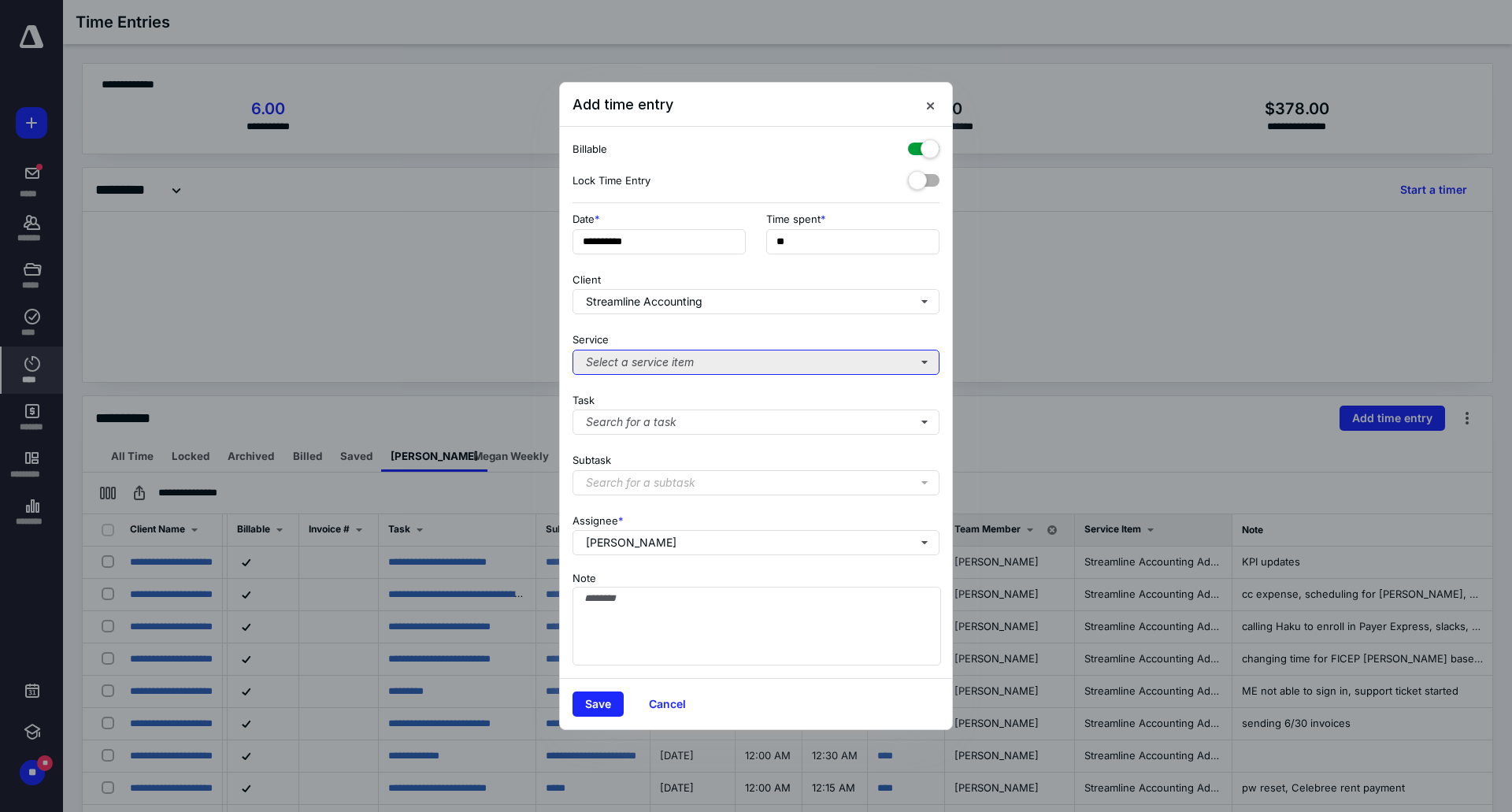 click on "Select a service item" at bounding box center (756, 362) 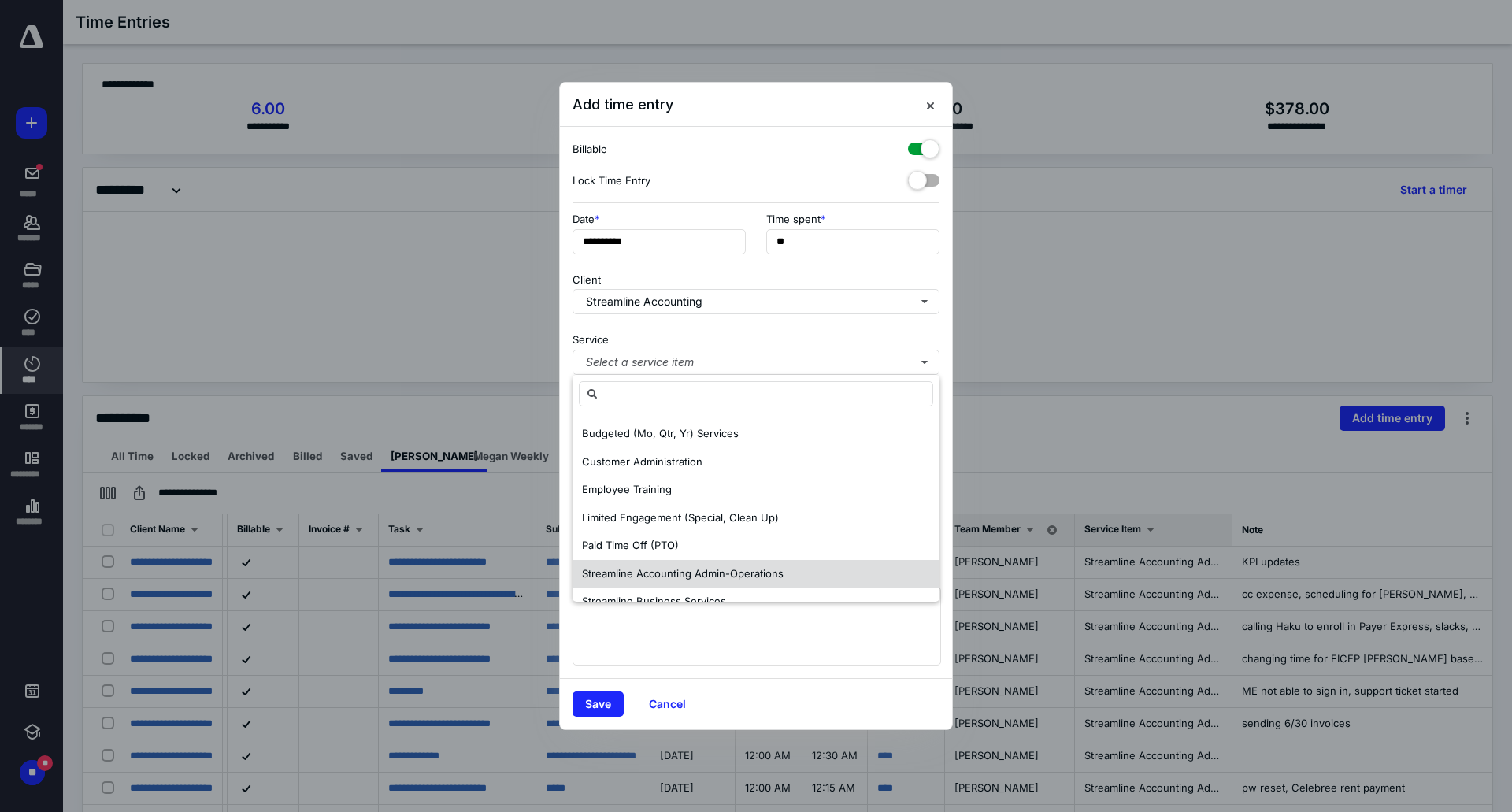 click on "Streamline Accounting Admin-Operations" at bounding box center (683, 573) 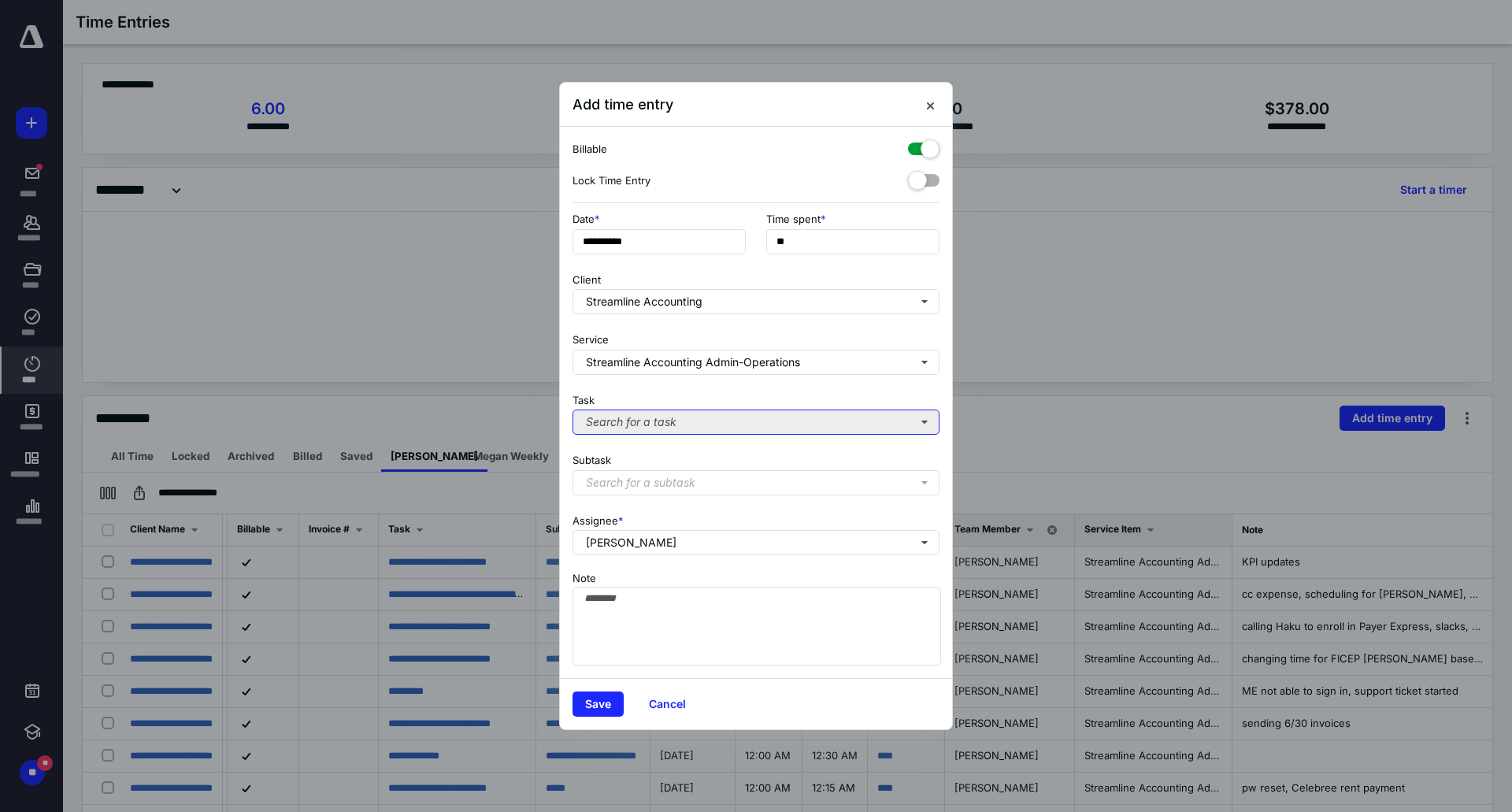 click on "Search for a task" at bounding box center [756, 422] 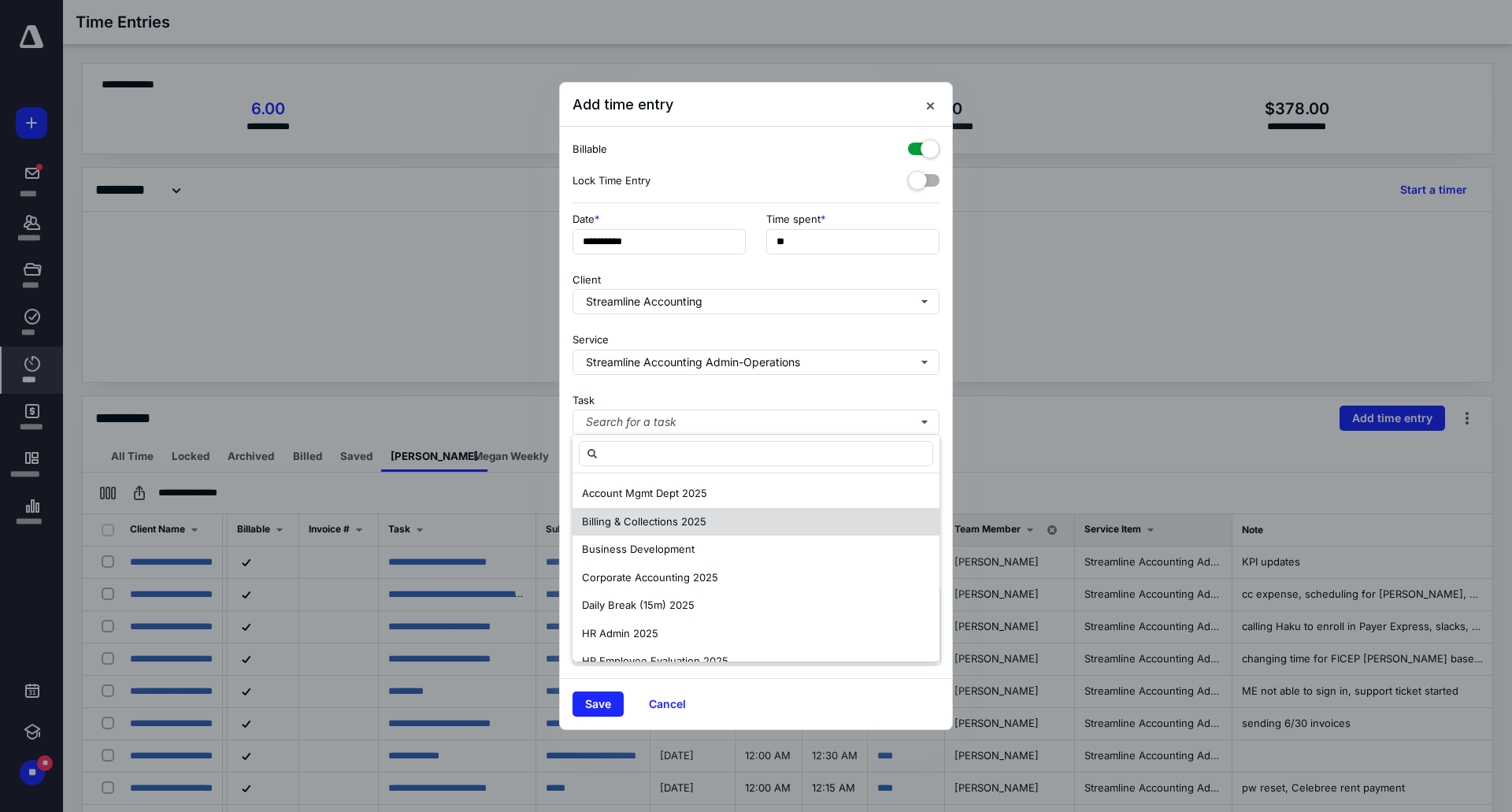 click on "Billing & Collections 2025" at bounding box center (644, 521) 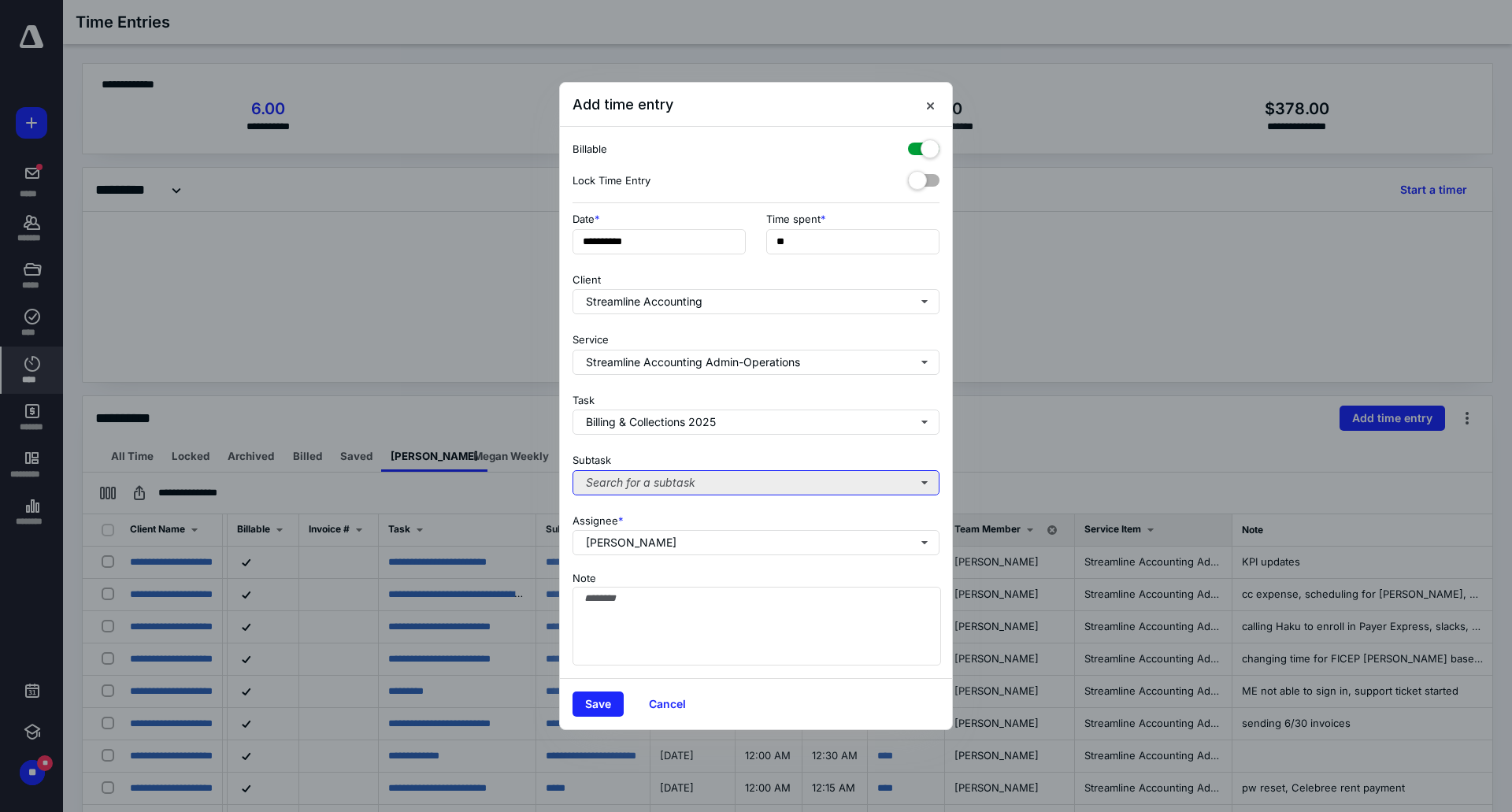 click on "Search for a subtask" at bounding box center (756, 483) 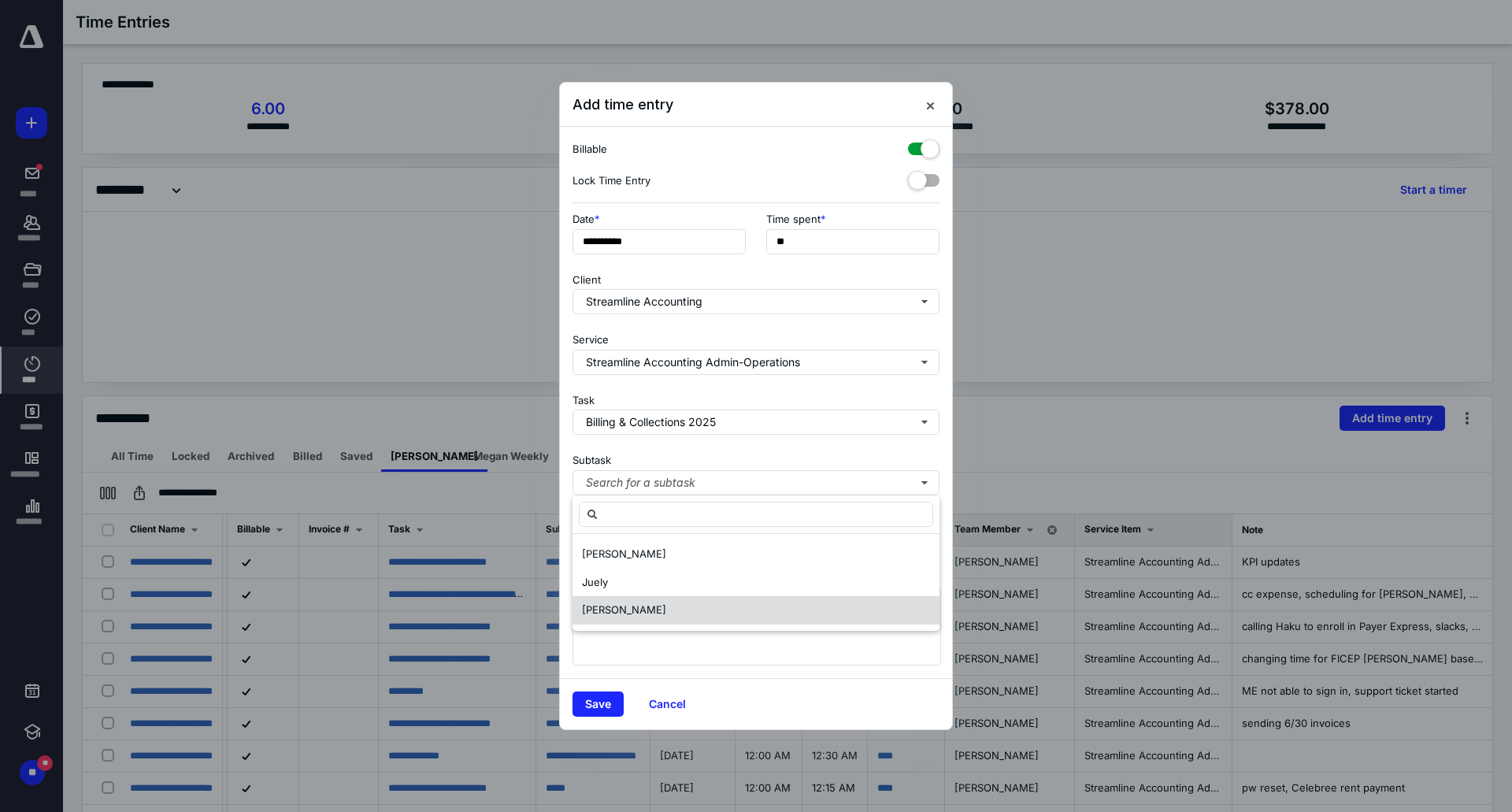 click on "[PERSON_NAME]" at bounding box center (756, 610) 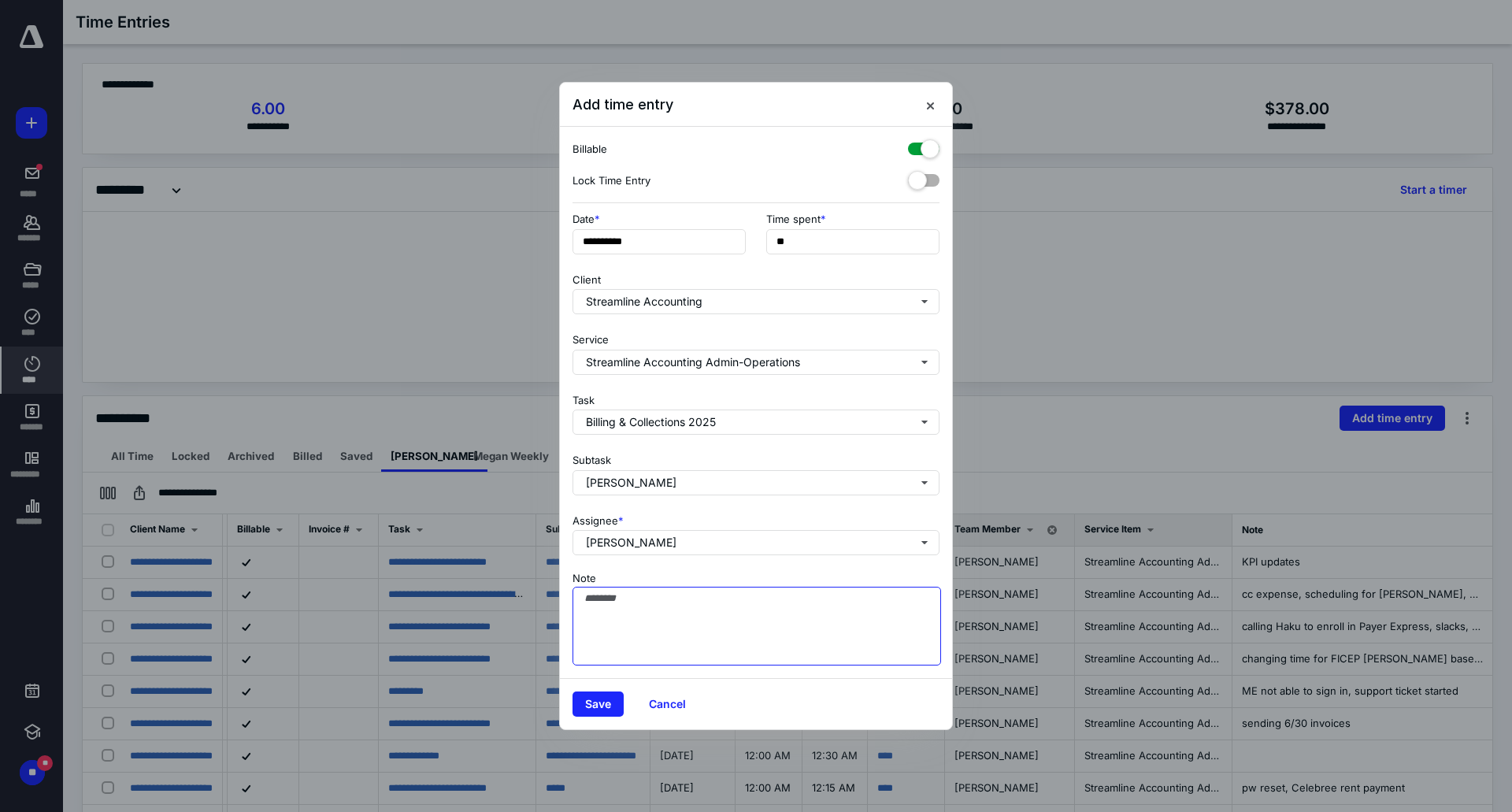 click on "Note" at bounding box center (757, 626) 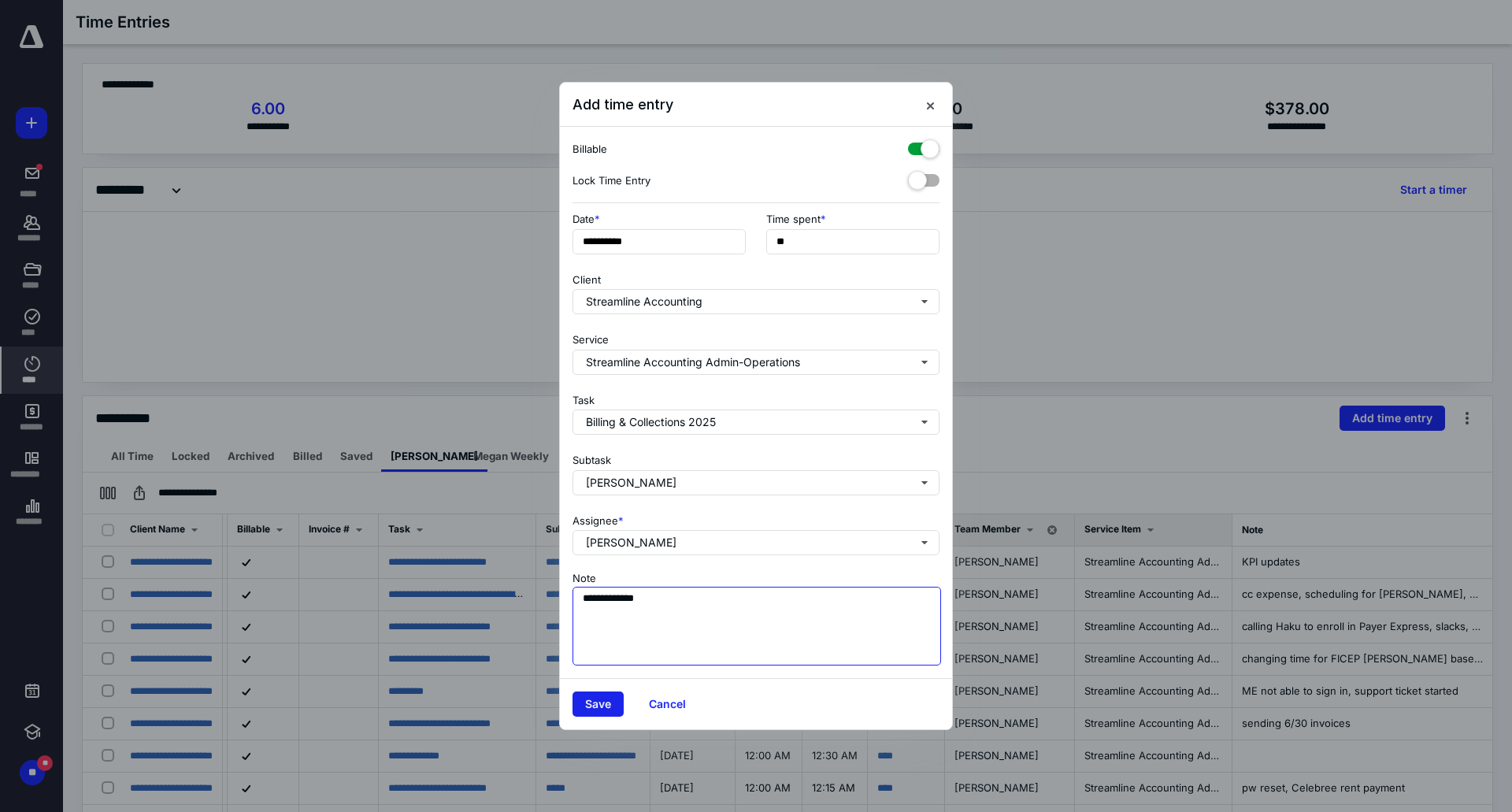 type on "**********" 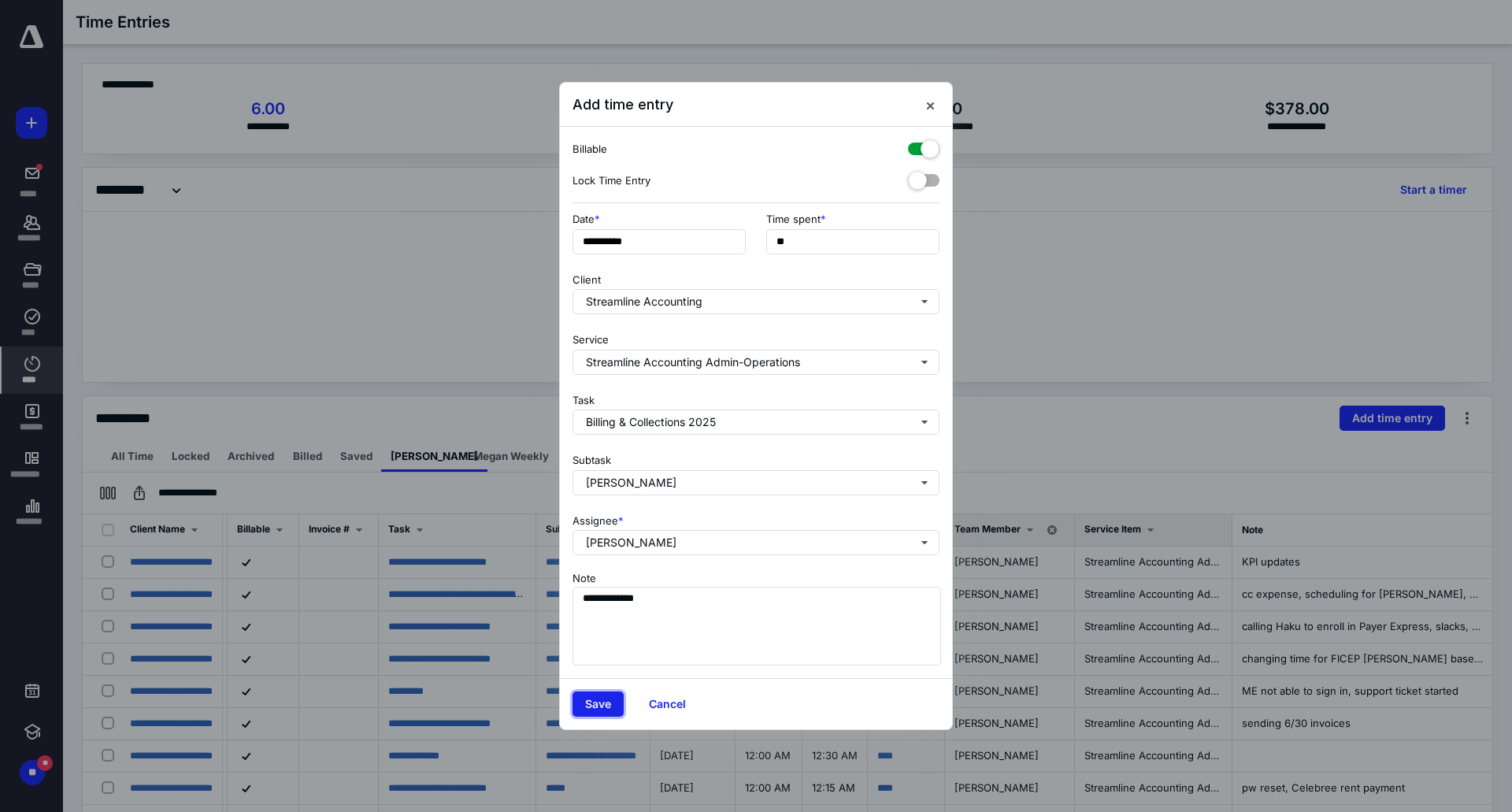 click on "Save" at bounding box center [598, 704] 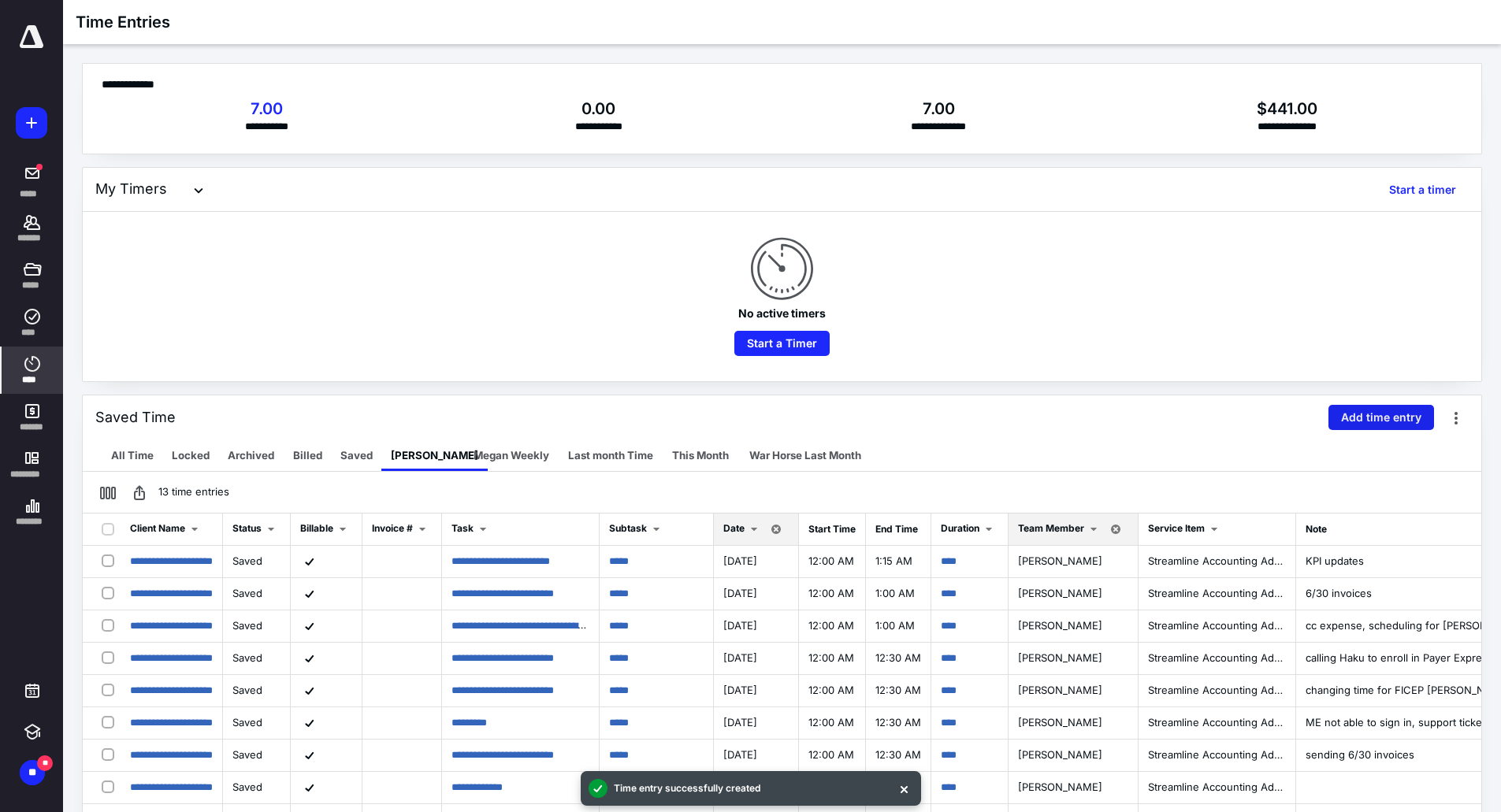 click on "Add time entry" at bounding box center (1381, 417) 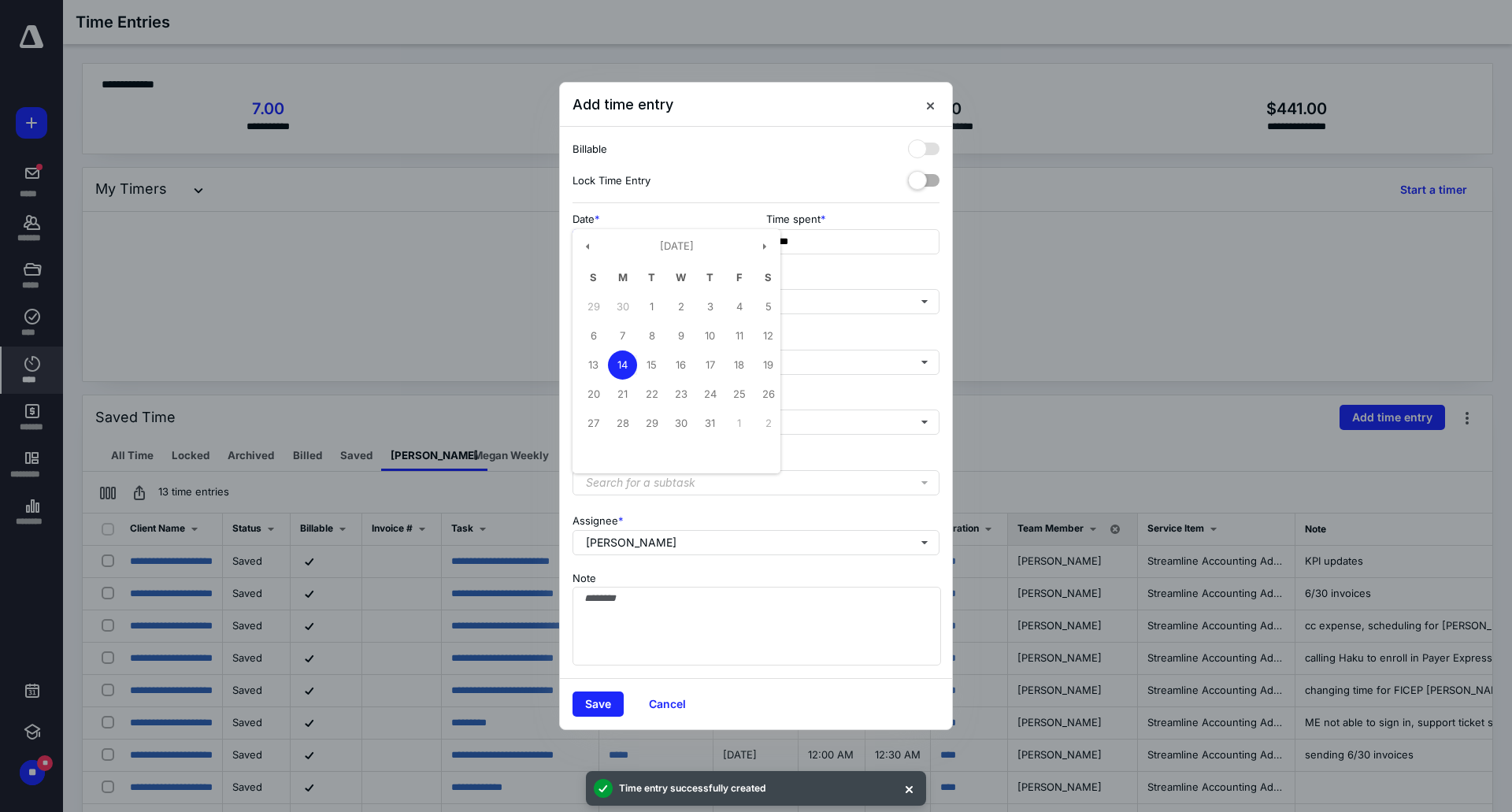 click on "**********" at bounding box center (659, 242) 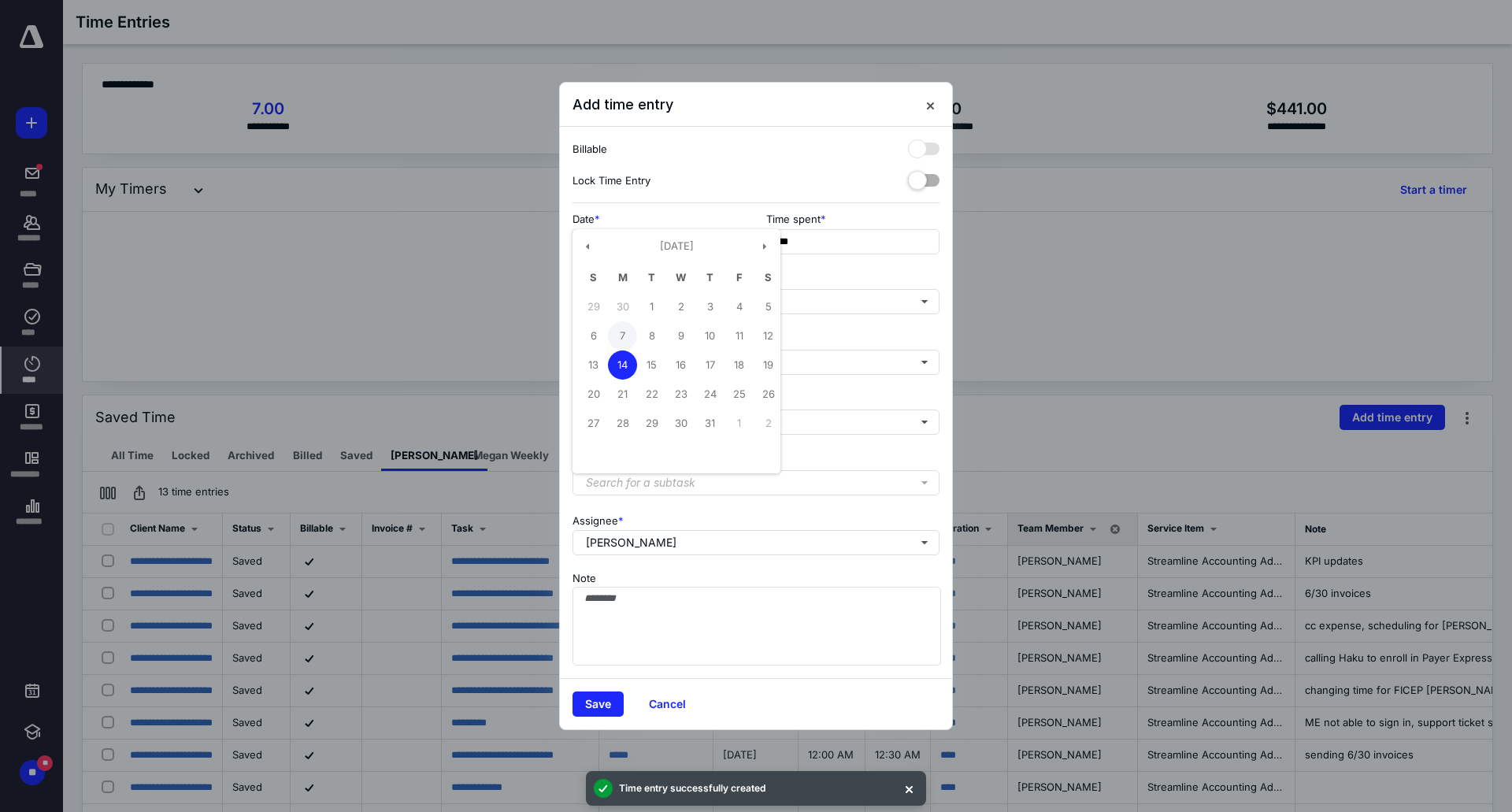 click on "7" at bounding box center (622, 336) 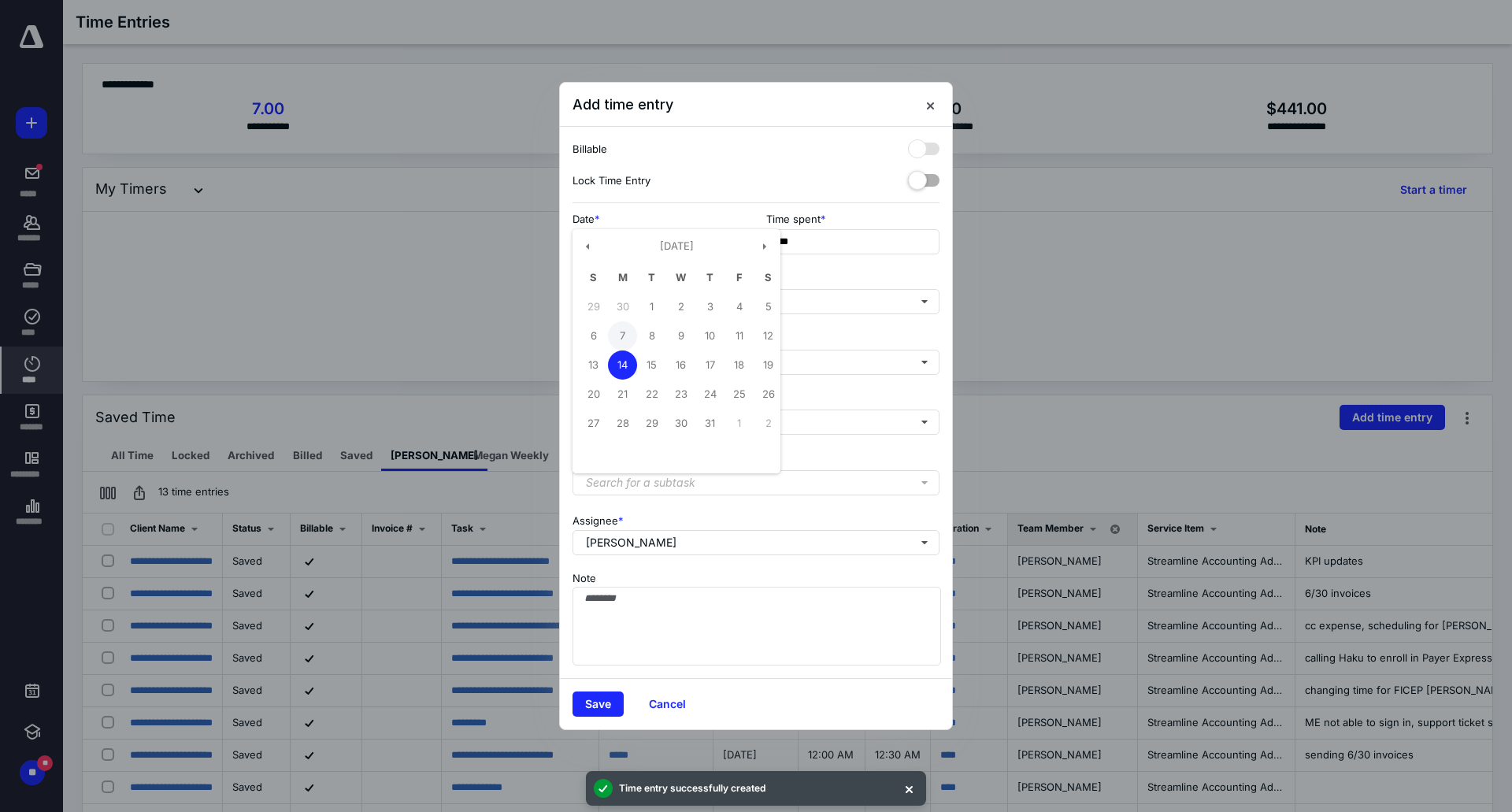 type on "**********" 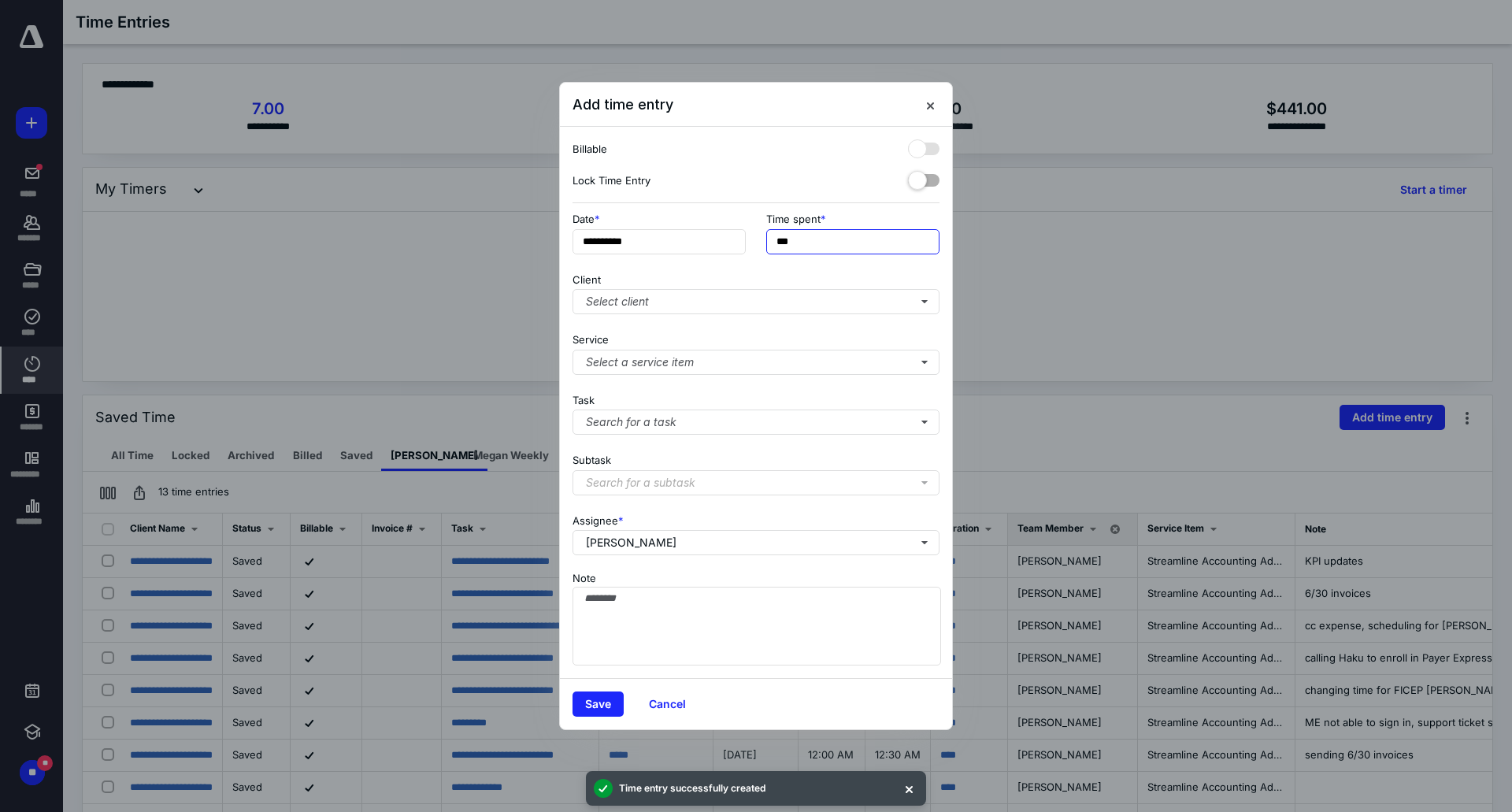 click on "***" at bounding box center [853, 242] 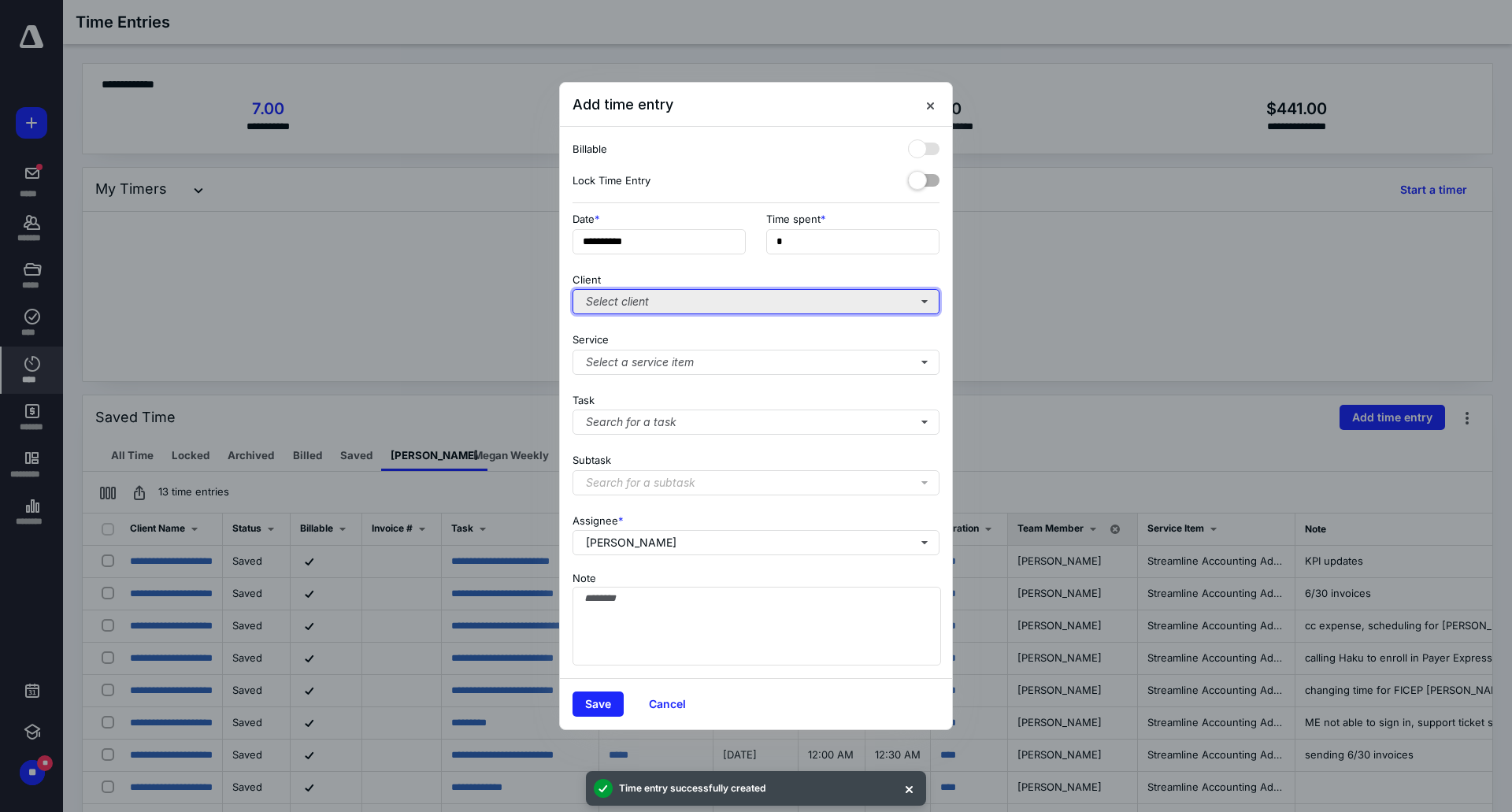 type on "**" 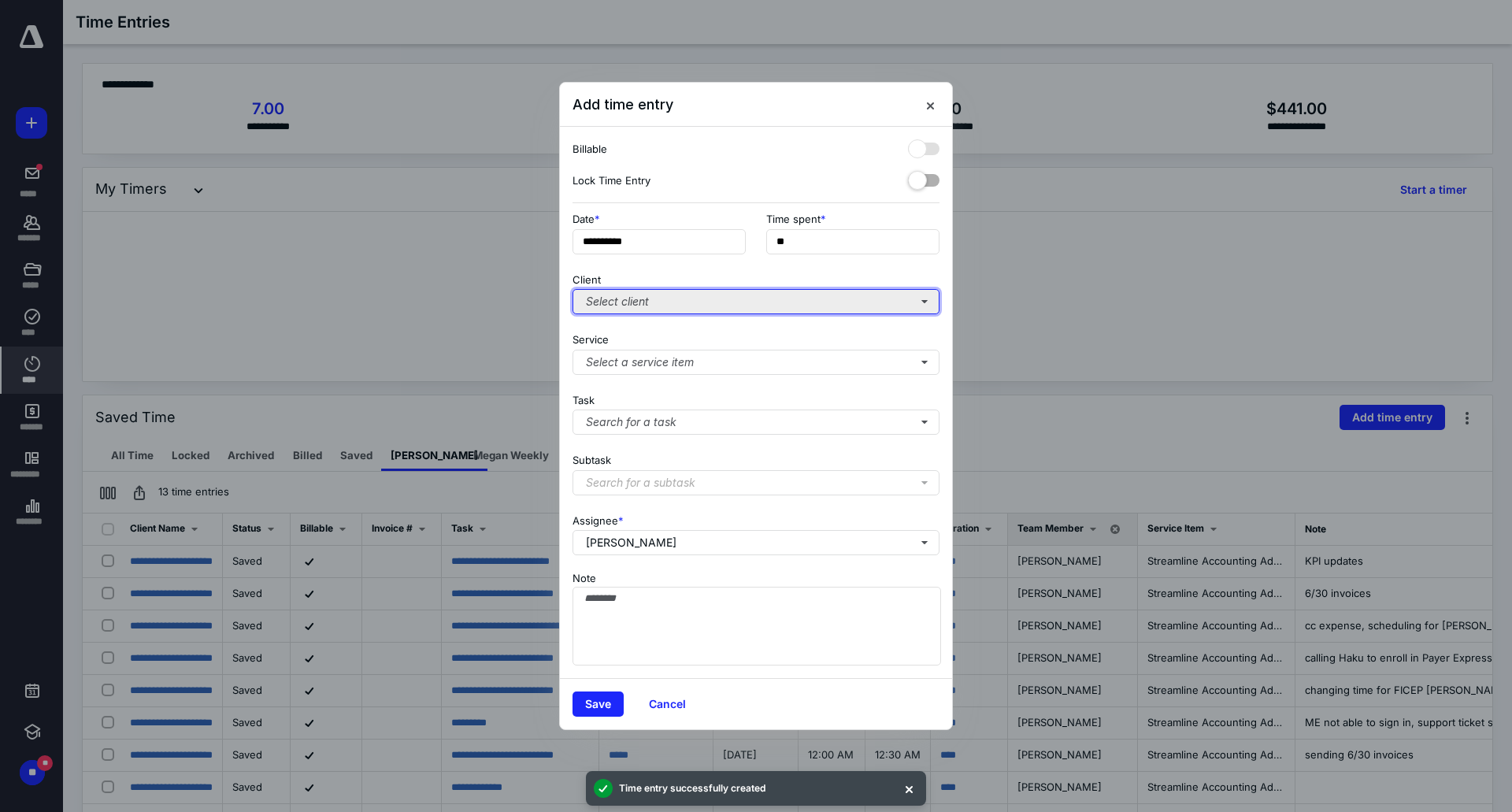 click on "Select client" at bounding box center (756, 302) 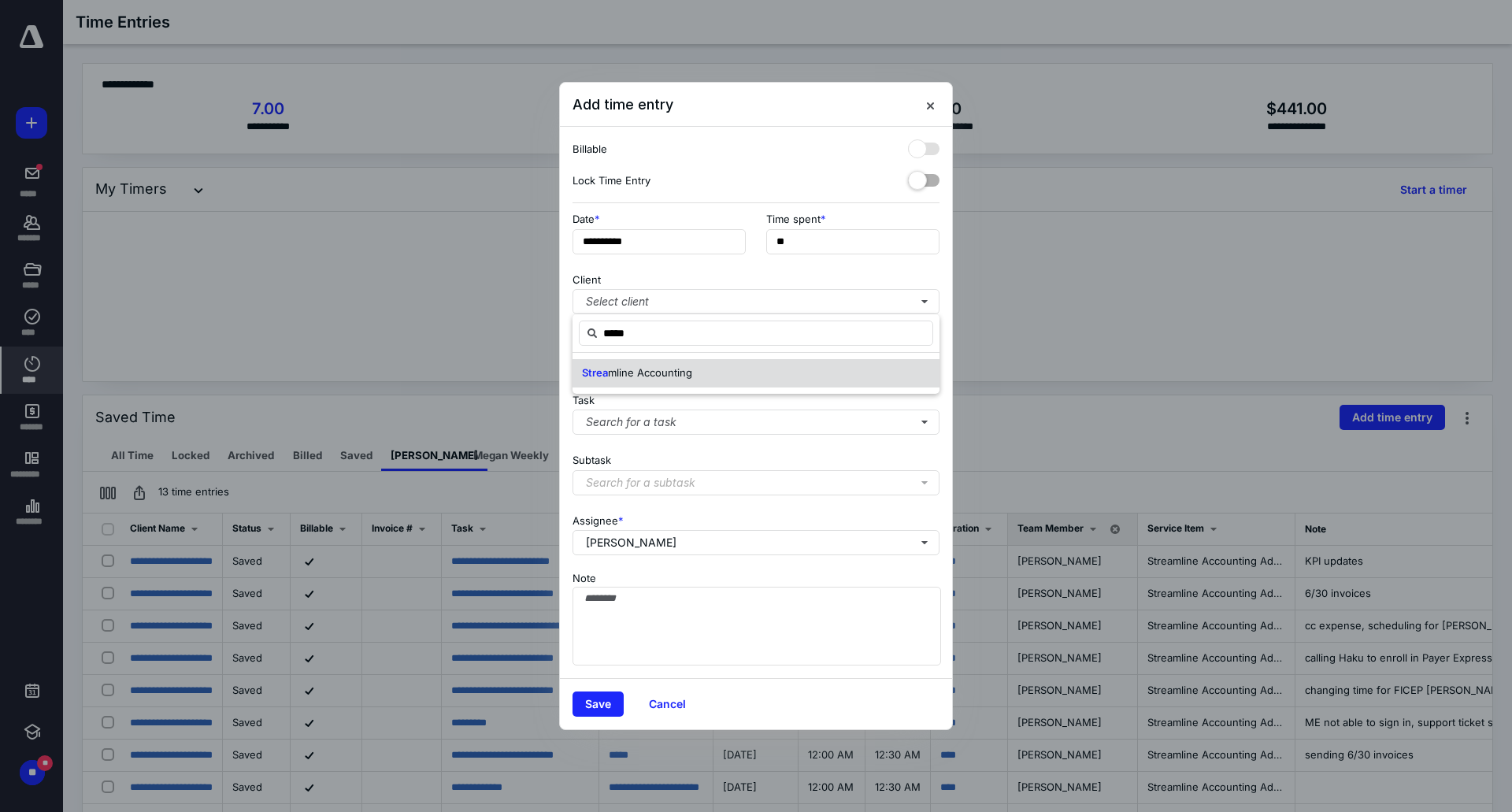 click on "Strea mline Accounting" at bounding box center [756, 373] 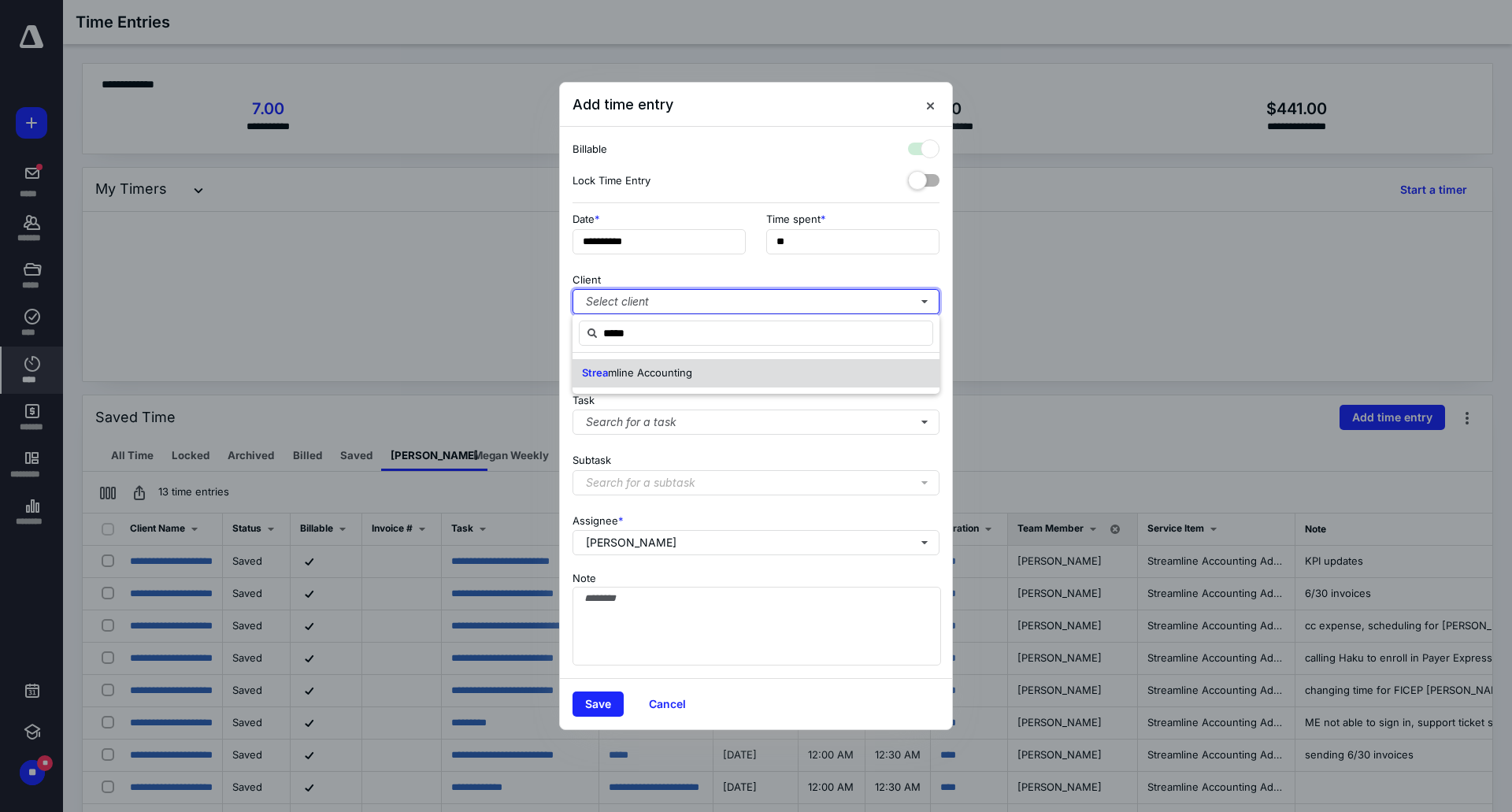 checkbox on "true" 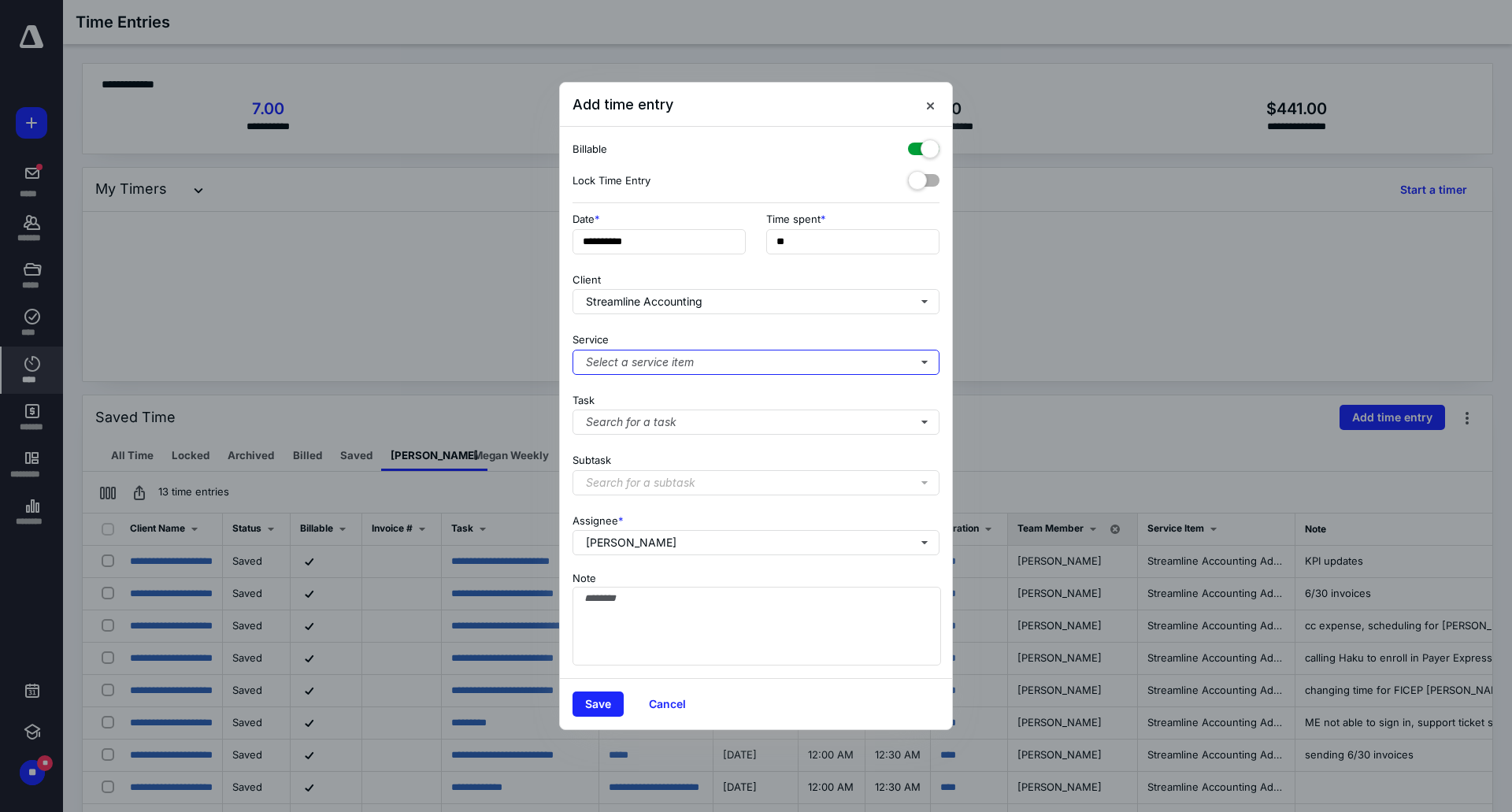 click on "Select a service item" at bounding box center [756, 362] 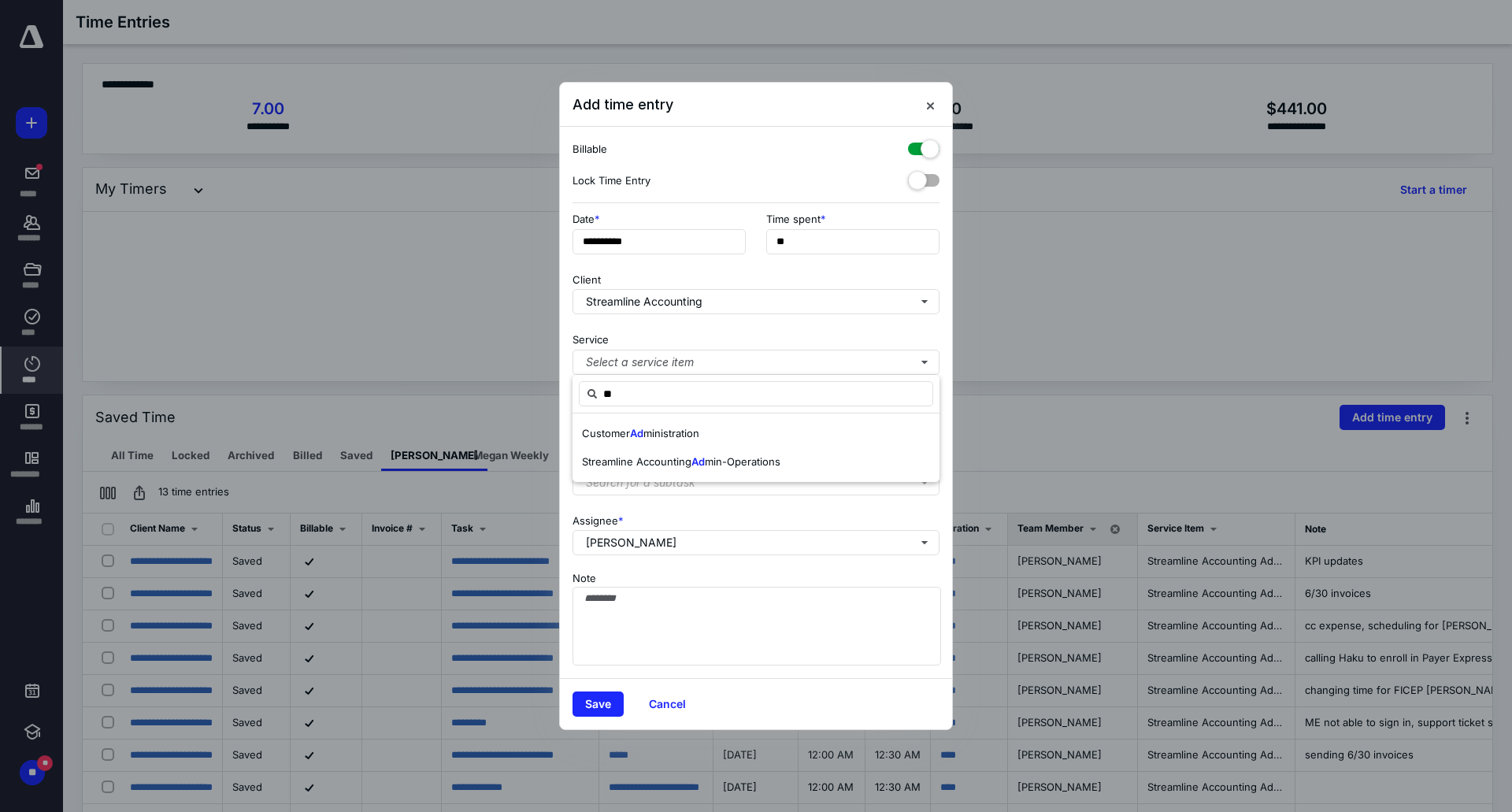 drag, startPoint x: 698, startPoint y: 464, endPoint x: 713, endPoint y: 411, distance: 55.081757 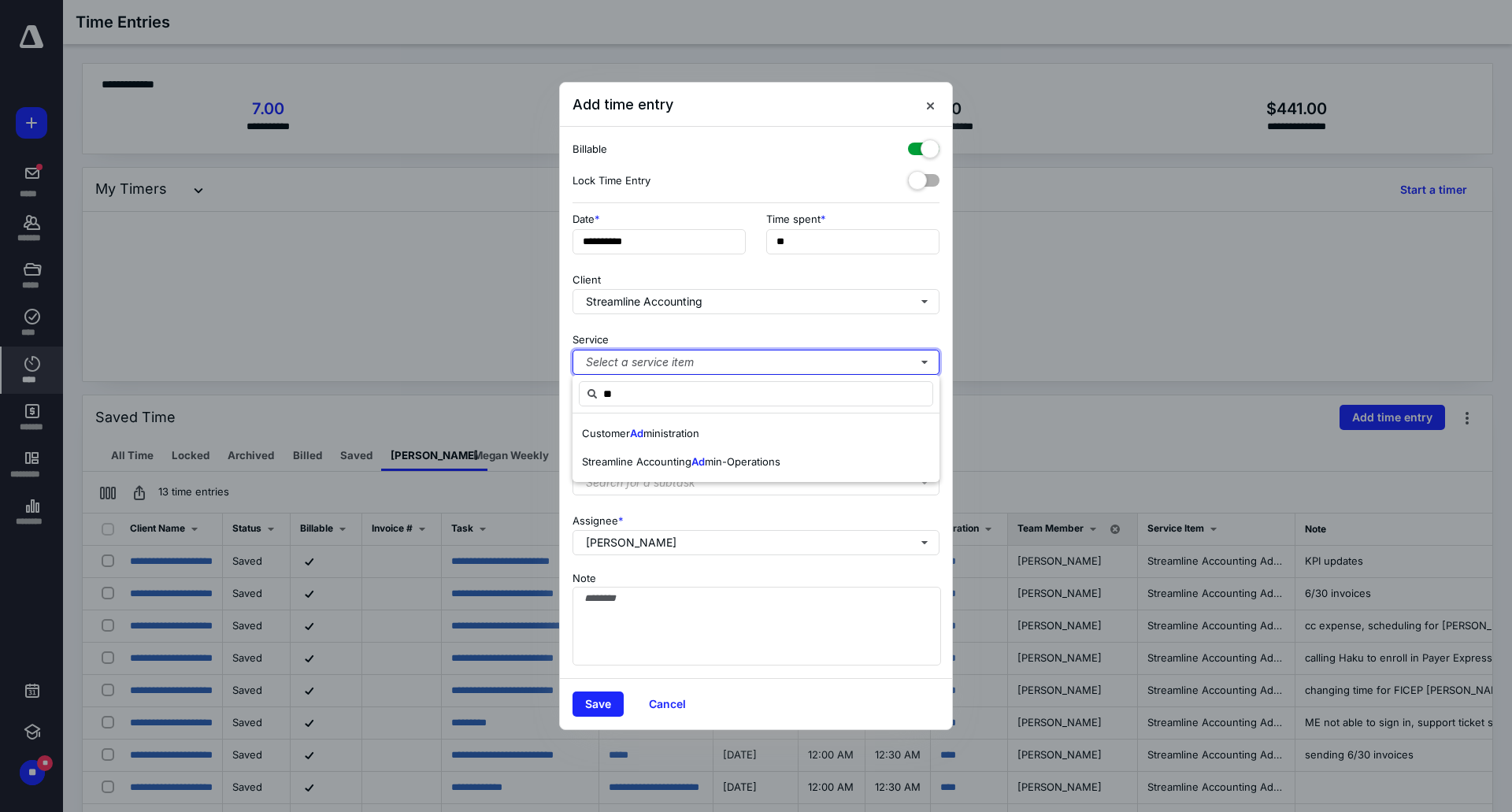 type 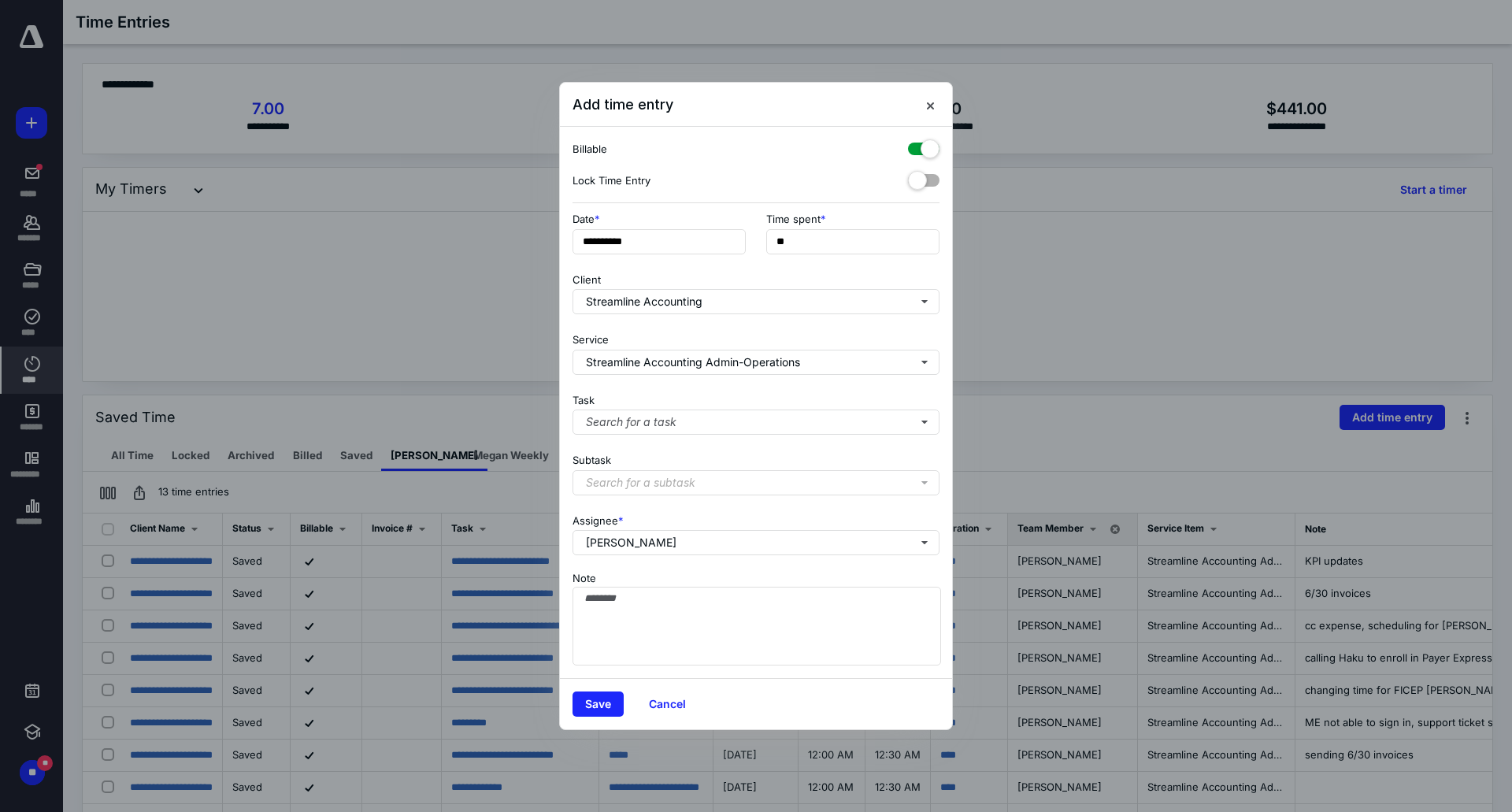 click on "Task Search for a task" at bounding box center [756, 411] 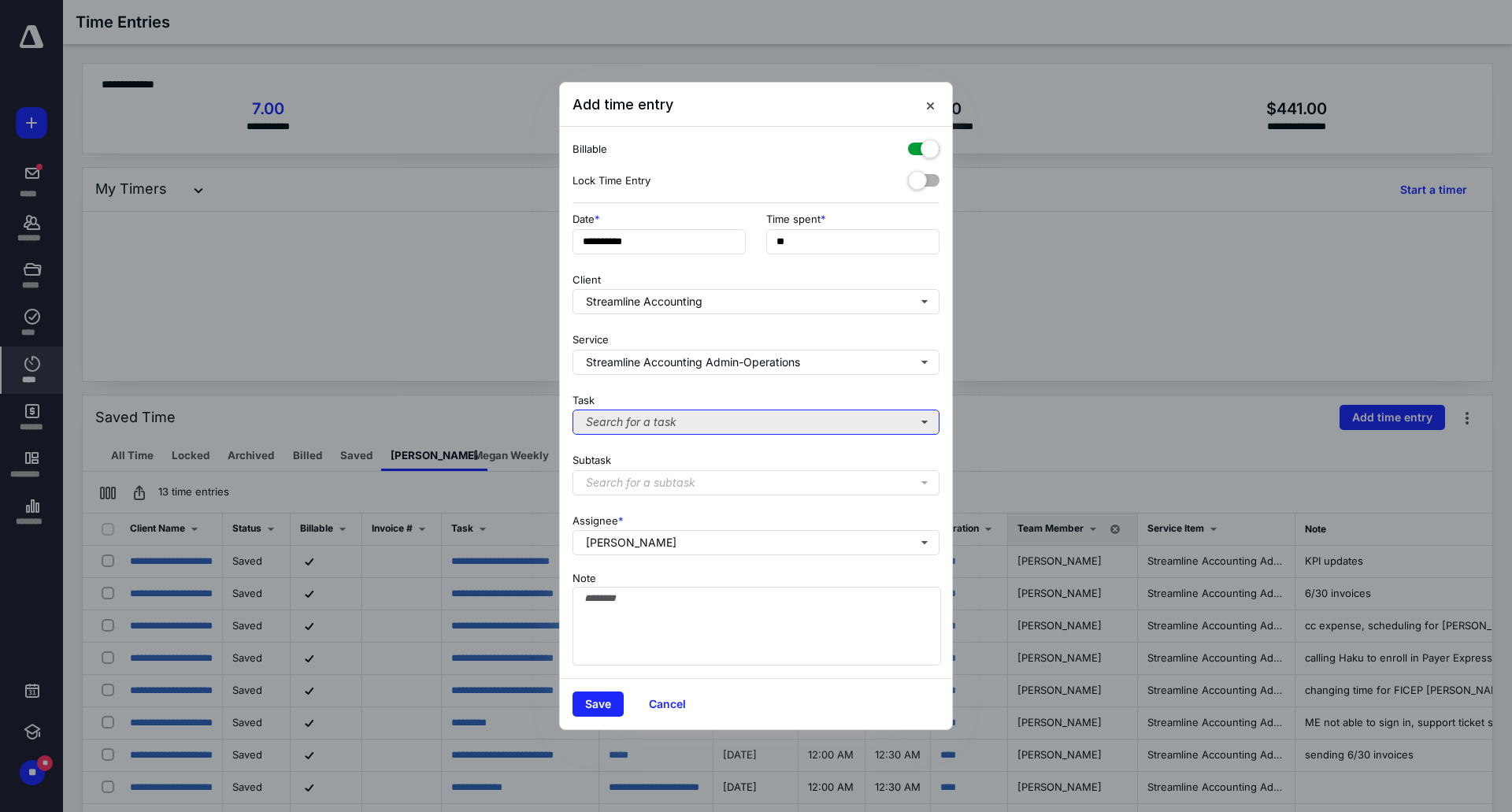 click on "Search for a task" at bounding box center (756, 422) 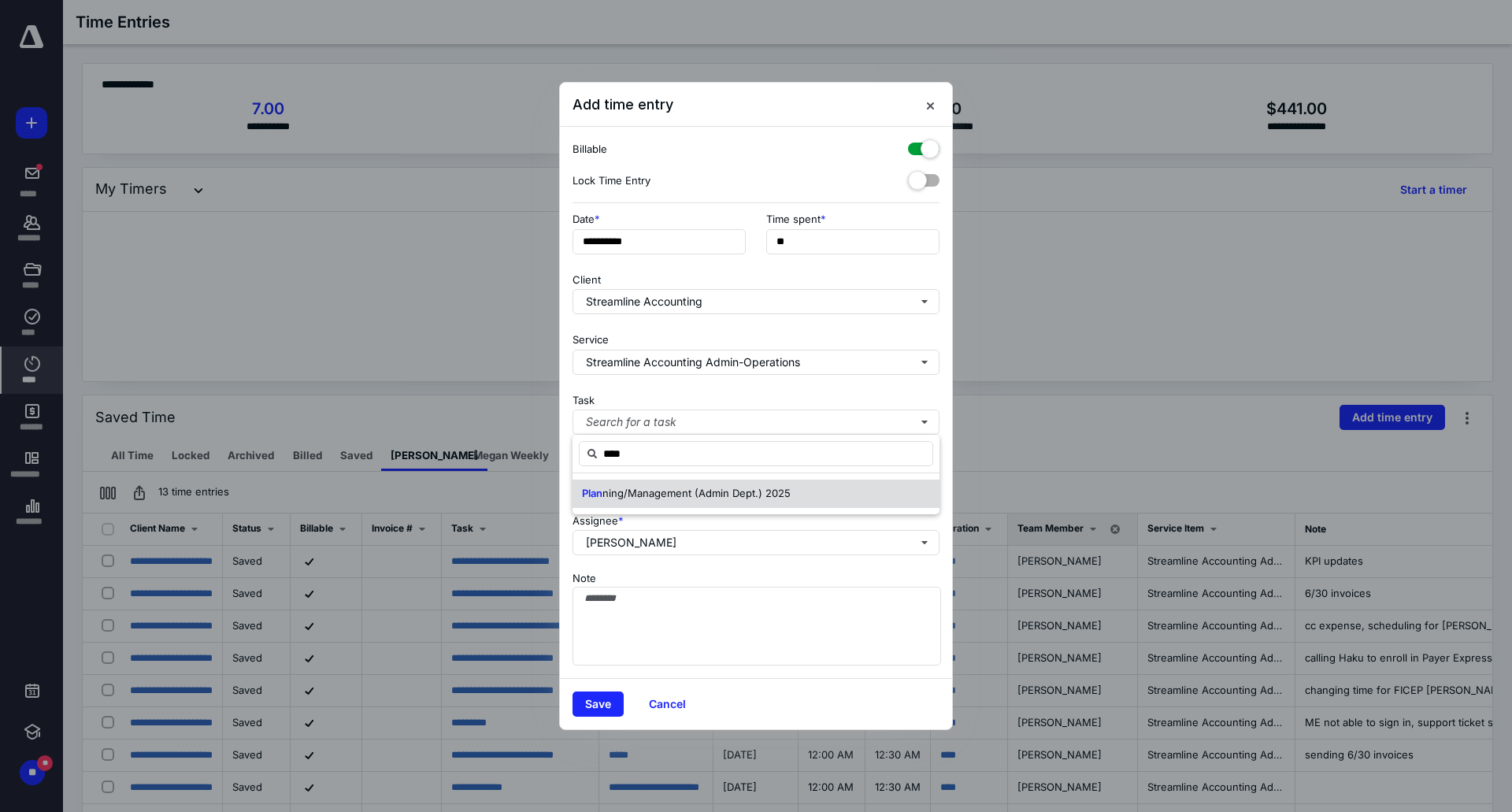click on "Plan ning/Management (Admin Dept.) 2025" at bounding box center [756, 494] 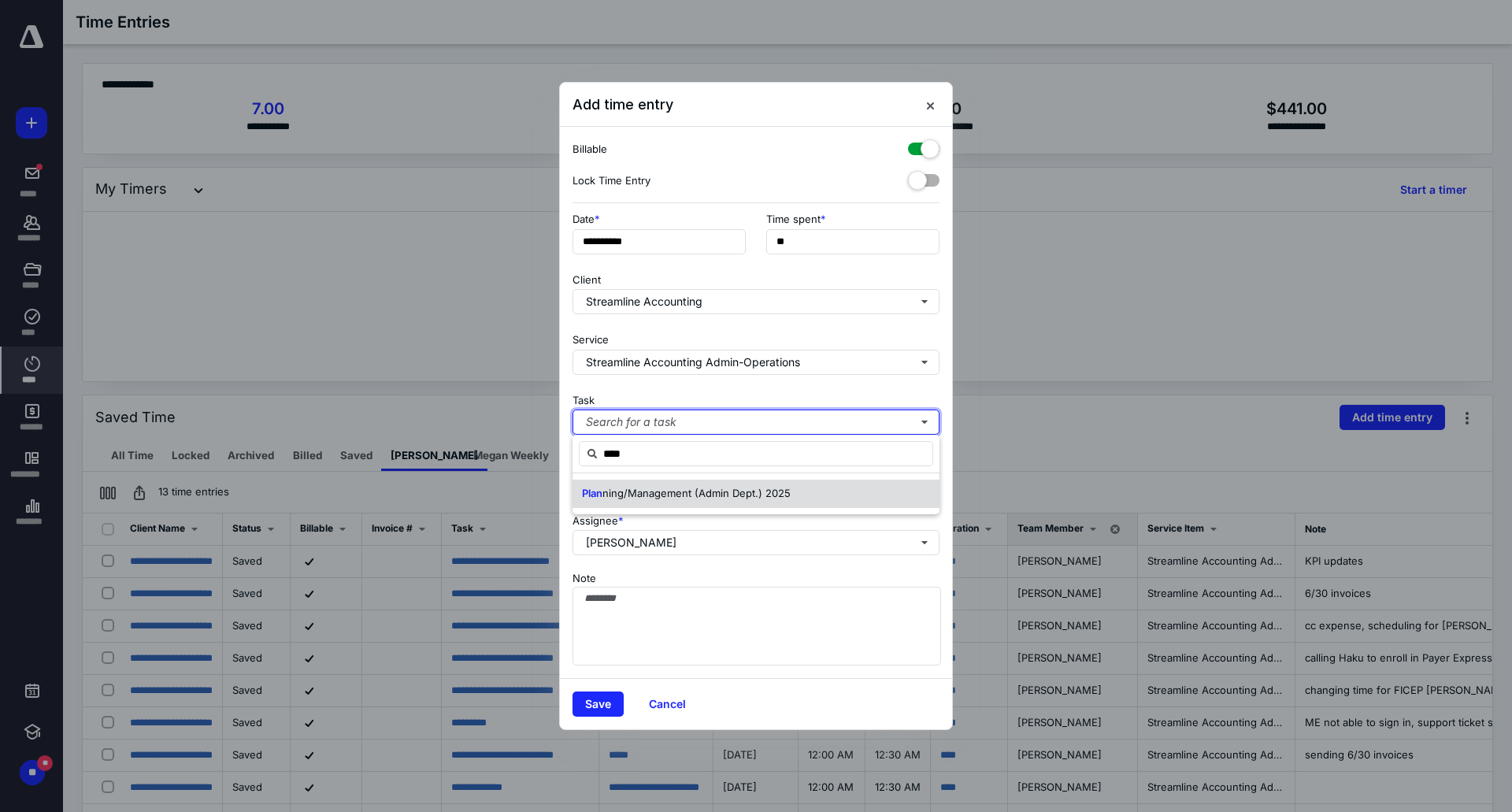 type 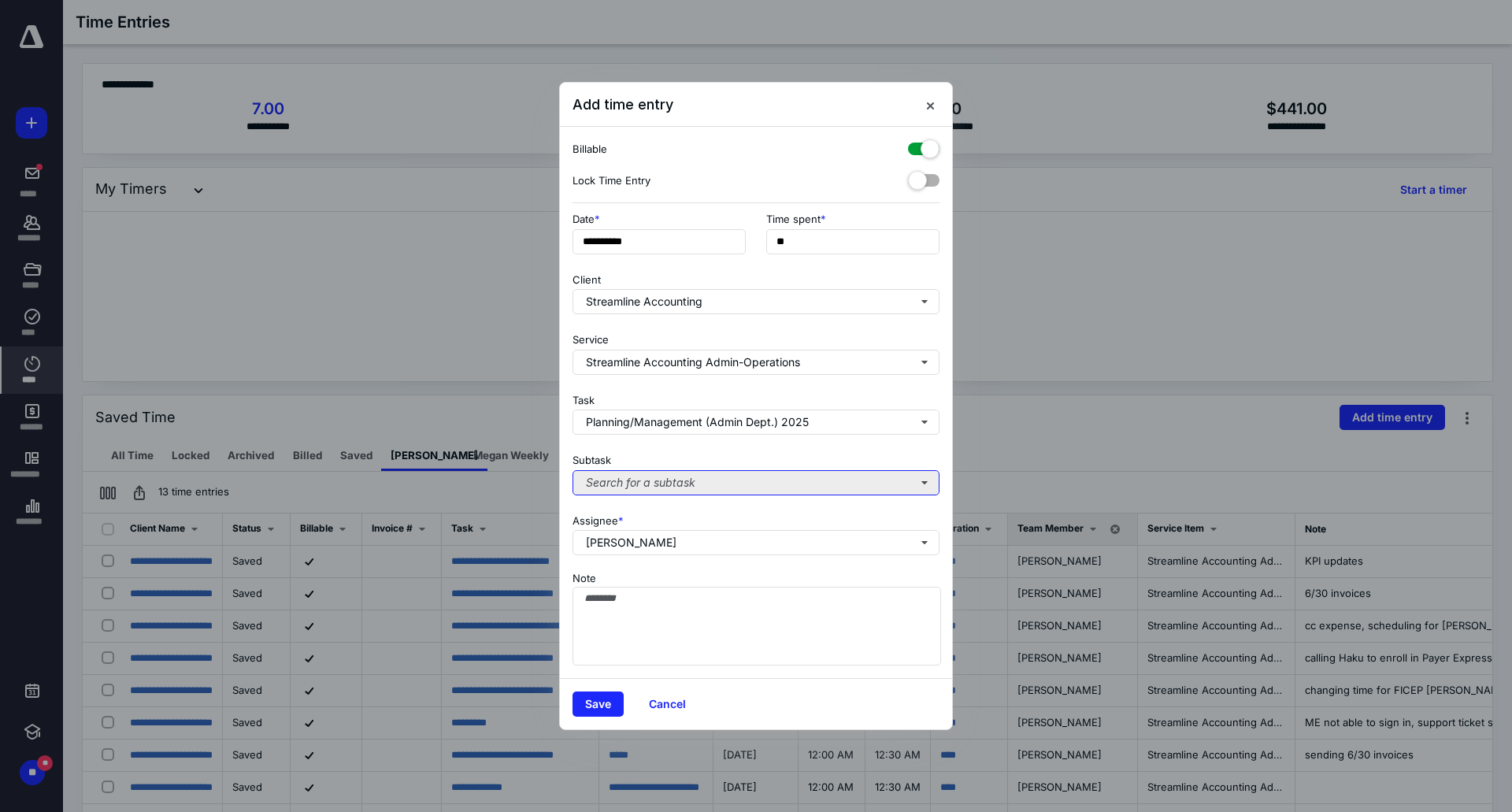 click on "Search for a subtask" at bounding box center (756, 483) 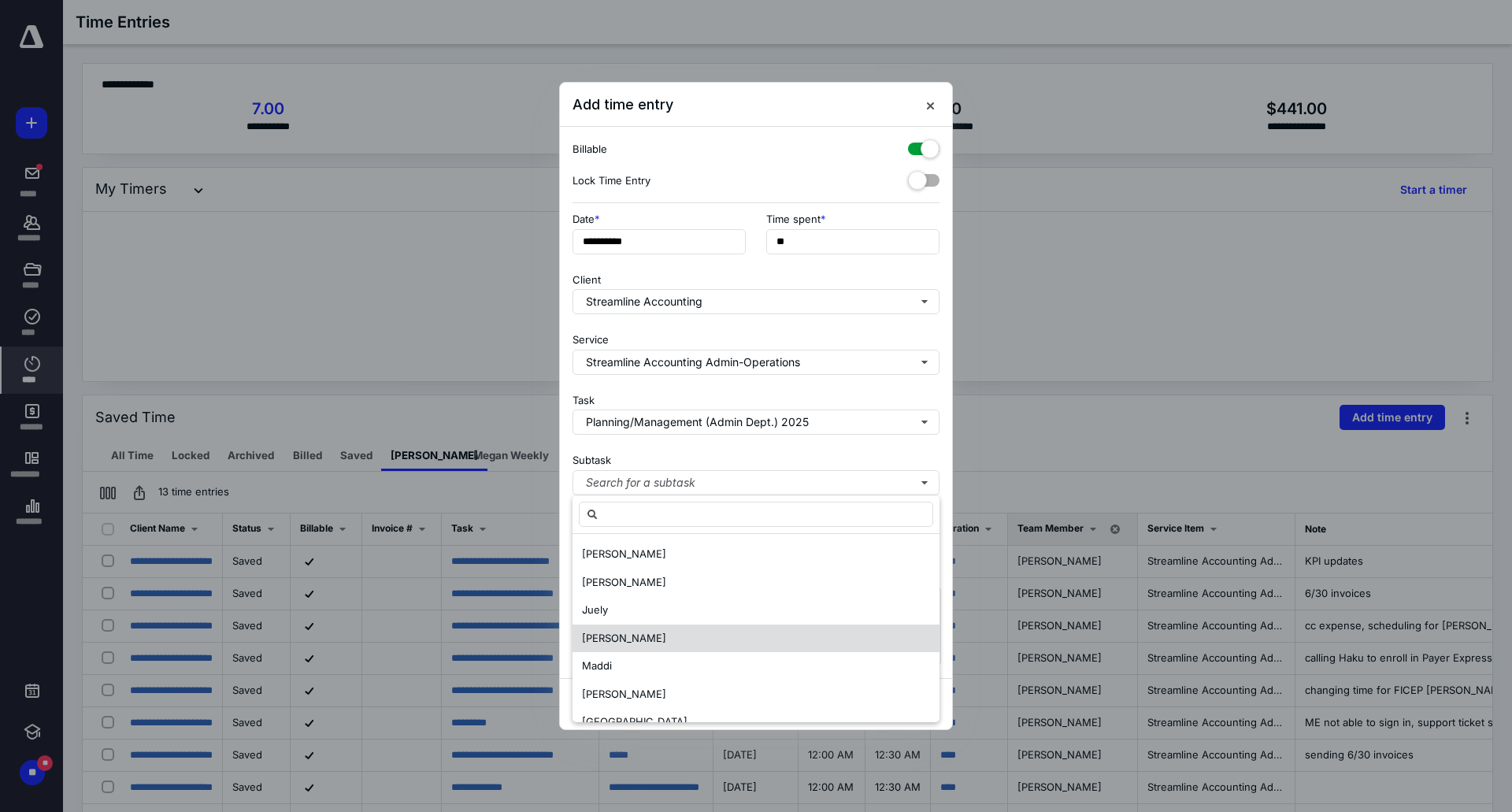 drag, startPoint x: 644, startPoint y: 696, endPoint x: 648, endPoint y: 651, distance: 45.17743 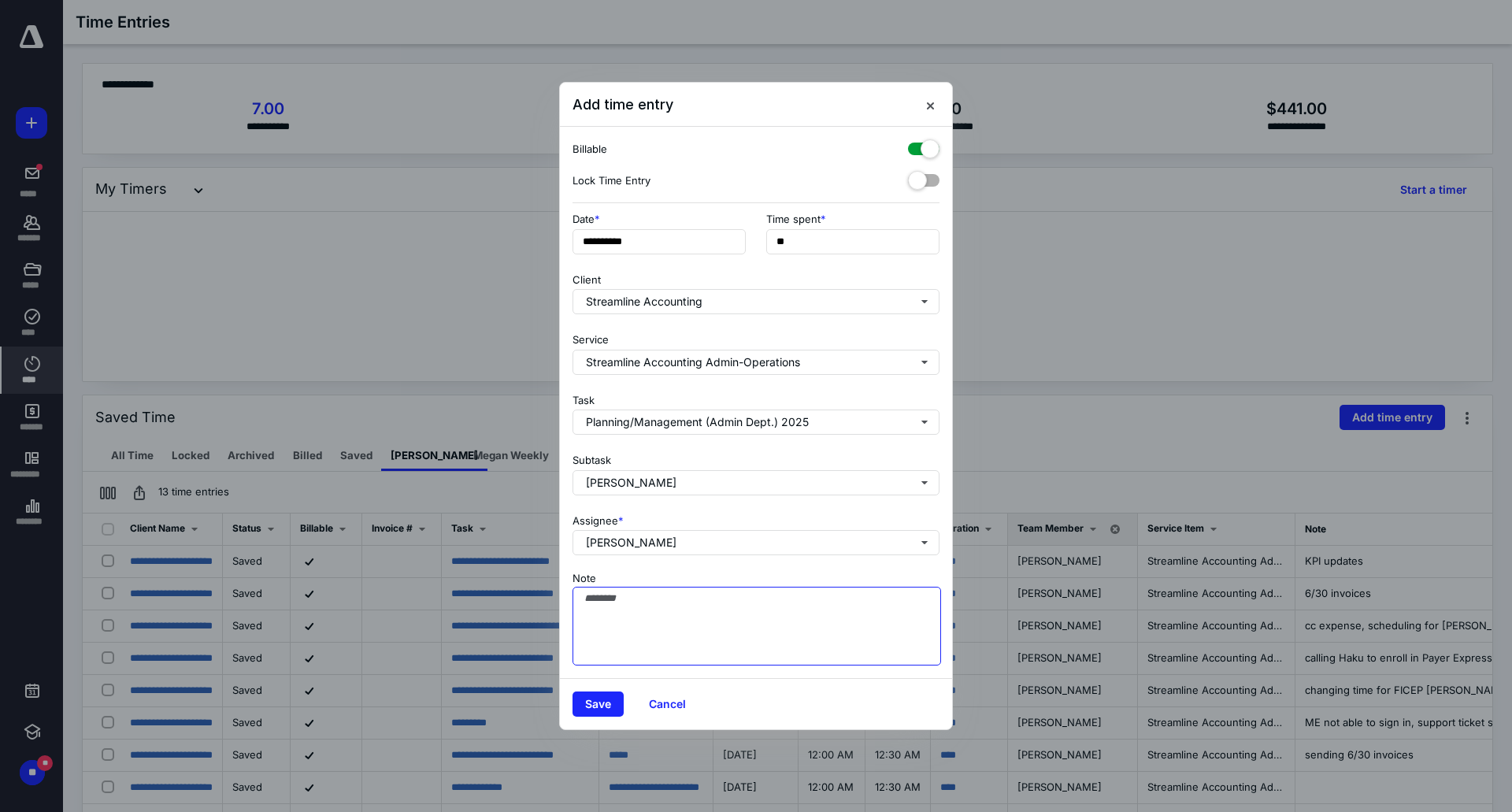 drag, startPoint x: 646, startPoint y: 627, endPoint x: 680, endPoint y: 622, distance: 34.365681 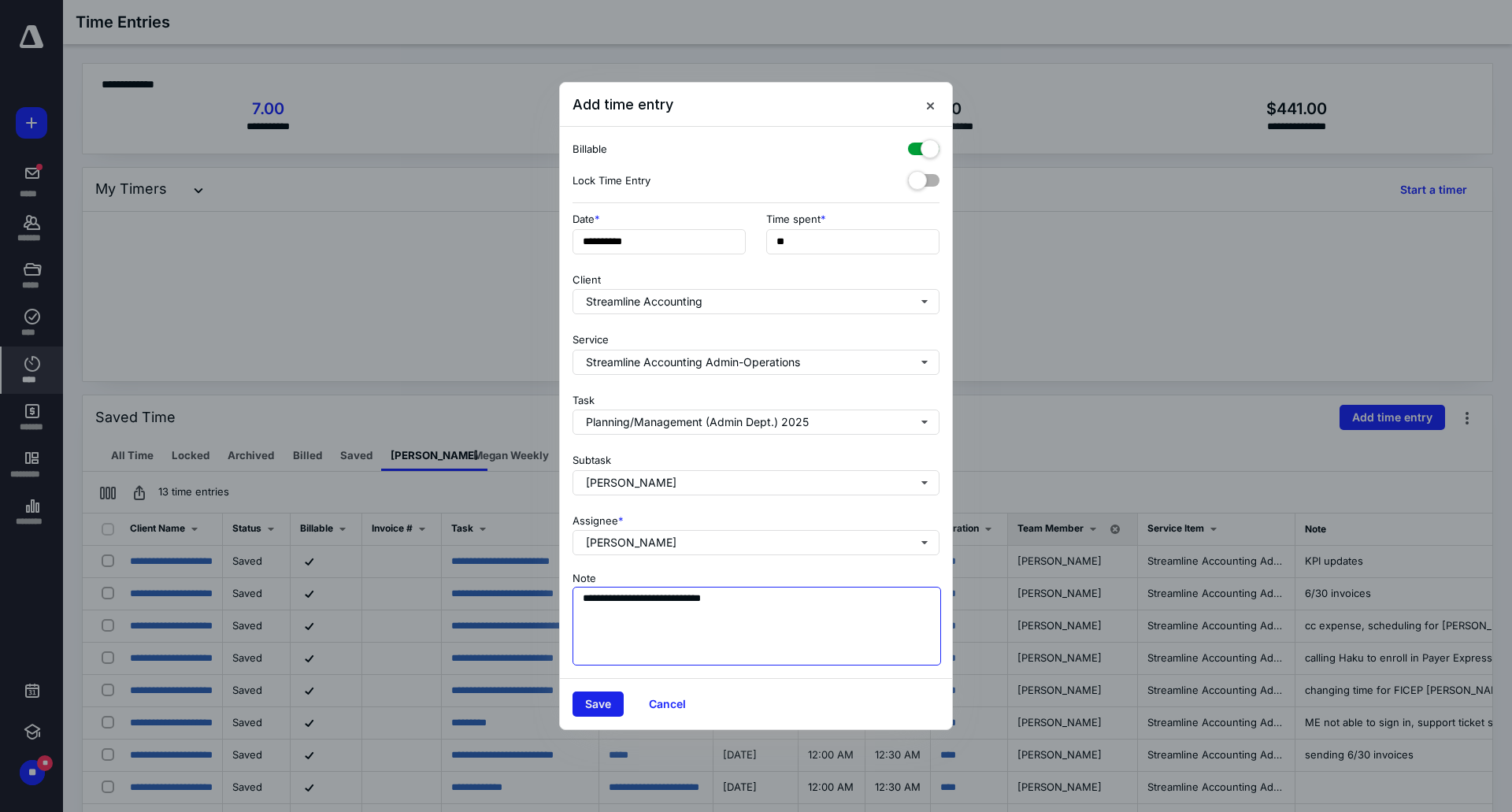 type on "**********" 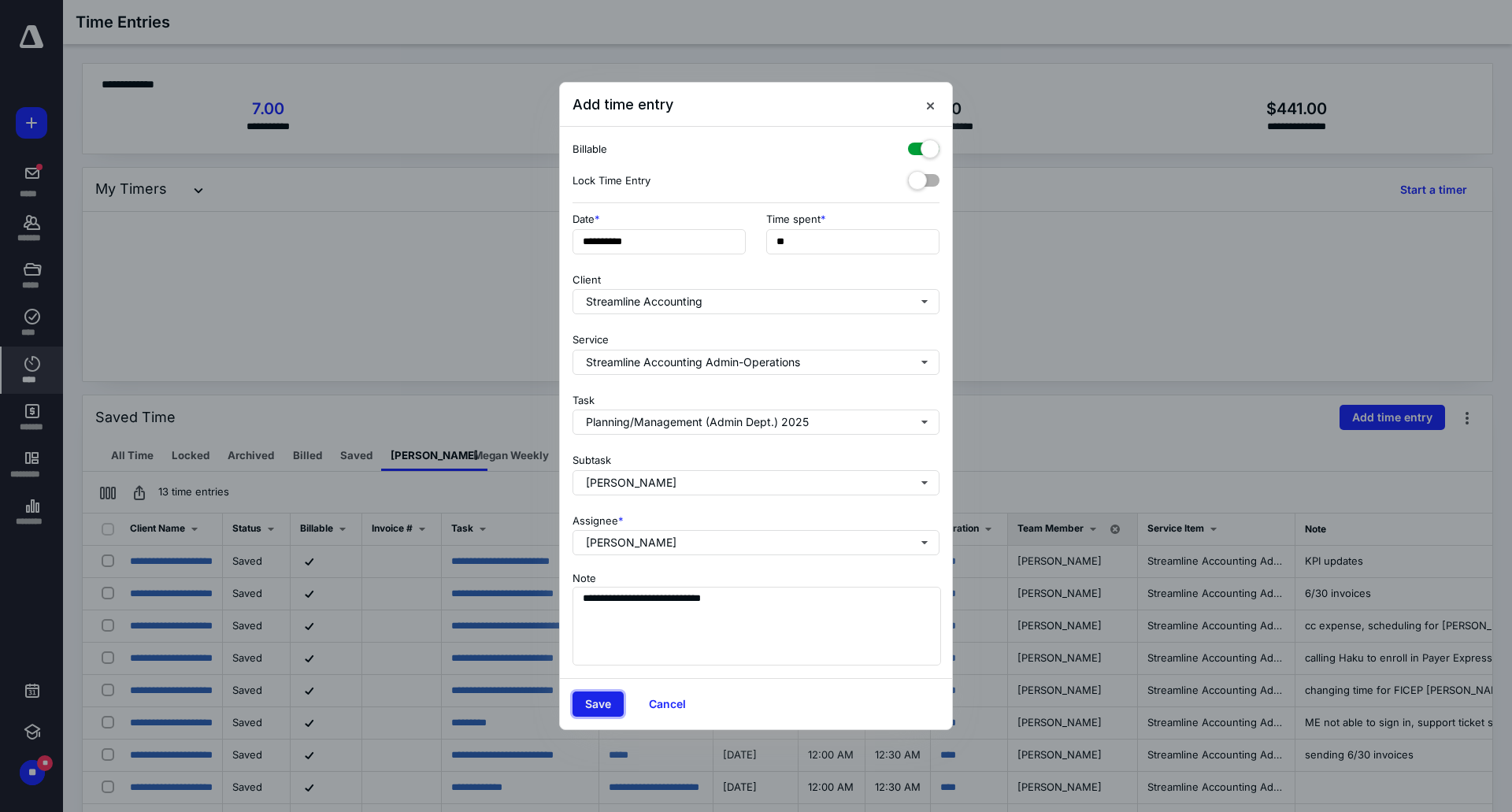 click on "Save" at bounding box center [598, 704] 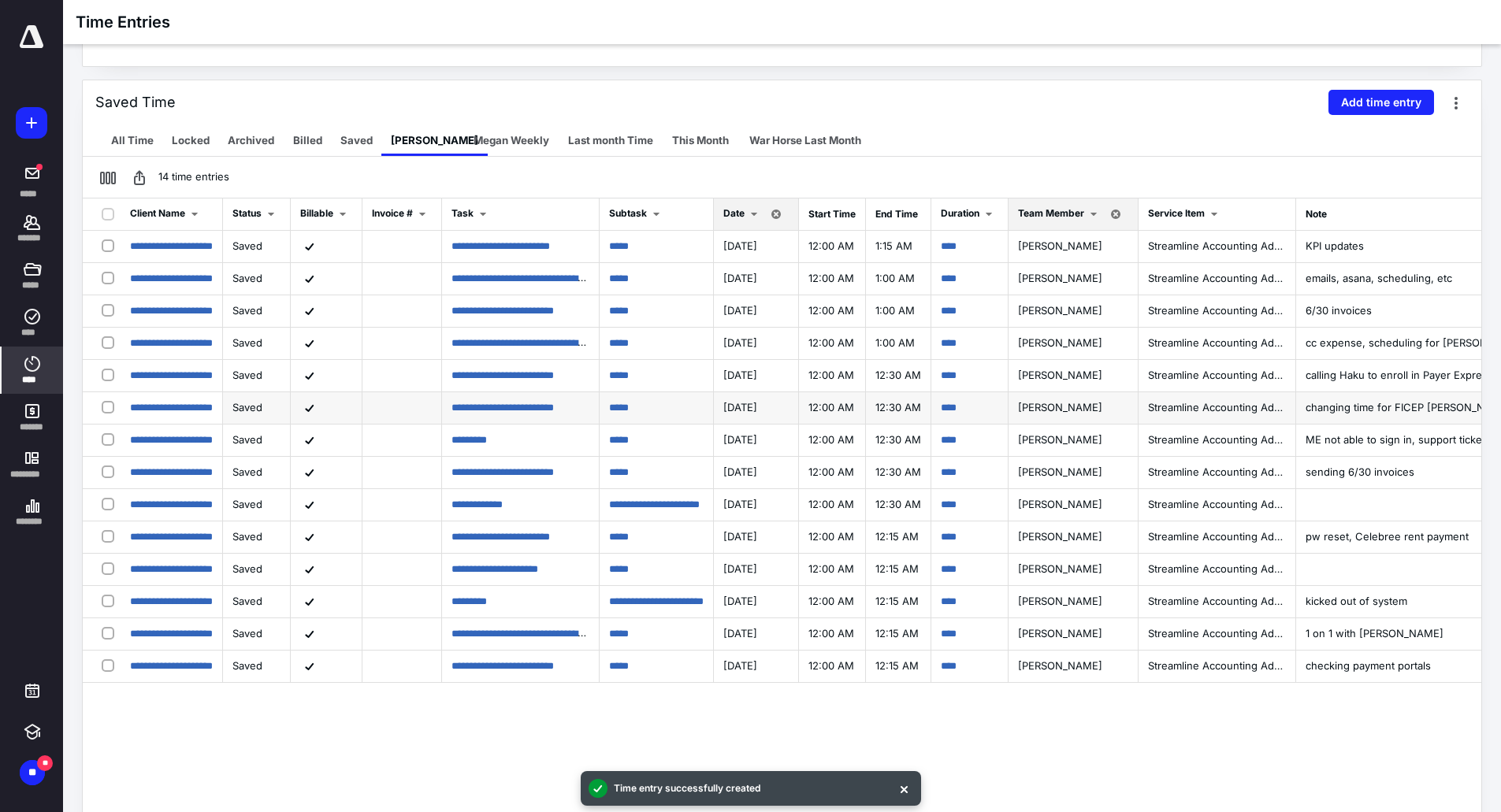 scroll, scrollTop: 79, scrollLeft: 0, axis: vertical 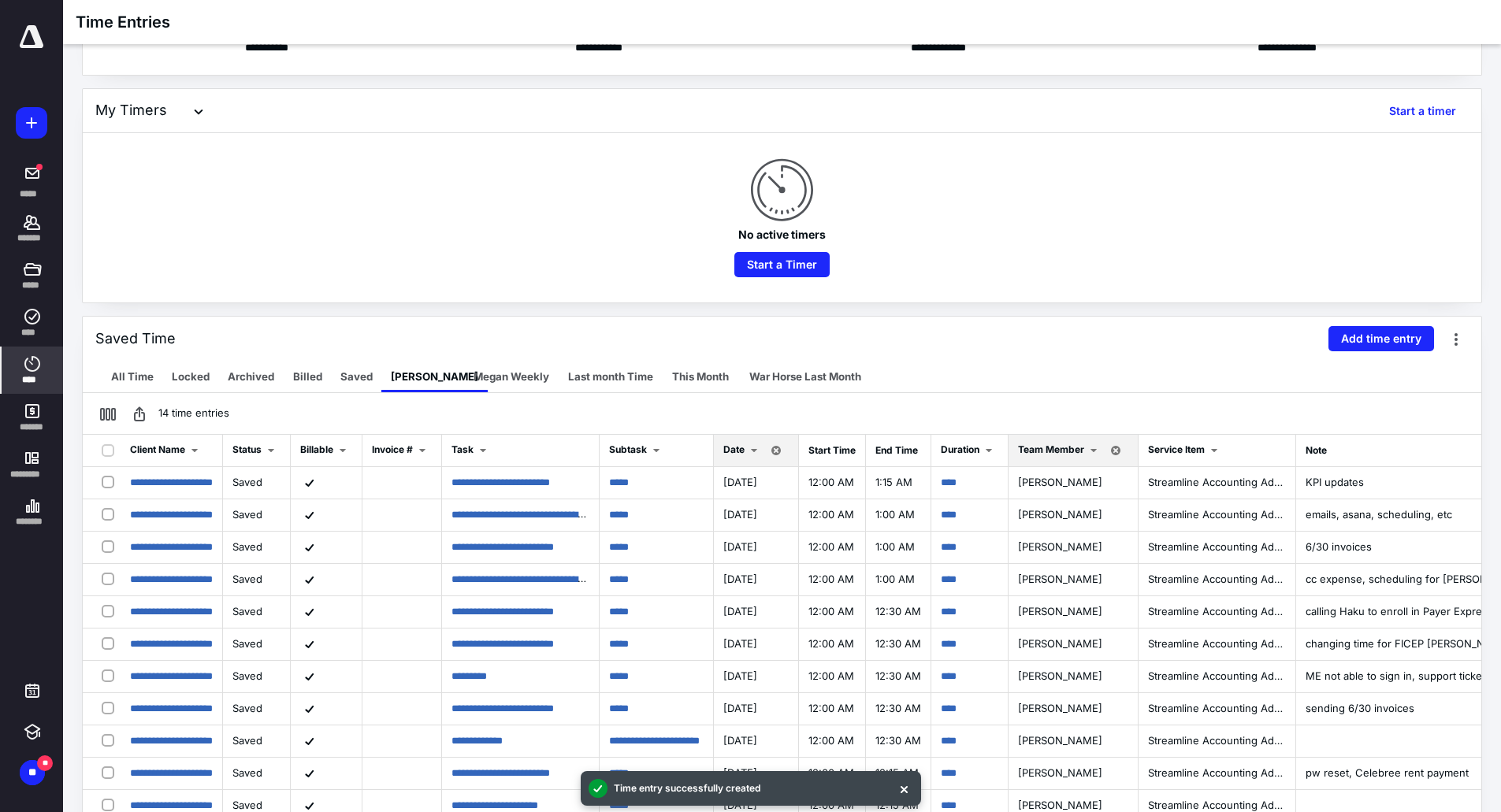 click at bounding box center [754, 450] 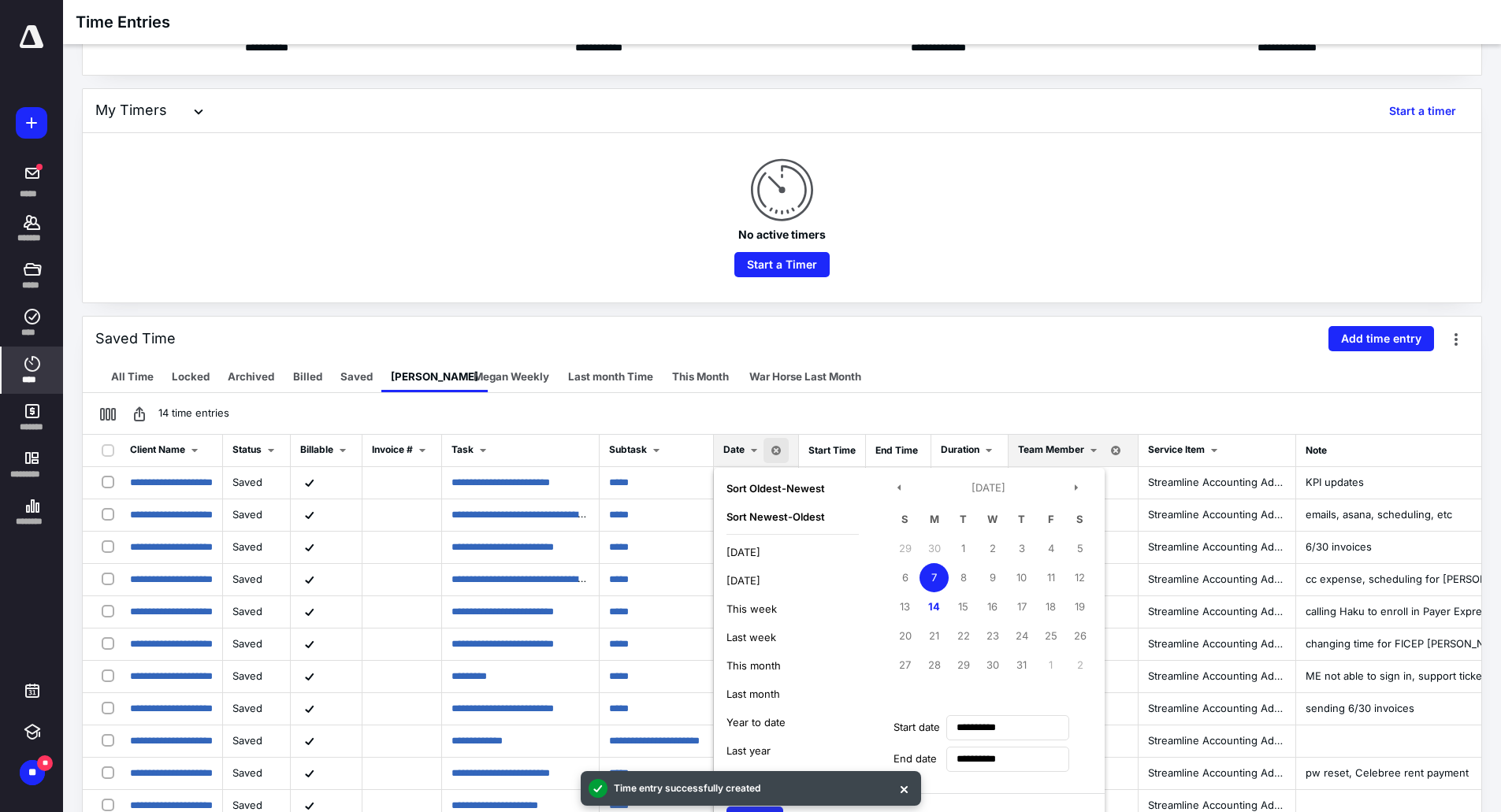 scroll, scrollTop: 236, scrollLeft: 0, axis: vertical 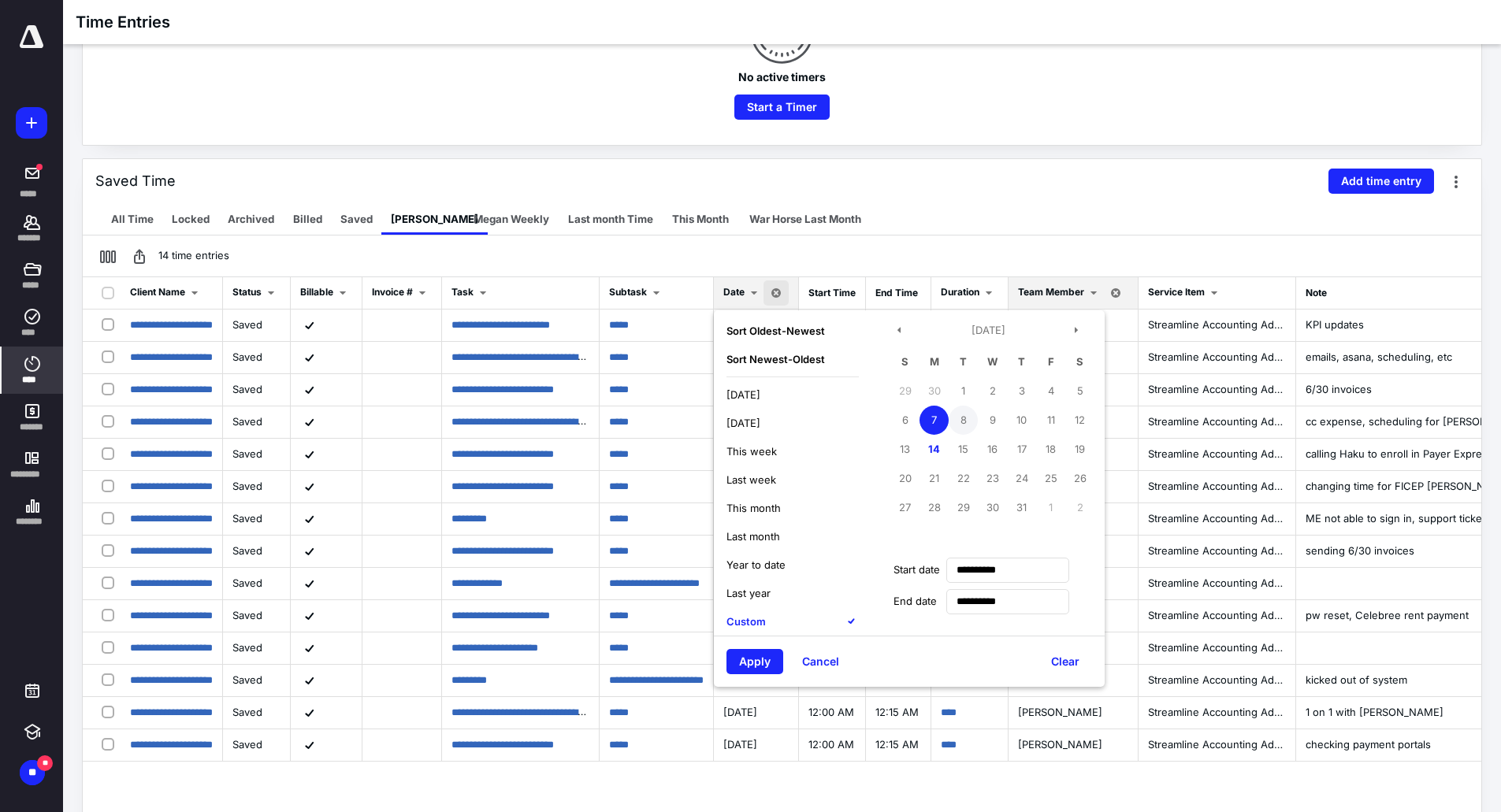 click on "8" at bounding box center [963, 420] 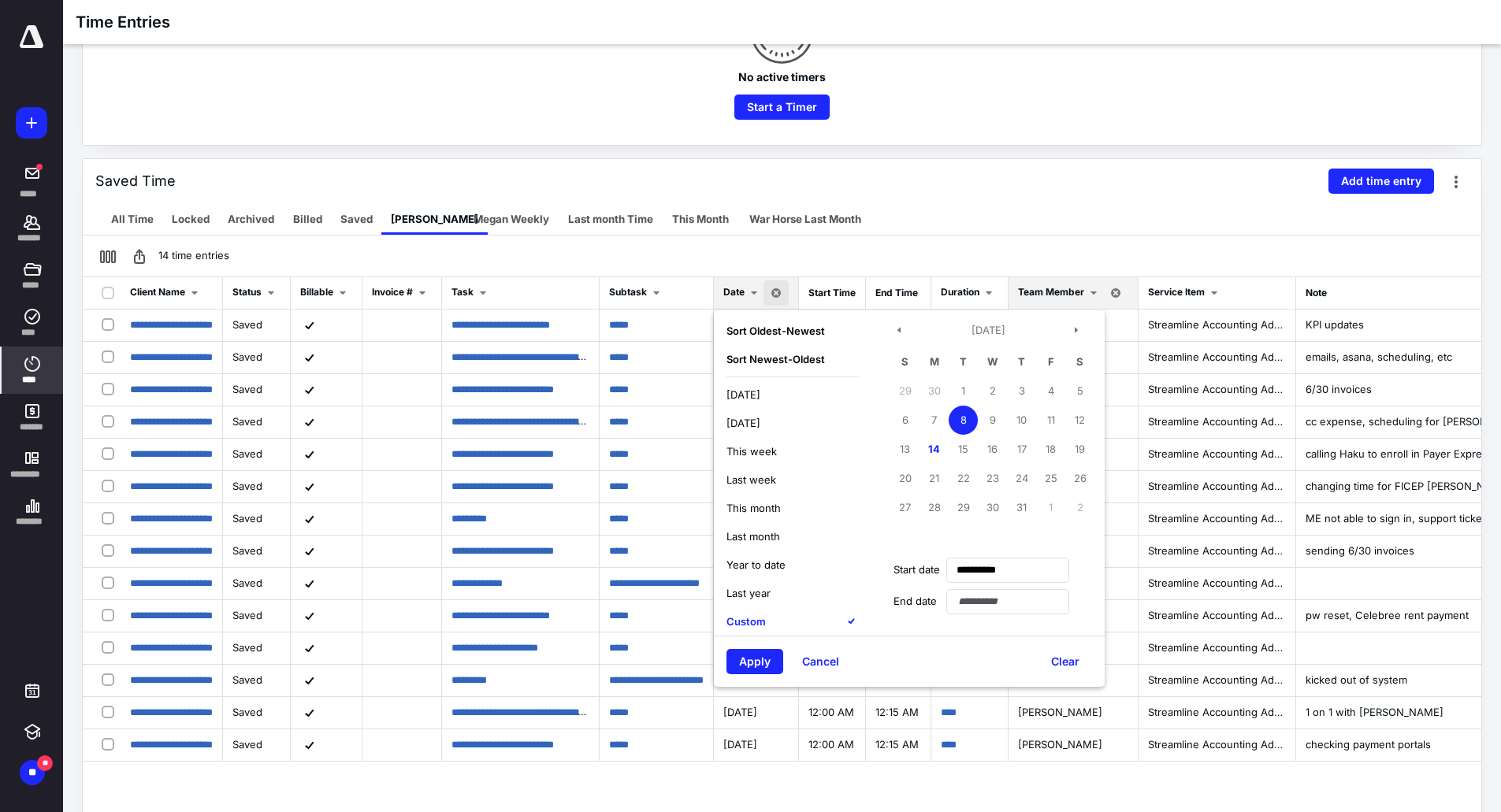 drag, startPoint x: 1020, startPoint y: 417, endPoint x: 873, endPoint y: 607, distance: 240.22698 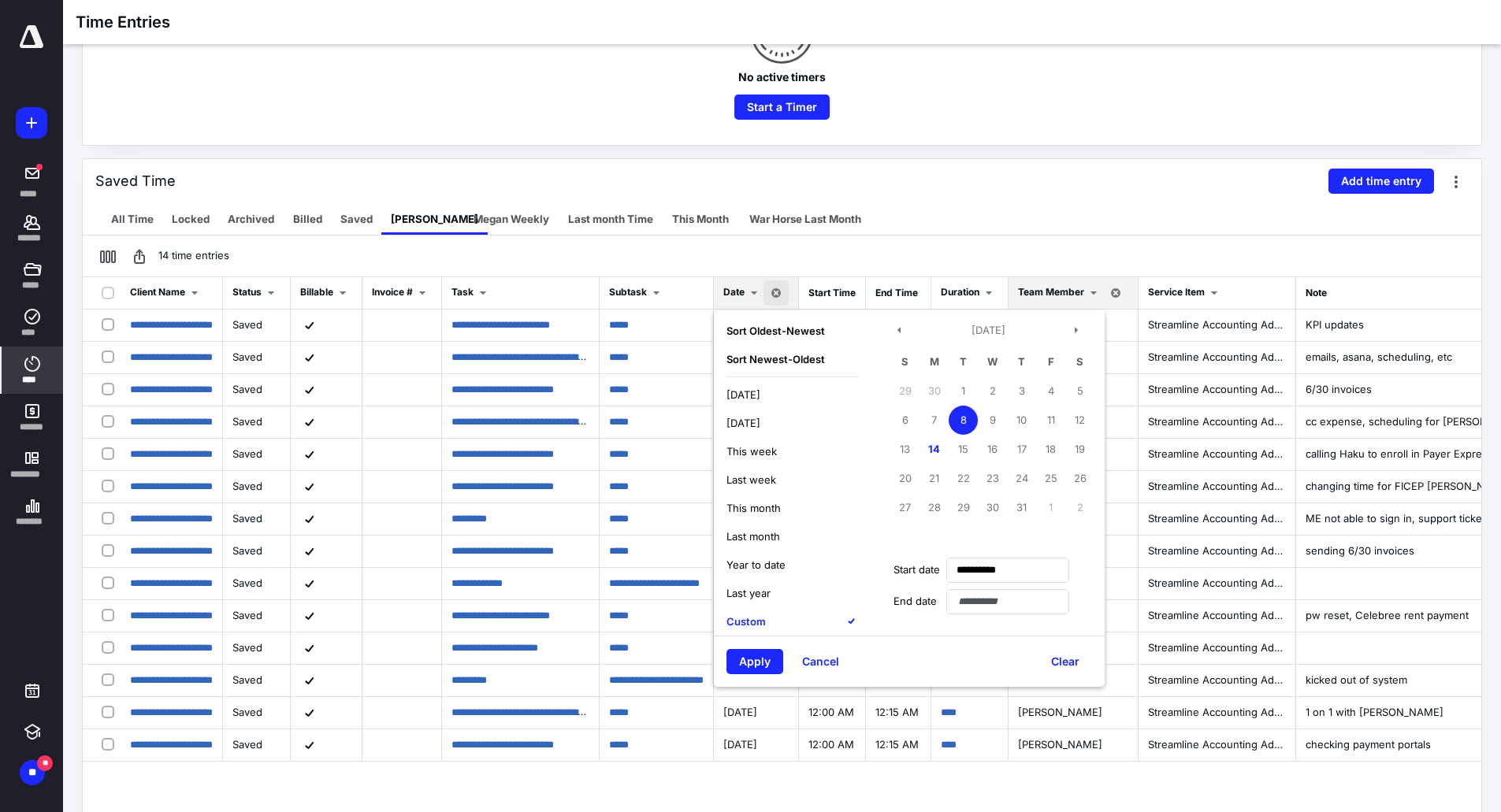 type on "**********" 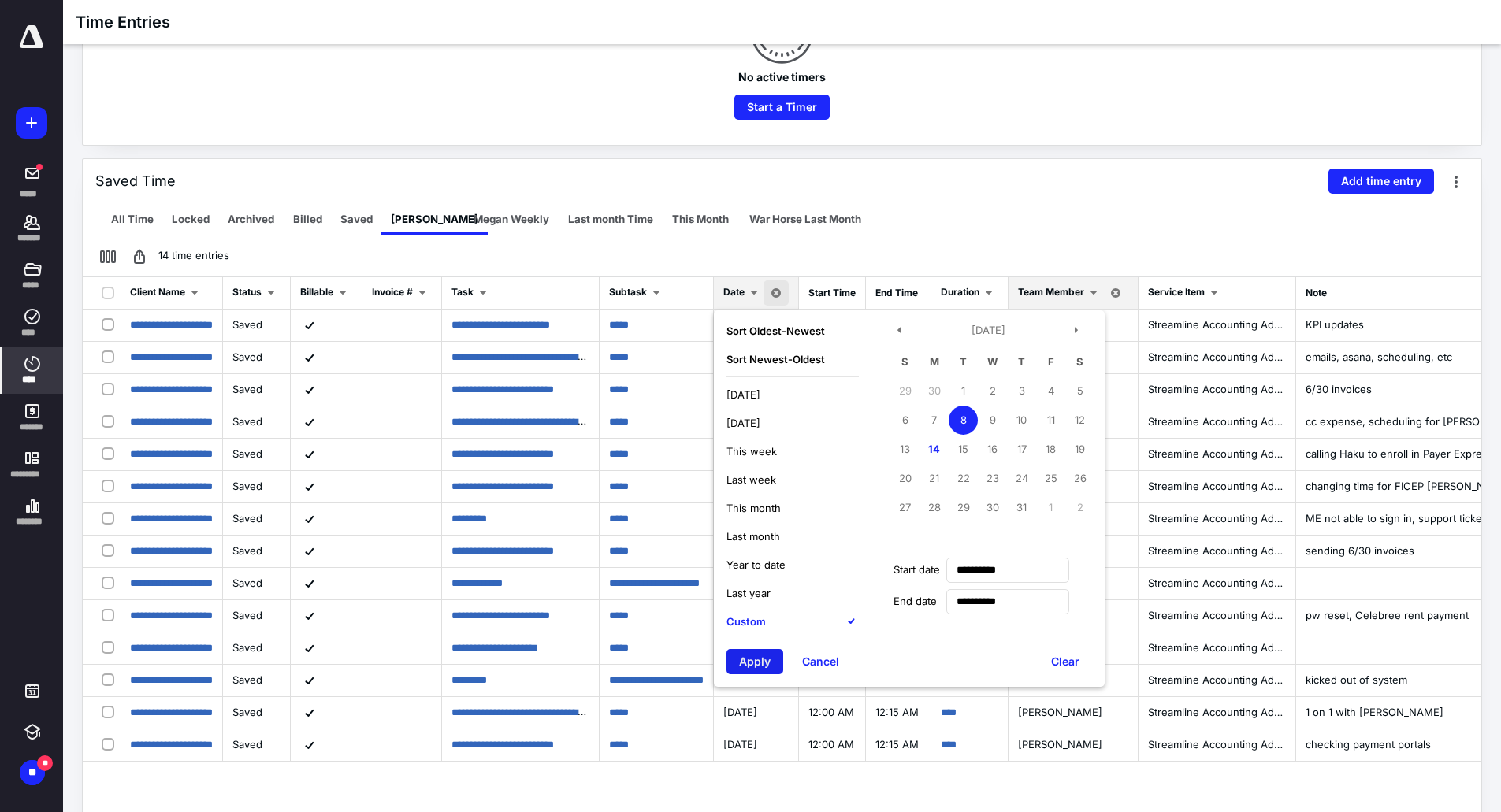 drag, startPoint x: 796, startPoint y: 673, endPoint x: 809, endPoint y: 647, distance: 29.06888 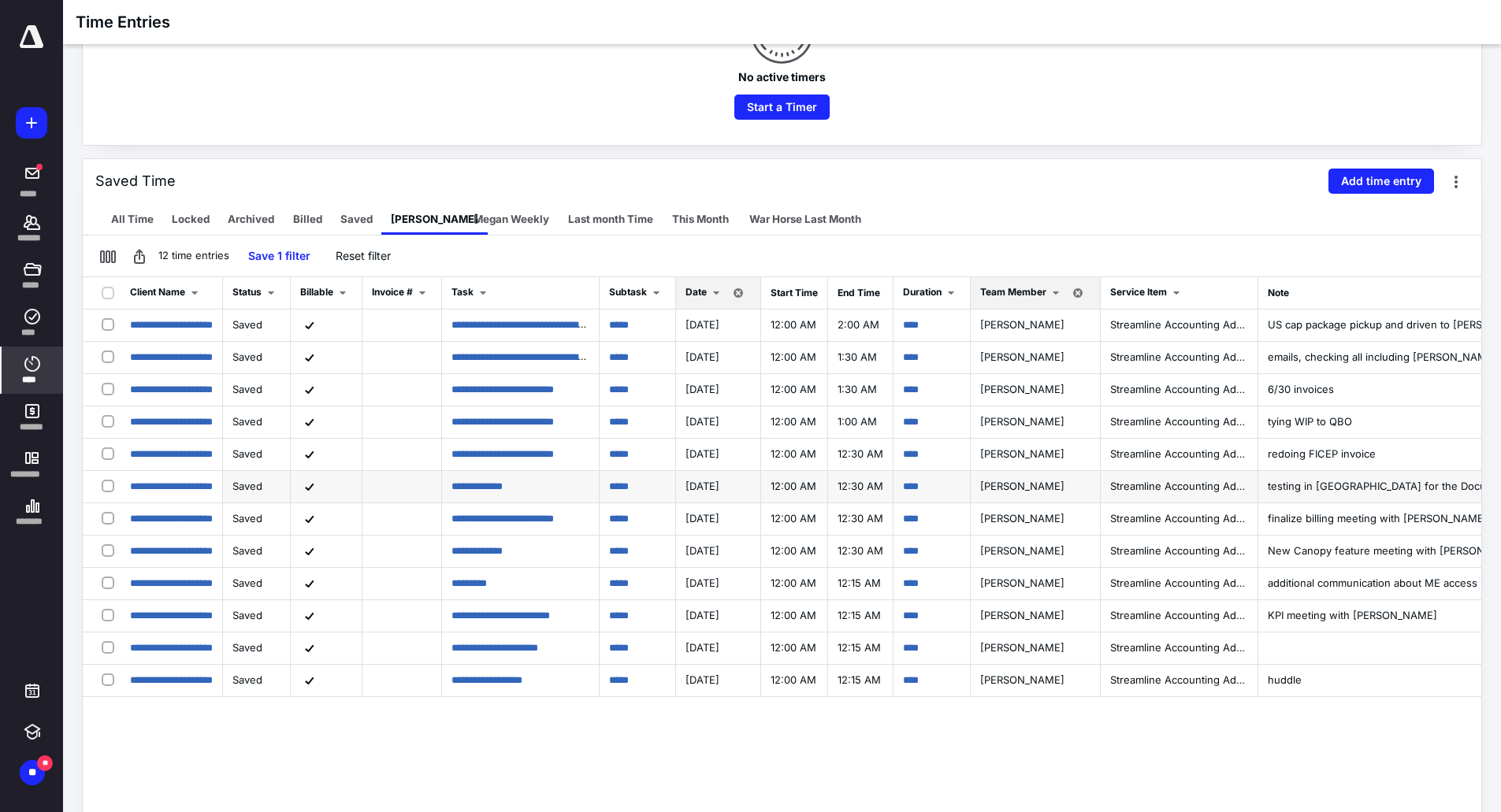 scroll, scrollTop: 0, scrollLeft: 0, axis: both 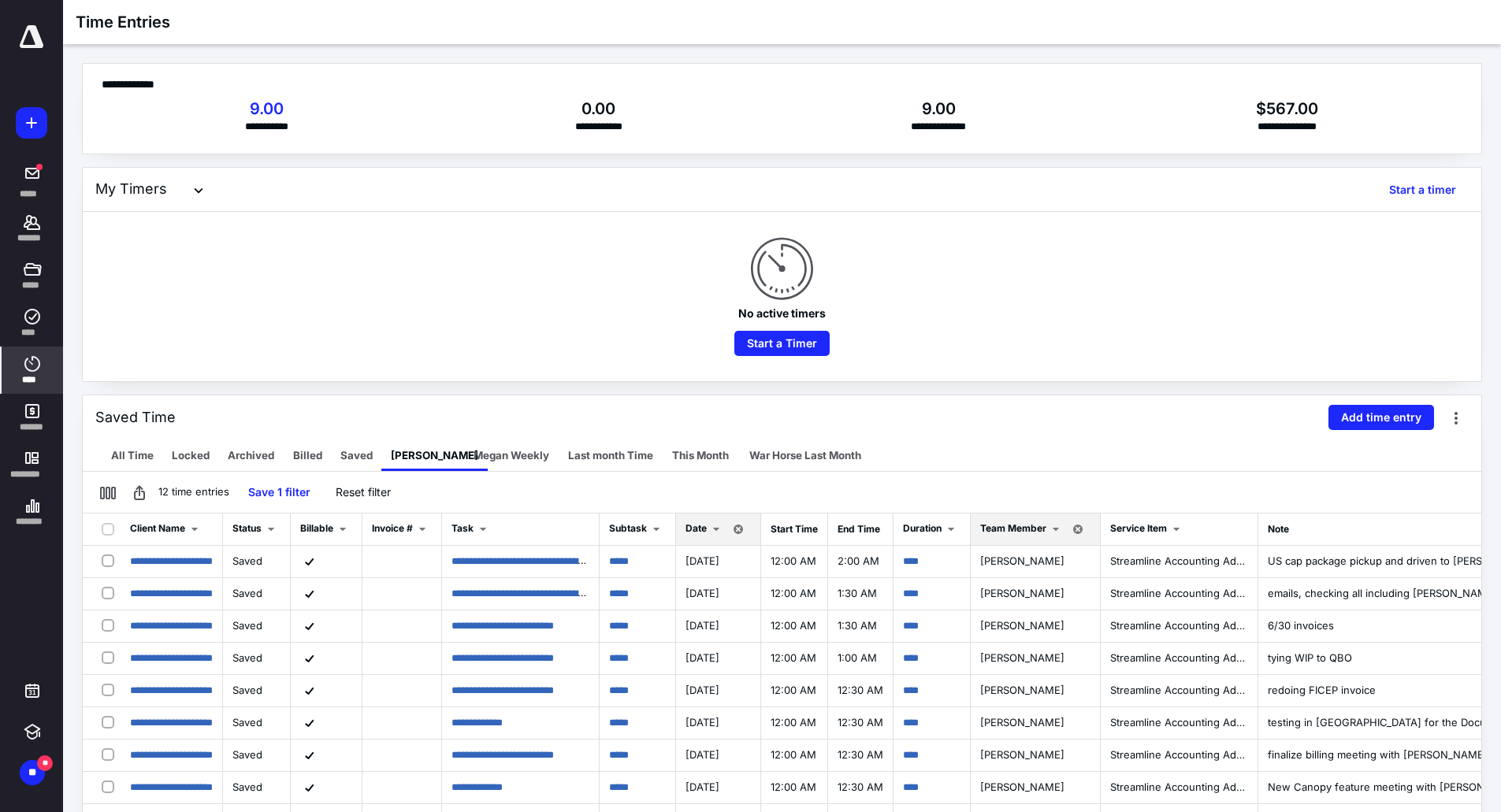 click at bounding box center (716, 529) 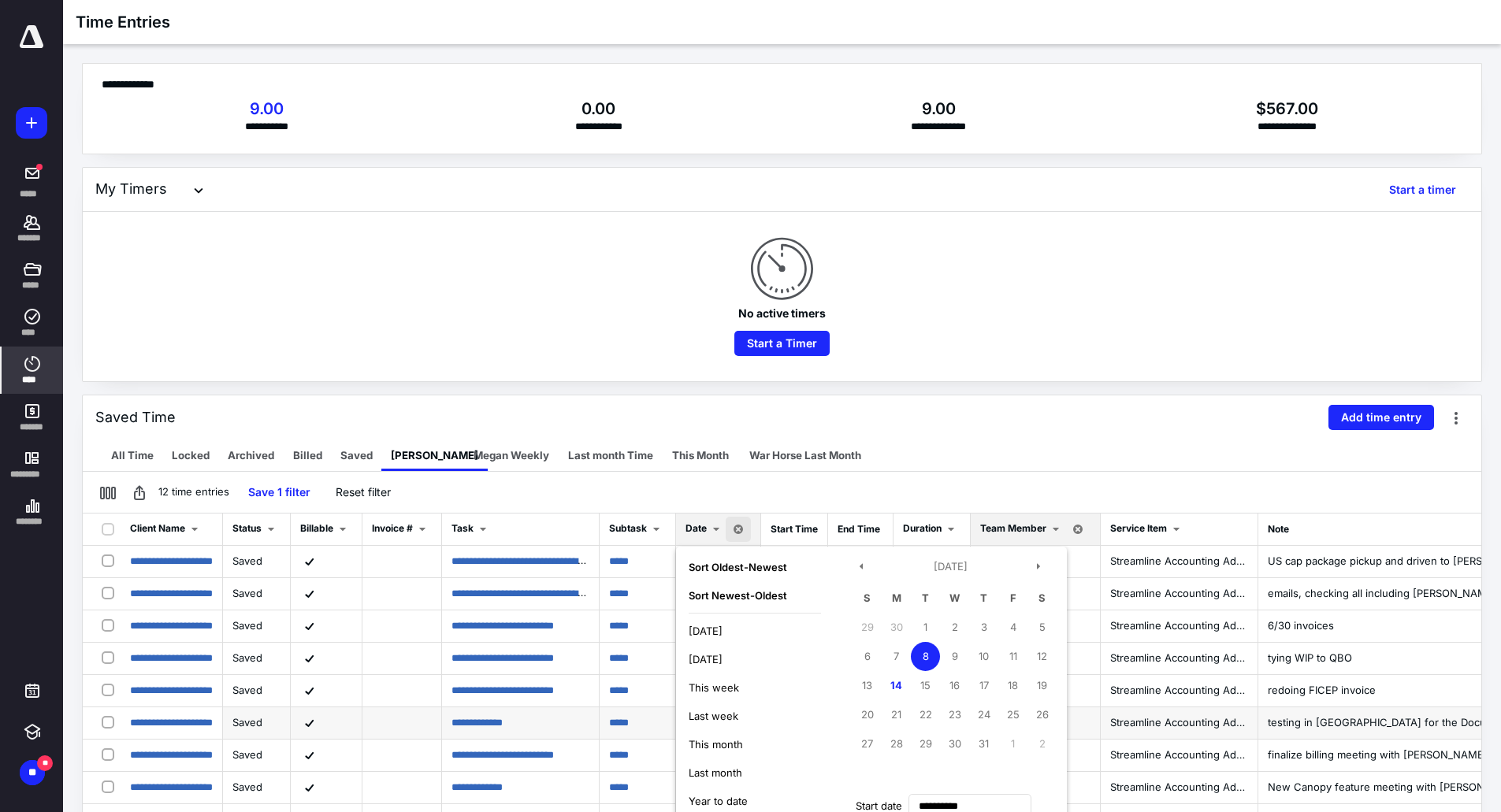 scroll, scrollTop: 350, scrollLeft: 0, axis: vertical 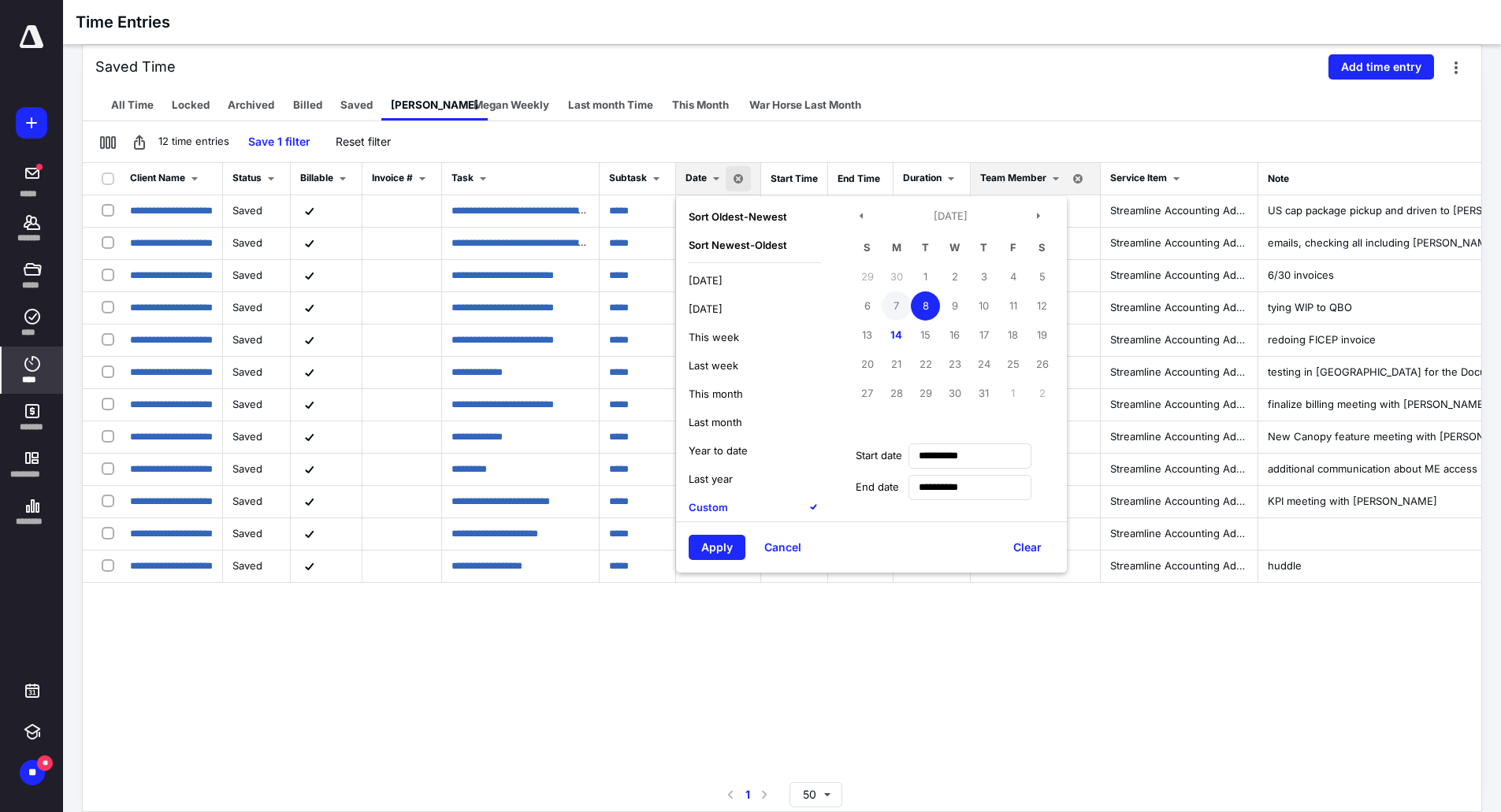 click on "7" at bounding box center (896, 306) 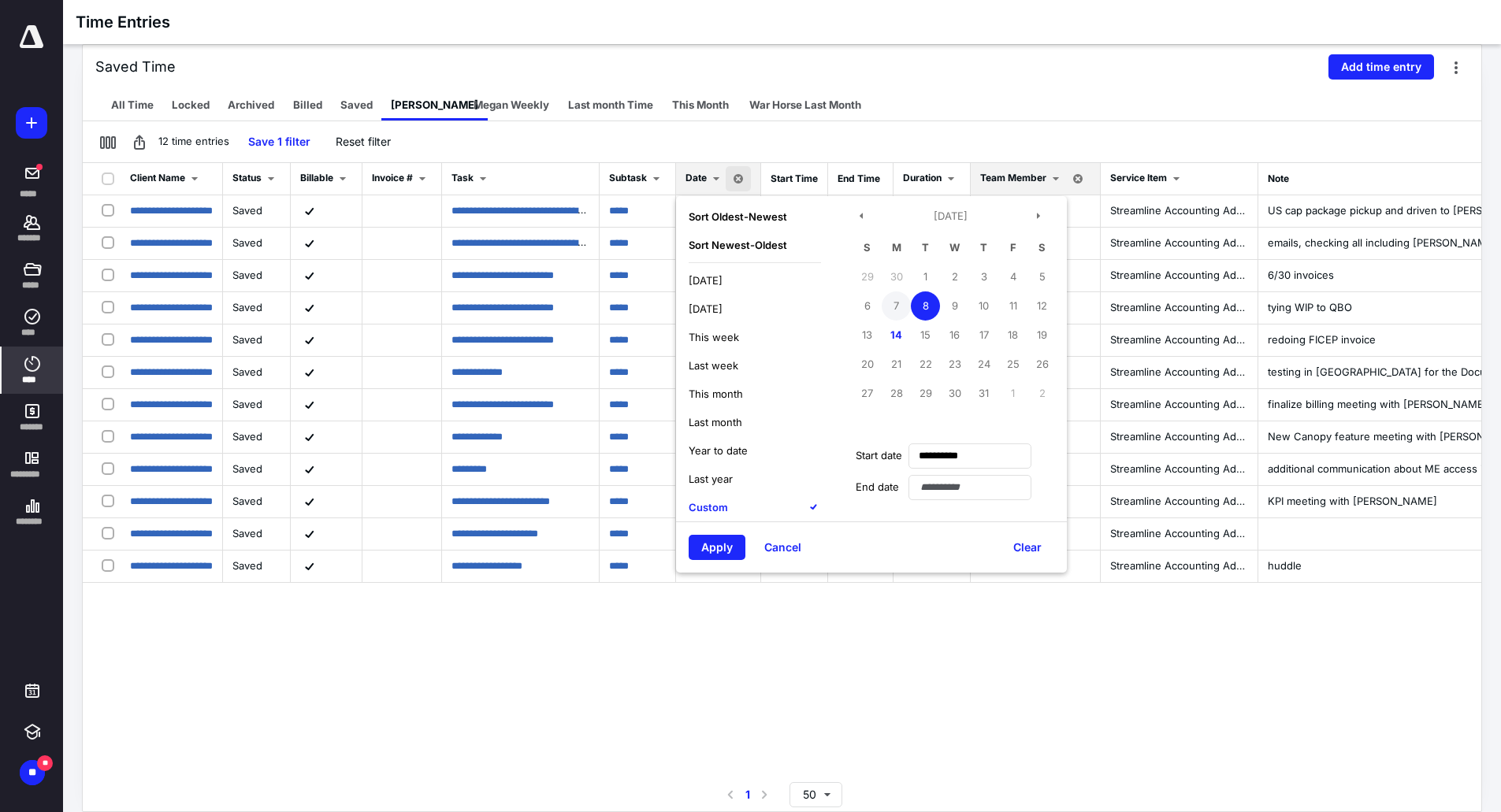 click on "7" at bounding box center [896, 306] 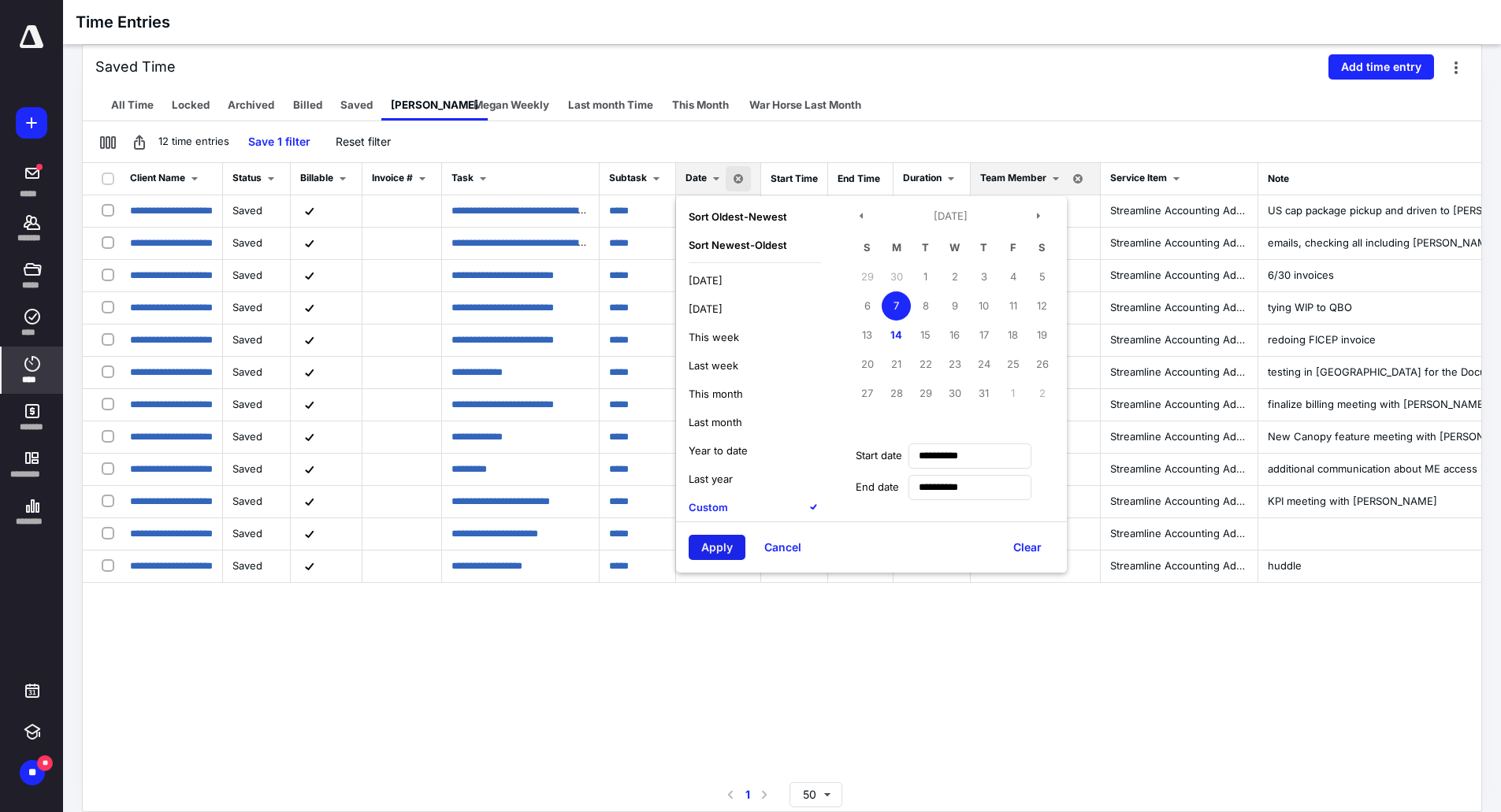 click on "Apply" at bounding box center (717, 547) 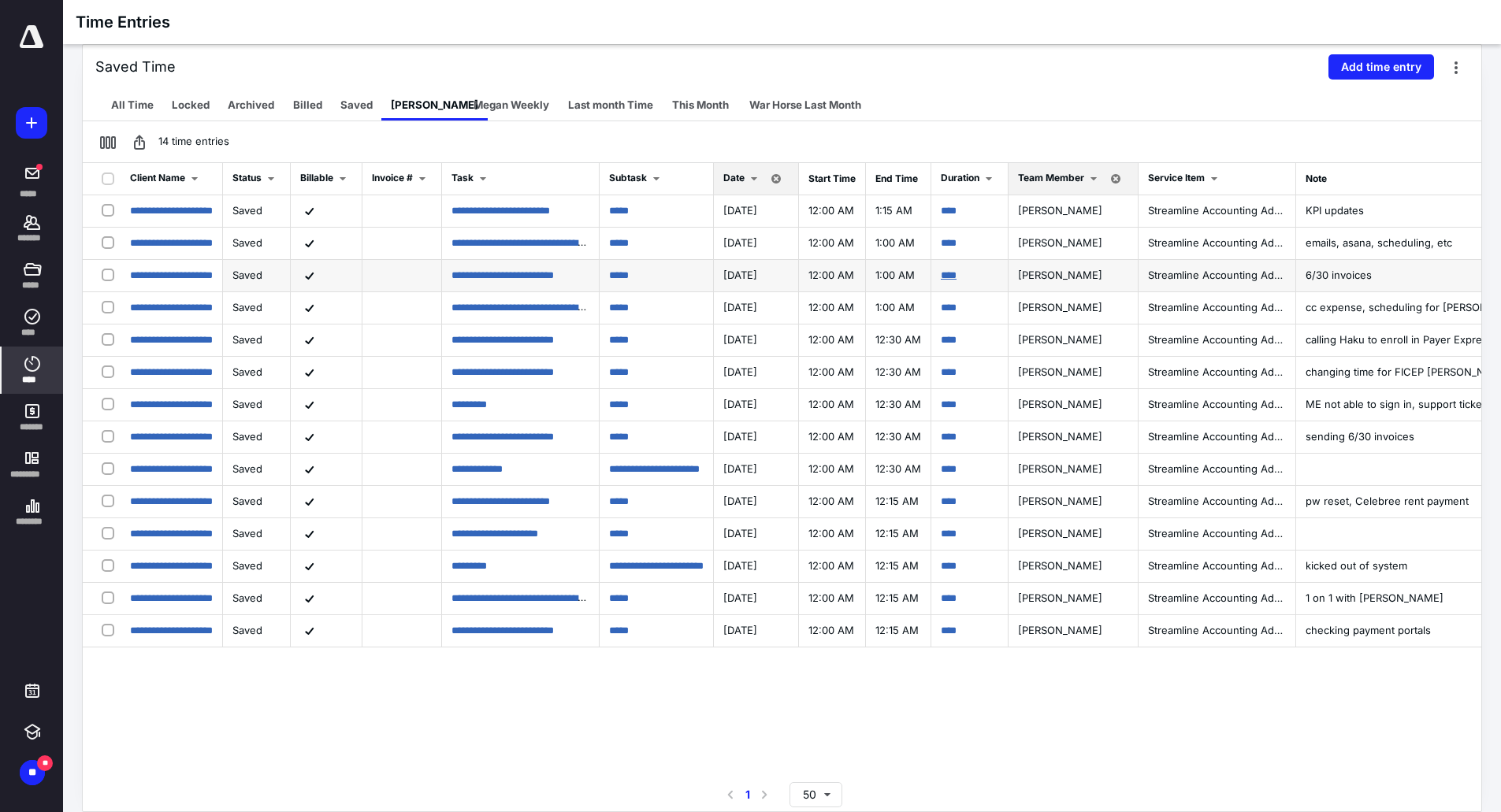 click on "****" at bounding box center (949, 275) 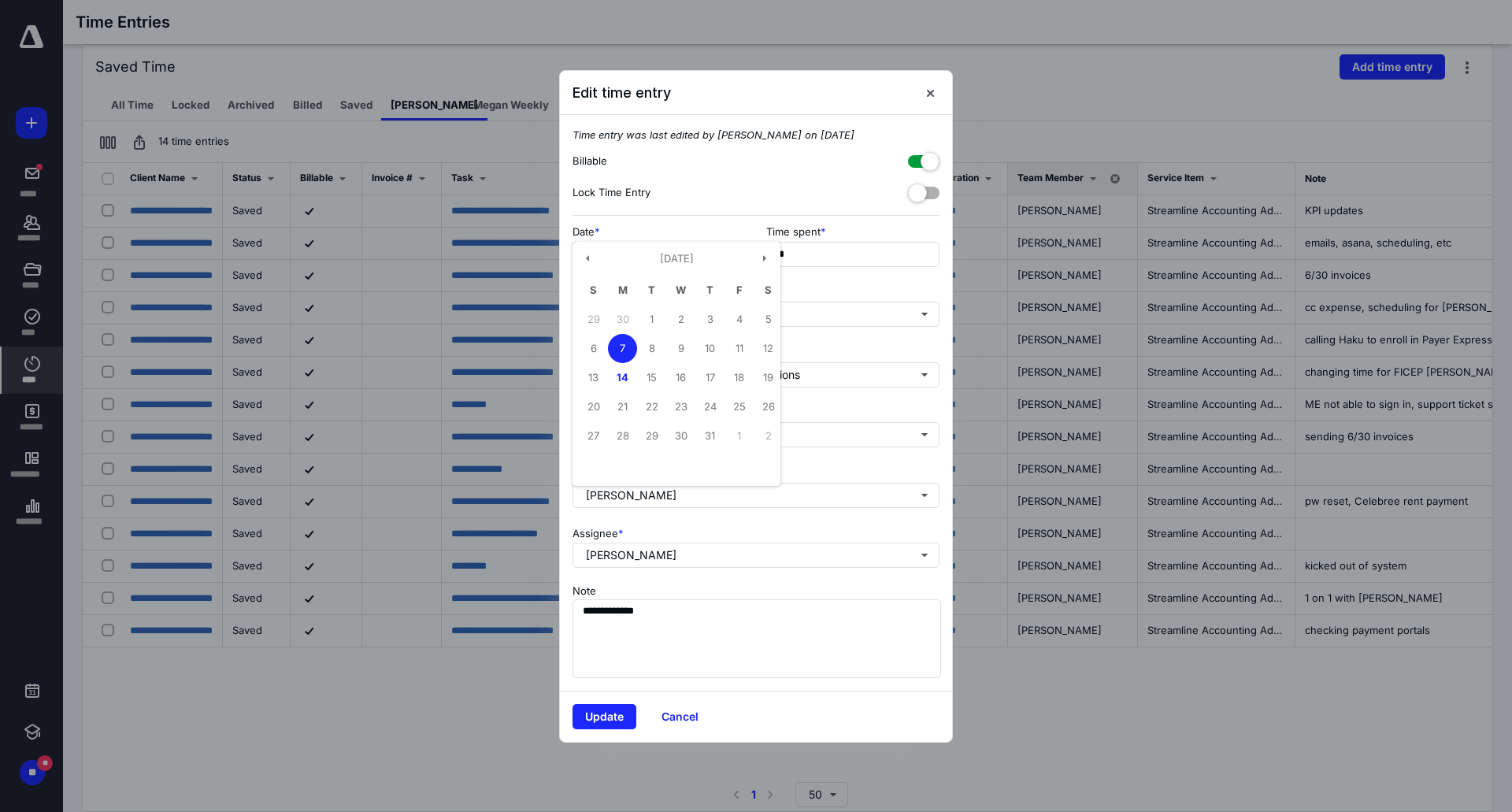 click on "**********" at bounding box center [659, 254] 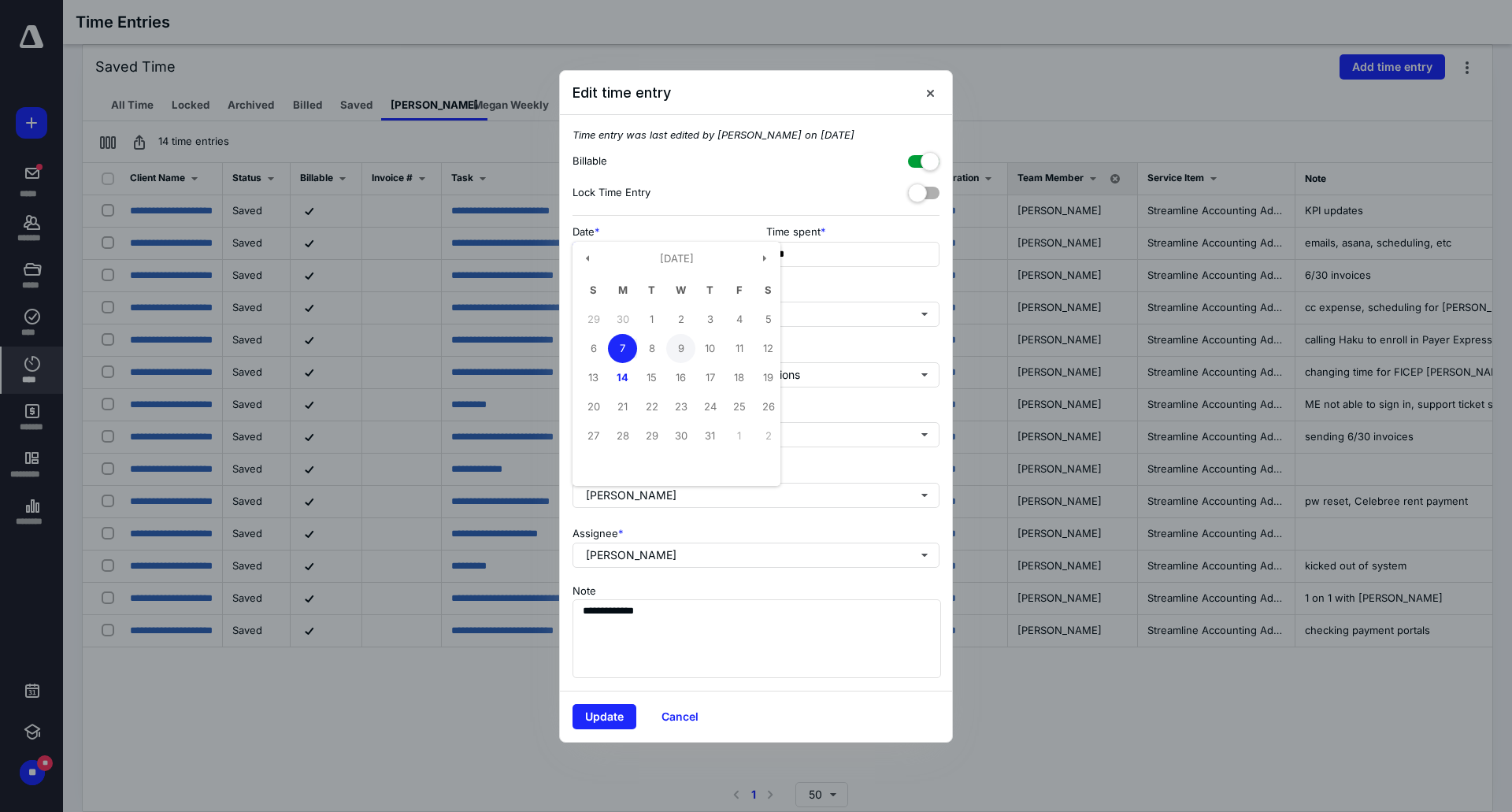 click on "9" at bounding box center [680, 348] 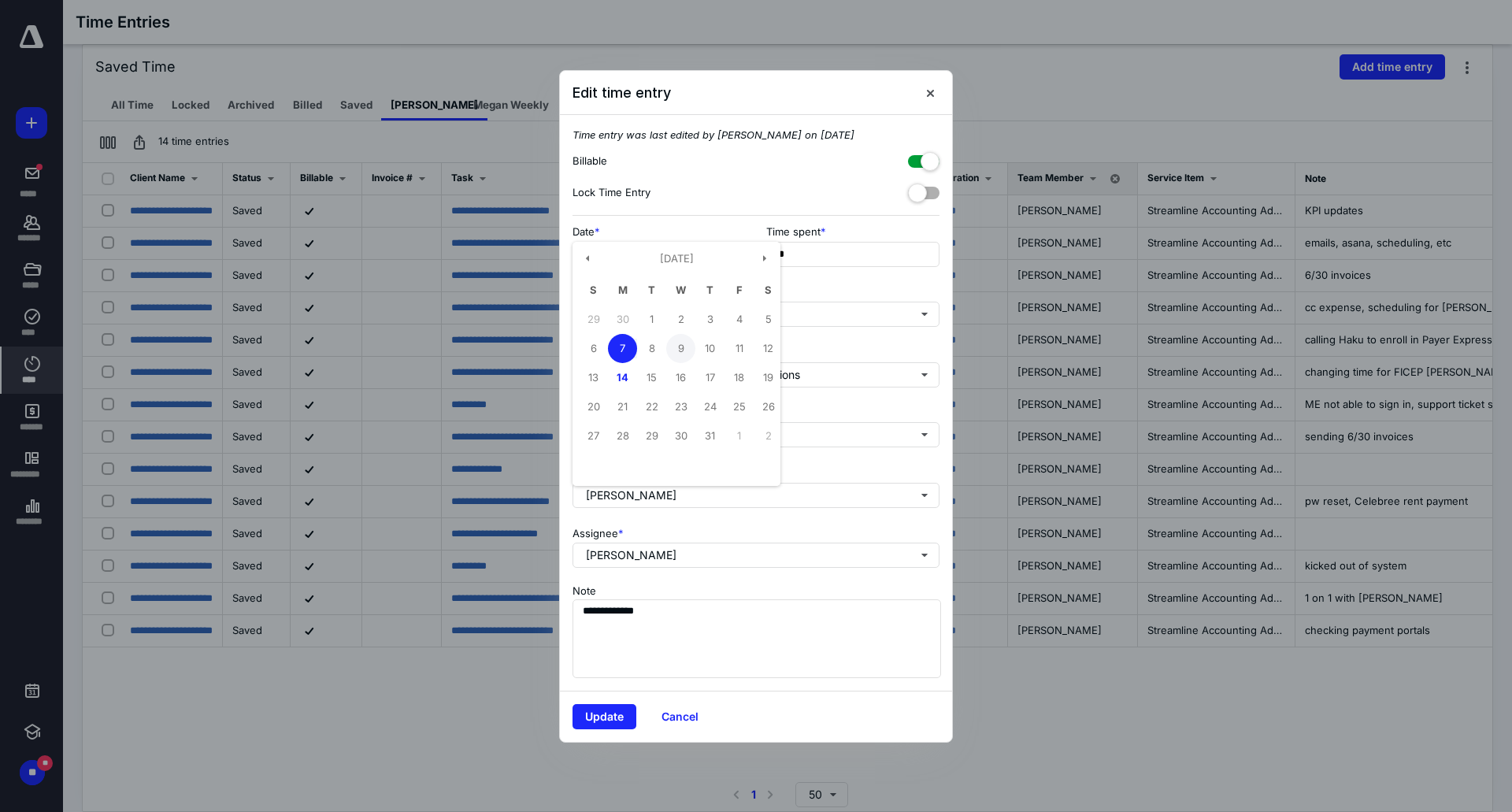 type on "**********" 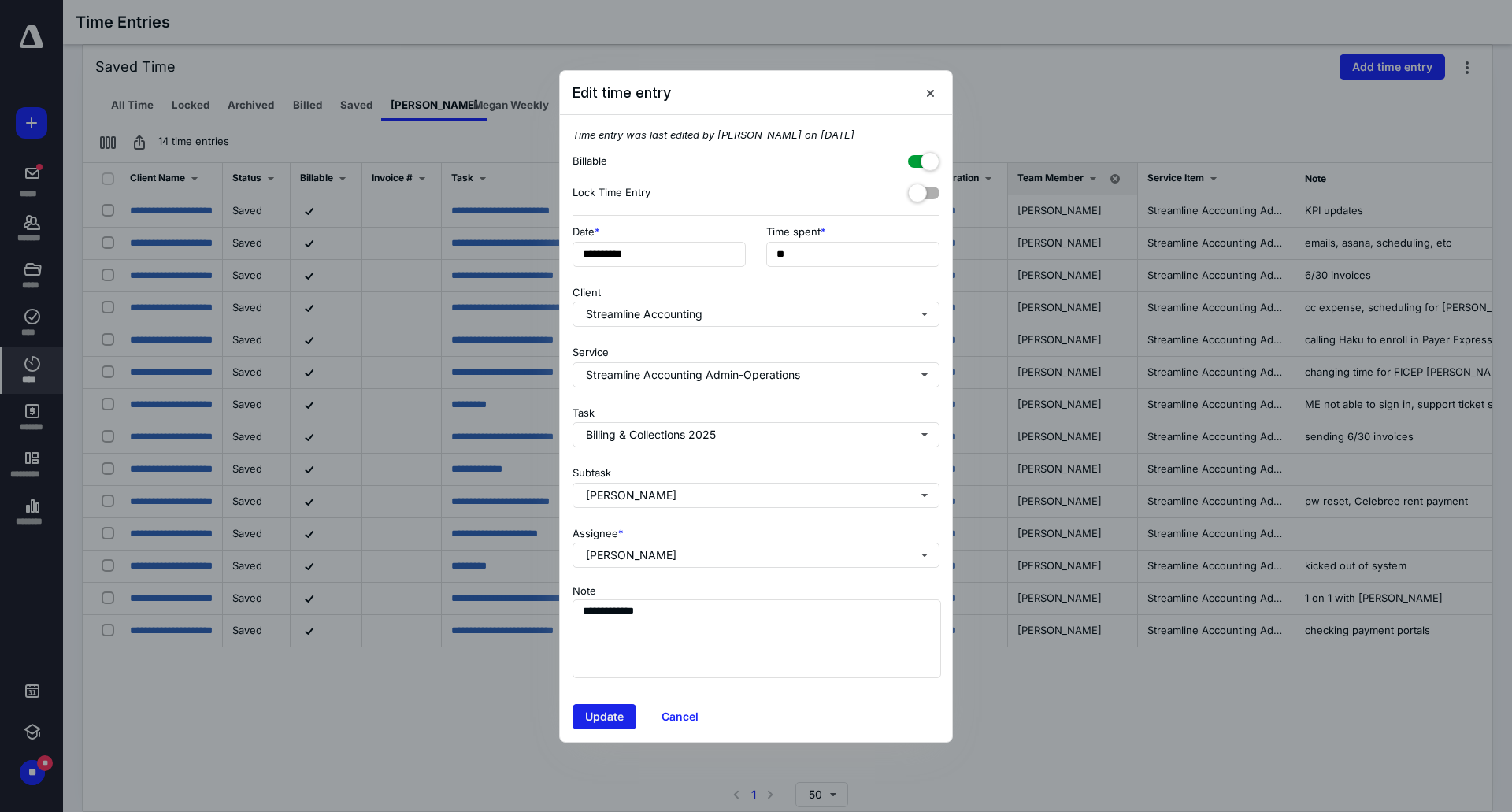 click on "Update" at bounding box center (604, 717) 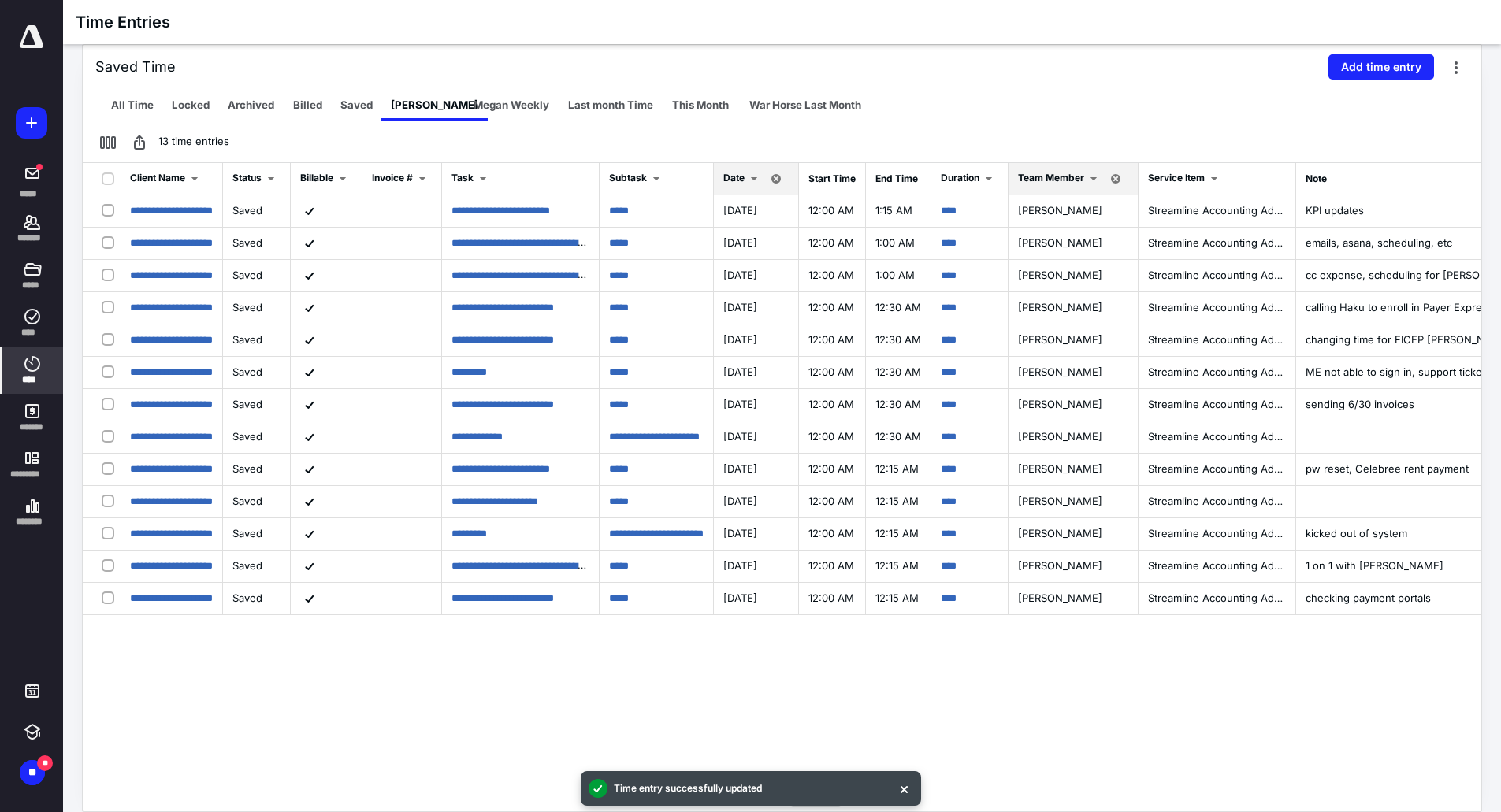 click on "Date" at bounding box center [734, 177] 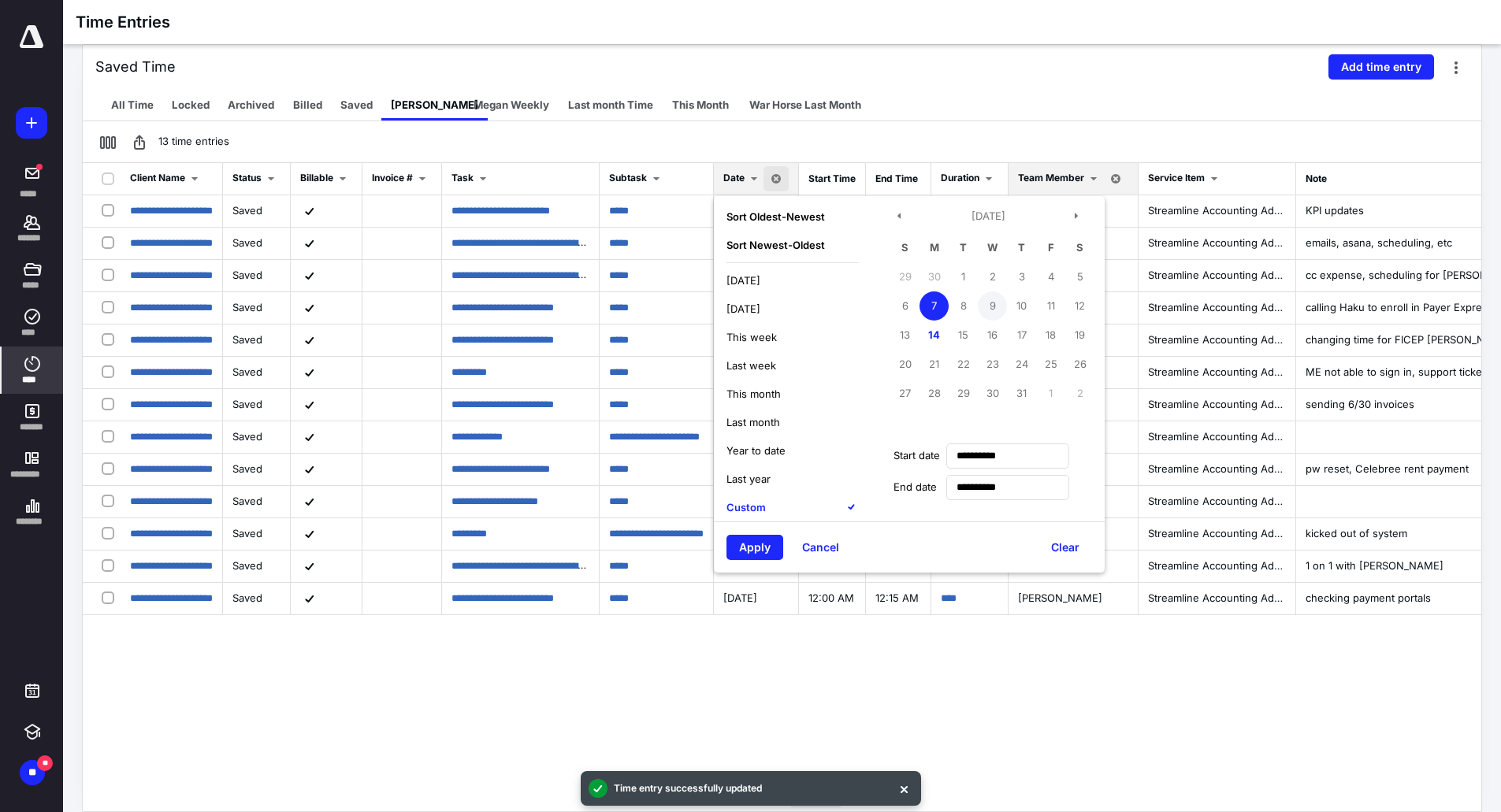 click on "9" at bounding box center (992, 306) 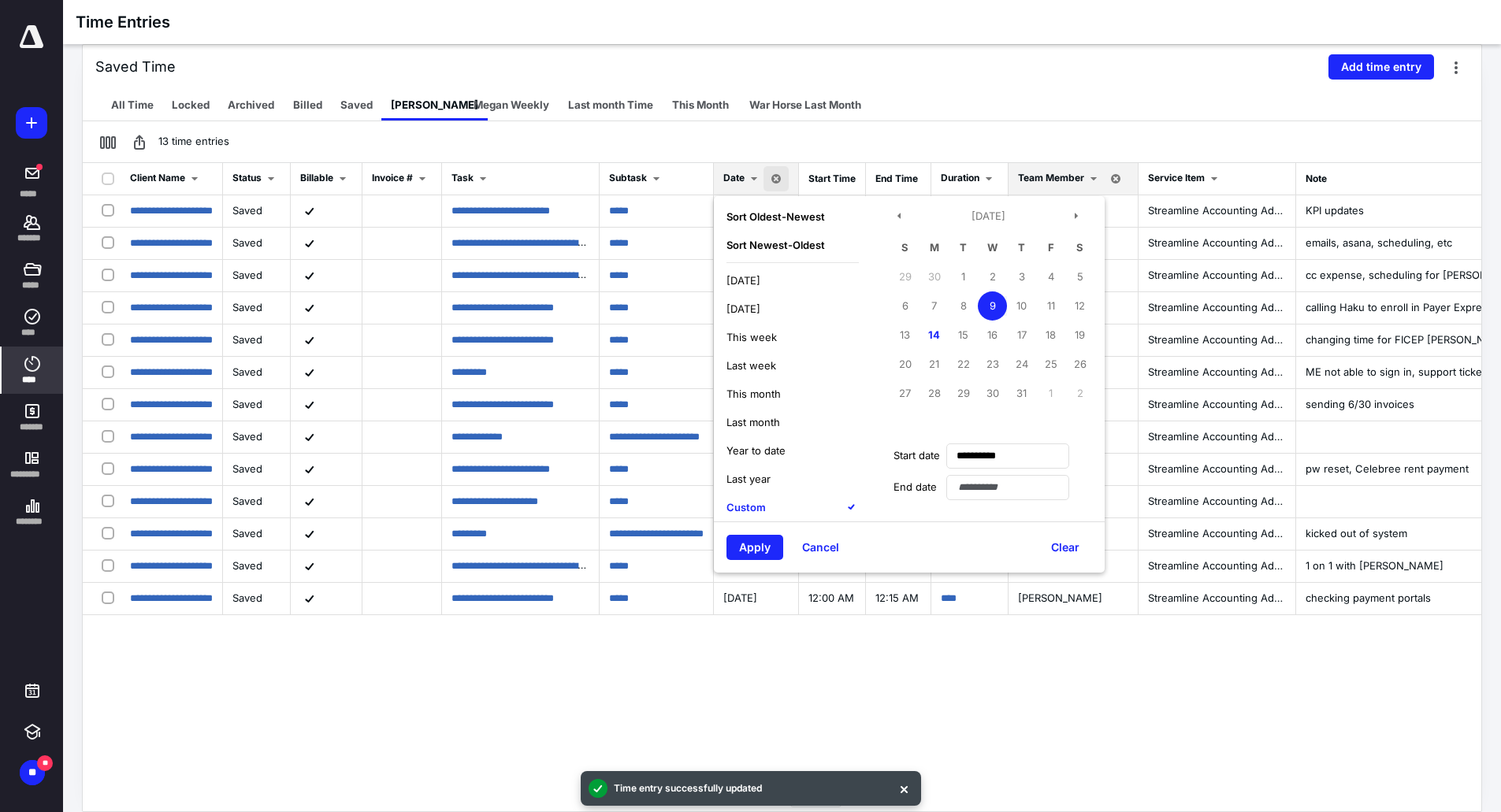 click on "9" at bounding box center [992, 306] 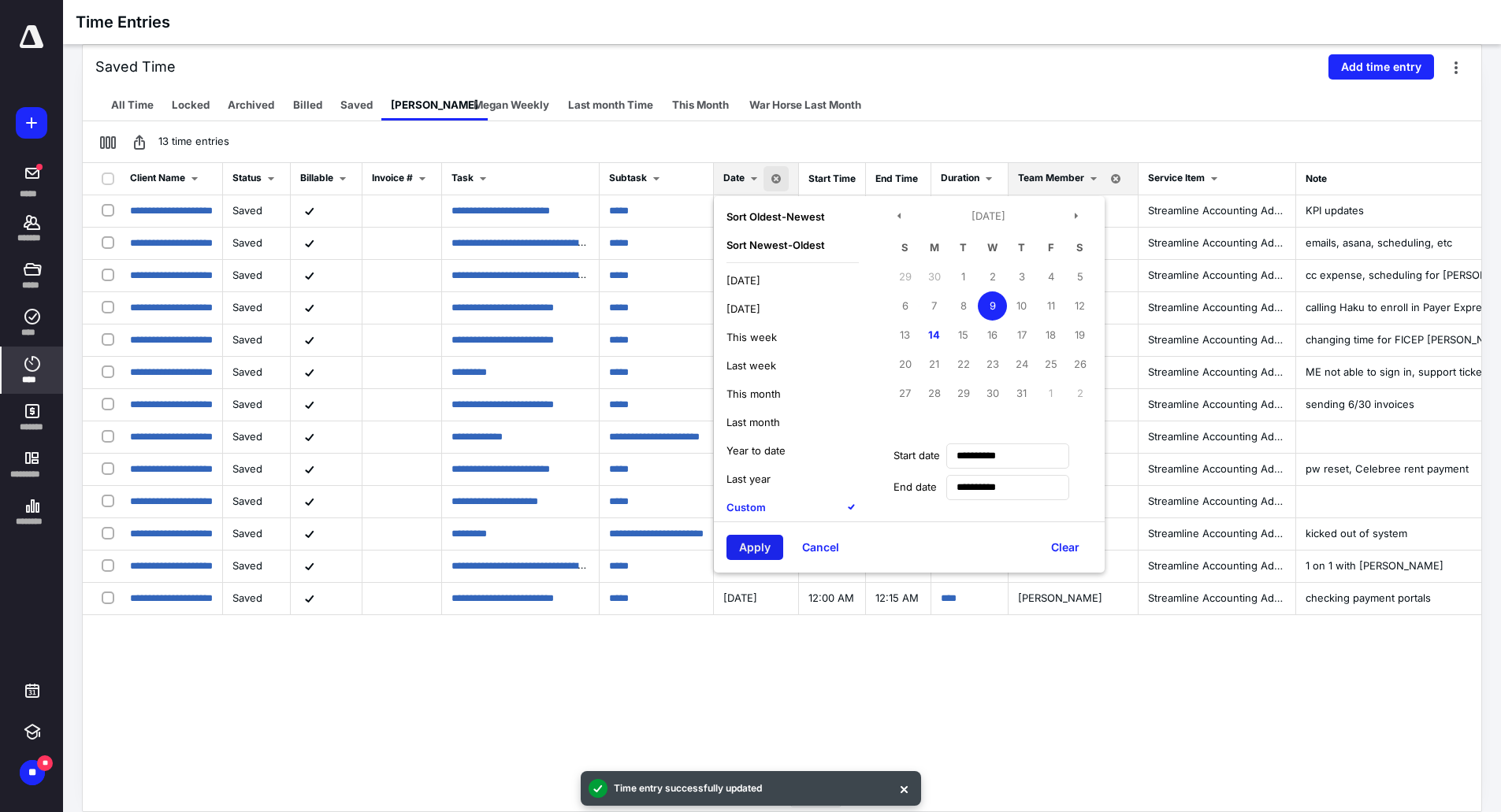 click on "Apply" at bounding box center (755, 547) 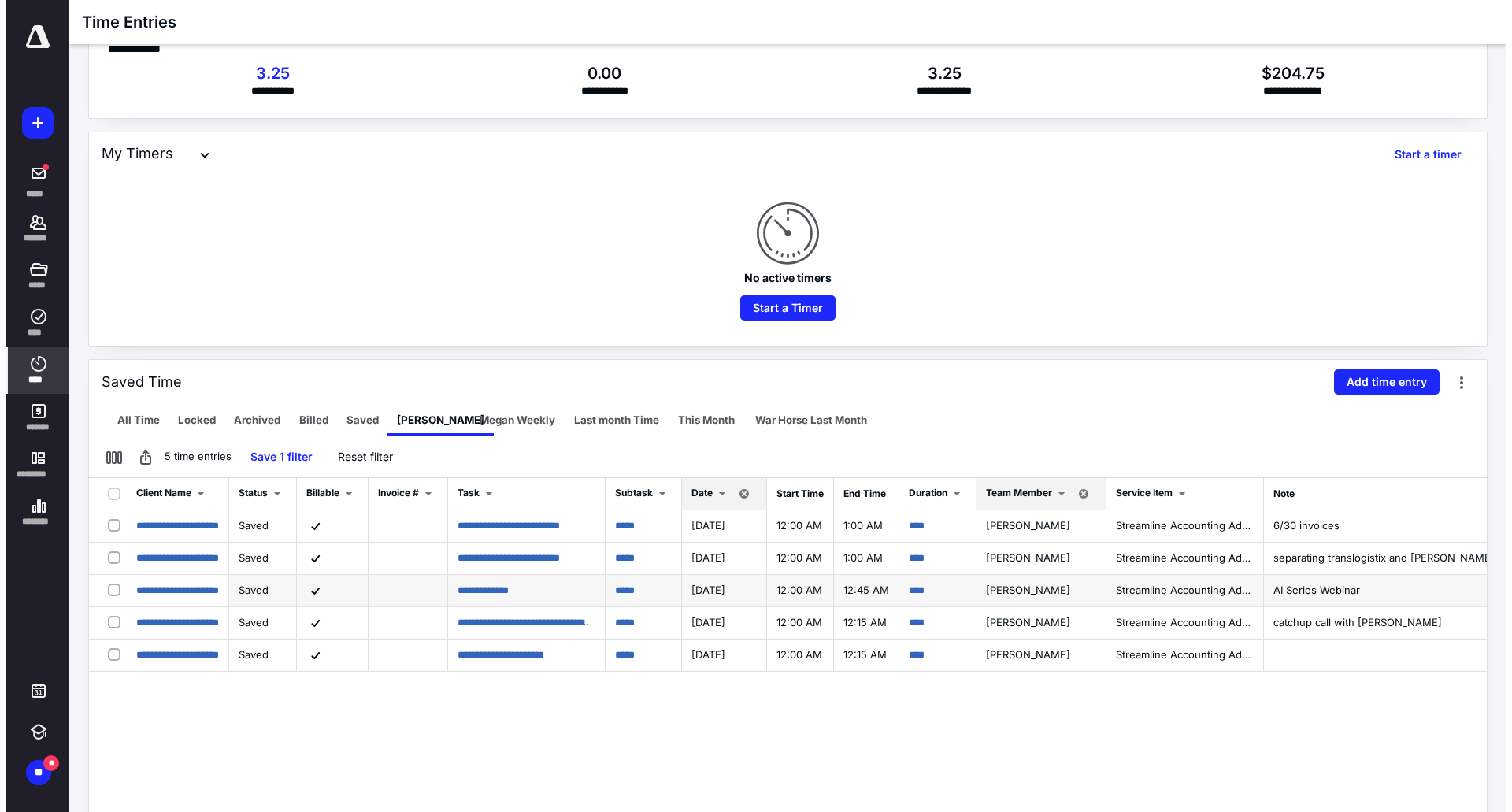 scroll, scrollTop: 0, scrollLeft: 0, axis: both 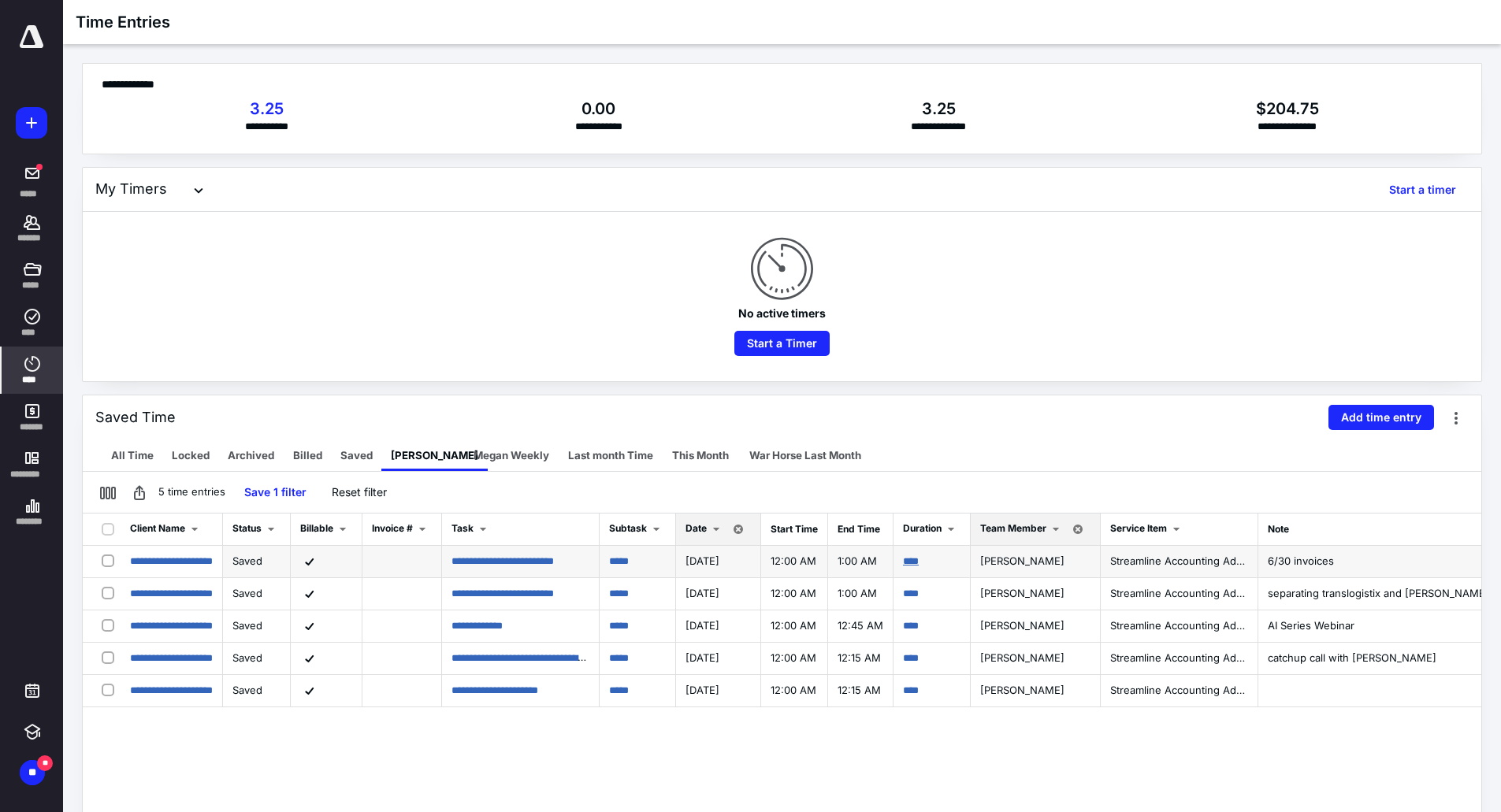 click on "****" at bounding box center [911, 561] 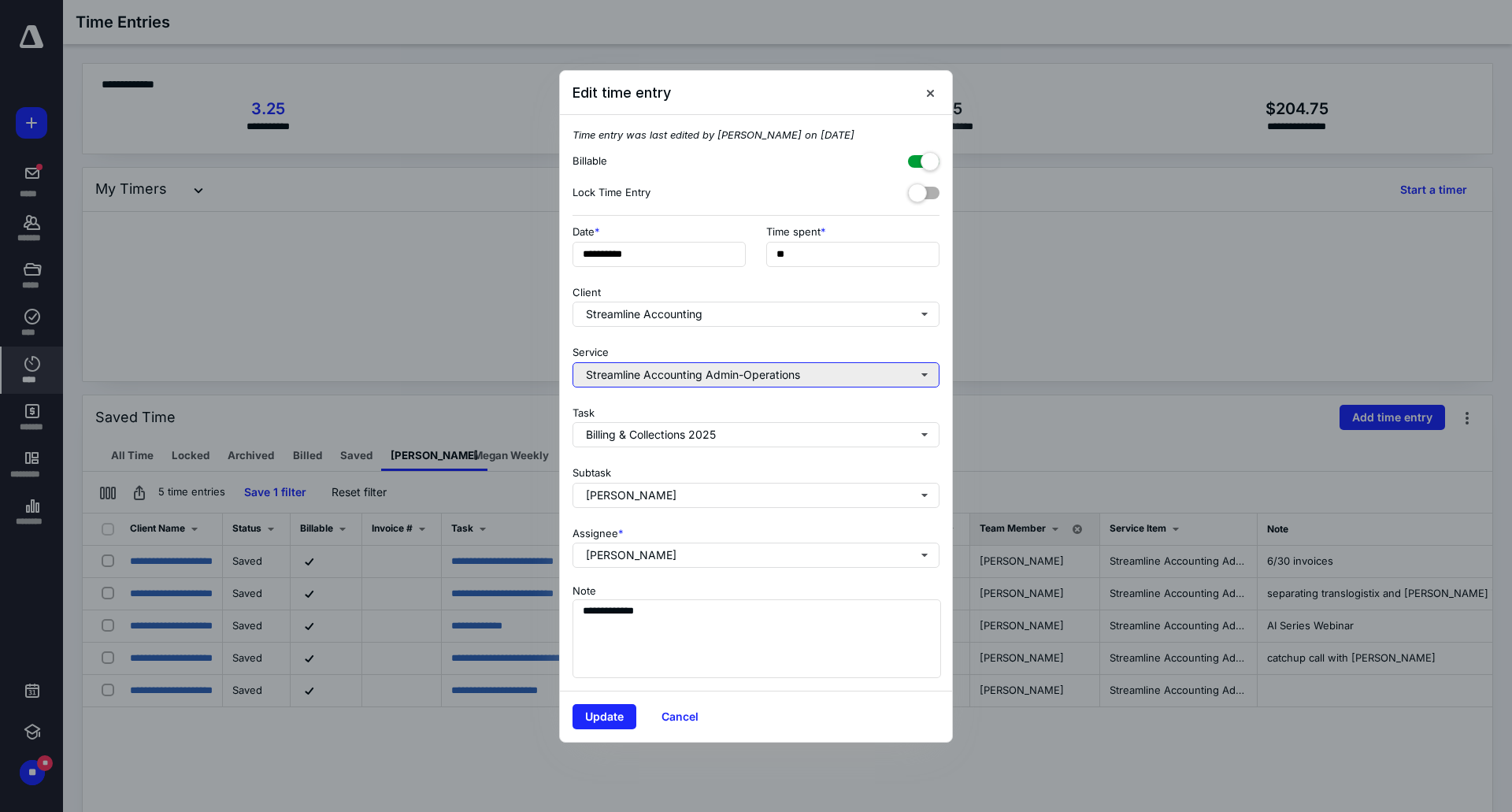click on "Streamline Accounting Admin-Operations" at bounding box center (756, 375) 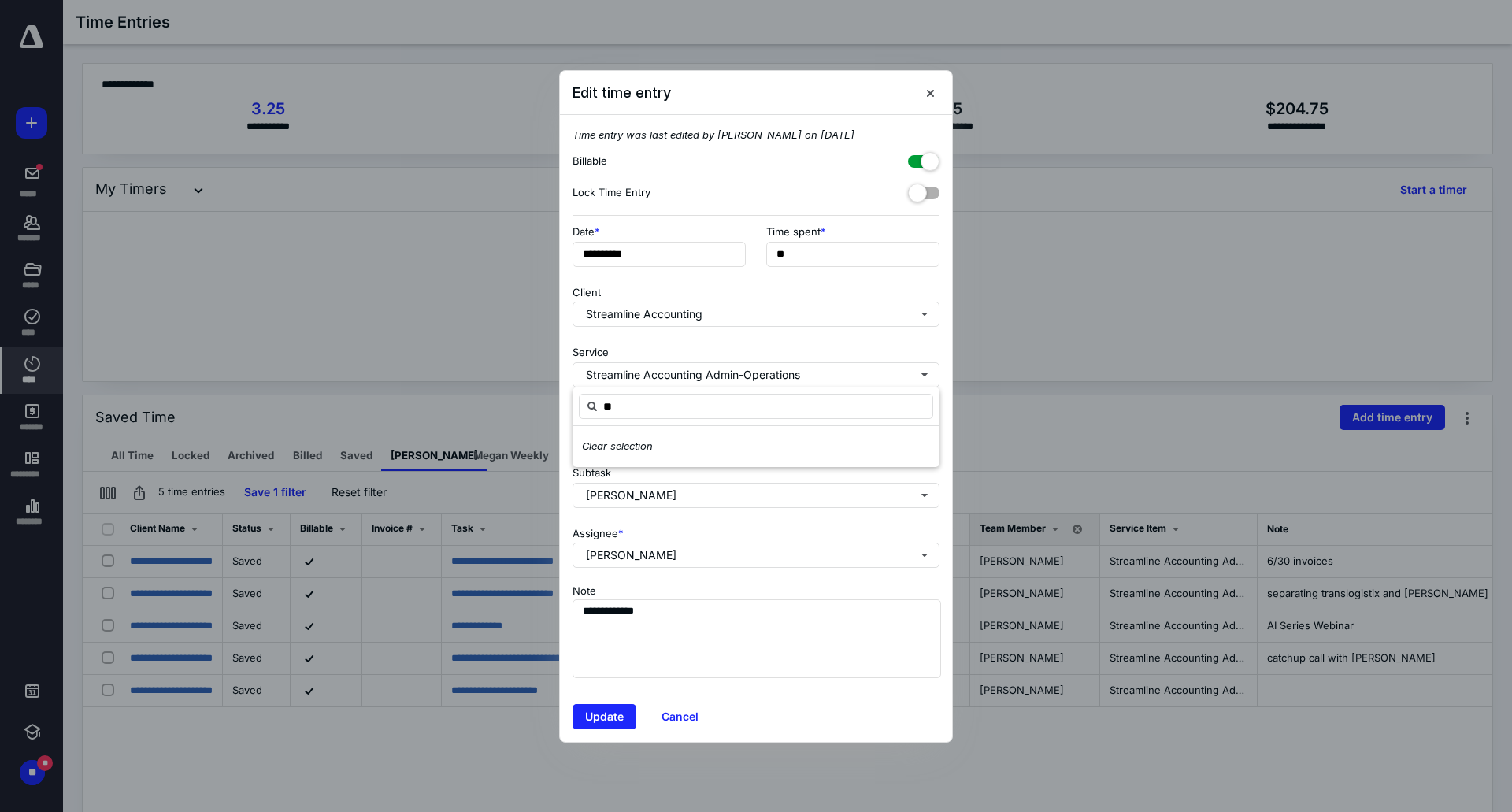 type on "*" 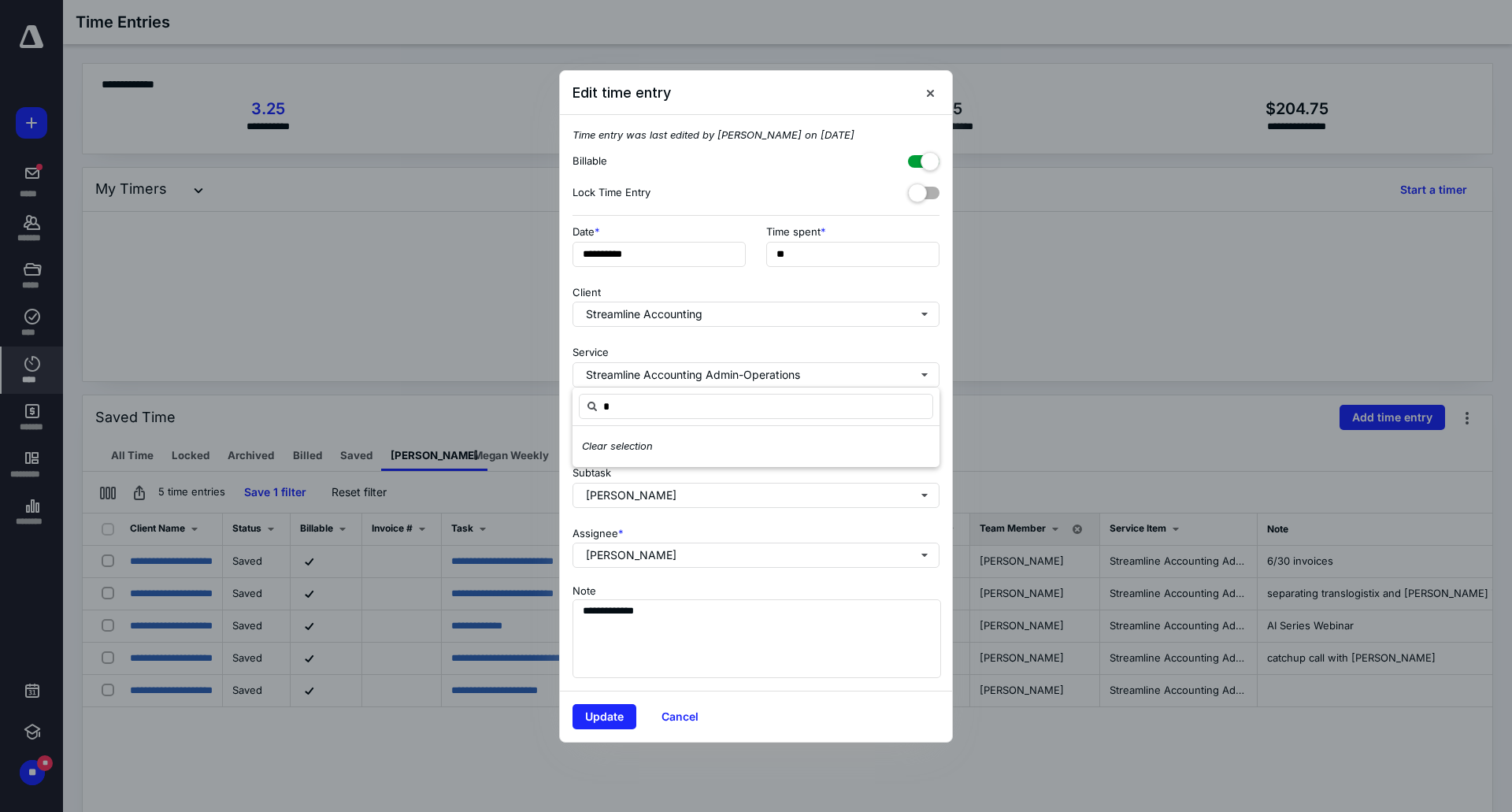 type 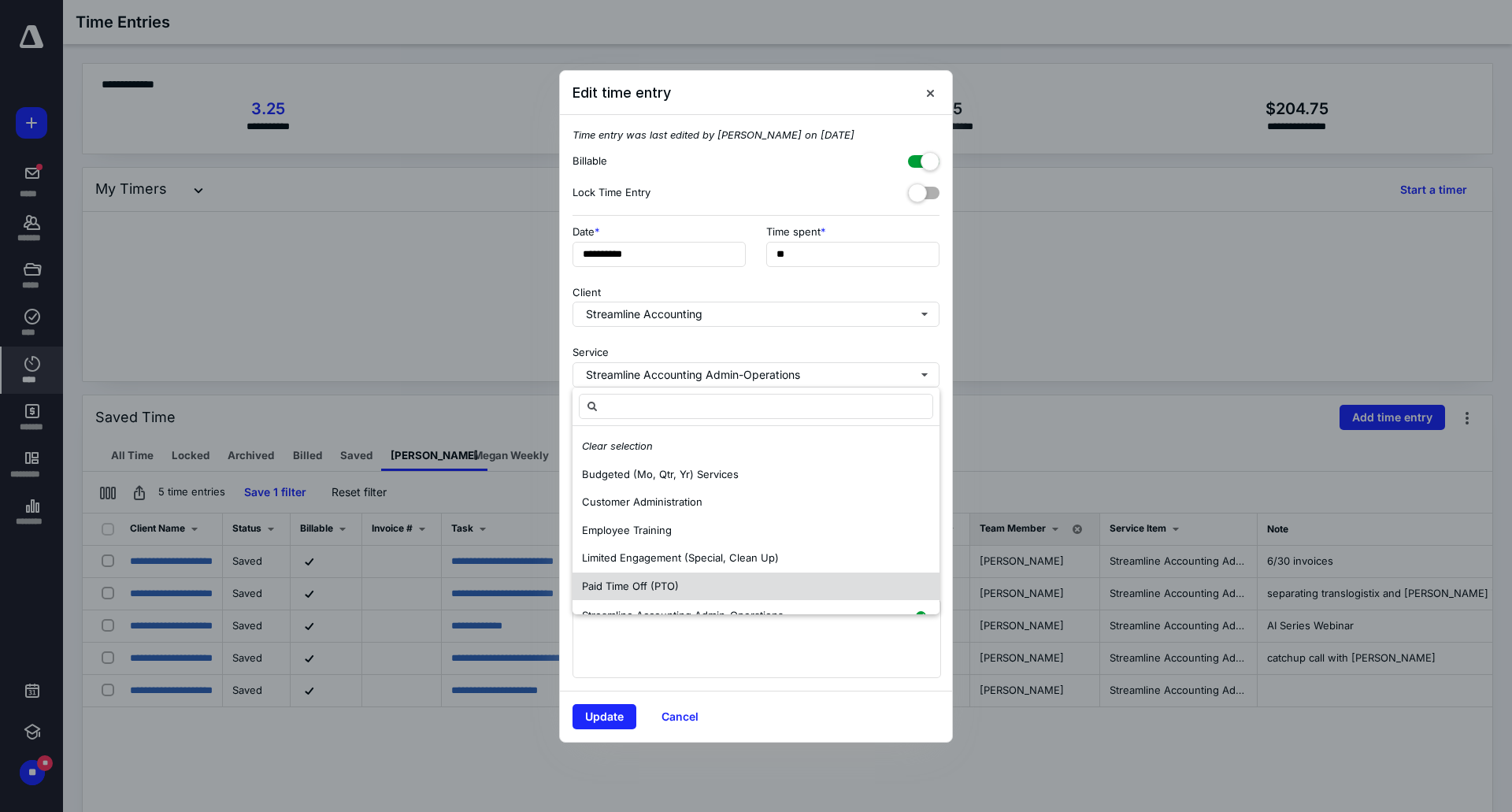 scroll, scrollTop: 80, scrollLeft: 0, axis: vertical 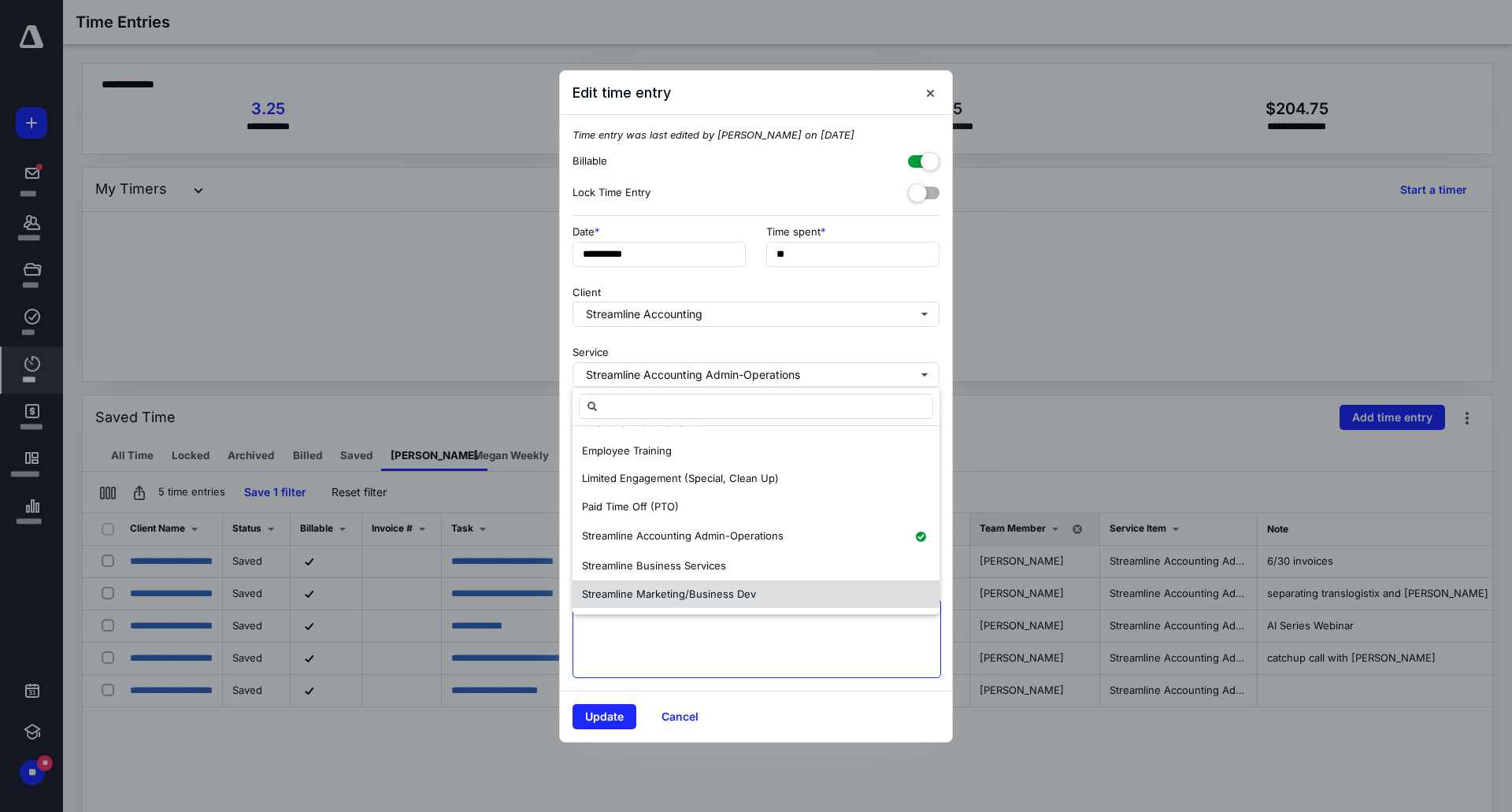drag, startPoint x: 815, startPoint y: 660, endPoint x: 784, endPoint y: 588, distance: 78.39005 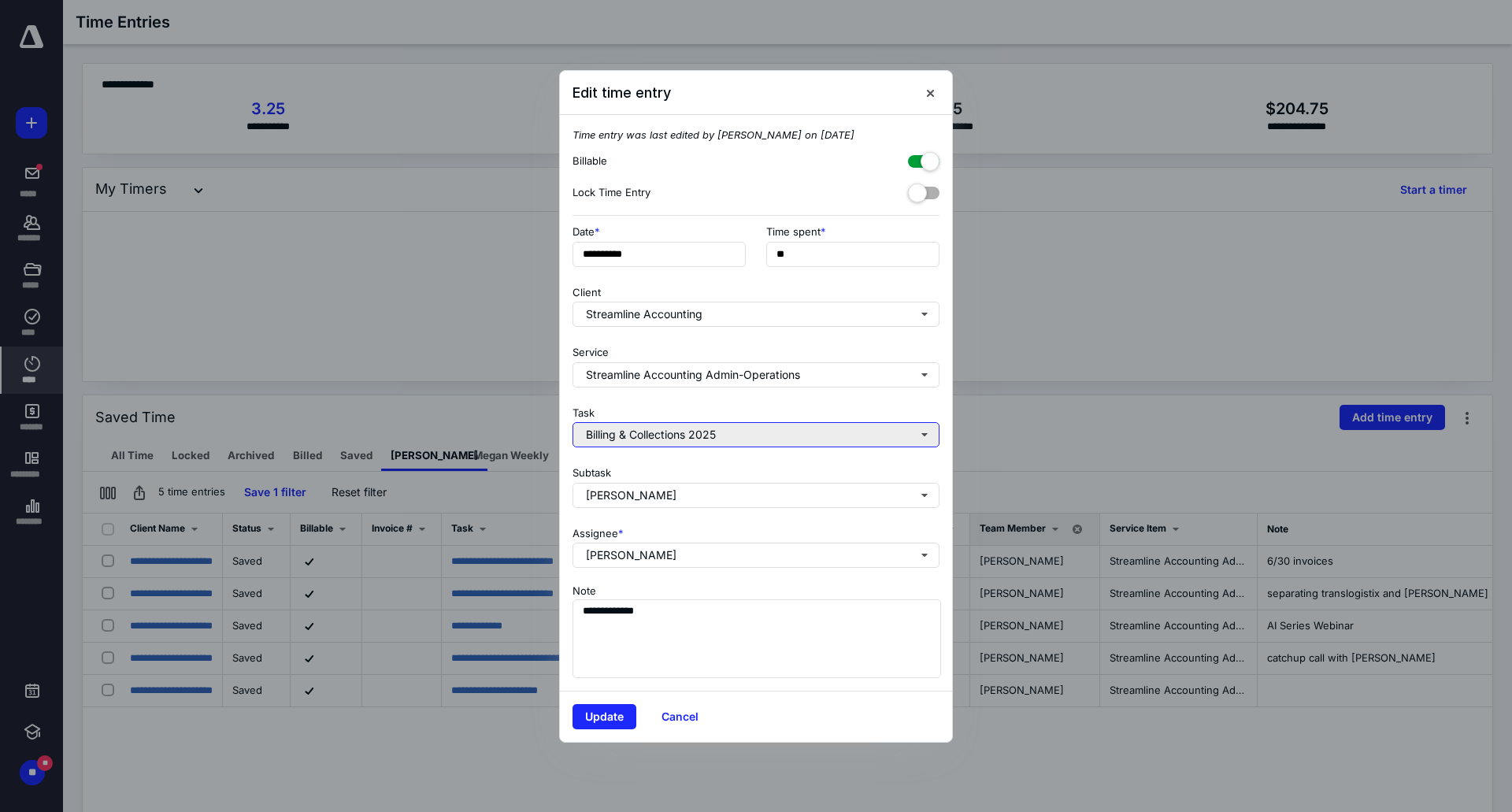 click on "Billing & Collections 2025" at bounding box center [756, 435] 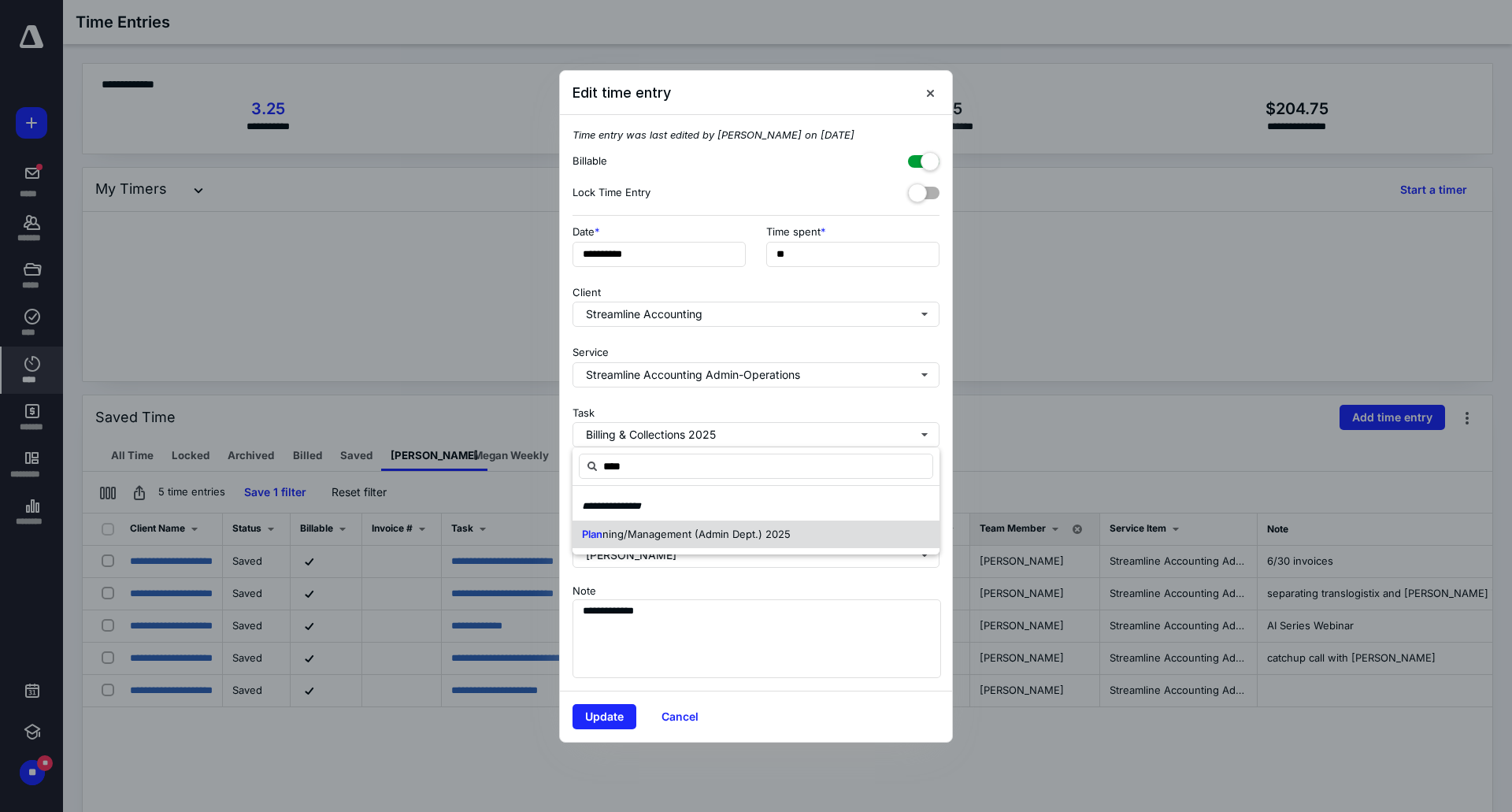 click on "ning/Management (Admin Dept.) 2025" at bounding box center [696, 534] 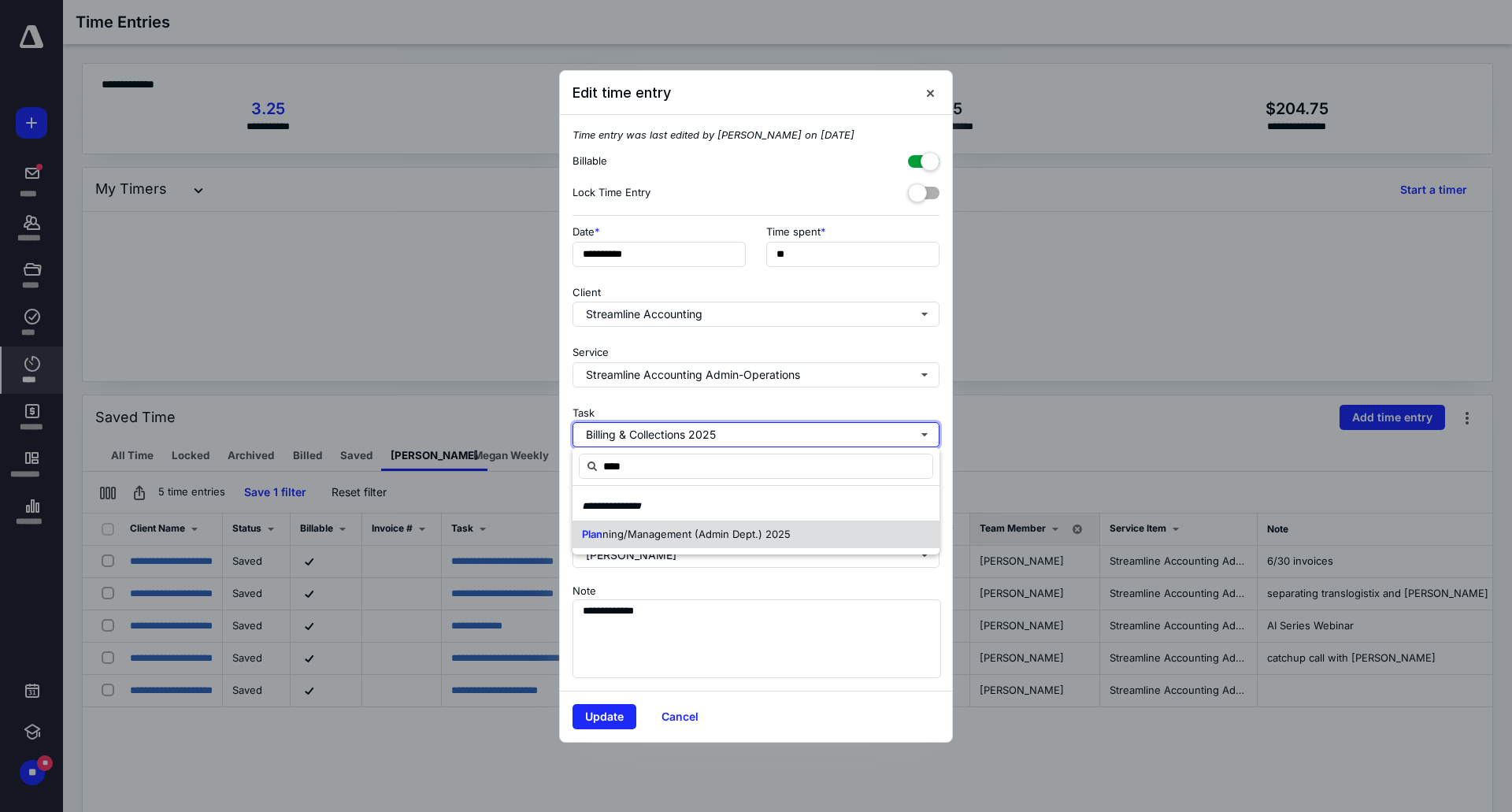 type 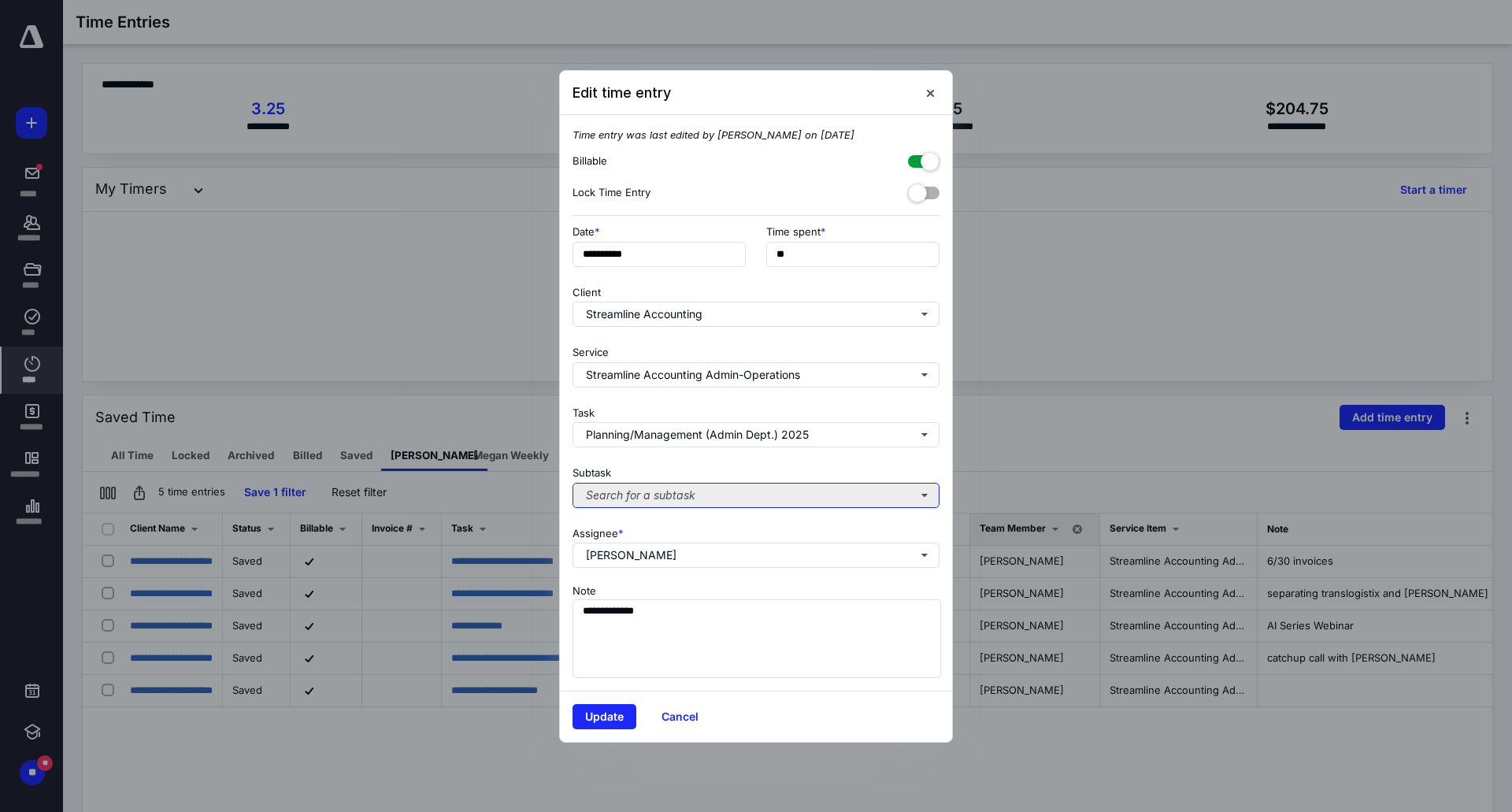click on "Search for a subtask" at bounding box center [756, 495] 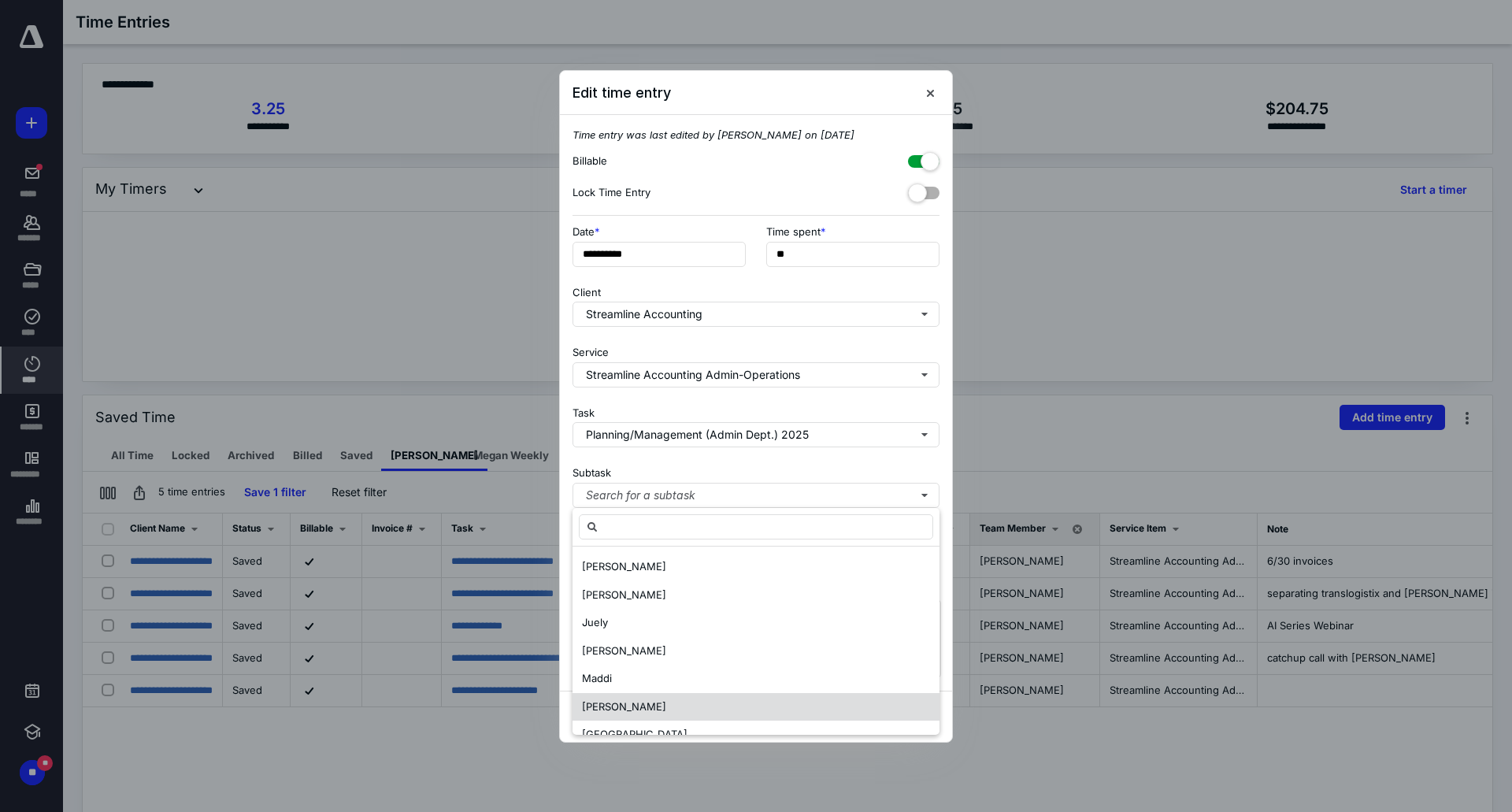 click on "[PERSON_NAME]" at bounding box center (756, 707) 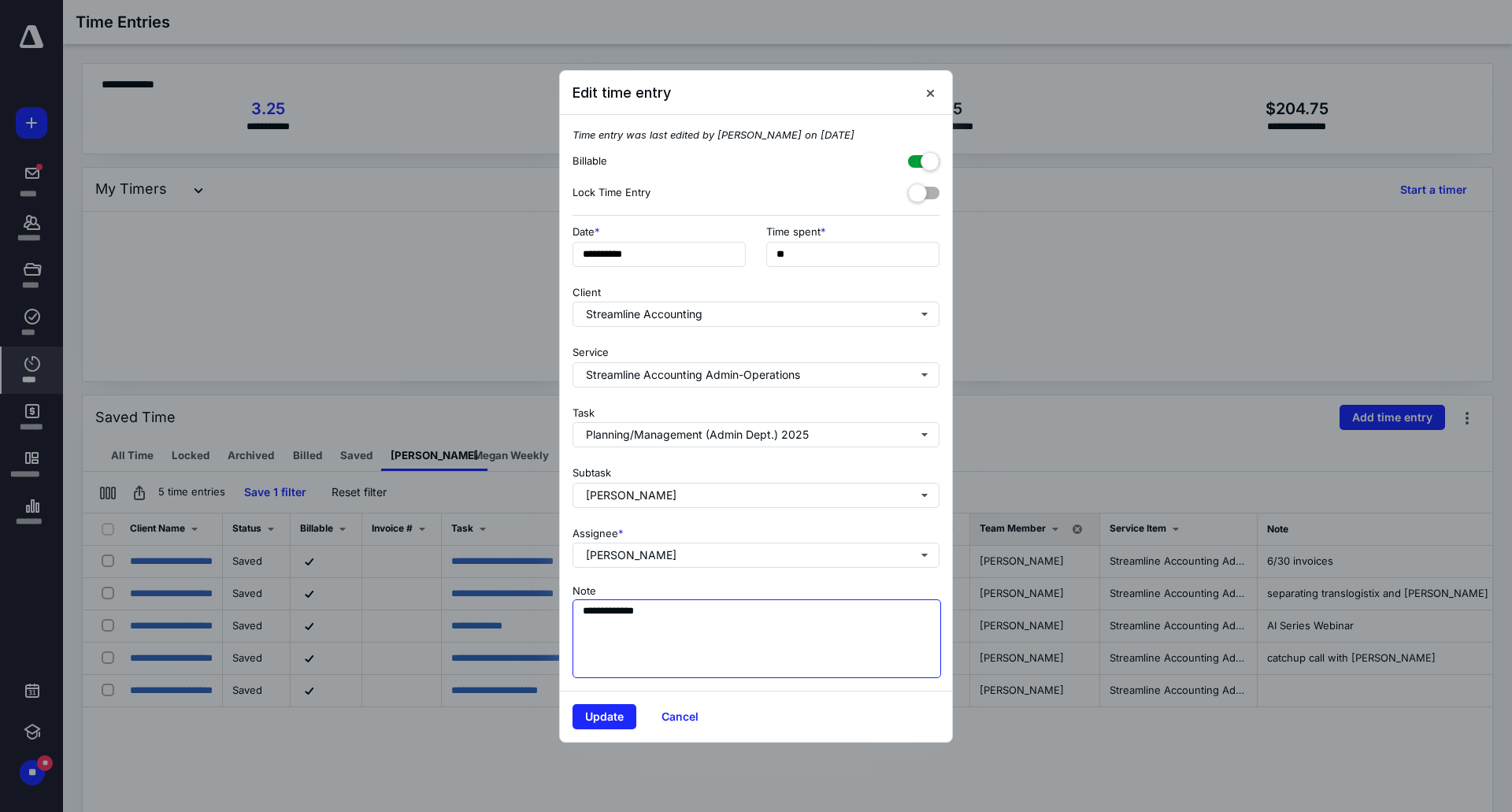 click on "**********" at bounding box center (757, 639) 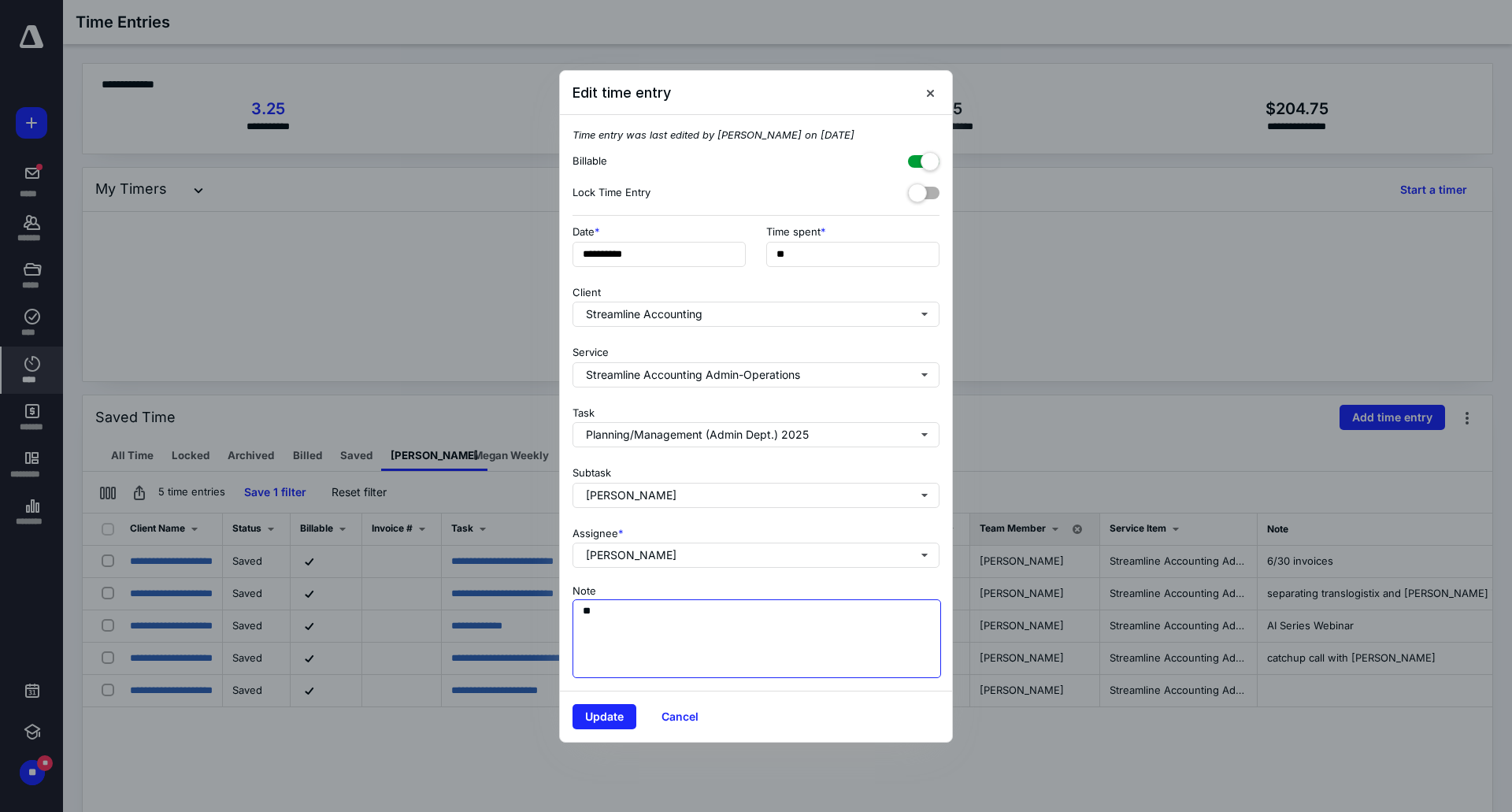 type on "*" 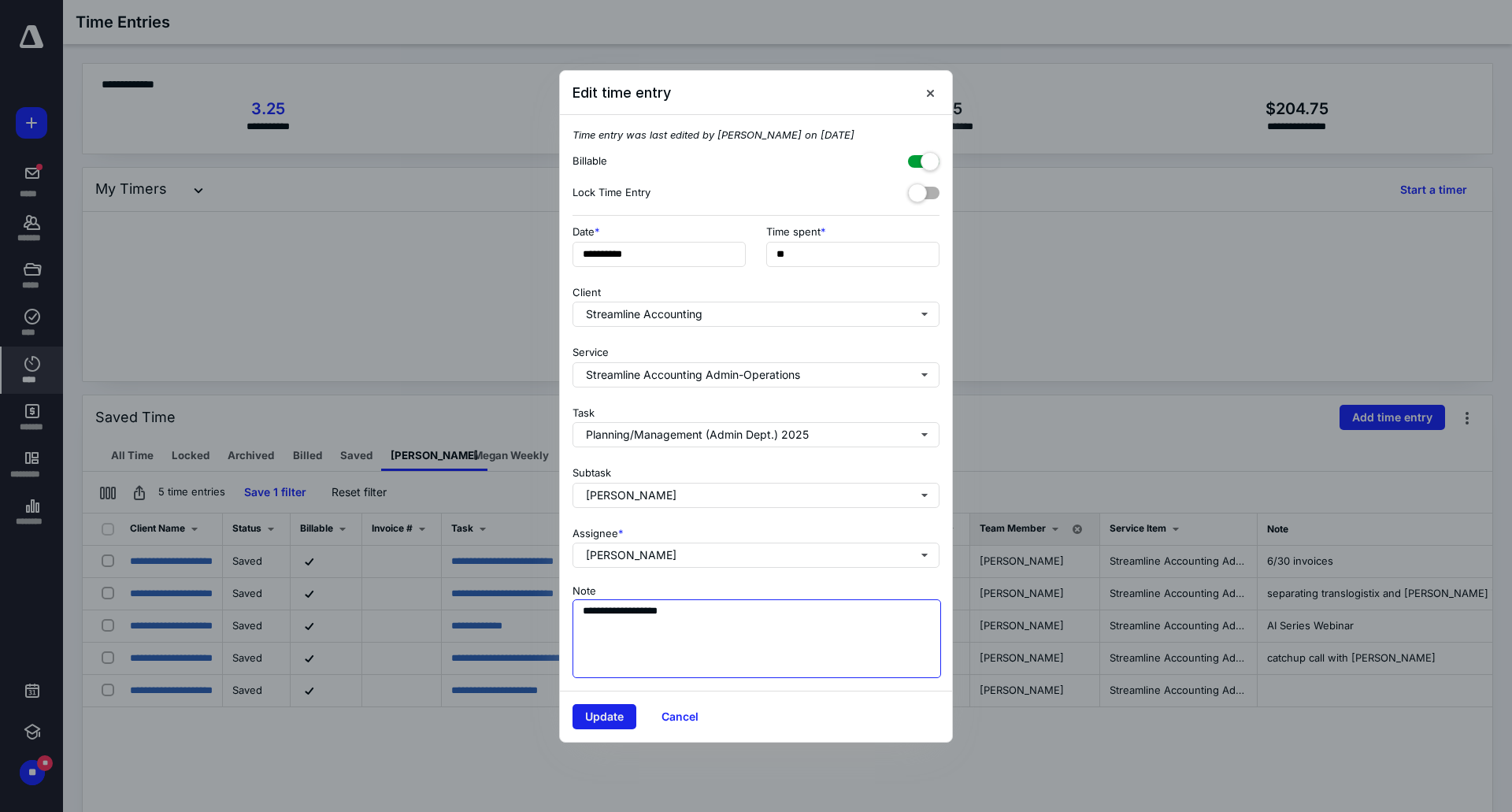 type on "**********" 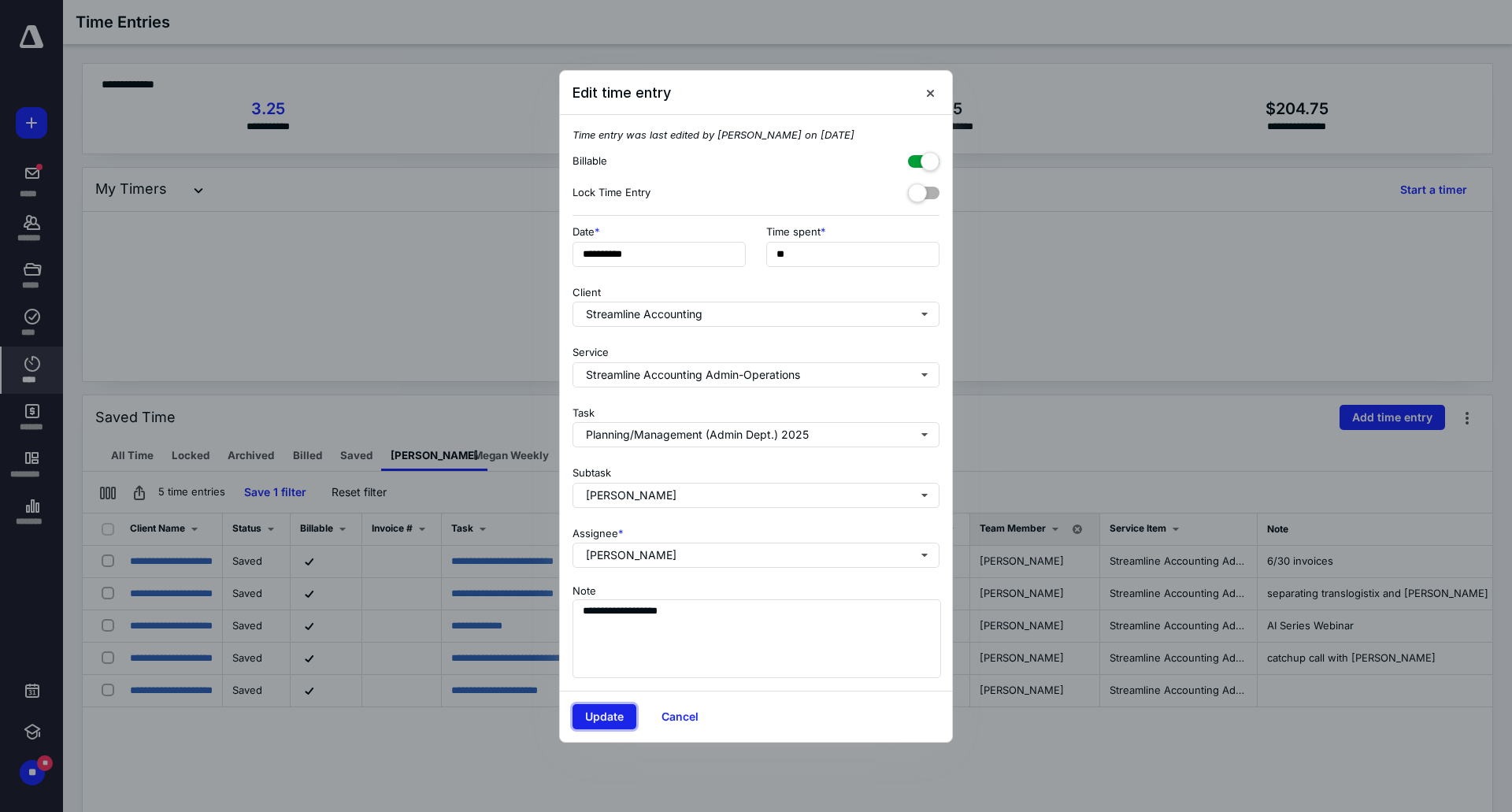 click on "Update" at bounding box center (604, 717) 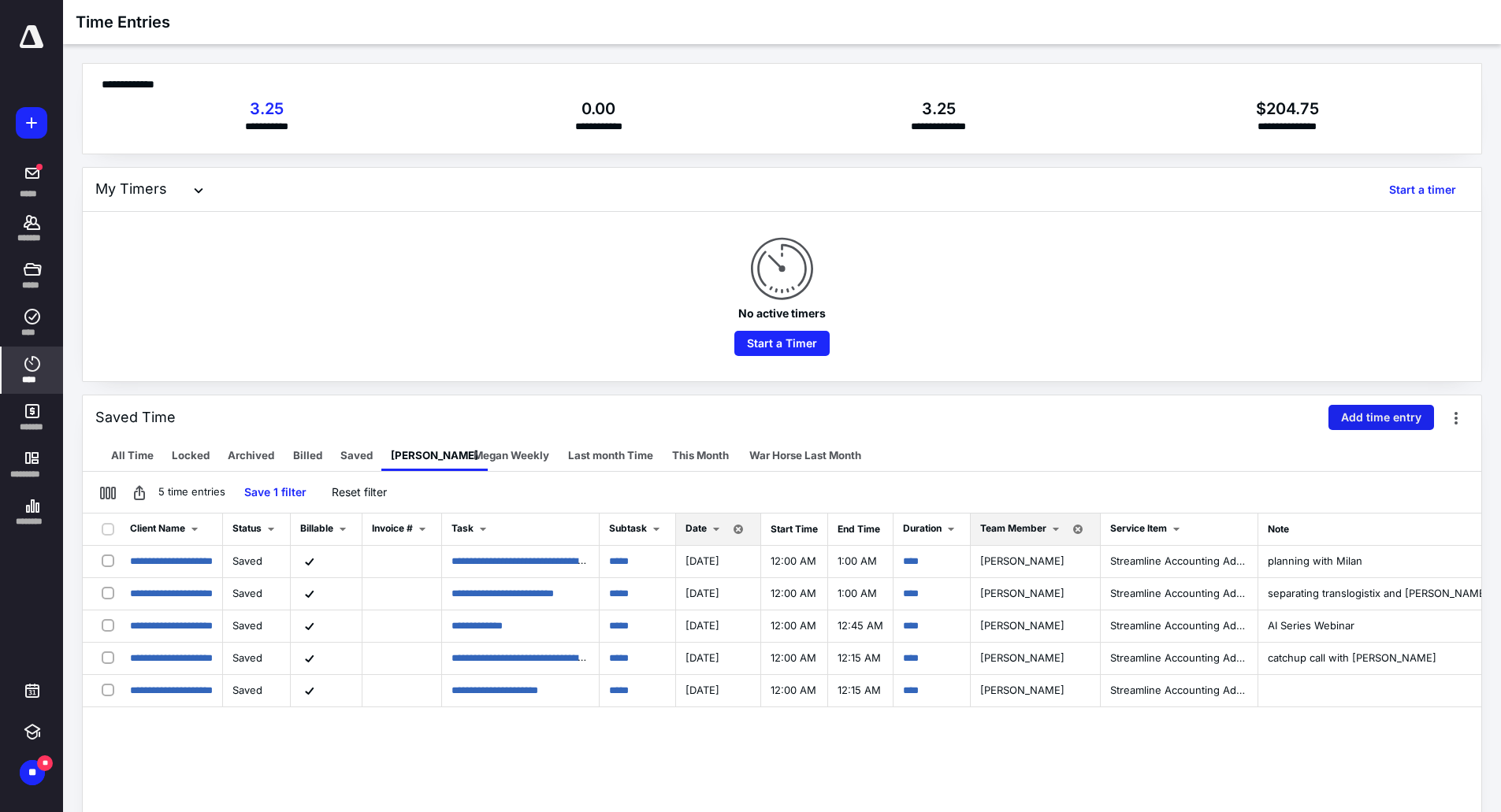 click on "Add time entry" at bounding box center [1381, 417] 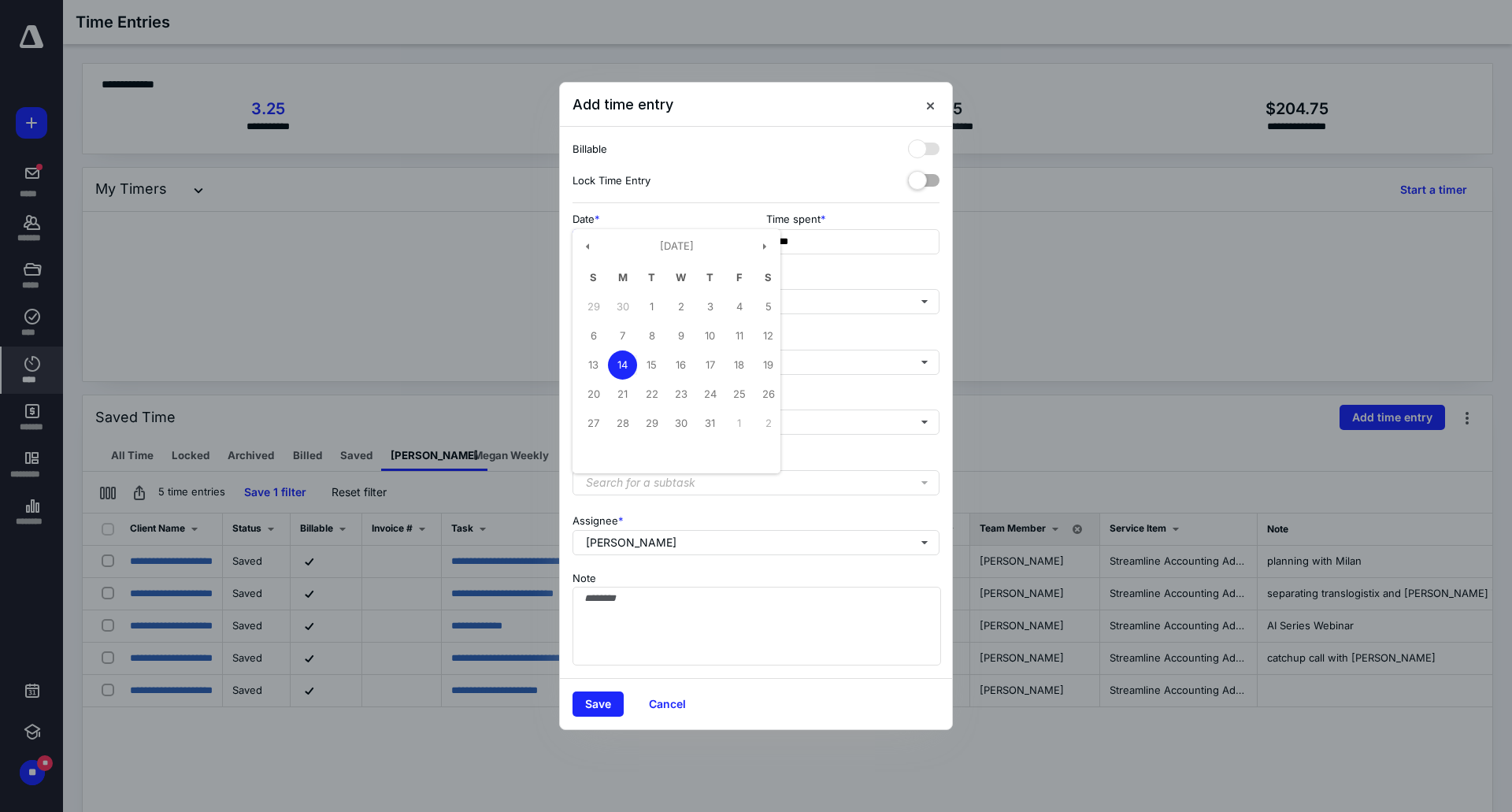 click on "**********" at bounding box center (659, 242) 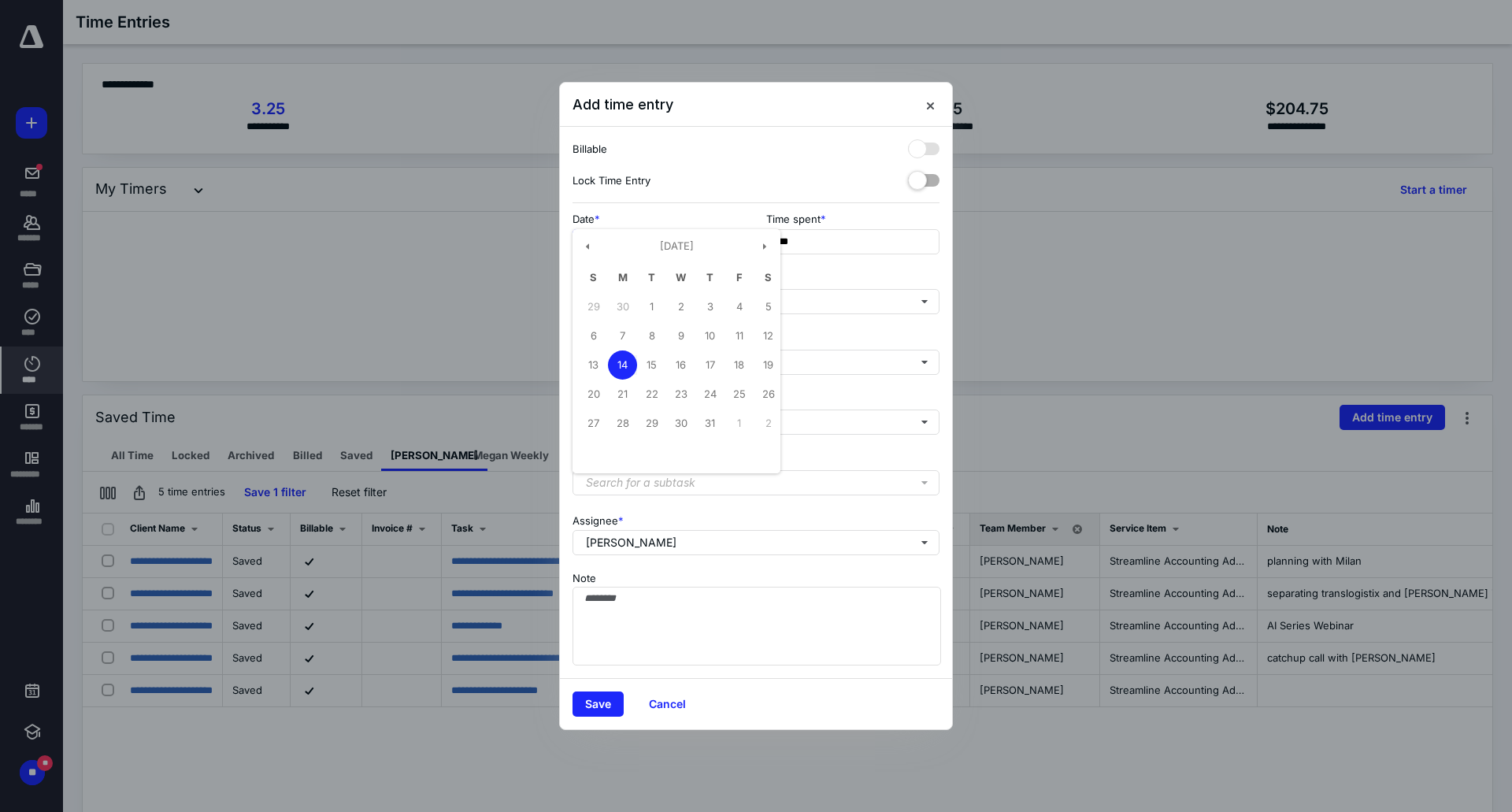 click on "9" at bounding box center [680, 336] 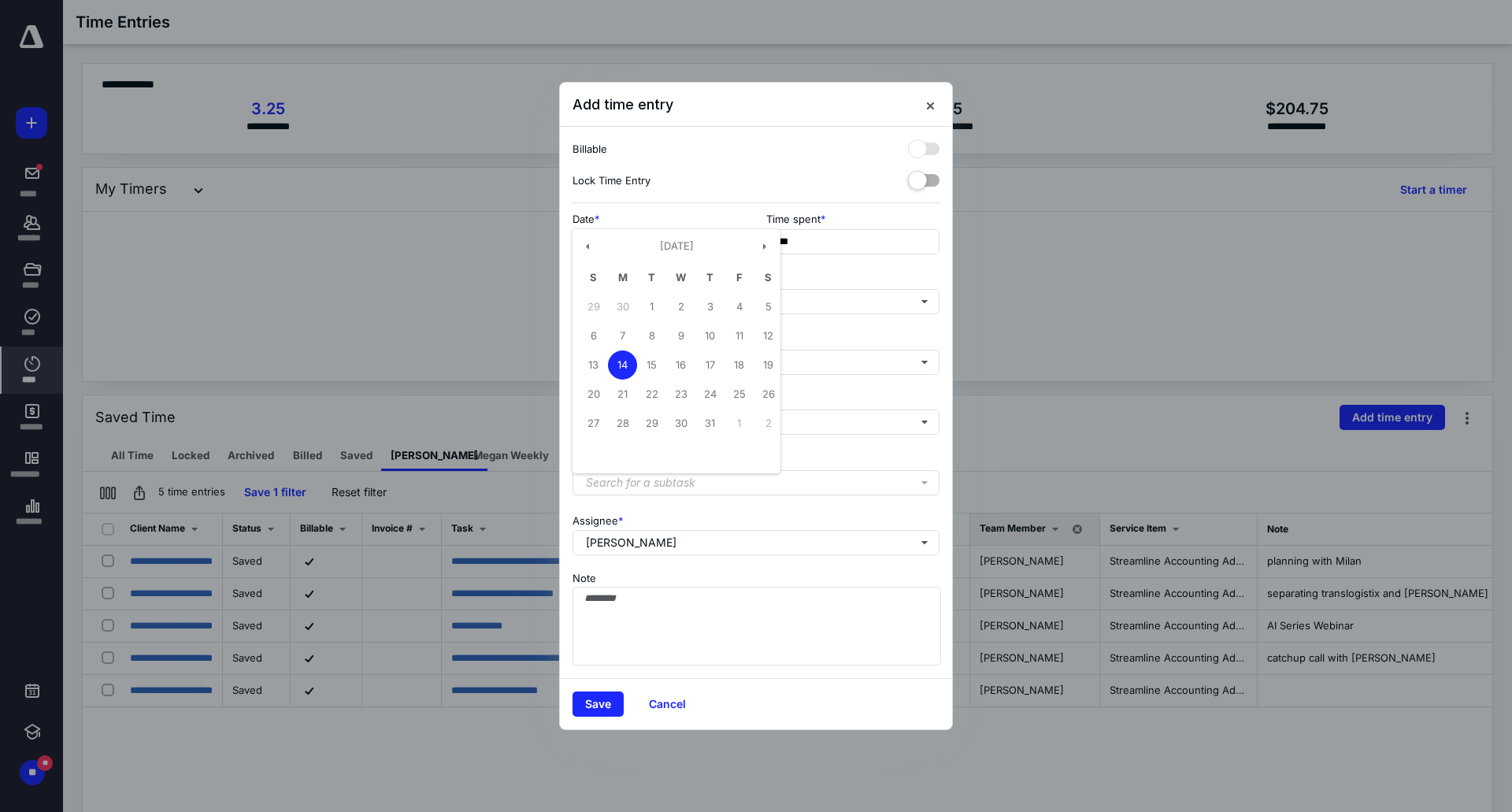 type on "**********" 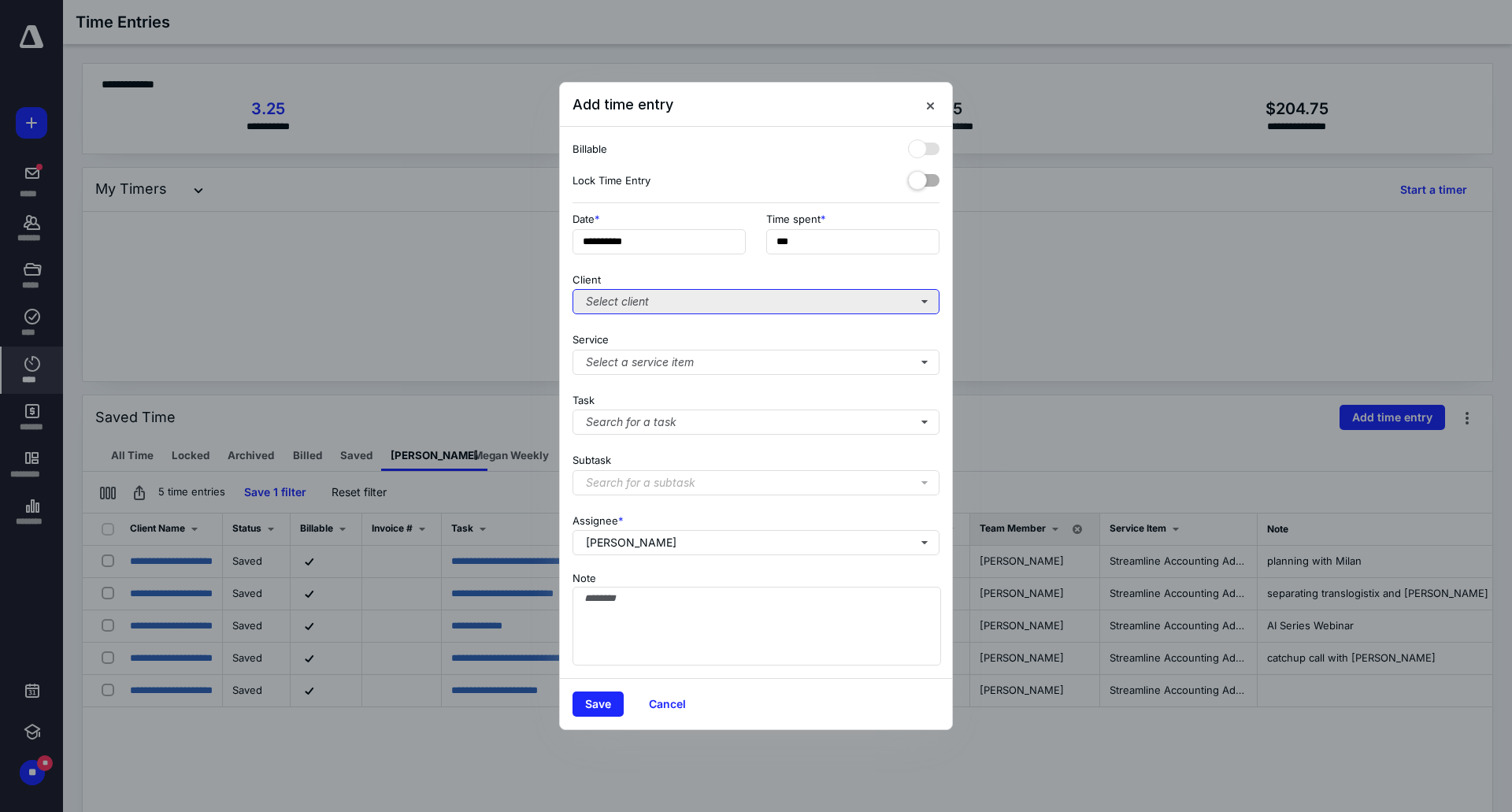 click on "Select client" at bounding box center (756, 302) 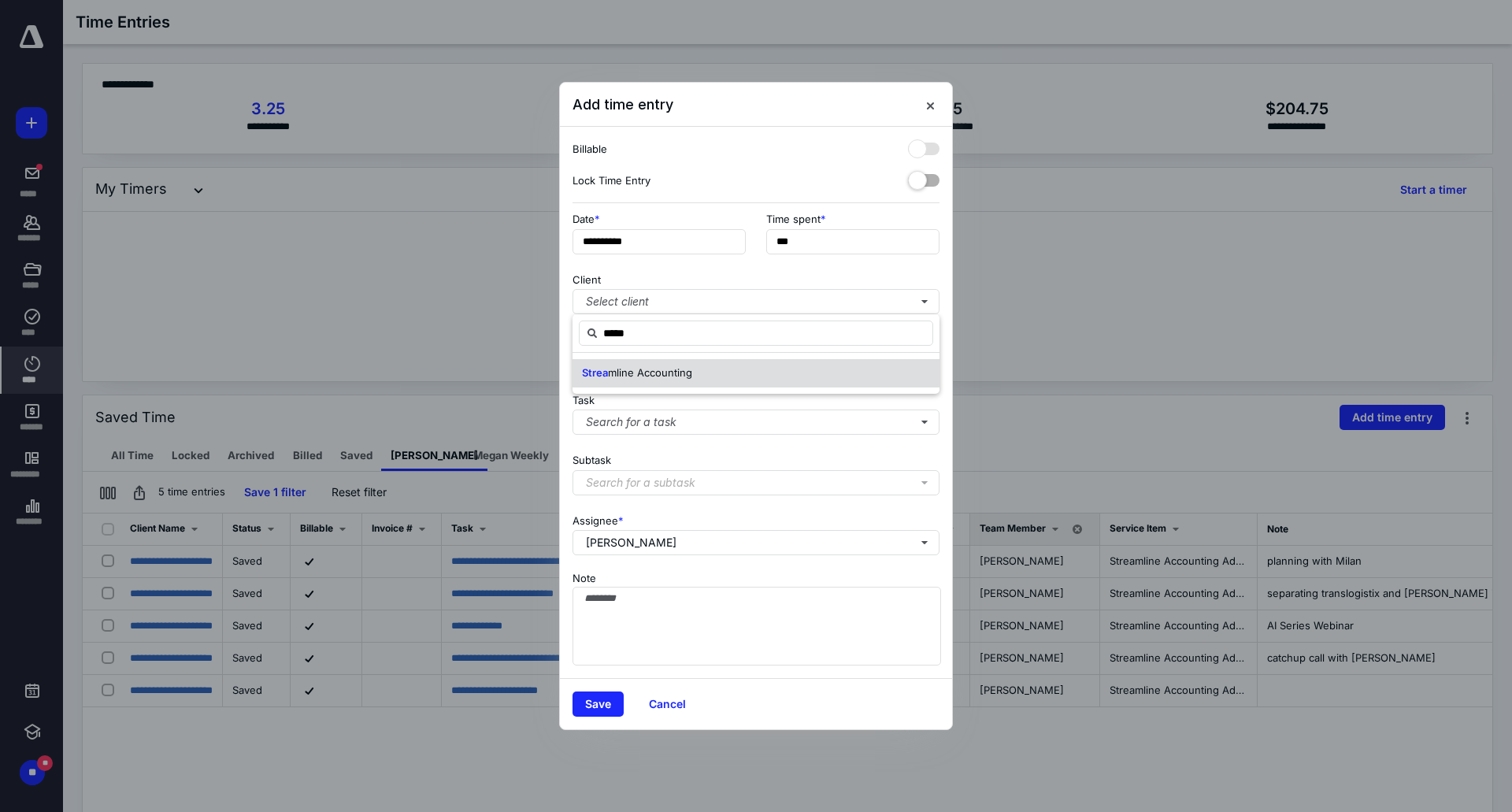 click on "mline Accounting" at bounding box center [650, 373] 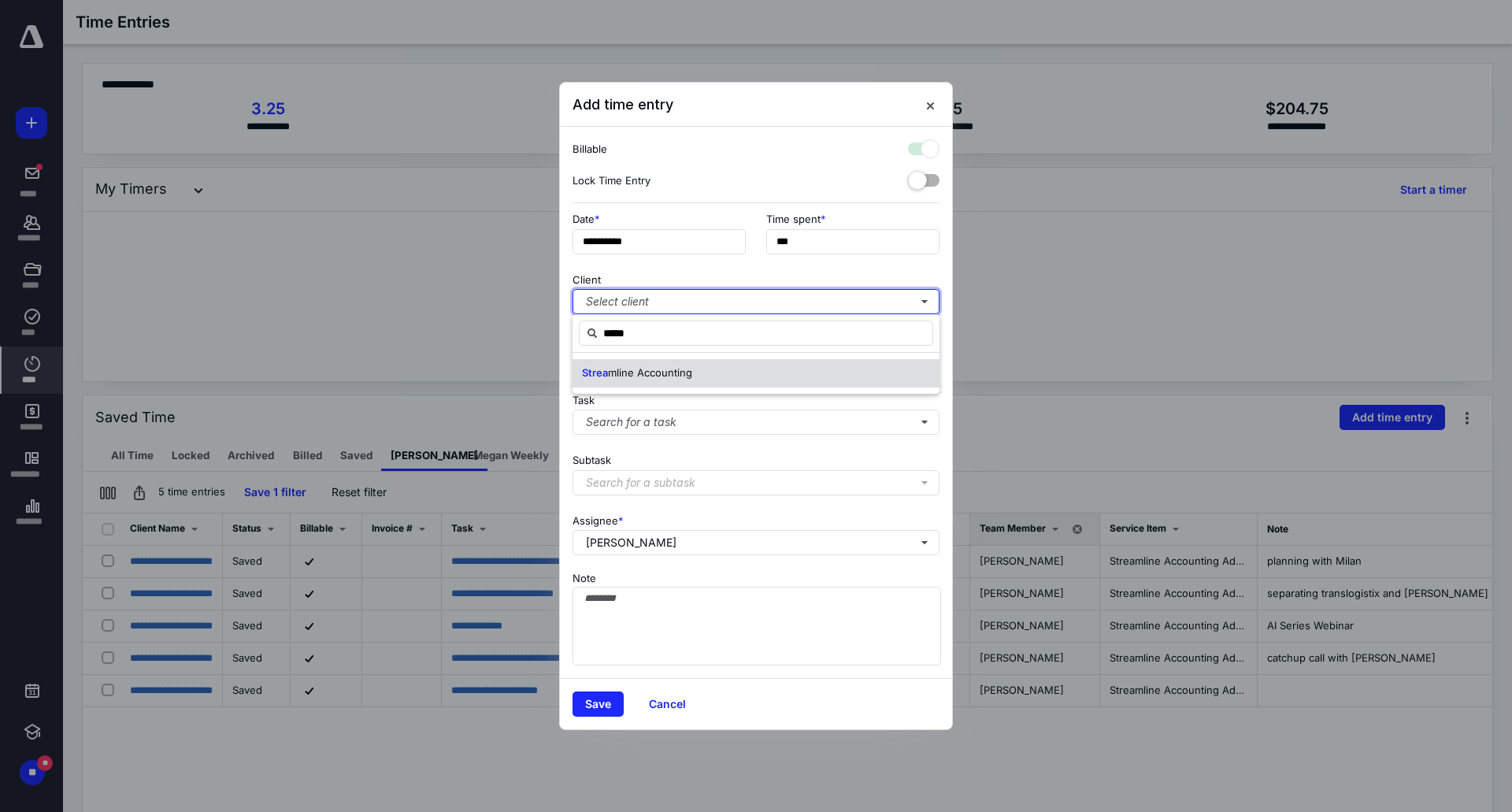 checkbox on "true" 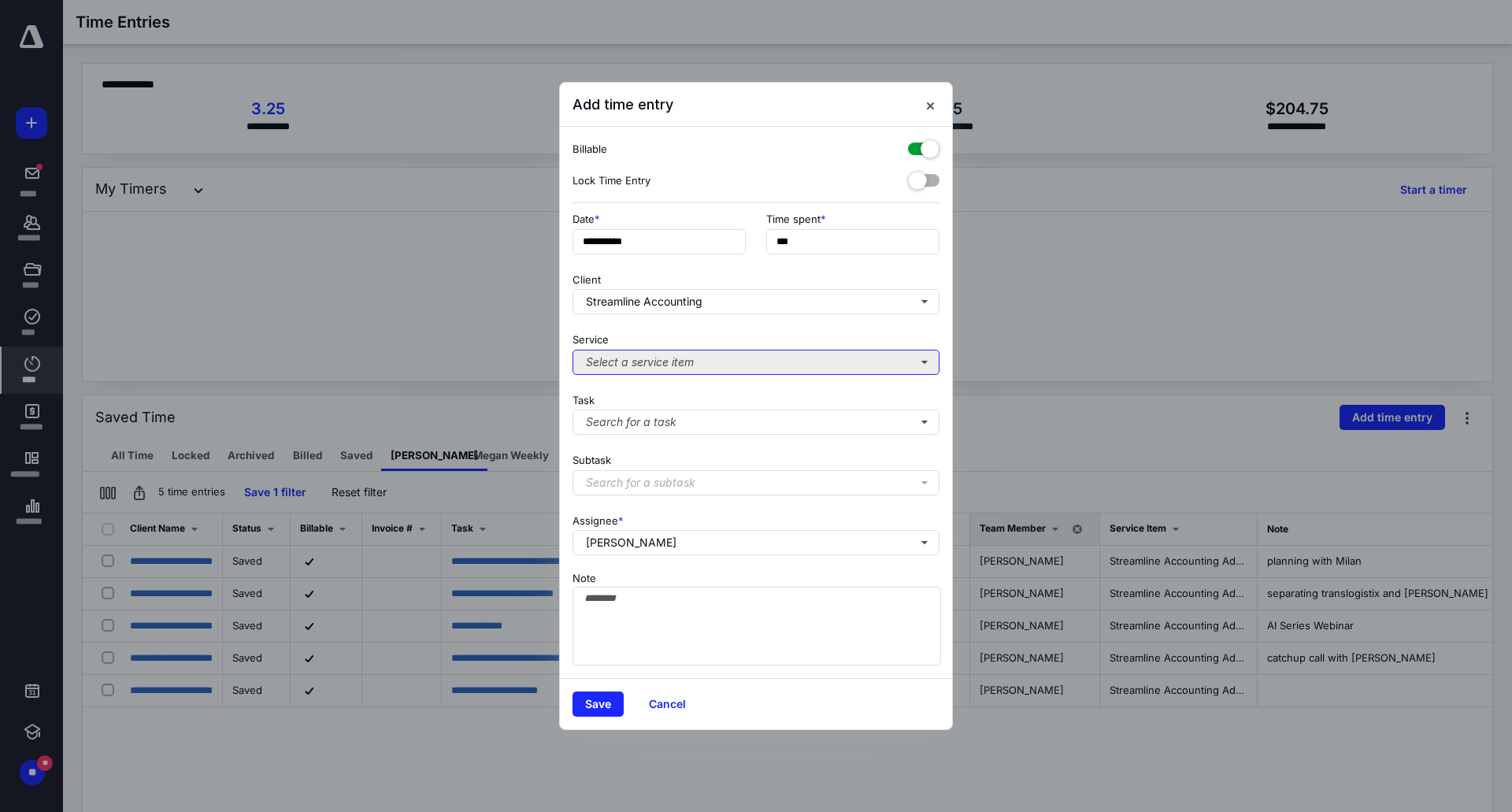 click on "Select a service item" at bounding box center (756, 362) 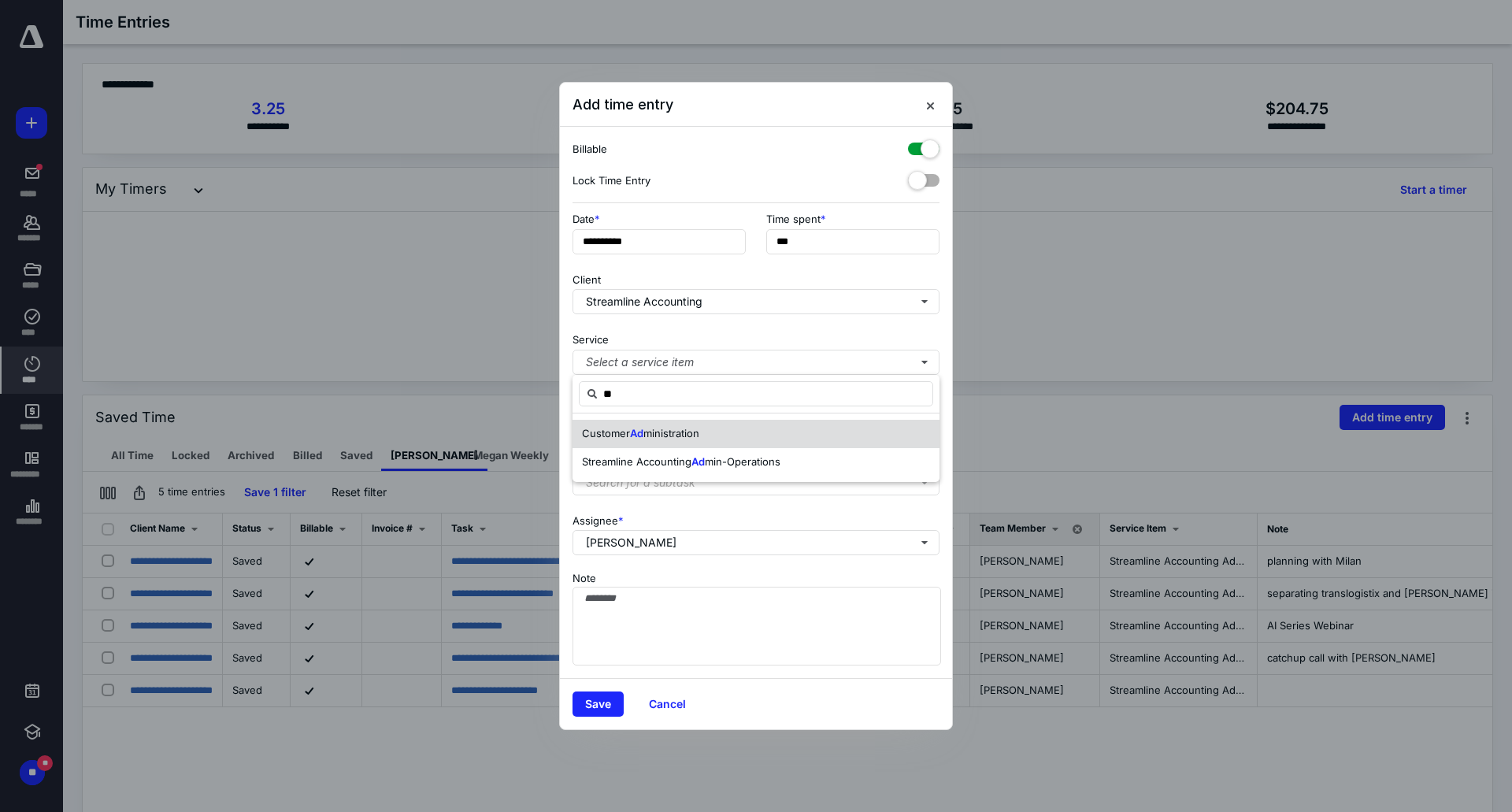 drag, startPoint x: 713, startPoint y: 465, endPoint x: 716, endPoint y: 446, distance: 19.235384 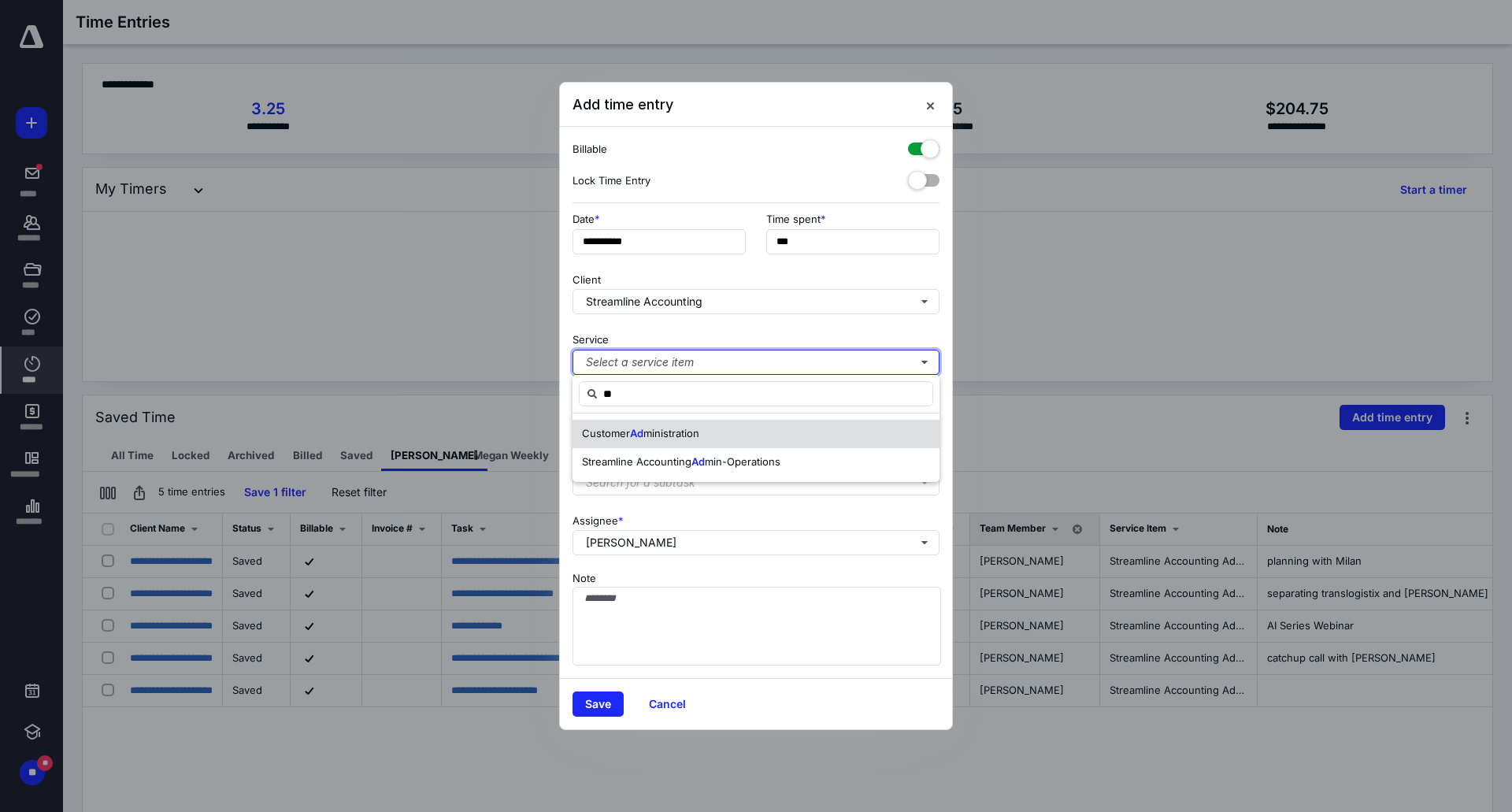 type 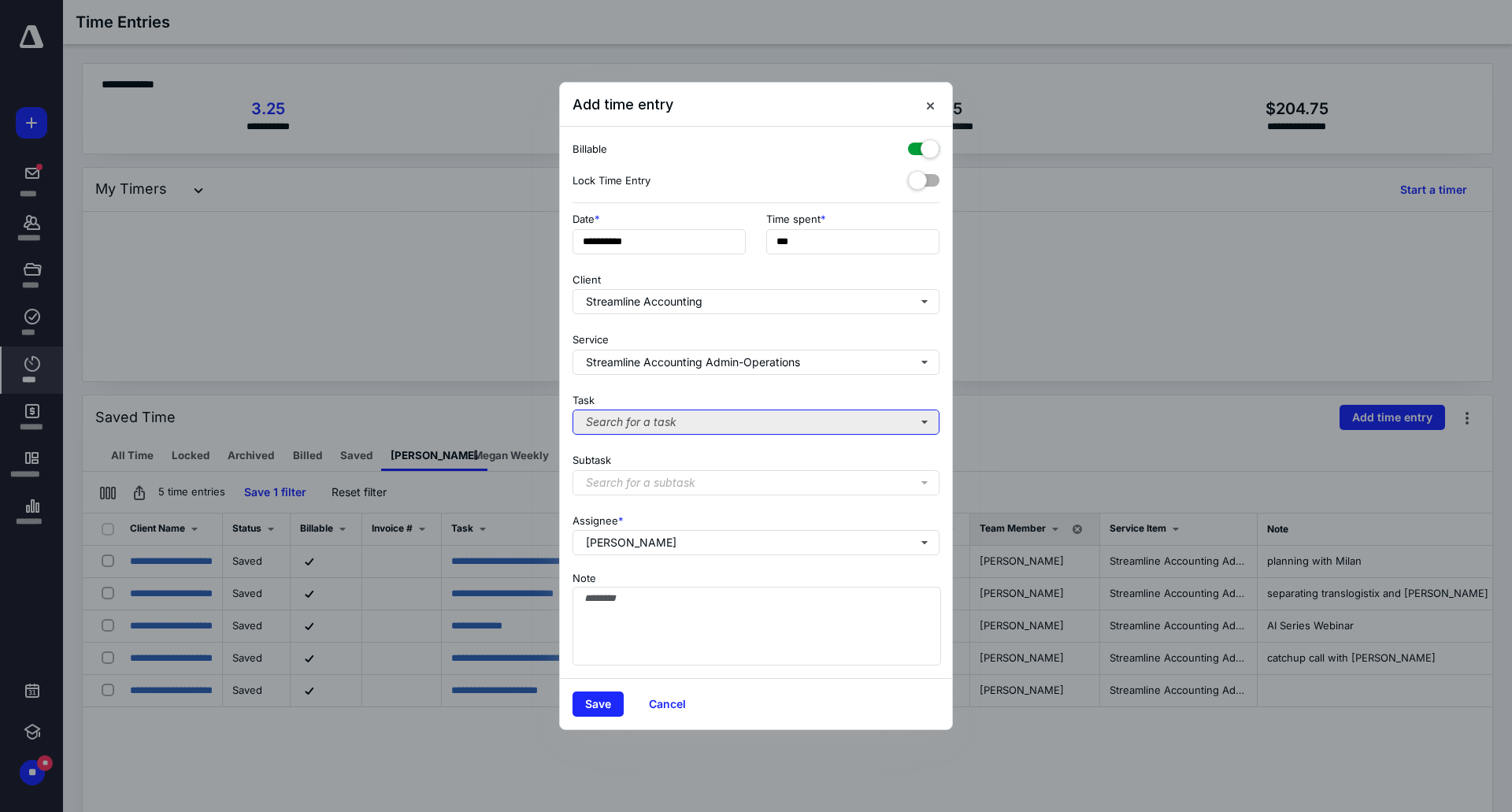click on "Search for a task" at bounding box center (756, 422) 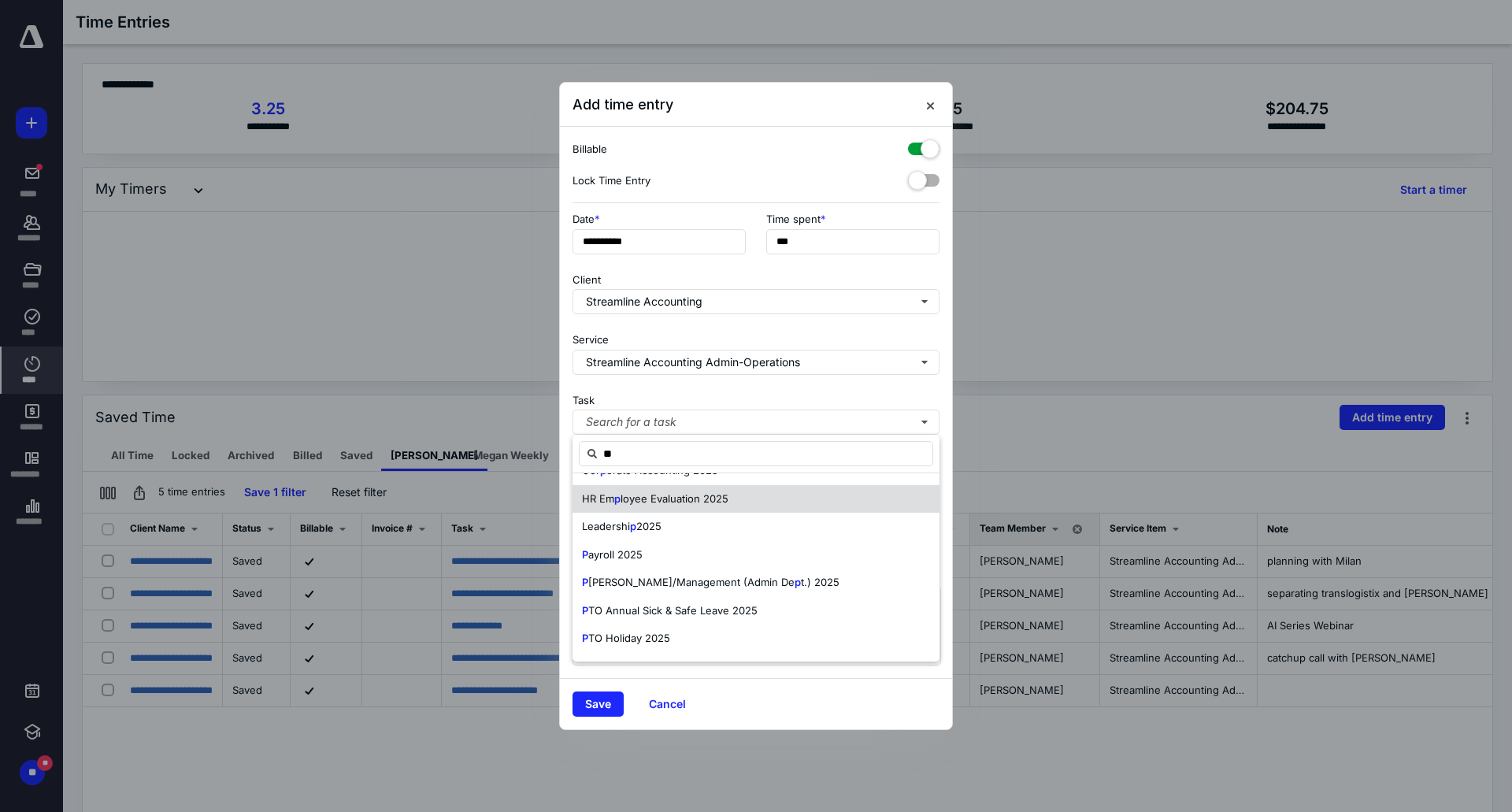 scroll, scrollTop: 0, scrollLeft: 0, axis: both 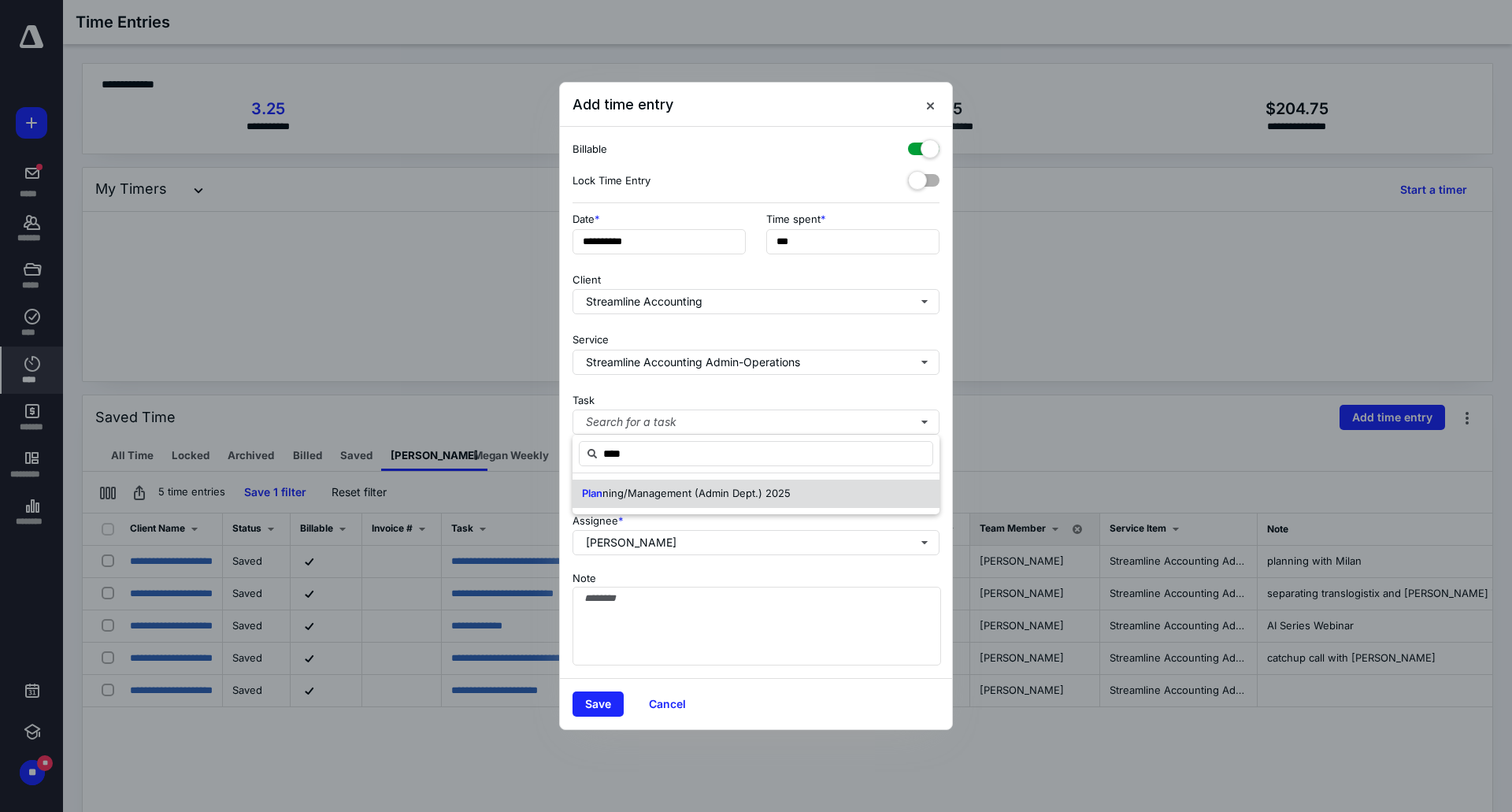 click on "ning/Management (Admin Dept.) 2025" at bounding box center [696, 493] 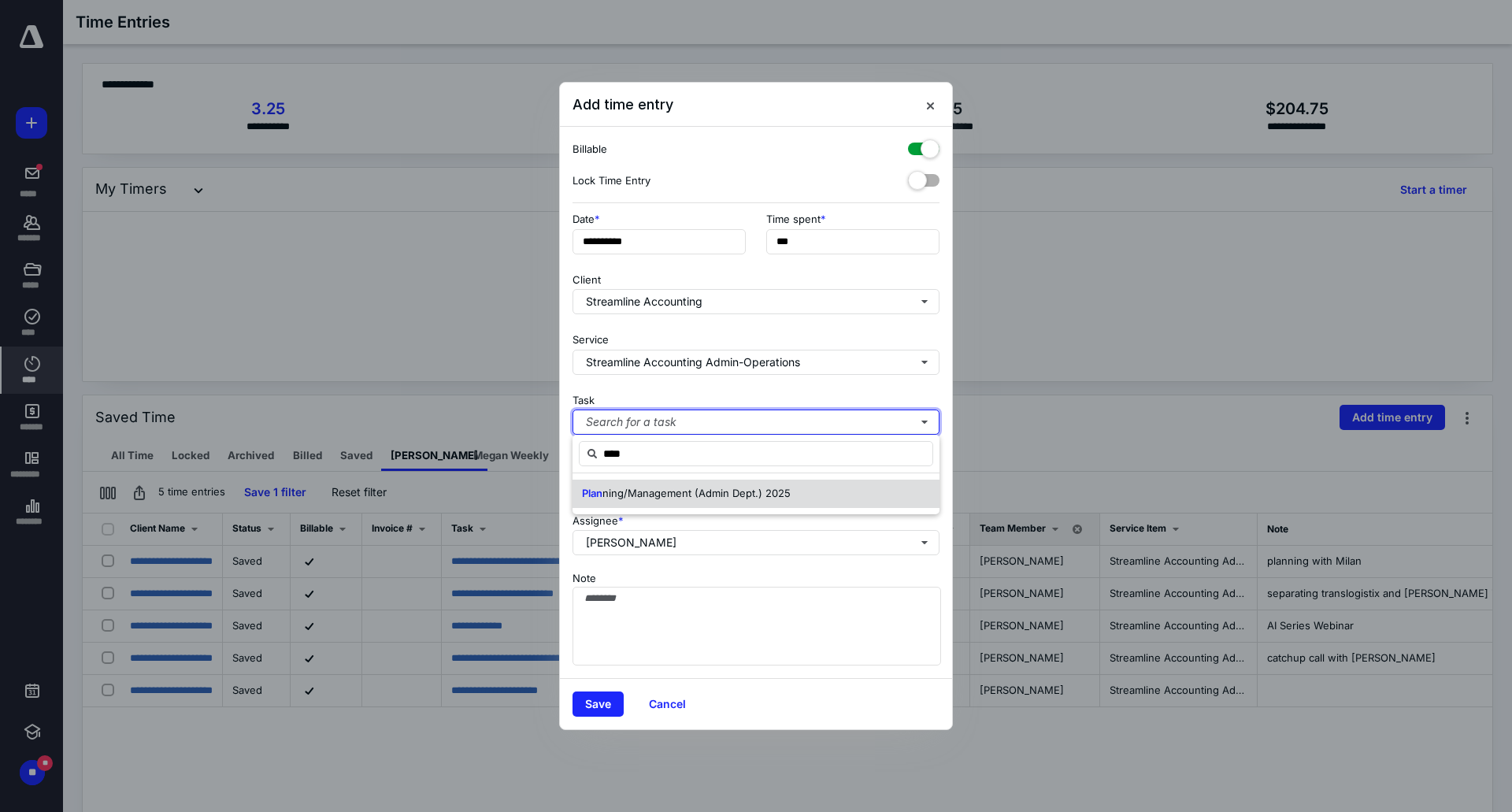 type 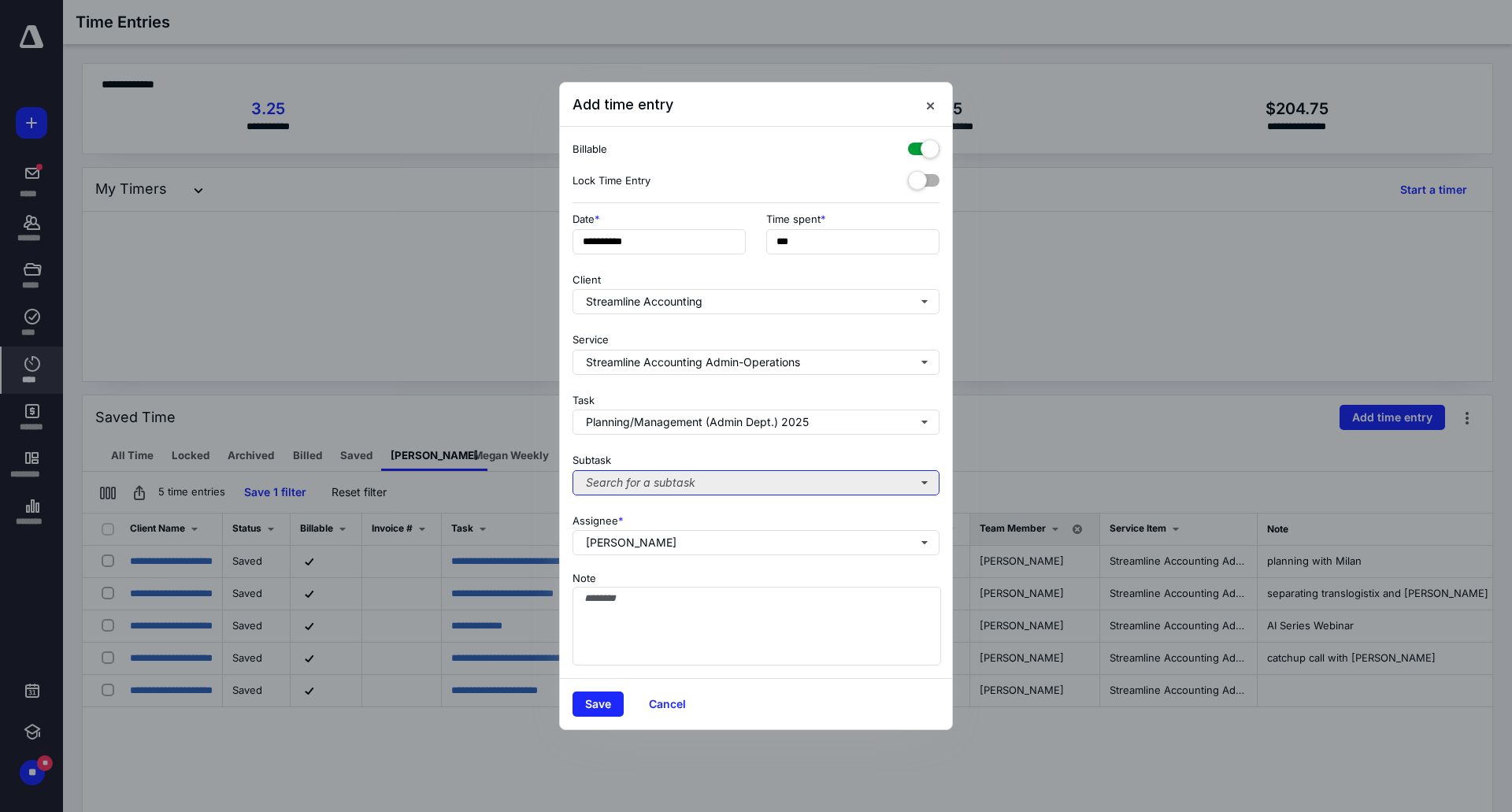 click on "Search for a subtask" at bounding box center [756, 483] 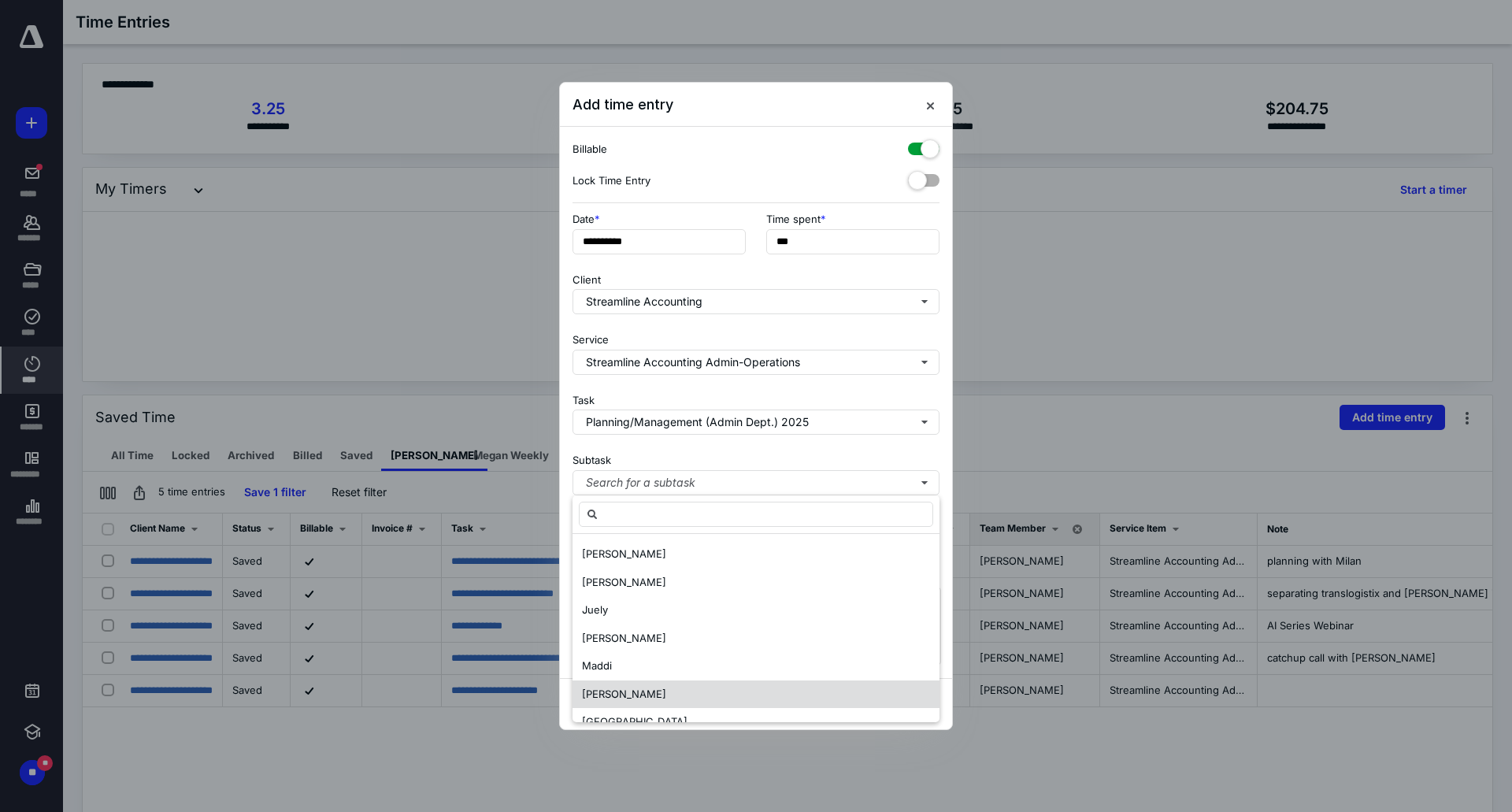 click on "[PERSON_NAME]" at bounding box center [756, 695] 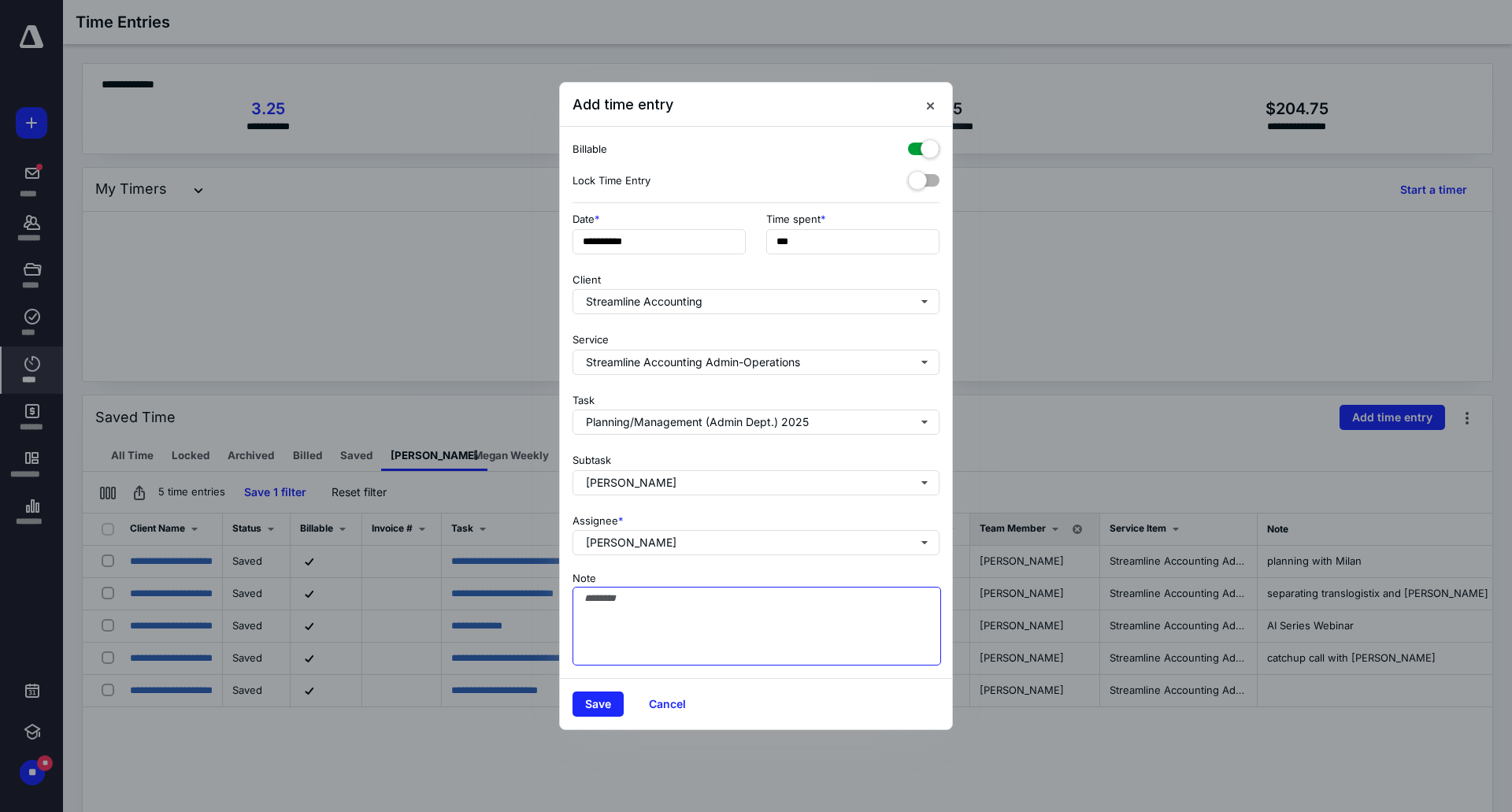 drag, startPoint x: 684, startPoint y: 592, endPoint x: 685, endPoint y: 602, distance: 10.049876 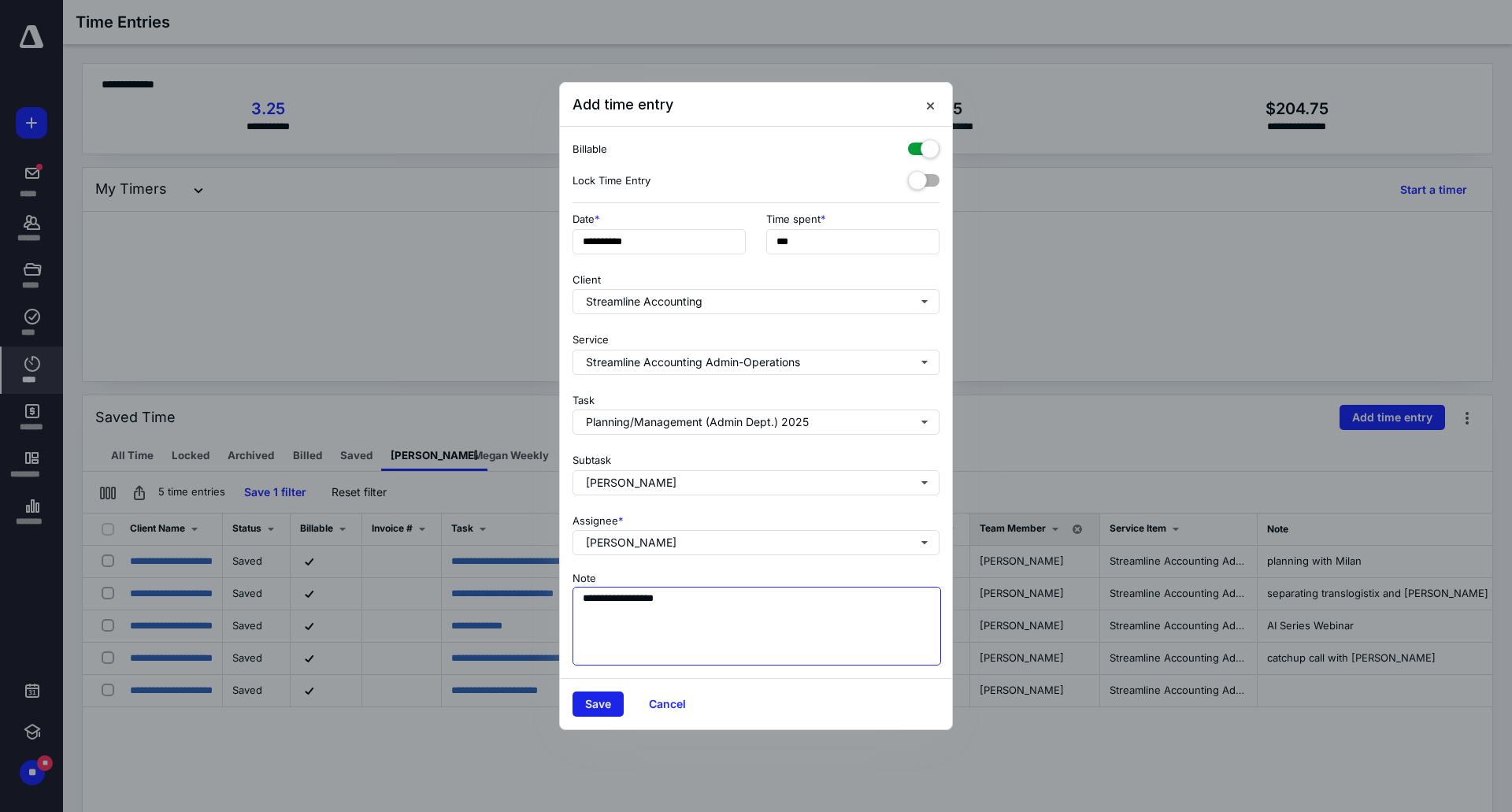 type on "**********" 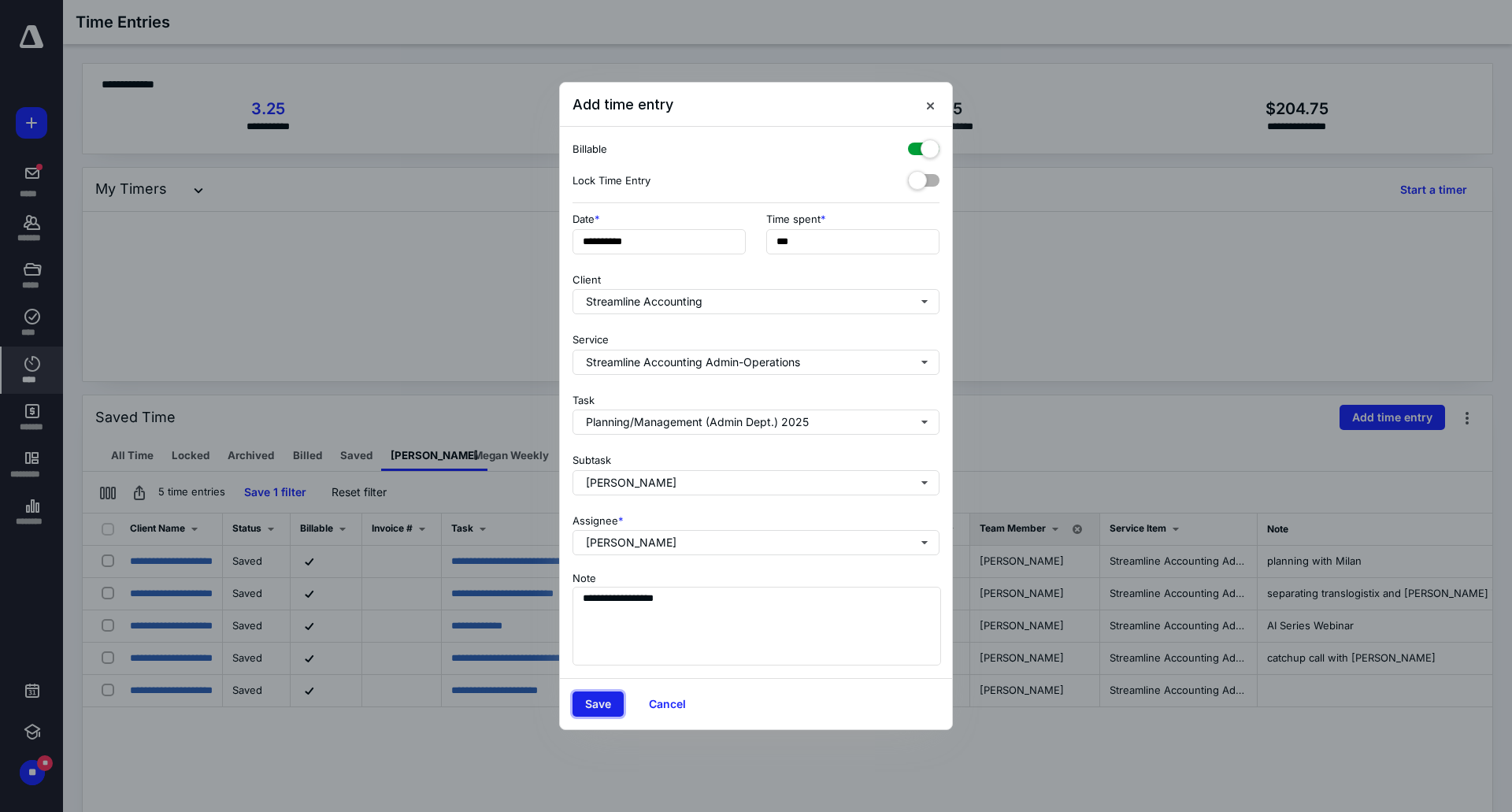 click on "Save" at bounding box center [598, 704] 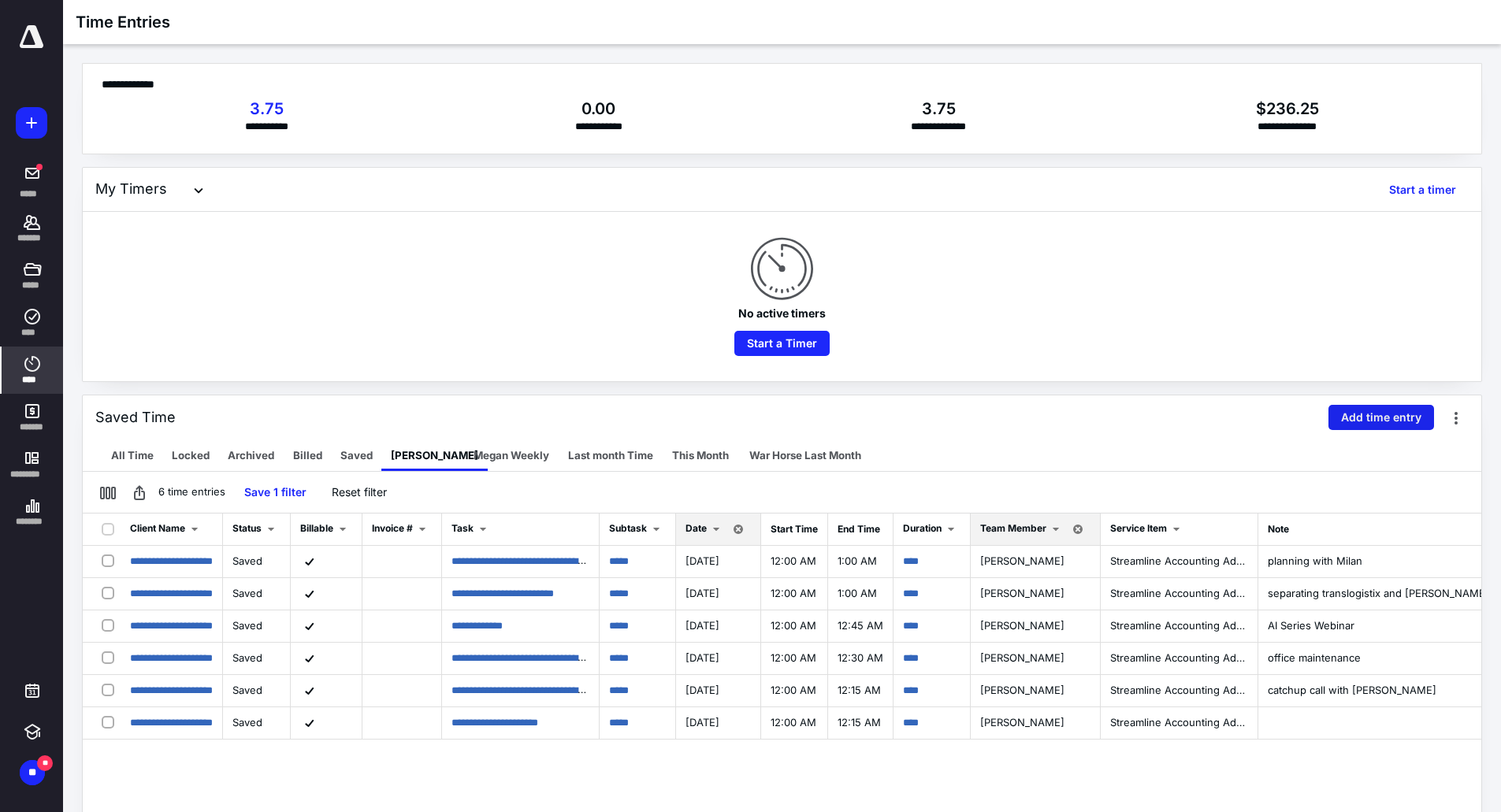 click on "Add time entry" at bounding box center [1381, 417] 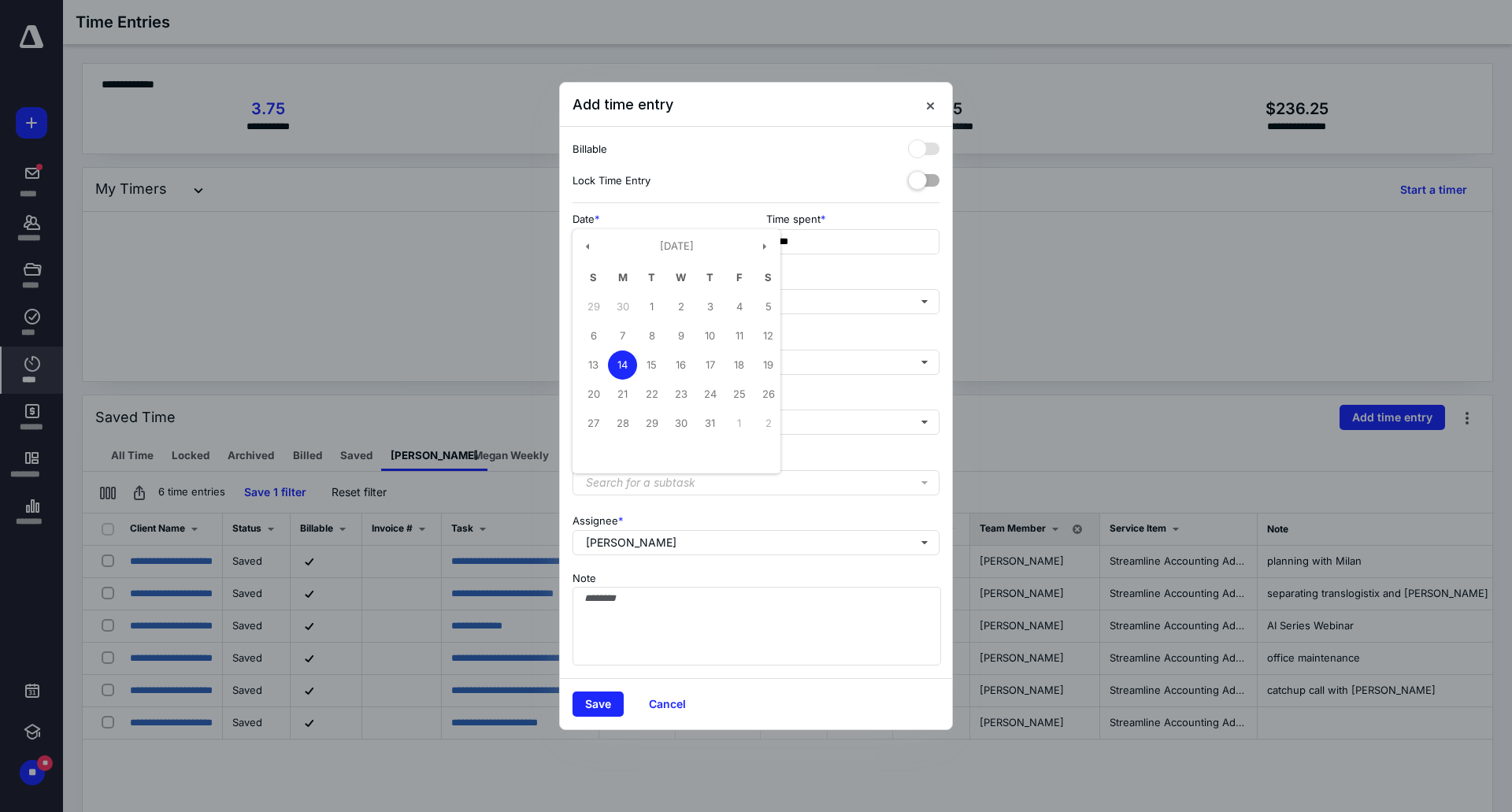 click on "**********" at bounding box center [659, 242] 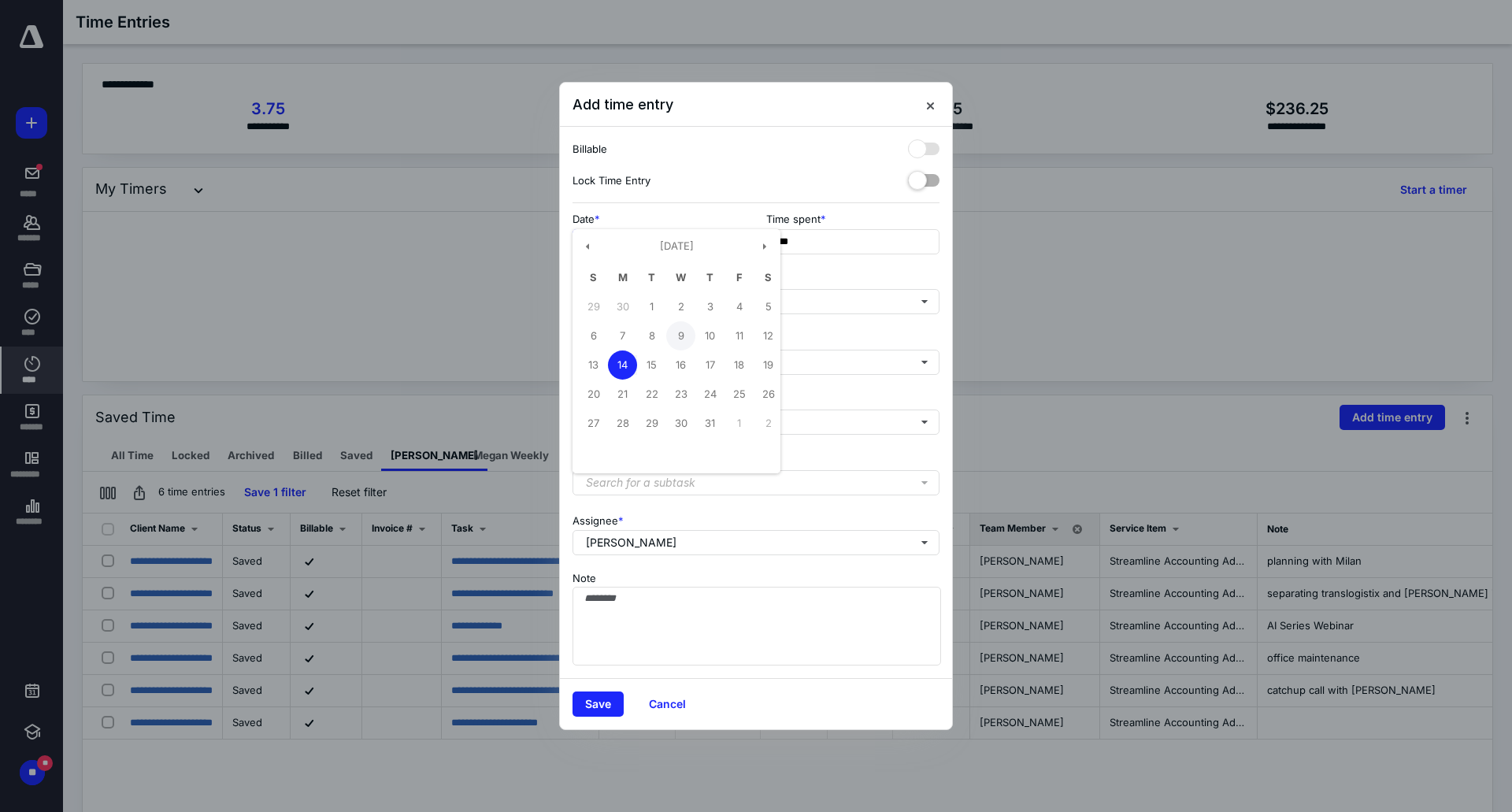 click on "9" at bounding box center (680, 336) 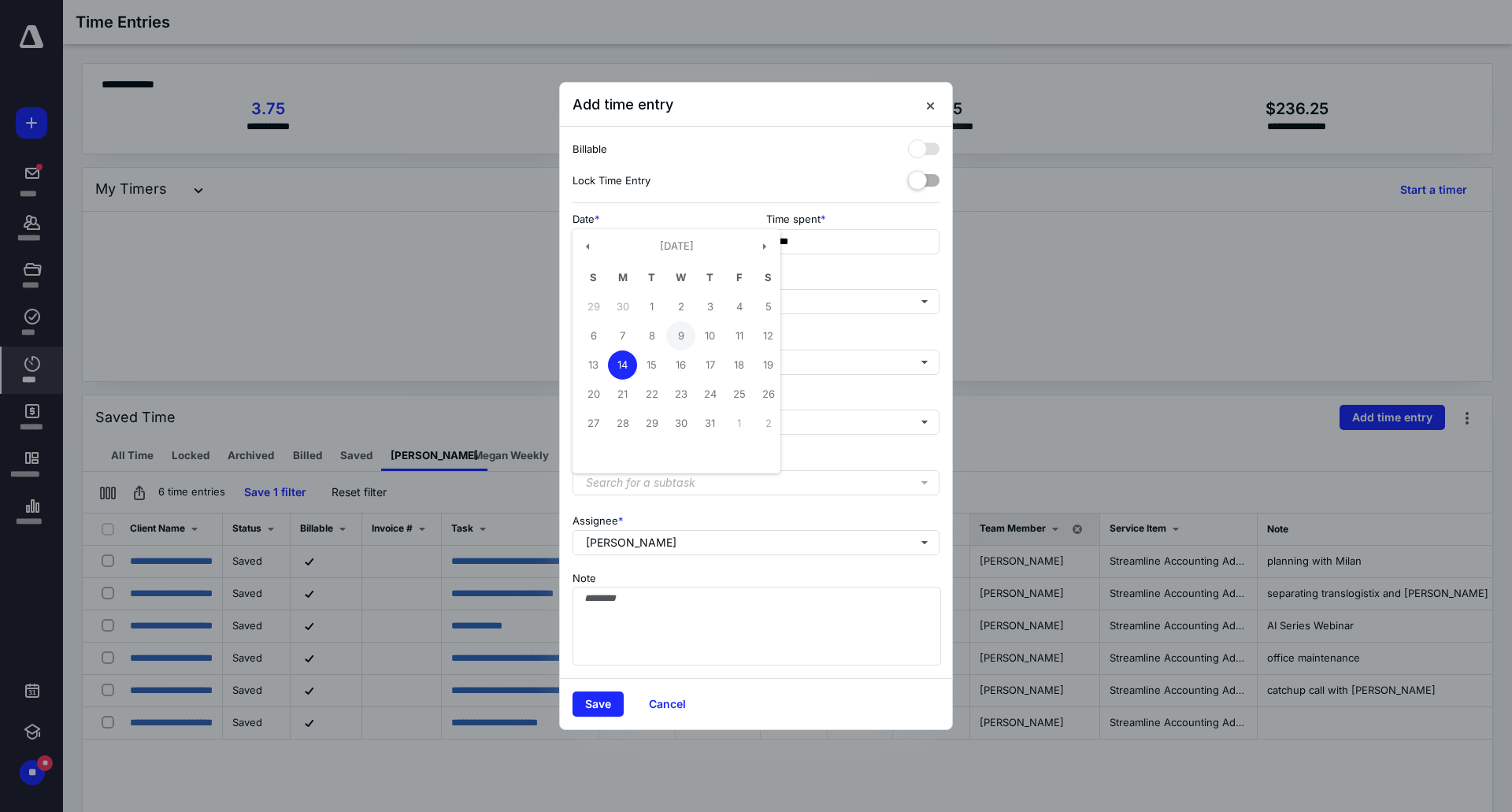 type on "**********" 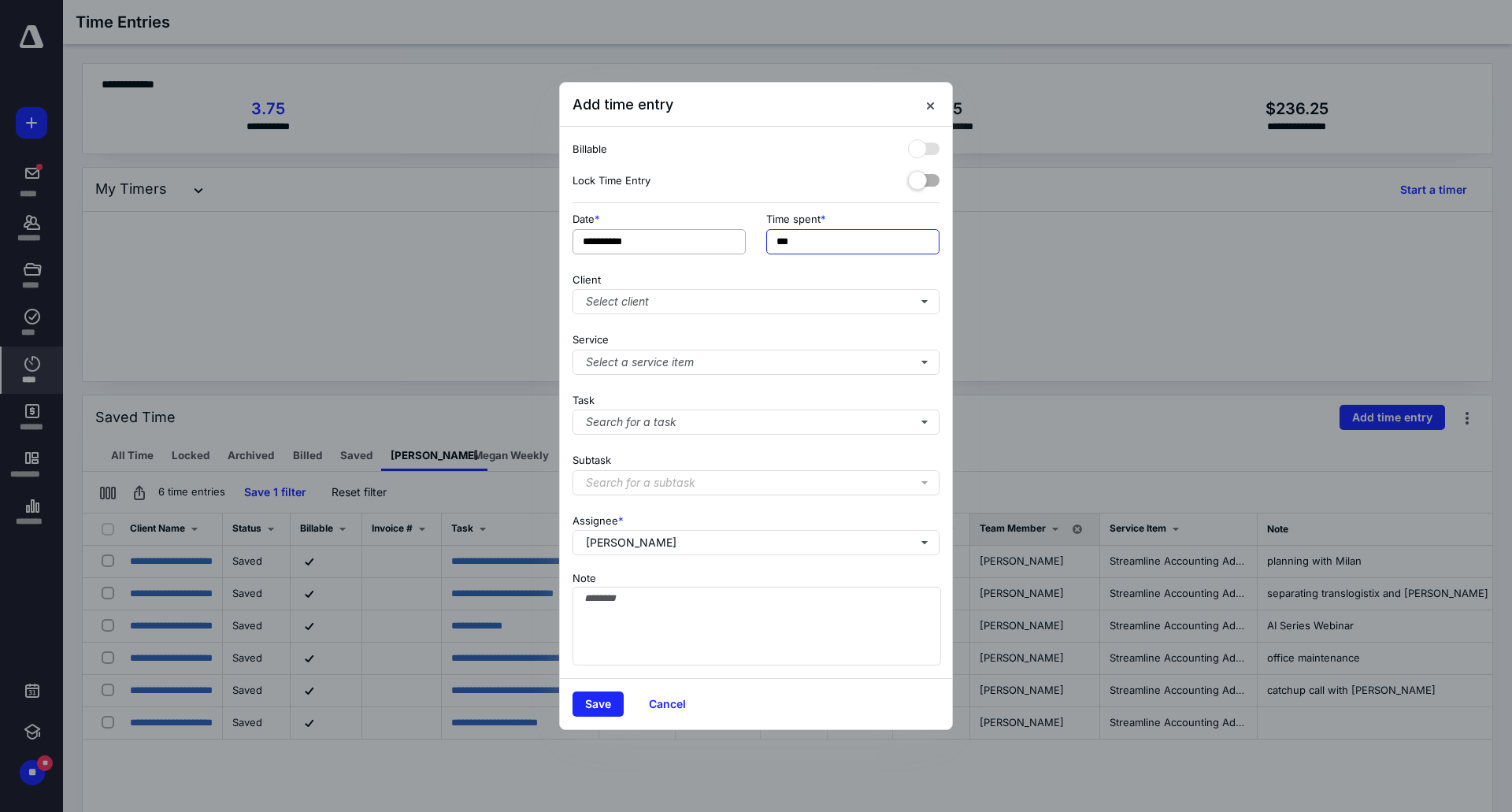 drag, startPoint x: 807, startPoint y: 246, endPoint x: 736, endPoint y: 236, distance: 71.700767 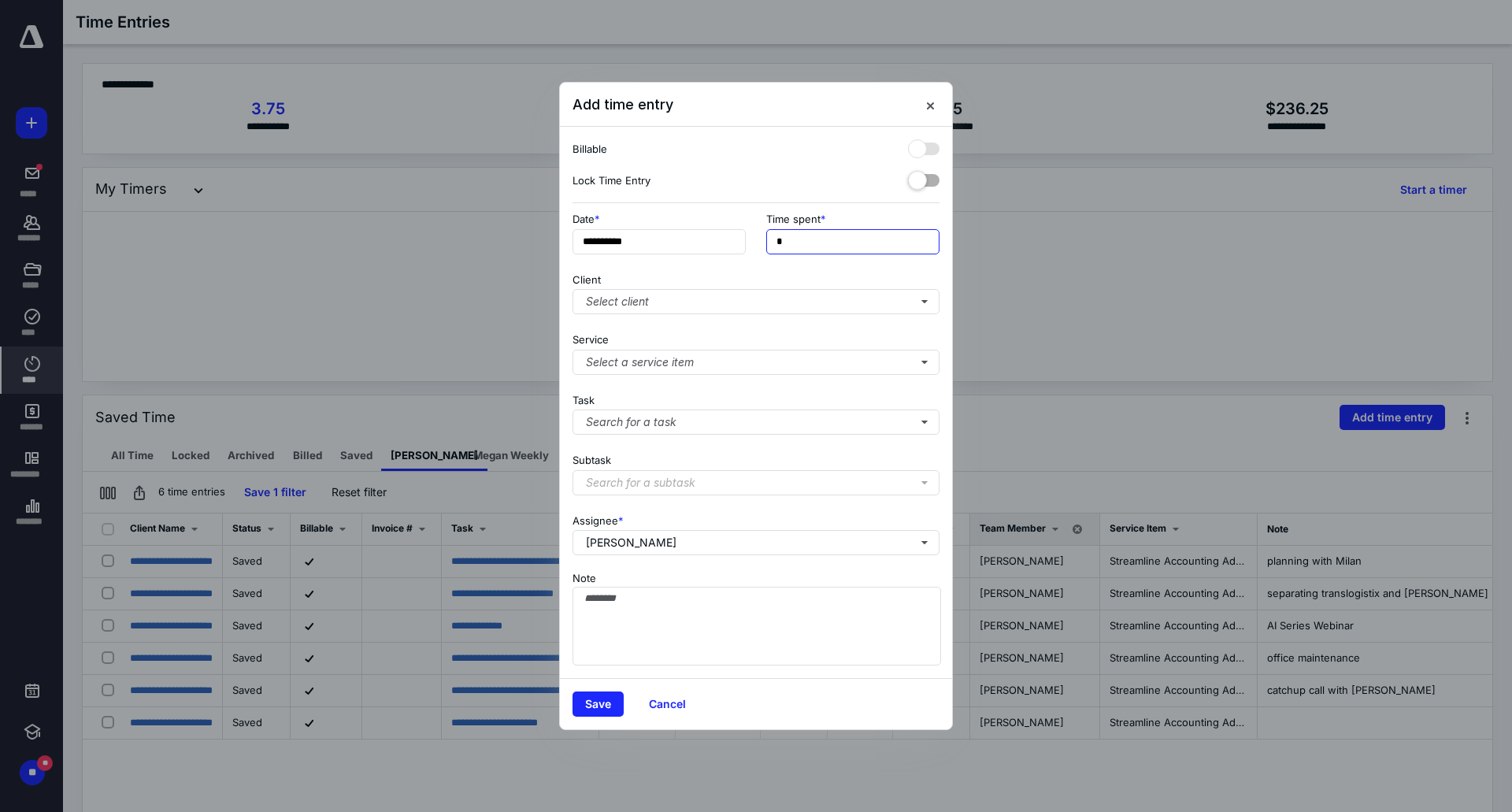 type on "**" 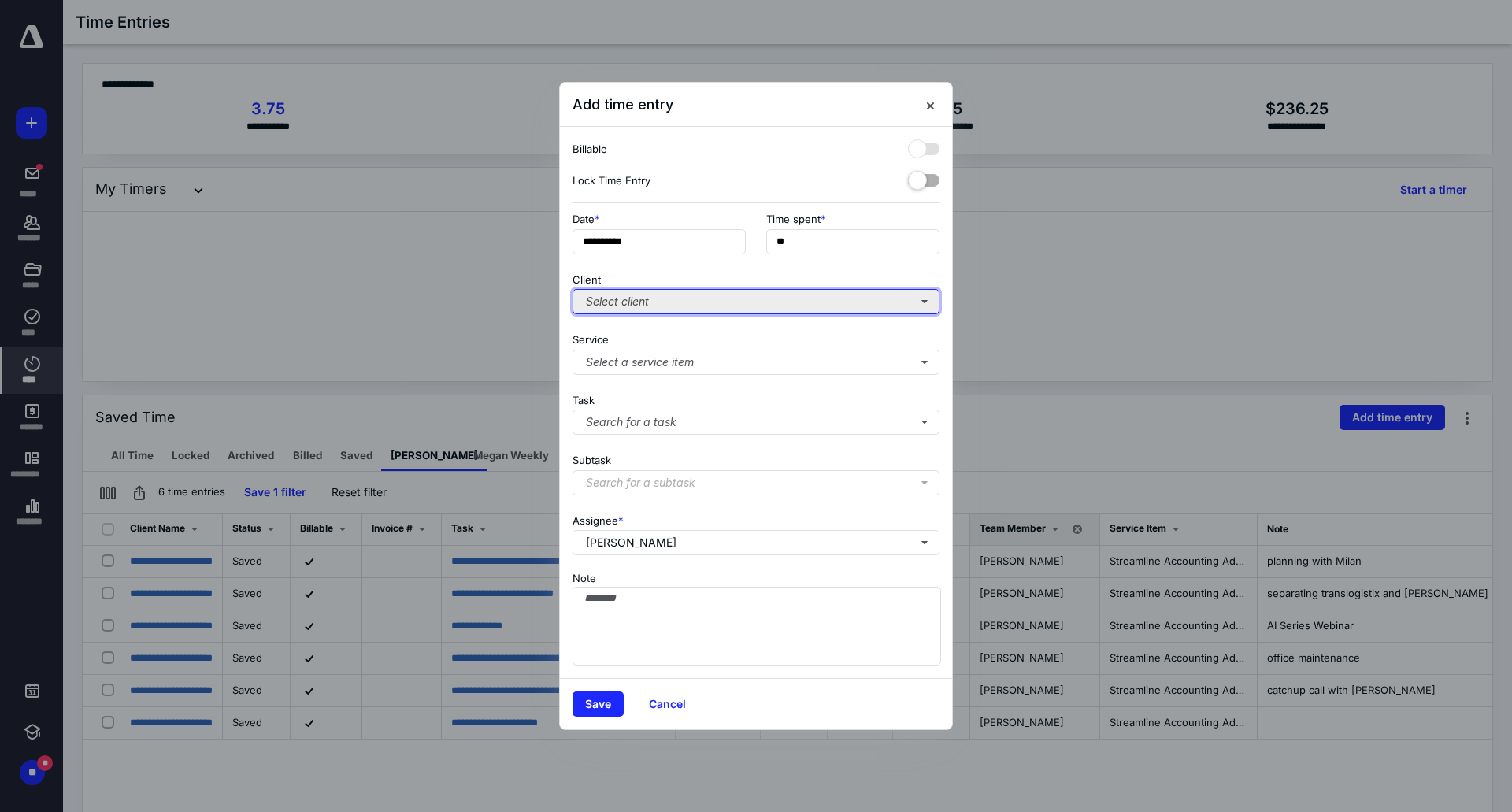 click on "Select client" at bounding box center (756, 302) 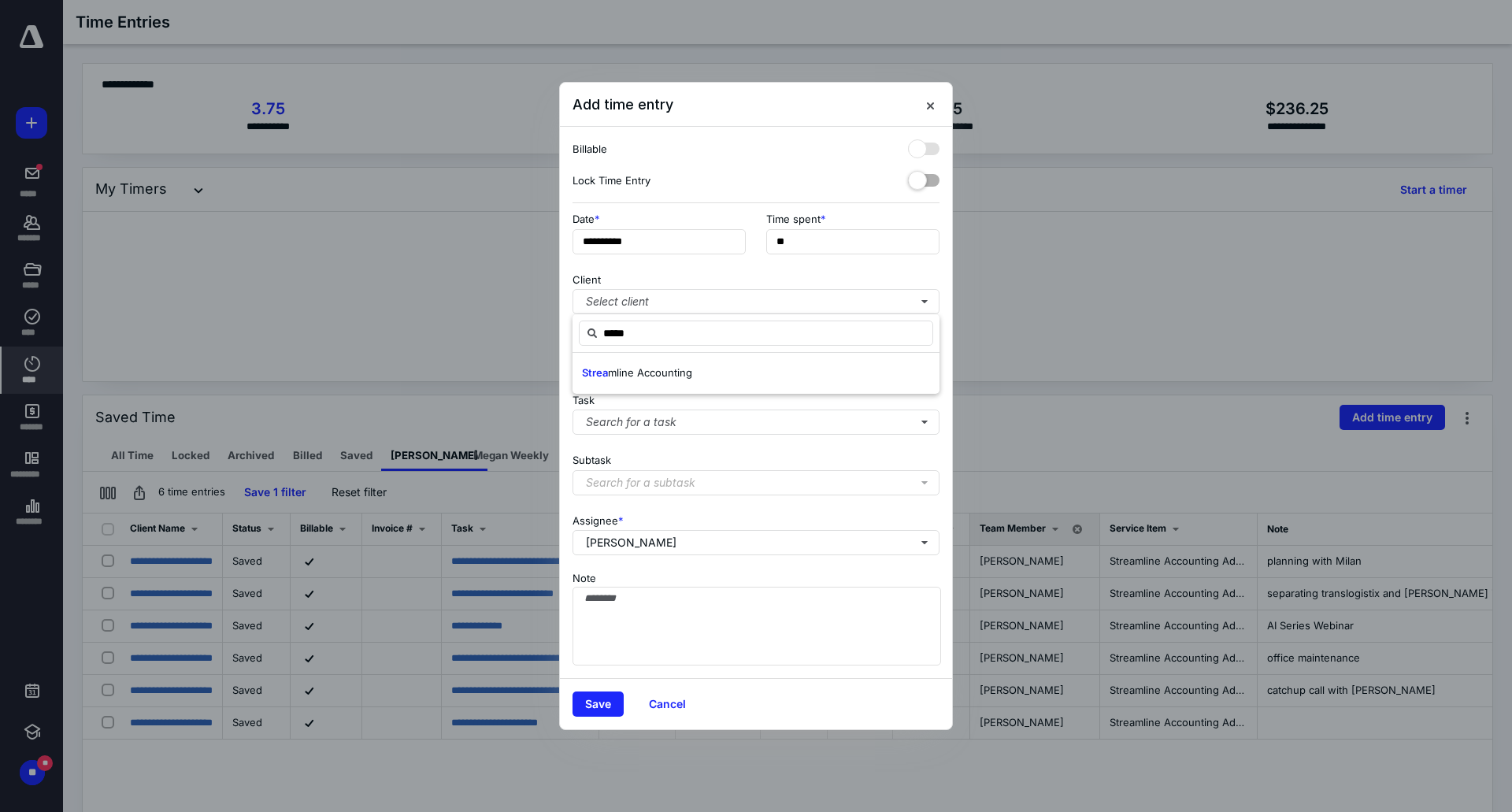 click on "Strea mline Accounting" at bounding box center [756, 373] 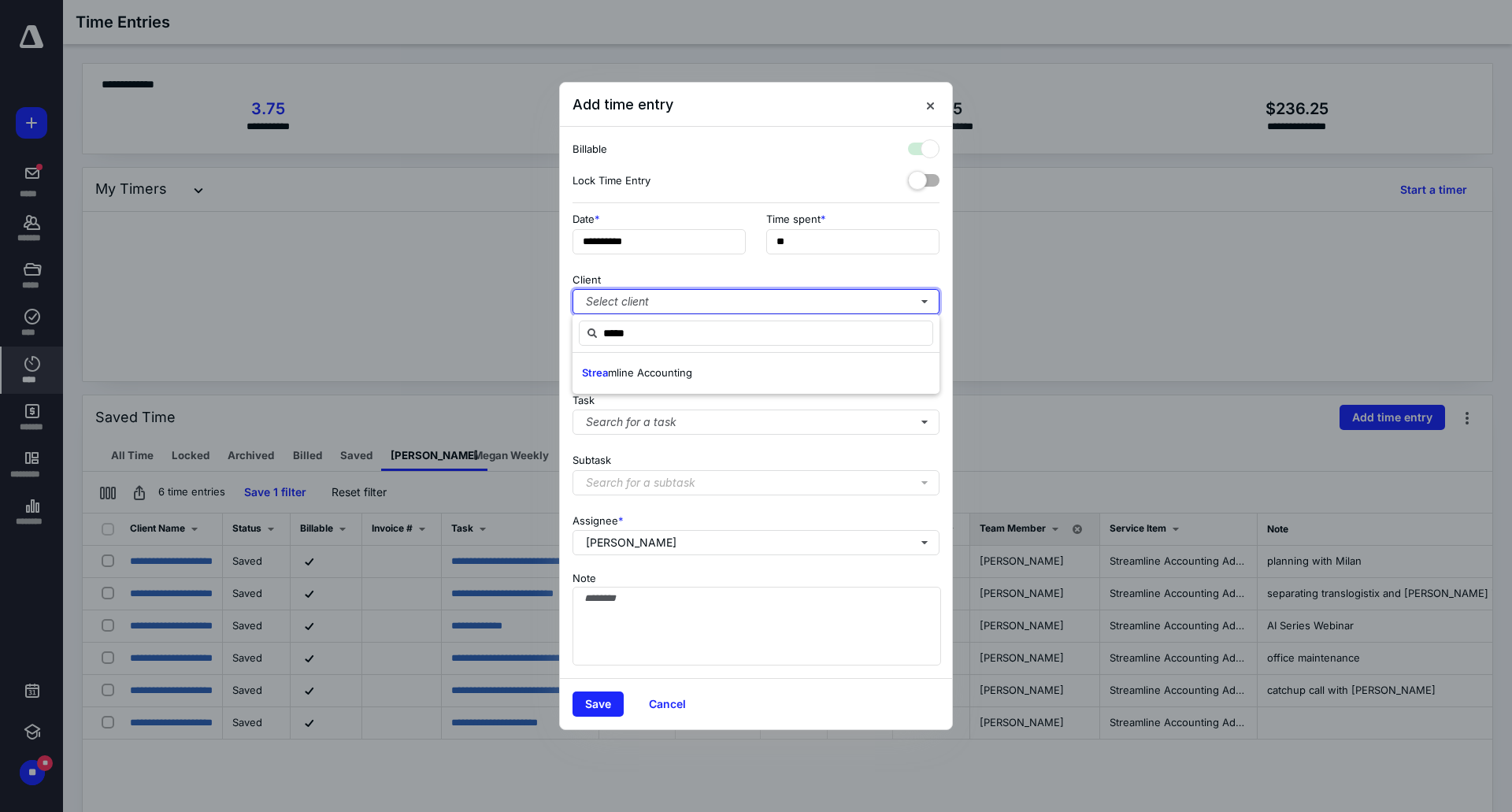 checkbox on "true" 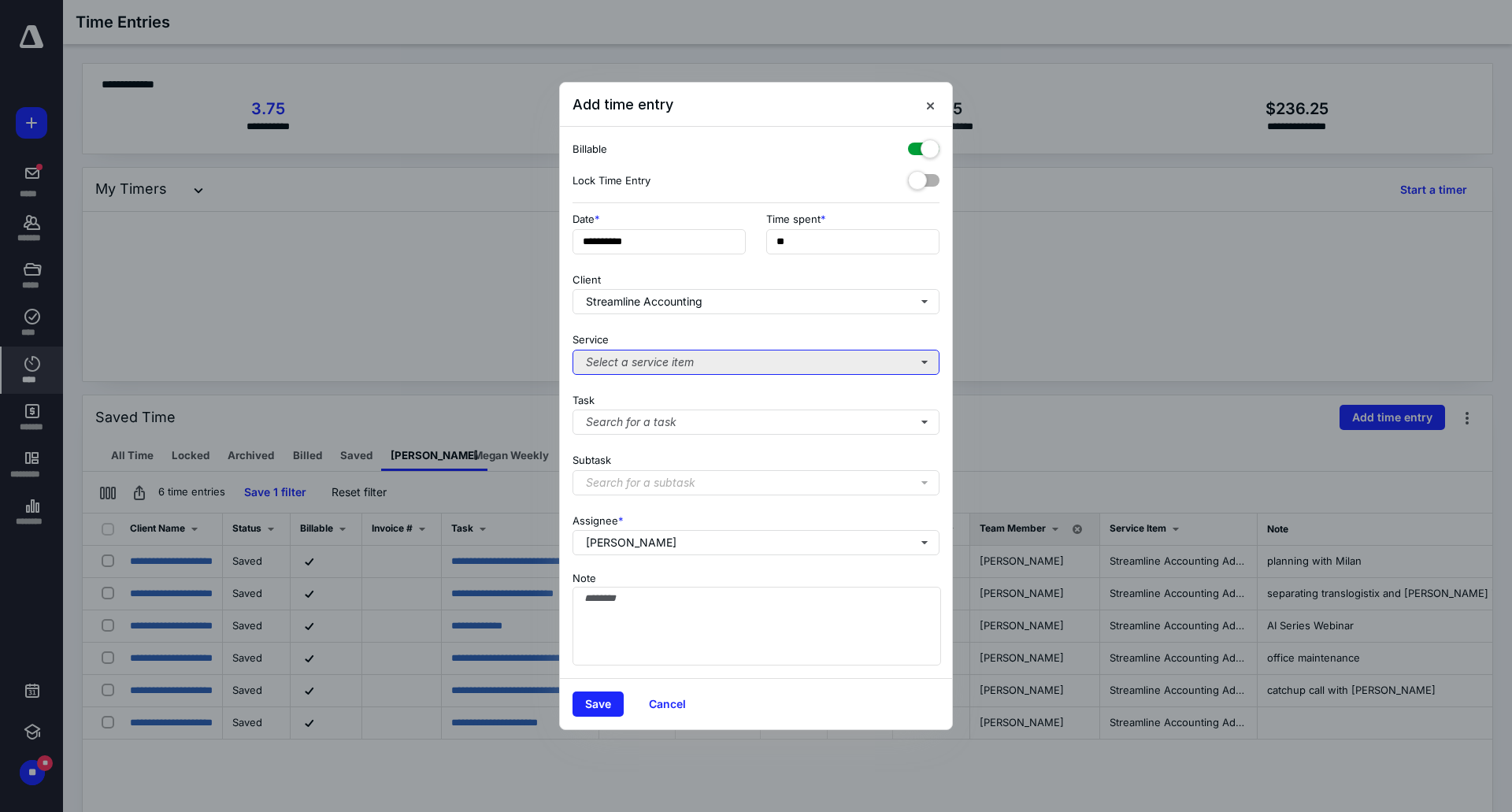 click on "Select a service item" at bounding box center [756, 362] 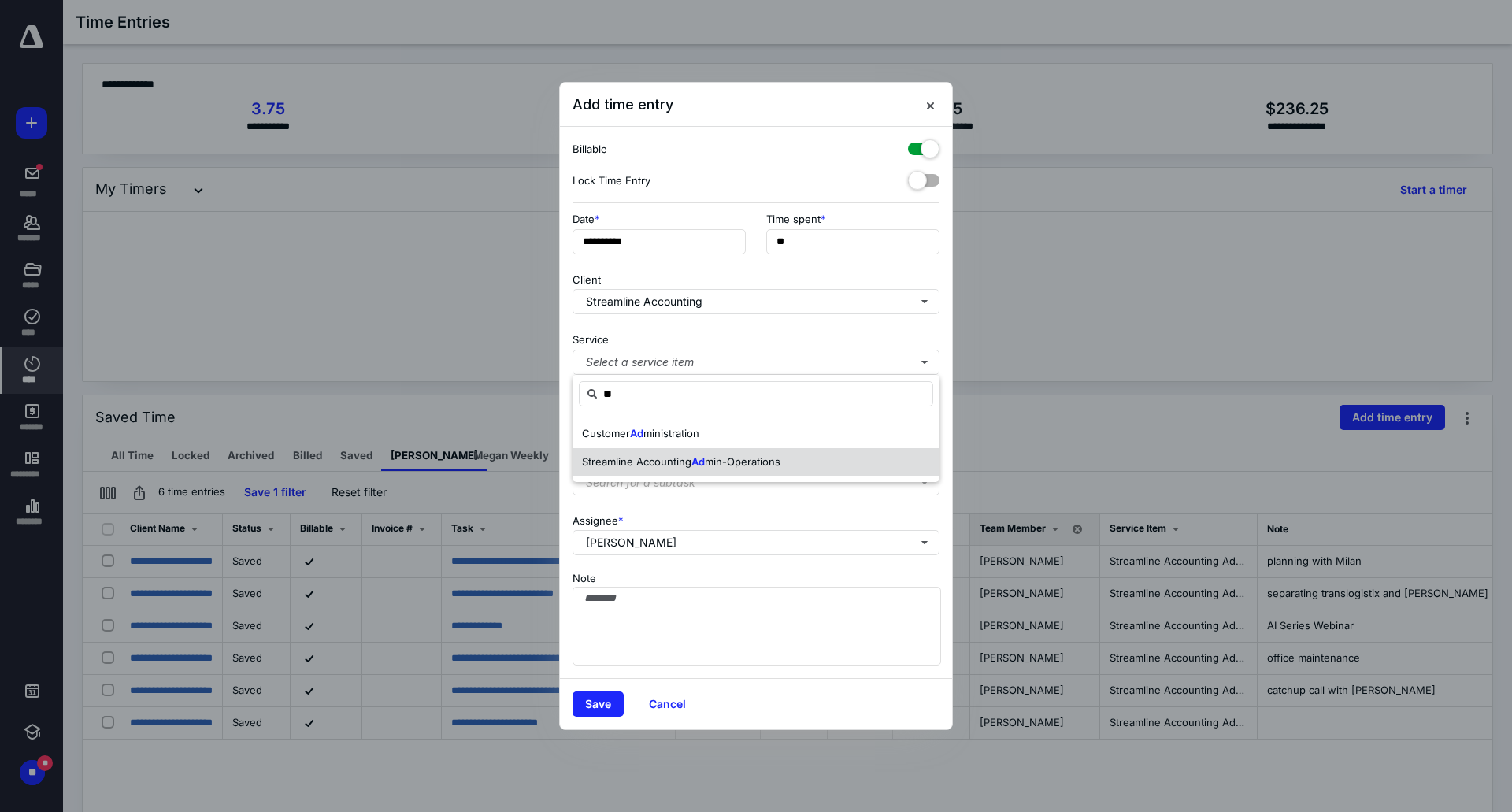 drag, startPoint x: 717, startPoint y: 458, endPoint x: 717, endPoint y: 444, distance: 14 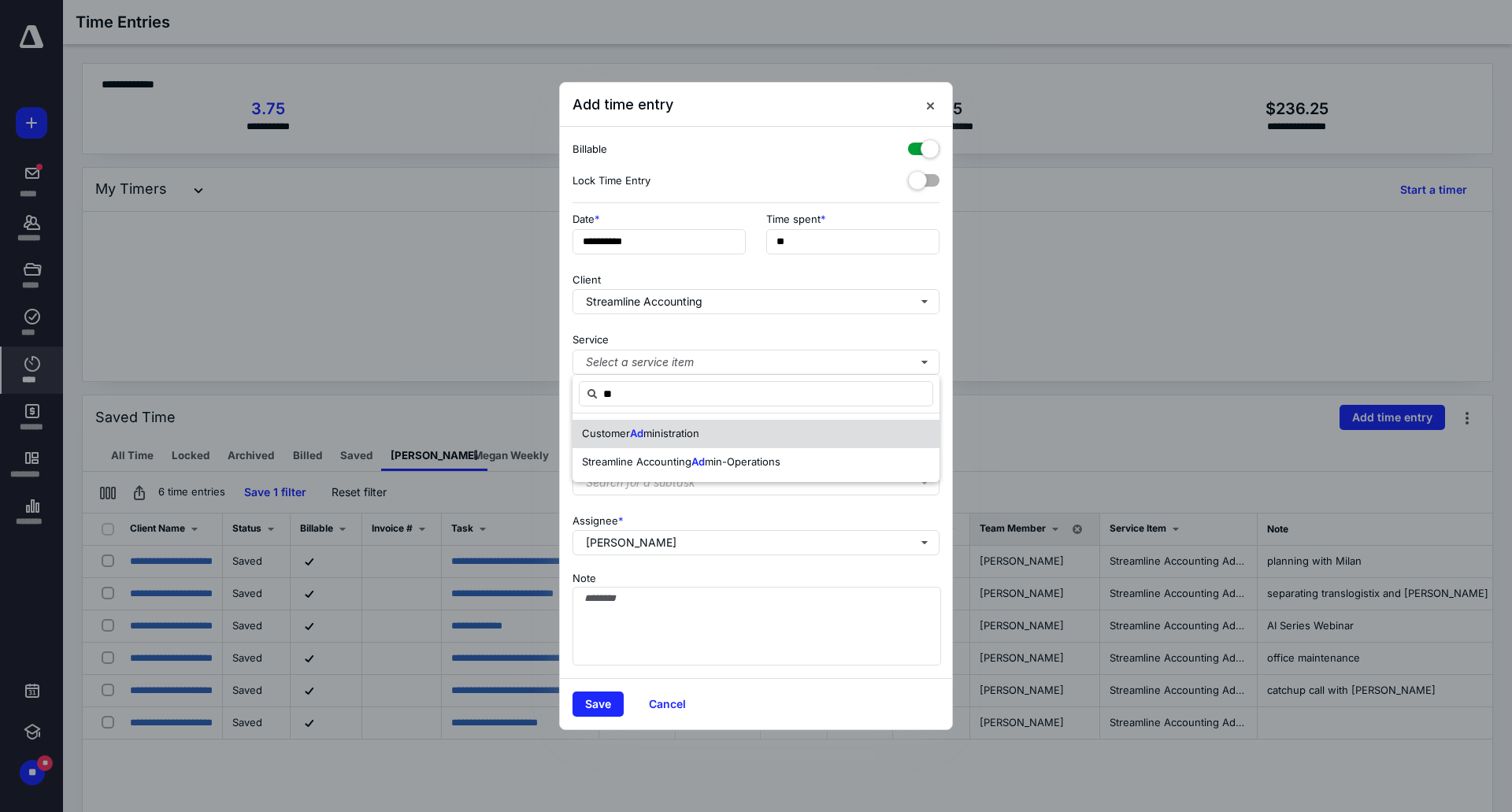 click on "min-Operations" at bounding box center [743, 462] 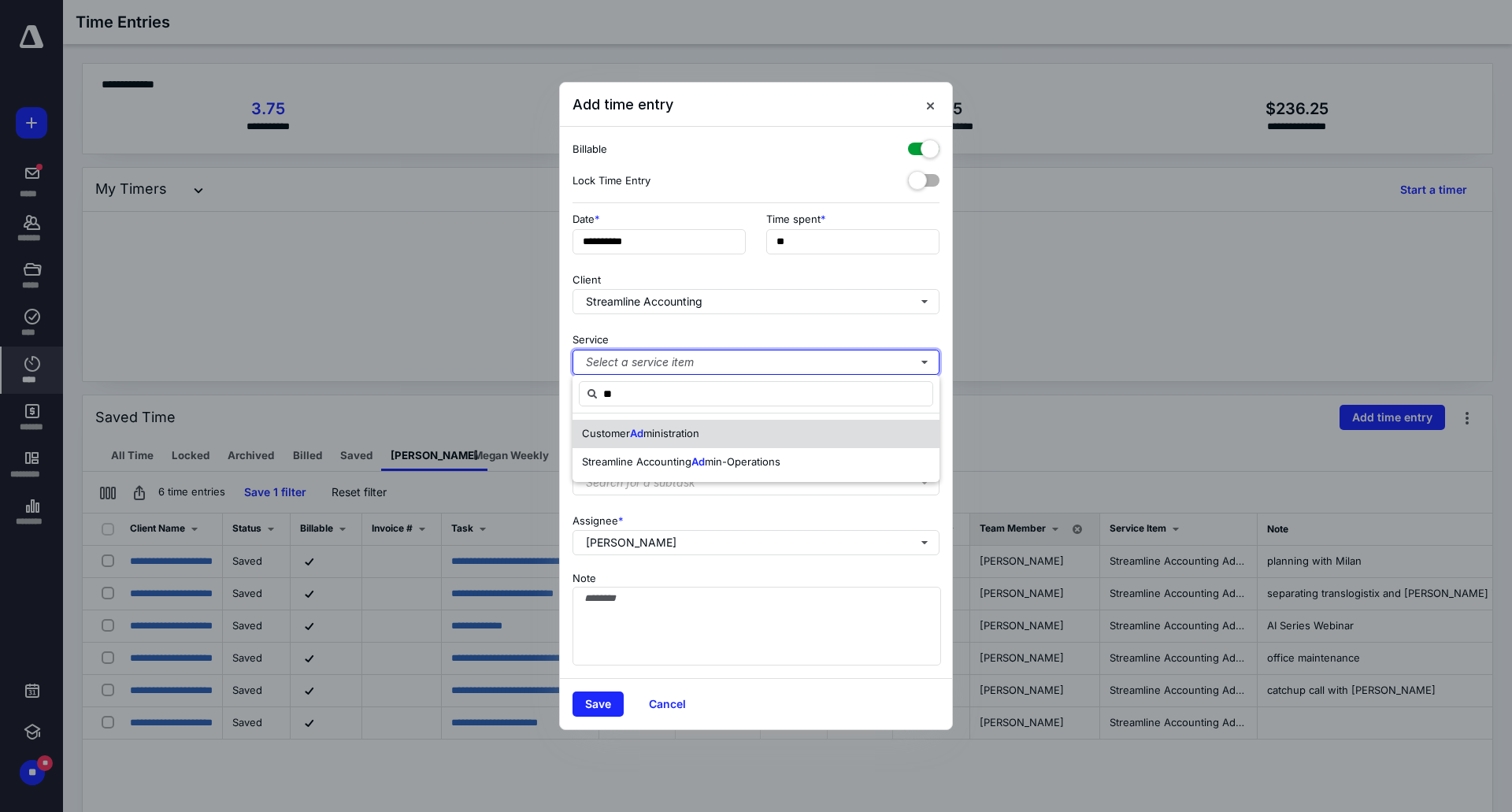 type 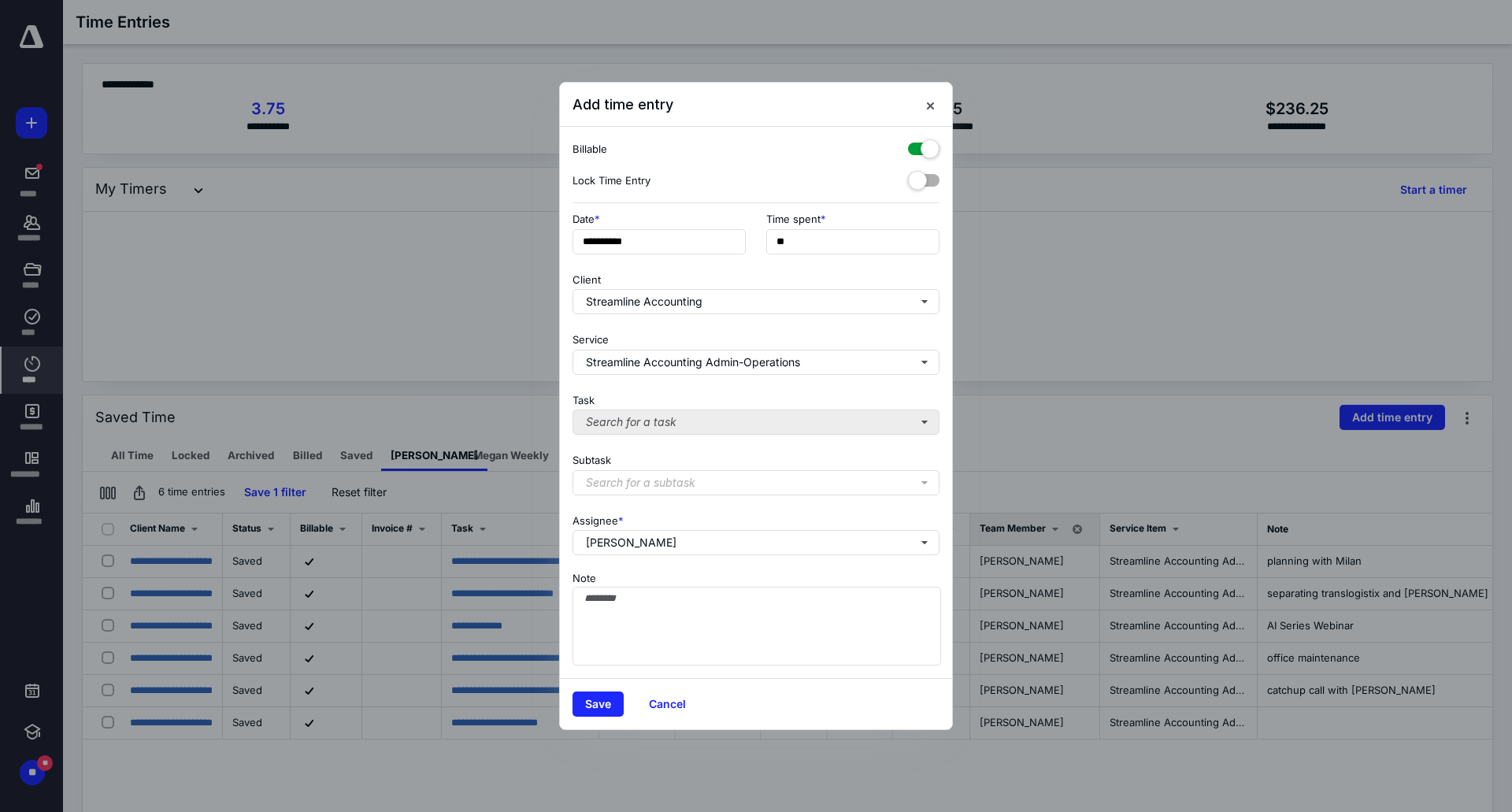 click on "**********" at bounding box center [756, 402] 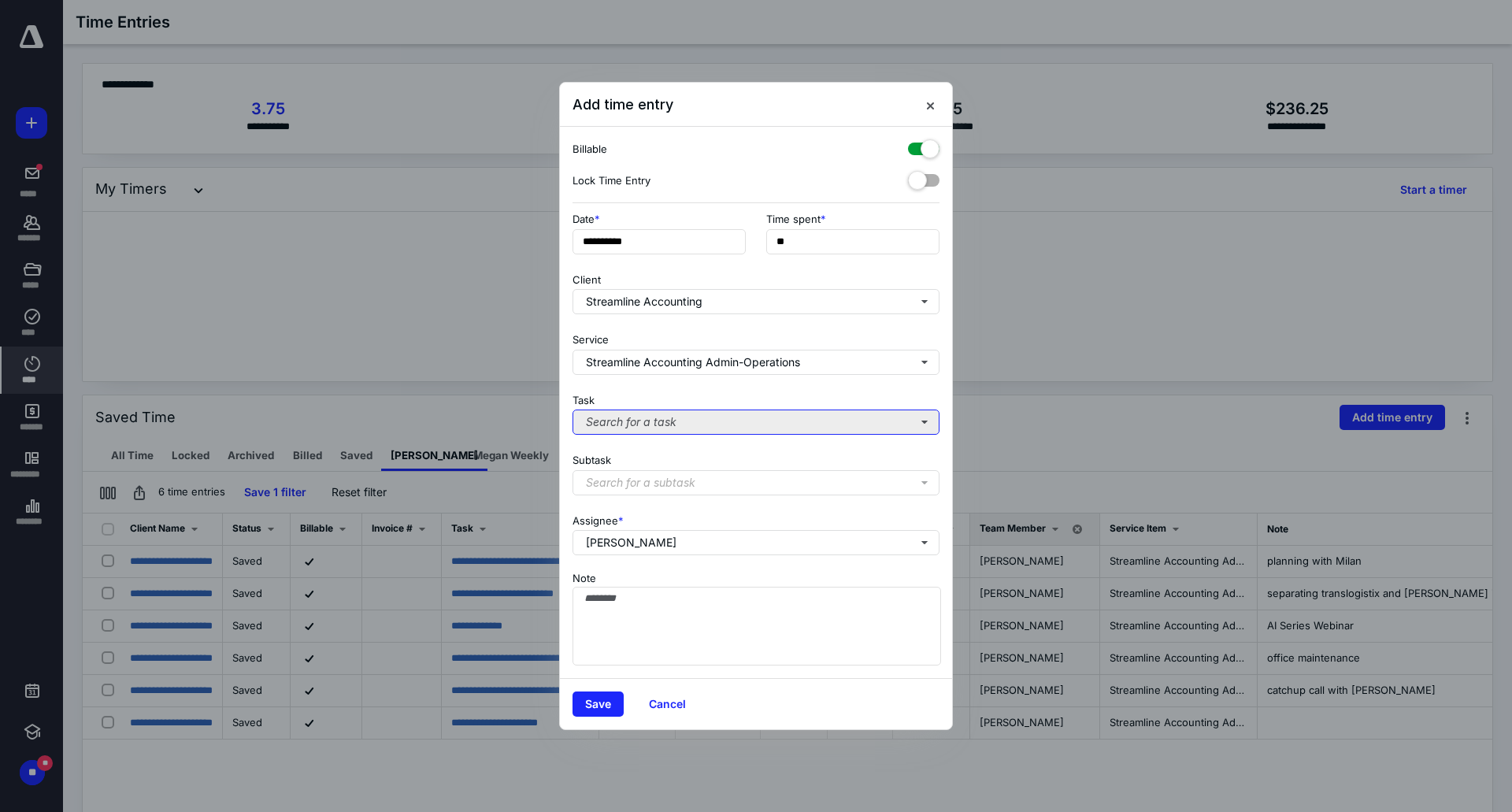 click on "Search for a task" at bounding box center [756, 422] 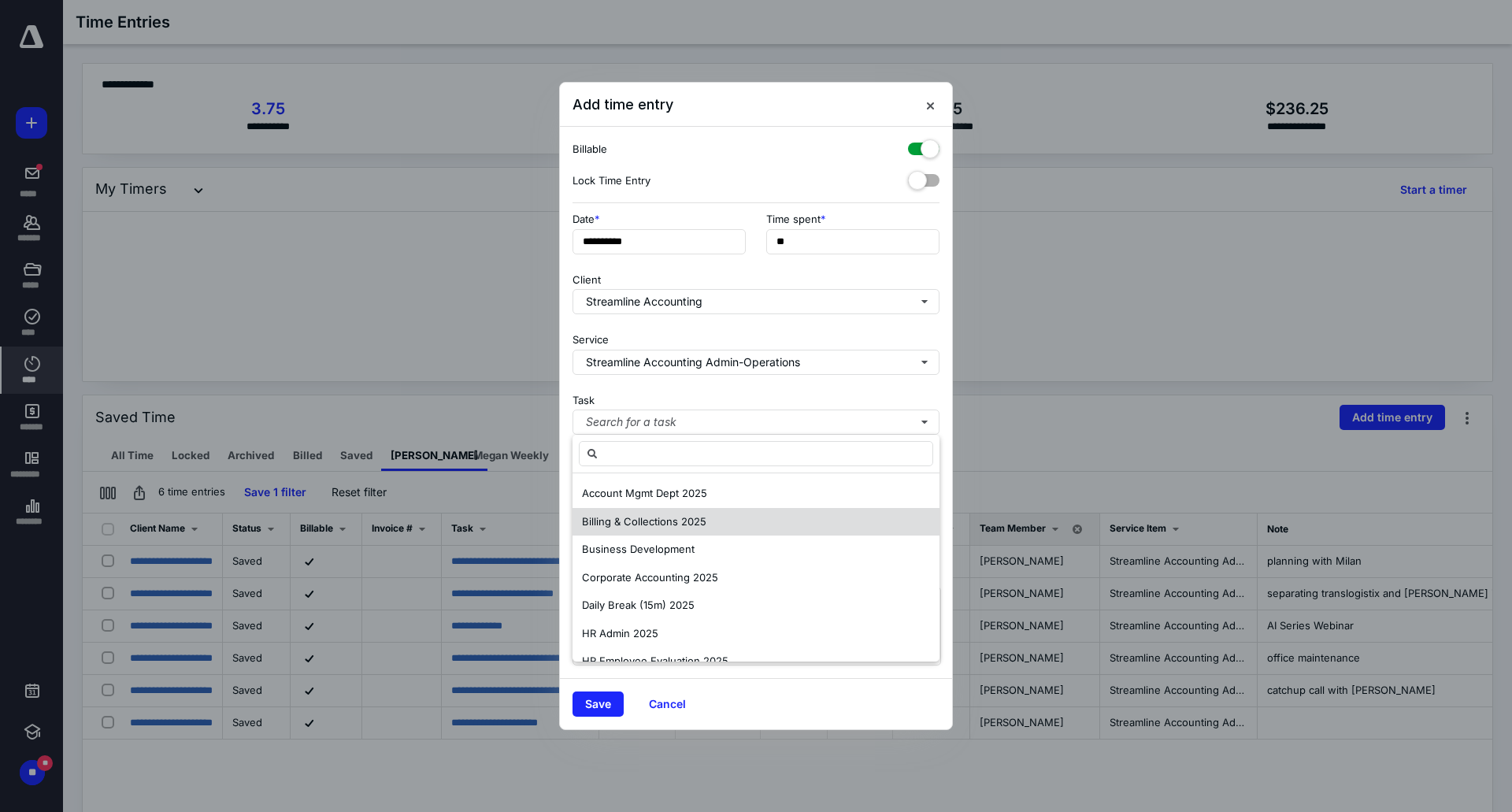 click on "Billing & Collections 2025" at bounding box center [756, 522] 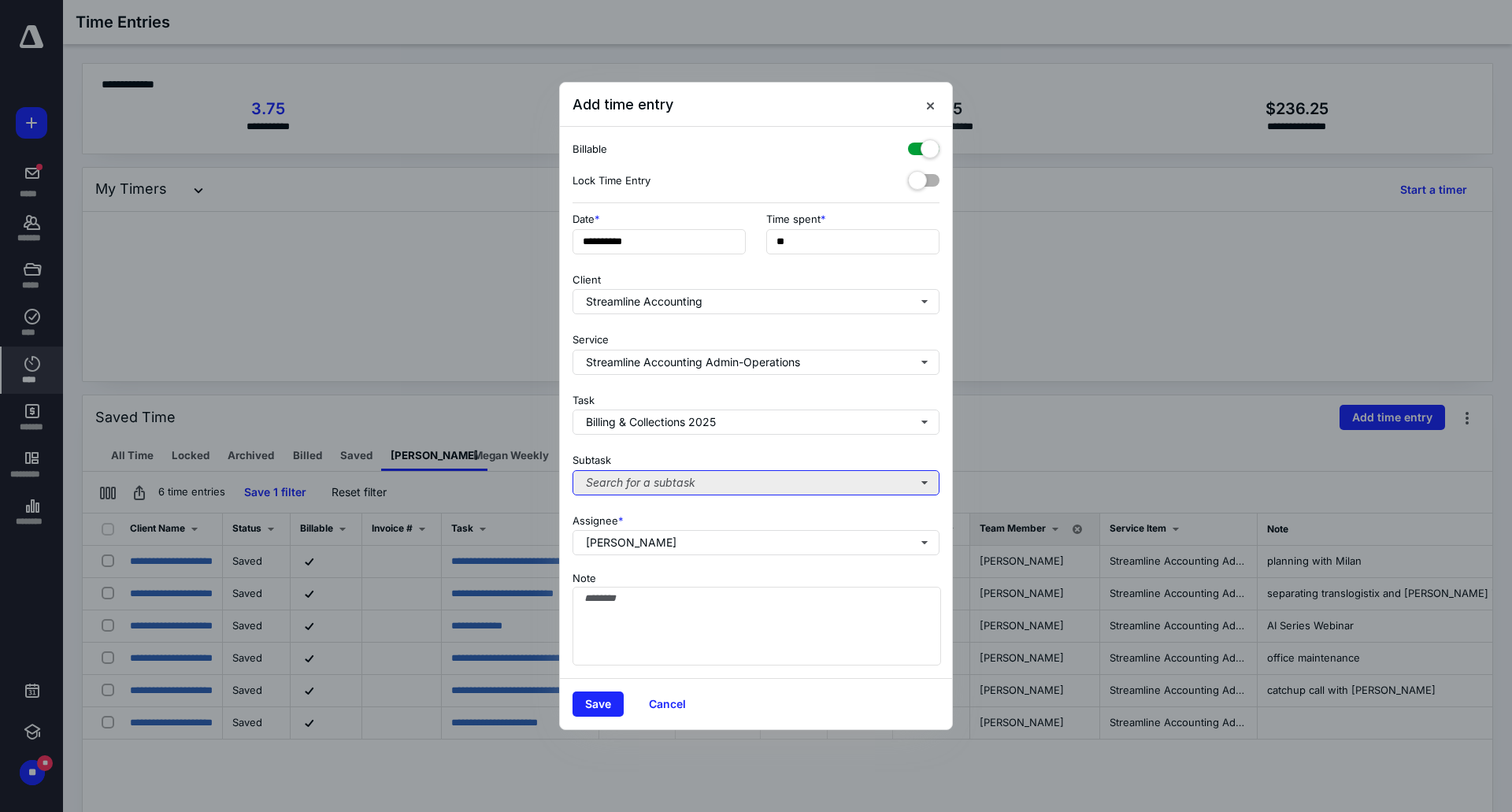 click on "Search for a subtask" at bounding box center [756, 483] 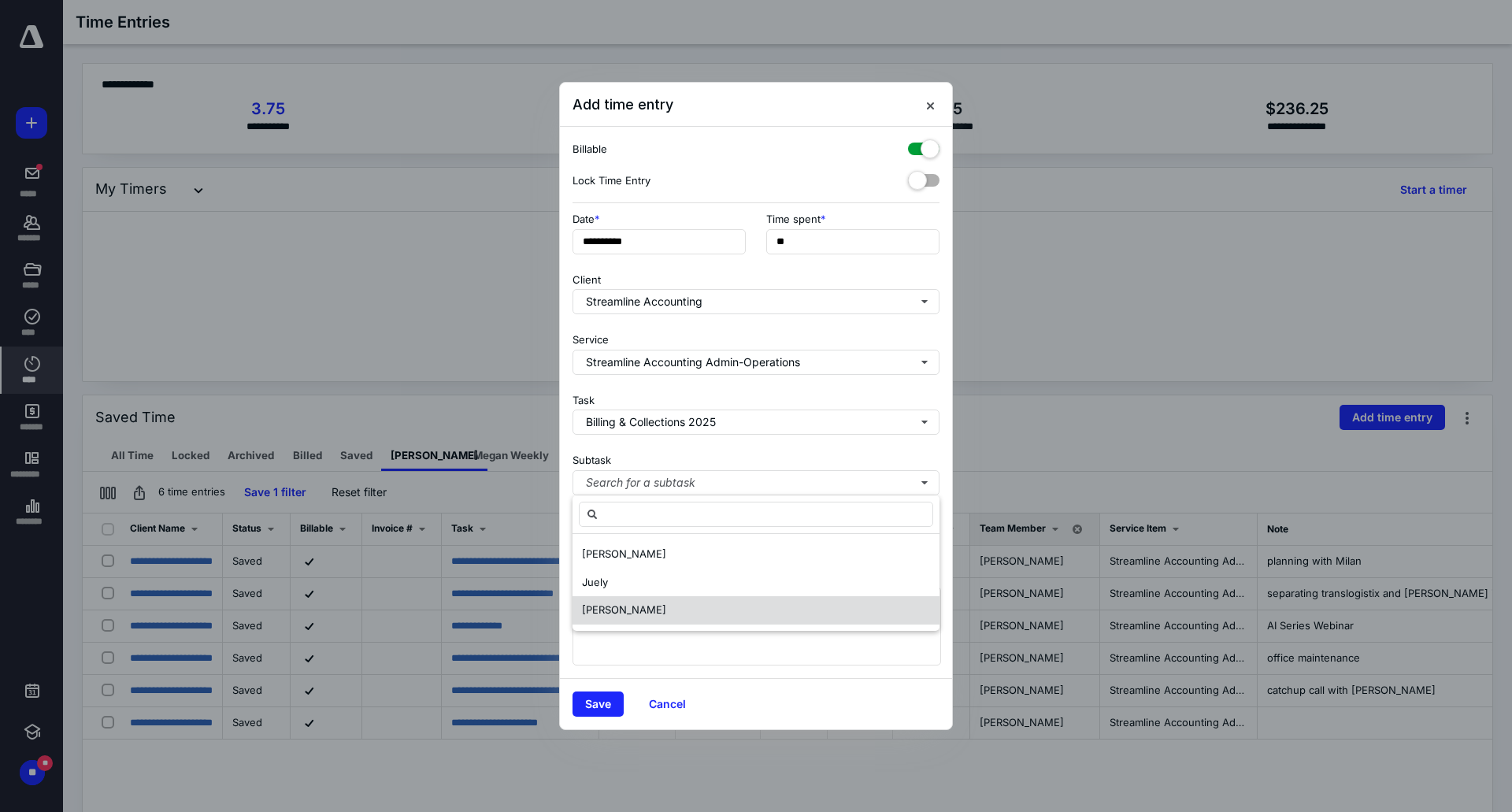 drag, startPoint x: 691, startPoint y: 608, endPoint x: 685, endPoint y: 621, distance: 14.317821 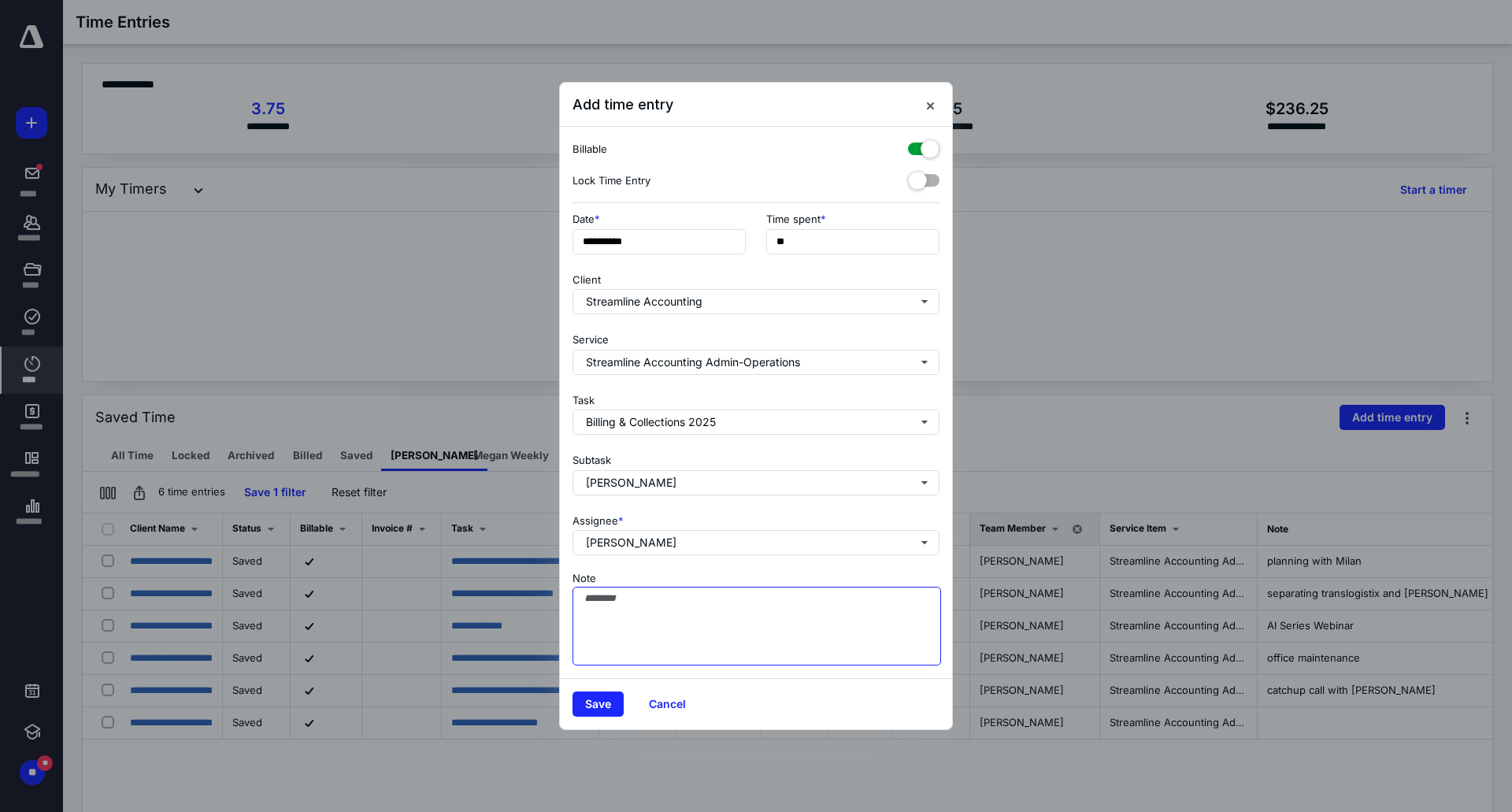 click on "Note" at bounding box center (757, 626) 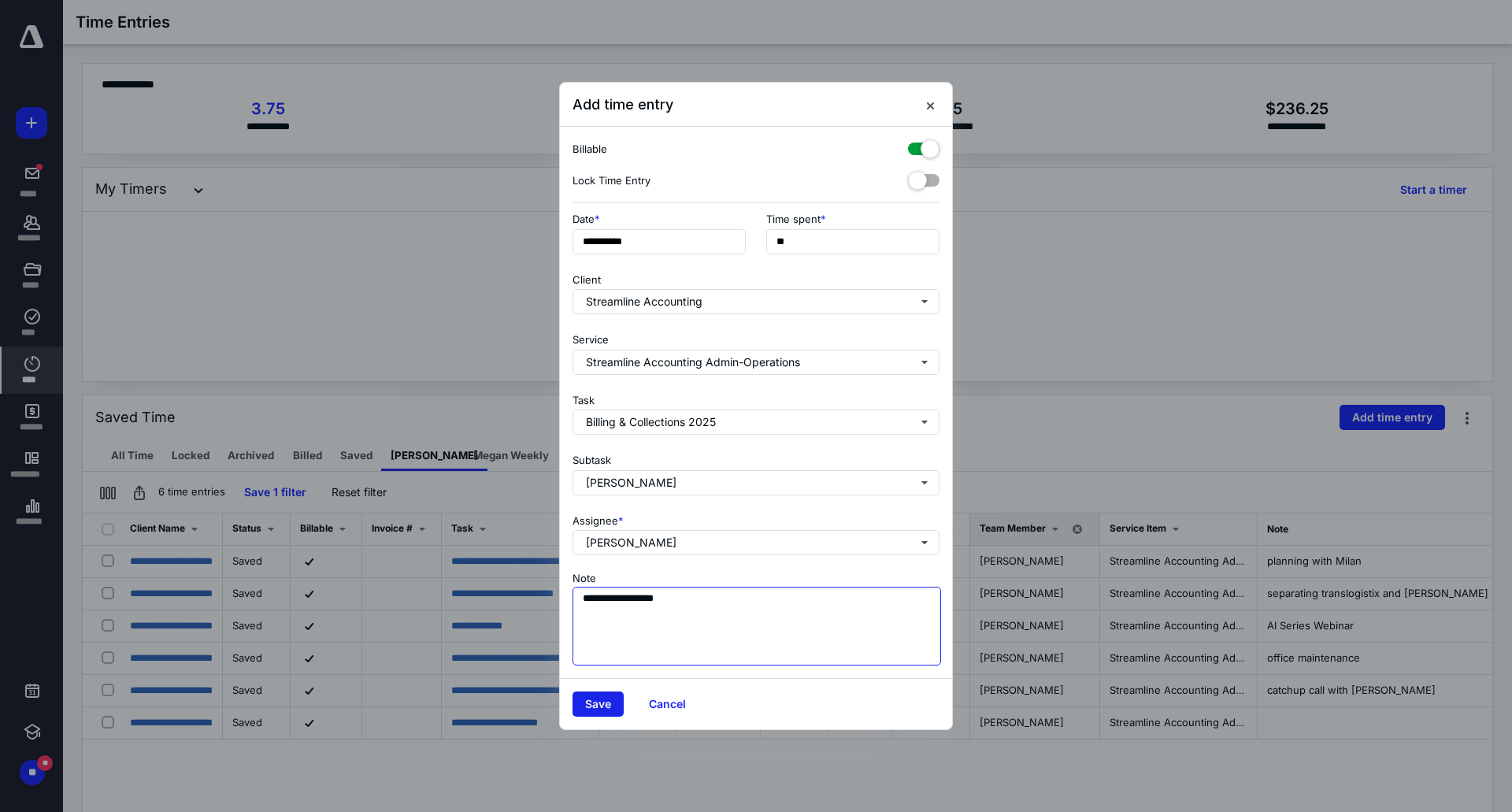 type on "**********" 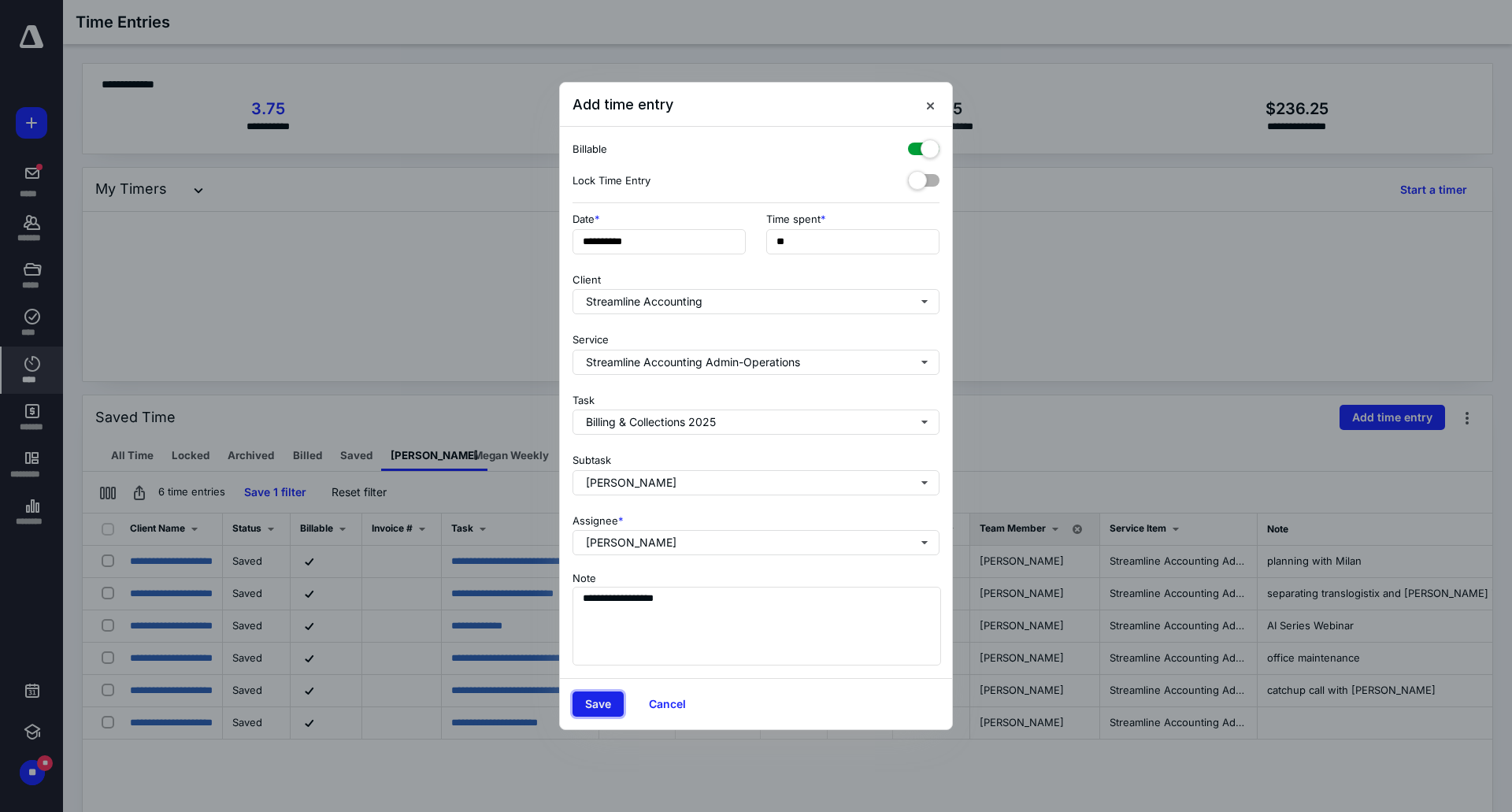 click on "Save" at bounding box center (598, 704) 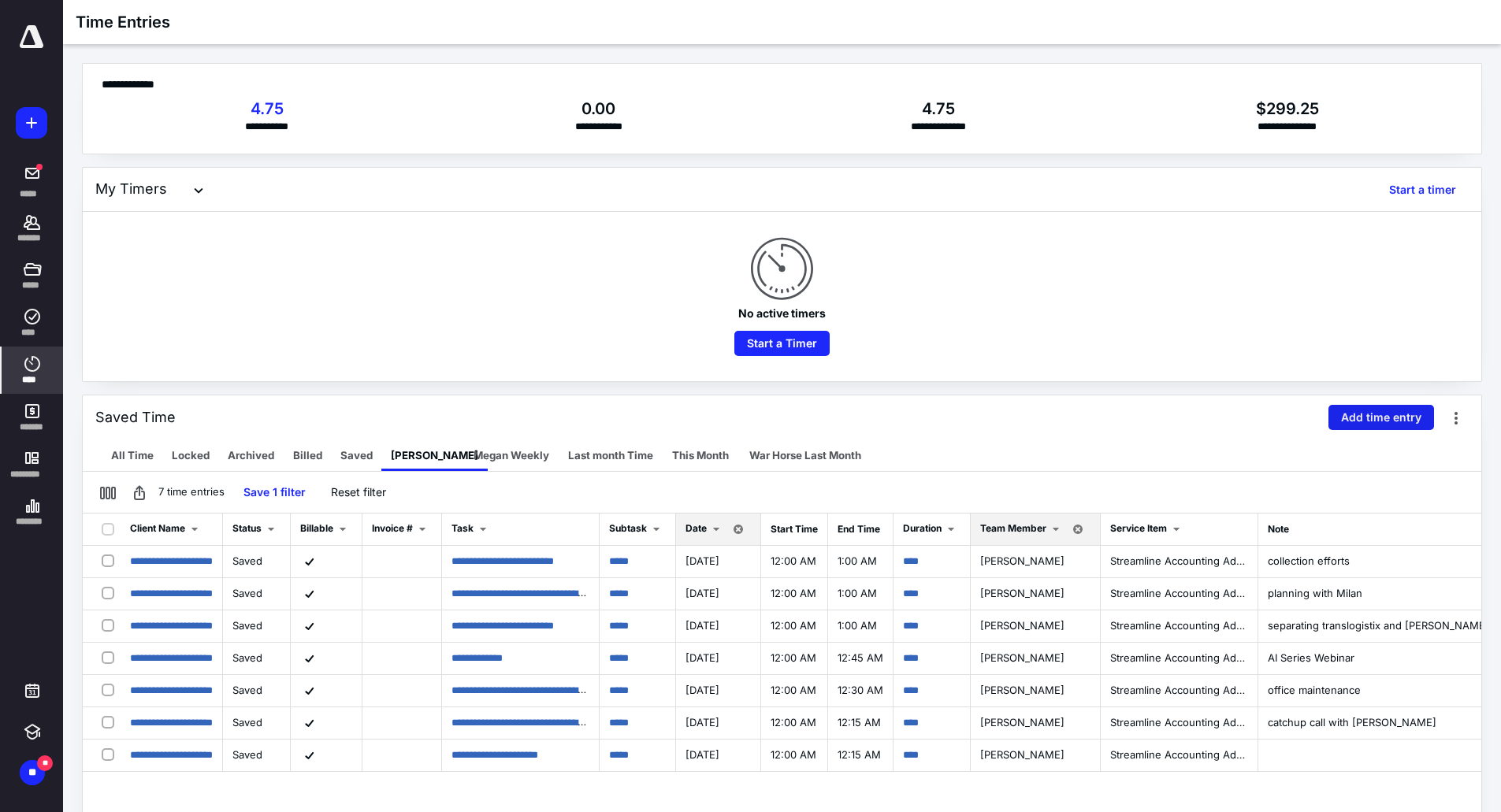 click on "Add time entry" at bounding box center (1381, 417) 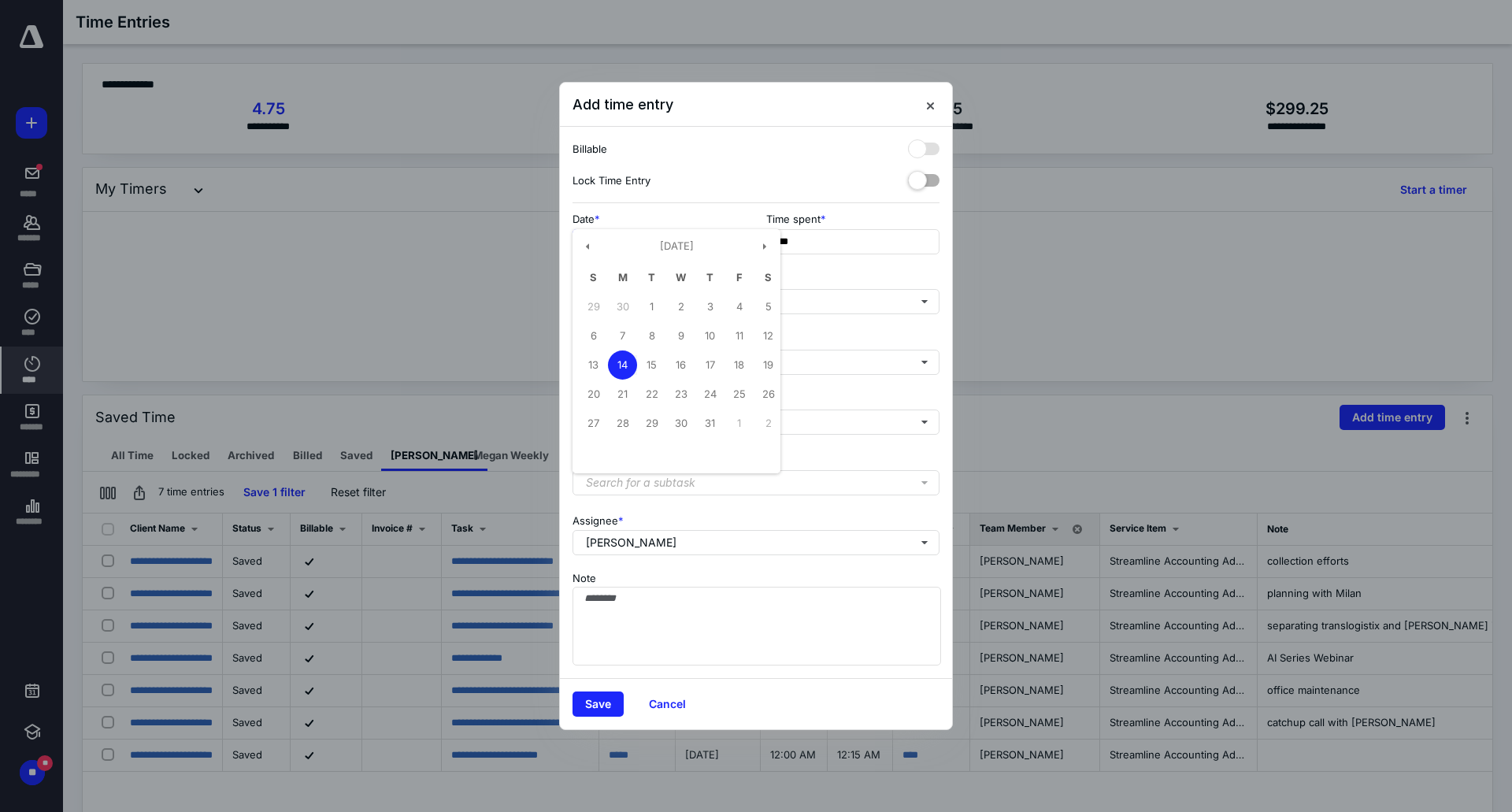 click on "**********" at bounding box center [659, 242] 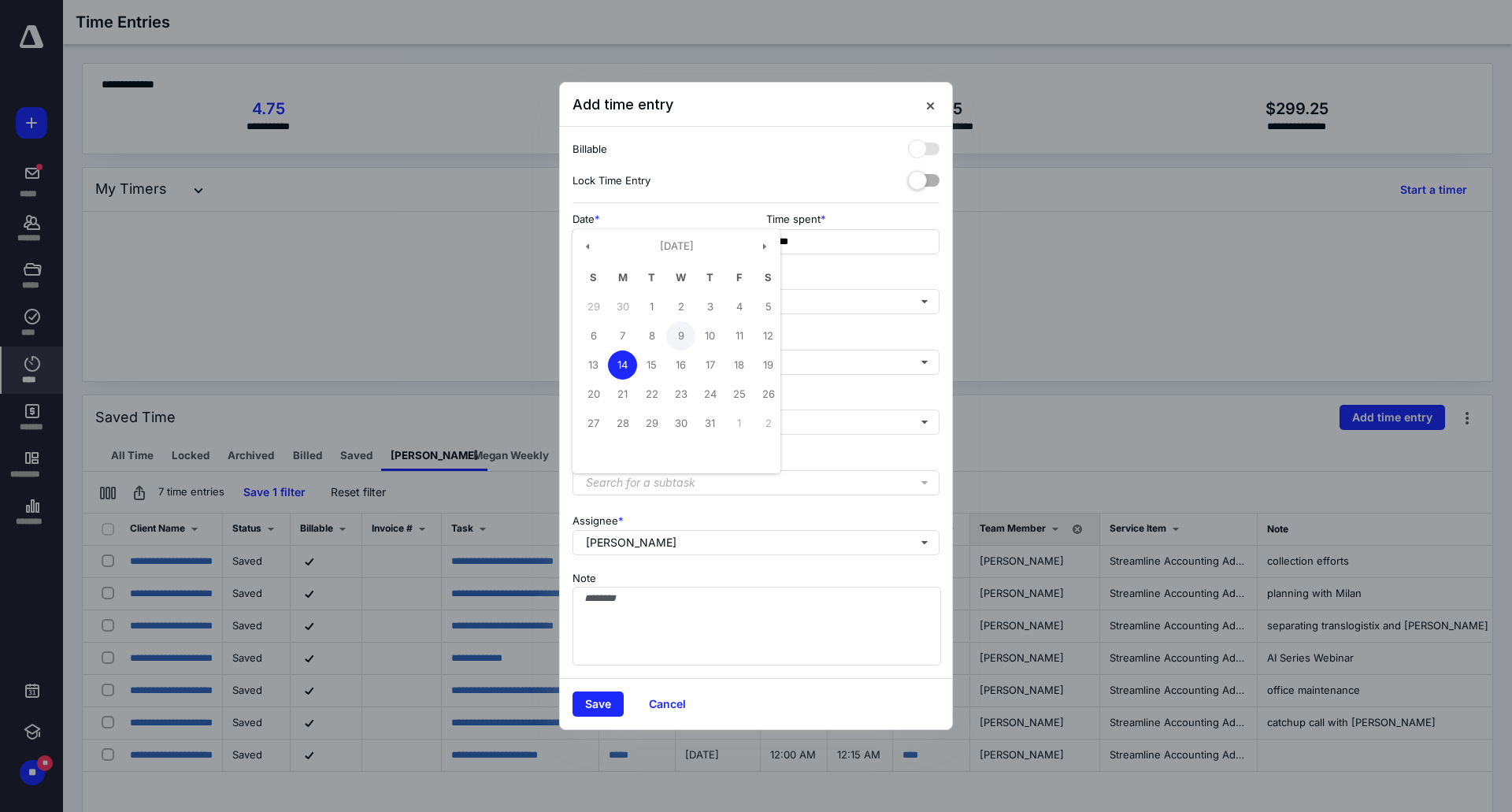 click on "9" at bounding box center (680, 336) 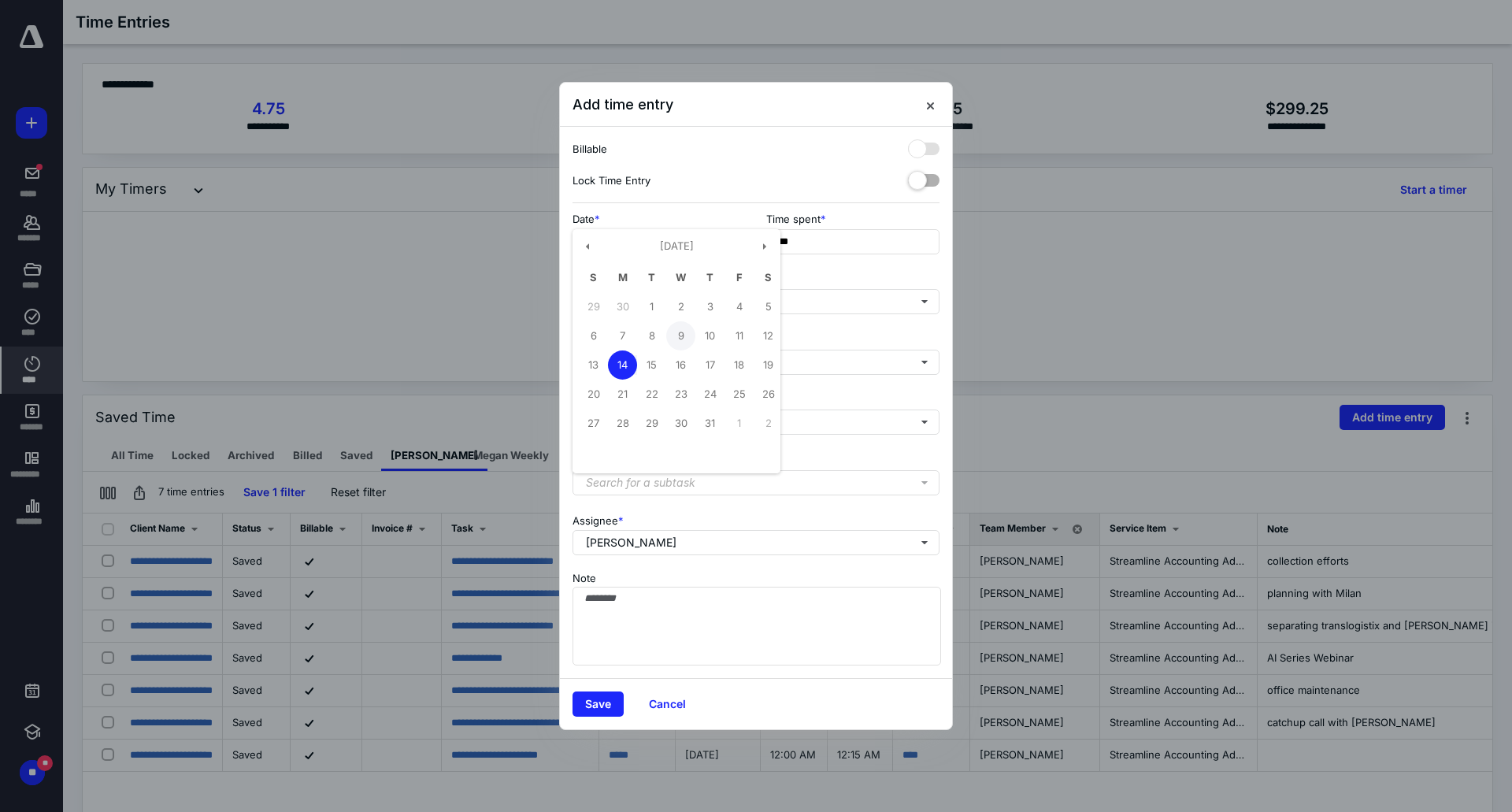 type on "**********" 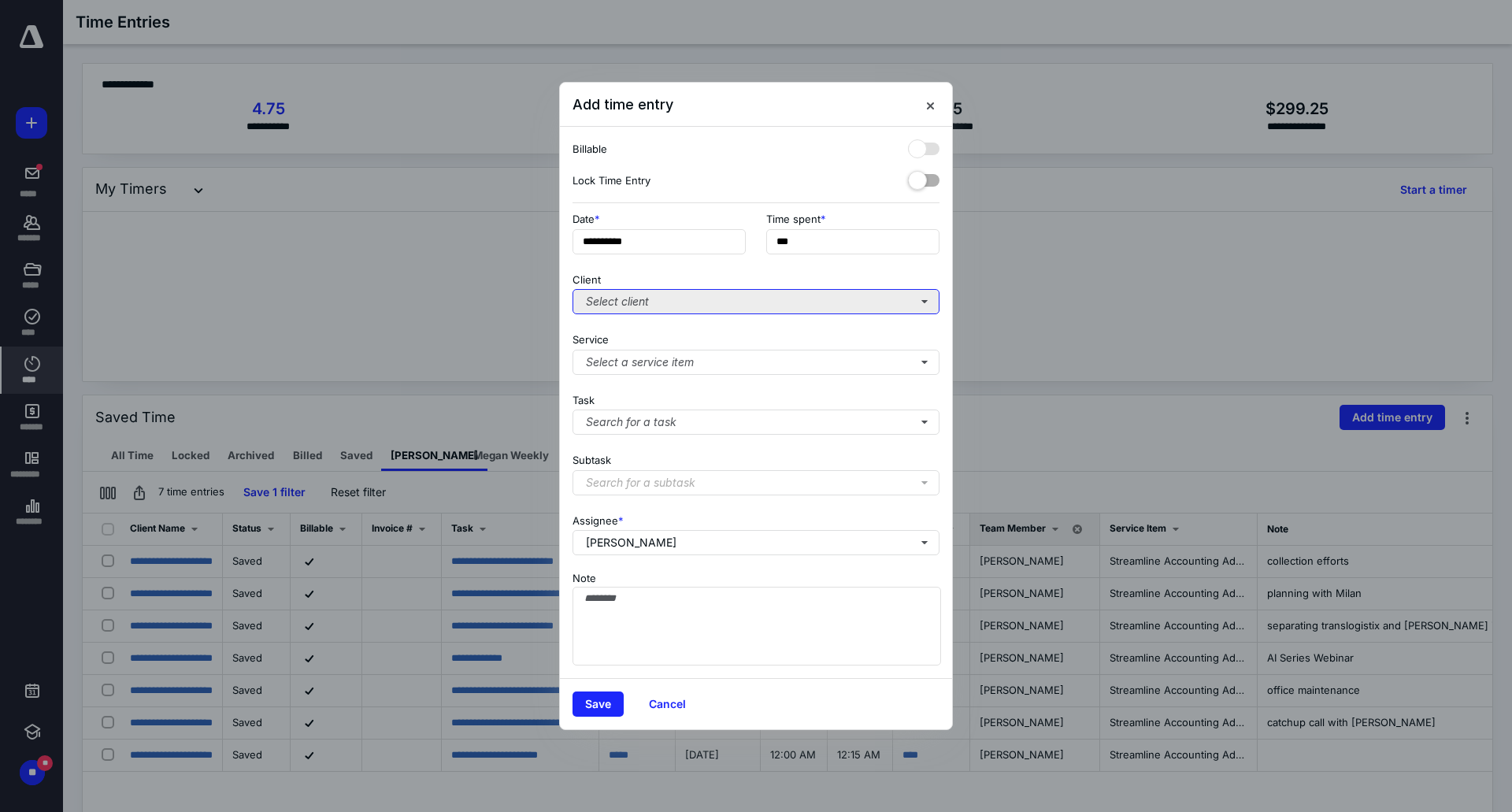 click on "Select client" at bounding box center (756, 302) 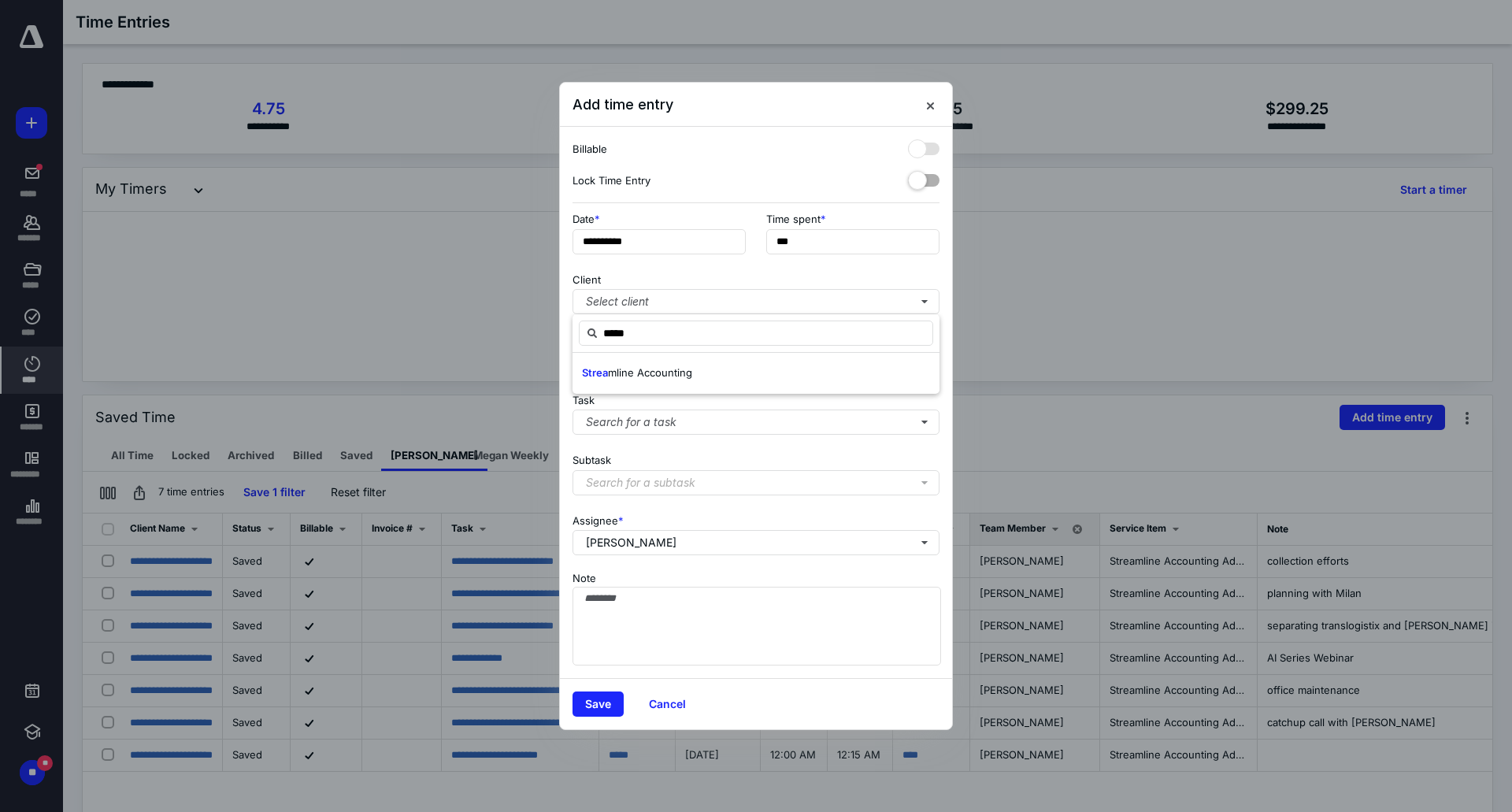 click on "Strea mline Accounting" at bounding box center (756, 373) 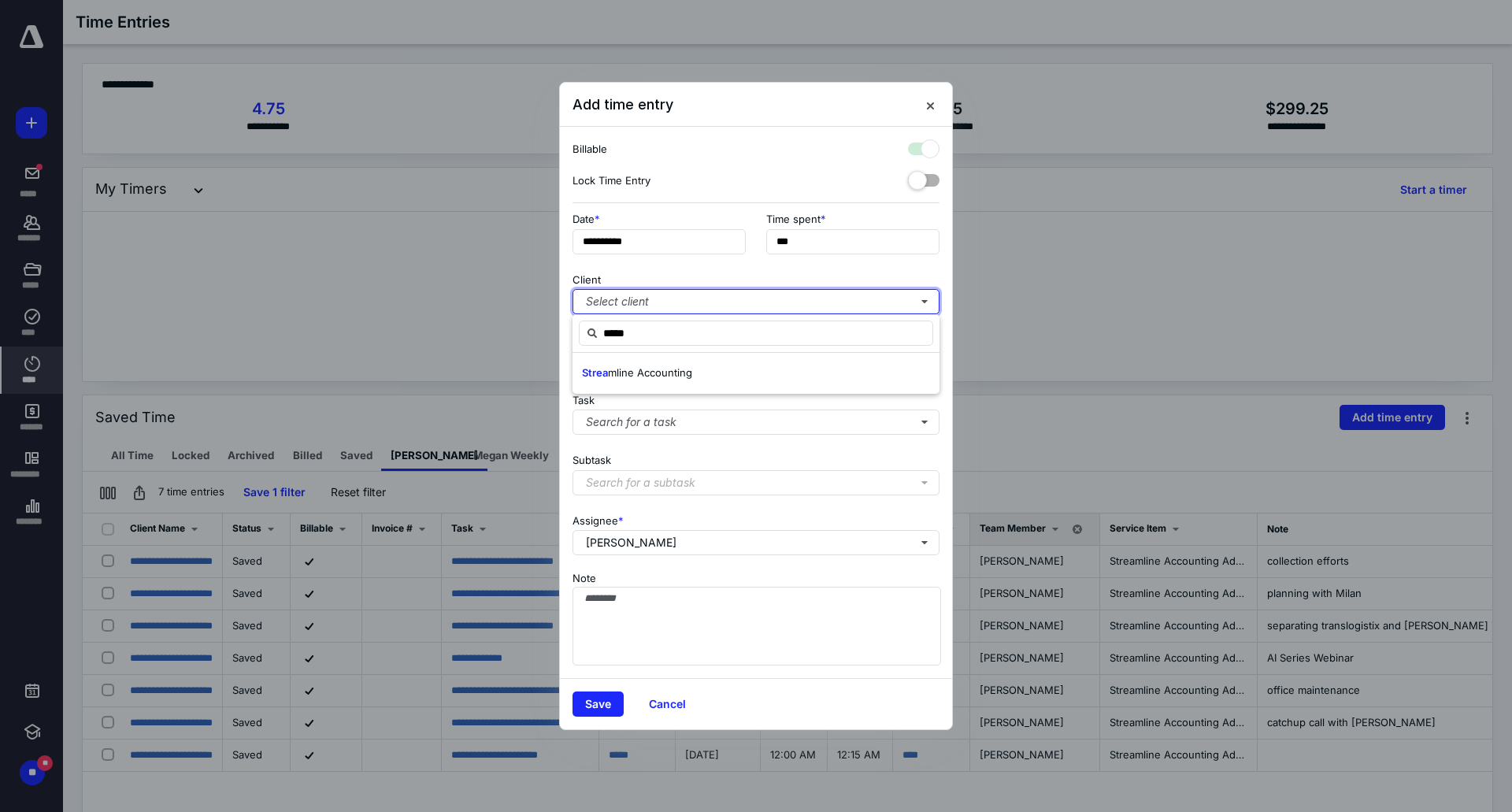 checkbox on "true" 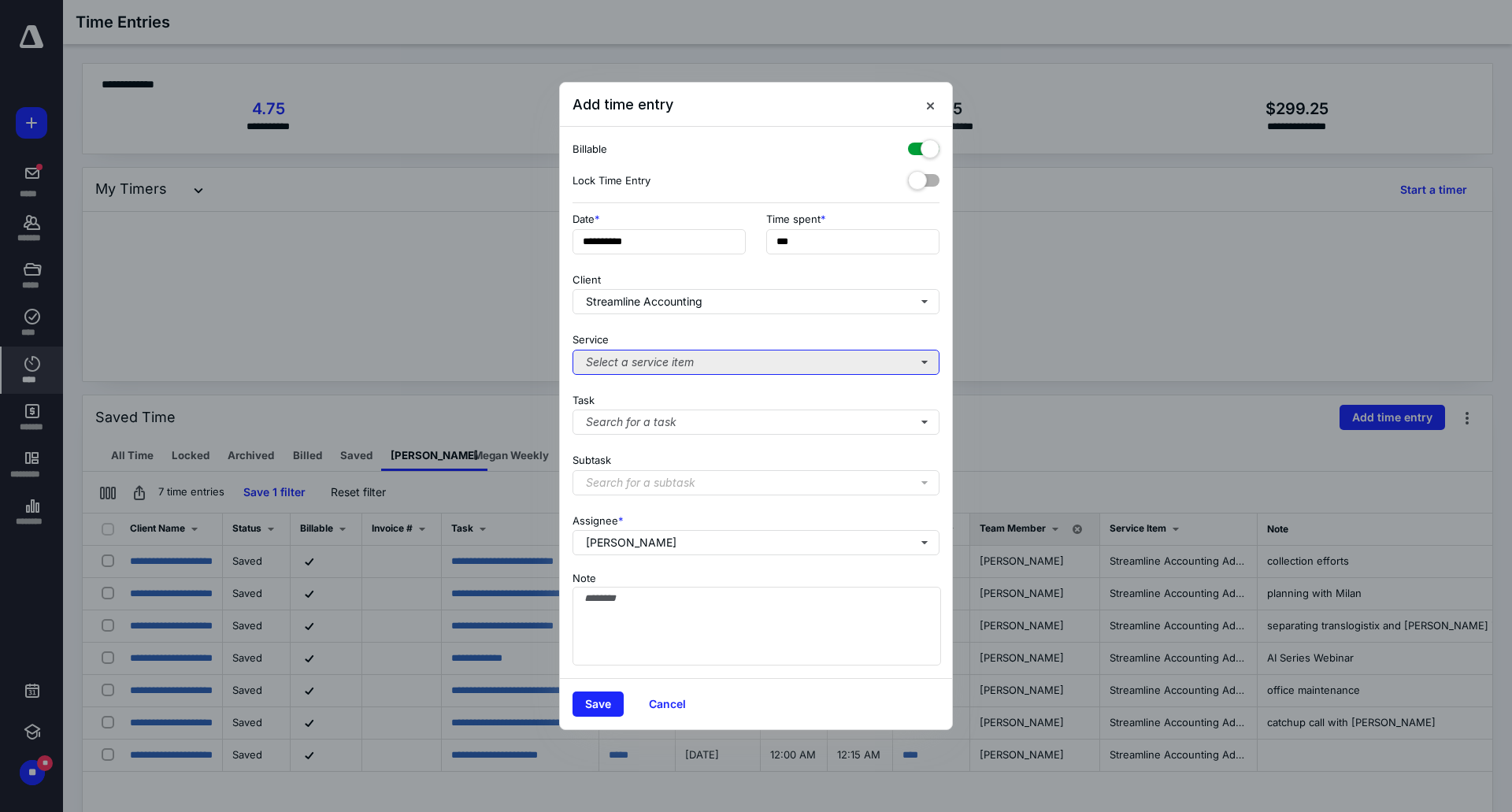 click on "Select a service item" at bounding box center (756, 362) 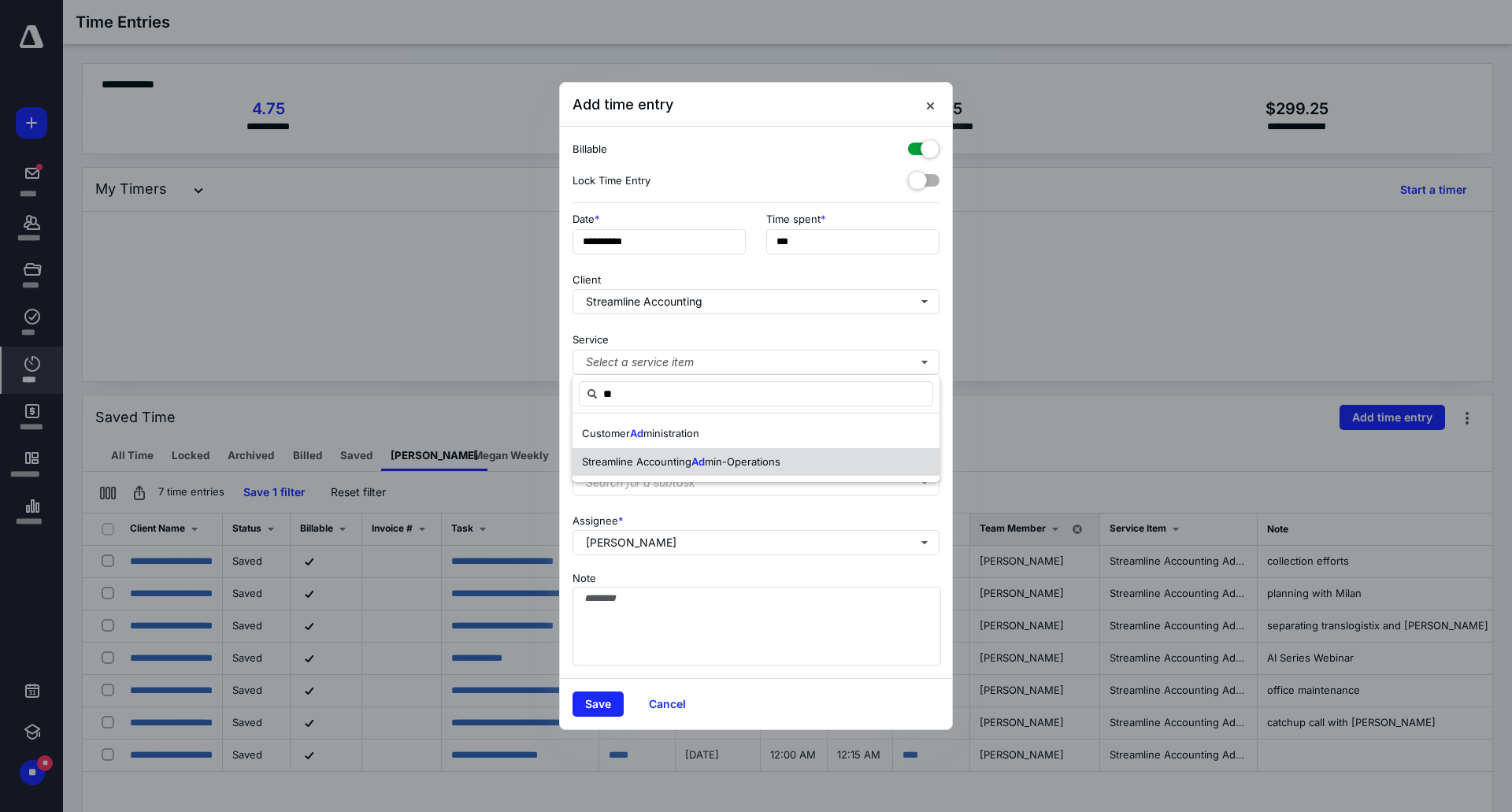 drag, startPoint x: 727, startPoint y: 456, endPoint x: 725, endPoint y: 433, distance: 23.086793 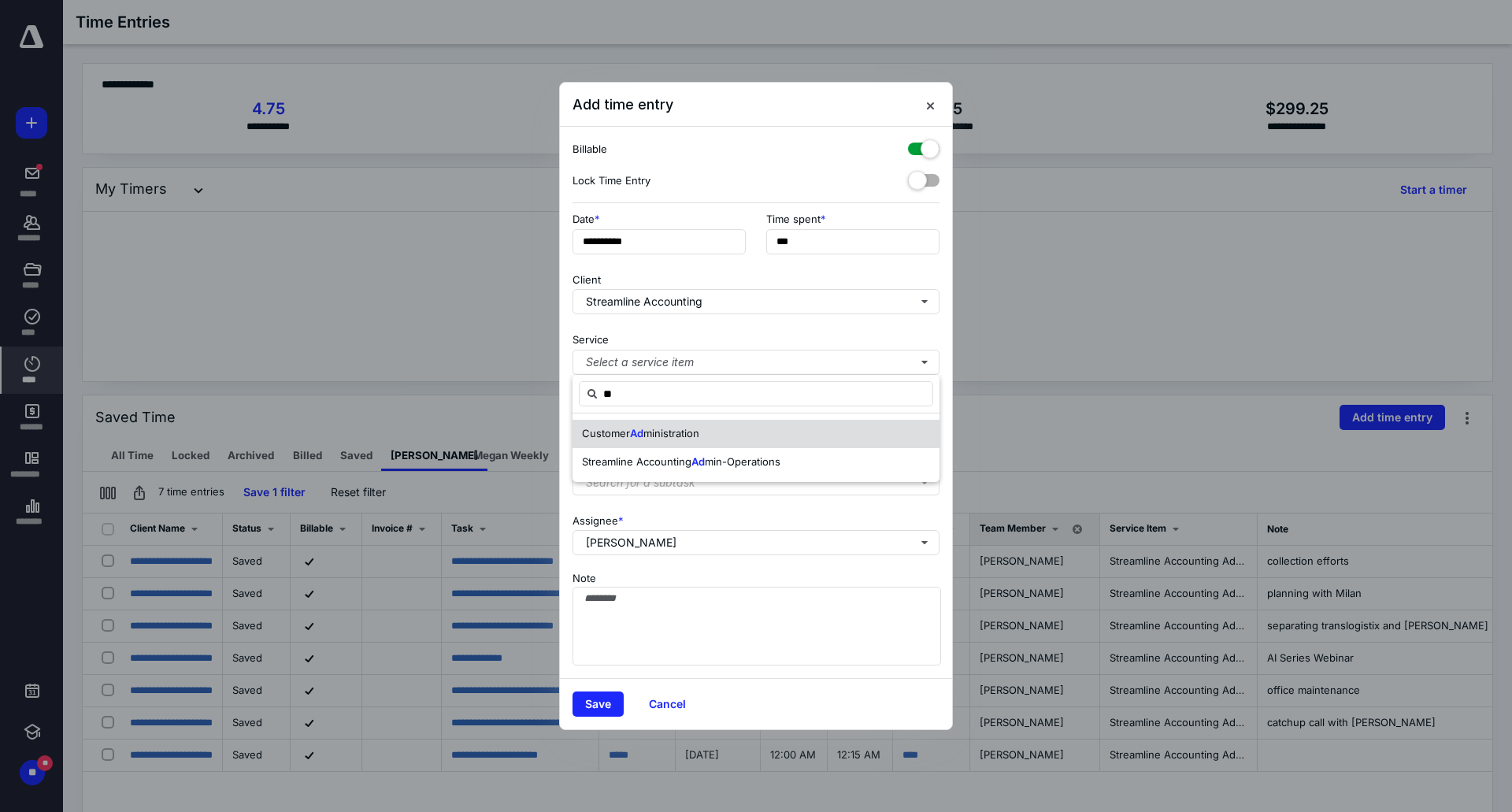 click on "min-Operations" at bounding box center [743, 462] 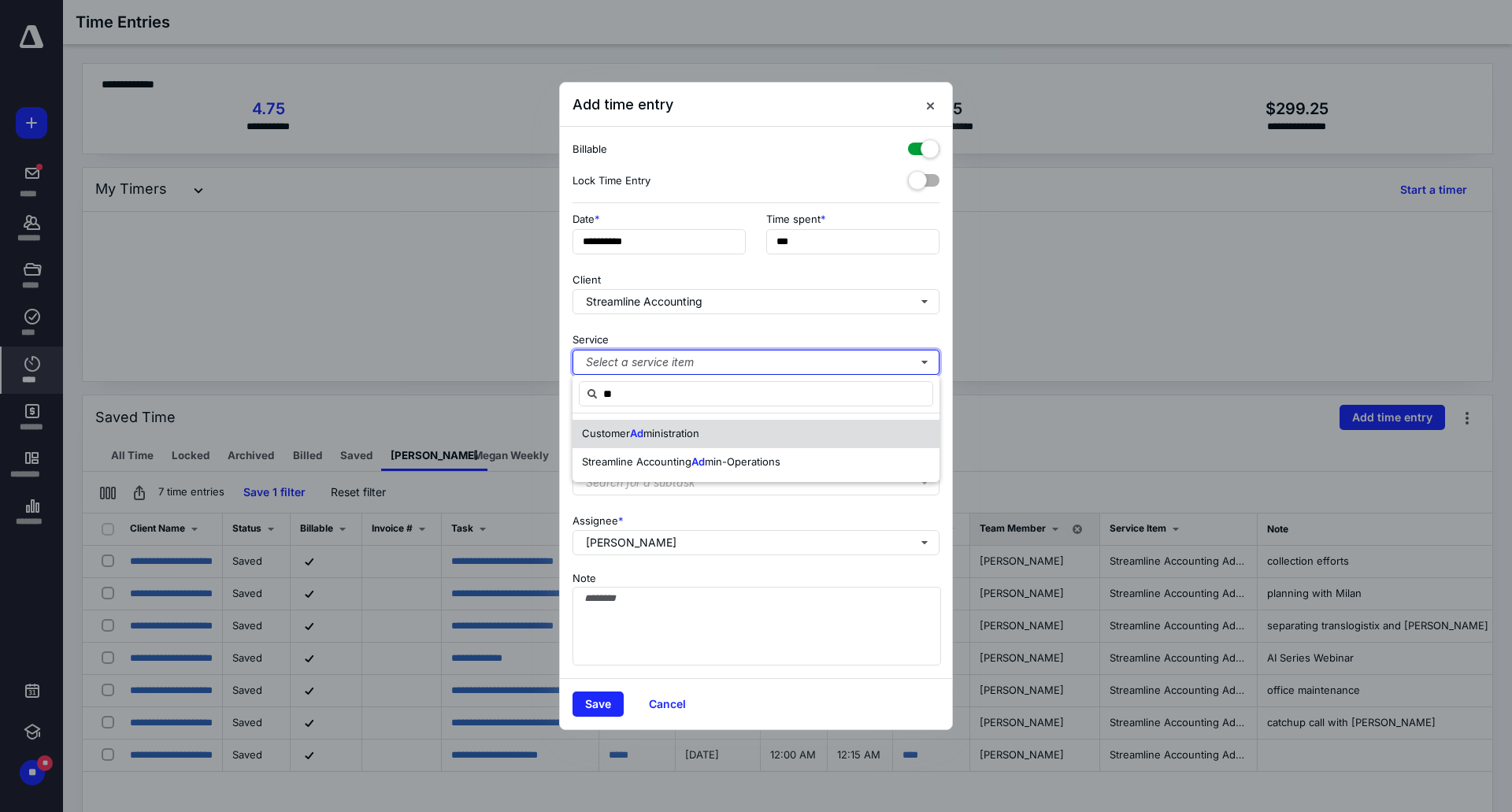 type 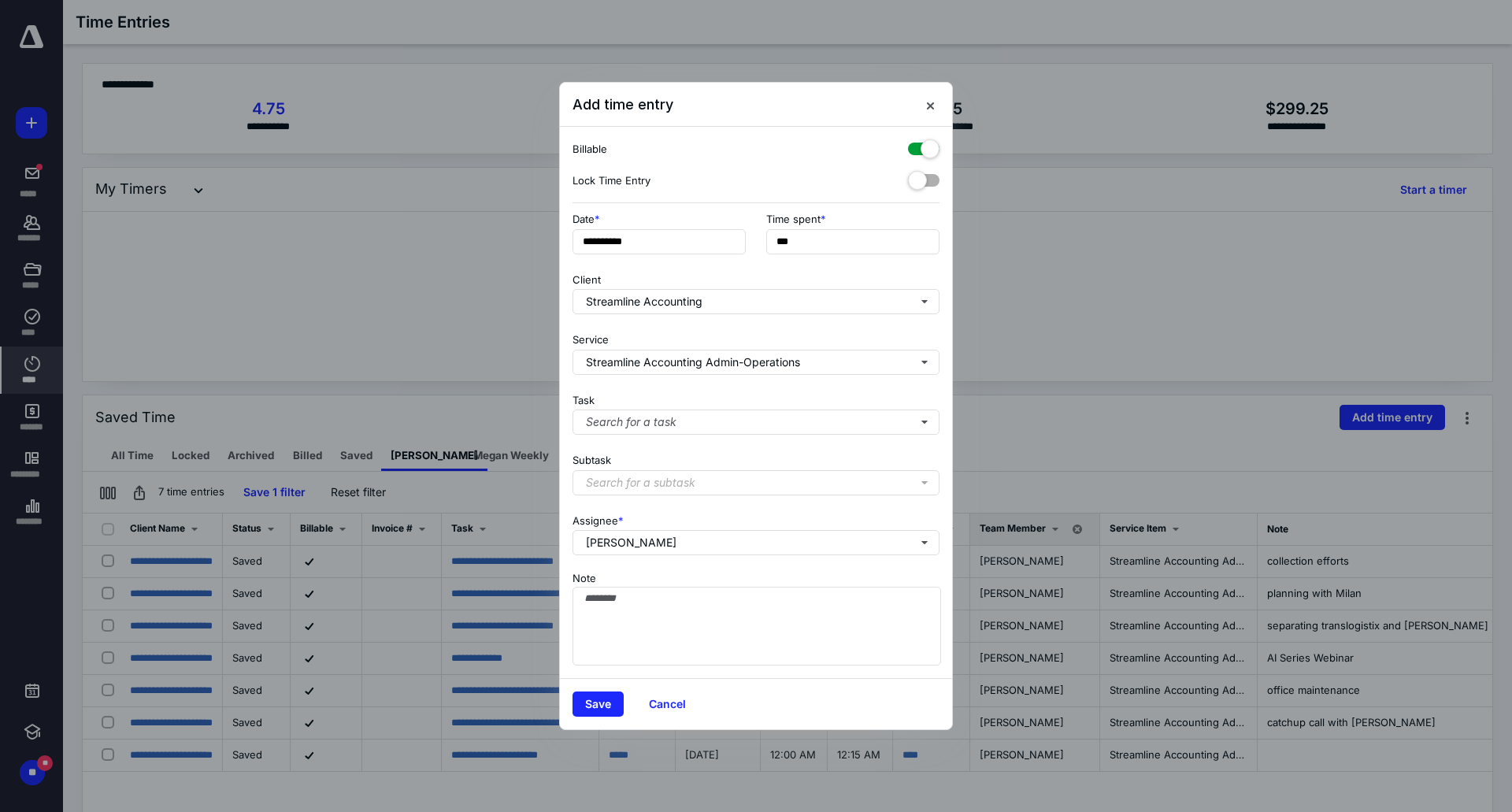 click on "Task Search for a task" at bounding box center (756, 411) 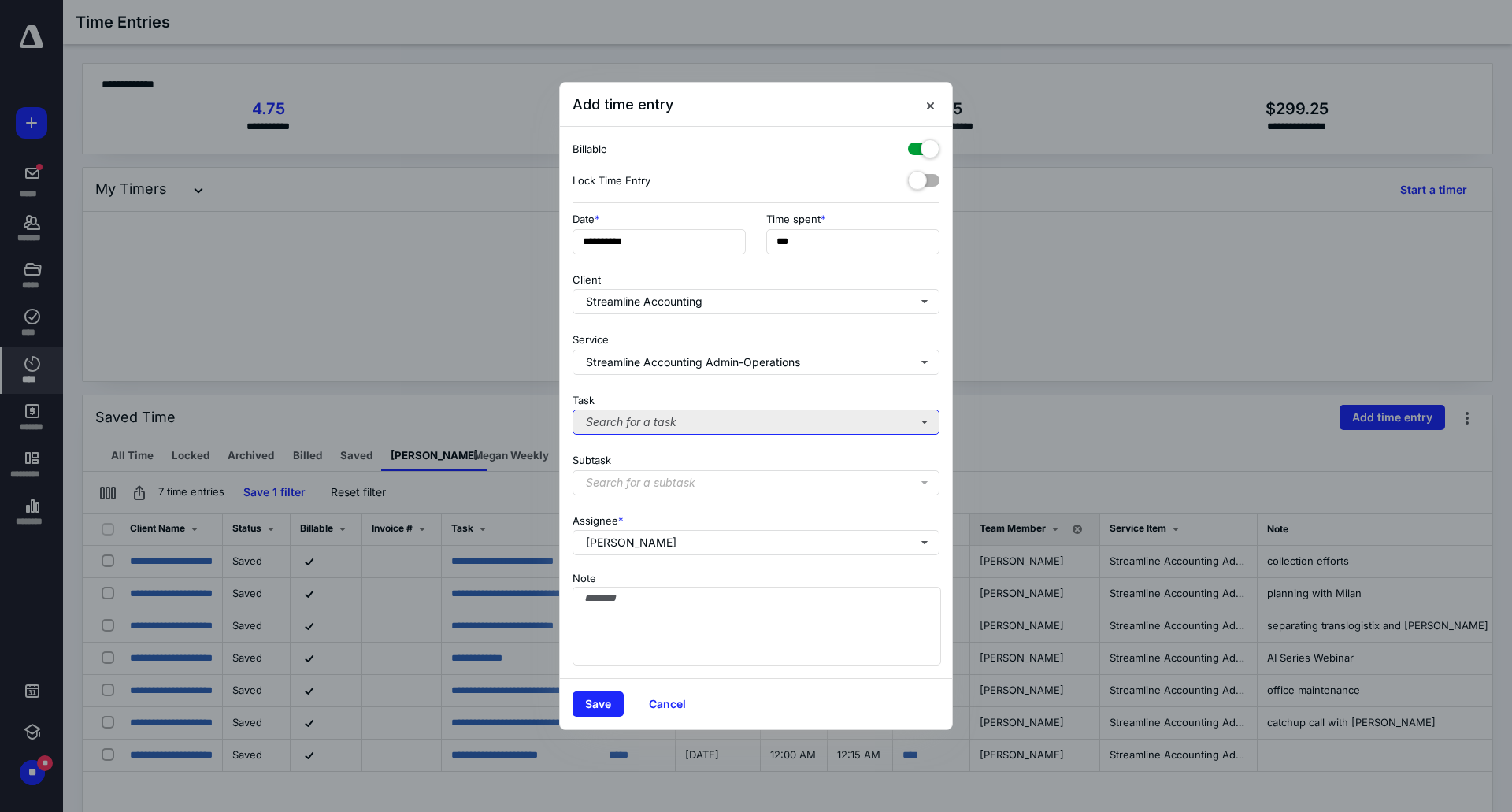 click on "Search for a task" at bounding box center [756, 422] 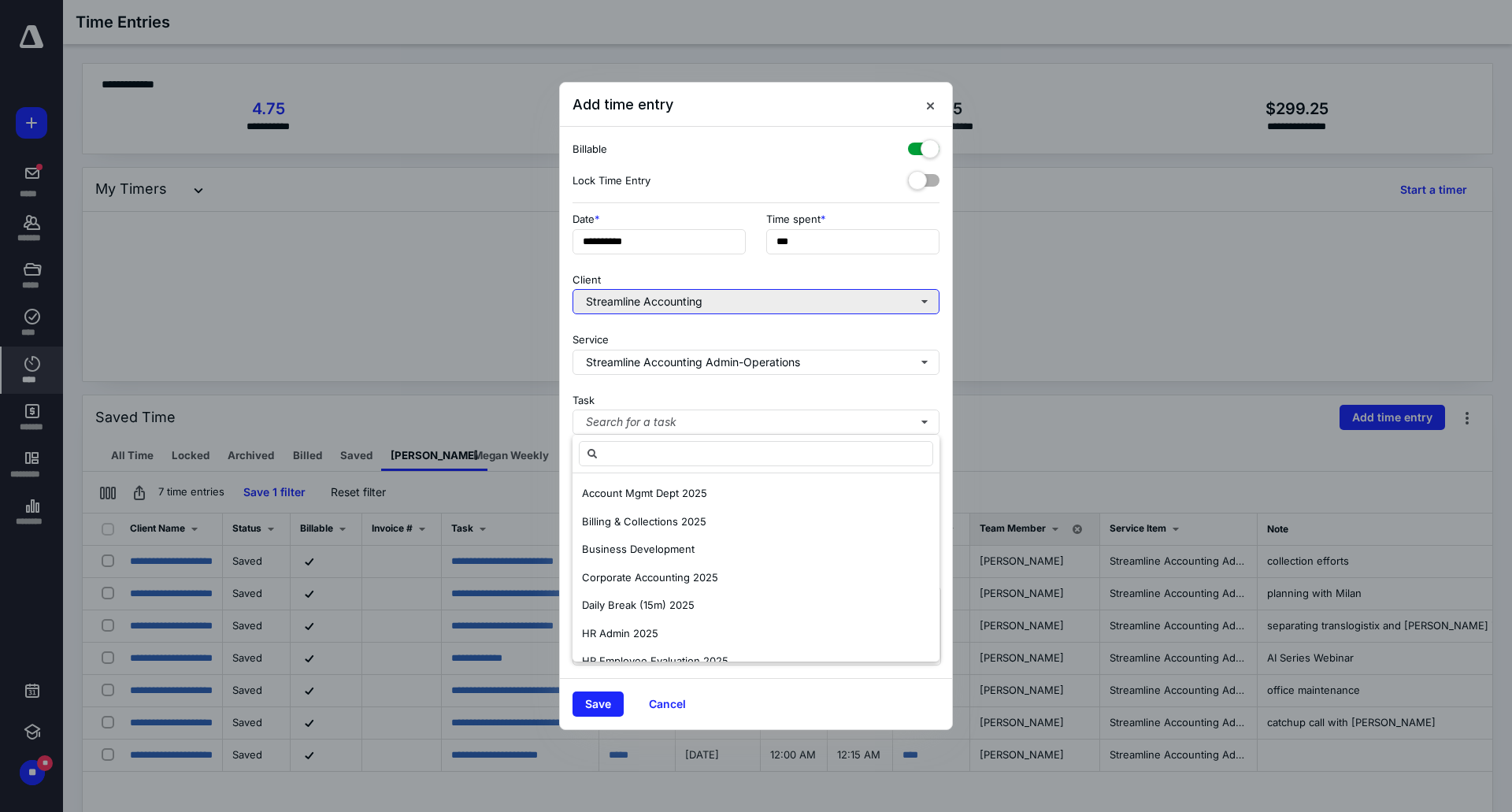 click on "Streamline Accounting" at bounding box center [756, 302] 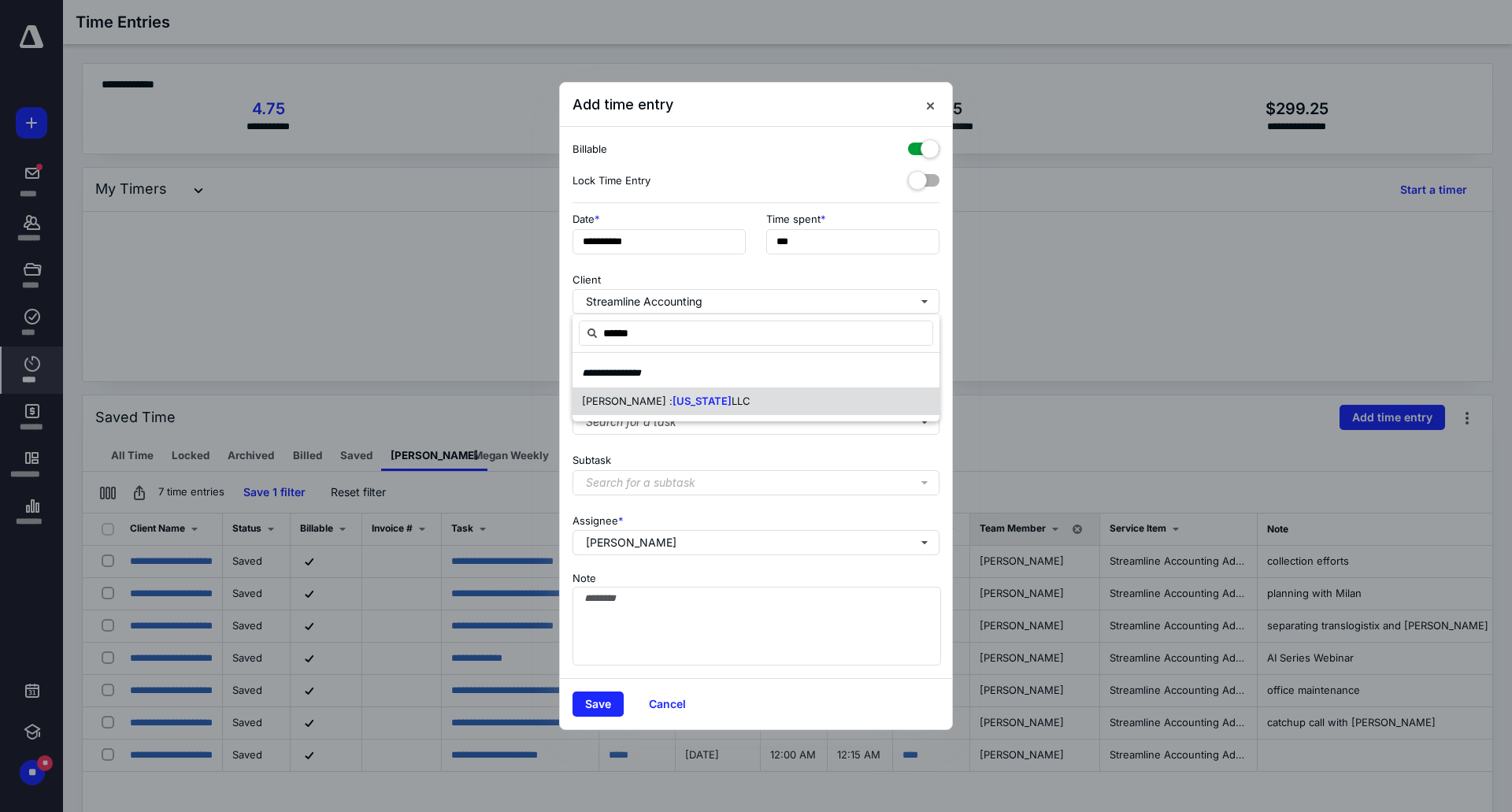 click on "[PERSON_NAME] :  [US_STATE]  LLC" at bounding box center (756, 402) 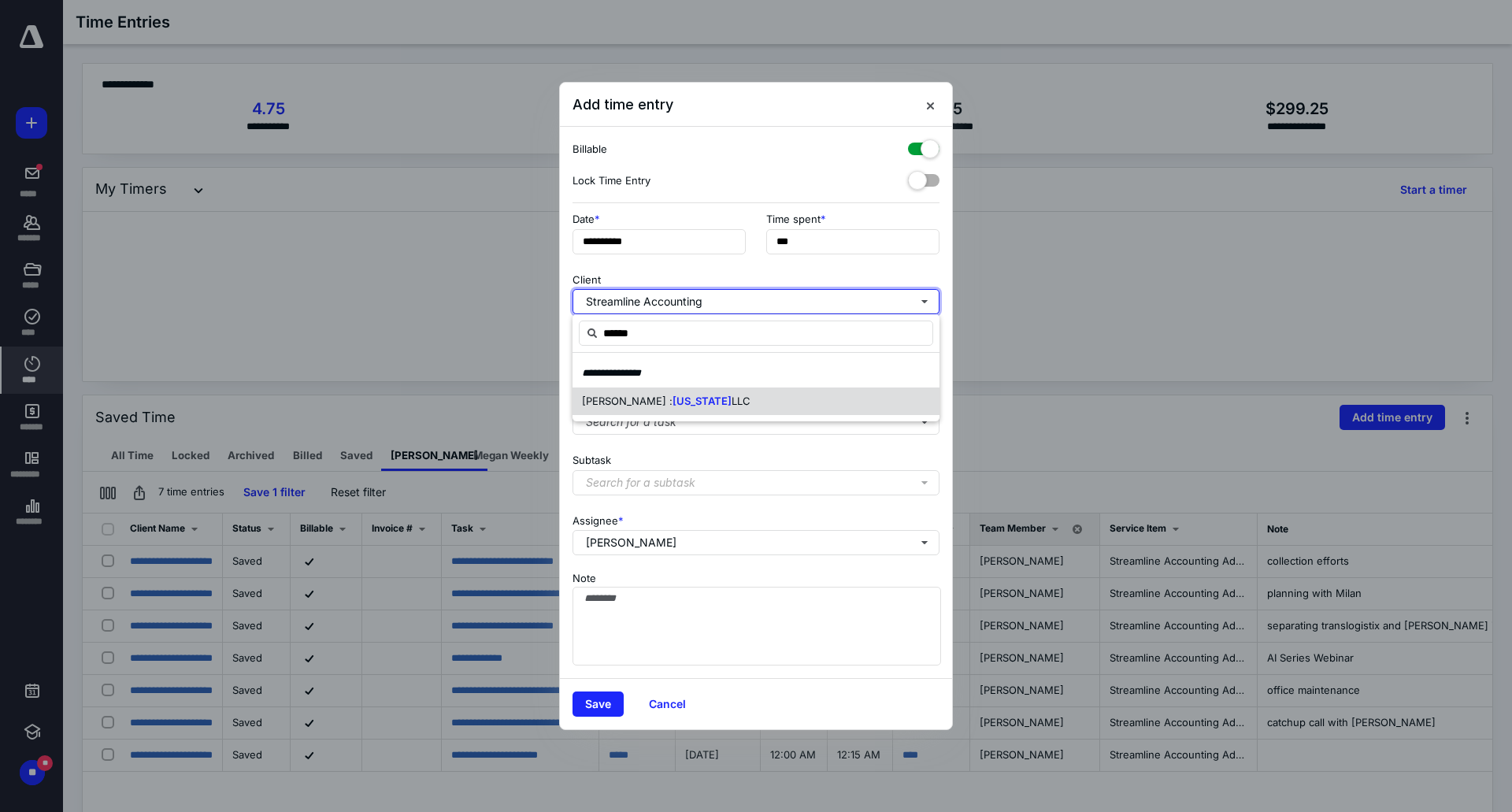 type 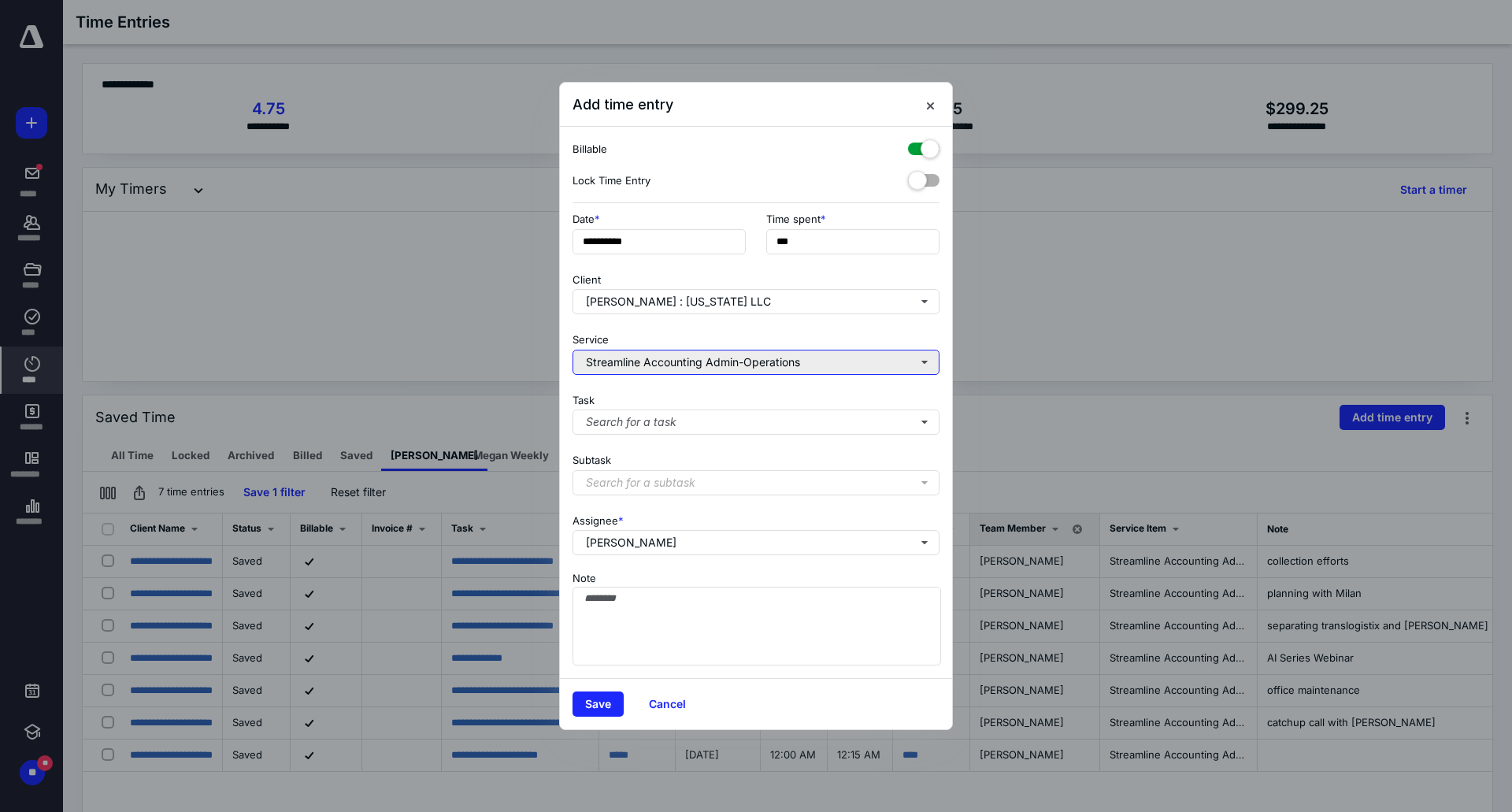 click on "Streamline Accounting Admin-Operations" at bounding box center (756, 362) 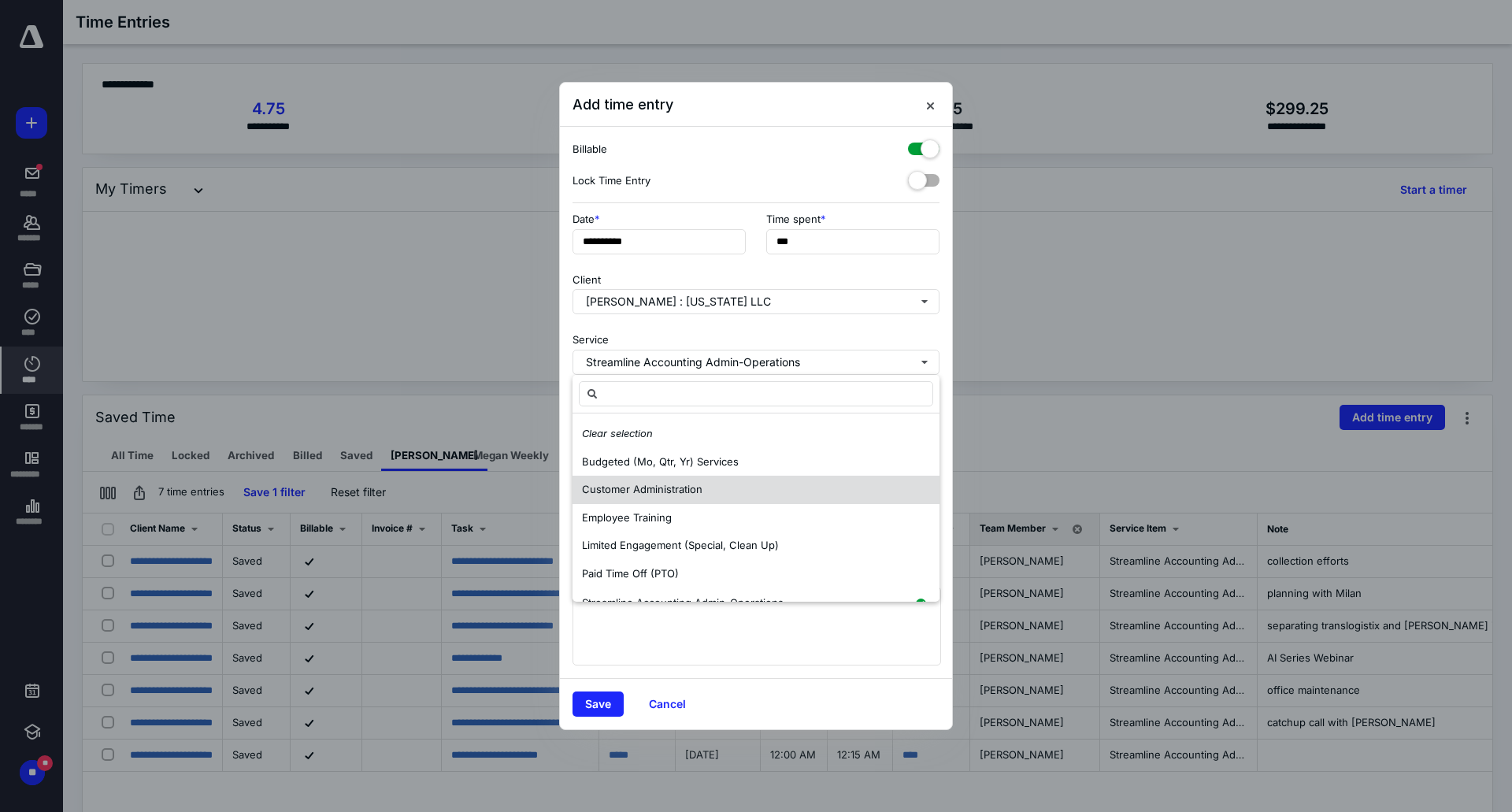 click on "Customer Administration" at bounding box center [756, 490] 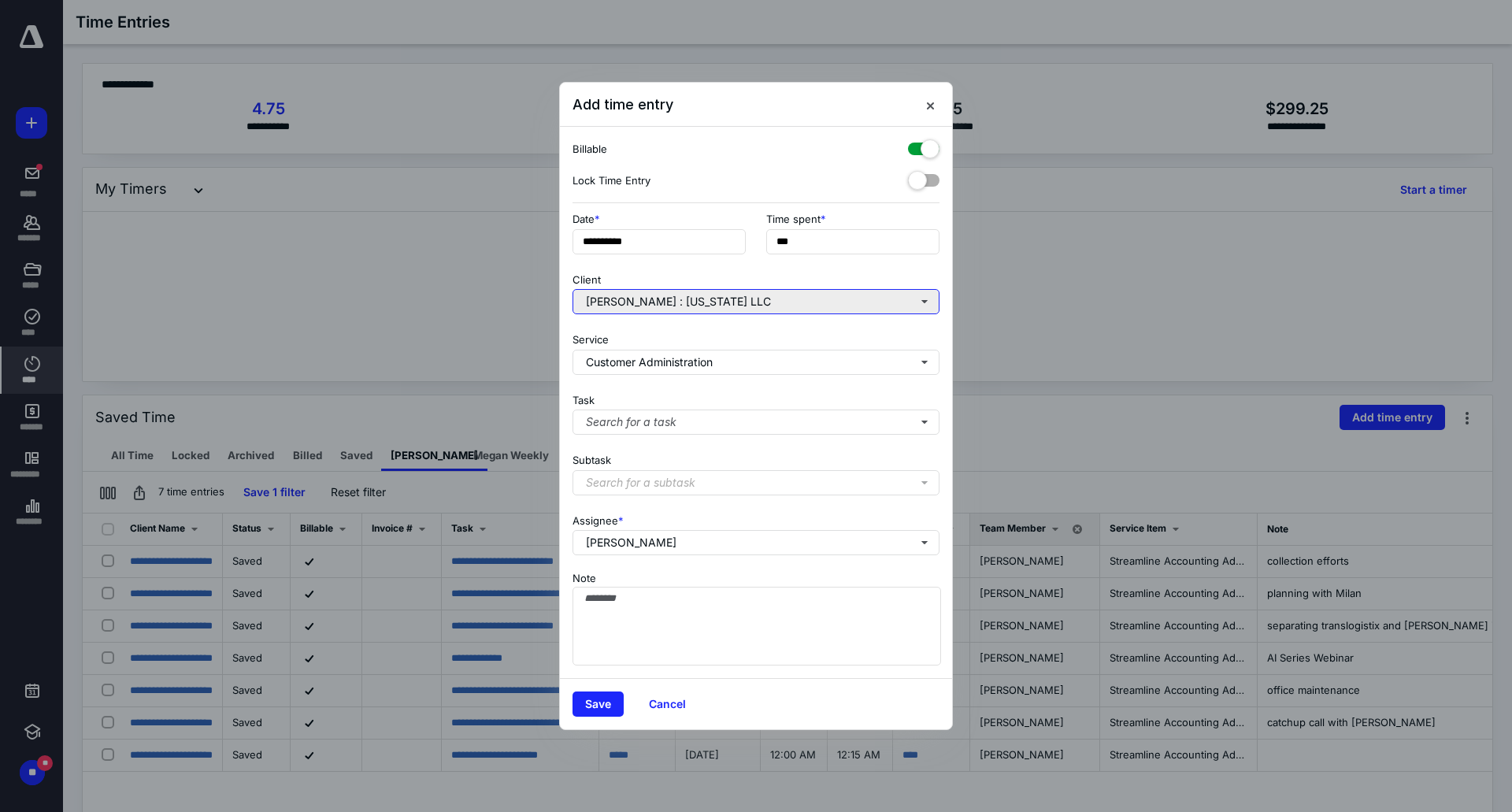 click on "[PERSON_NAME] : [US_STATE] LLC" at bounding box center (756, 302) 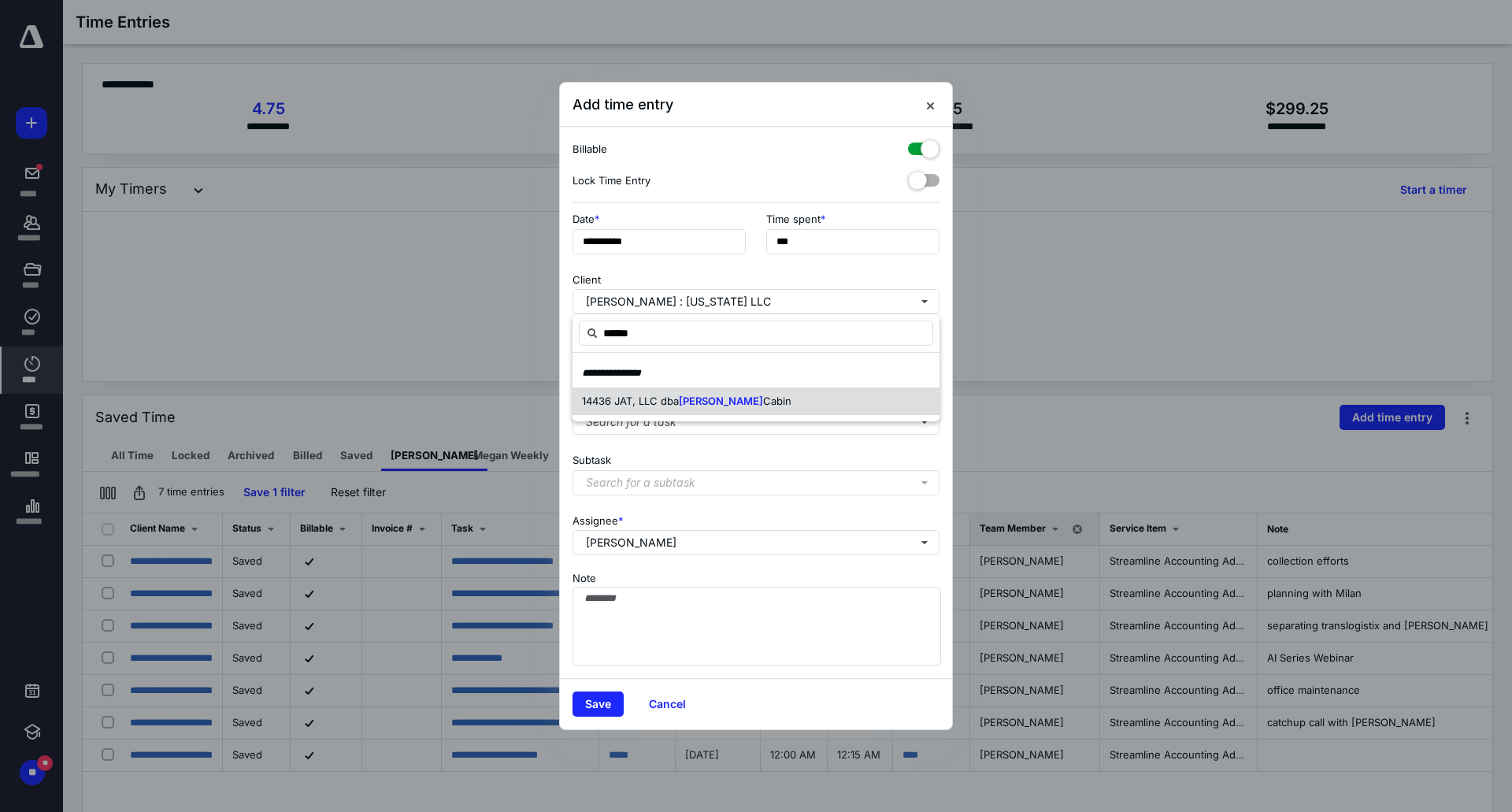 click on "14436 JAT, LLC dba" at bounding box center (630, 401) 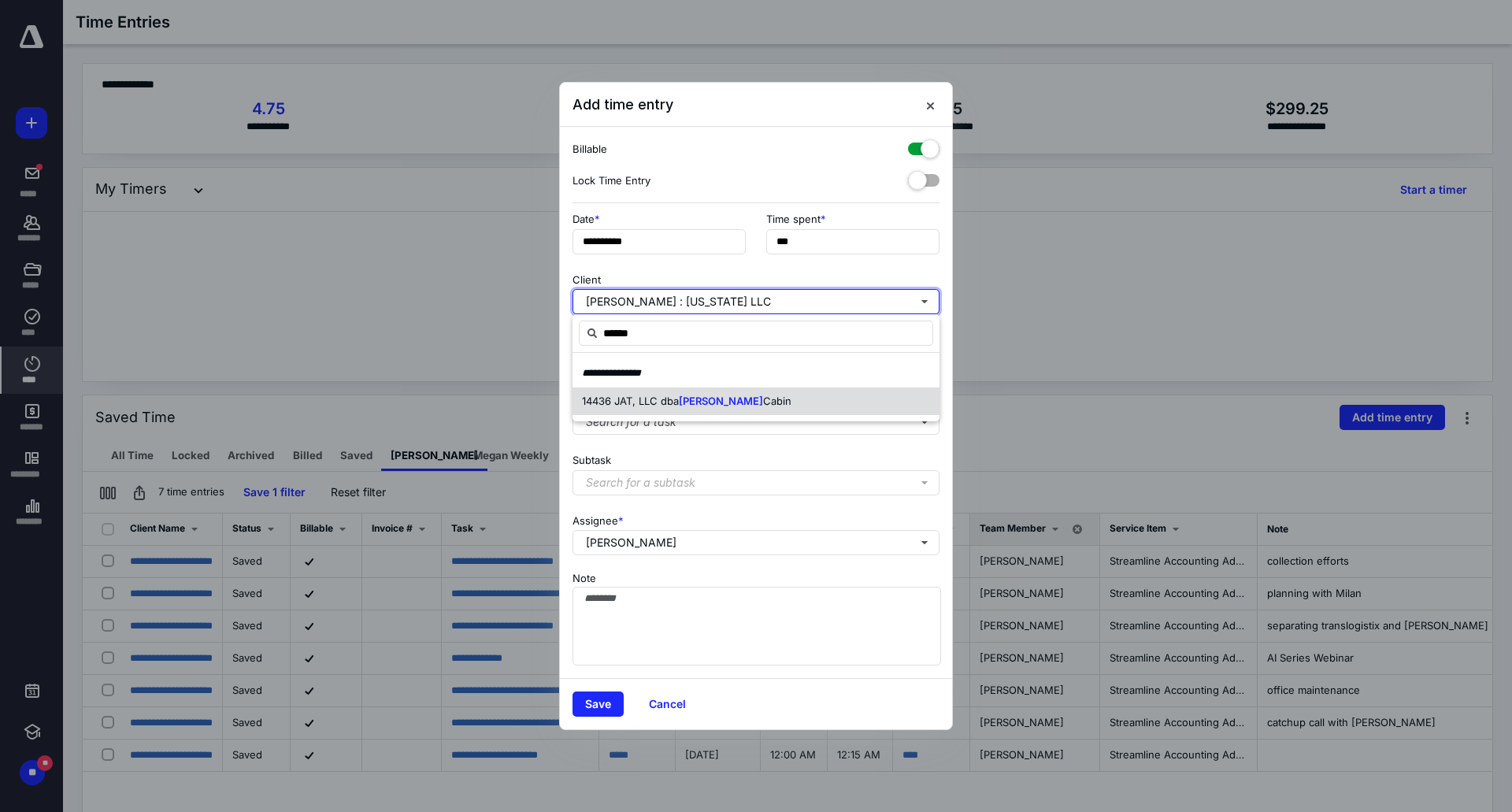 type 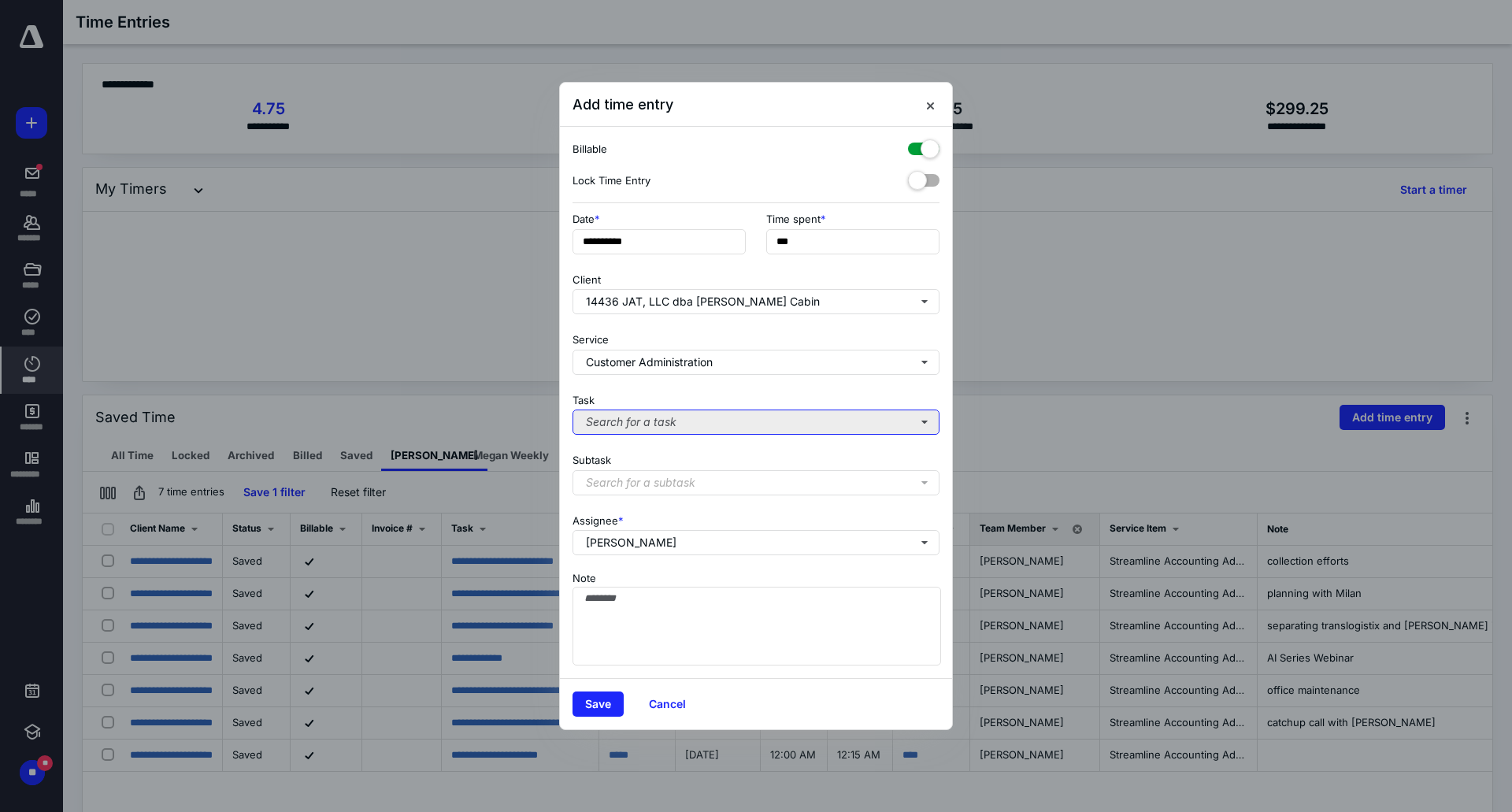 click on "Search for a task" at bounding box center [756, 422] 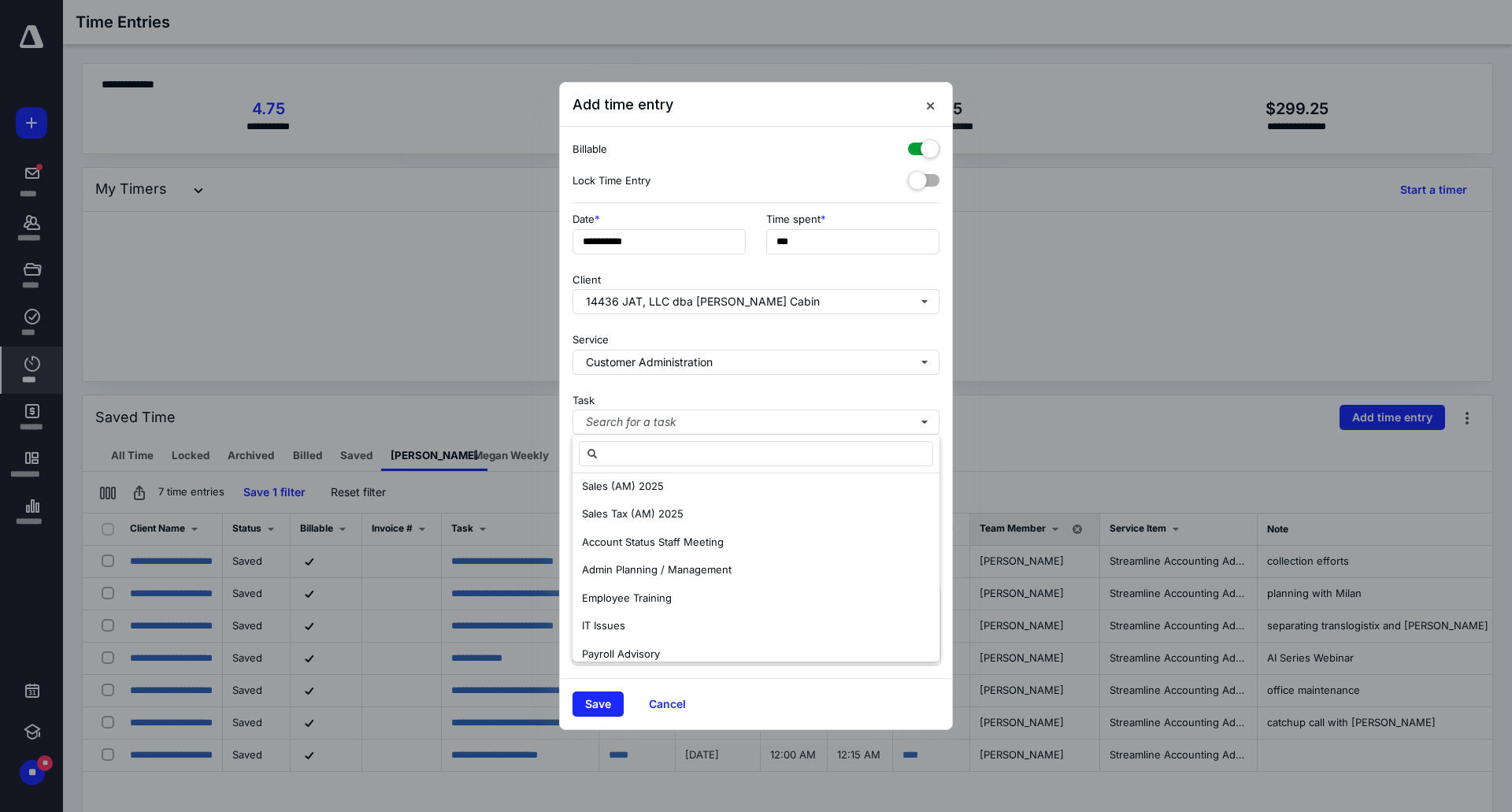 scroll, scrollTop: 394, scrollLeft: 0, axis: vertical 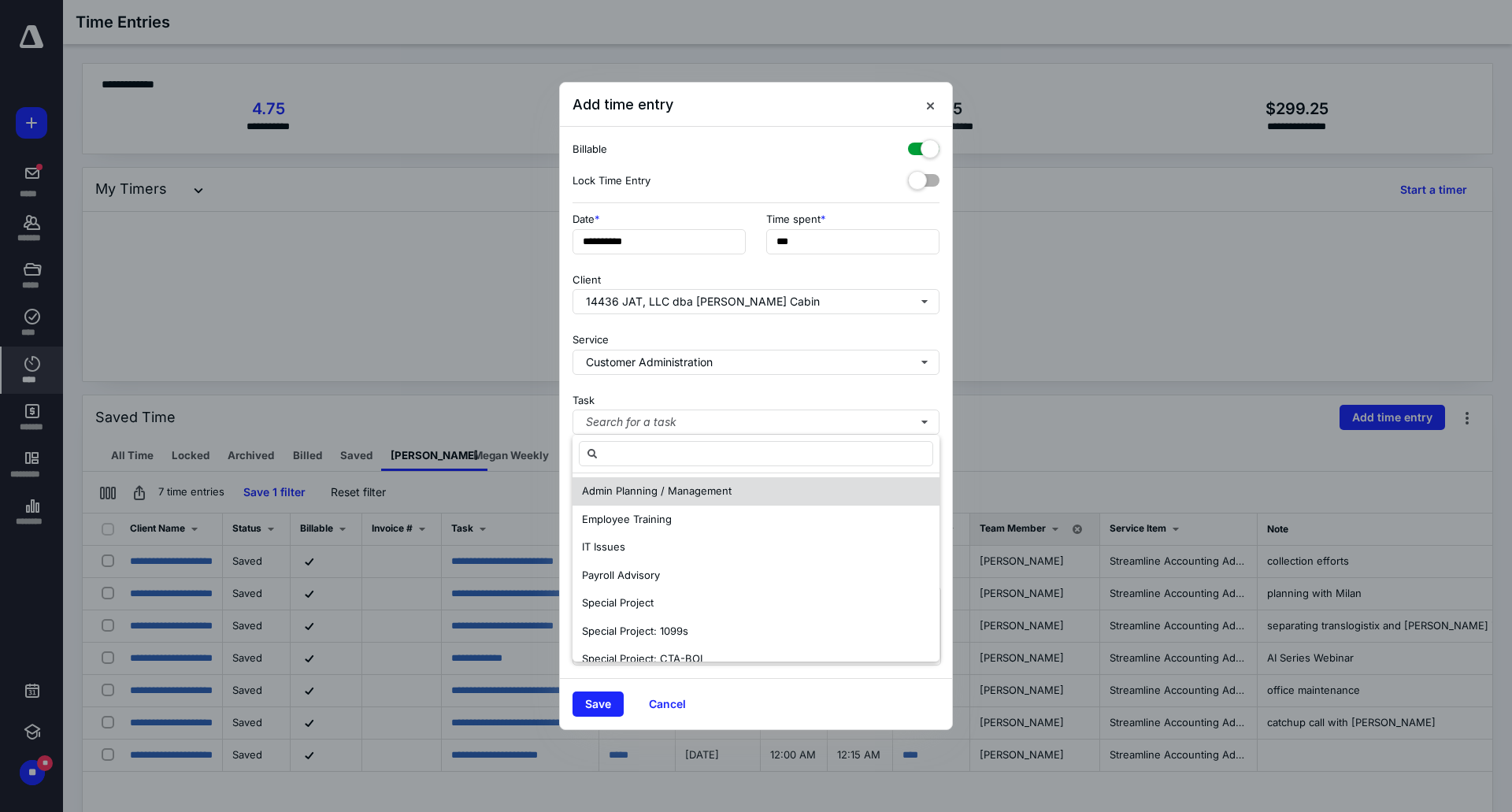 click on "Admin Planning / Management" at bounding box center [756, 491] 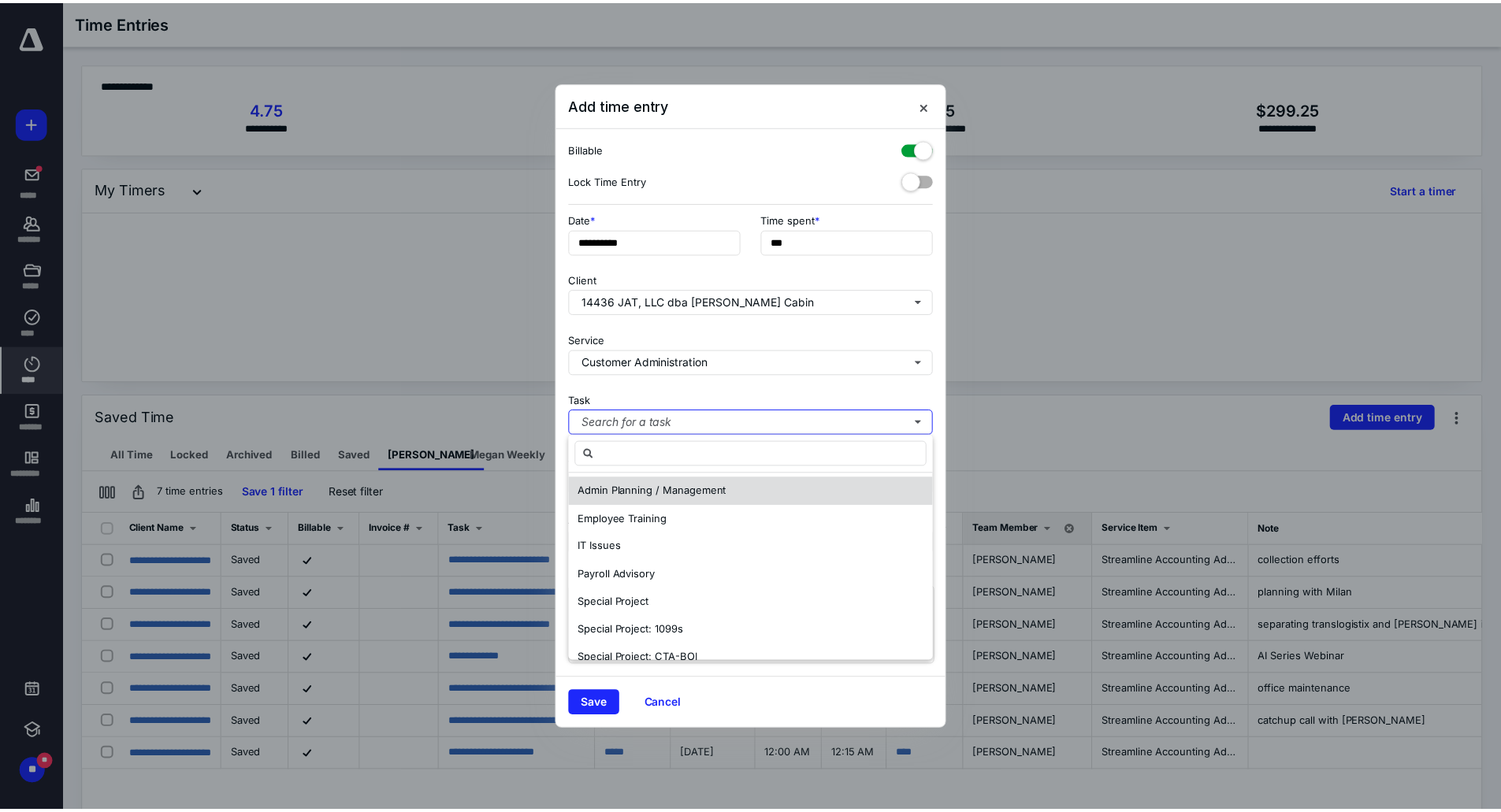 scroll, scrollTop: 0, scrollLeft: 0, axis: both 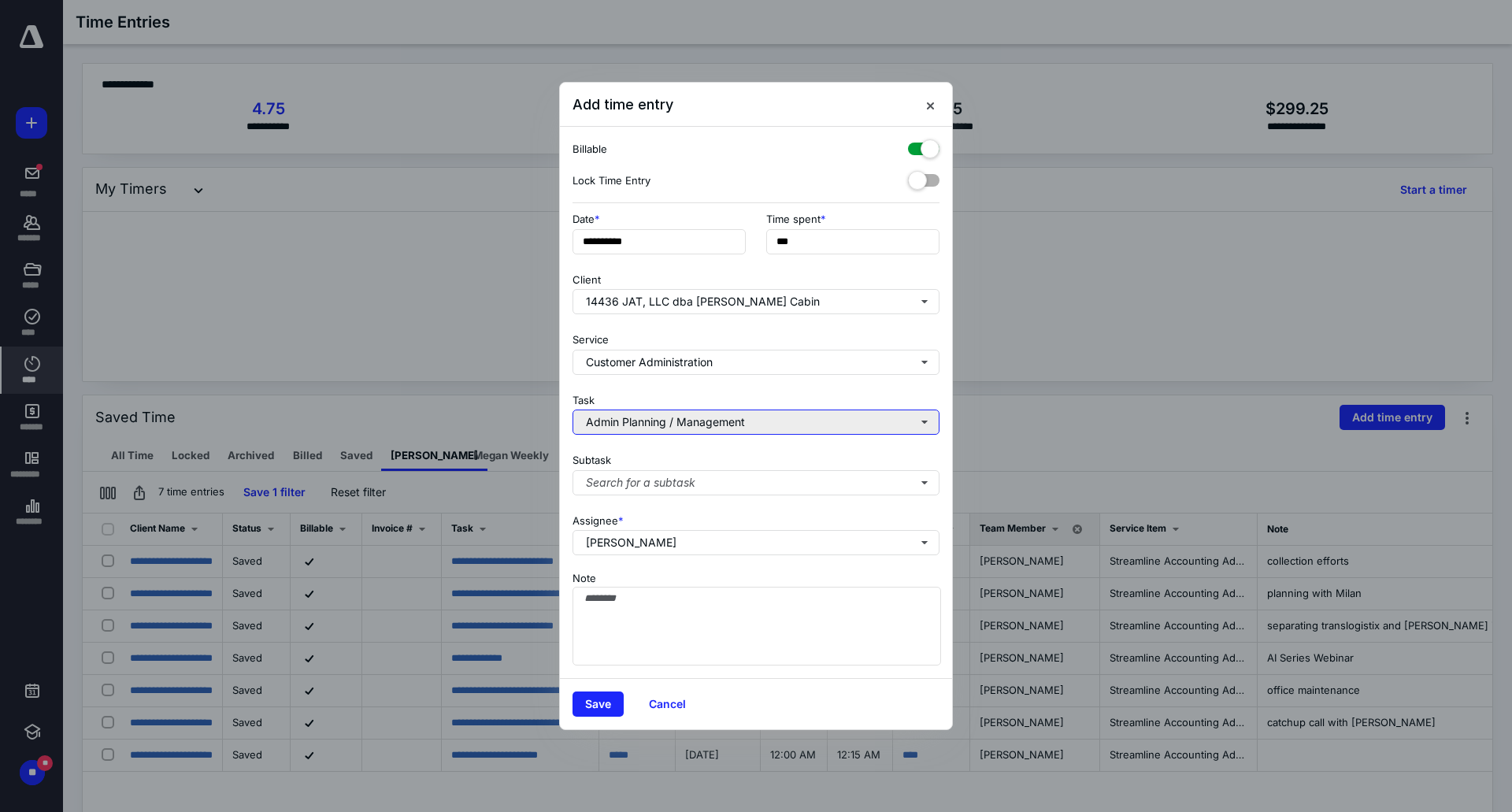 click on "Admin Planning / Management" at bounding box center [756, 422] 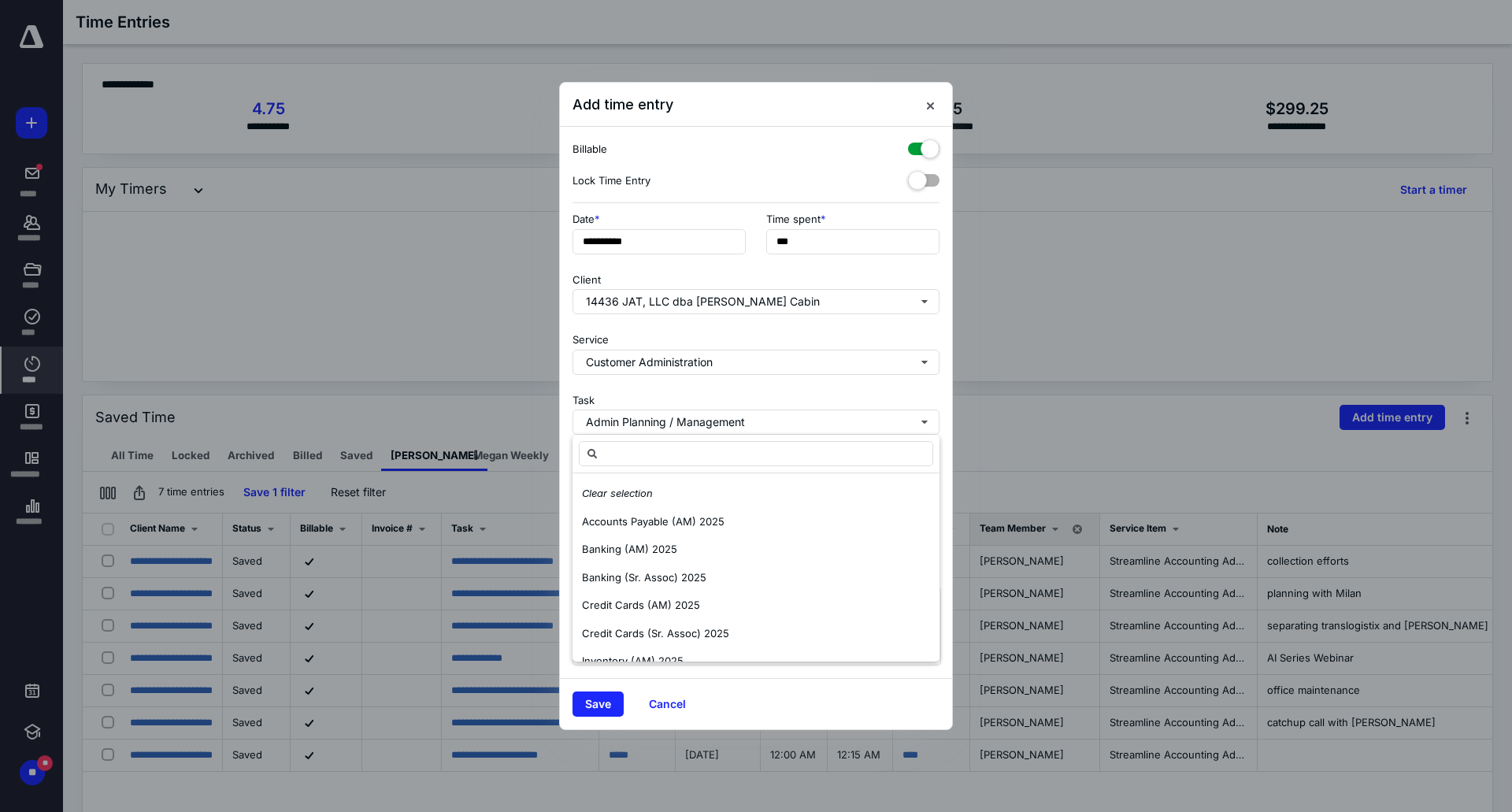 click on "Task Admin Planning / Management" at bounding box center (756, 411) 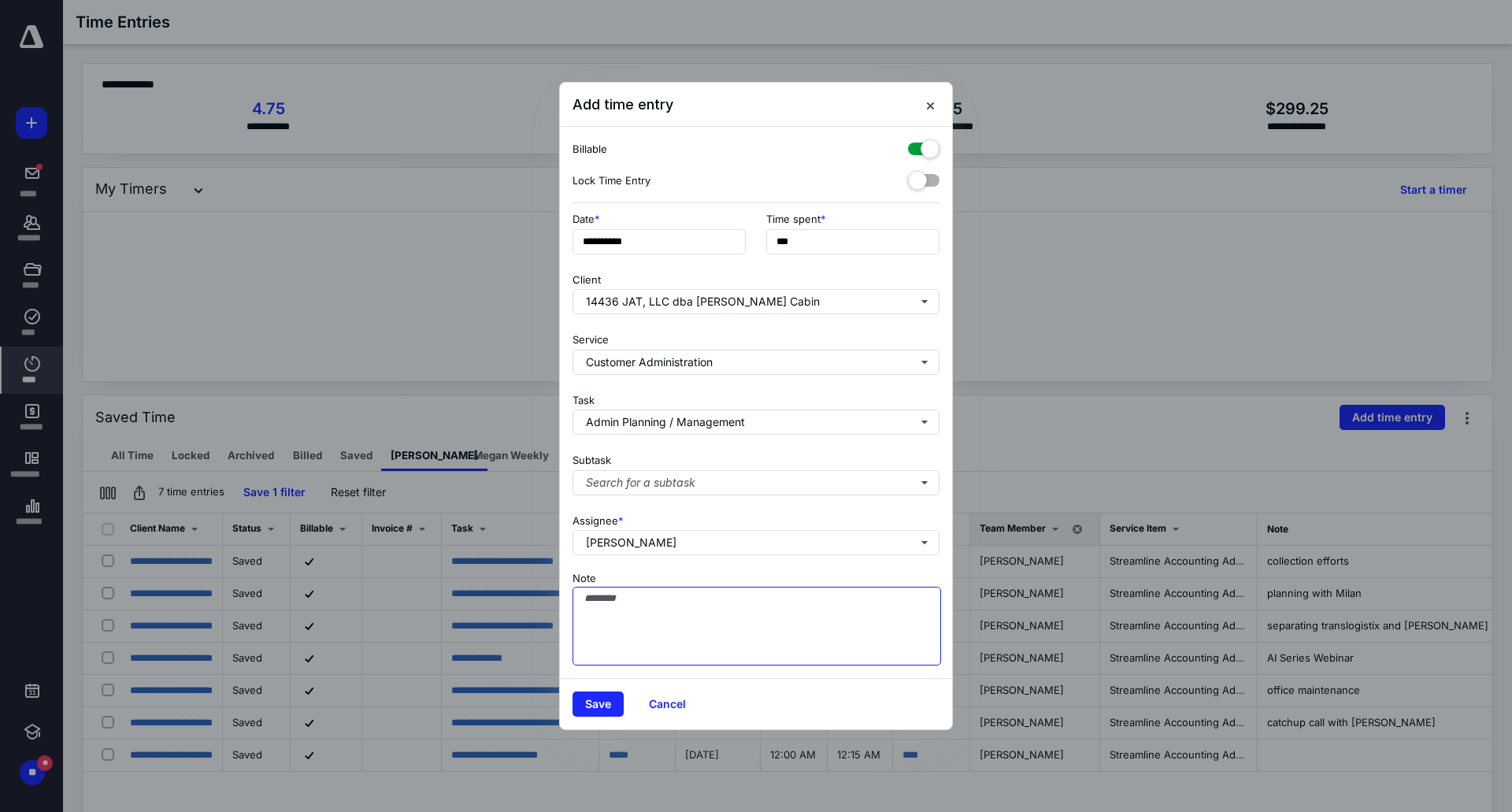 click on "Note" at bounding box center (757, 626) 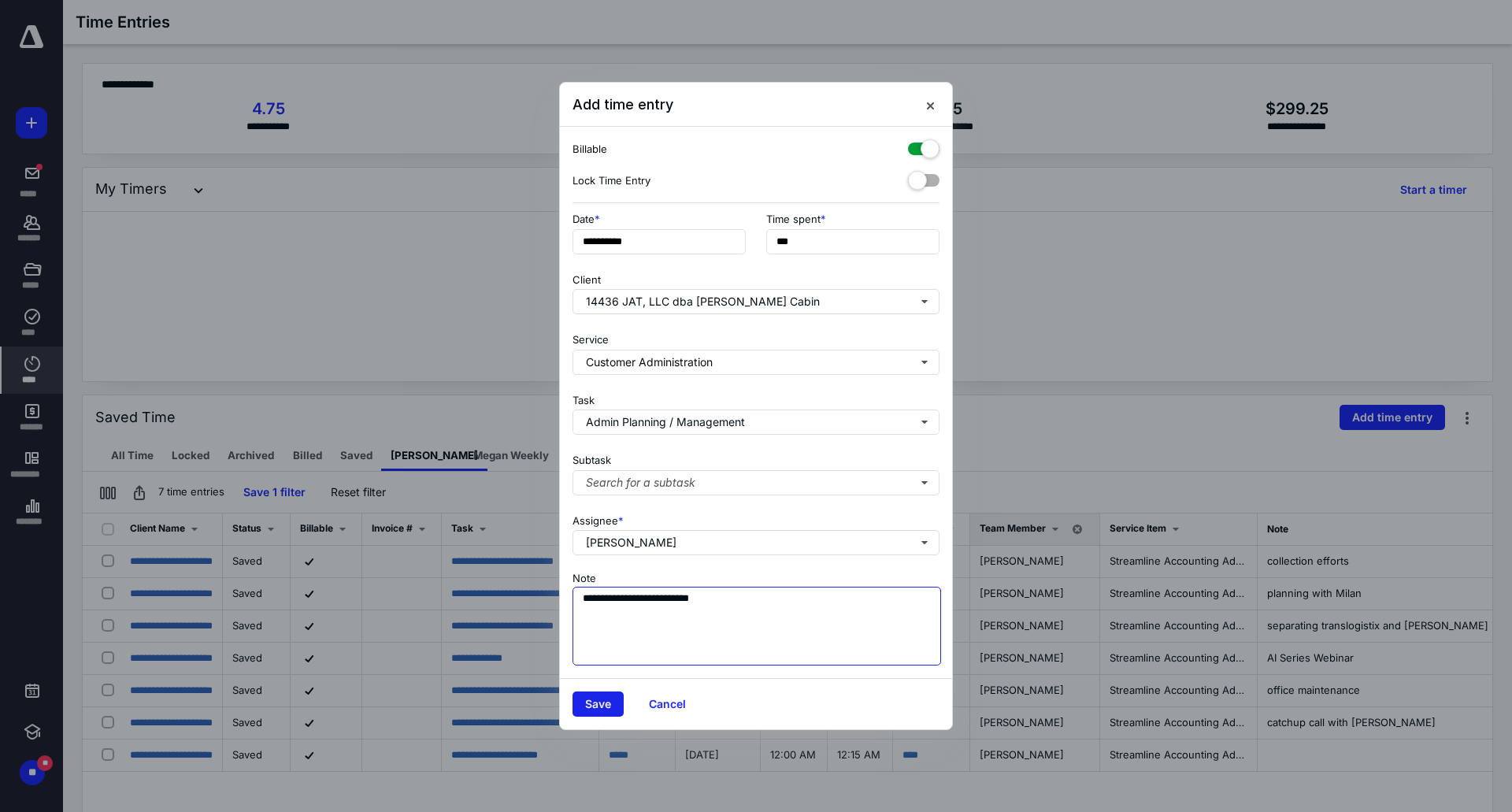 type on "**********" 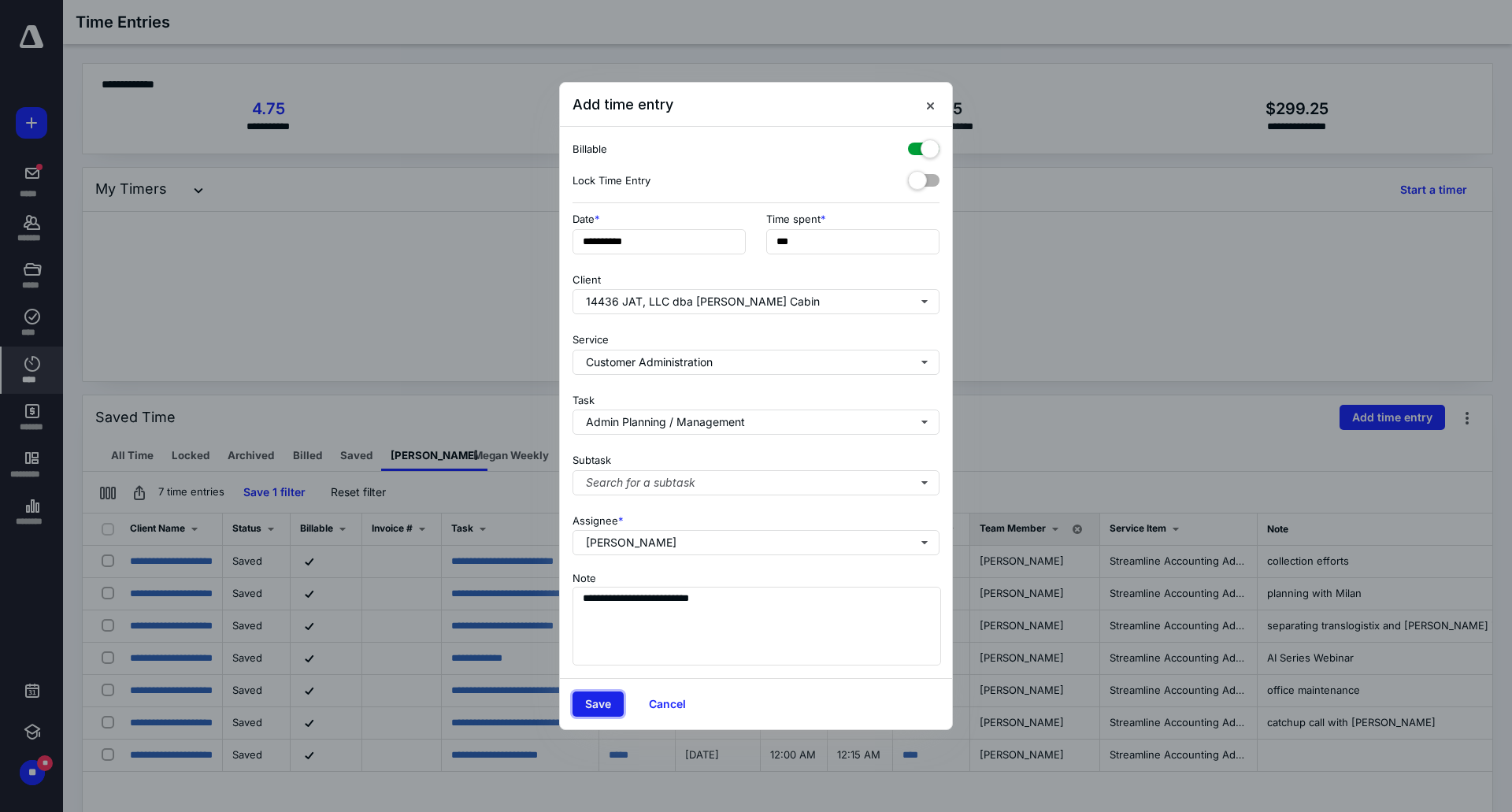 click on "Save" at bounding box center [598, 704] 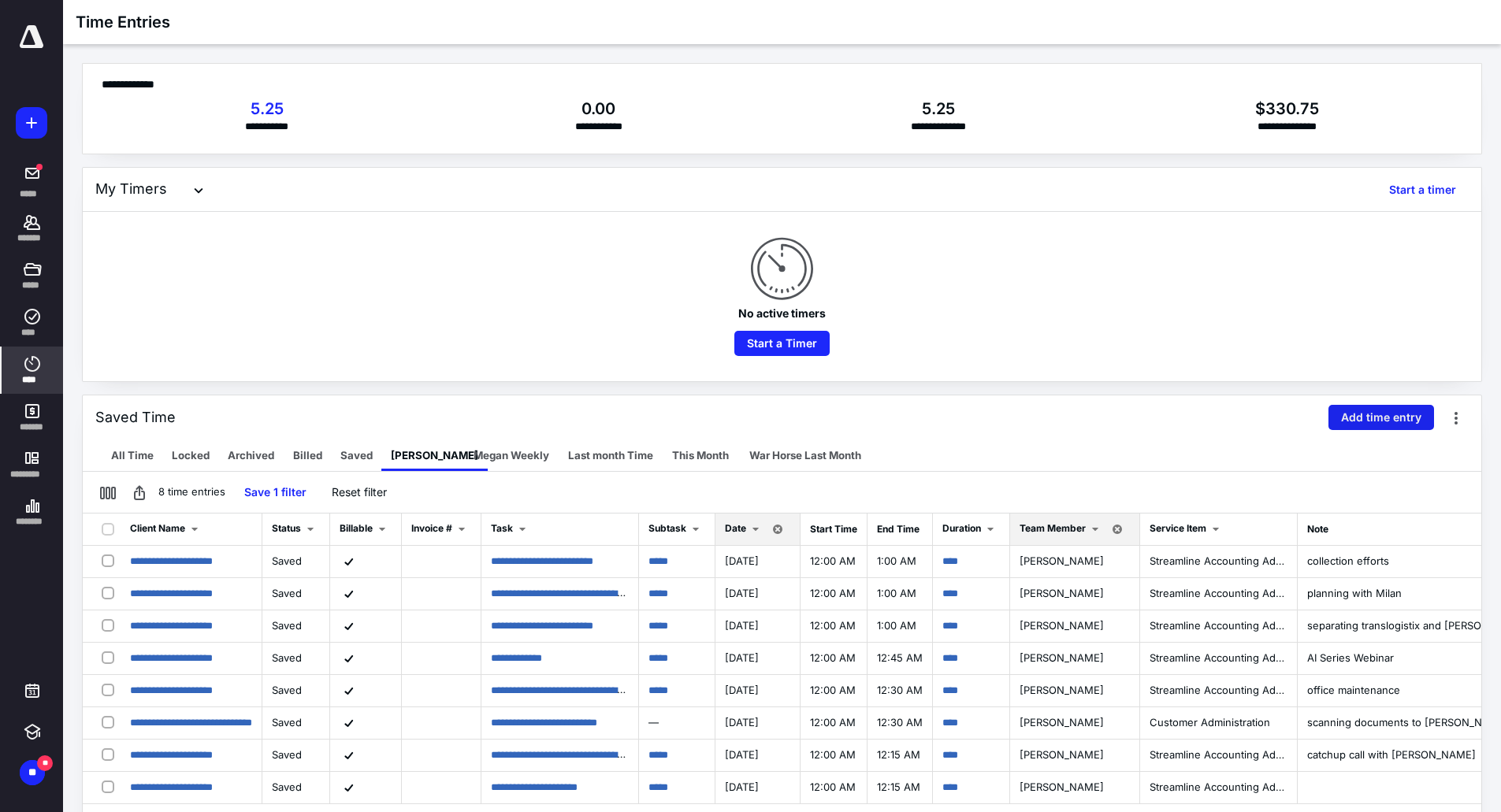 click on "Add time entry" at bounding box center (1381, 417) 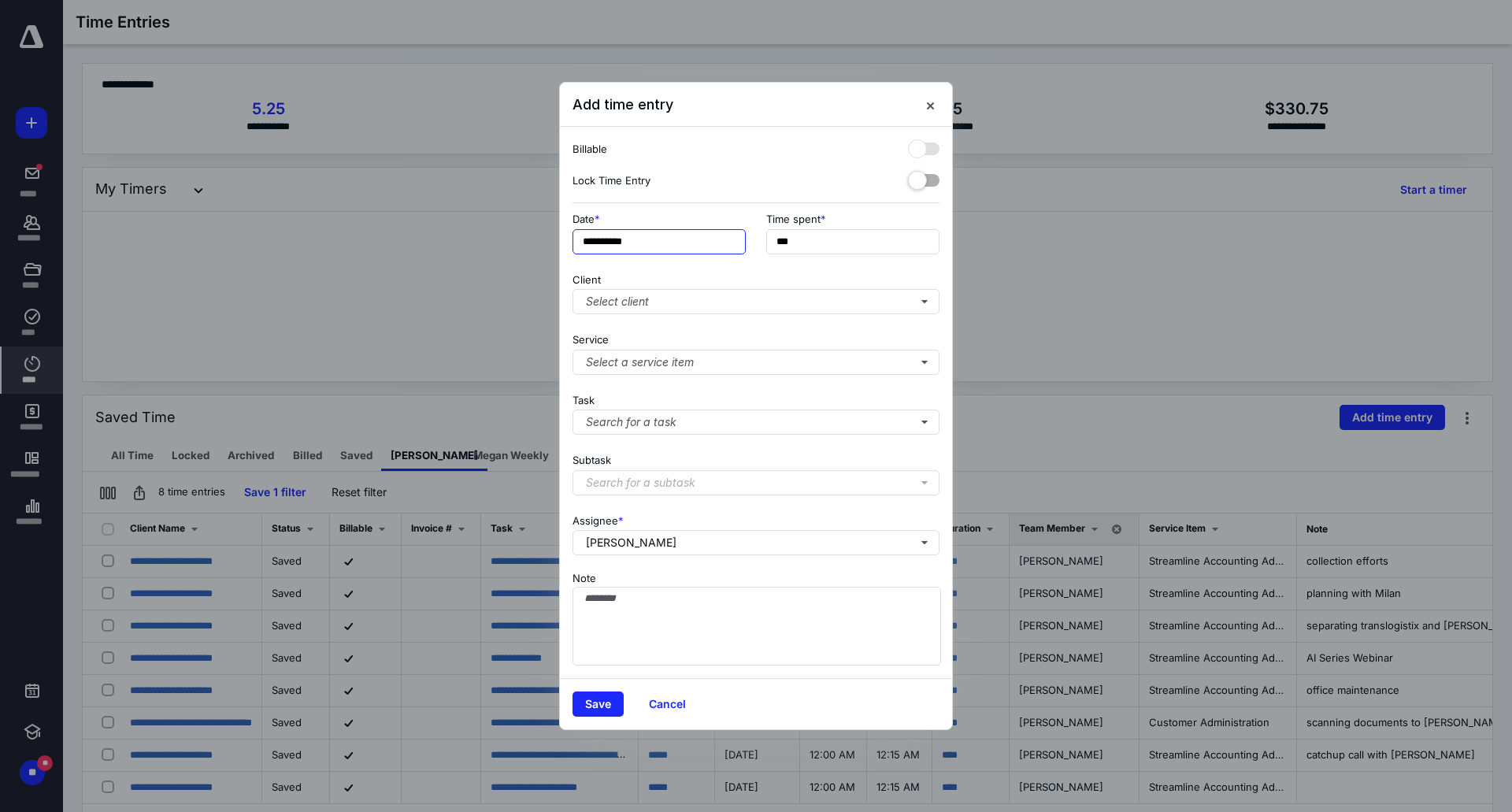 click on "**********" at bounding box center (659, 242) 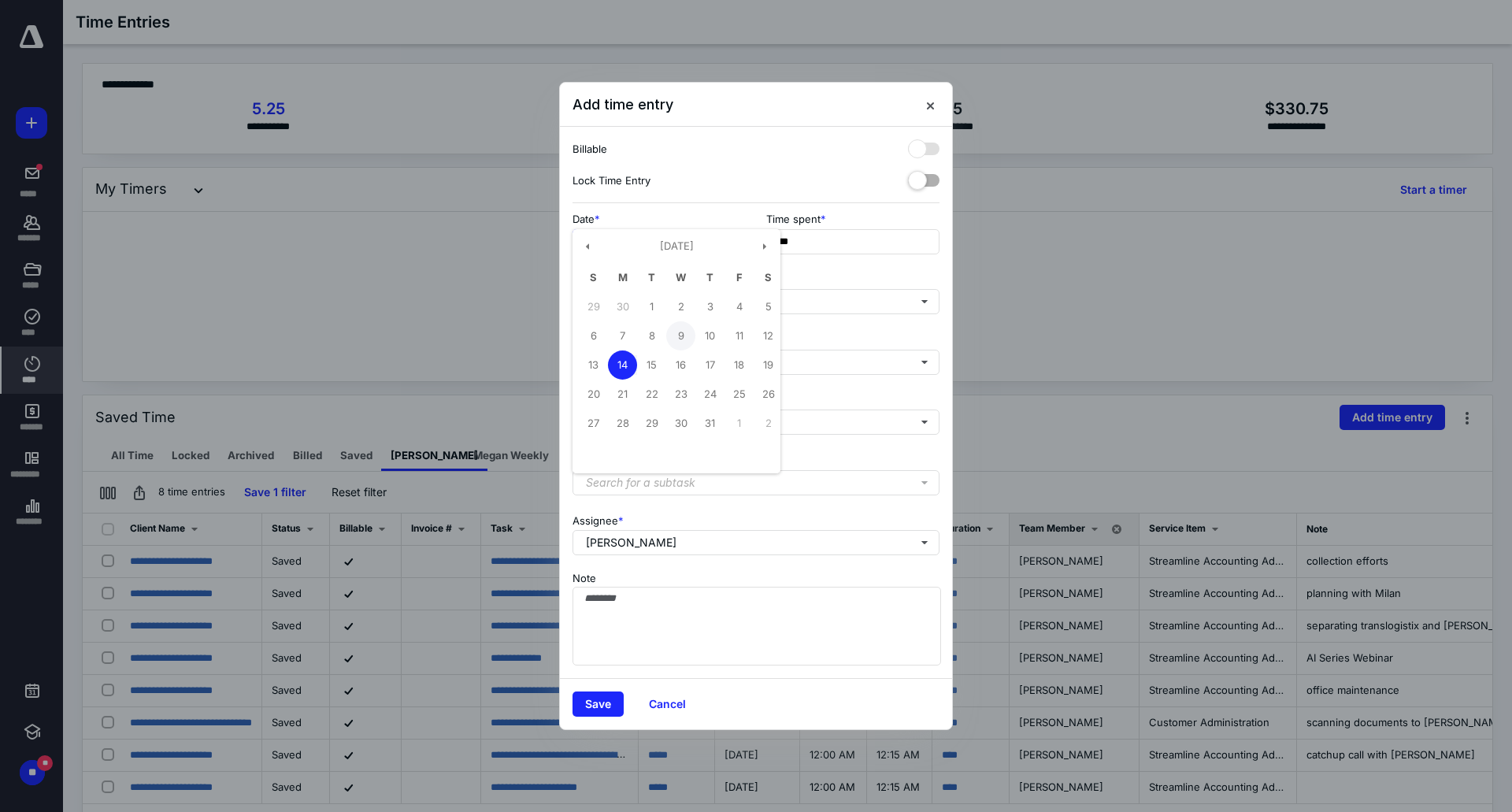 click on "9" at bounding box center [680, 336] 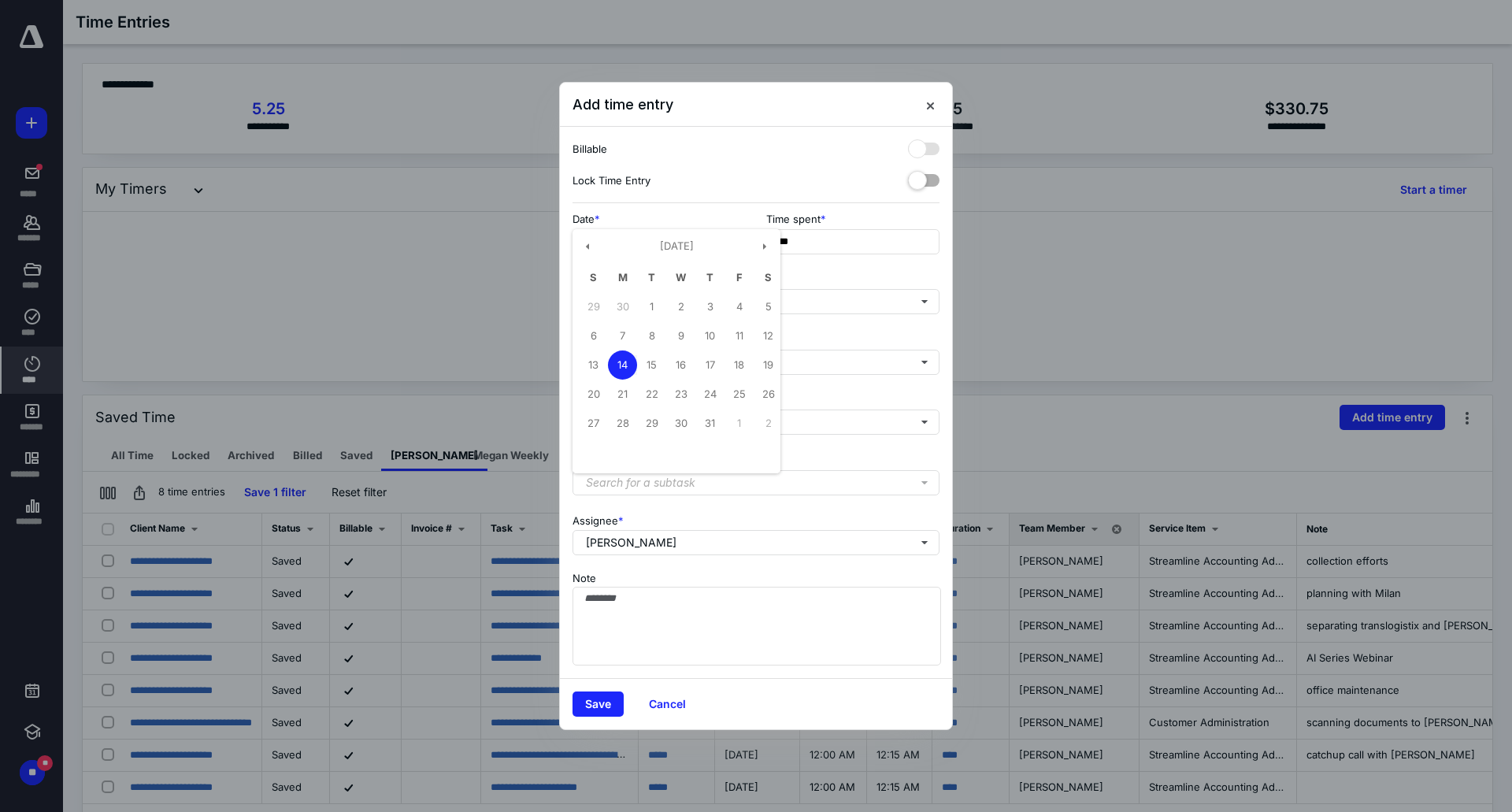 type on "**********" 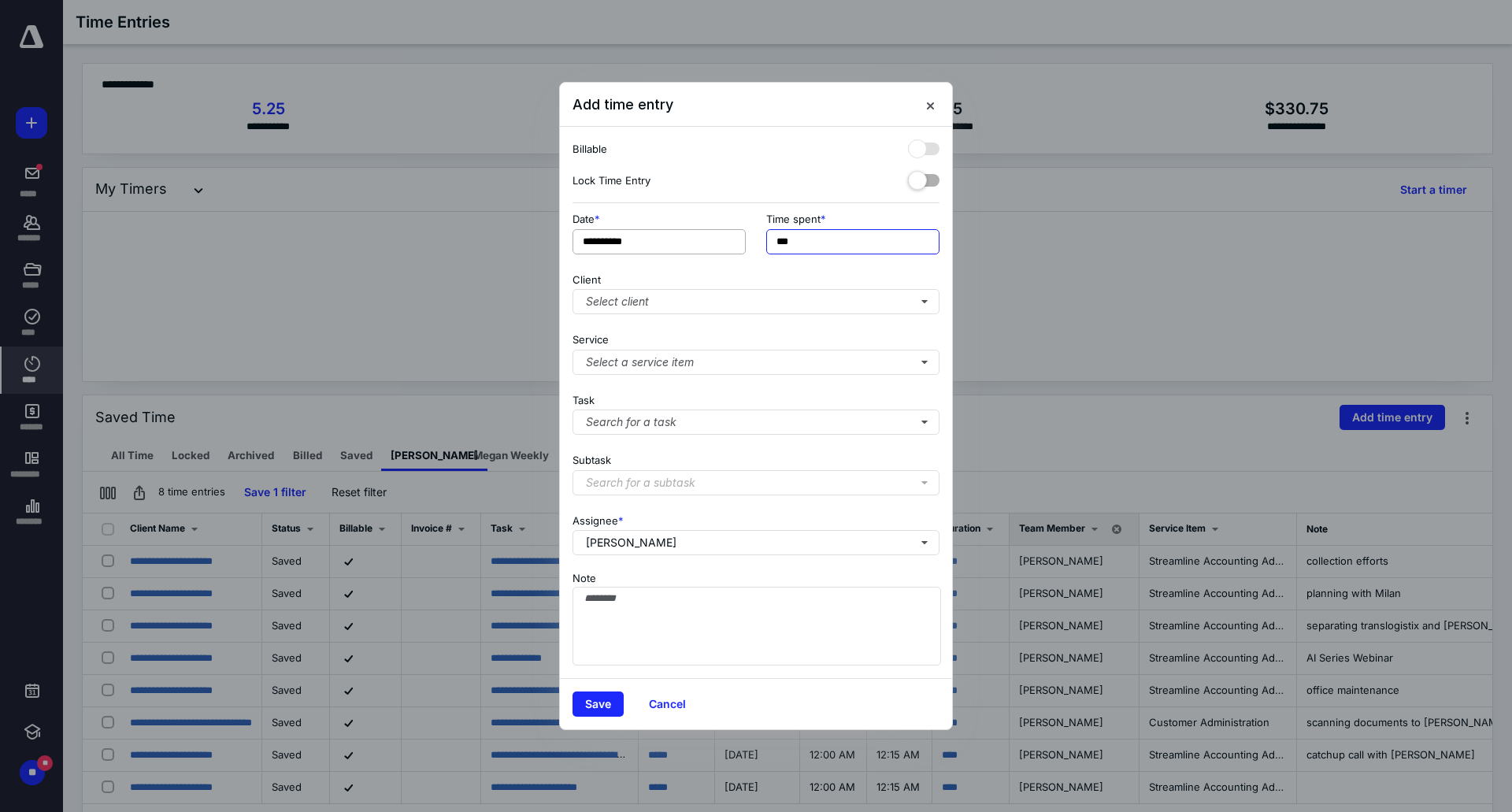 drag, startPoint x: 824, startPoint y: 243, endPoint x: 684, endPoint y: 229, distance: 140.69826 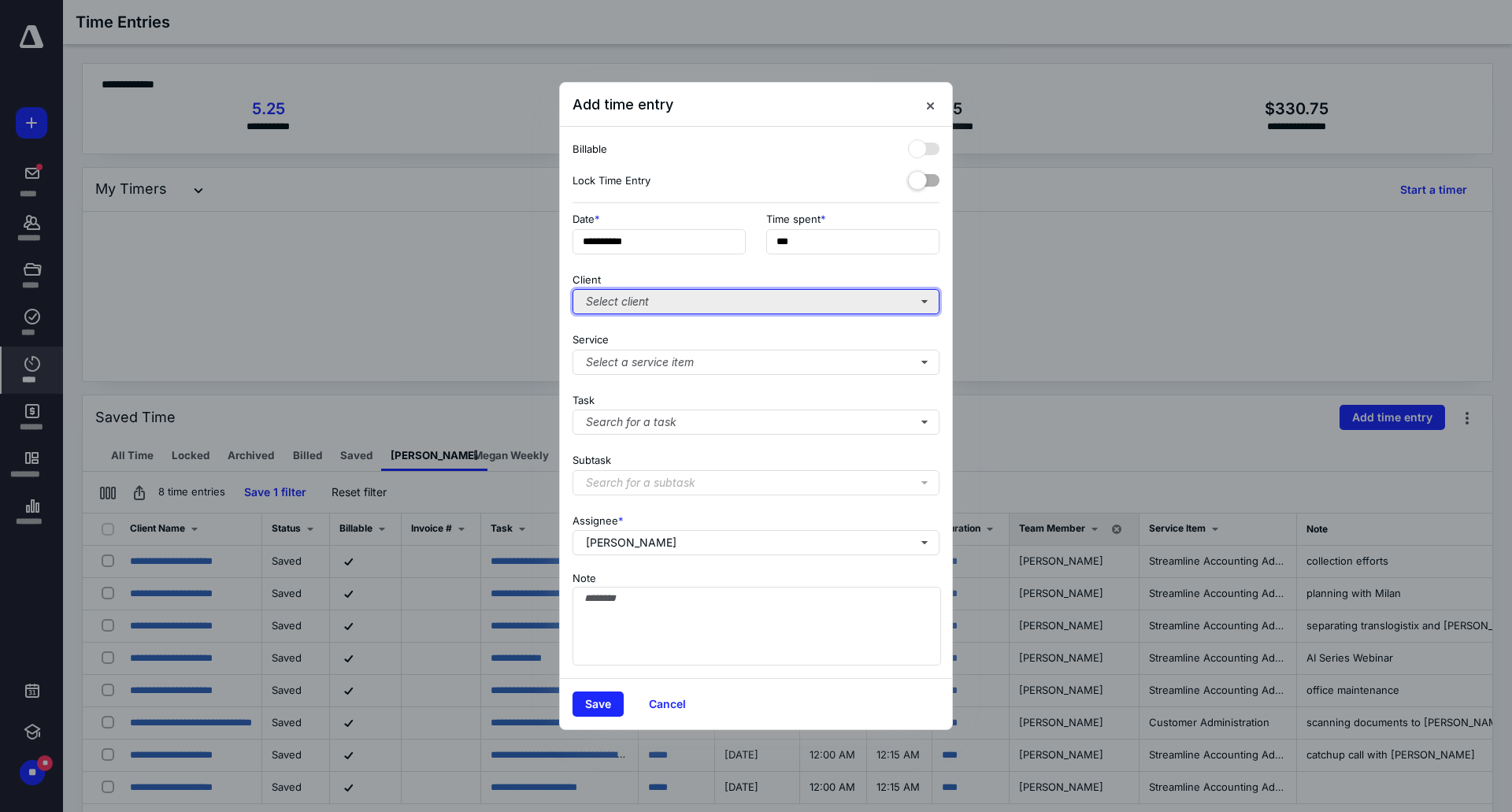 type on "***" 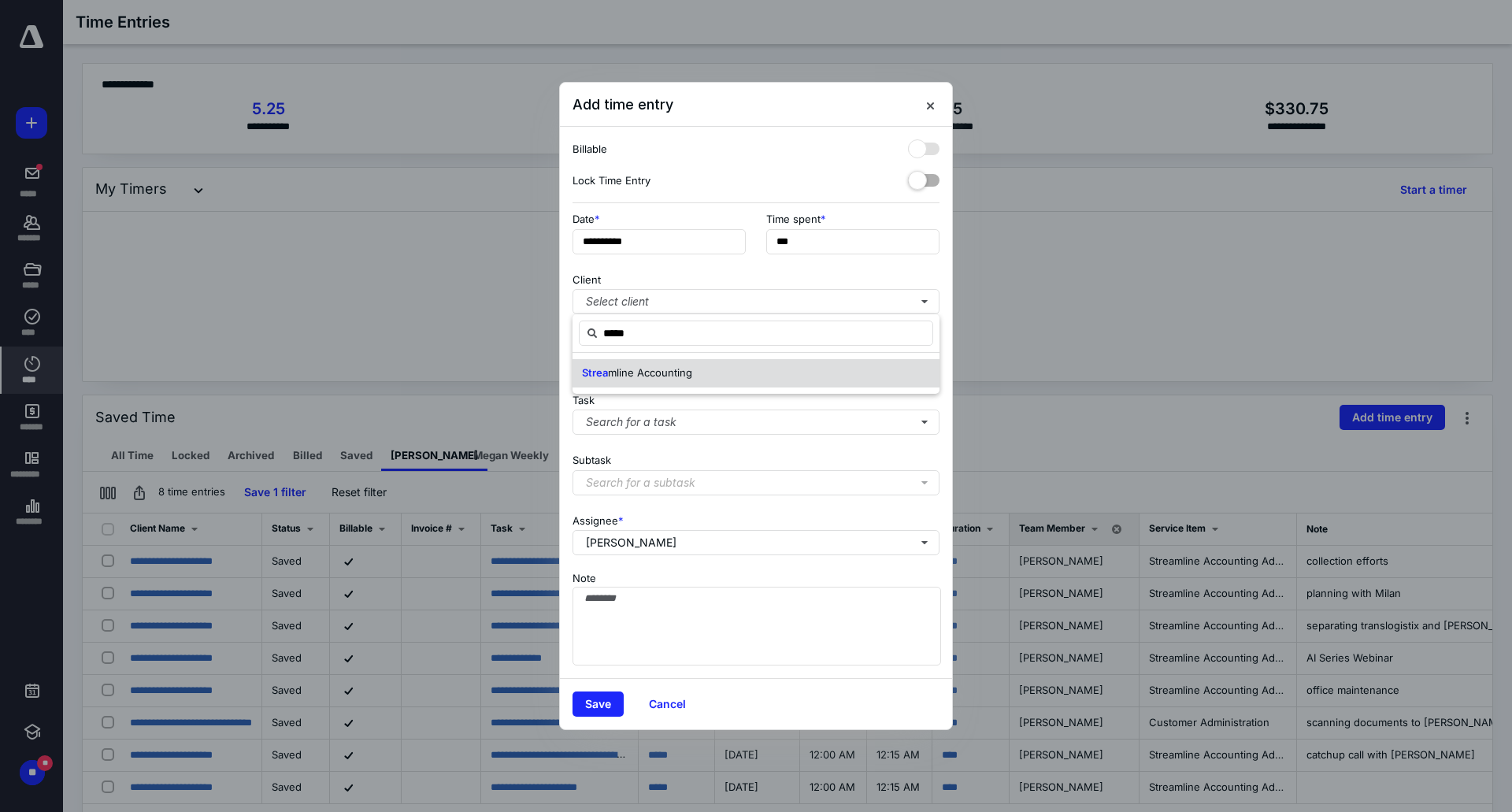 click on "mline Accounting" at bounding box center (650, 373) 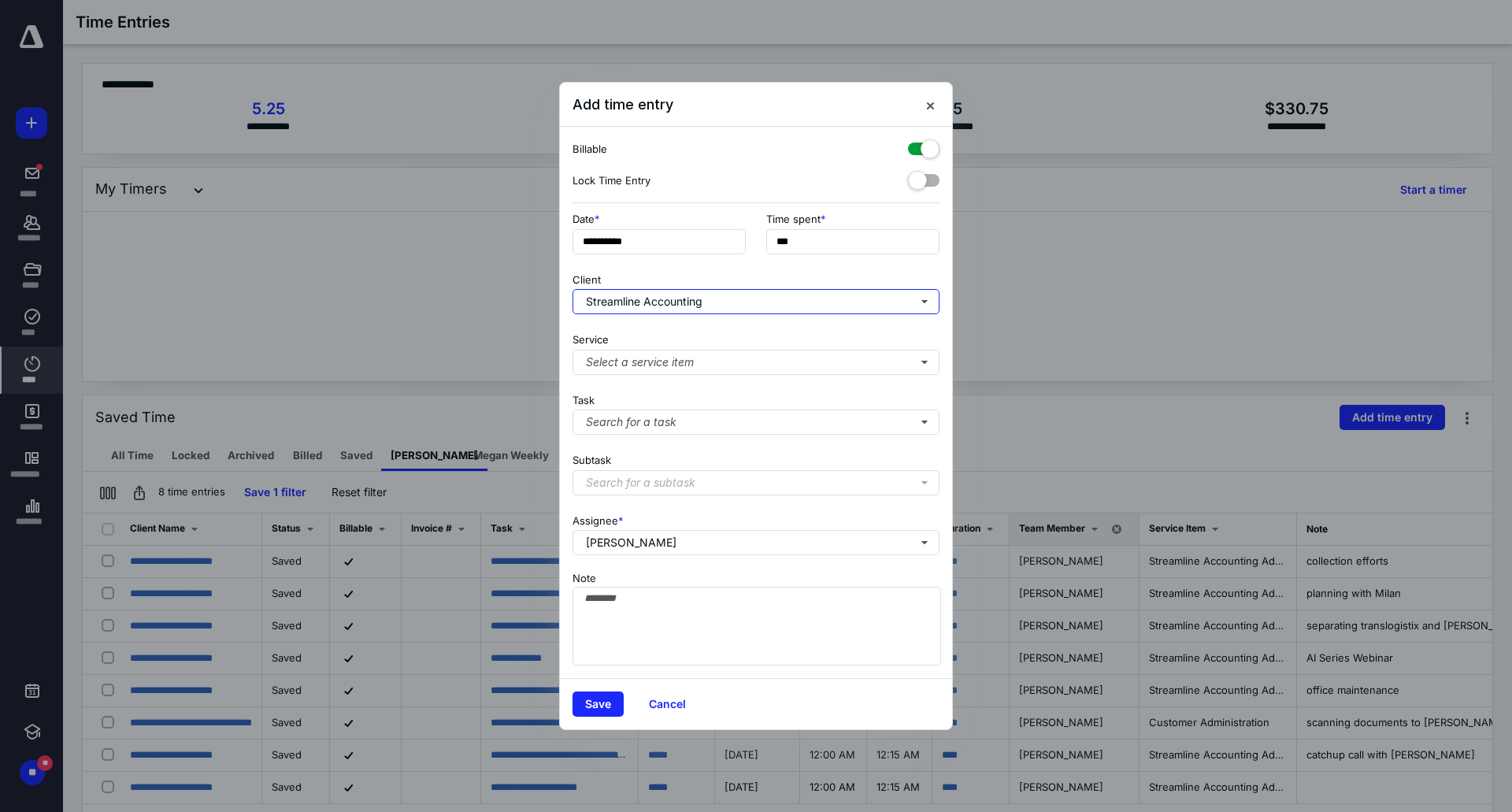 checkbox on "true" 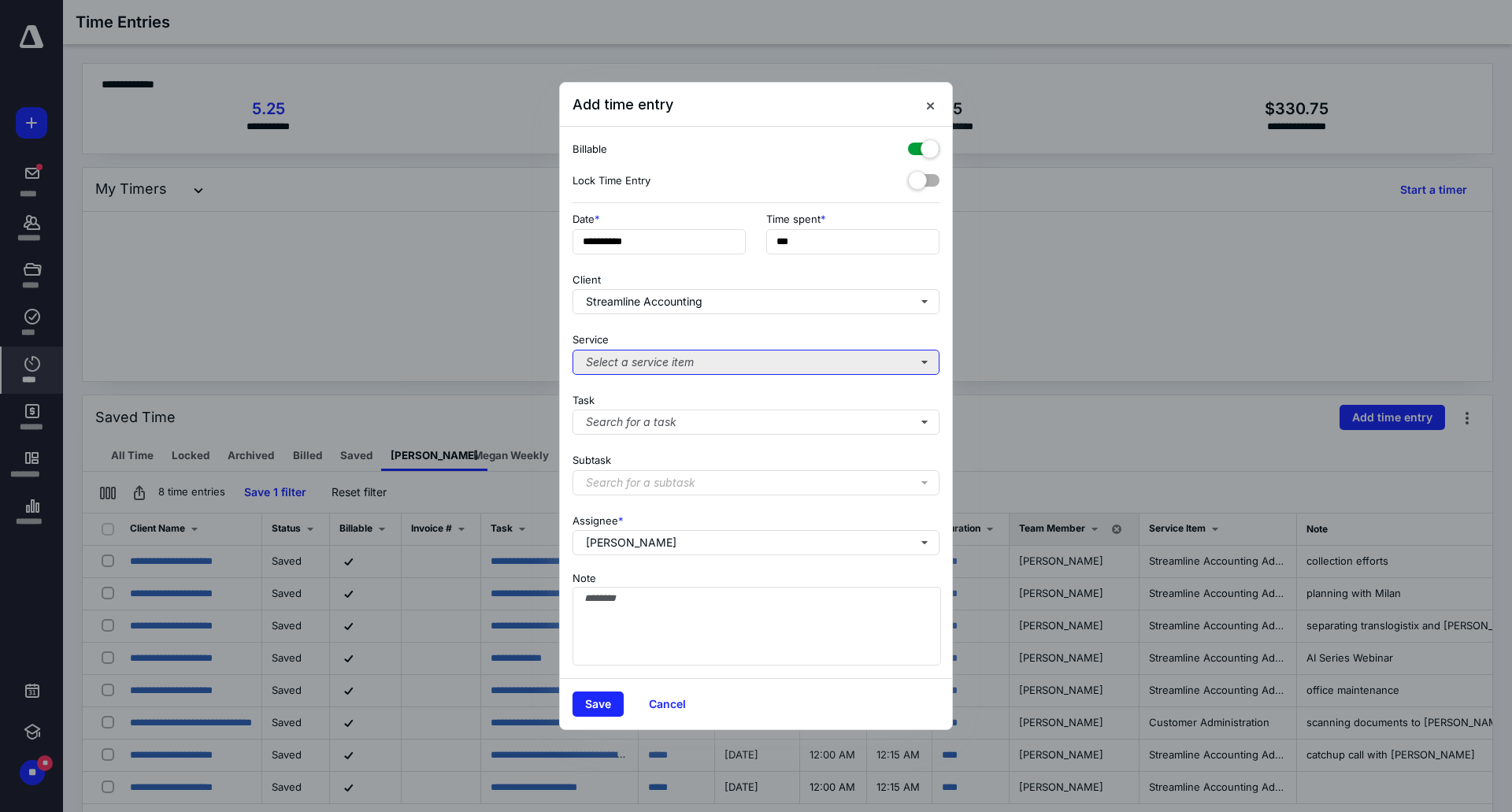 click on "Select a service item" at bounding box center [756, 362] 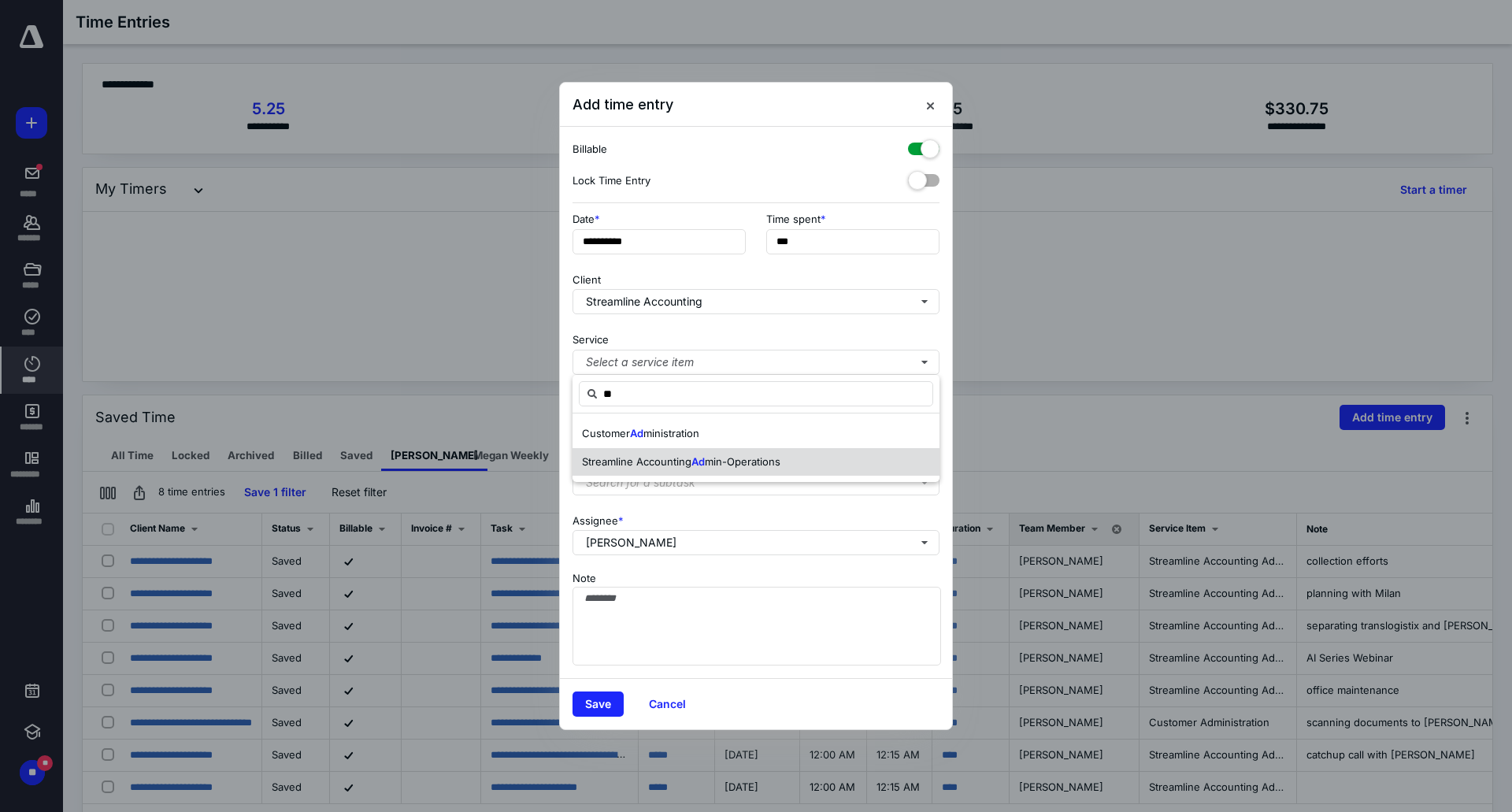 click on "Streamline Accounting" at bounding box center [636, 462] 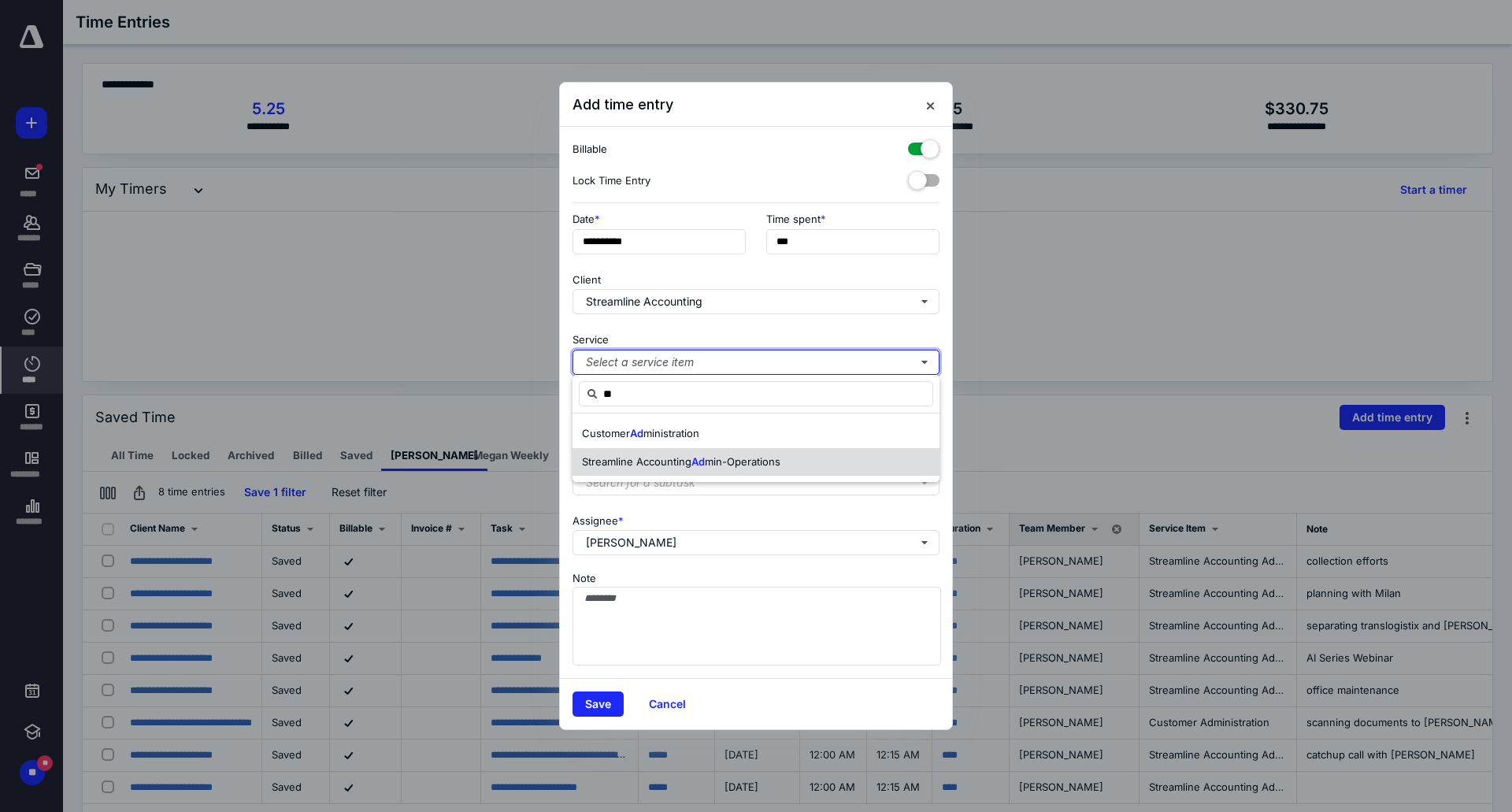 type 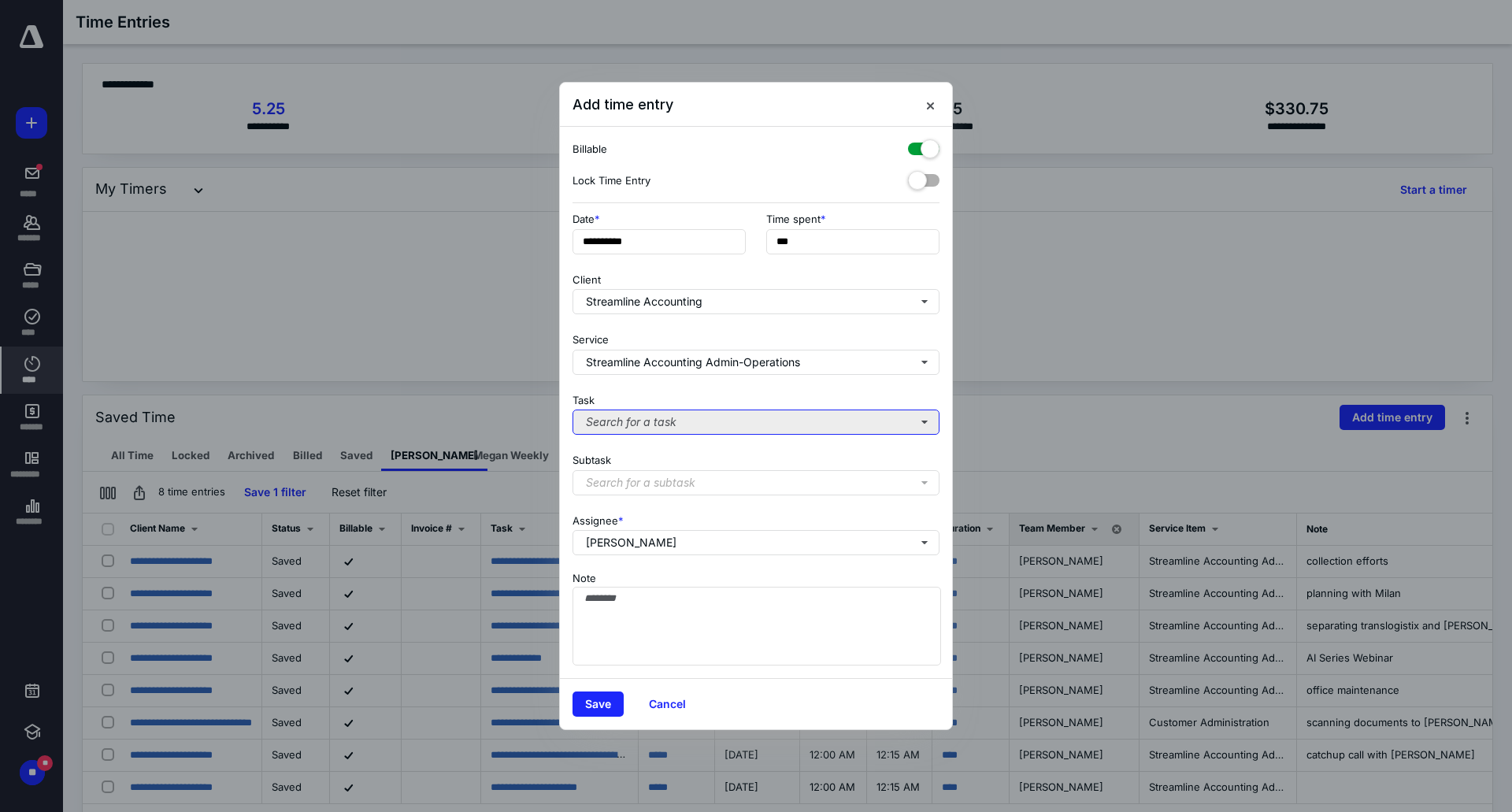 click on "Search for a task" at bounding box center [756, 422] 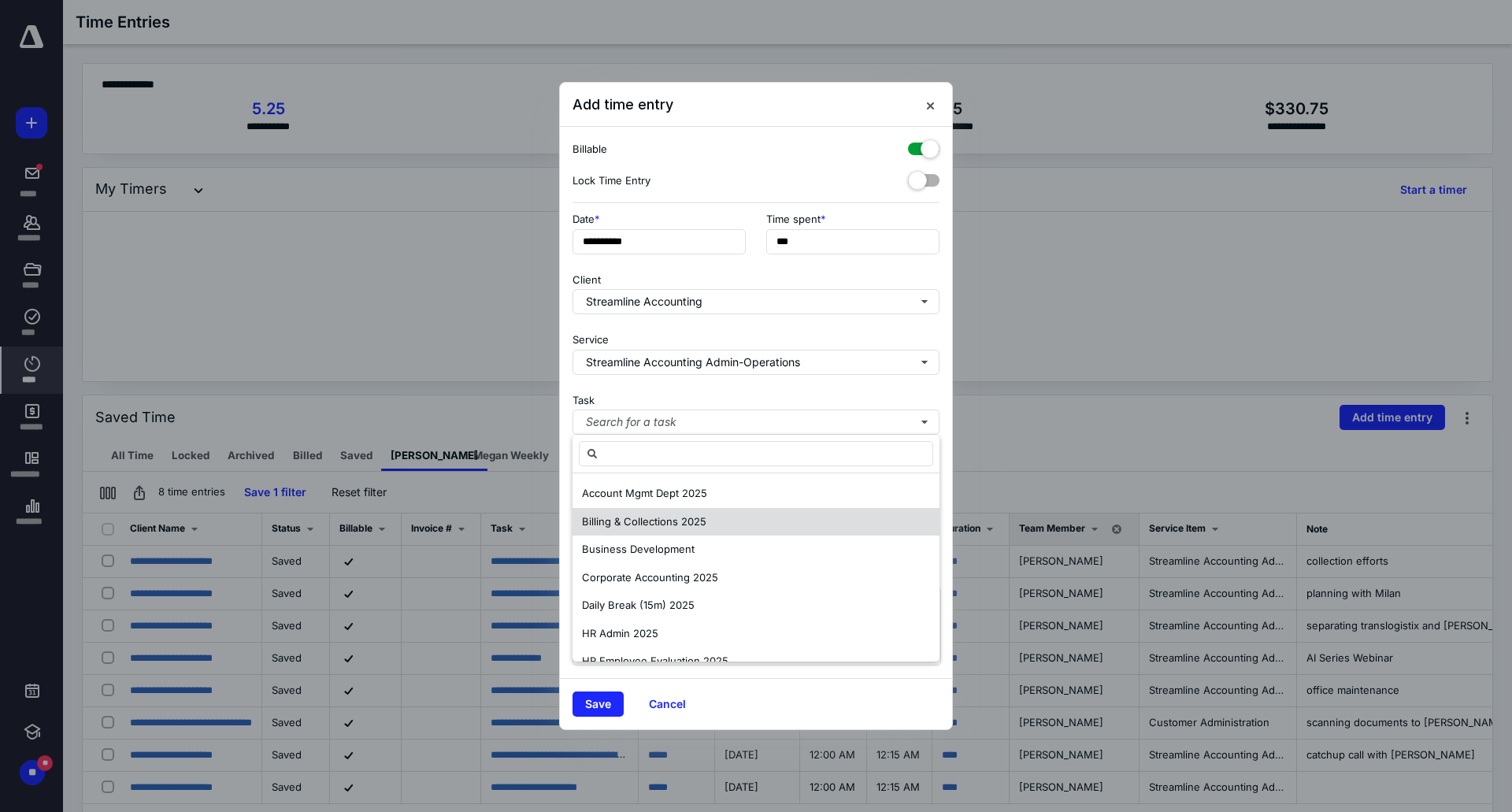 drag, startPoint x: 675, startPoint y: 532, endPoint x: 673, endPoint y: 521, distance: 11.18034 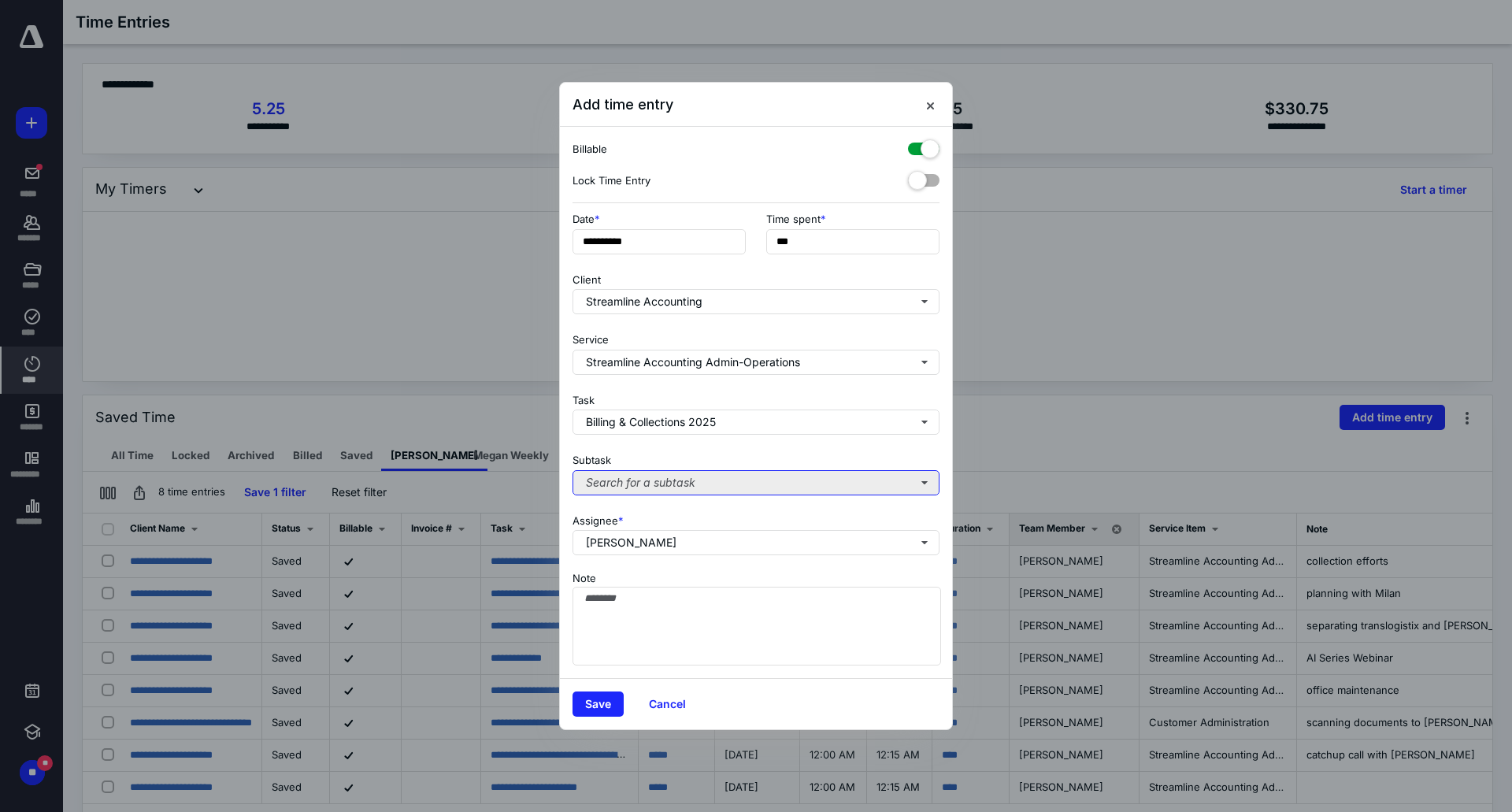 click on "Search for a subtask" at bounding box center [756, 483] 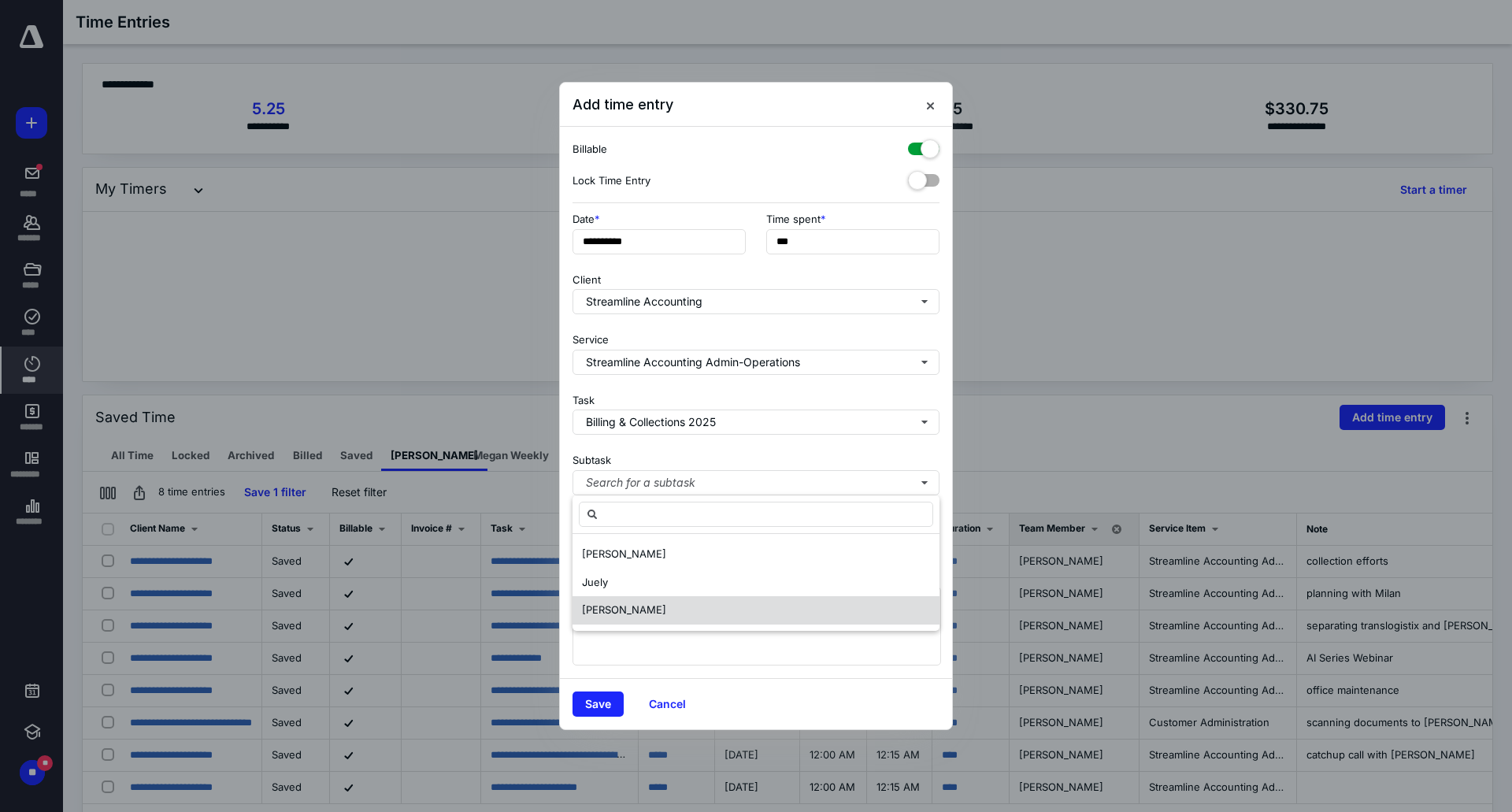 drag, startPoint x: 681, startPoint y: 599, endPoint x: 669, endPoint y: 624, distance: 27.73085 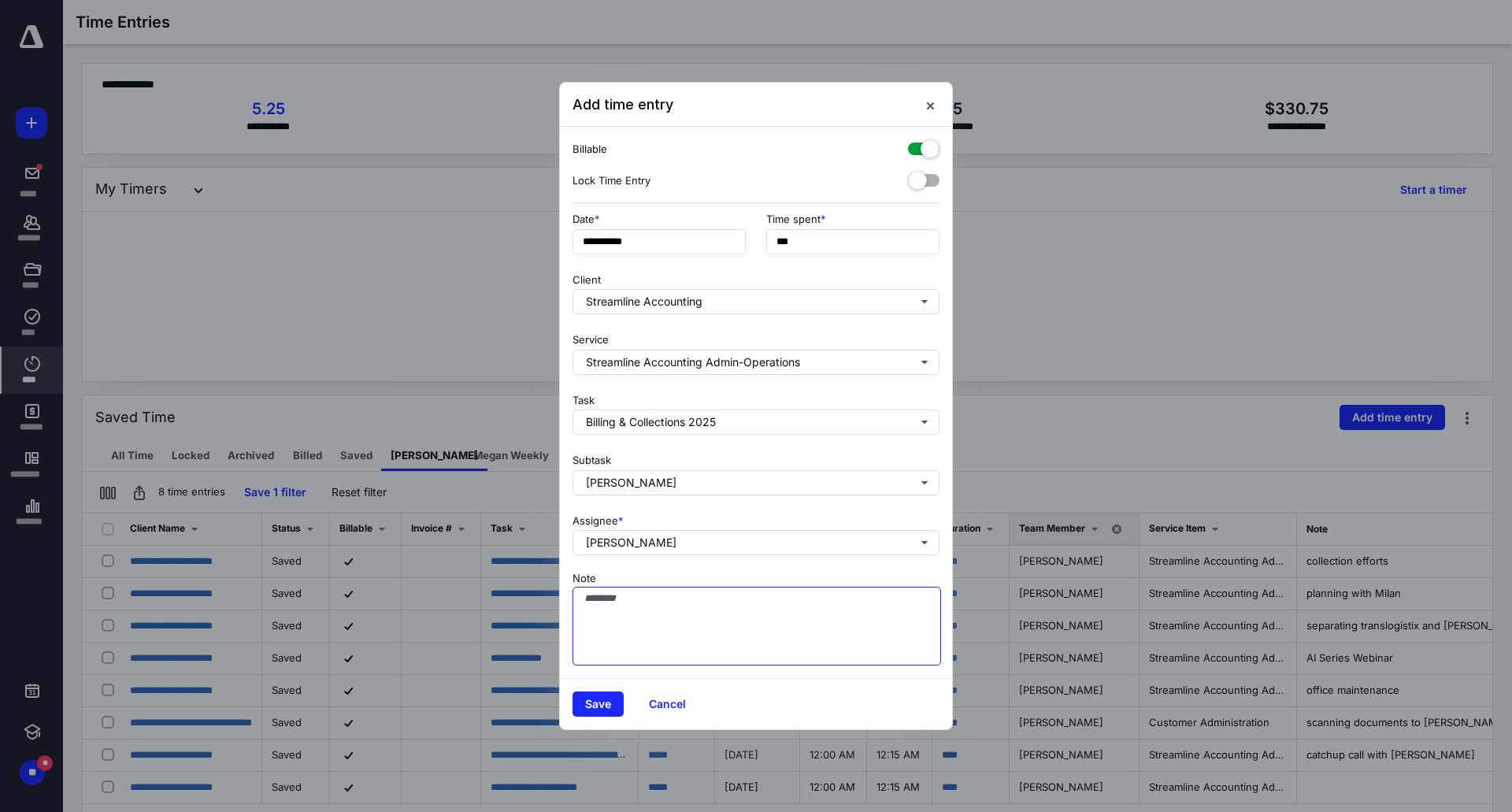 click on "Note" at bounding box center [757, 626] 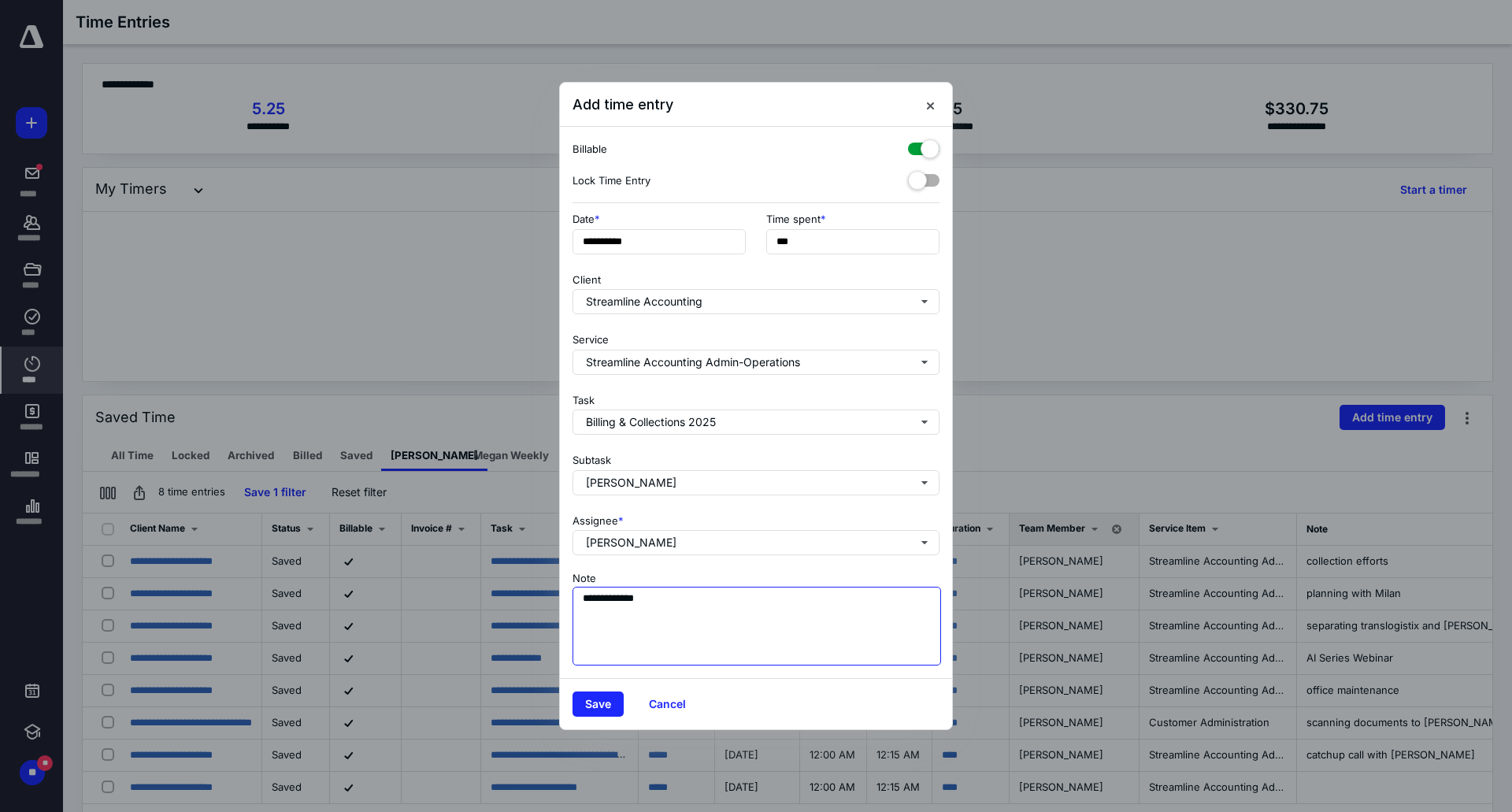 drag, startPoint x: 613, startPoint y: 595, endPoint x: 610, endPoint y: 613, distance: 18.248288 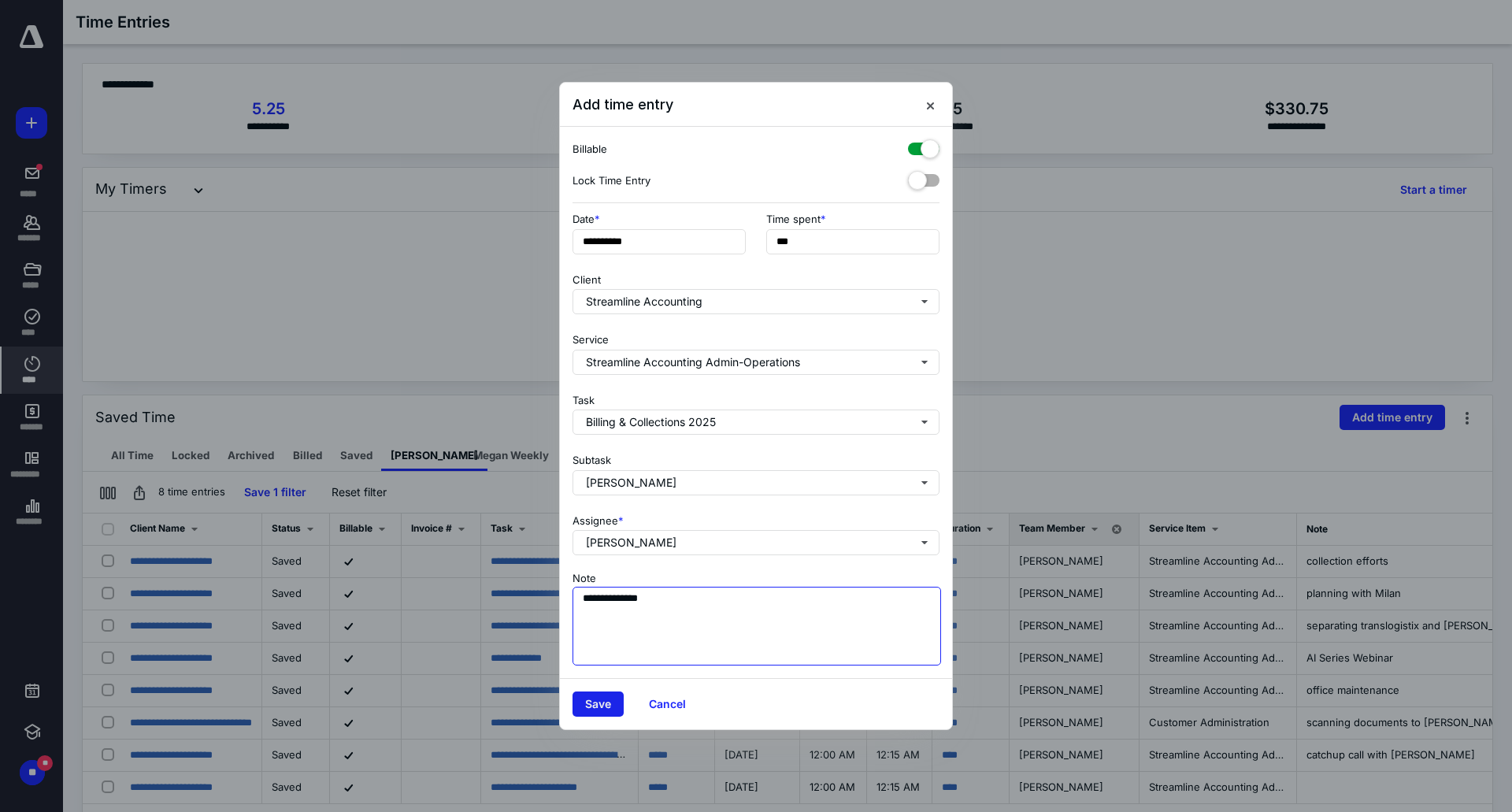 type on "**********" 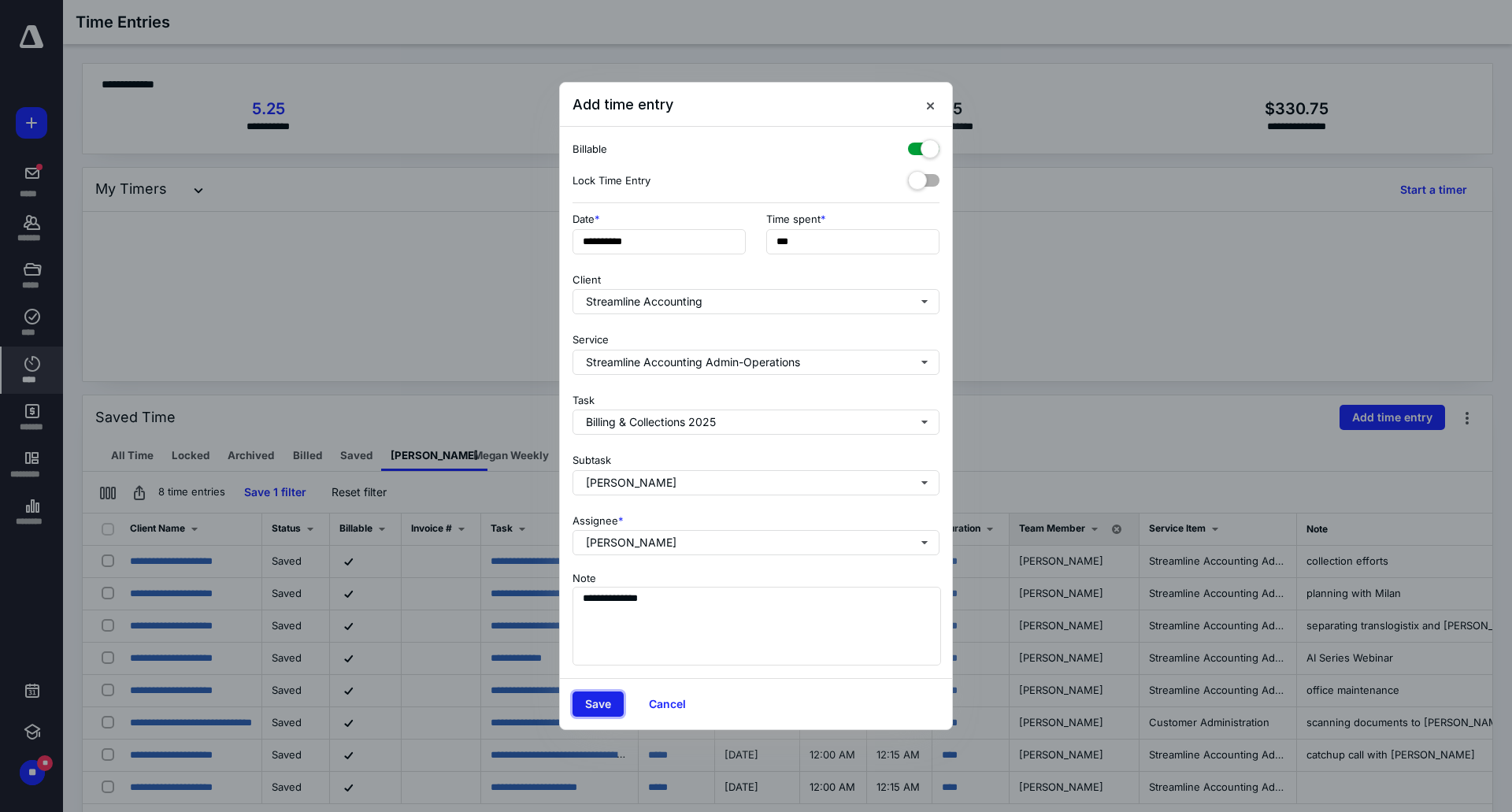 click on "Save" at bounding box center [598, 704] 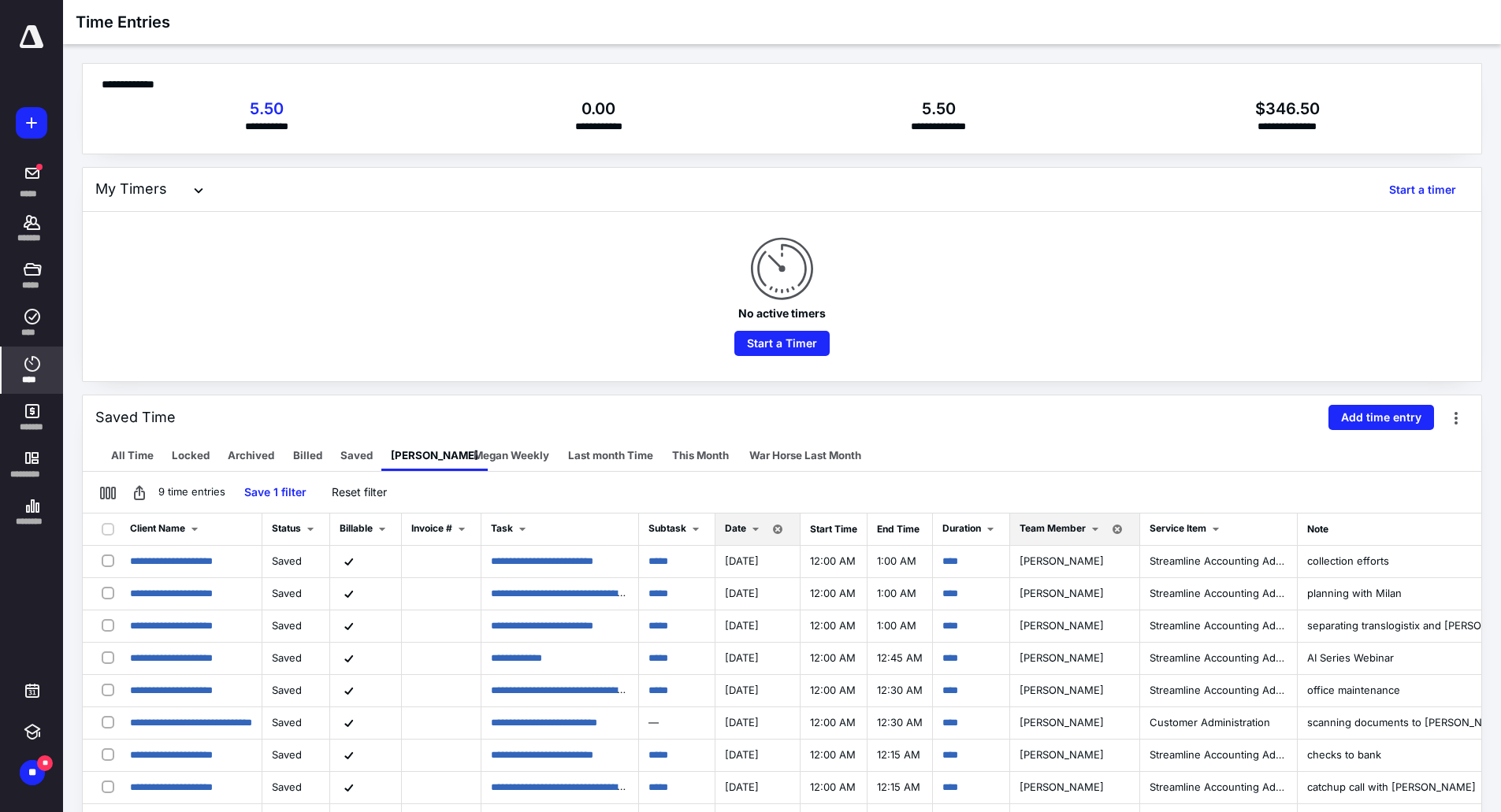 click on "All Time Locked Archived Billed Saved [PERSON_NAME] Daily [PERSON_NAME] Weekly Last month Time This Month War Horse Last Month" at bounding box center (782, 455) 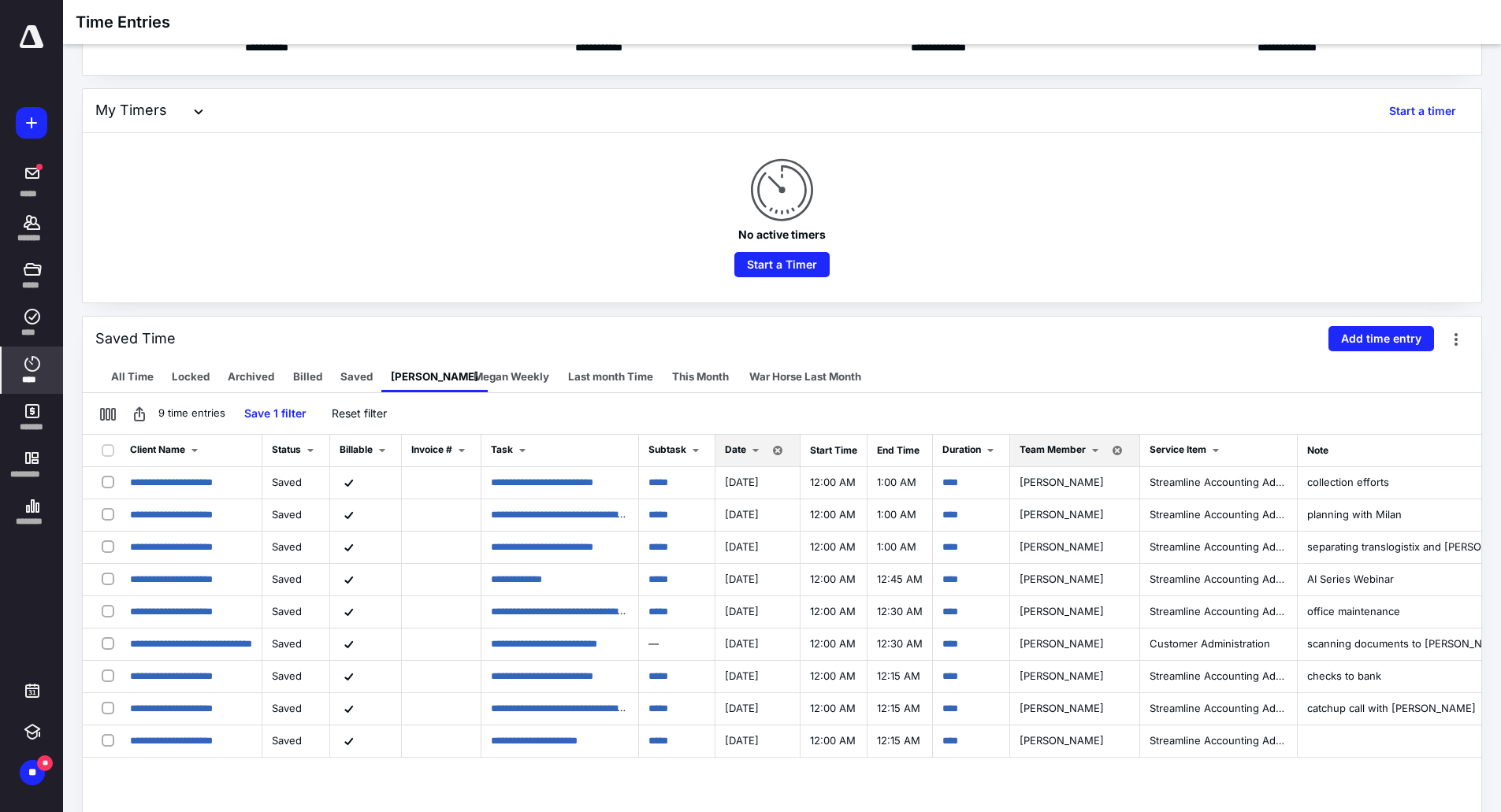 scroll, scrollTop: 0, scrollLeft: 0, axis: both 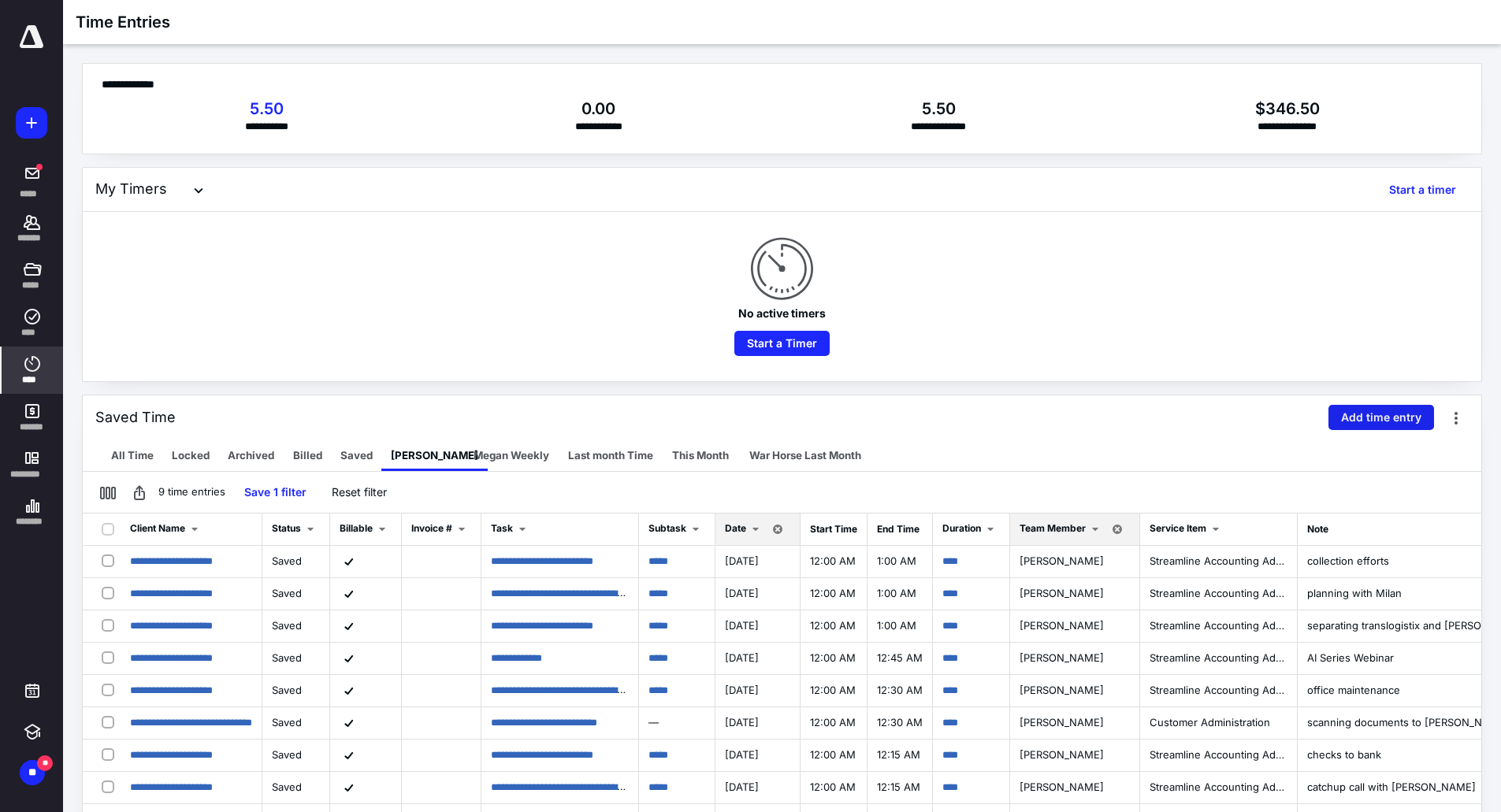 click on "Add time entry" at bounding box center [1381, 417] 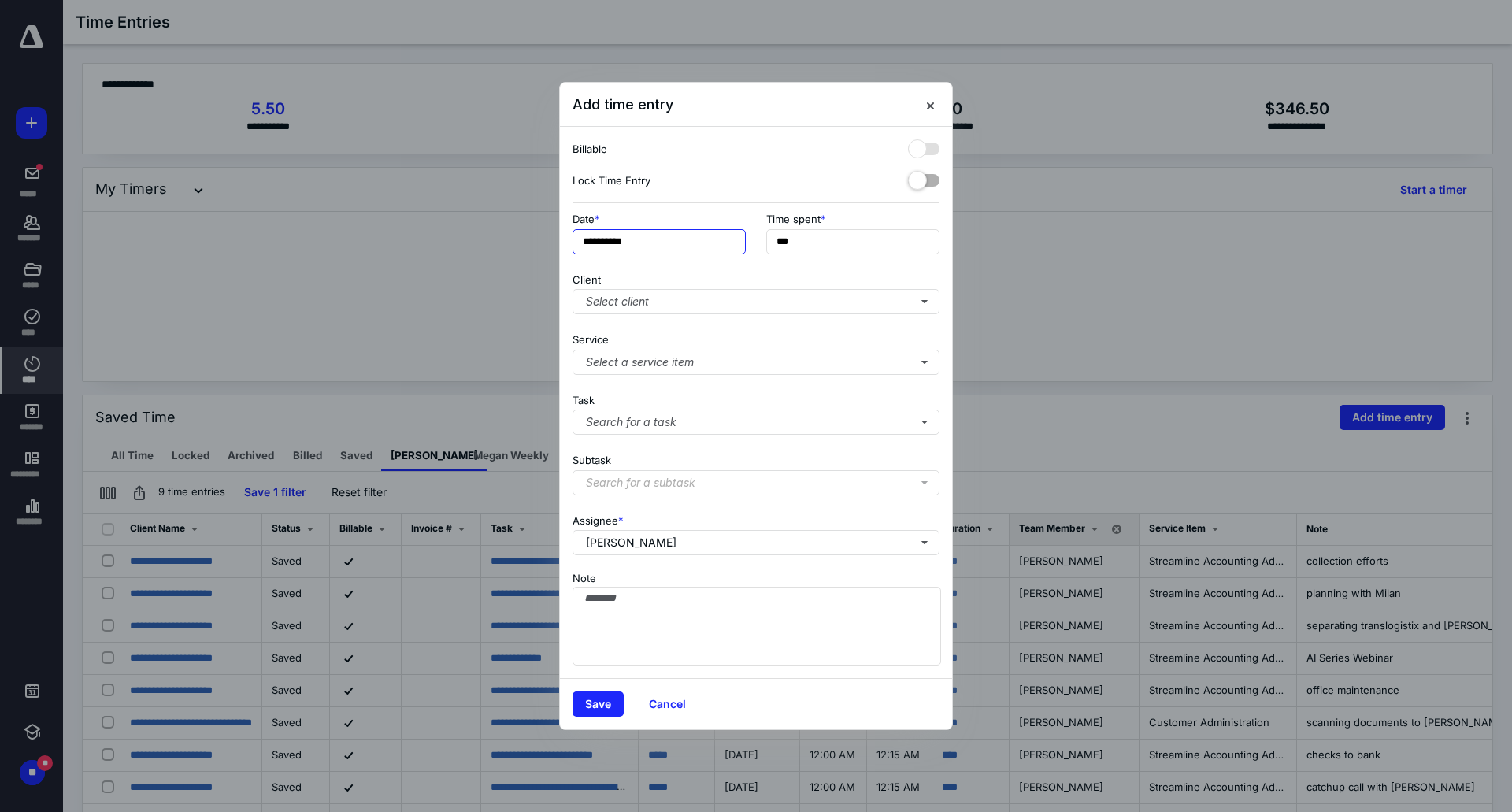 click on "**********" at bounding box center [659, 242] 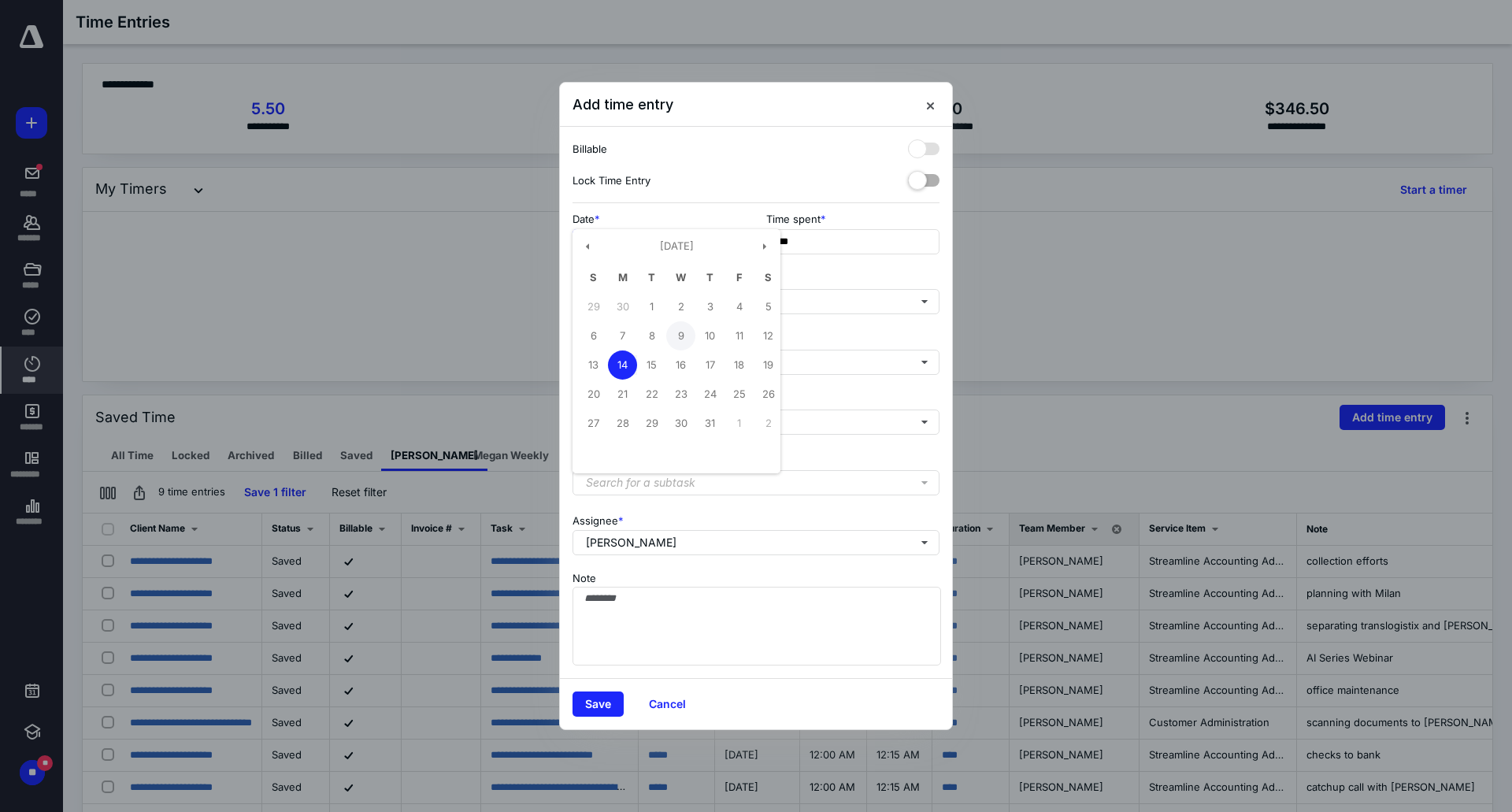 click on "9" at bounding box center [680, 336] 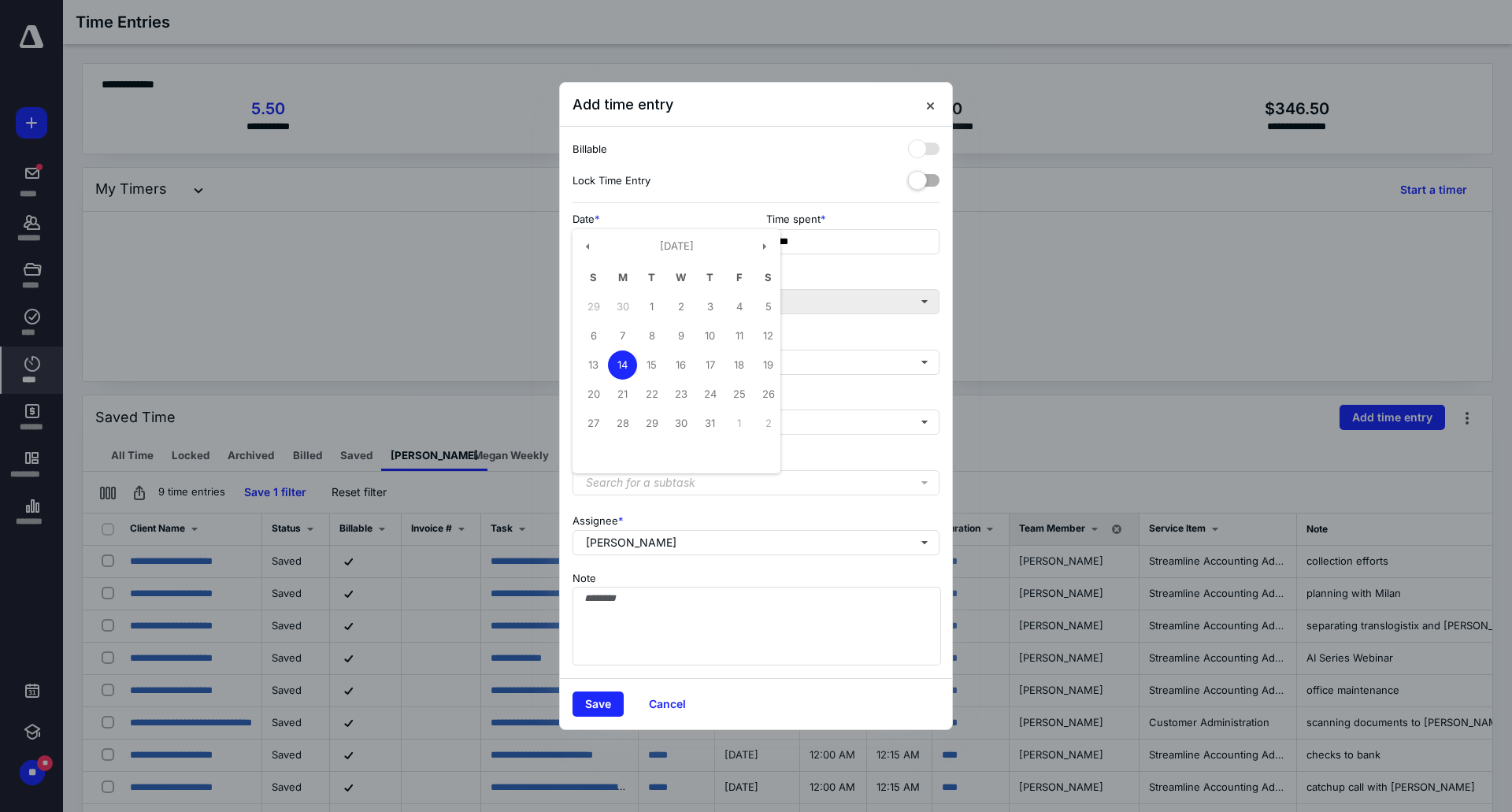 type on "**********" 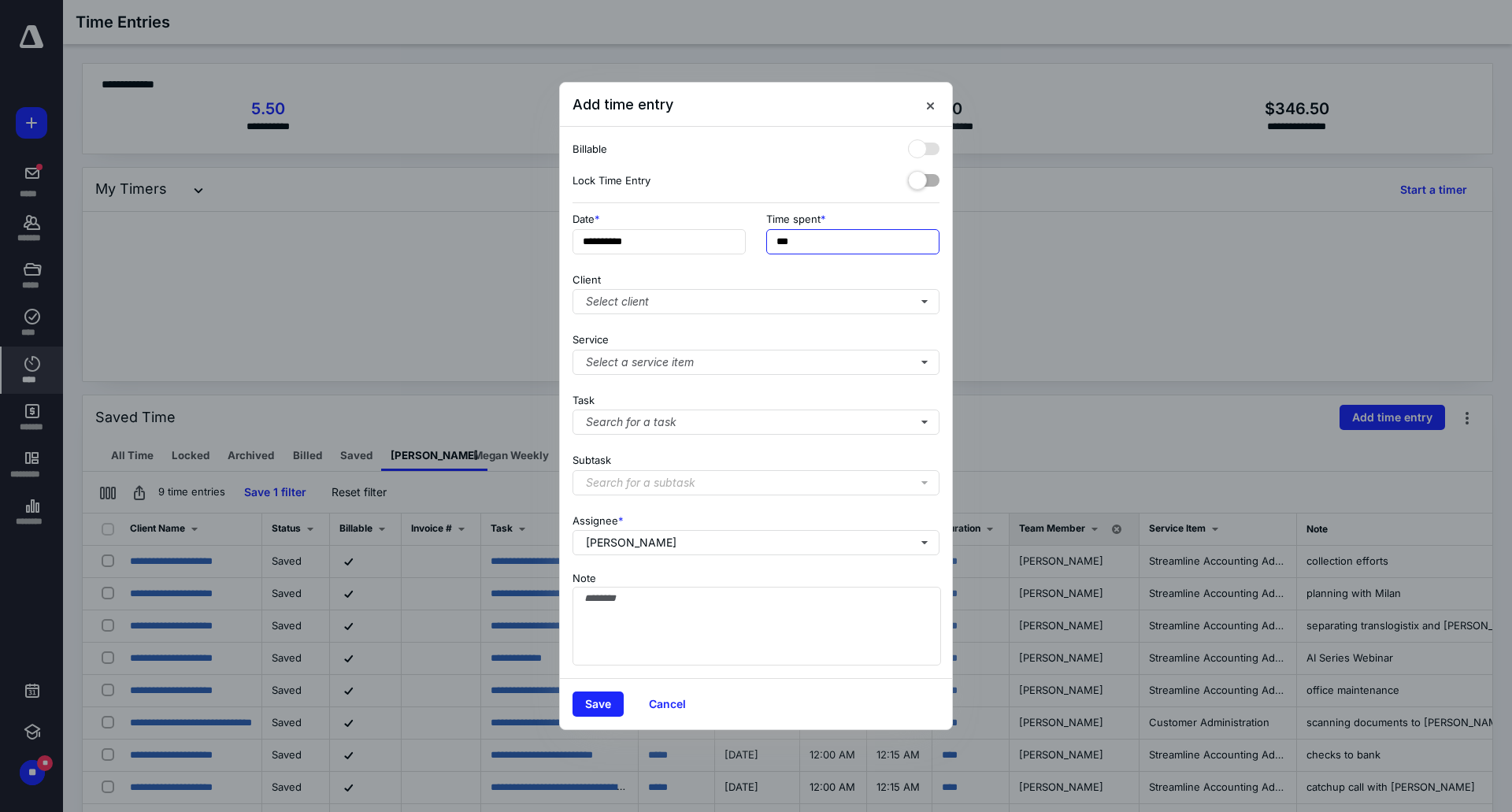 click on "***" at bounding box center (853, 242) 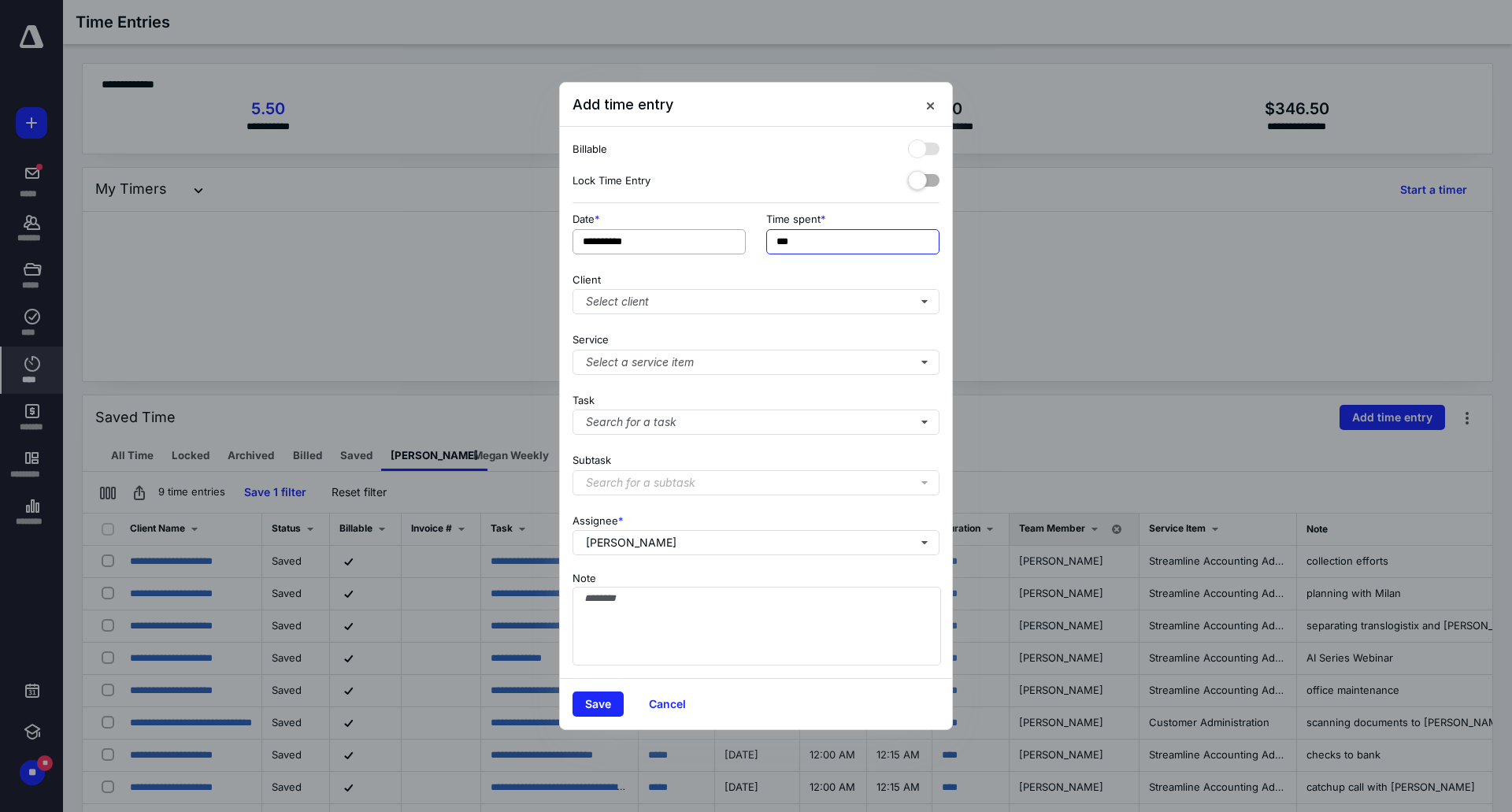 drag, startPoint x: 811, startPoint y: 245, endPoint x: 721, endPoint y: 232, distance: 90.93404 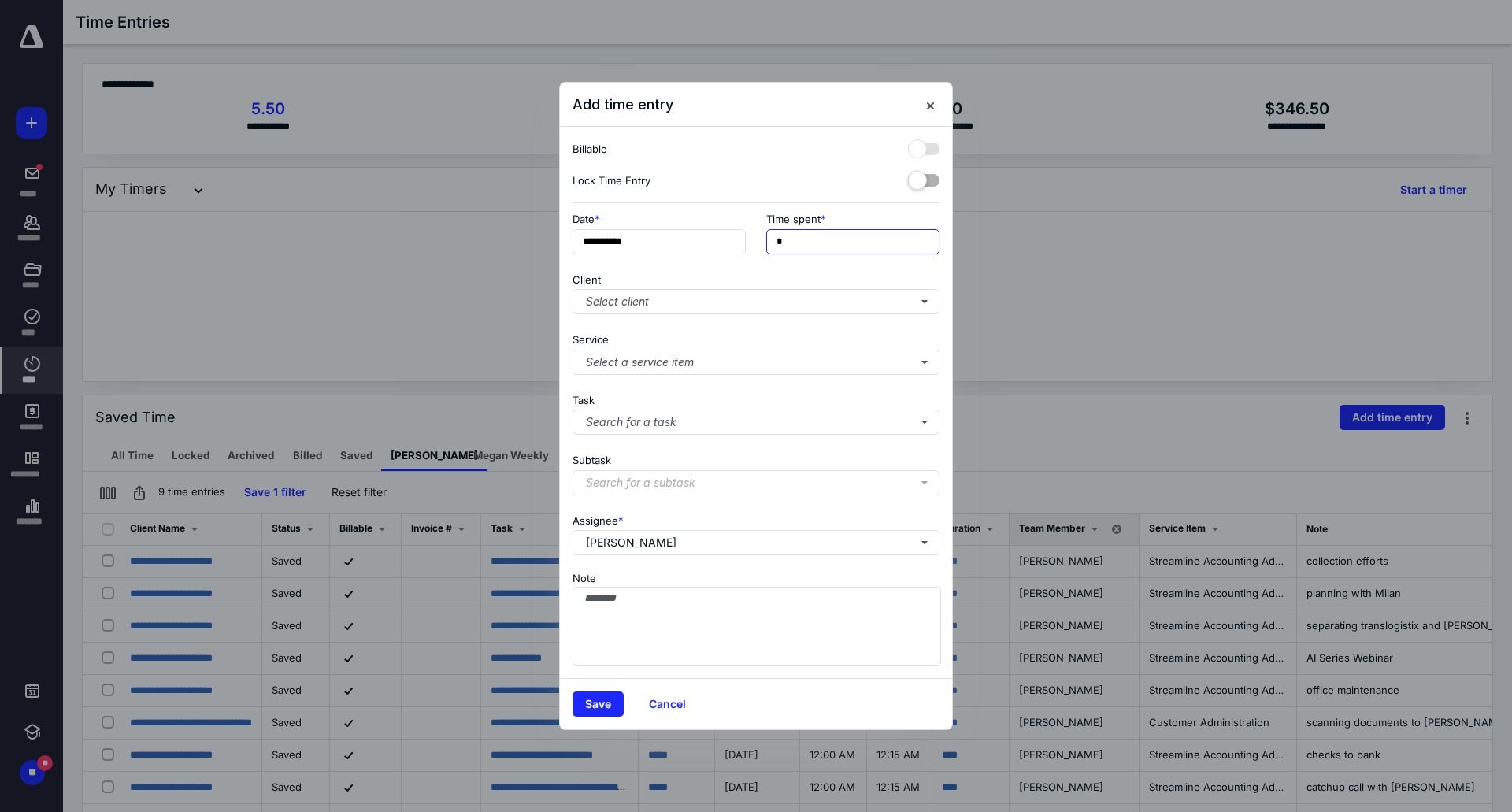 type on "**" 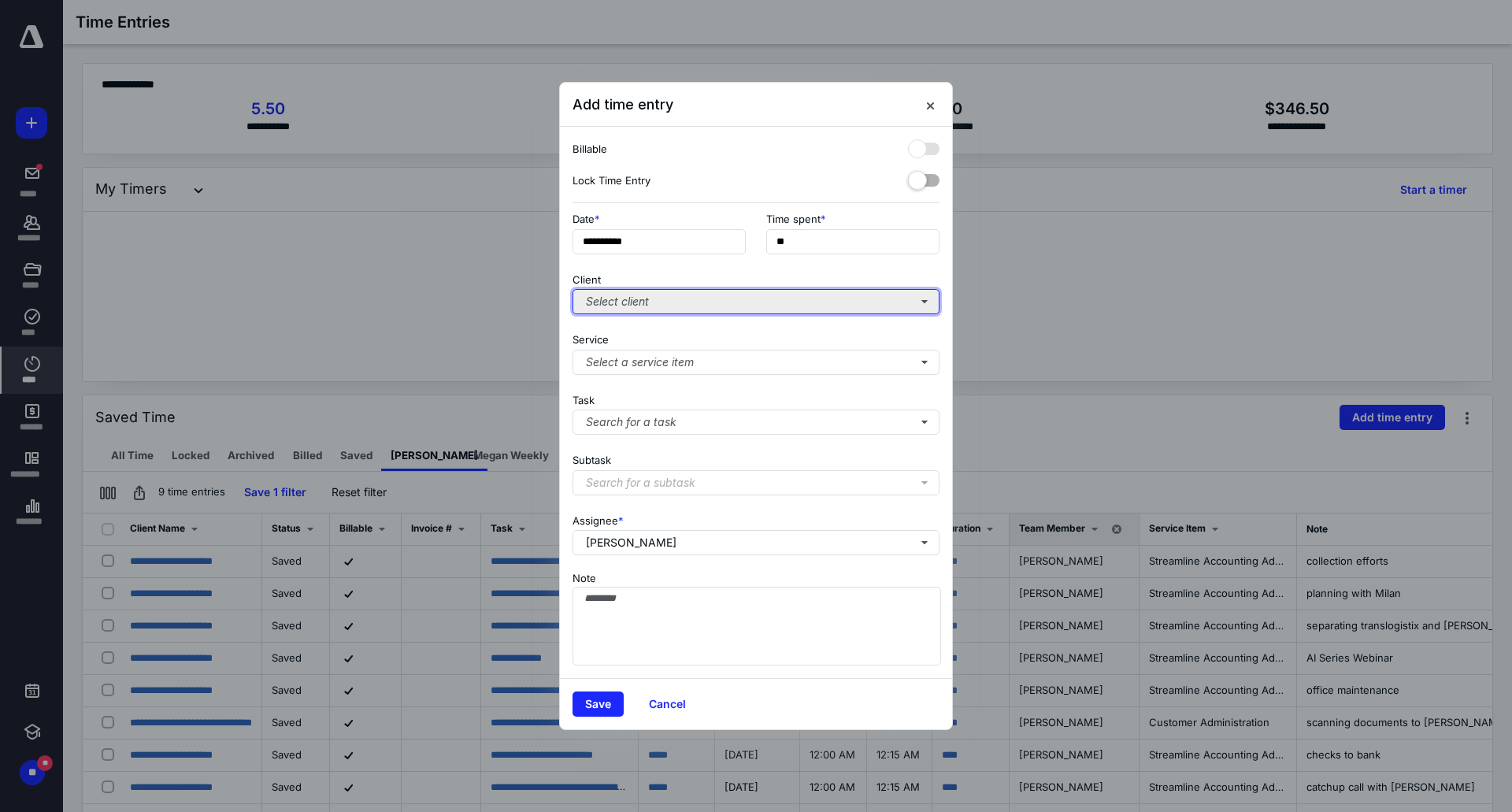 click on "Select client" at bounding box center (756, 302) 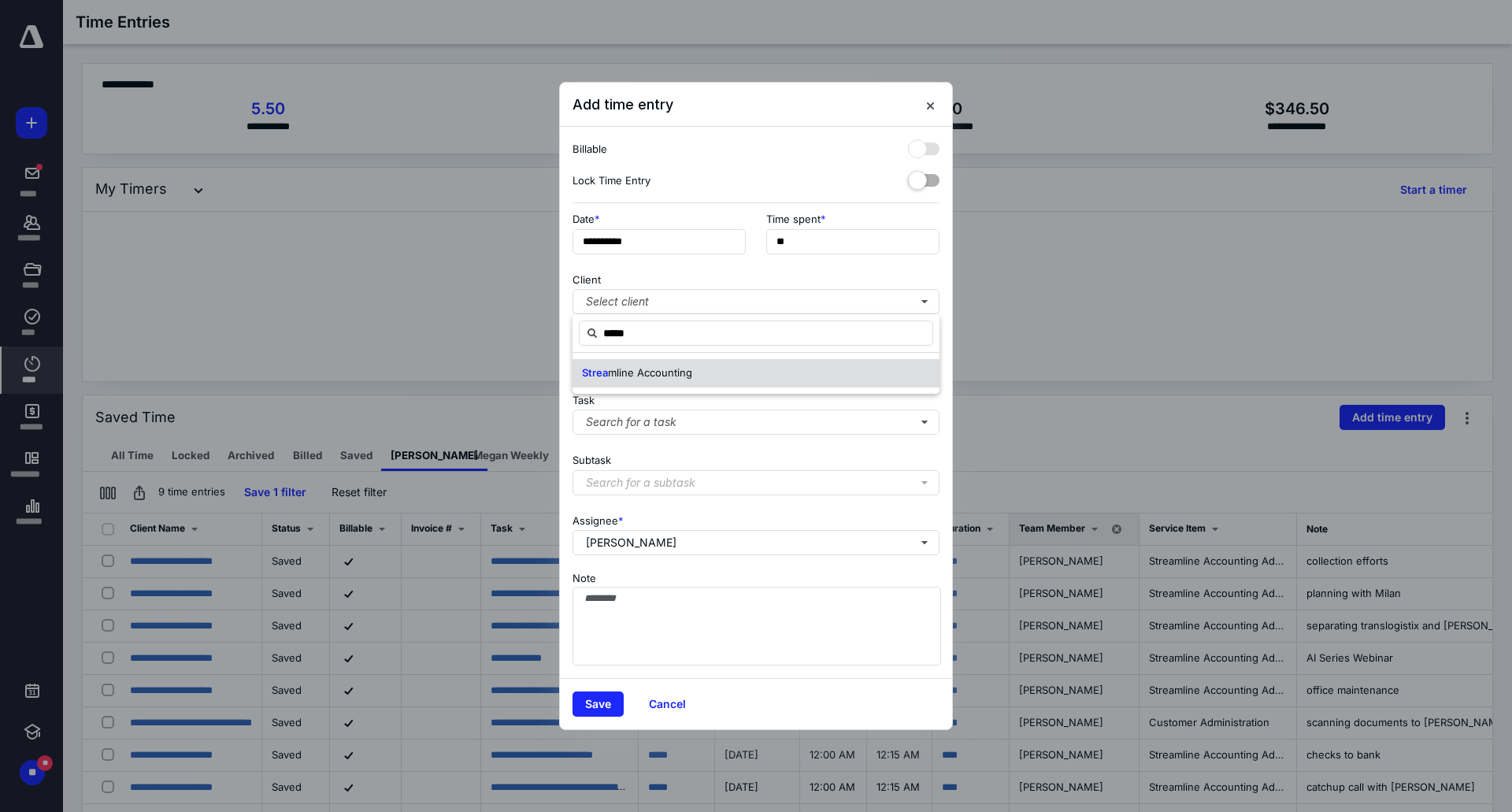 click on "Strea mline Accounting" at bounding box center (756, 373) 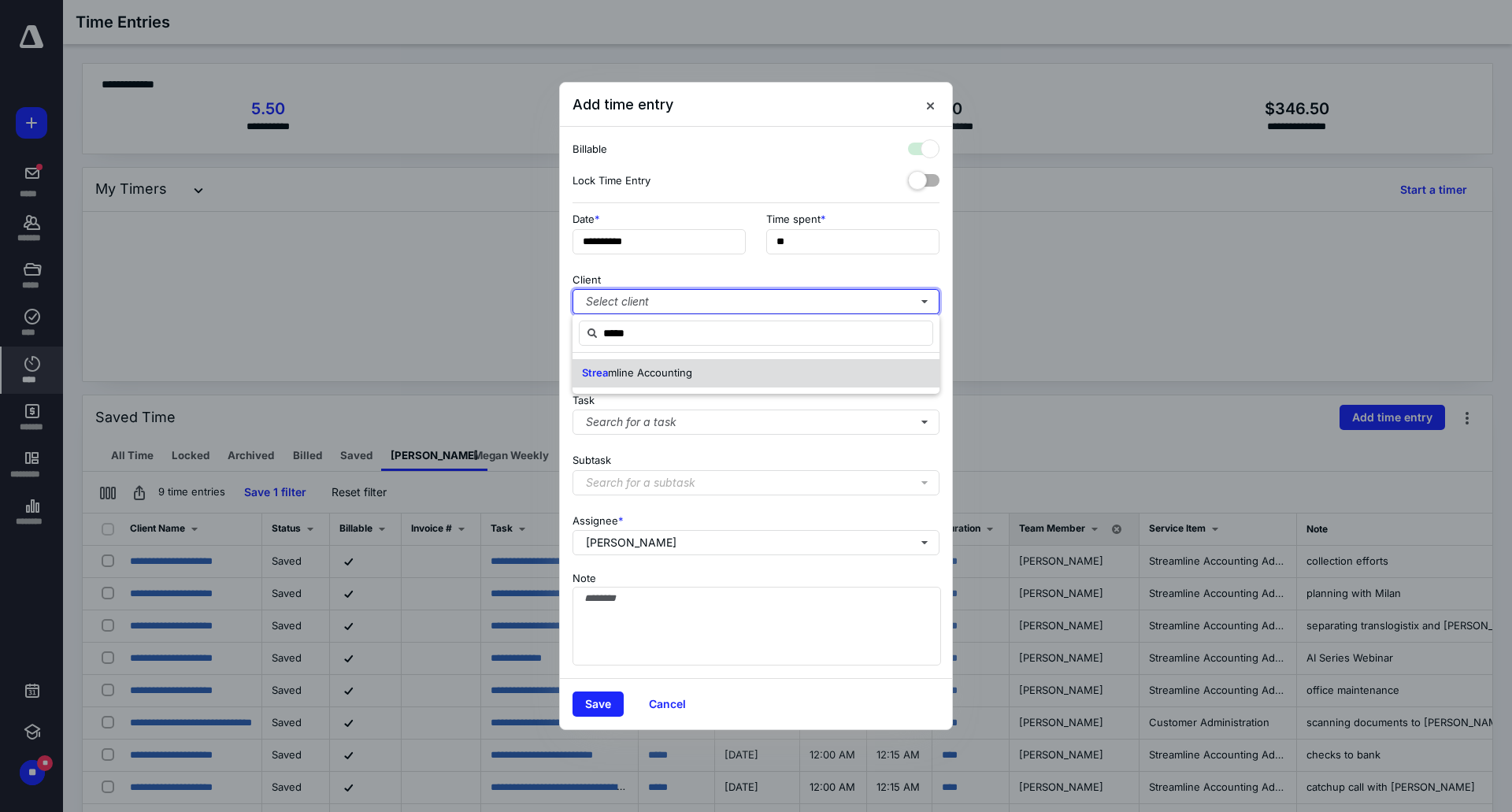 checkbox on "true" 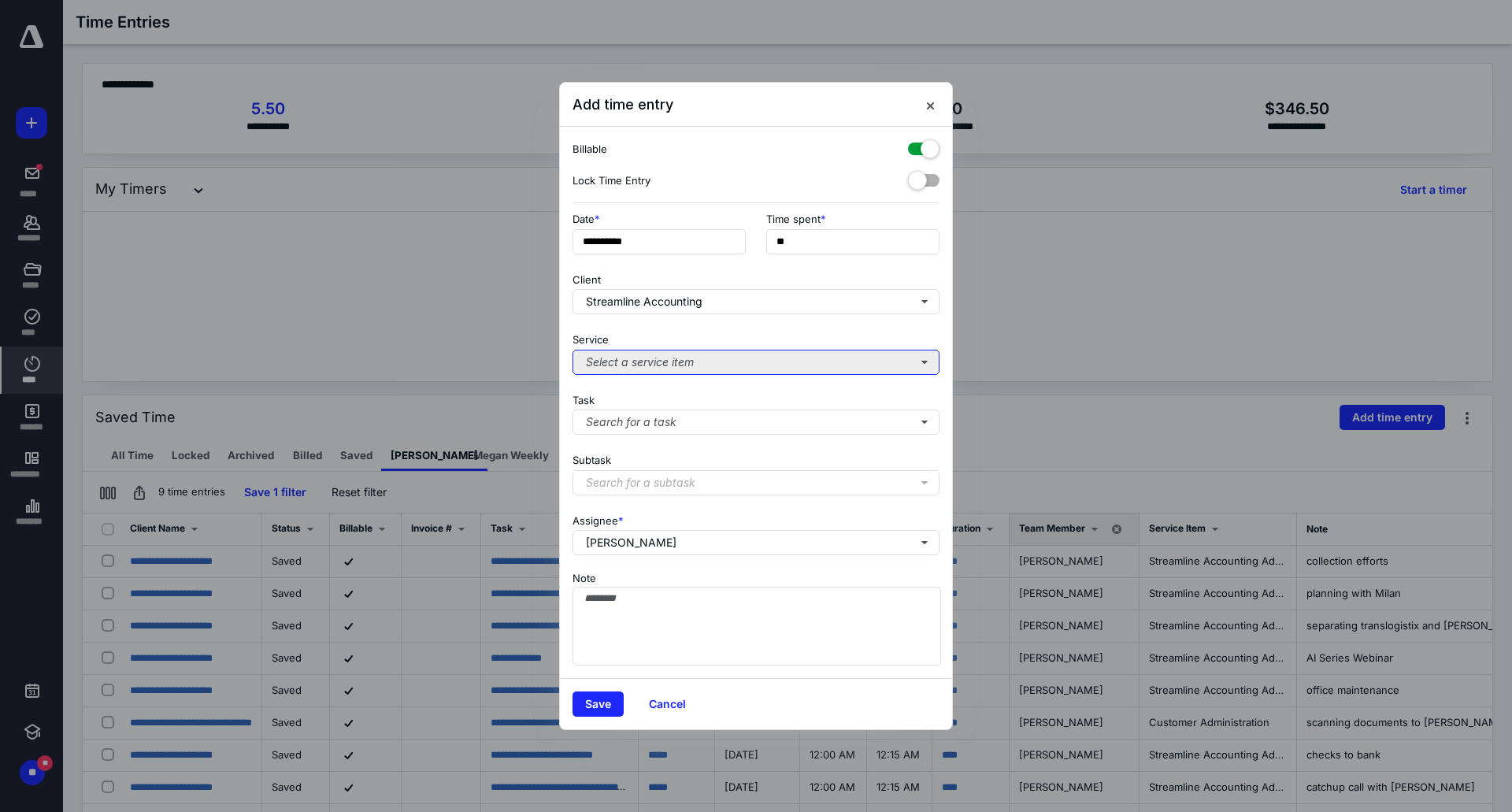 click on "Select a service item" at bounding box center [756, 362] 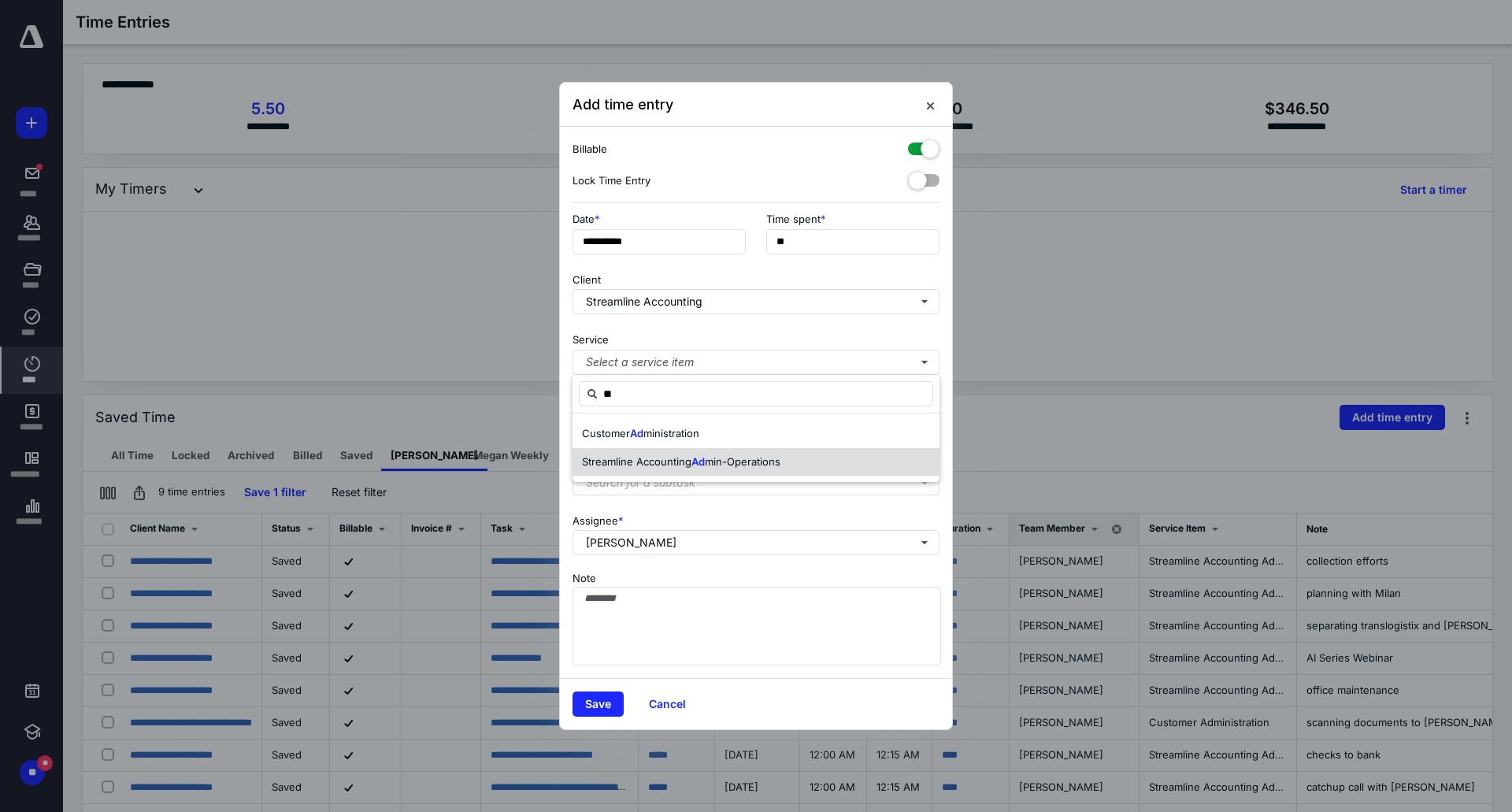 click on "min-Operations" at bounding box center (743, 462) 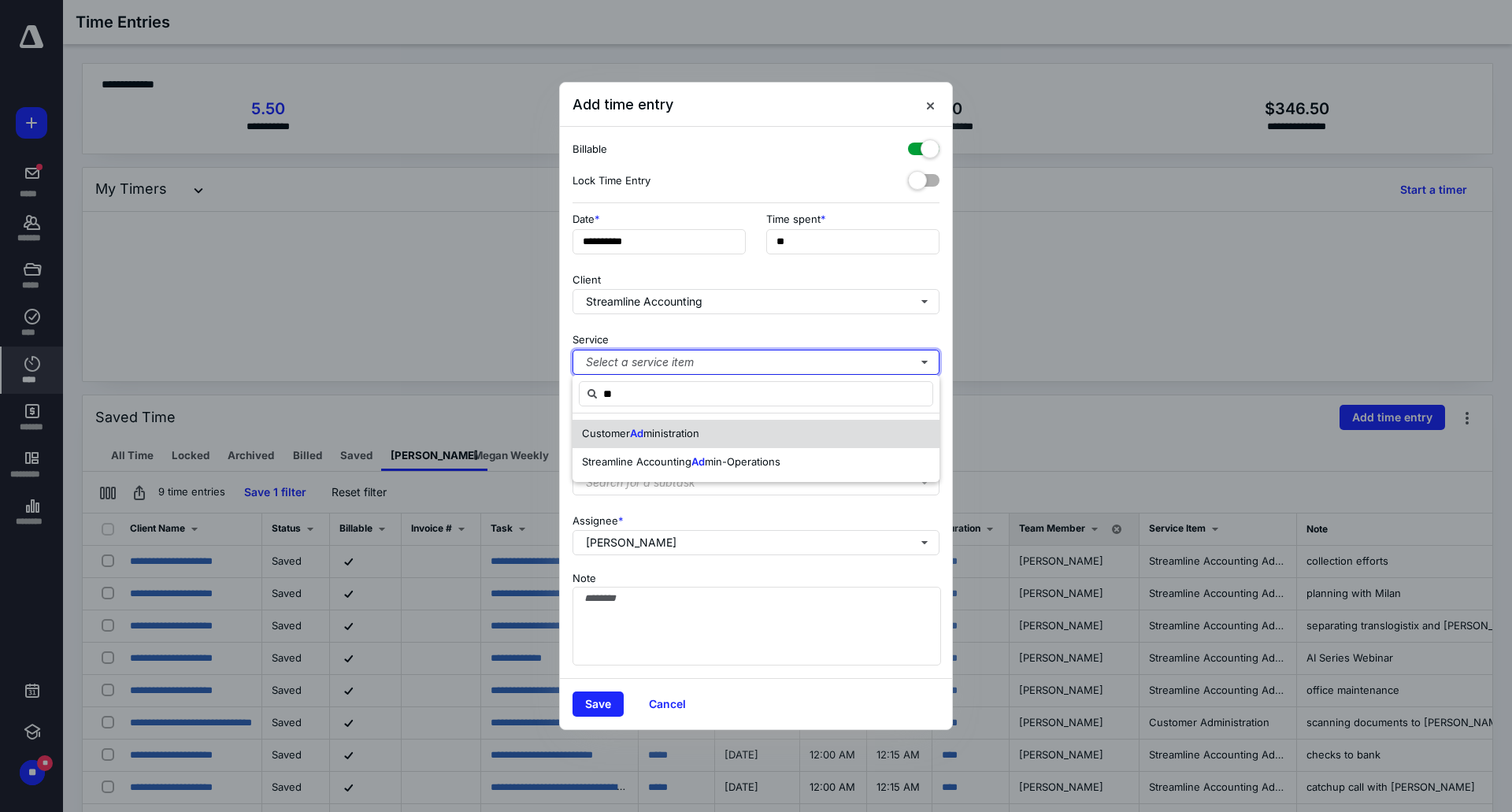 type 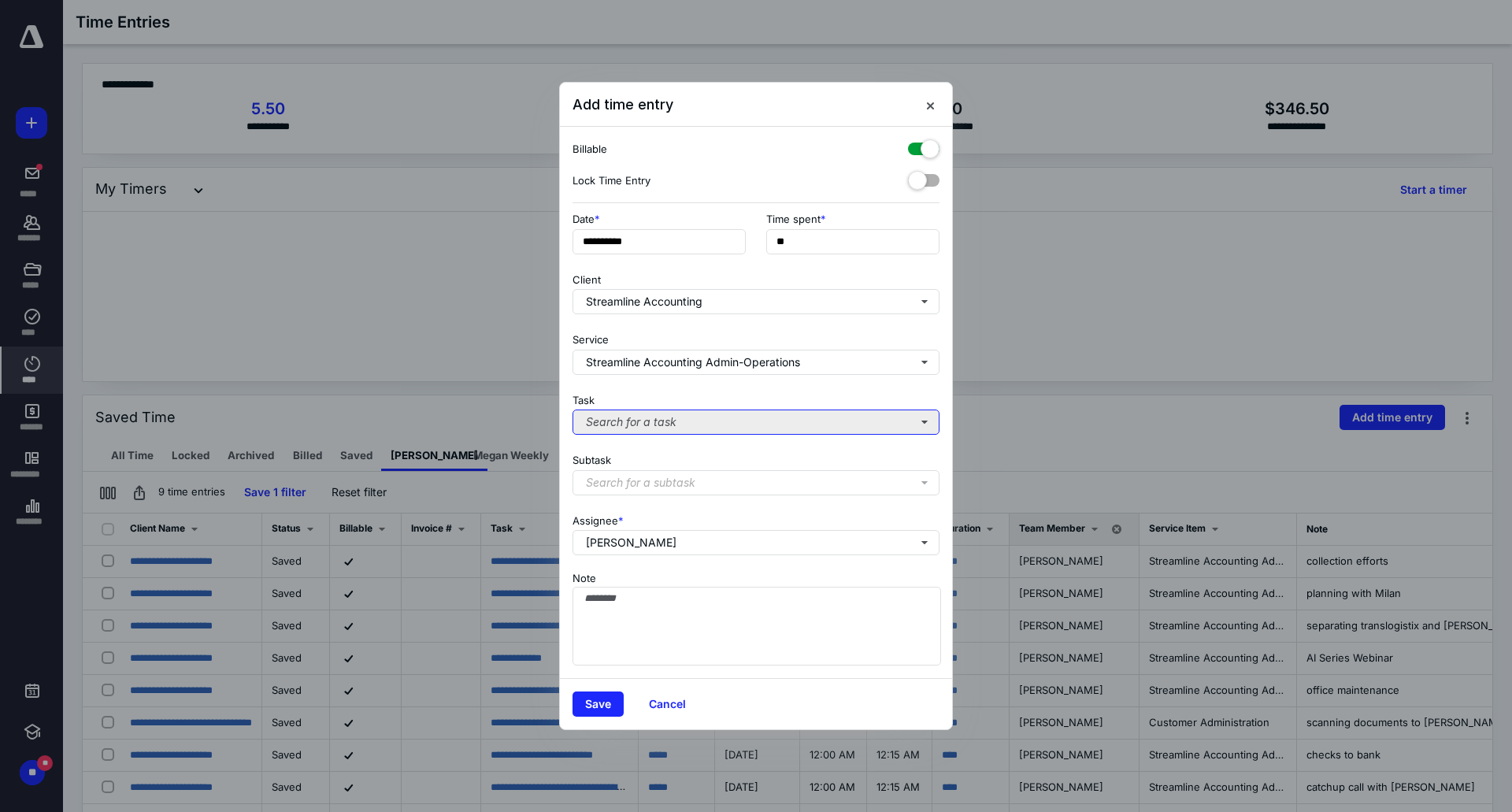 click on "Search for a task" at bounding box center (756, 422) 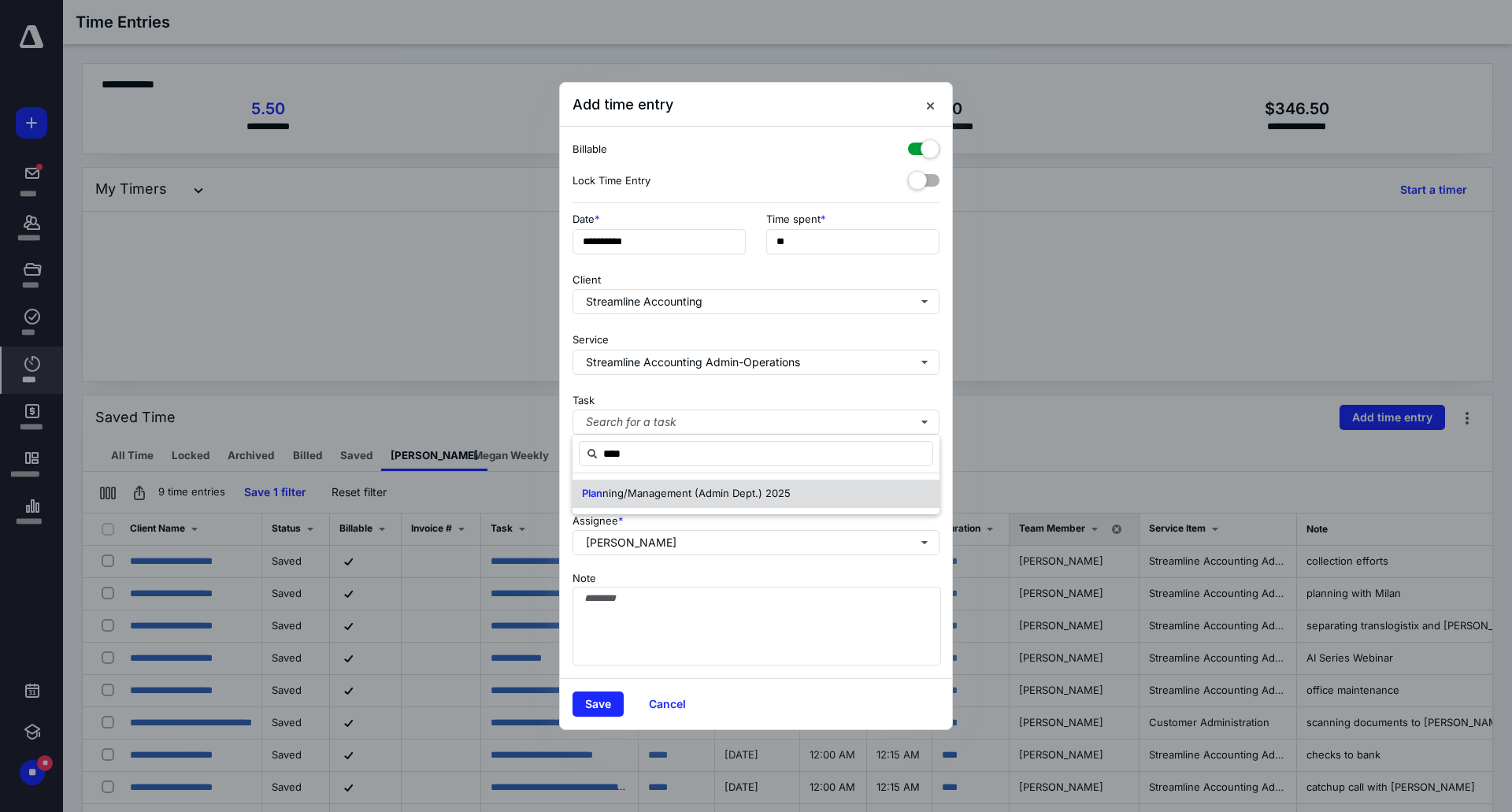 click on "ning/Management (Admin Dept.) 2025" at bounding box center (696, 493) 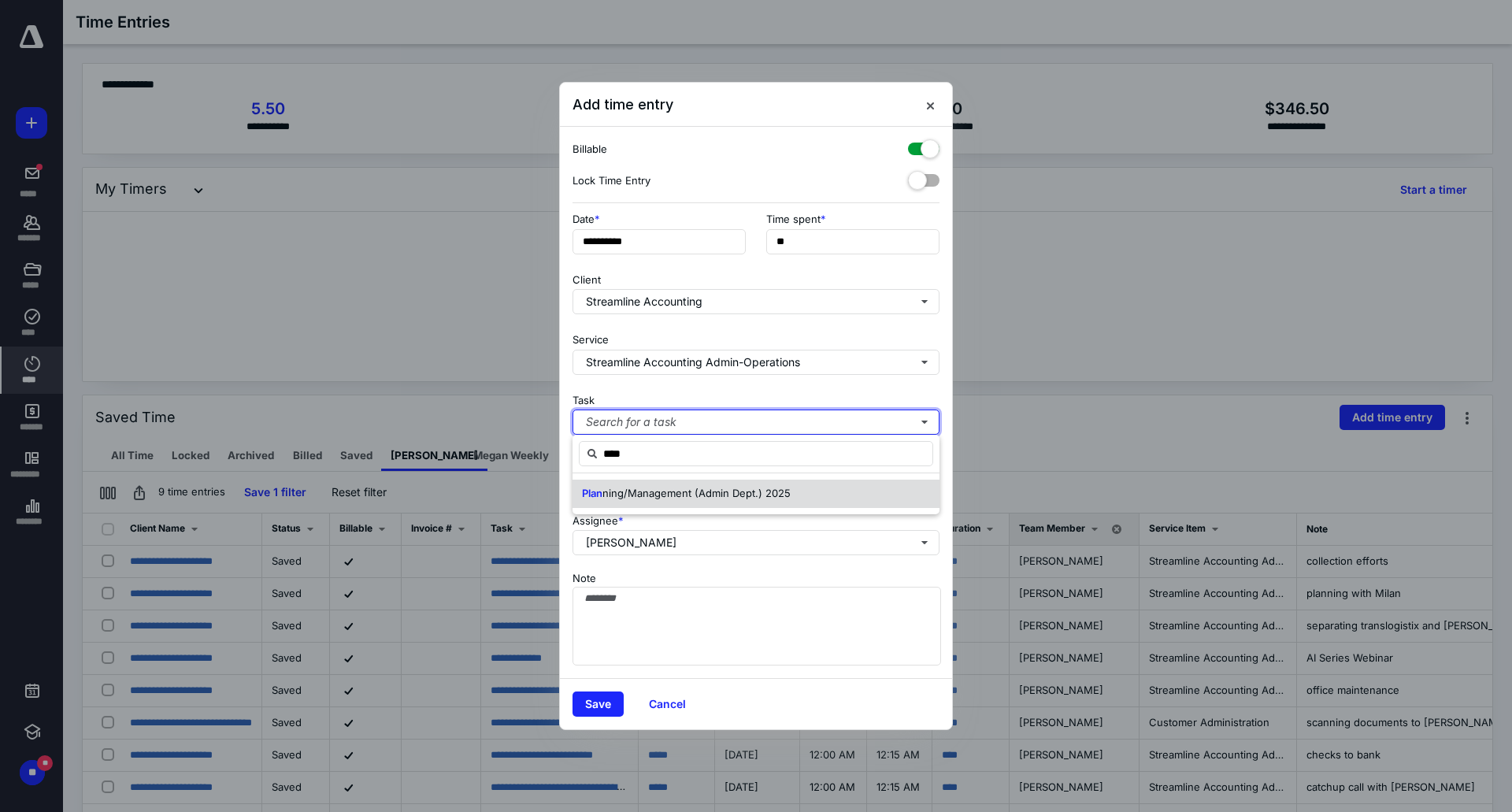 type 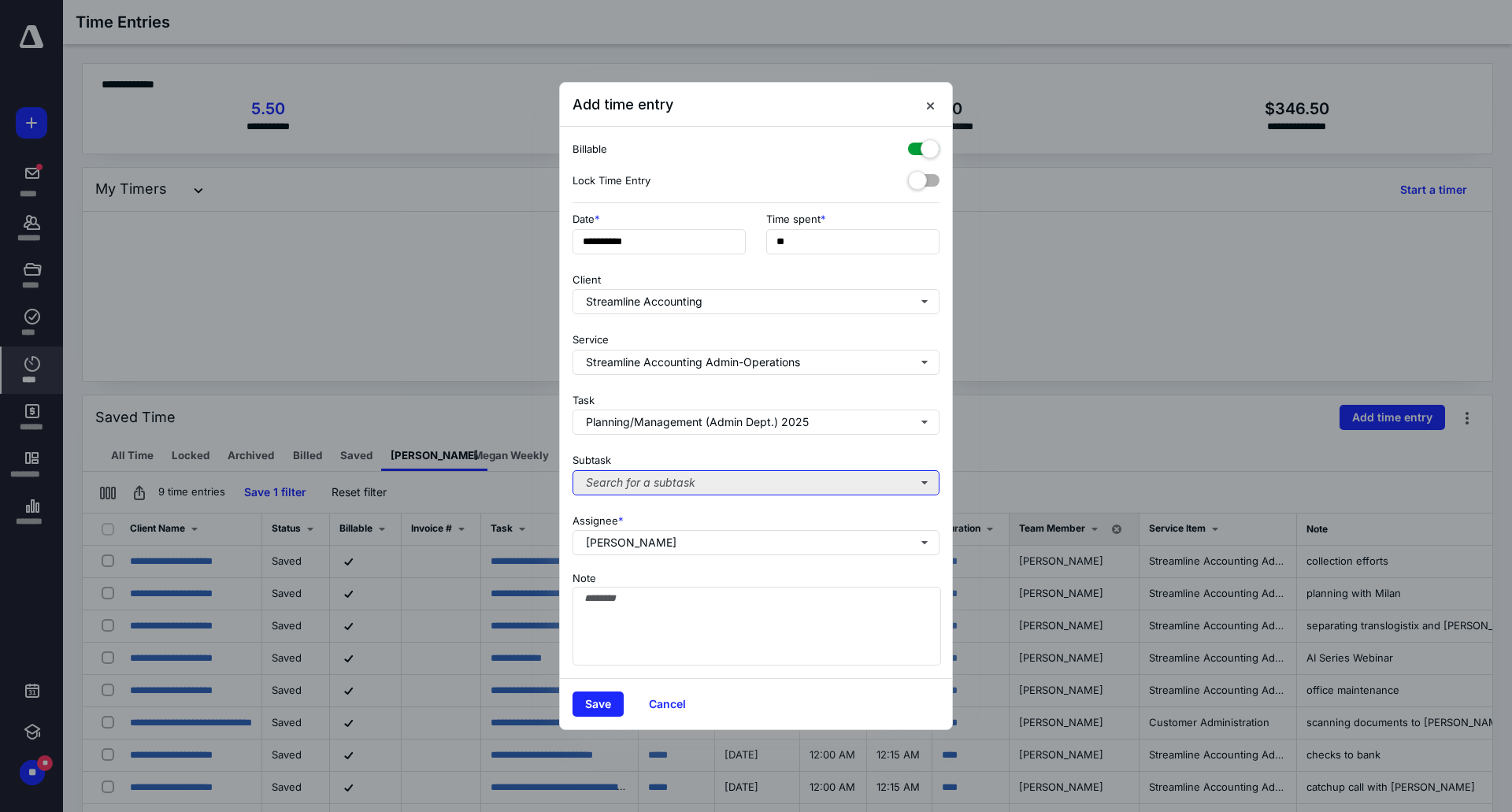 click on "Search for a subtask" at bounding box center (756, 483) 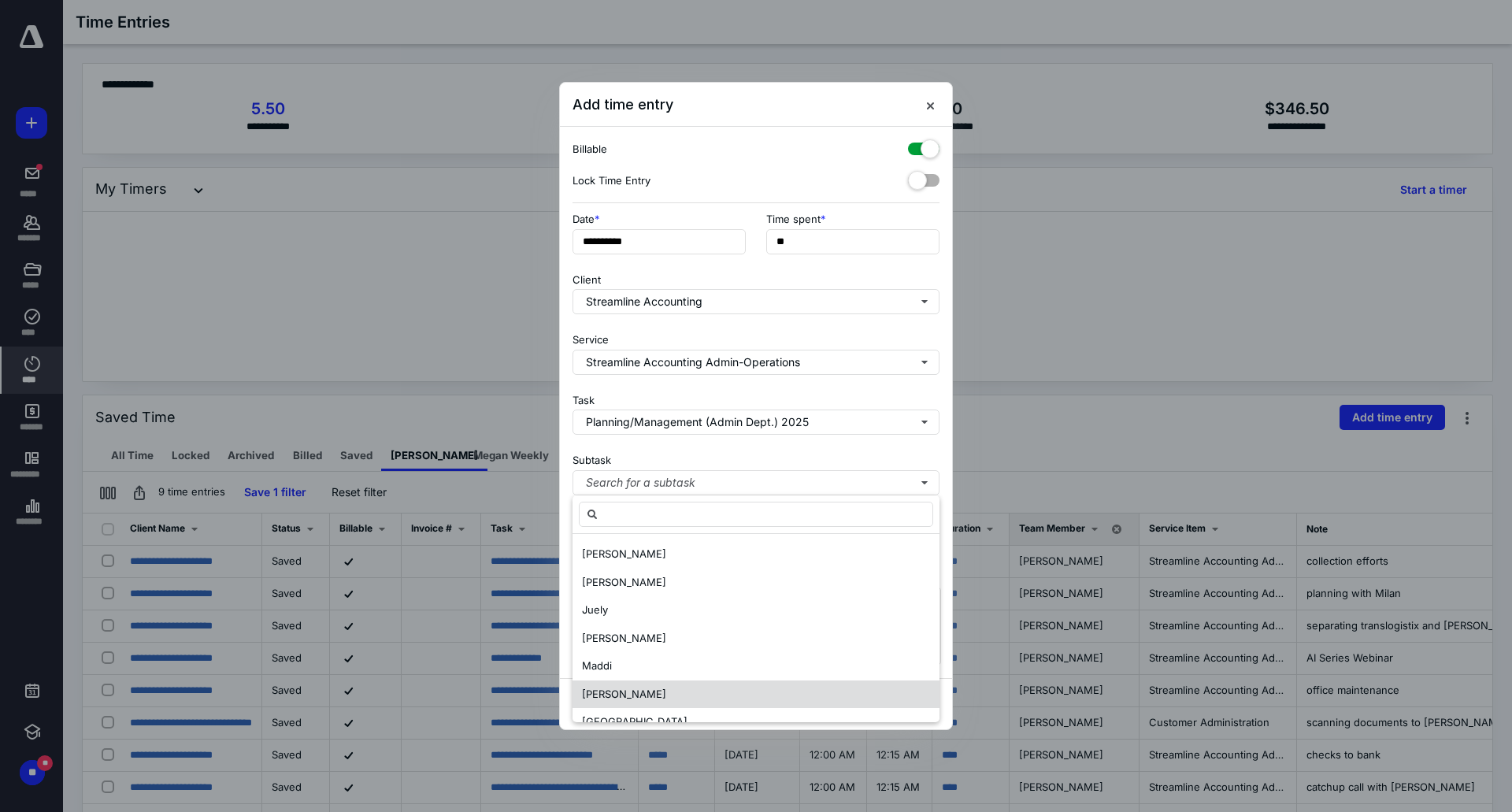 click on "[PERSON_NAME]" at bounding box center [756, 695] 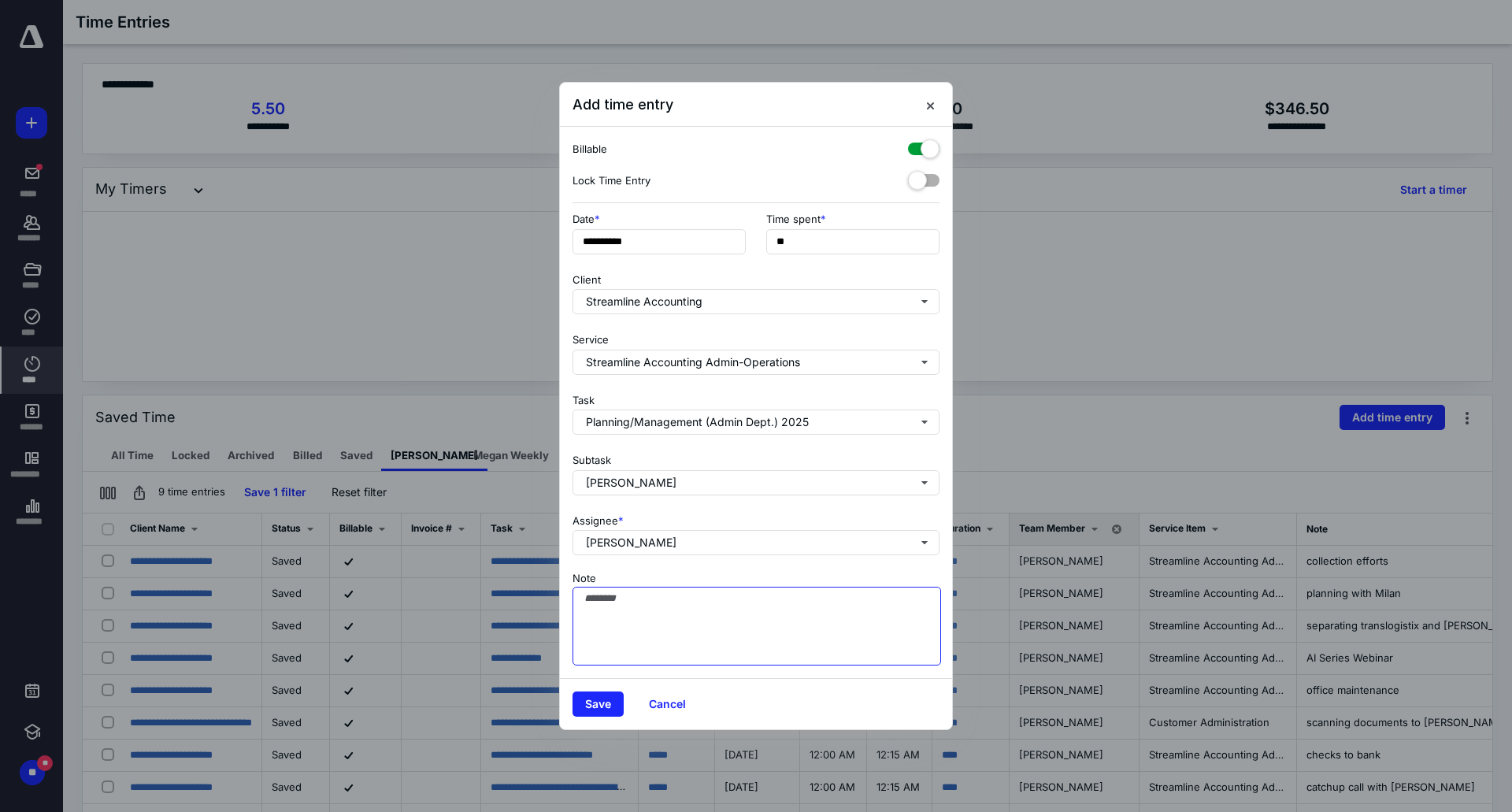 drag, startPoint x: 680, startPoint y: 664, endPoint x: 691, endPoint y: 643, distance: 23.706539 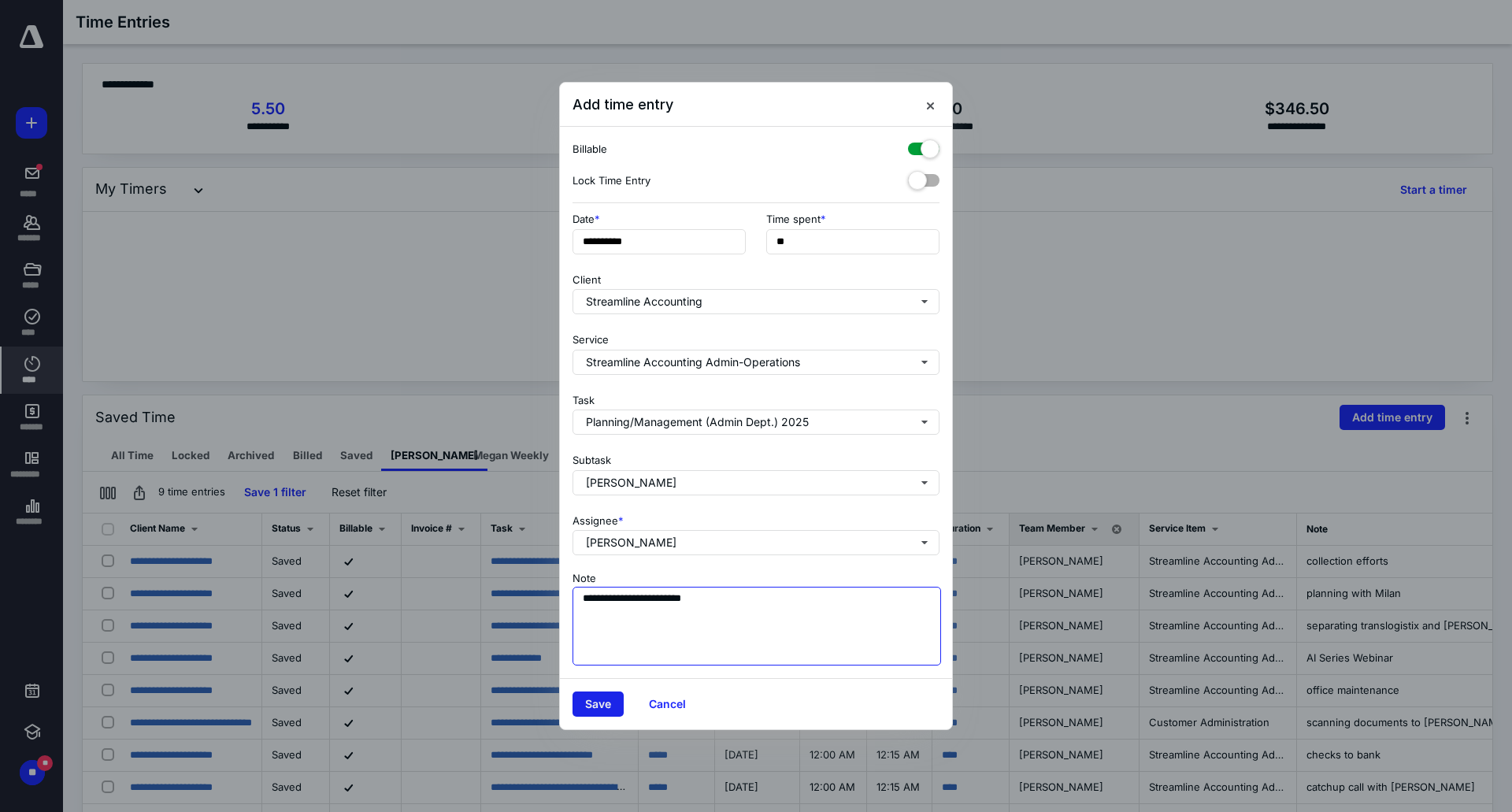 type on "**********" 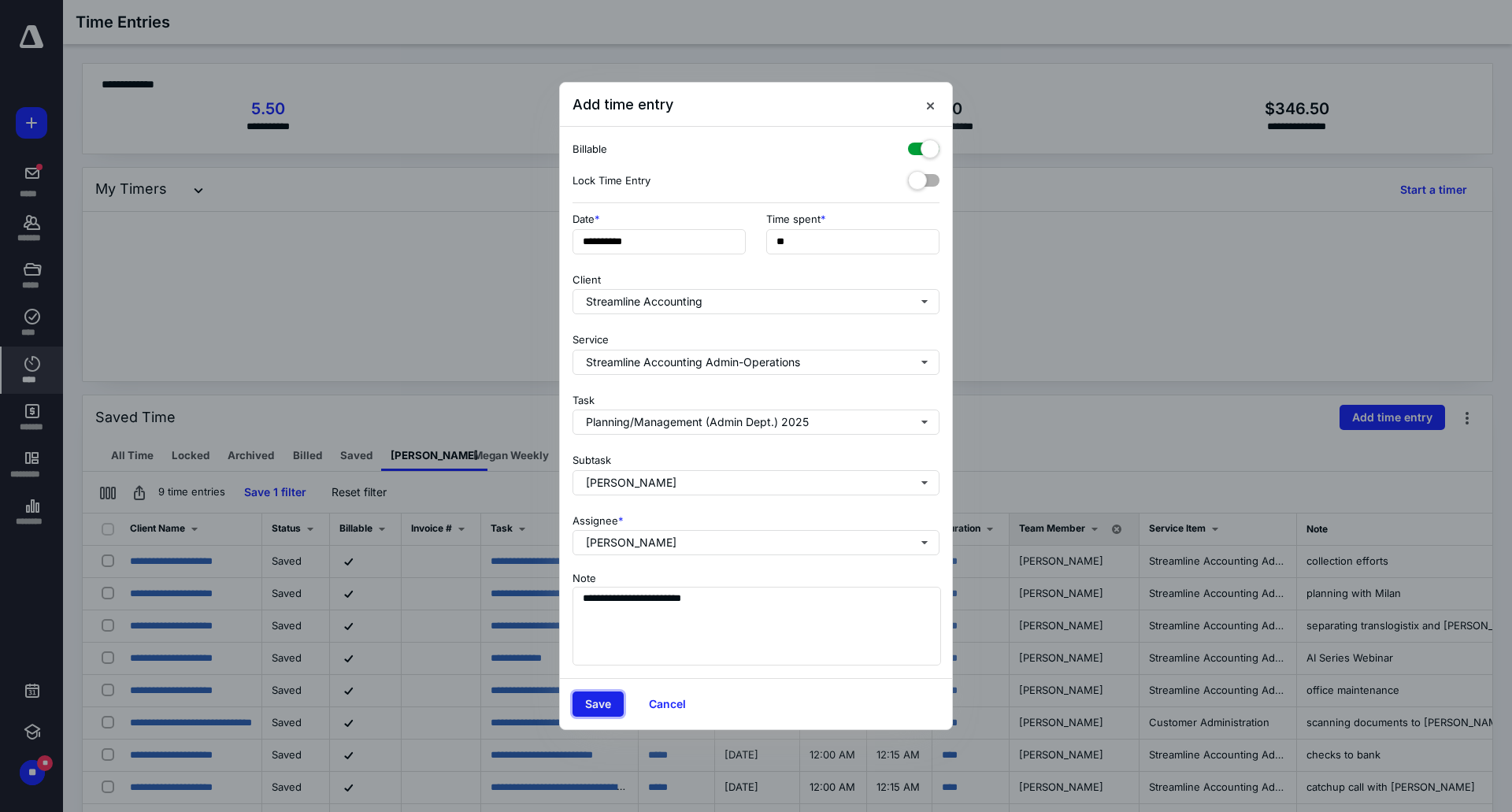 click on "Save" at bounding box center [598, 704] 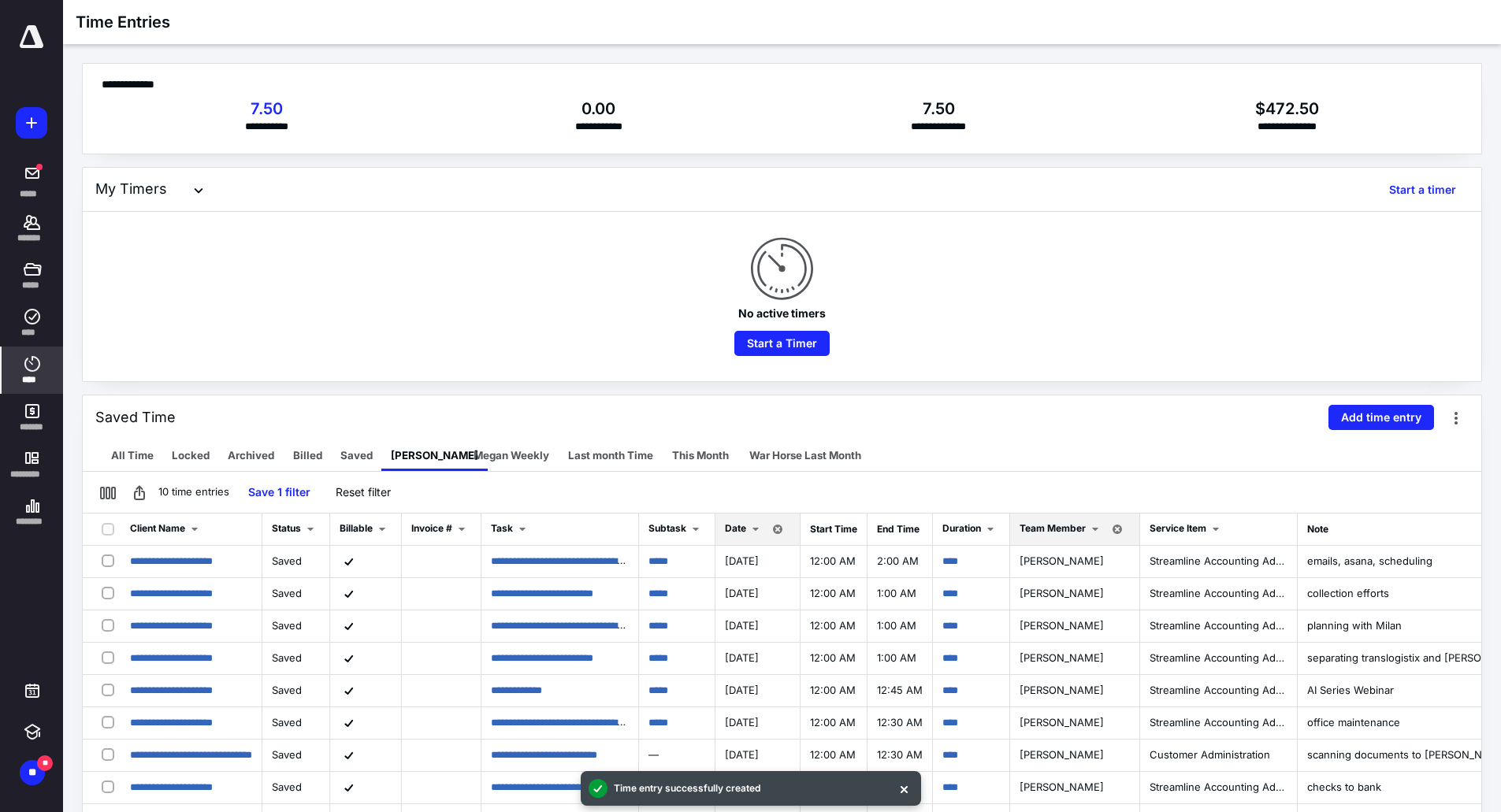 scroll, scrollTop: 79, scrollLeft: 0, axis: vertical 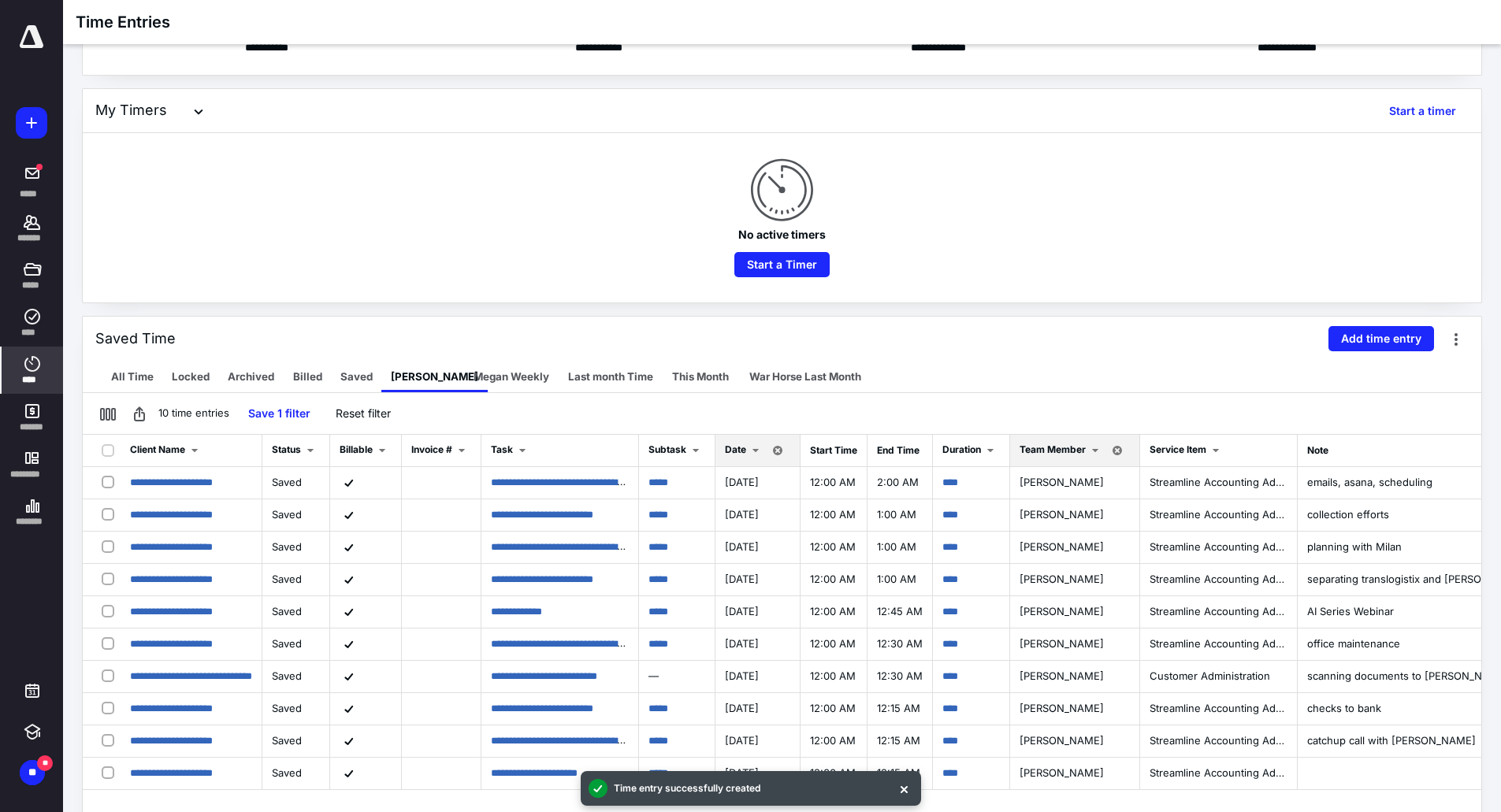 drag, startPoint x: 1087, startPoint y: 450, endPoint x: 1076, endPoint y: 462, distance: 16.27882 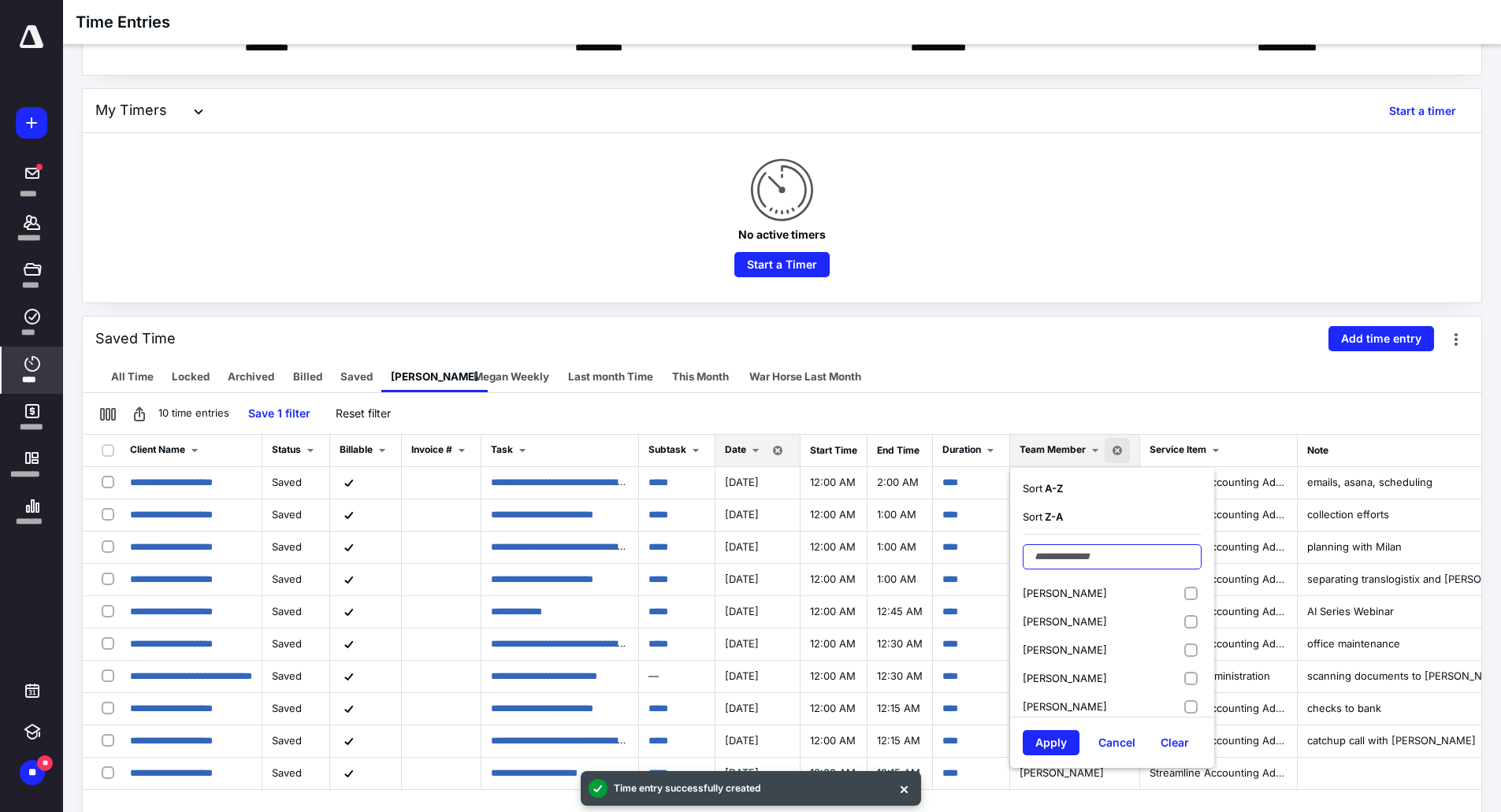 click at bounding box center (1112, 557) 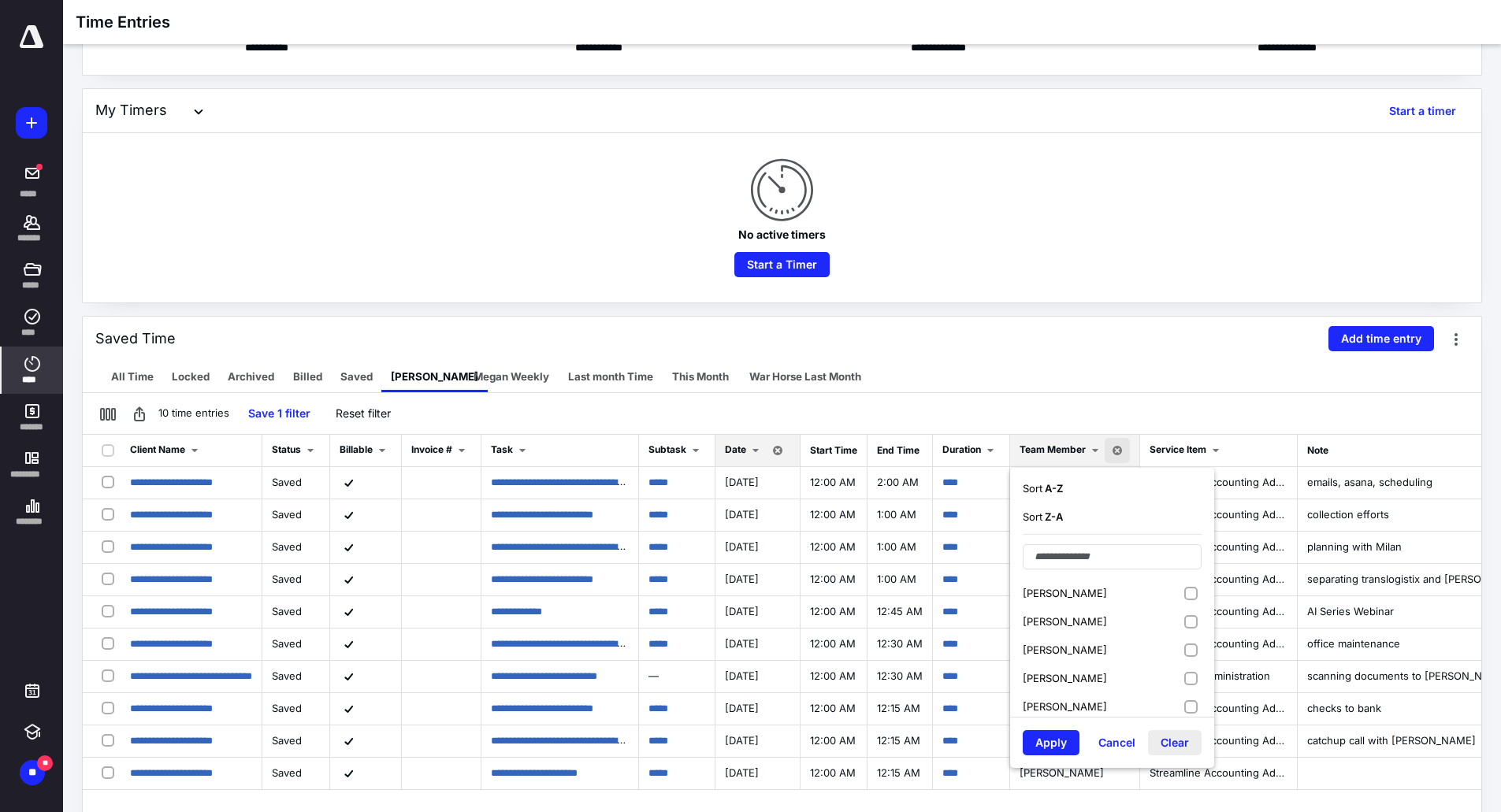 drag, startPoint x: 1184, startPoint y: 736, endPoint x: 1183, endPoint y: 647, distance: 89.00562 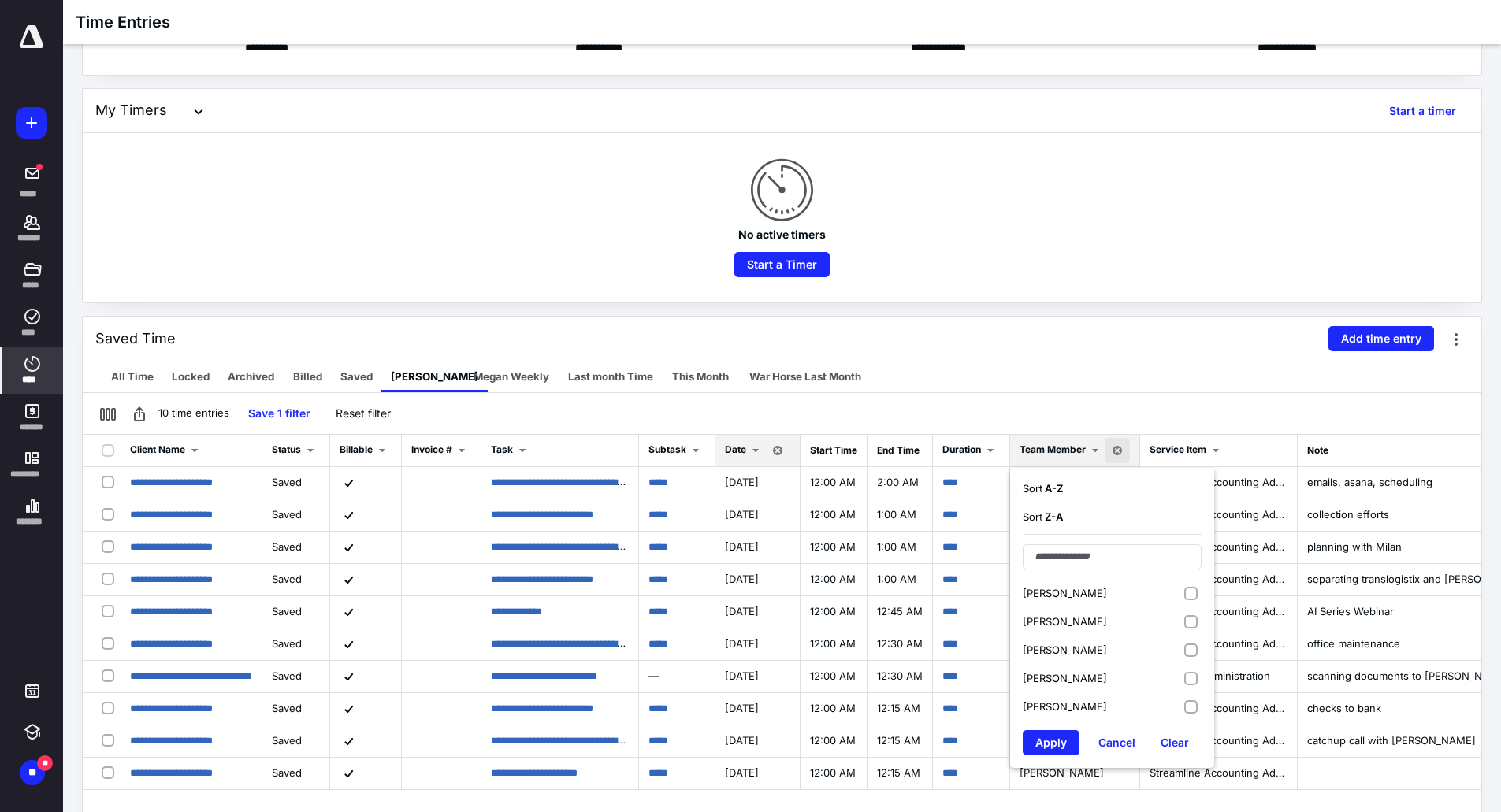 click on "Clear" at bounding box center (1175, 743) 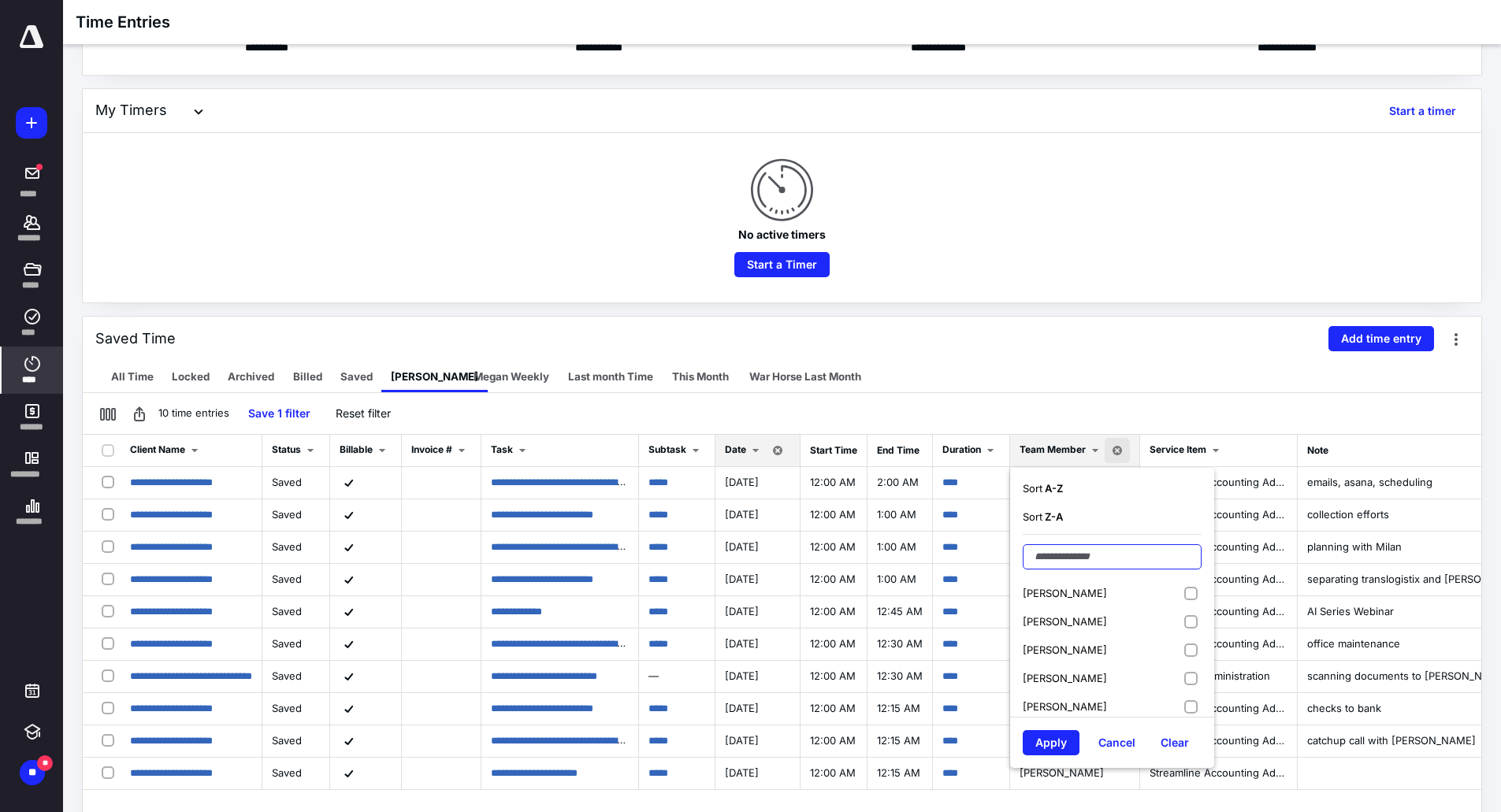 click at bounding box center (1112, 557) 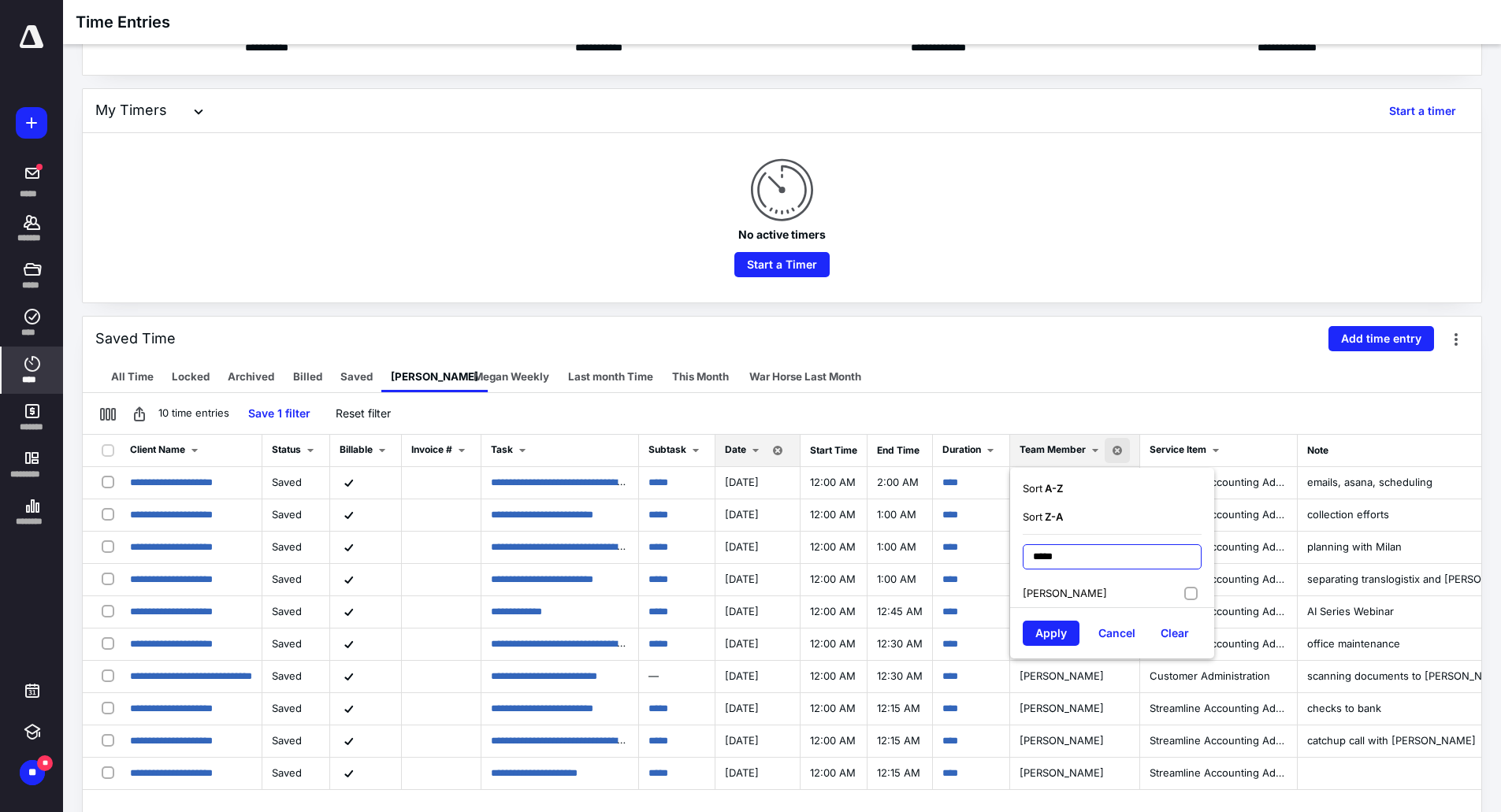 type on "*****" 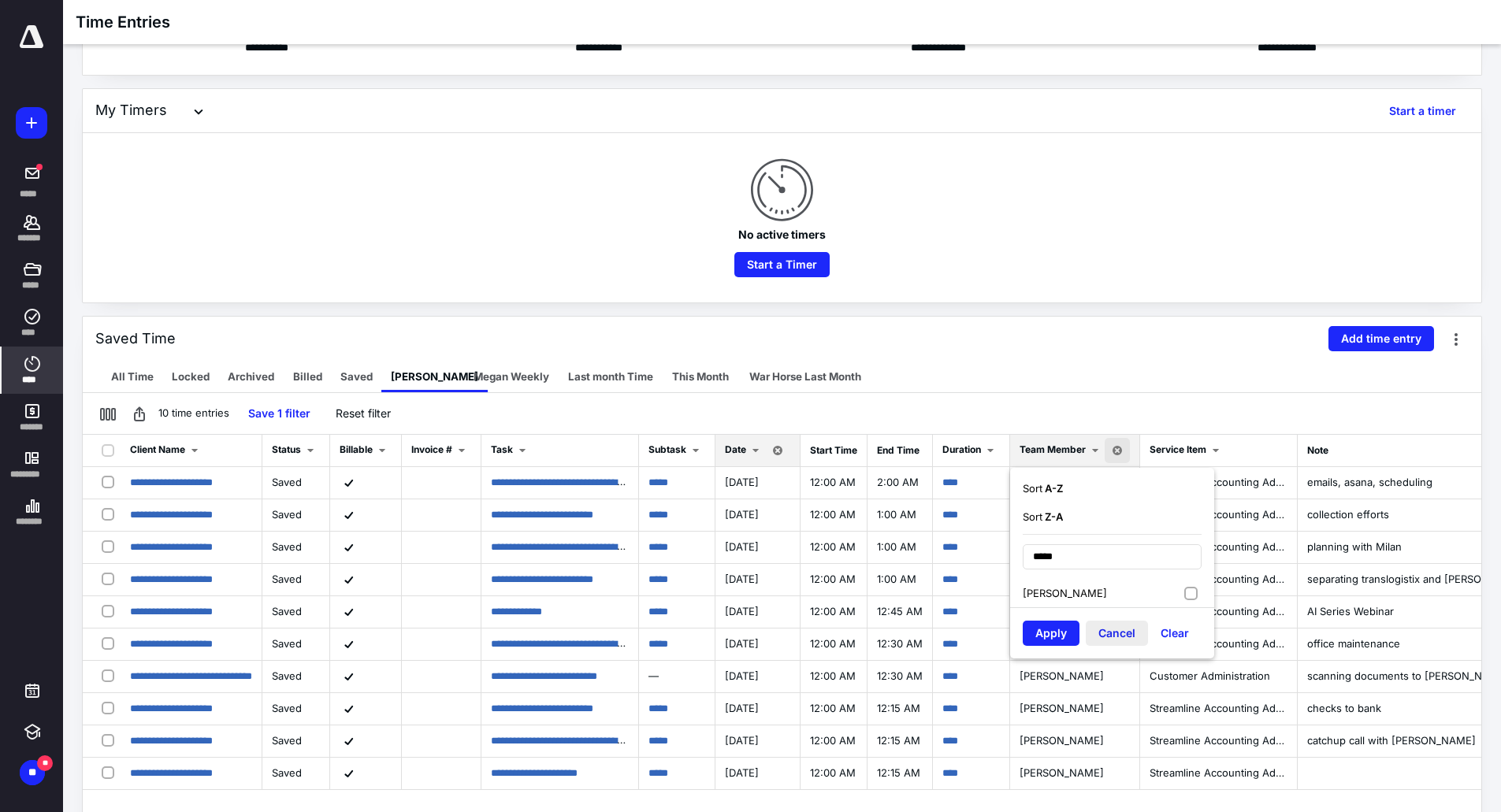 drag, startPoint x: 1207, startPoint y: 585, endPoint x: 1112, endPoint y: 627, distance: 103.87011 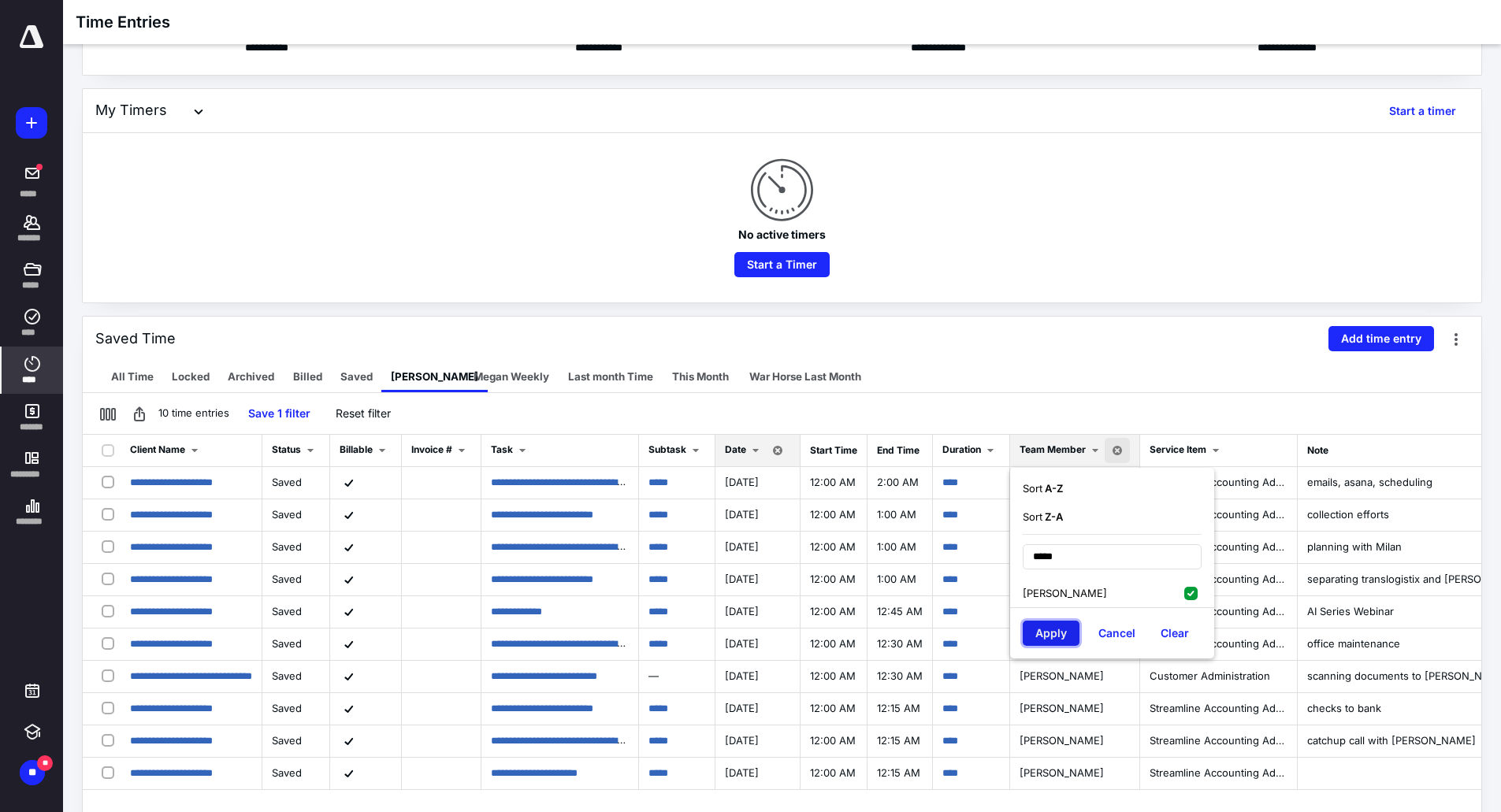 click on "Apply" at bounding box center (1051, 633) 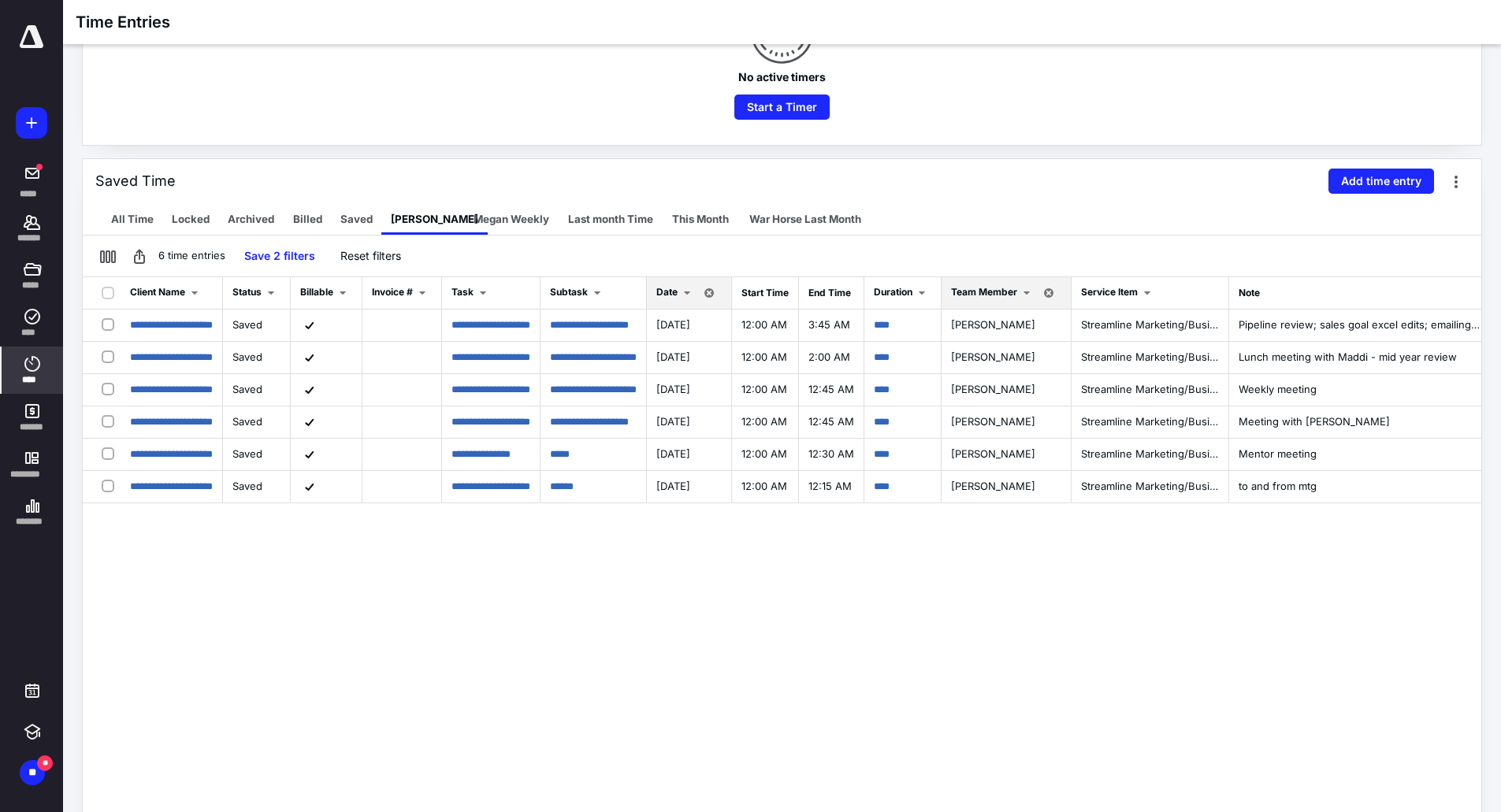 scroll, scrollTop: 315, scrollLeft: 0, axis: vertical 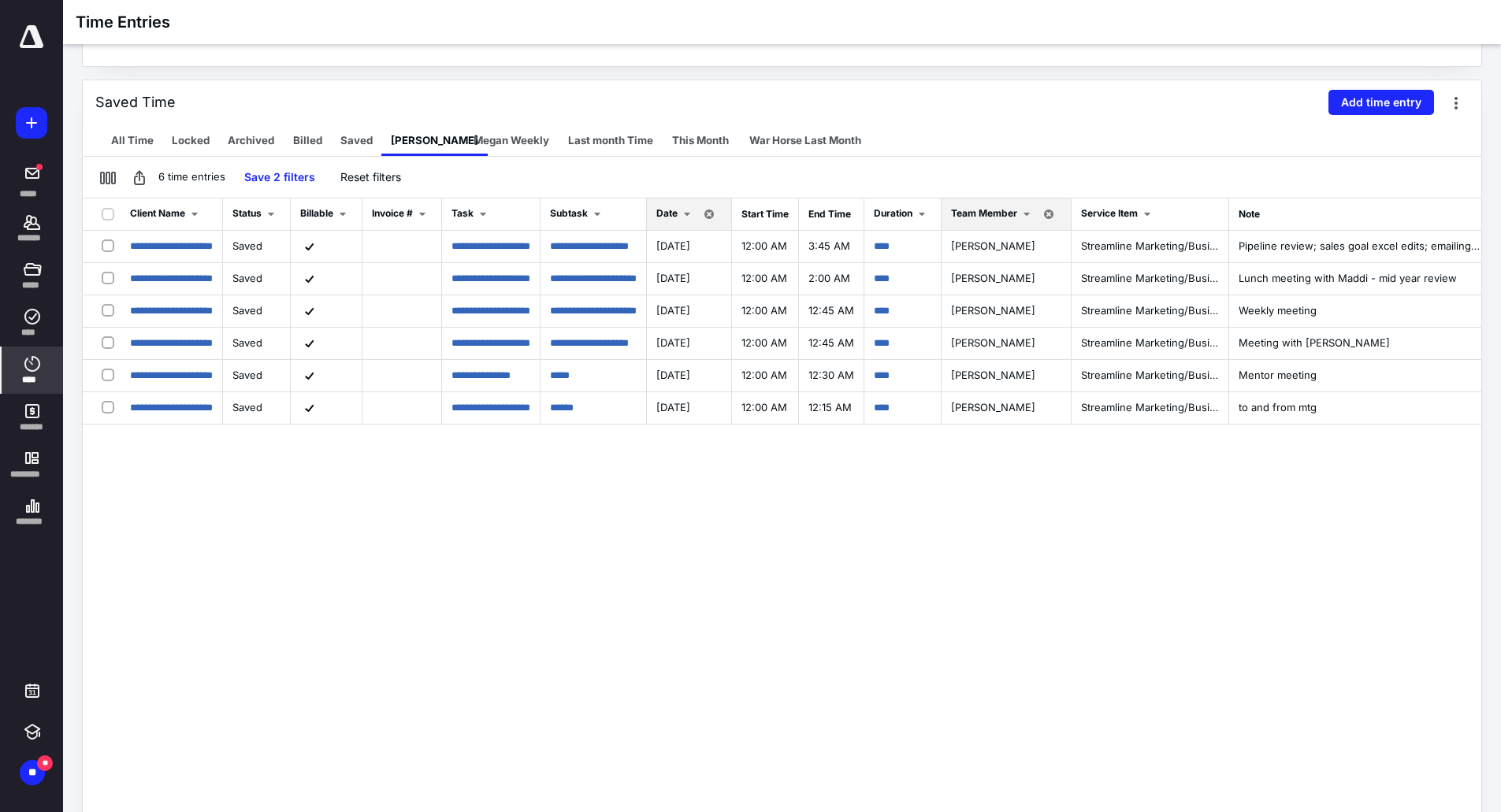 click at bounding box center [1049, 214] 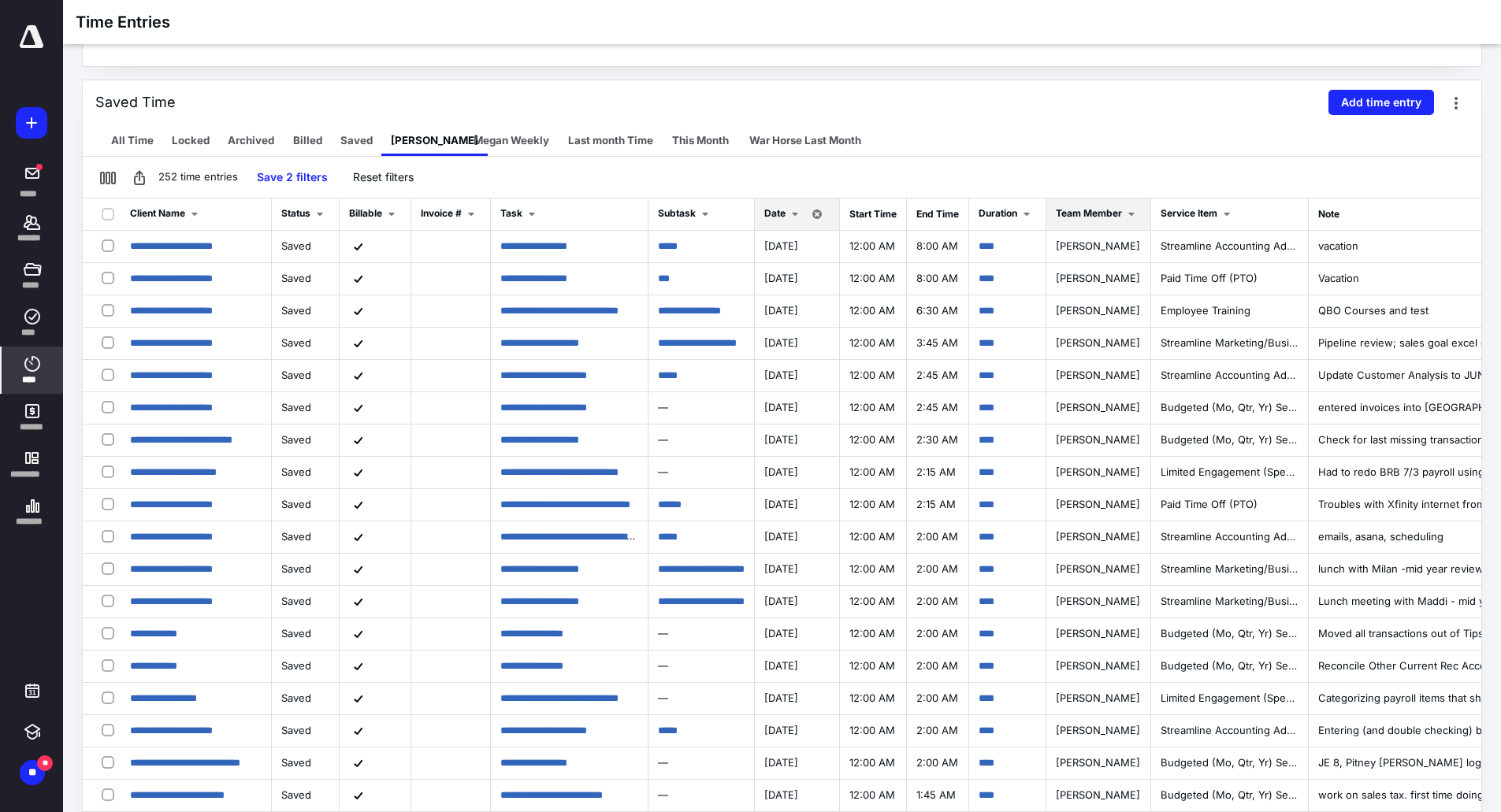 click on "Team Member" at bounding box center (1089, 213) 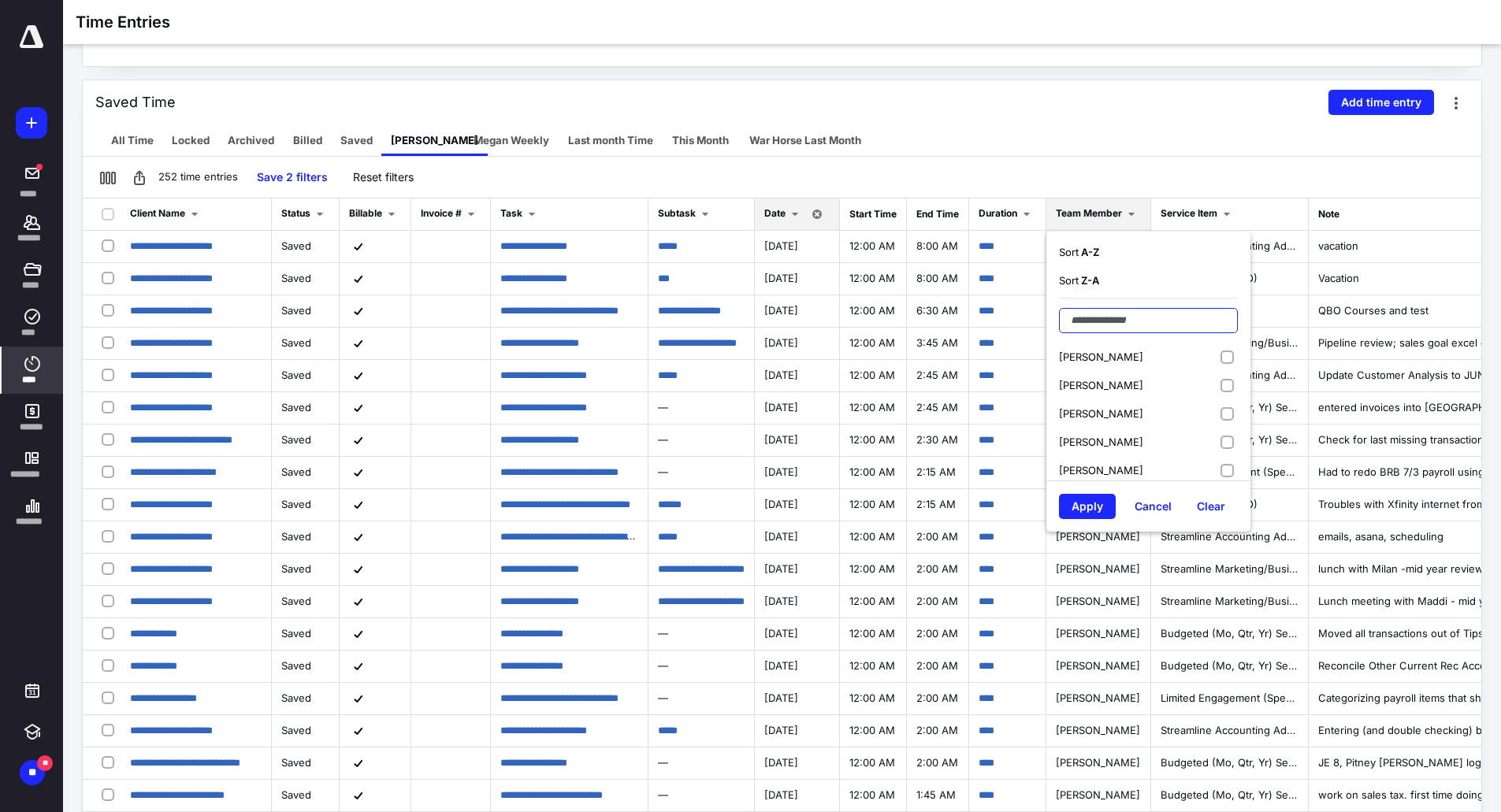 click at bounding box center (1148, 321) 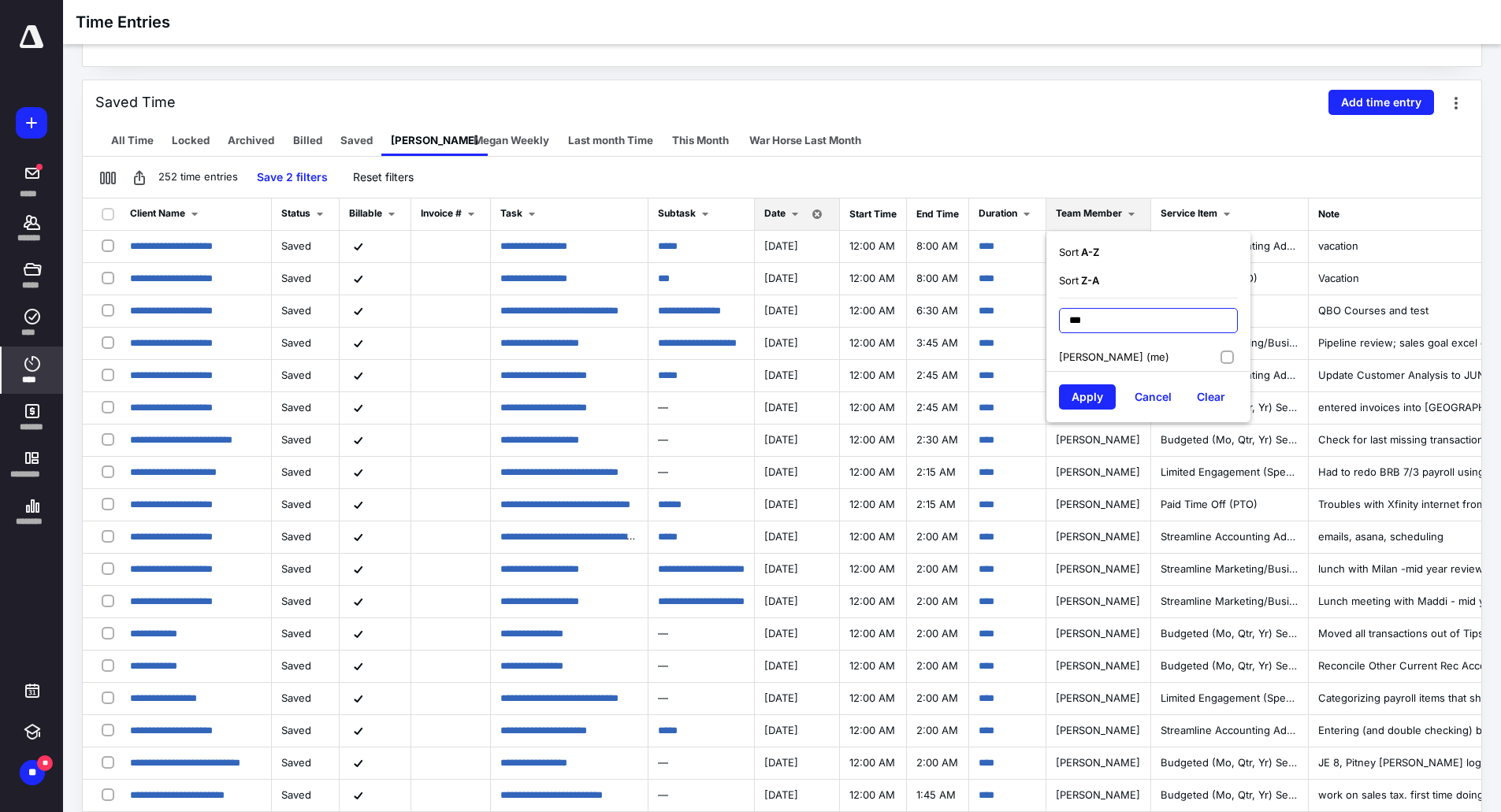 type on "***" 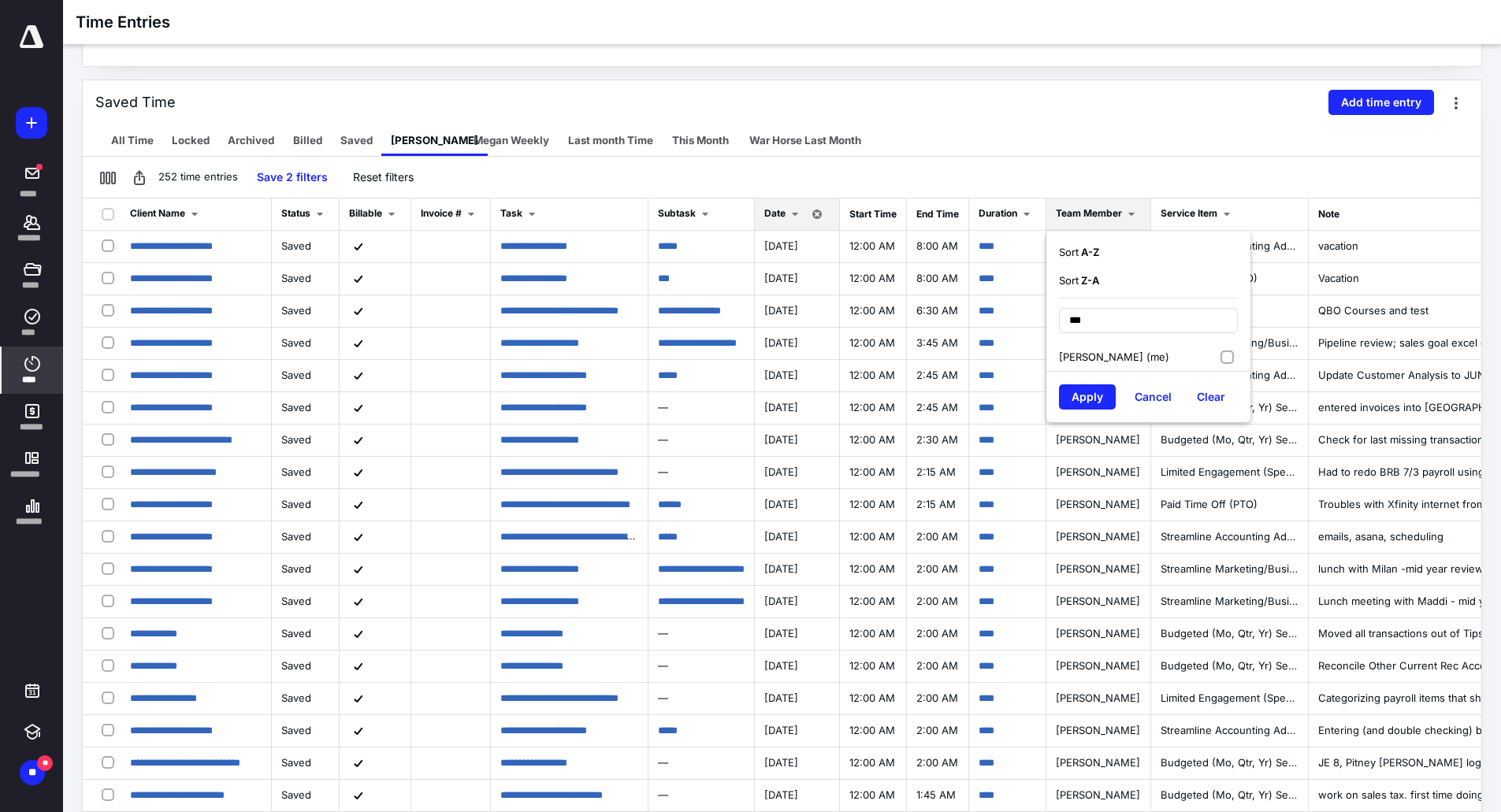 drag, startPoint x: 1250, startPoint y: 358, endPoint x: 1182, endPoint y: 380, distance: 71.47027 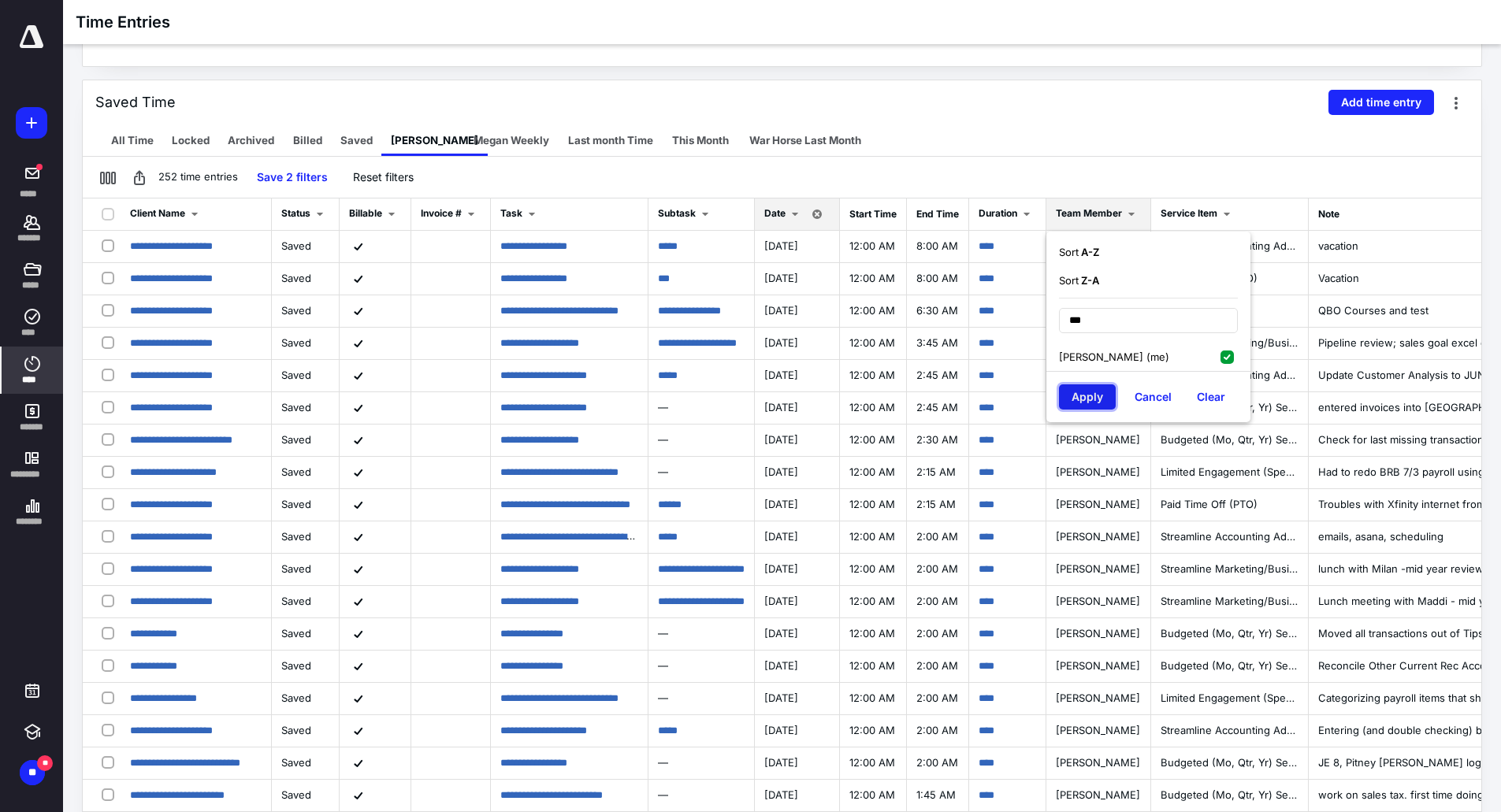 click on "Apply" at bounding box center (1087, 397) 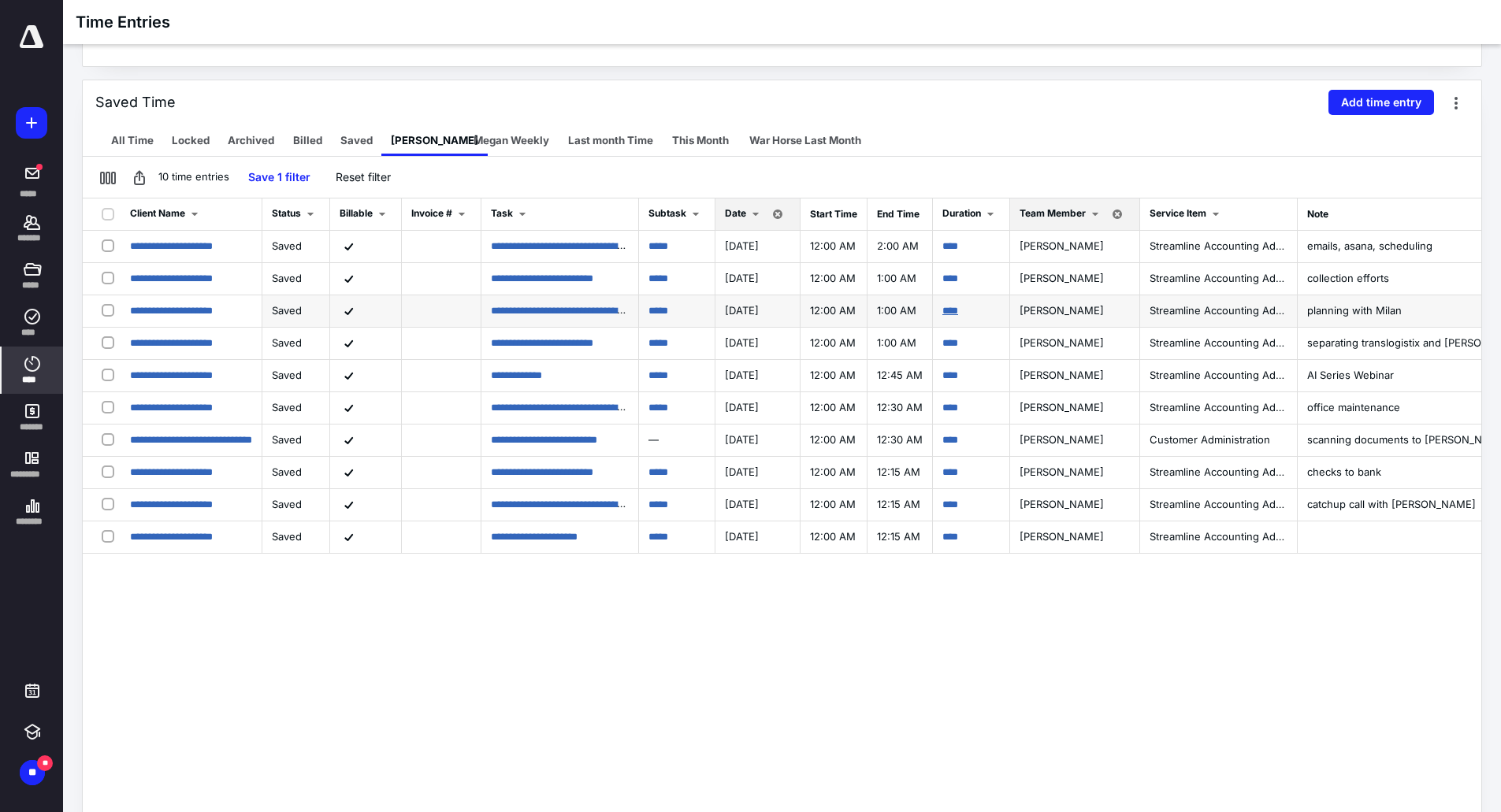 click on "****" at bounding box center [950, 310] 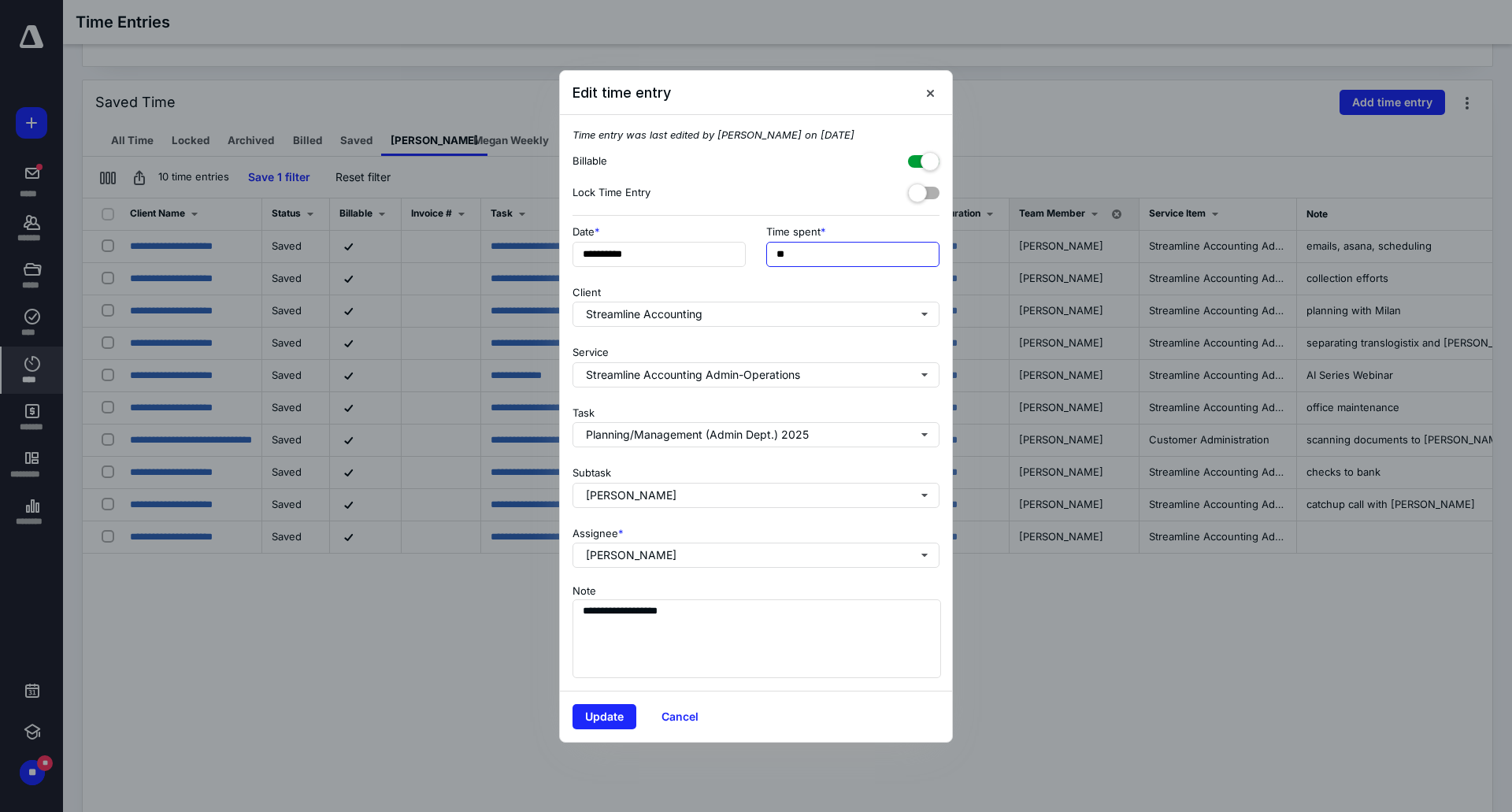 click on "**" at bounding box center (853, 254) 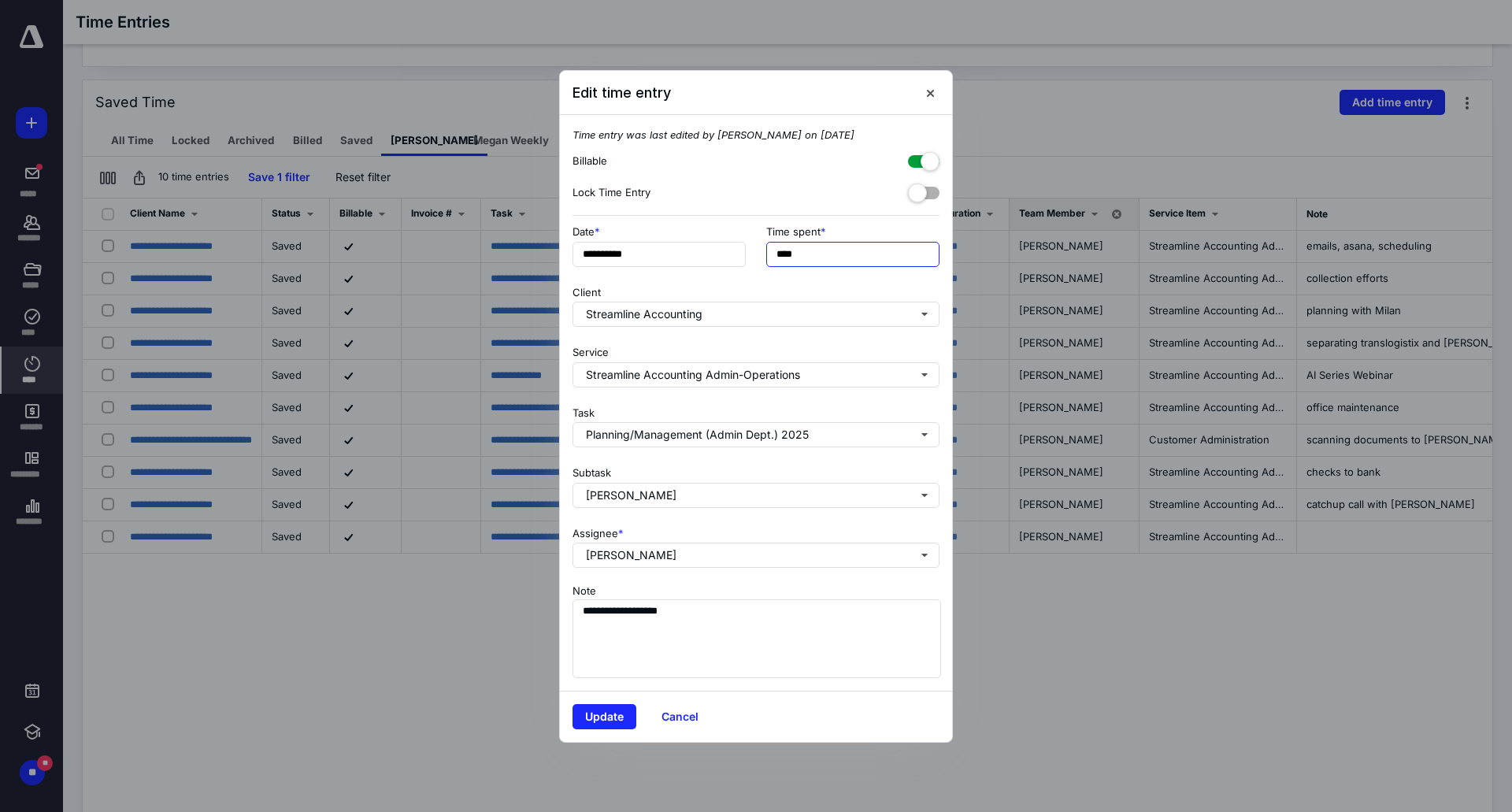 drag, startPoint x: 799, startPoint y: 248, endPoint x: 751, endPoint y: 247, distance: 48.01042 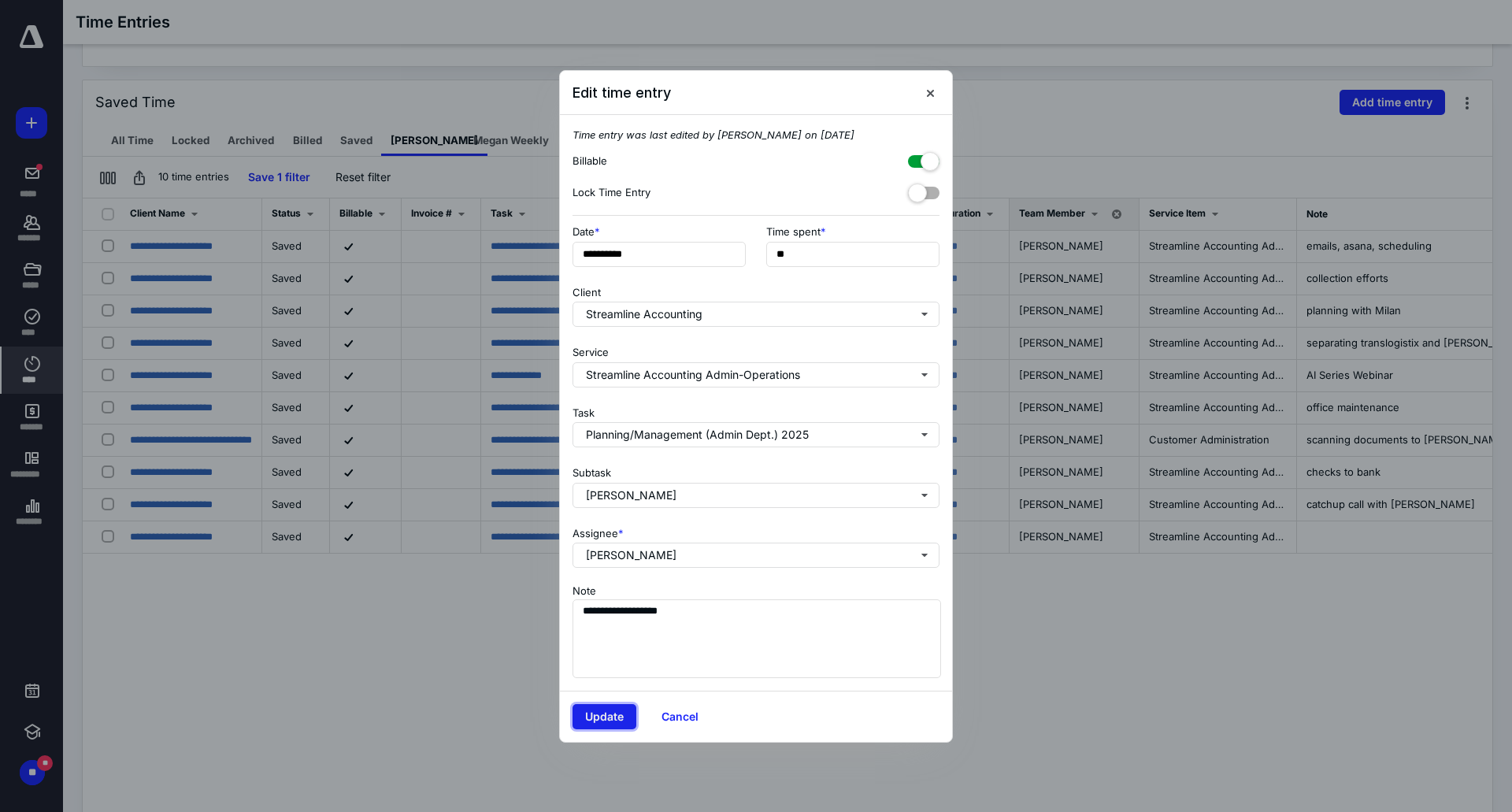 type on "***" 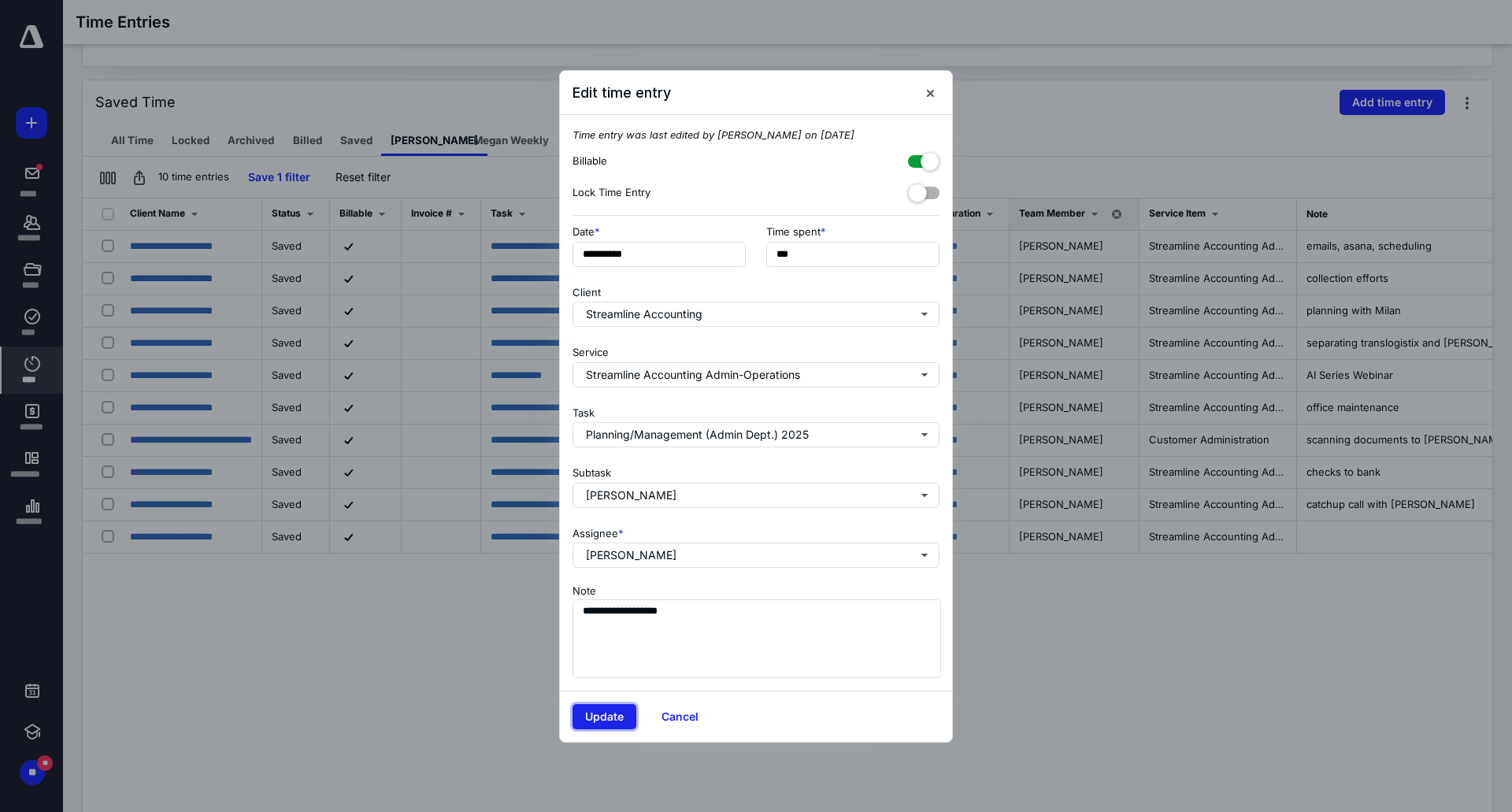 click on "Update" at bounding box center [604, 717] 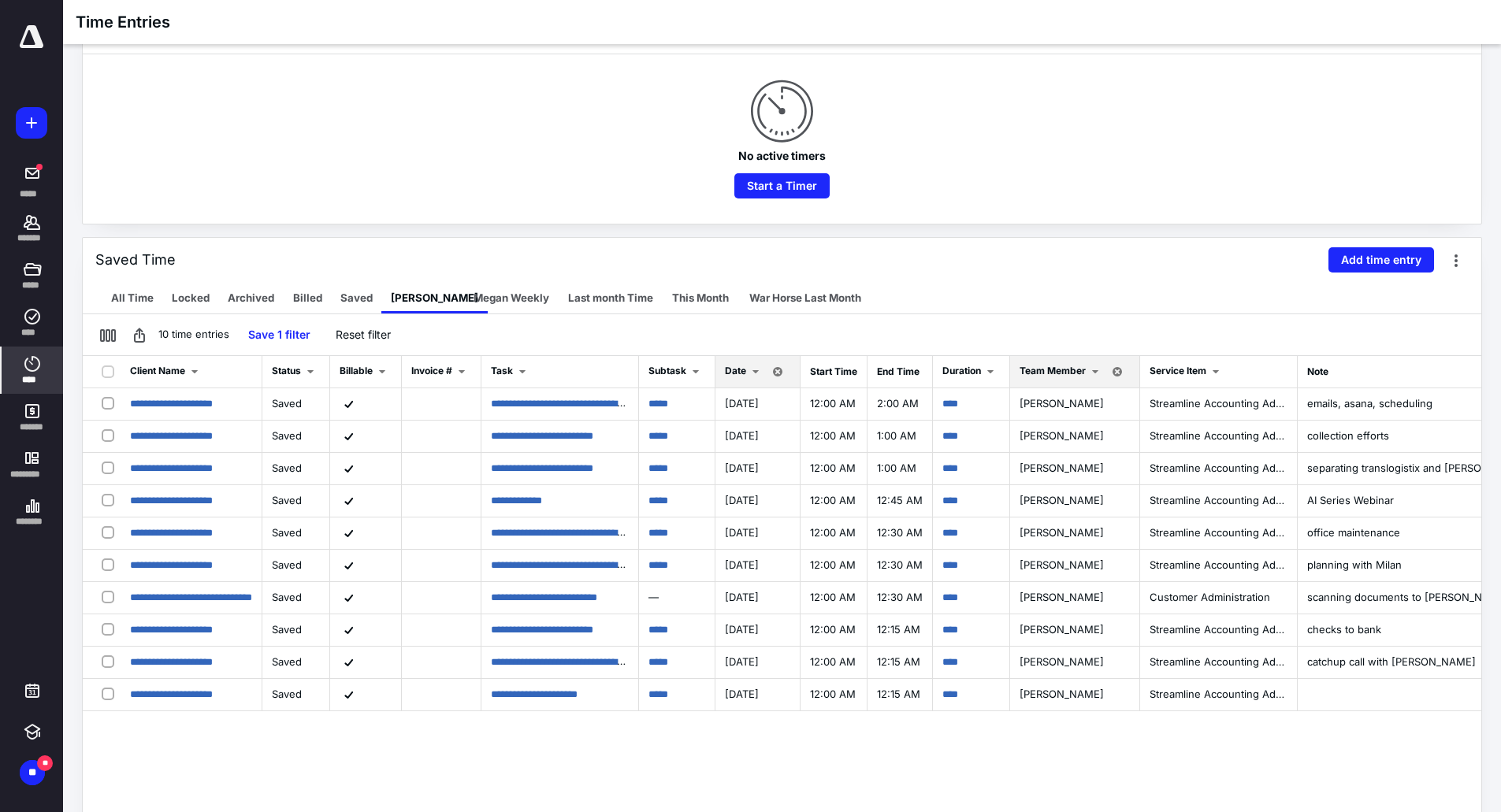 scroll, scrollTop: 0, scrollLeft: 0, axis: both 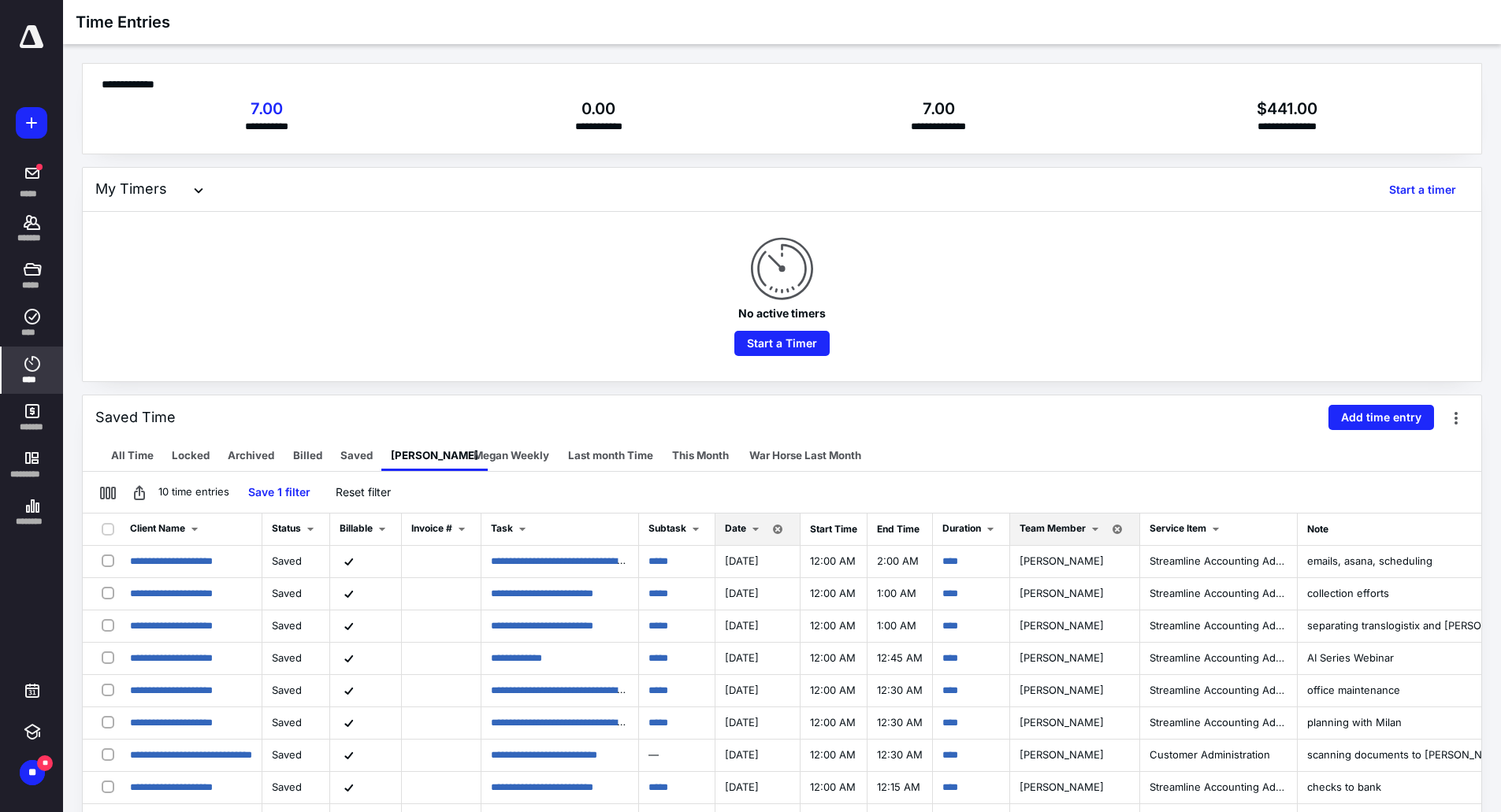 click on "Team Member" at bounding box center [1053, 528] 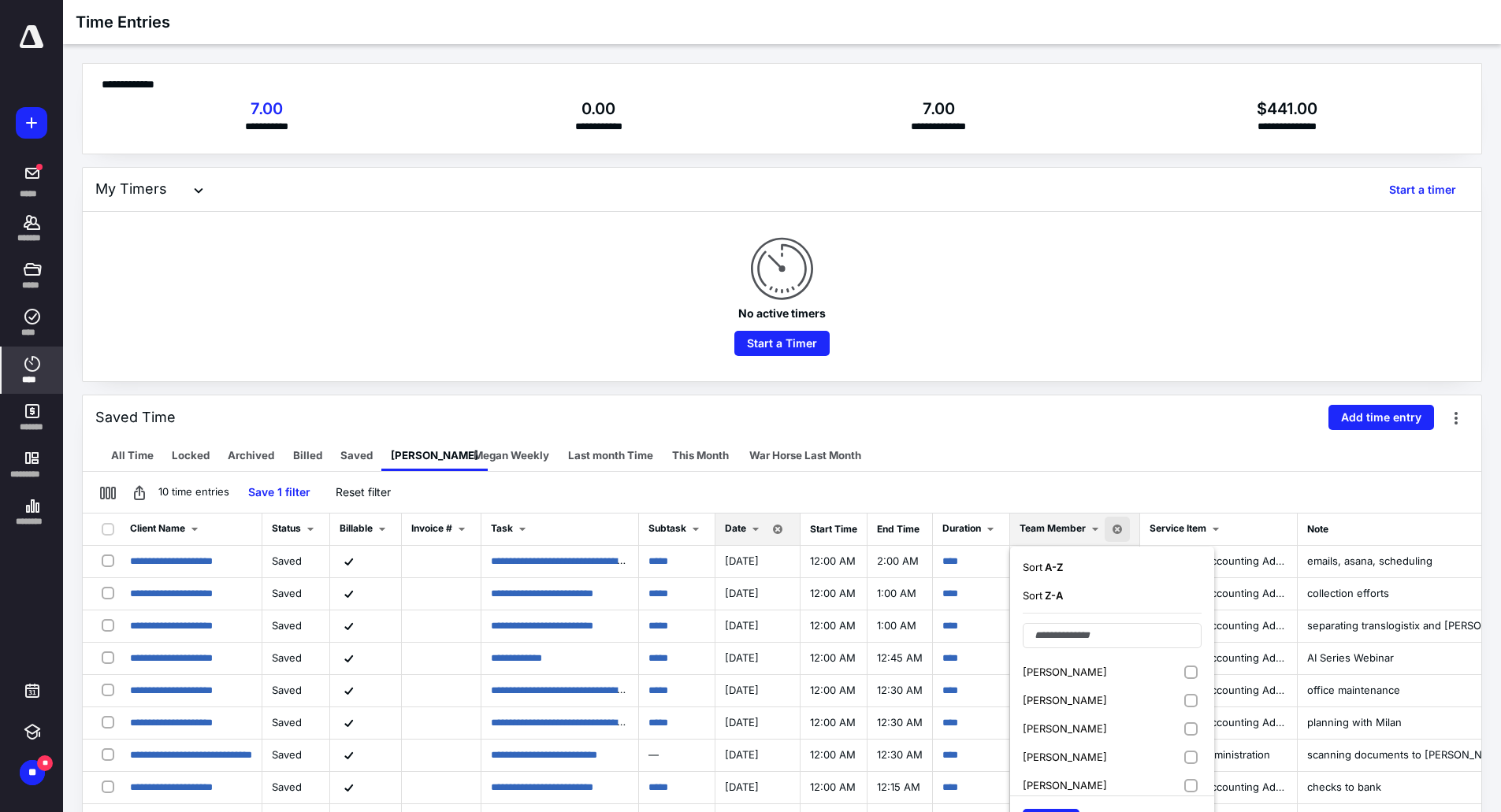 click at bounding box center [756, 529] 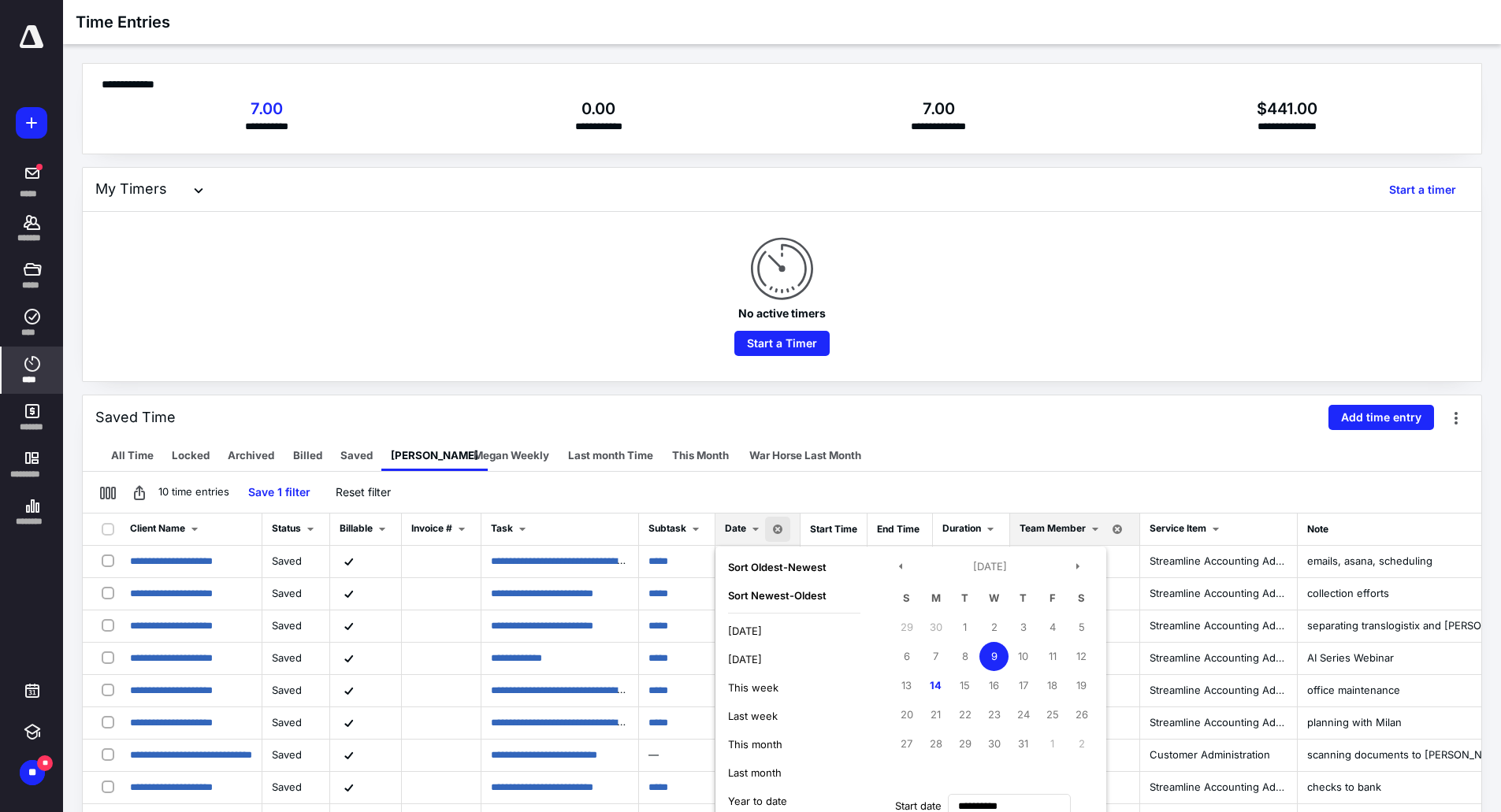 scroll, scrollTop: 79, scrollLeft: 0, axis: vertical 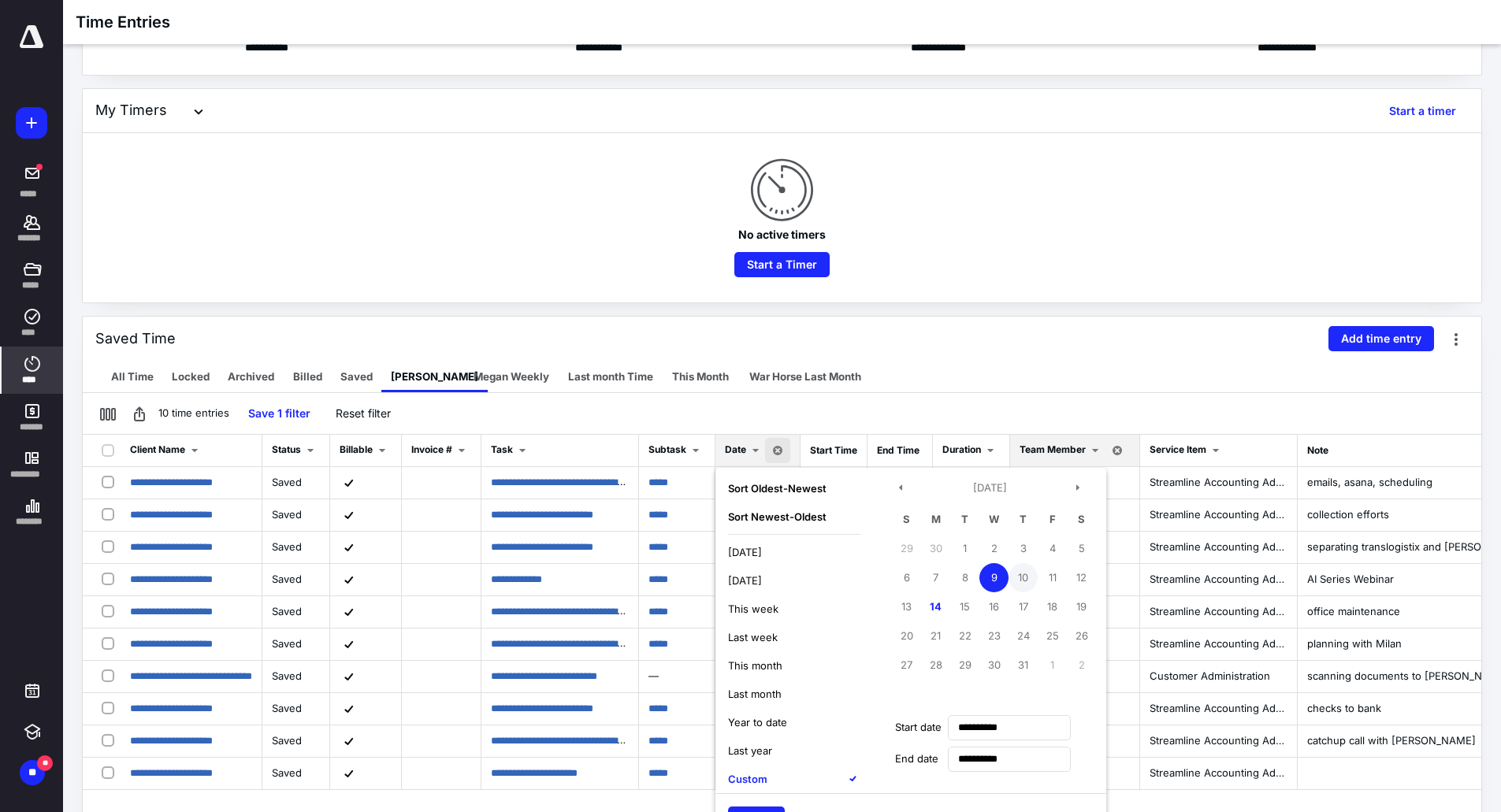 click on "10" at bounding box center (1023, 577) 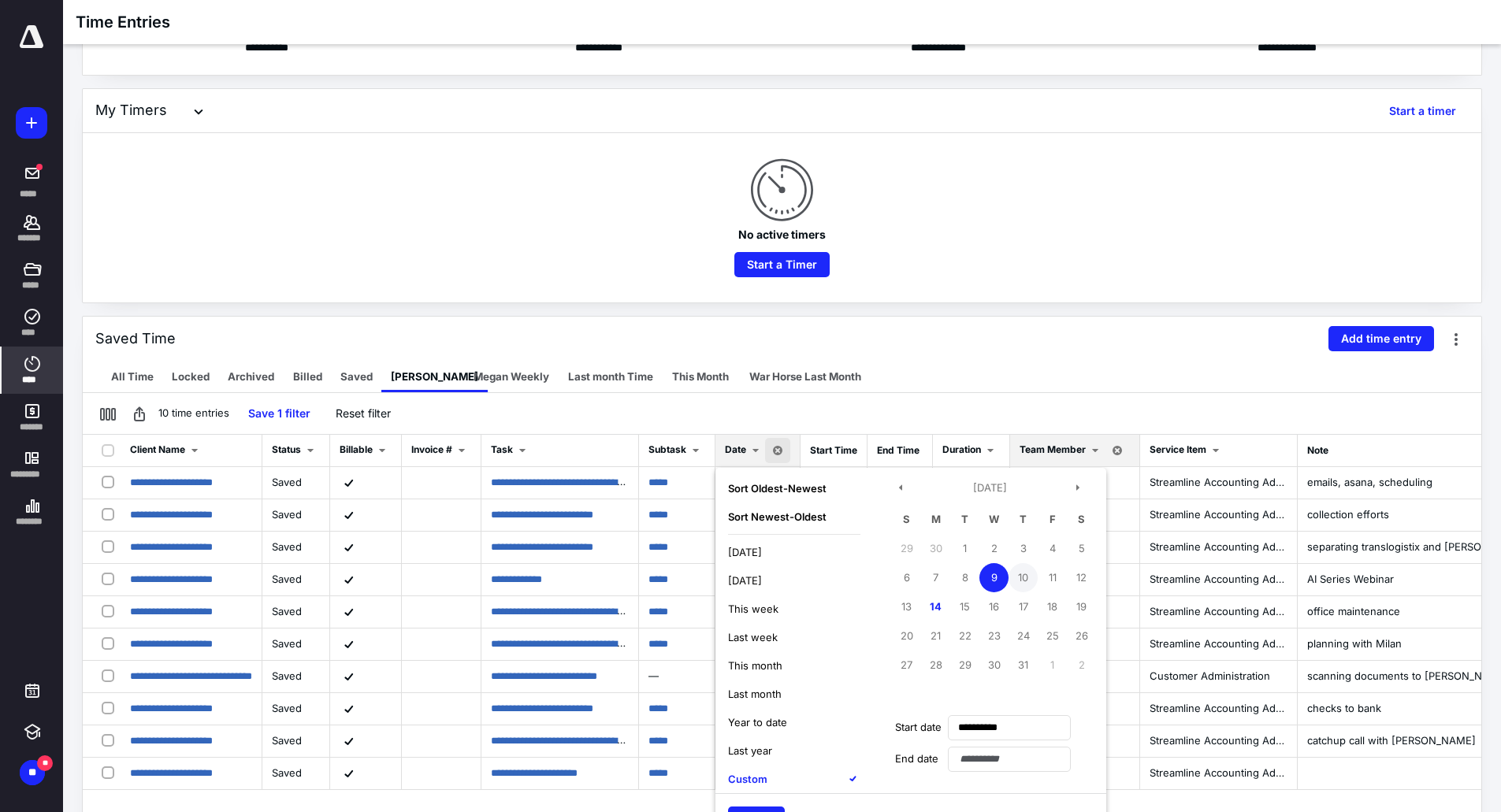 click on "10" at bounding box center [1023, 577] 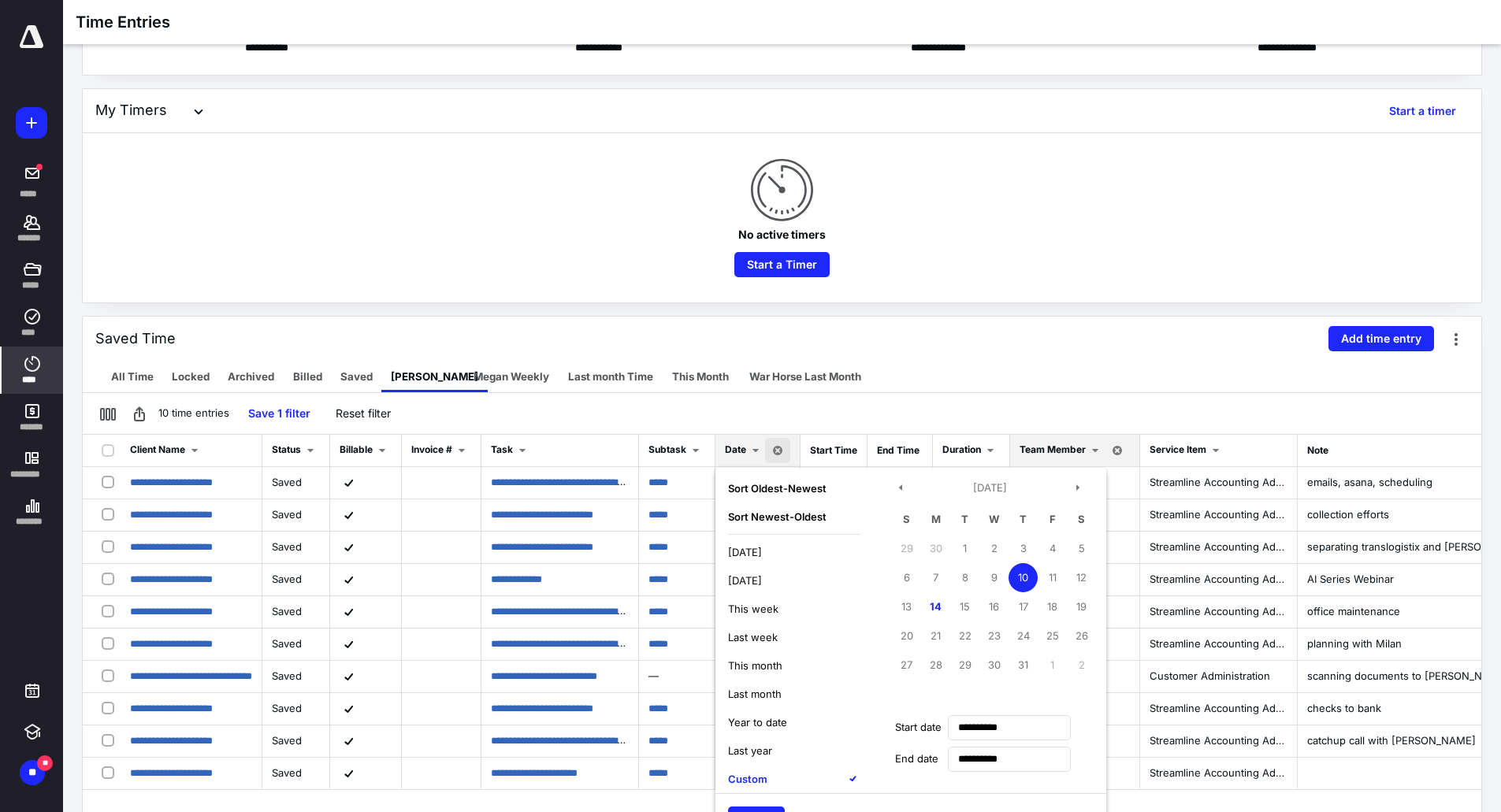 scroll, scrollTop: 350, scrollLeft: 0, axis: vertical 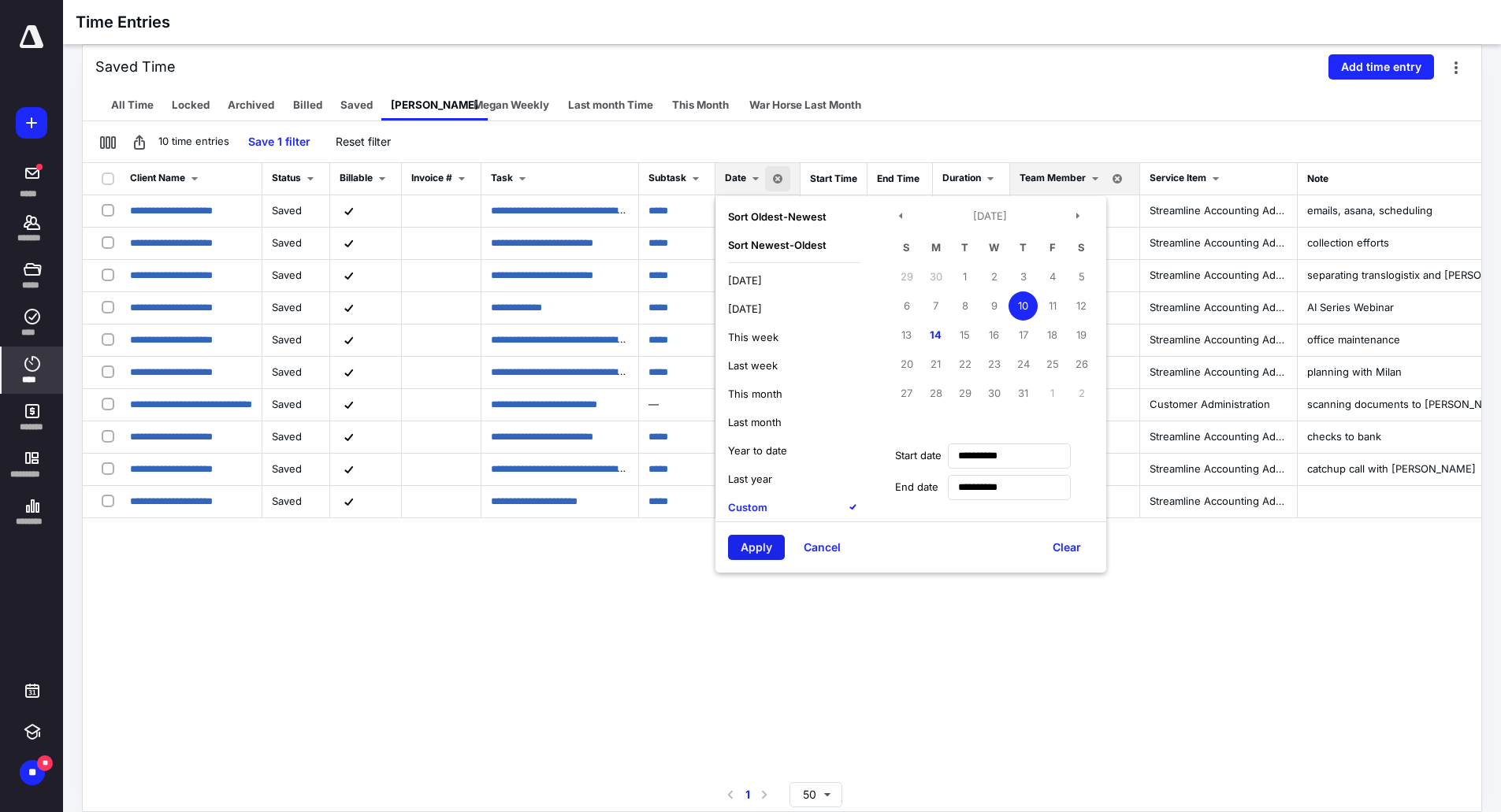 click on "Apply" at bounding box center (756, 547) 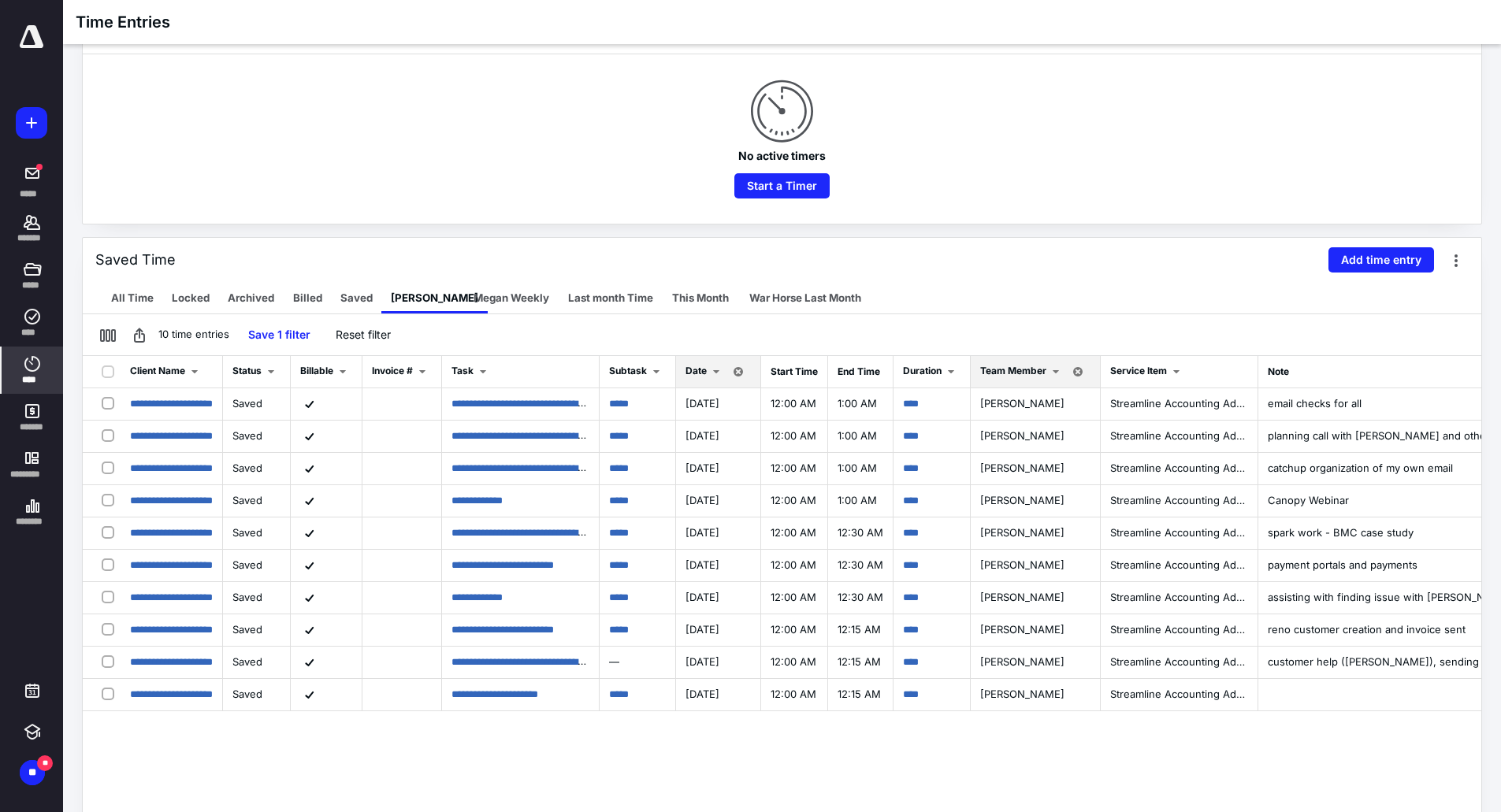 scroll, scrollTop: 350, scrollLeft: 0, axis: vertical 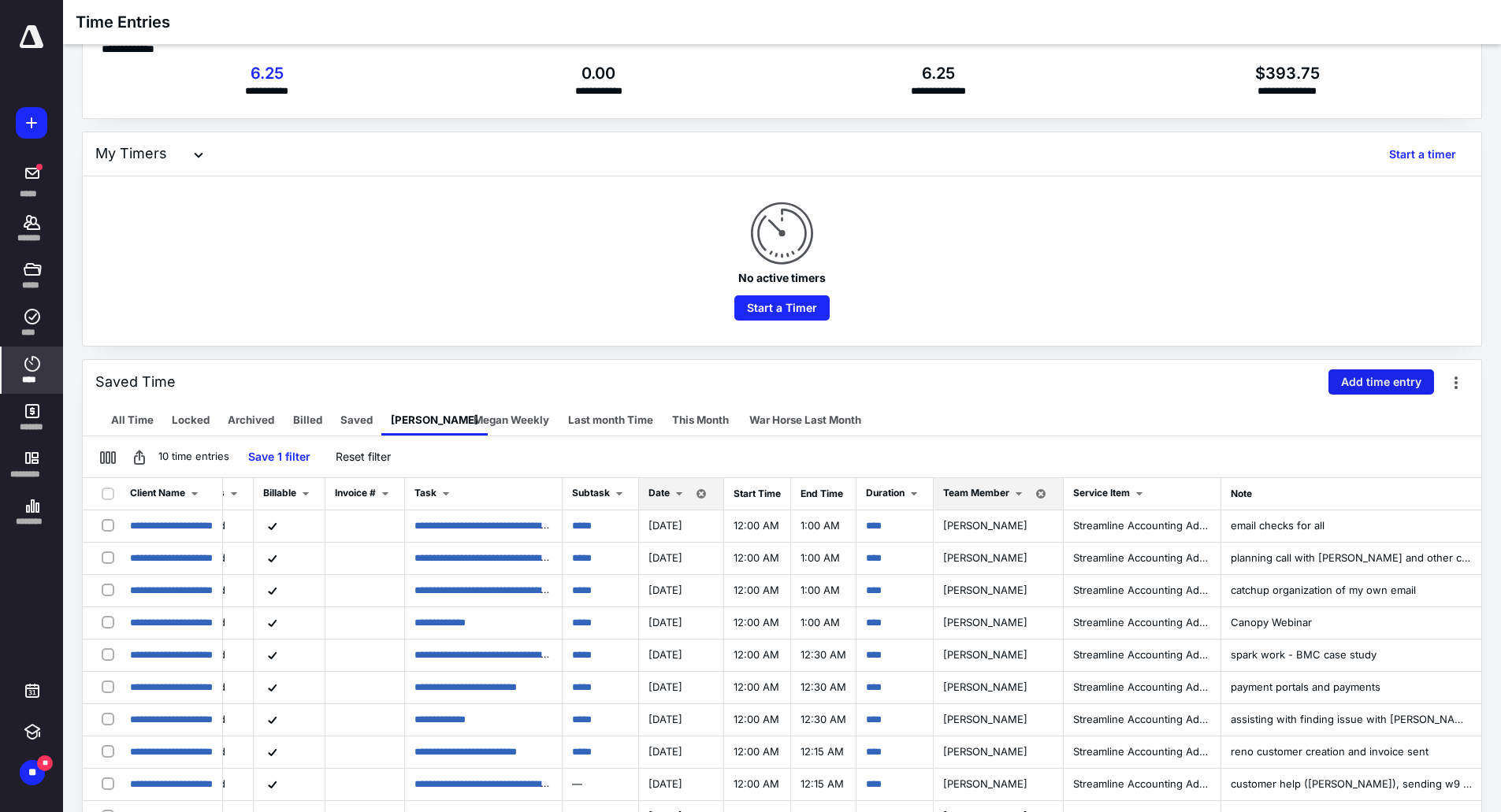 click on "Add time entry" at bounding box center (1381, 382) 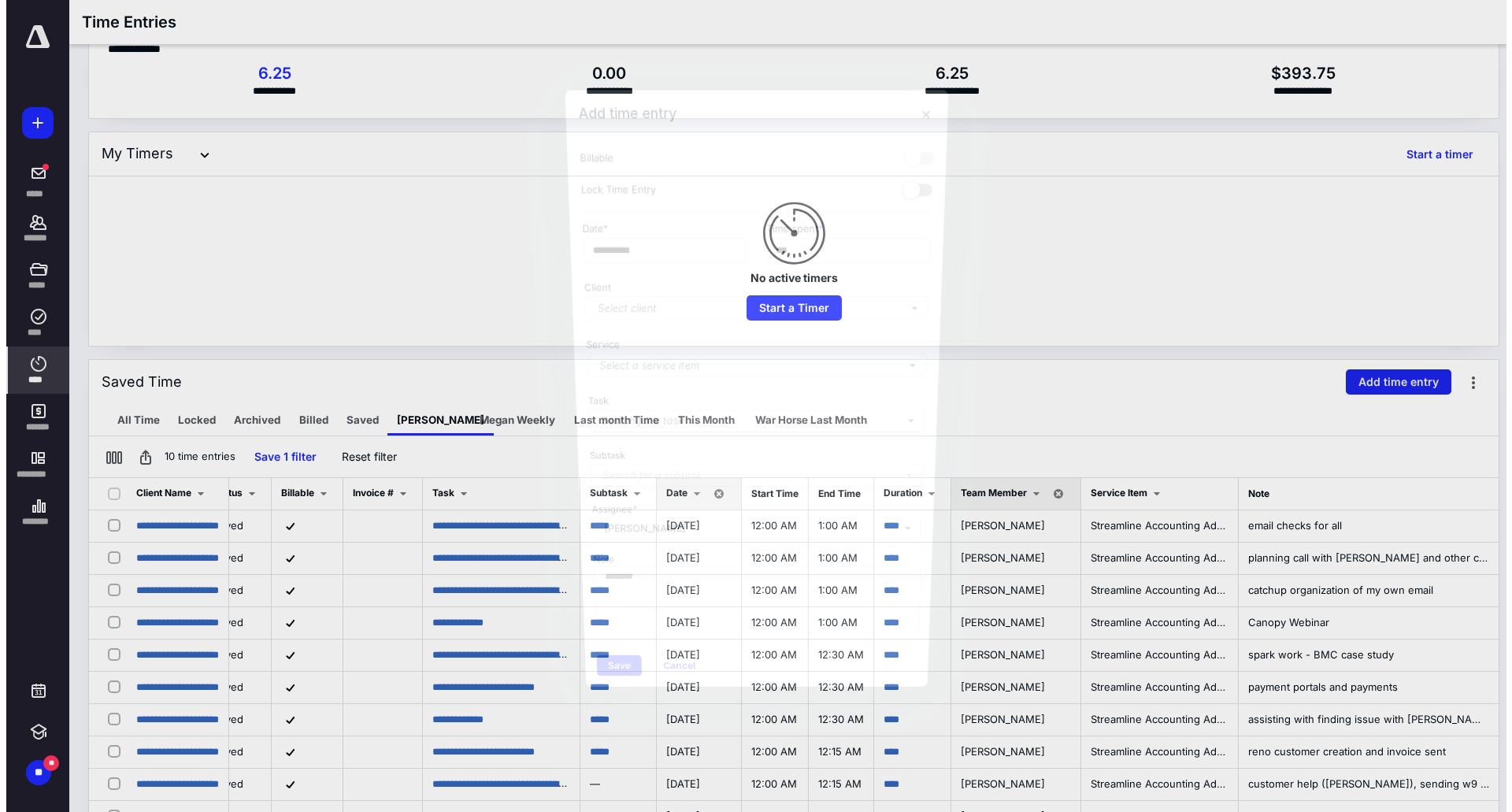 scroll, scrollTop: 0, scrollLeft: 55, axis: horizontal 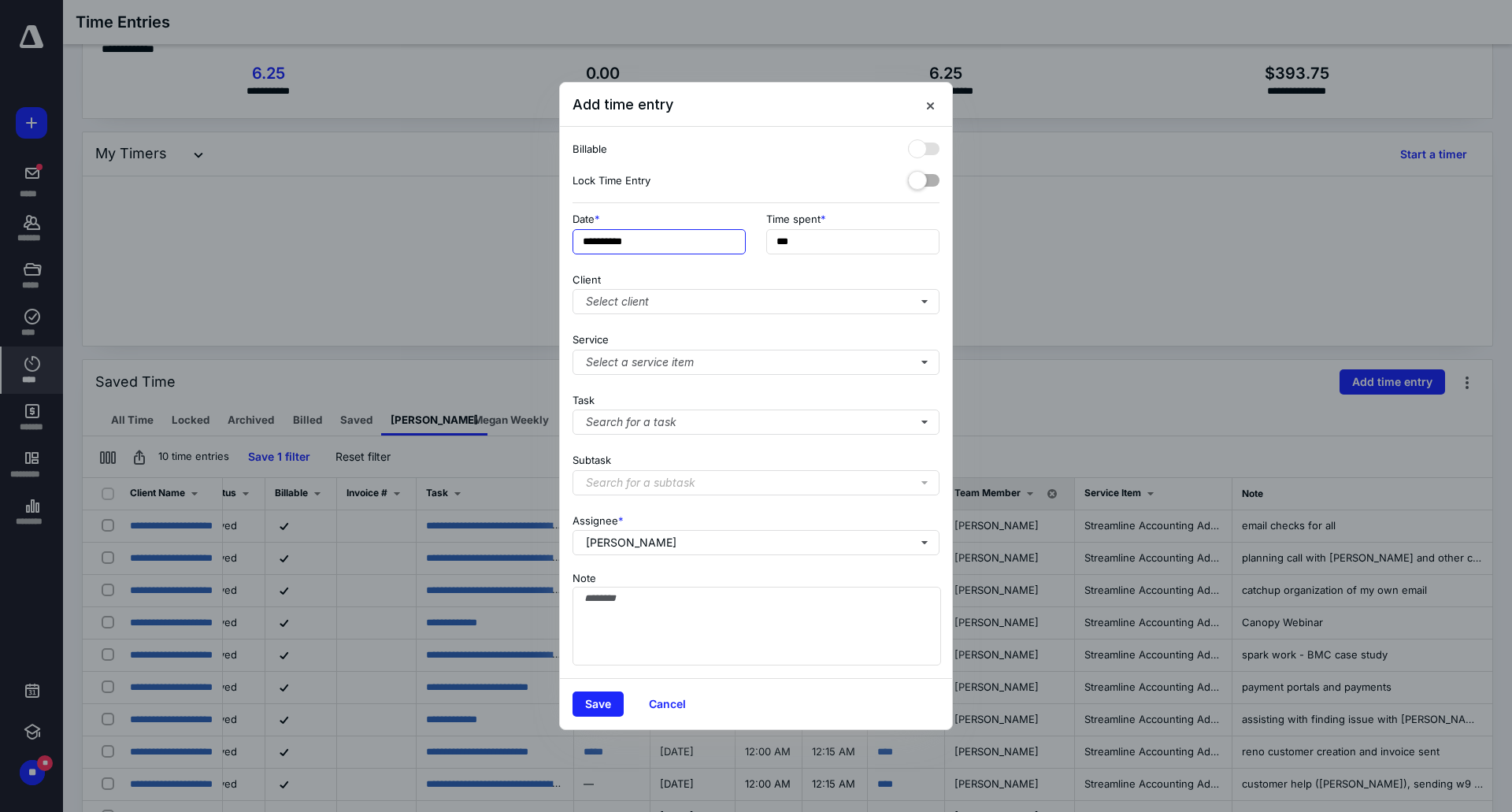 click on "**********" at bounding box center (659, 242) 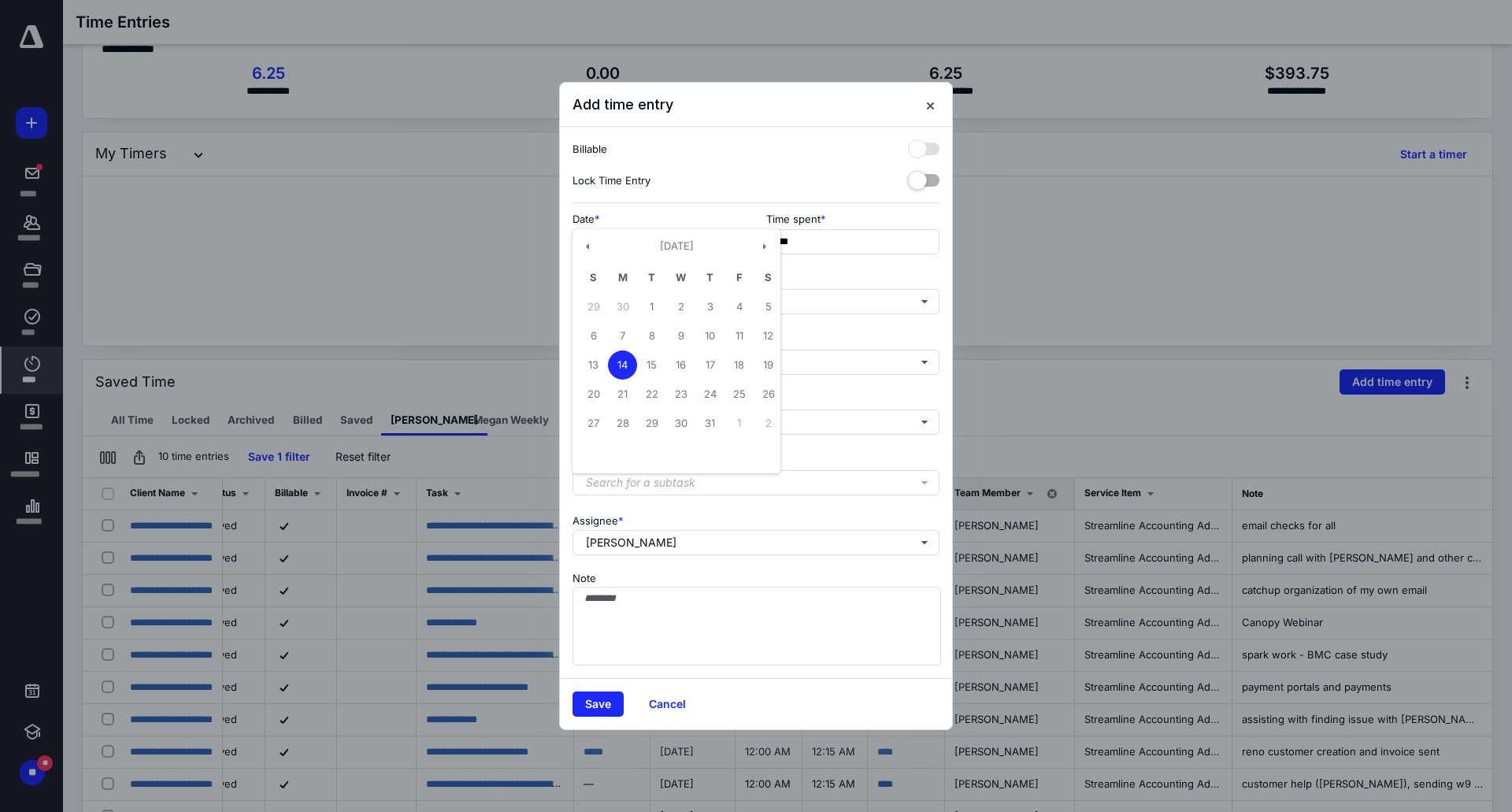 drag, startPoint x: 713, startPoint y: 339, endPoint x: 802, endPoint y: 269, distance: 113.2299 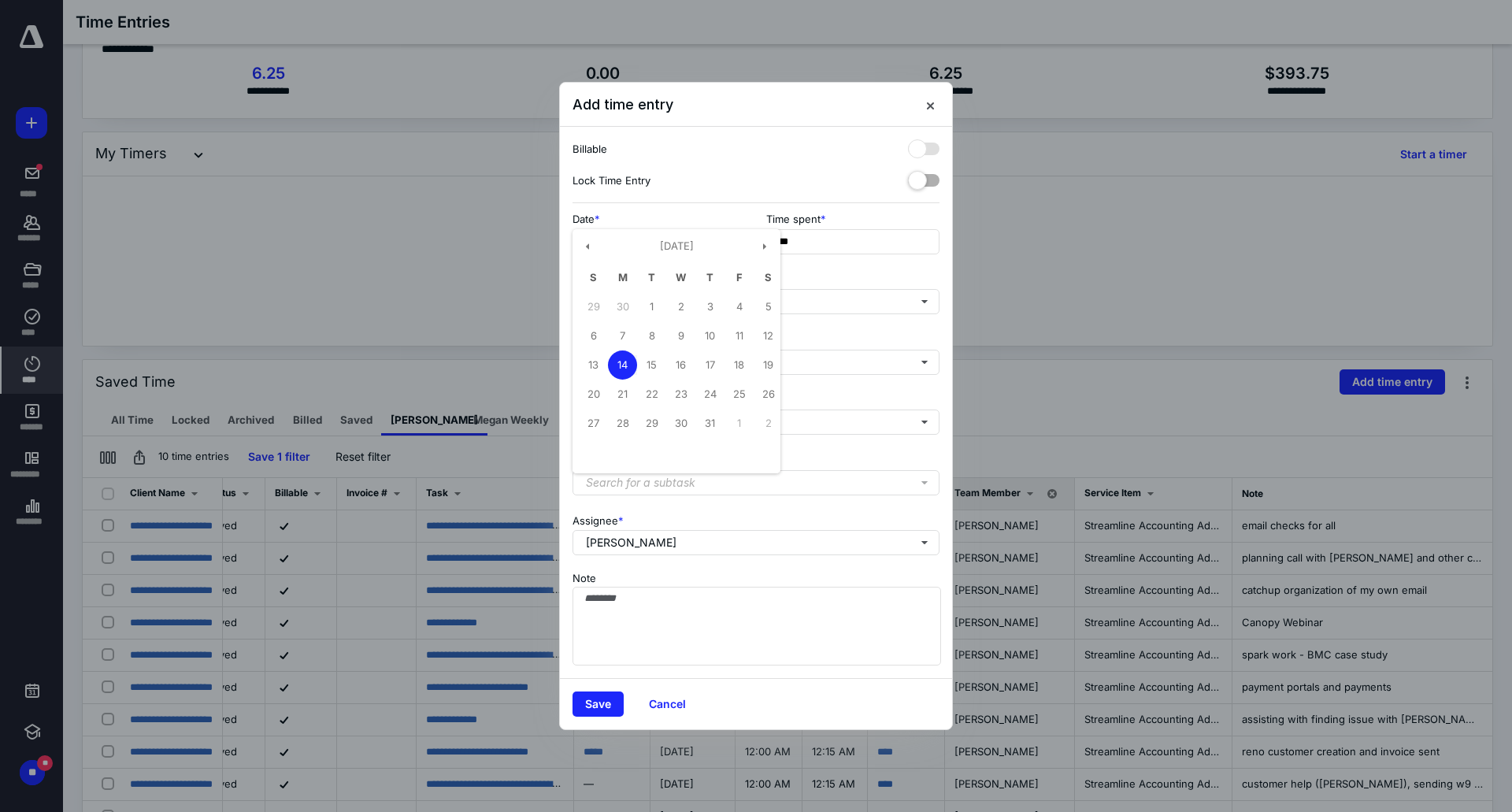 type on "**********" 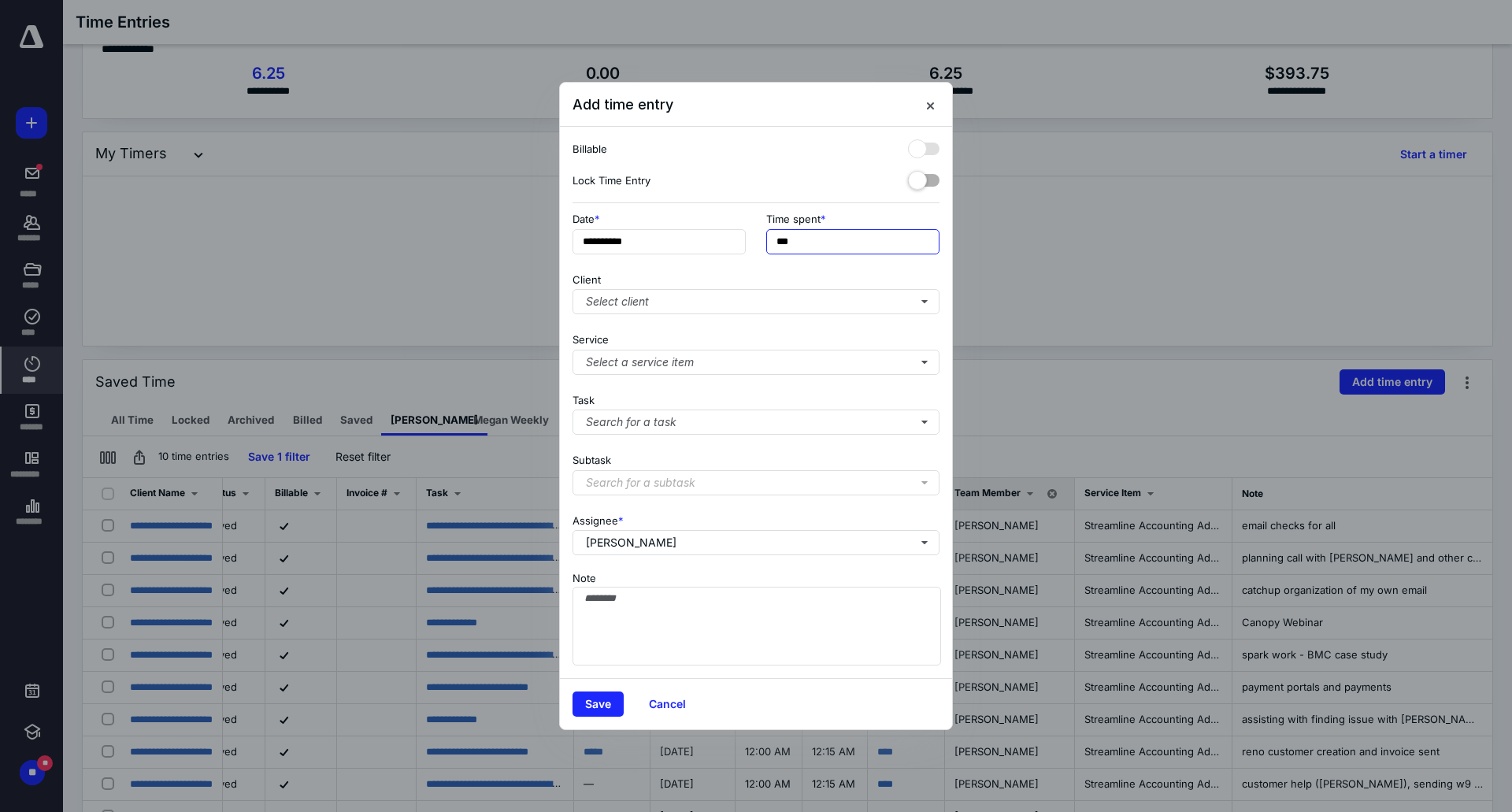 drag, startPoint x: 795, startPoint y: 239, endPoint x: 703, endPoint y: 226, distance: 92.91394 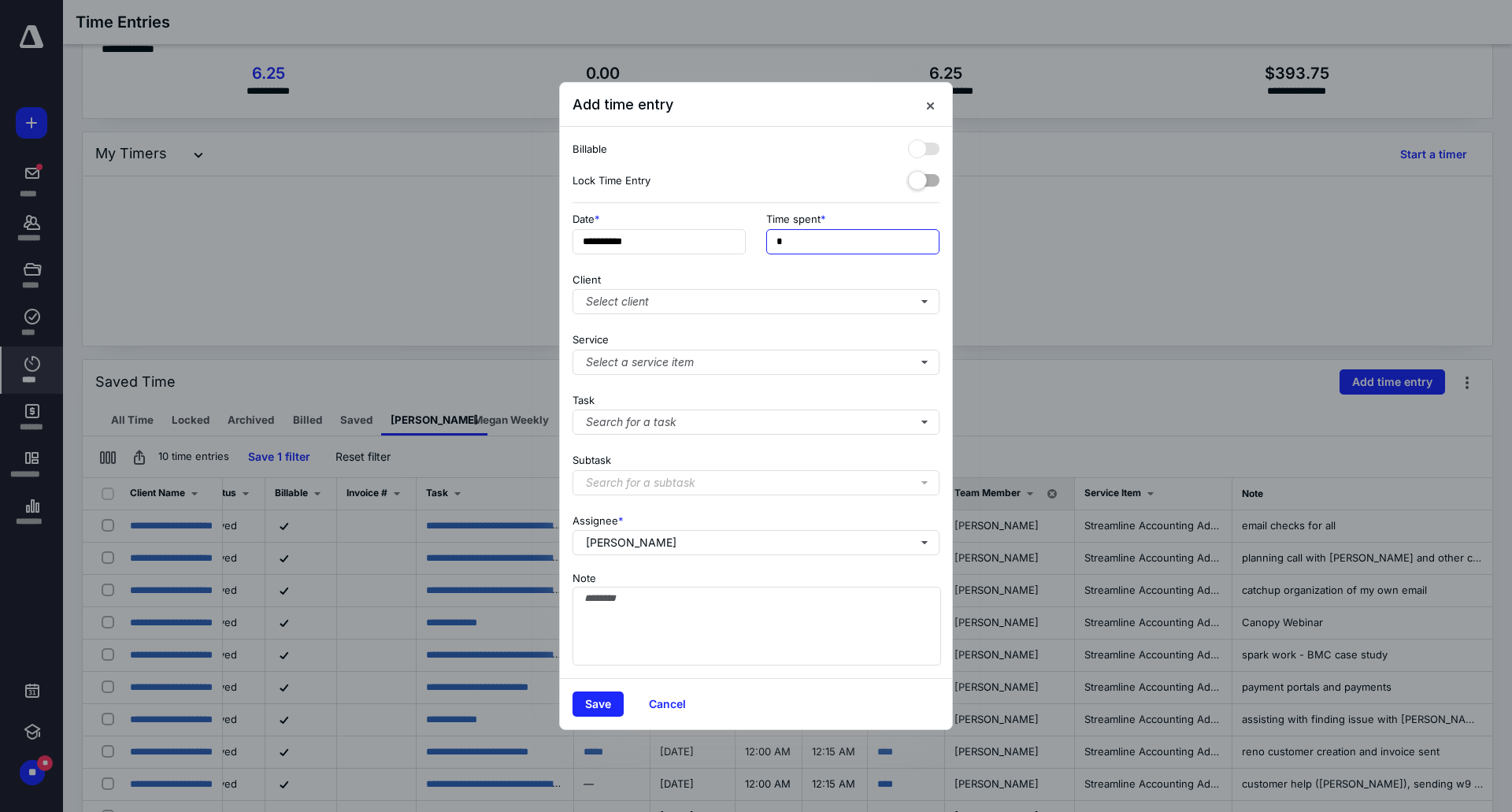 type on "**" 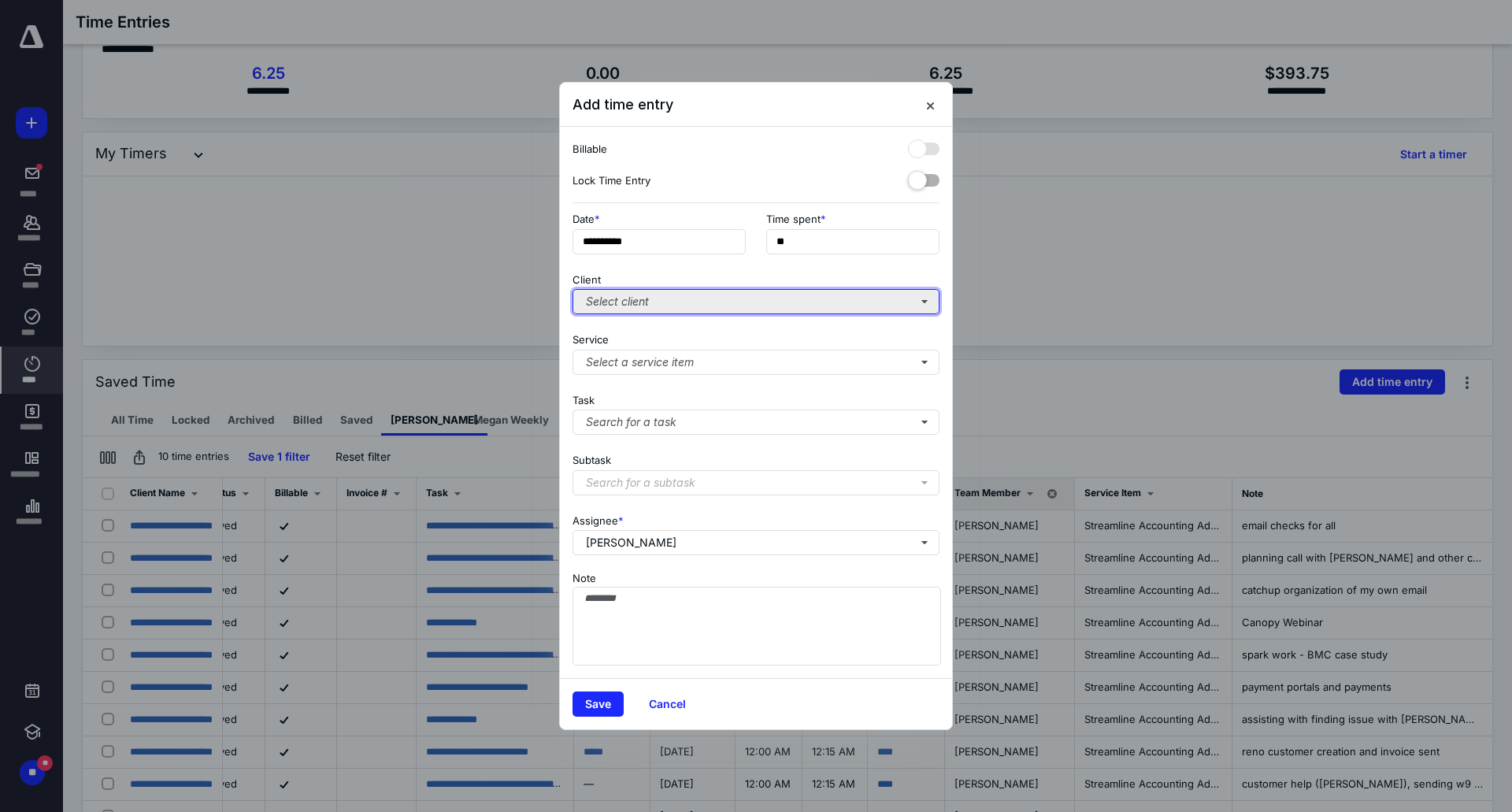 click on "Select client" at bounding box center [756, 302] 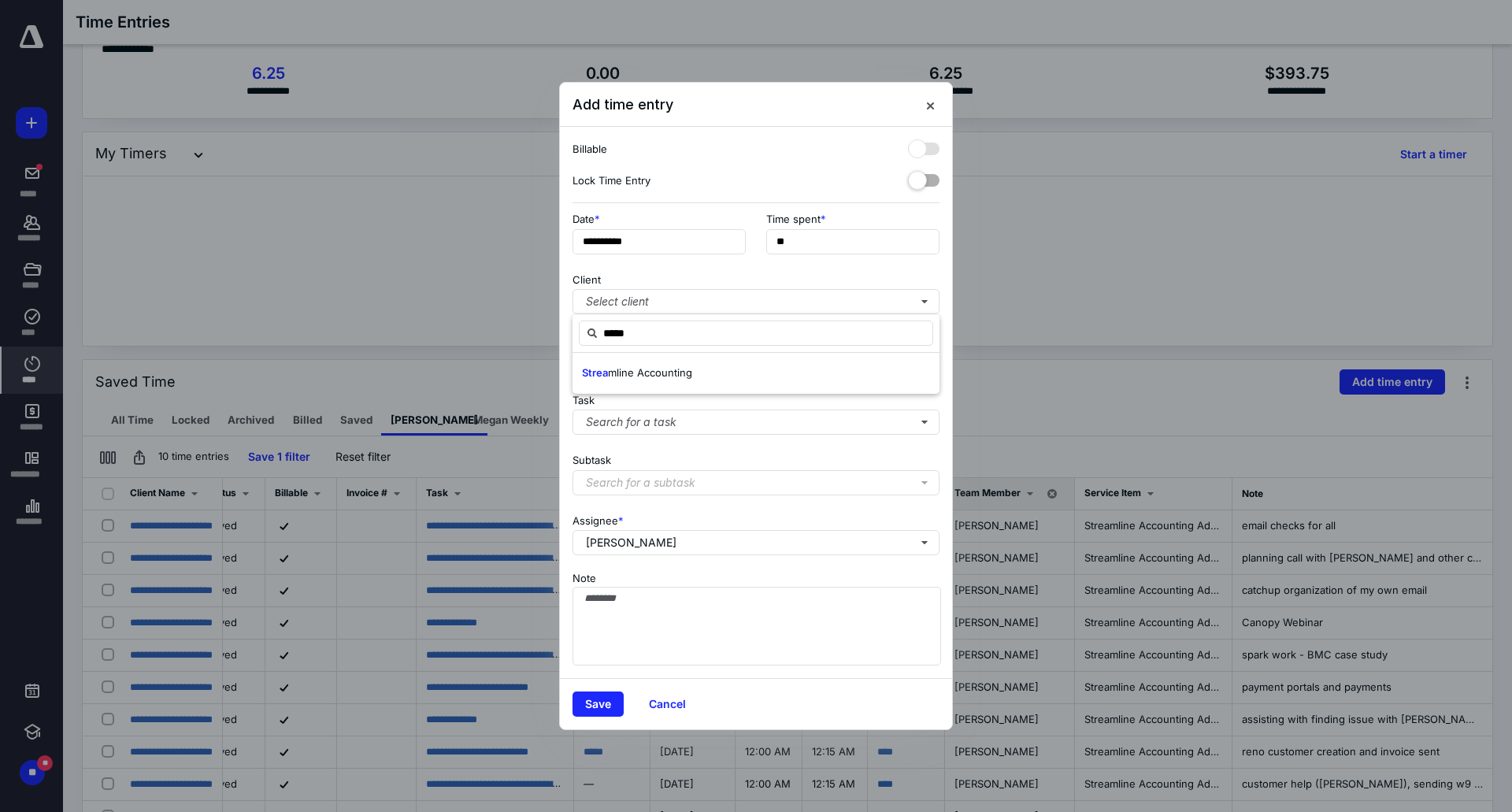 click on "Strea mline Accounting" at bounding box center [756, 373] 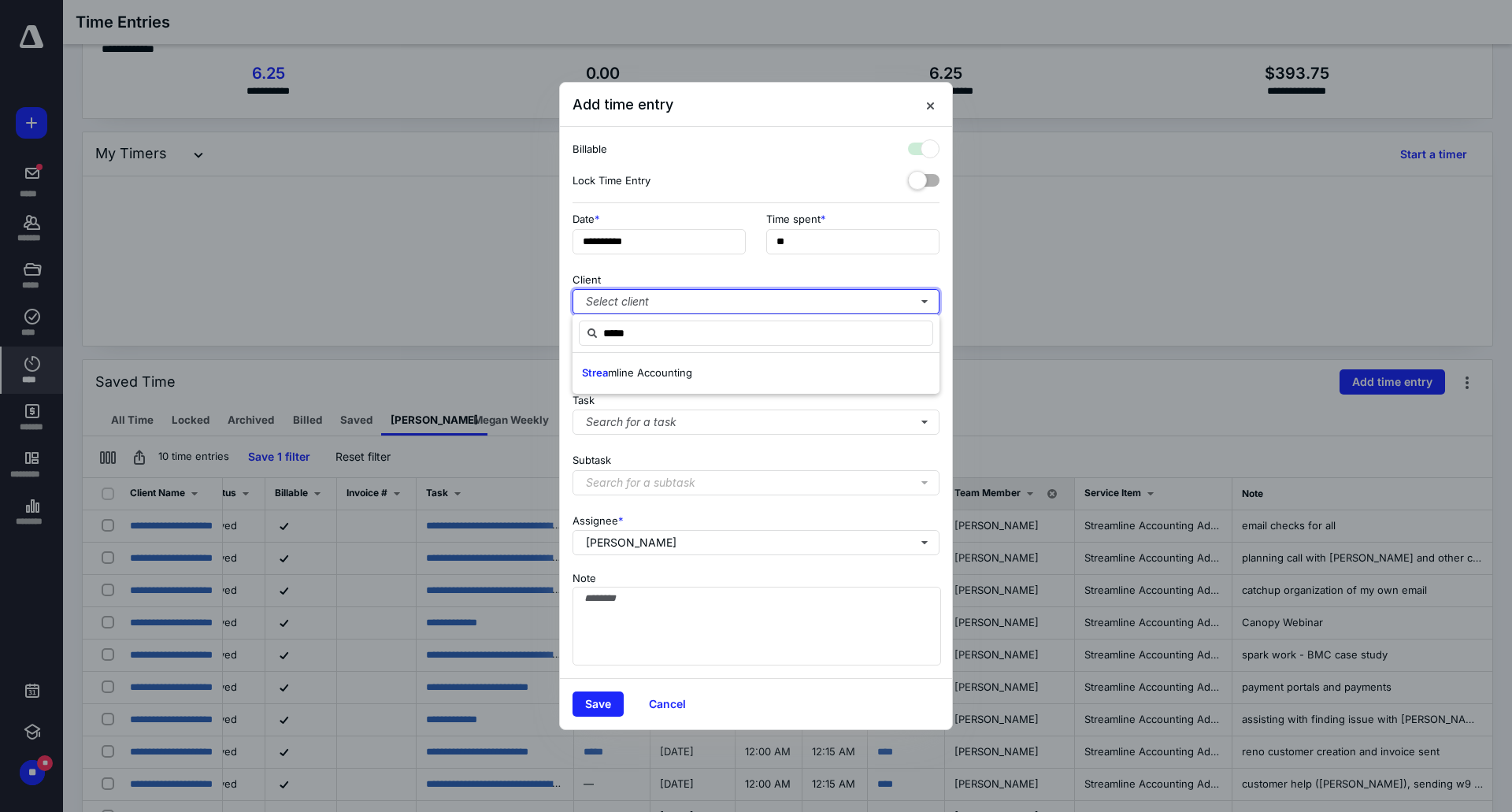 checkbox on "true" 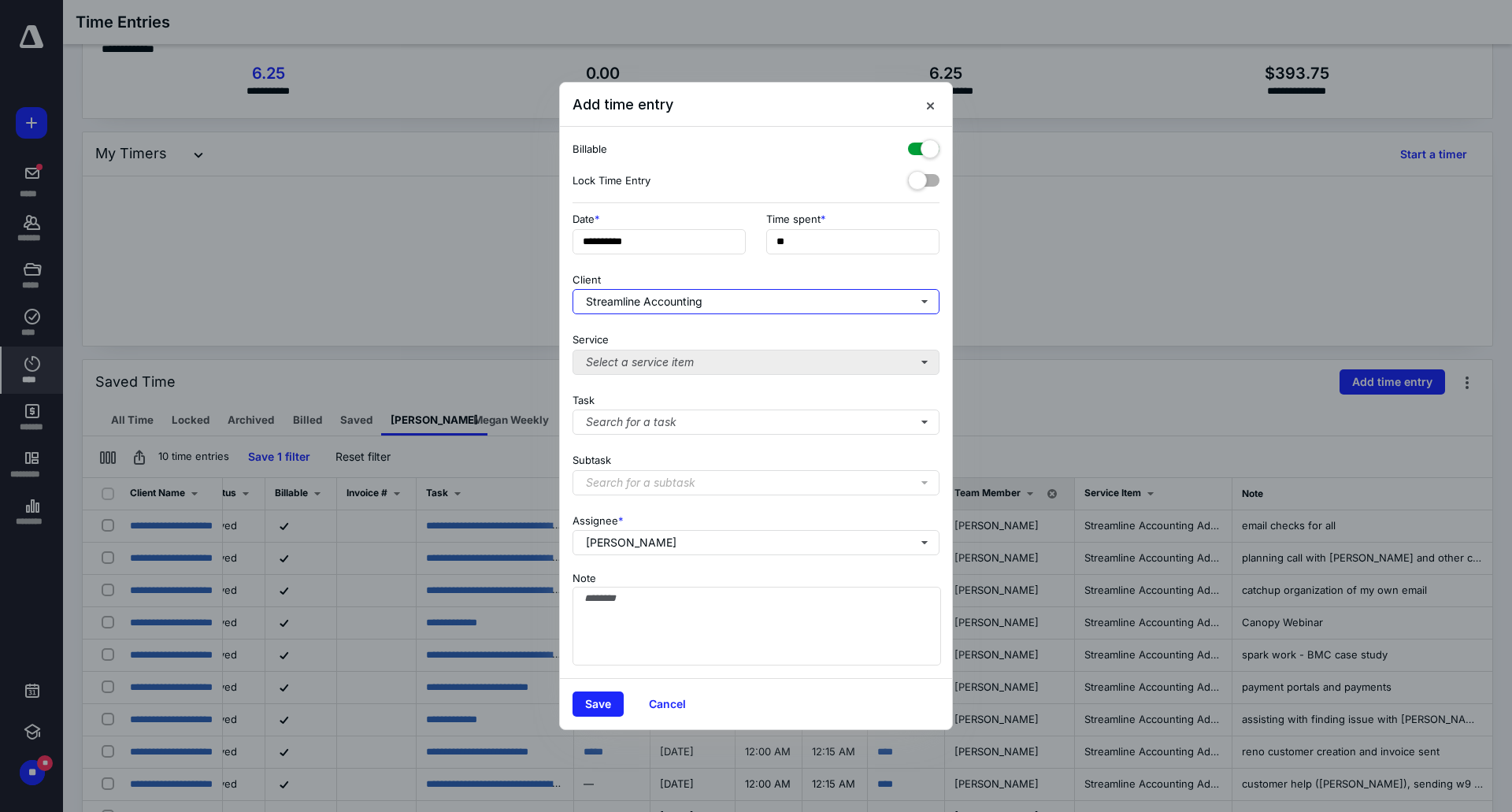 type 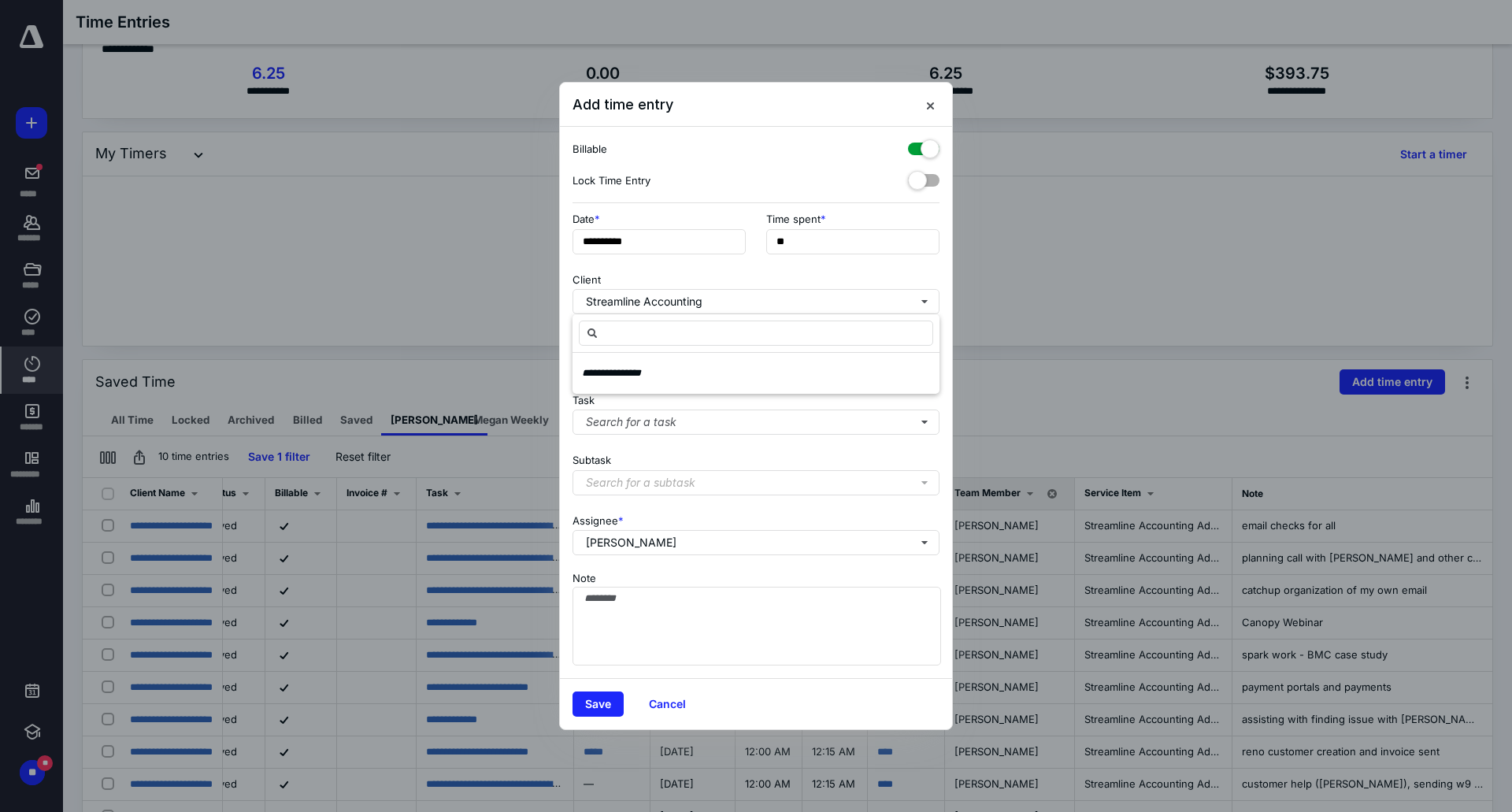 type on "*" 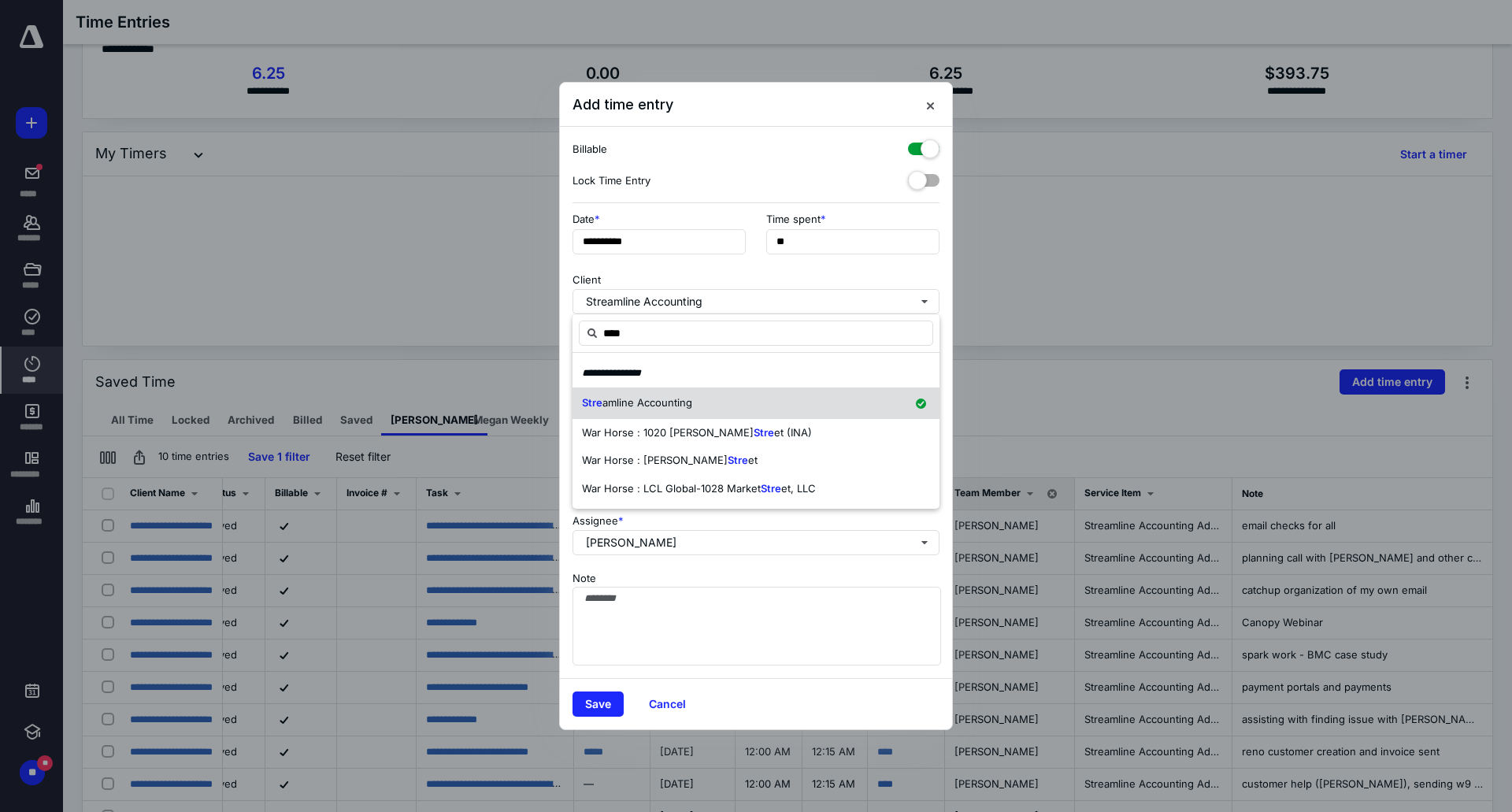 click on "Stre amline Accounting" at bounding box center [756, 403] 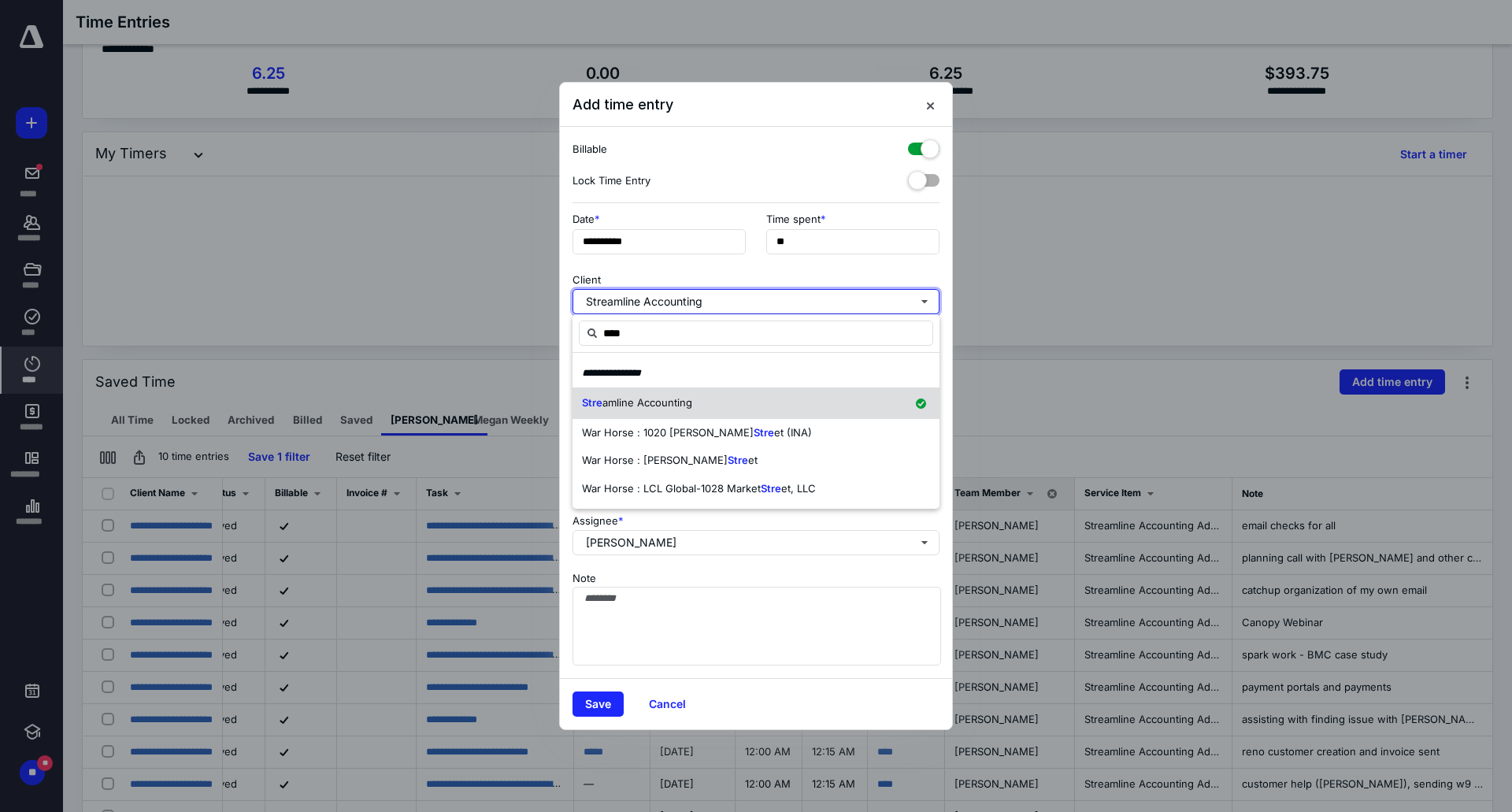 type 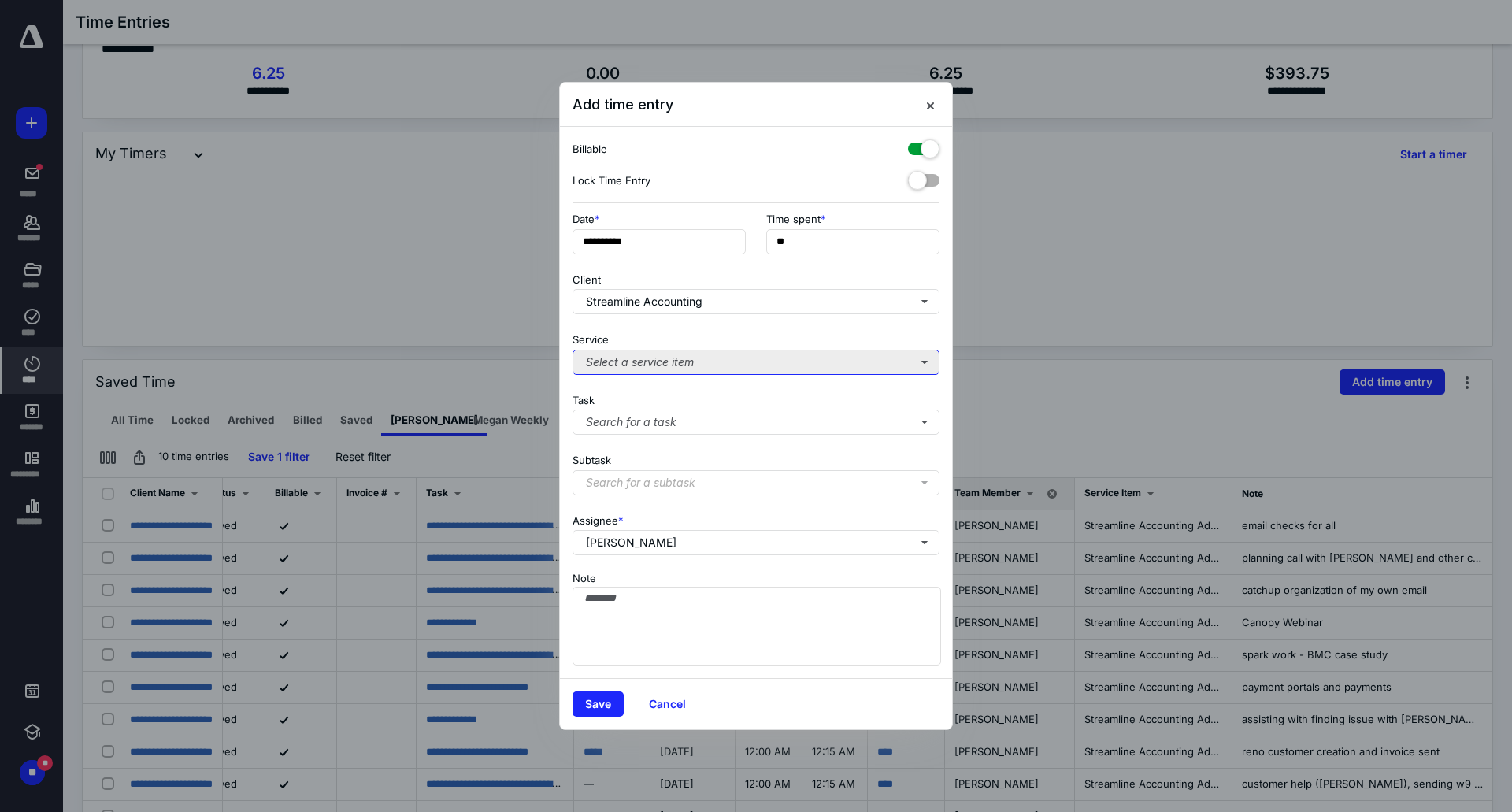 click on "Select a service item" at bounding box center [756, 362] 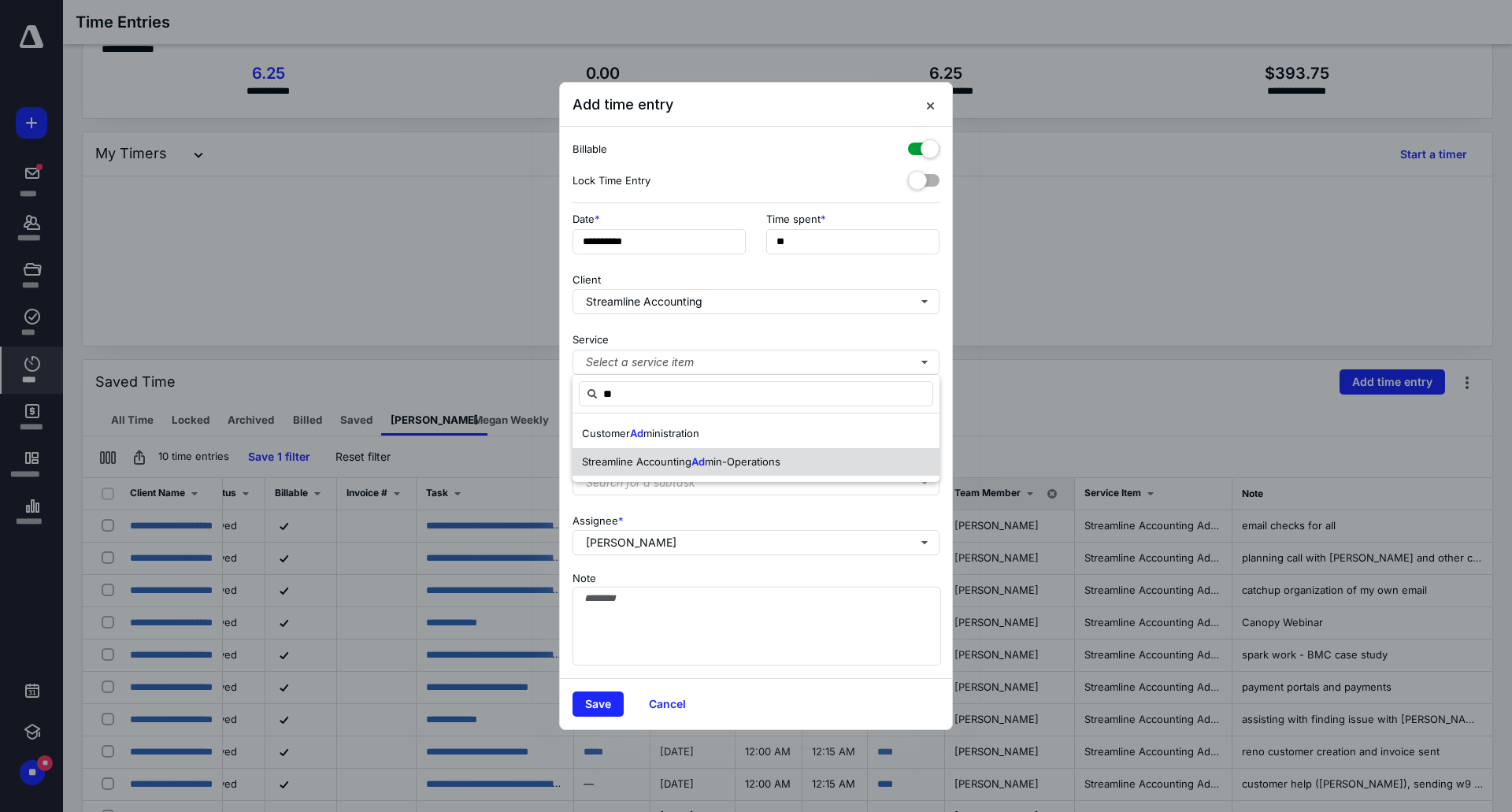 click on "min-Operations" at bounding box center [743, 462] 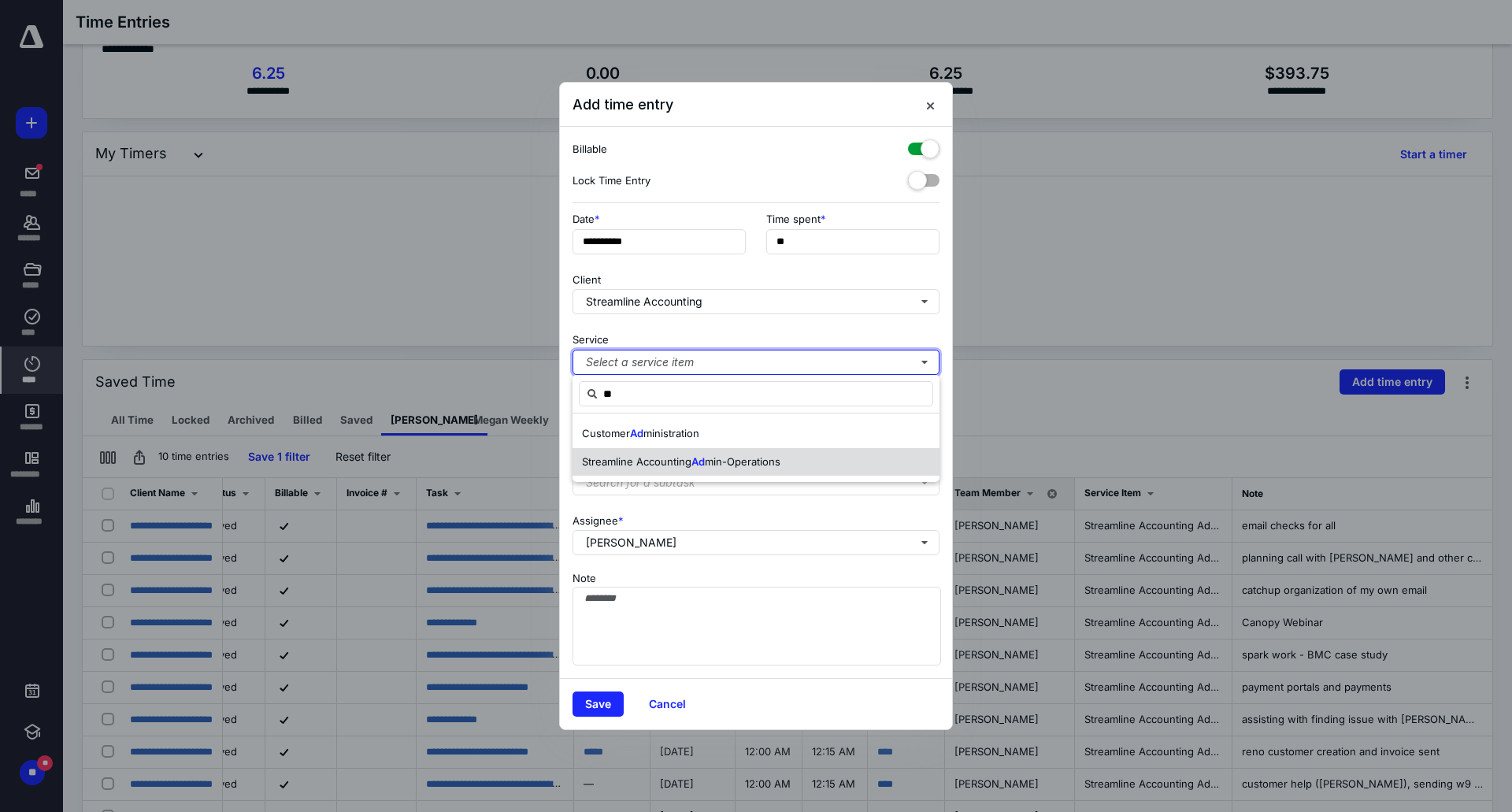 type 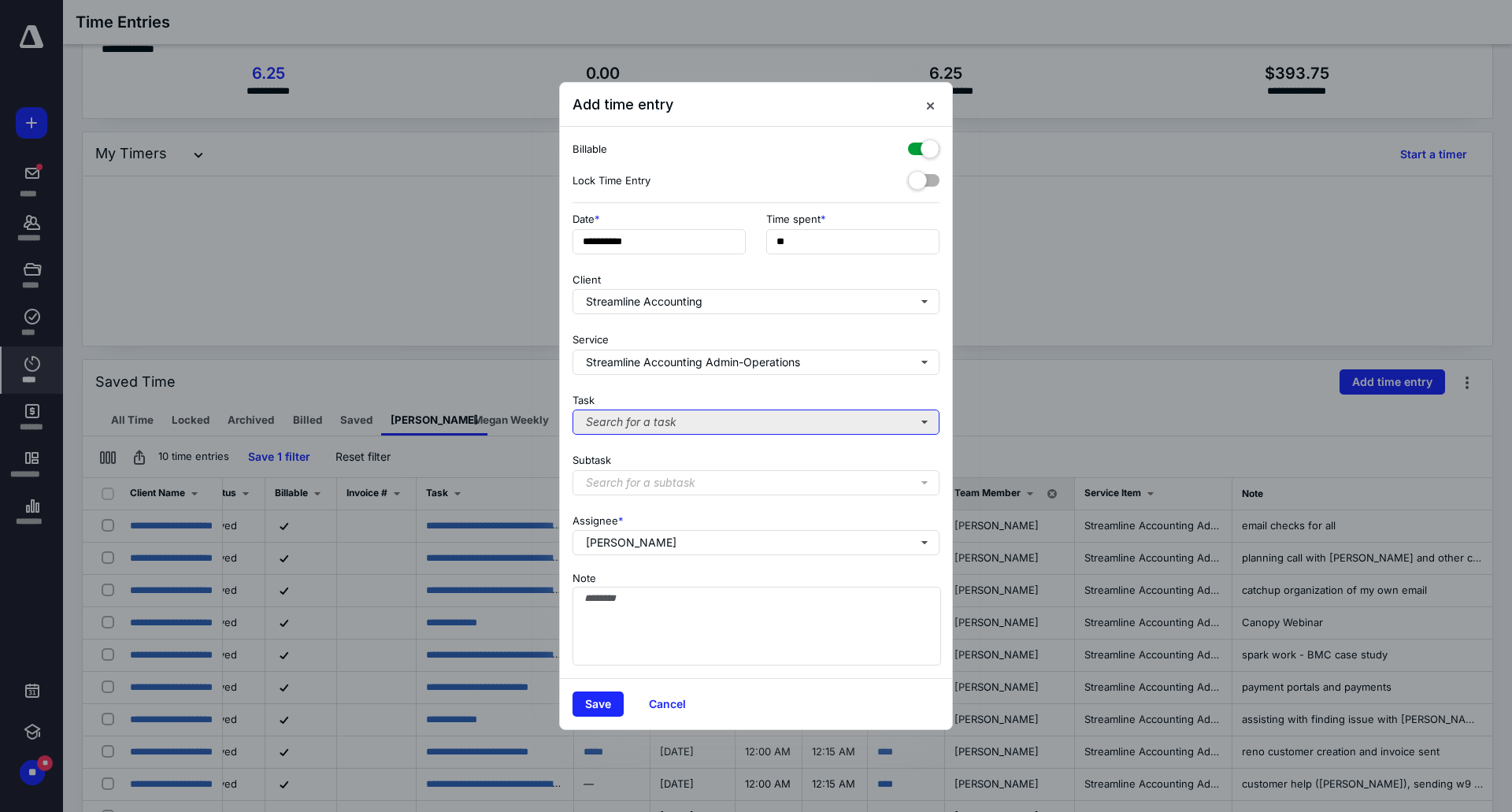 click on "Search for a task" at bounding box center [756, 422] 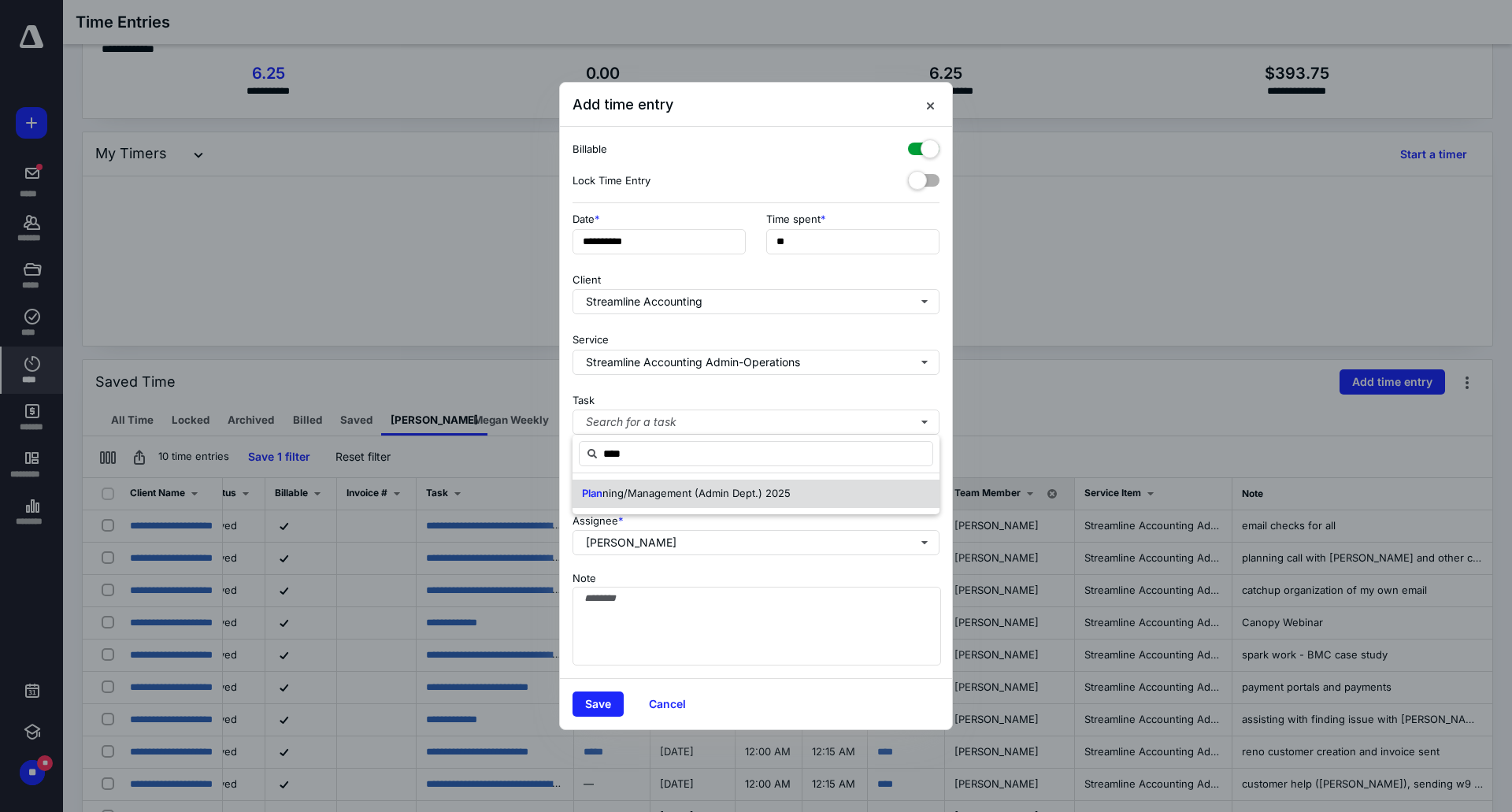 click on "ning/Management (Admin Dept.) 2025" at bounding box center (696, 493) 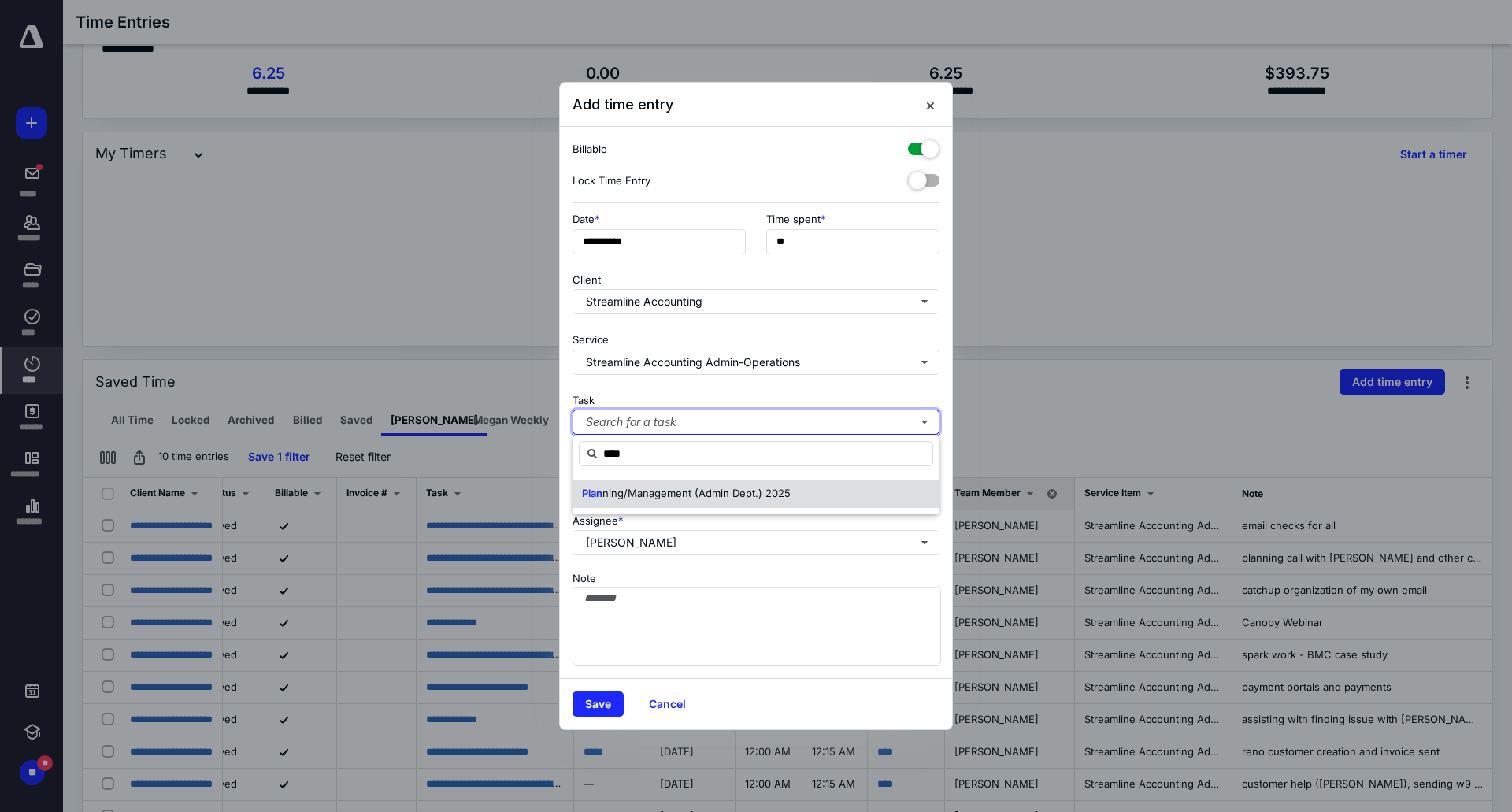 type 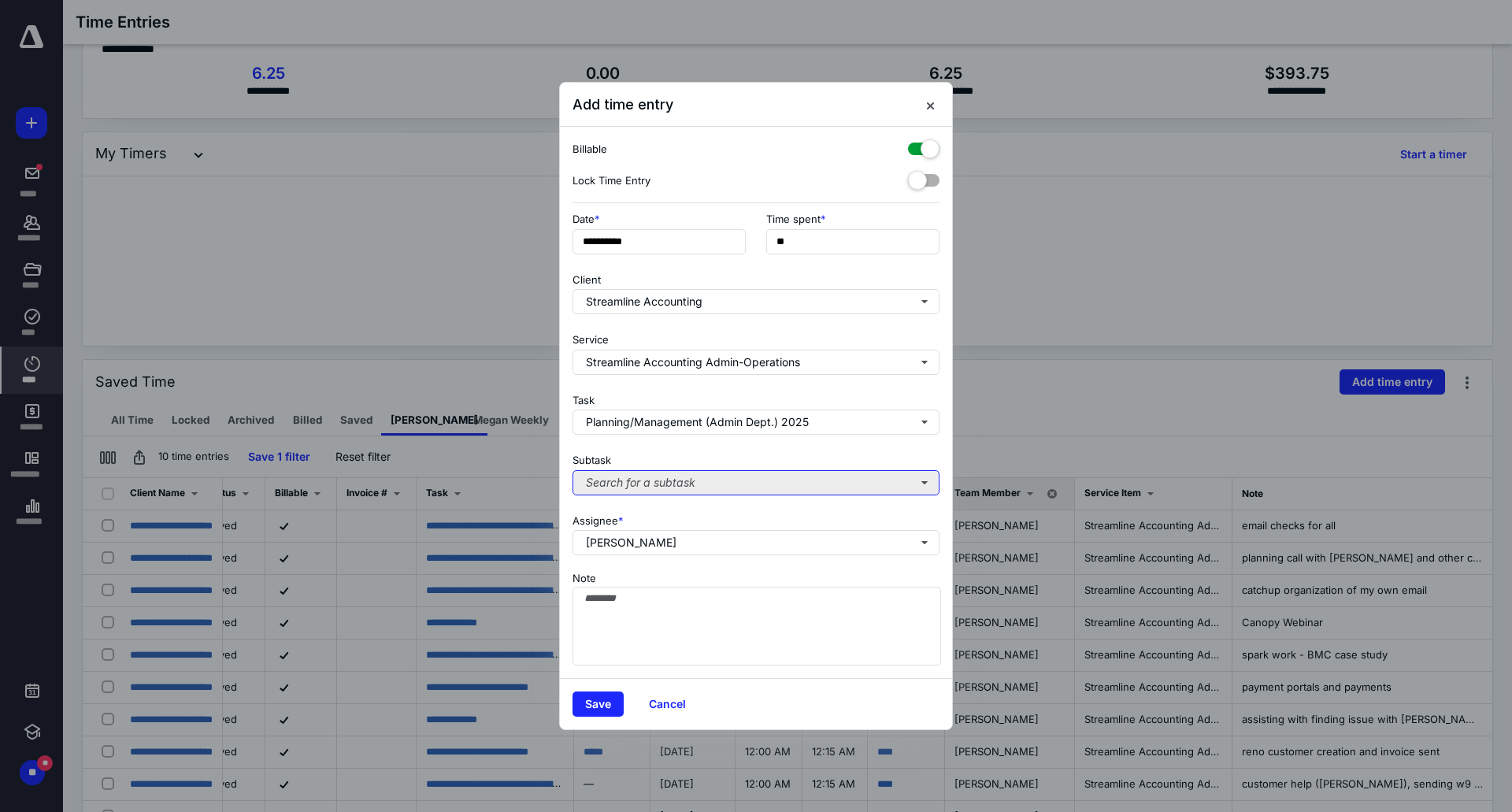 click on "Search for a subtask" at bounding box center [756, 483] 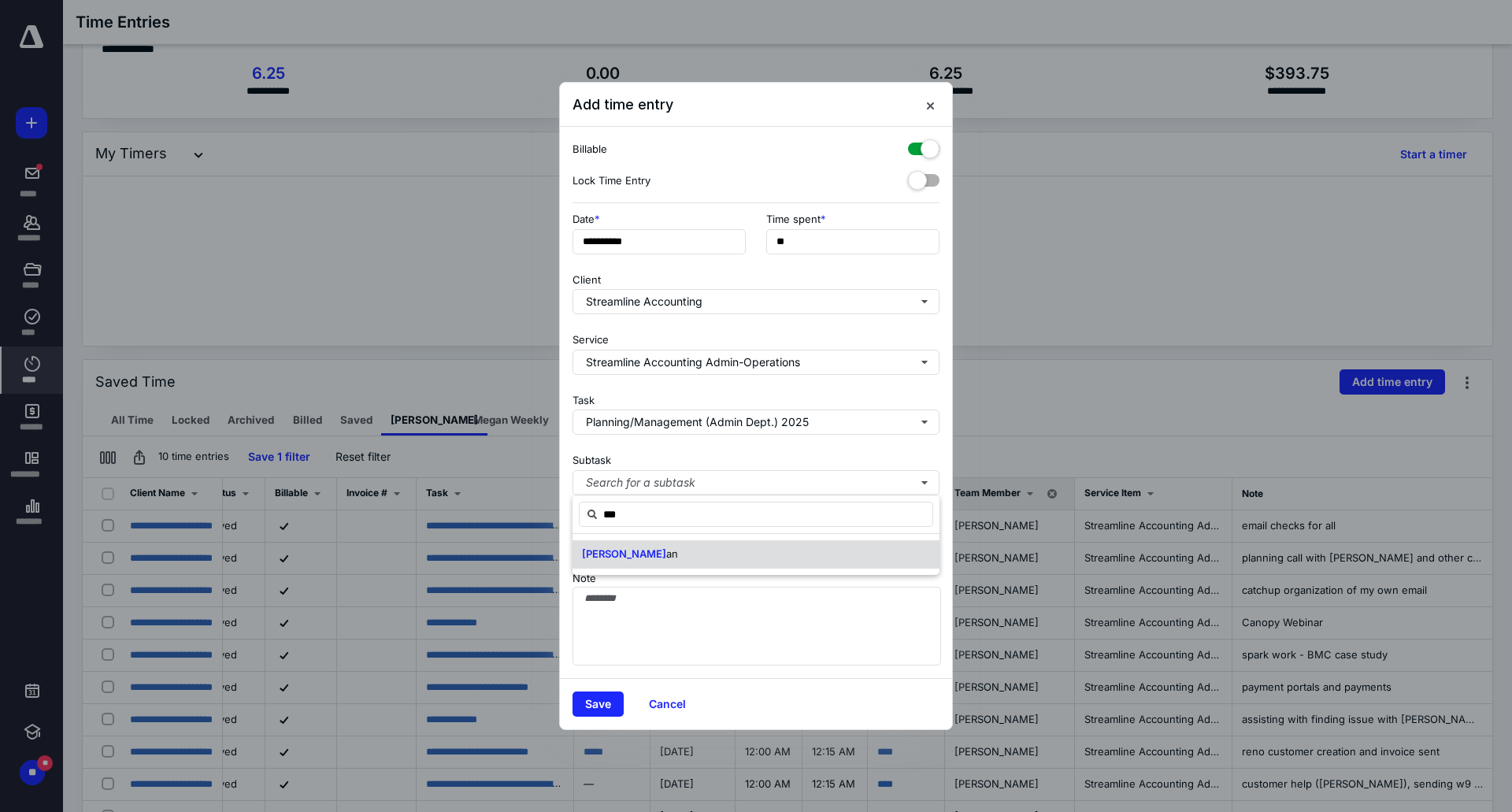 click on "Meg an" at bounding box center (756, 554) 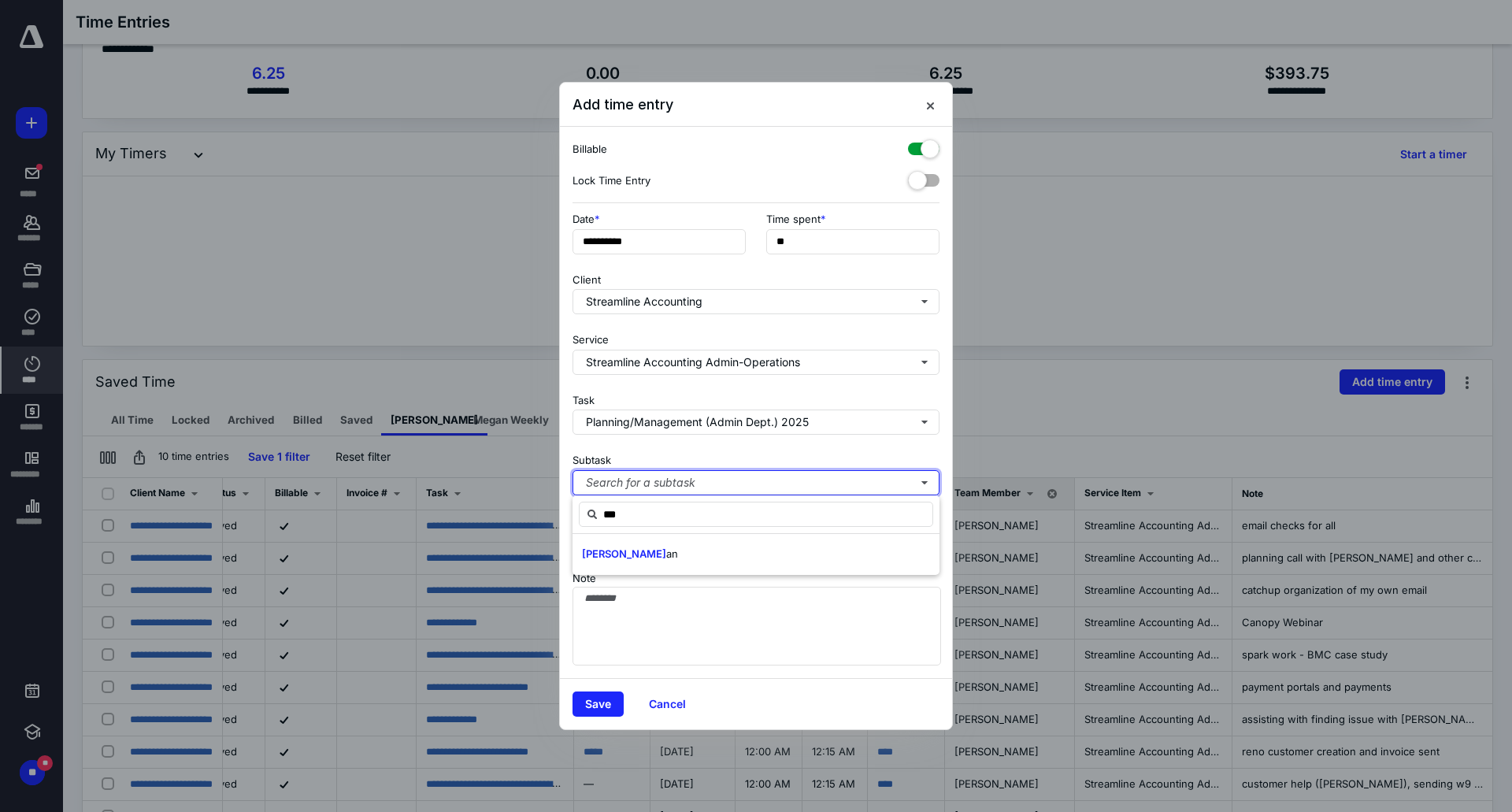 type 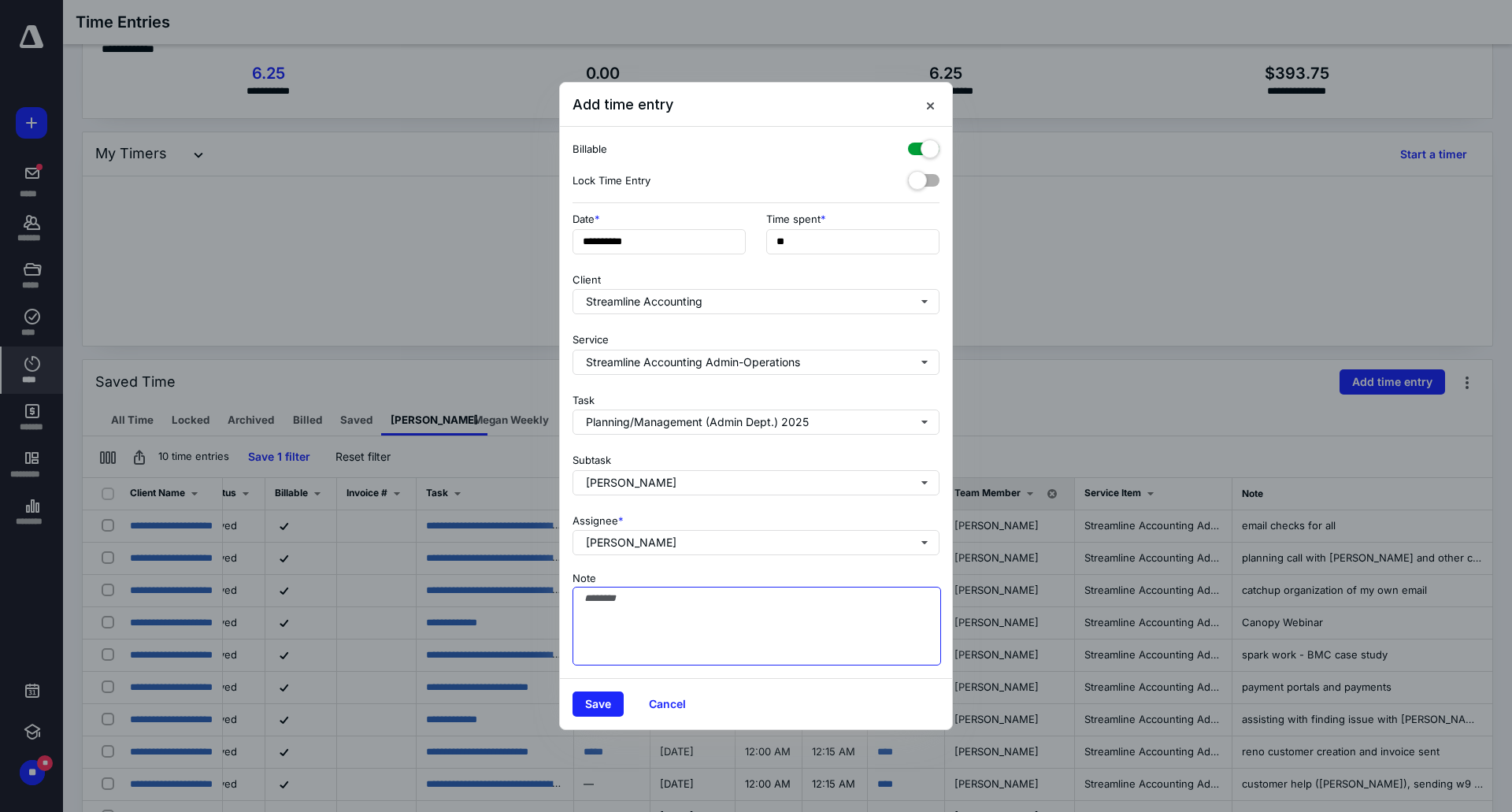 click on "Note" at bounding box center [757, 626] 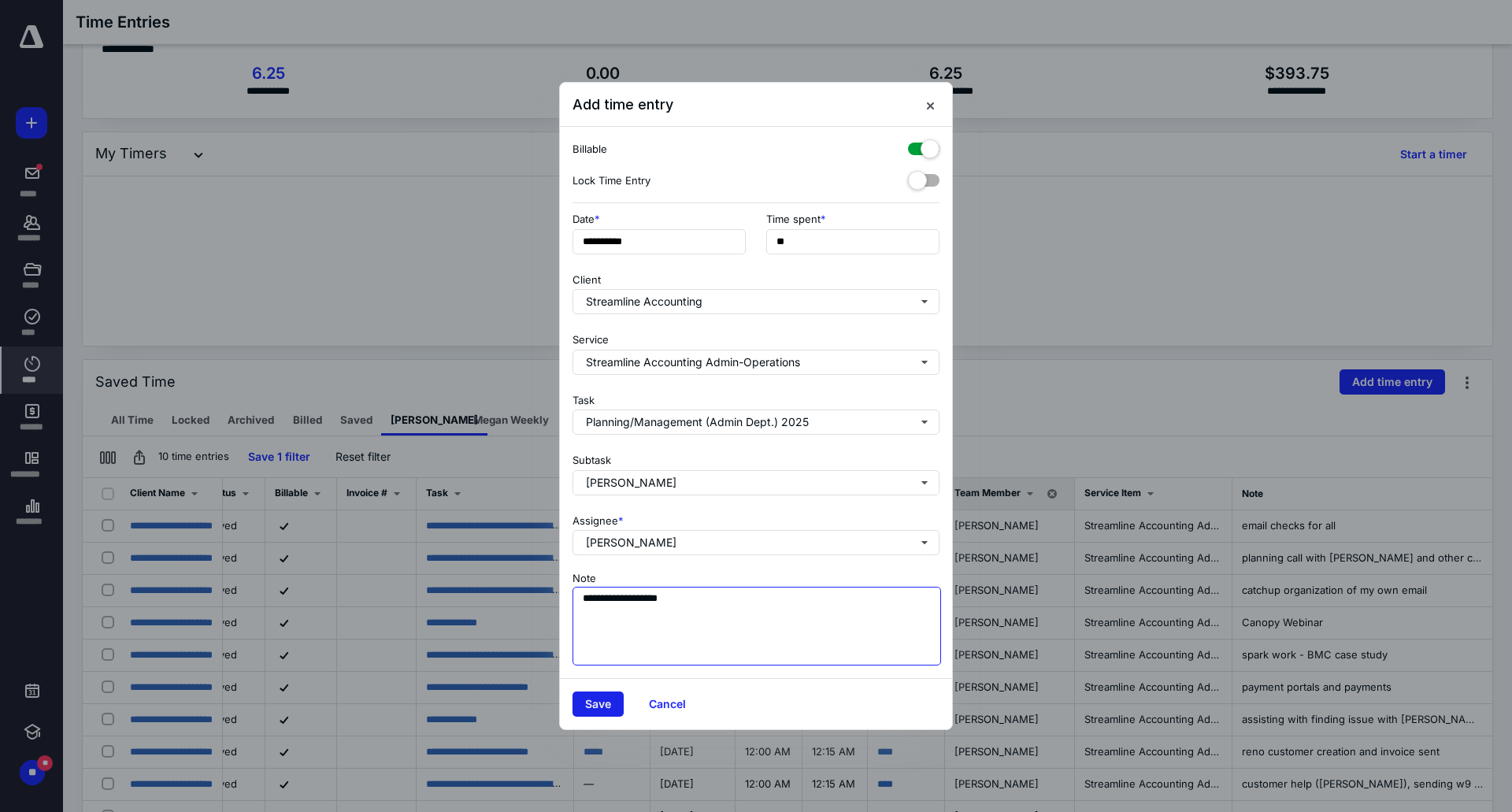 type on "**********" 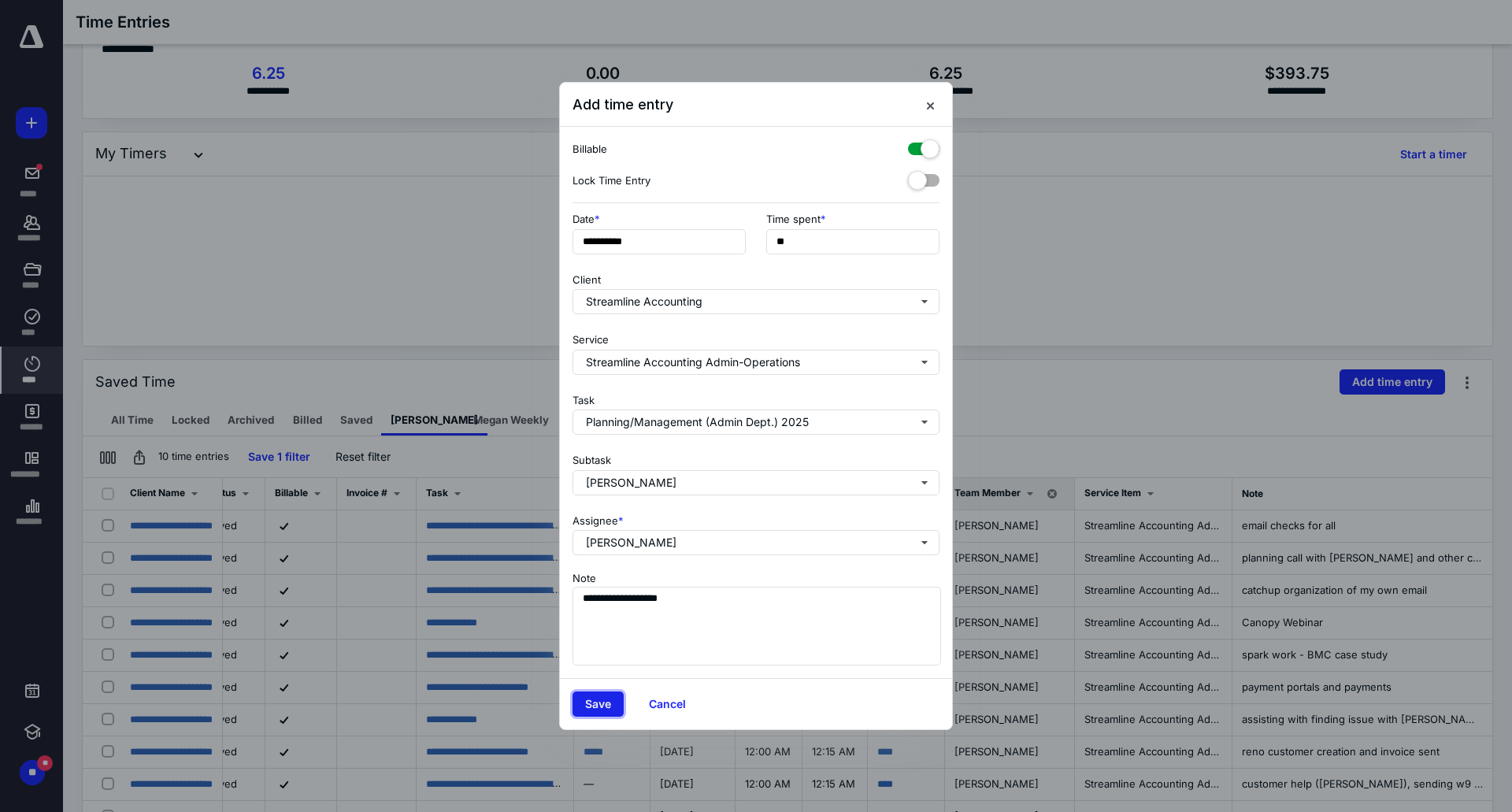 click on "Save" at bounding box center (598, 704) 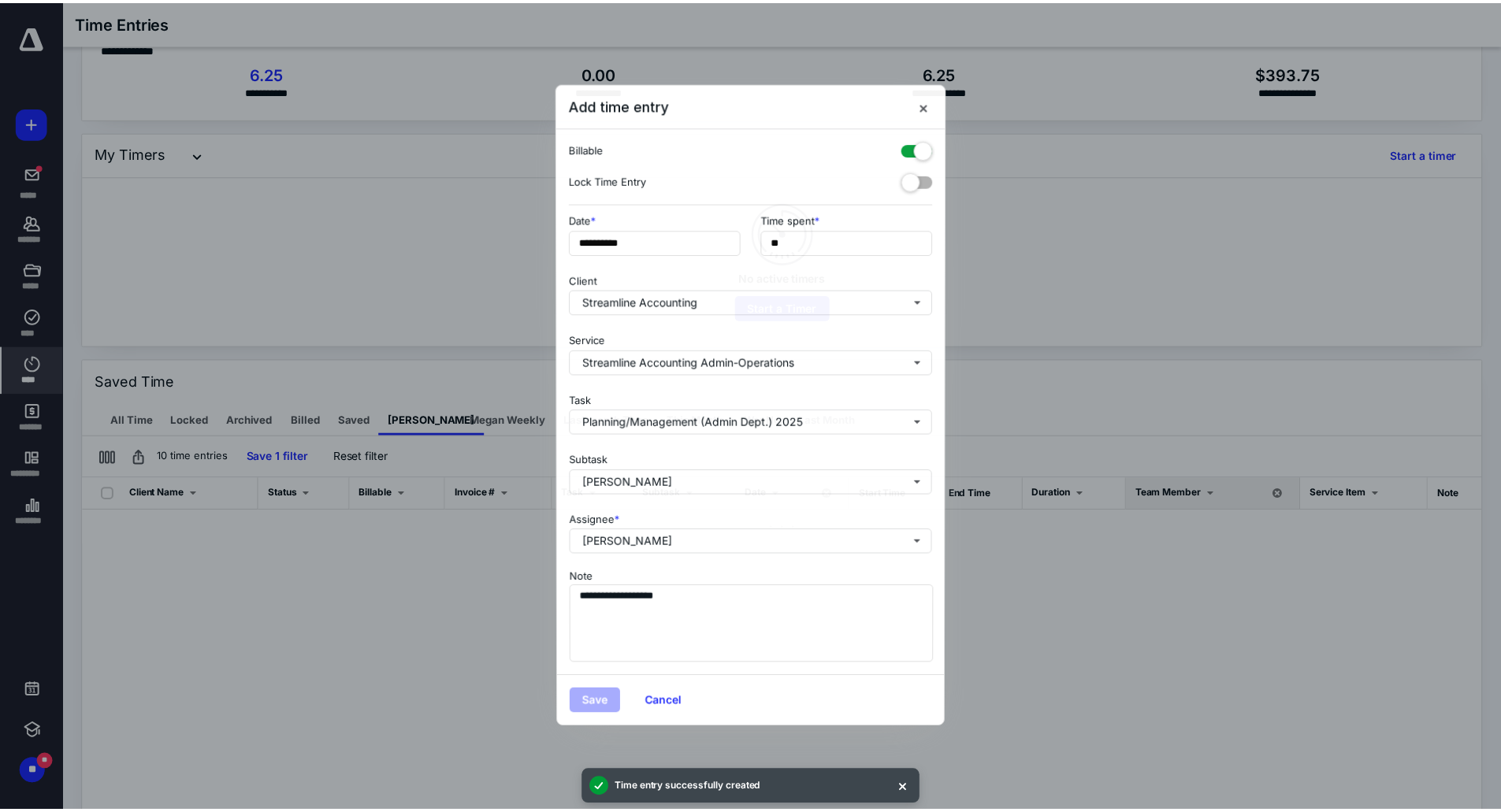 scroll, scrollTop: 0, scrollLeft: 0, axis: both 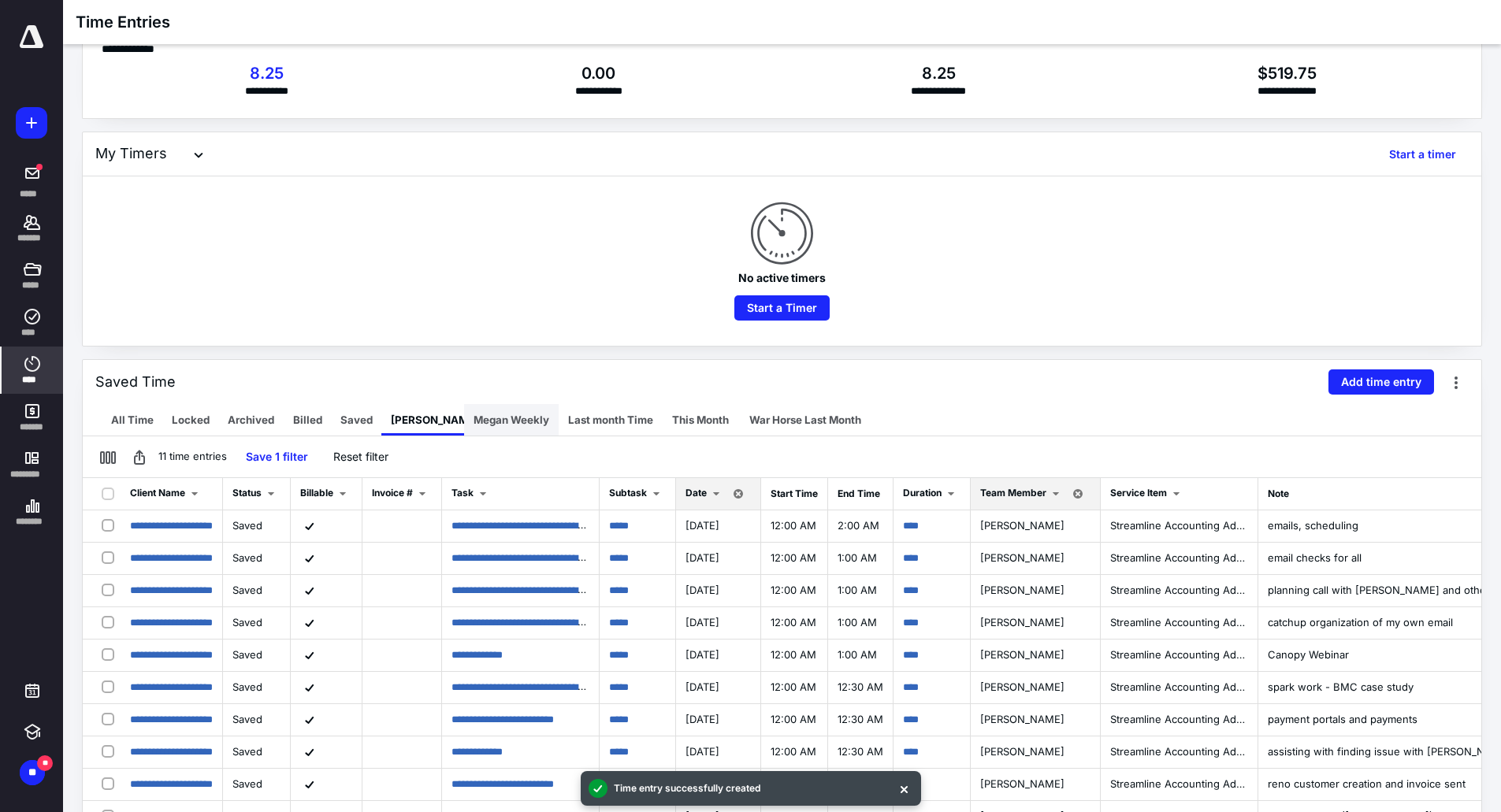 click on "Megan Weekly" at bounding box center (511, 420) 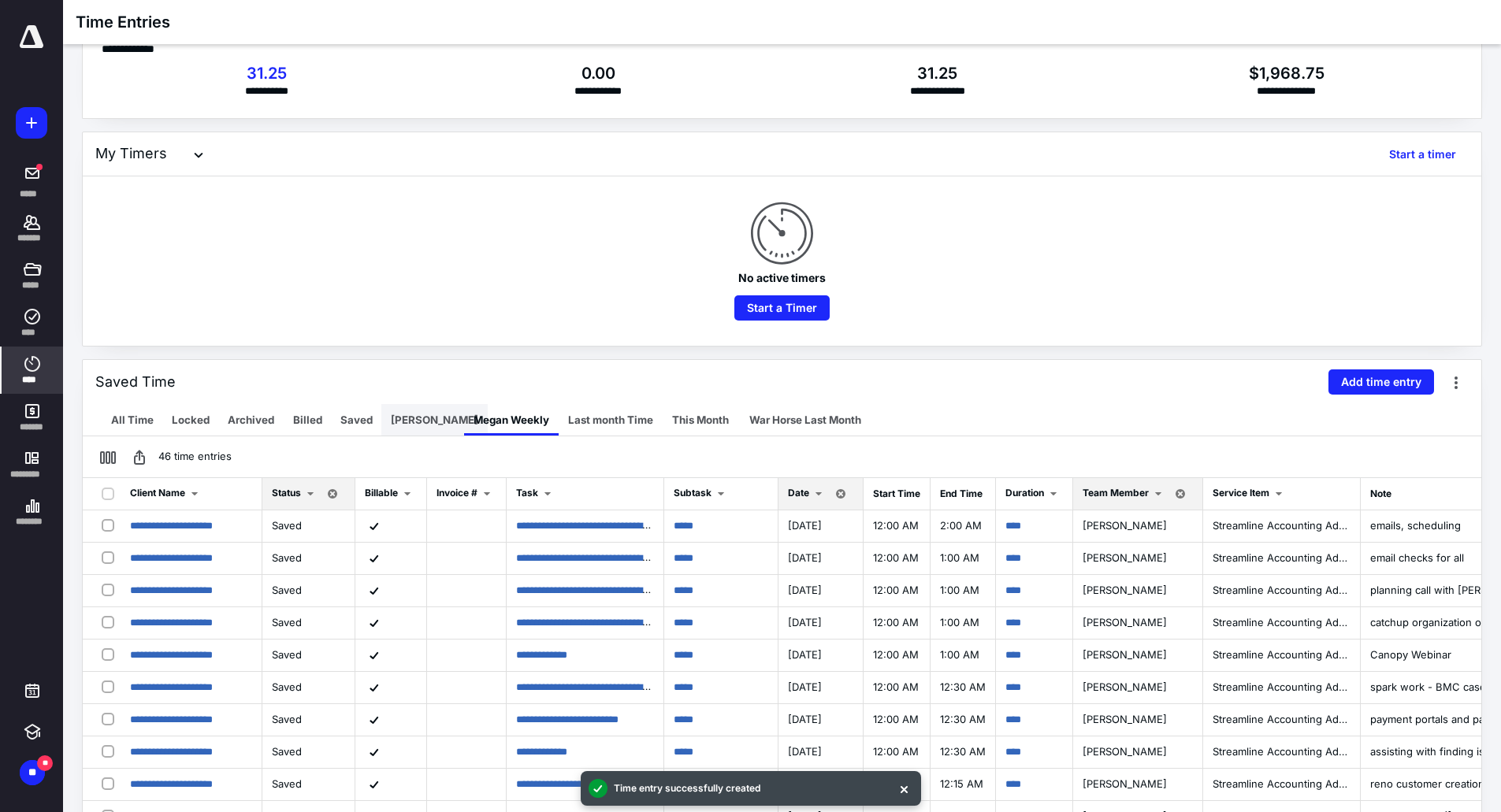 click on "[PERSON_NAME]" at bounding box center [434, 420] 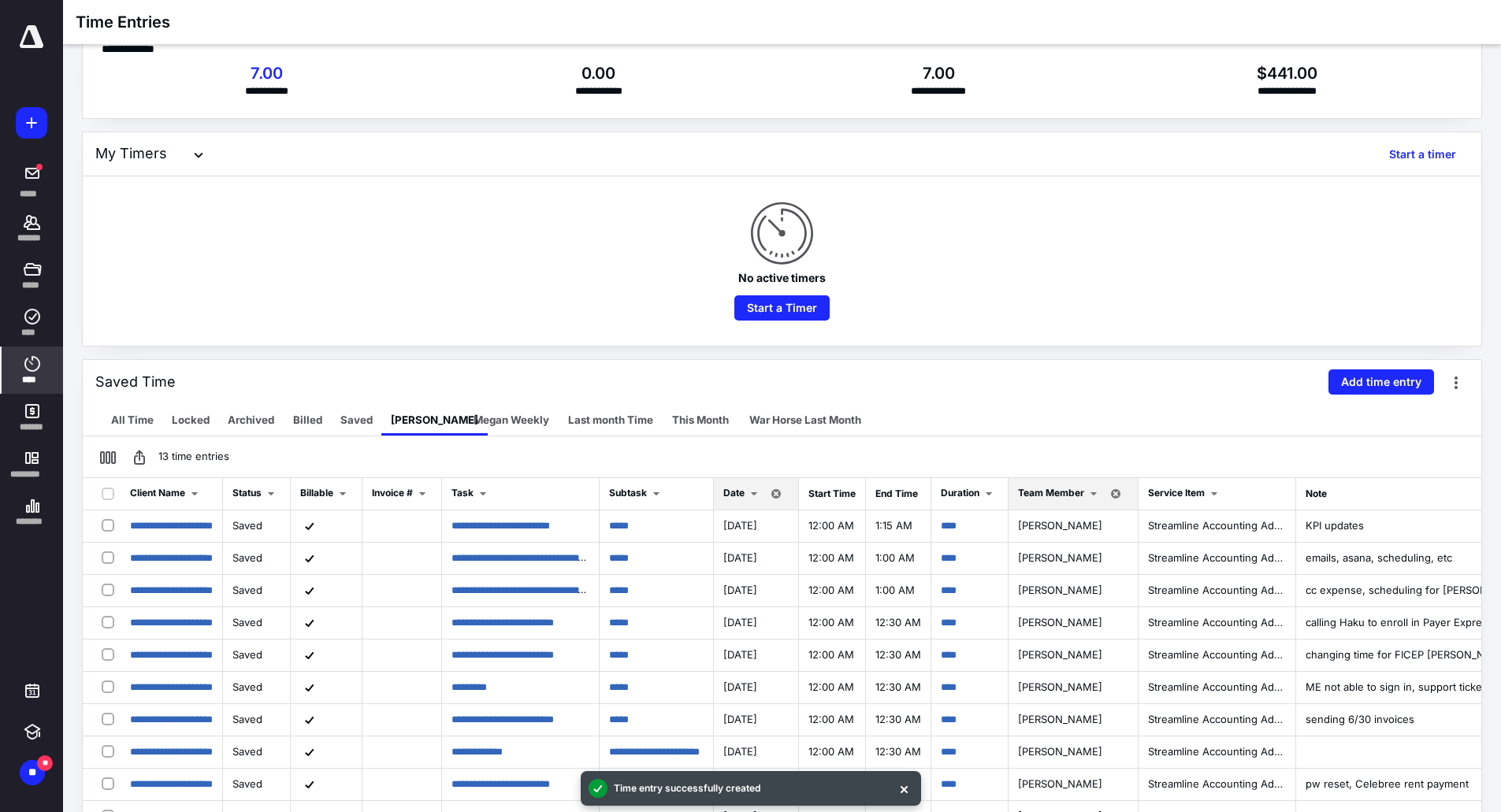 click at bounding box center (754, 494) 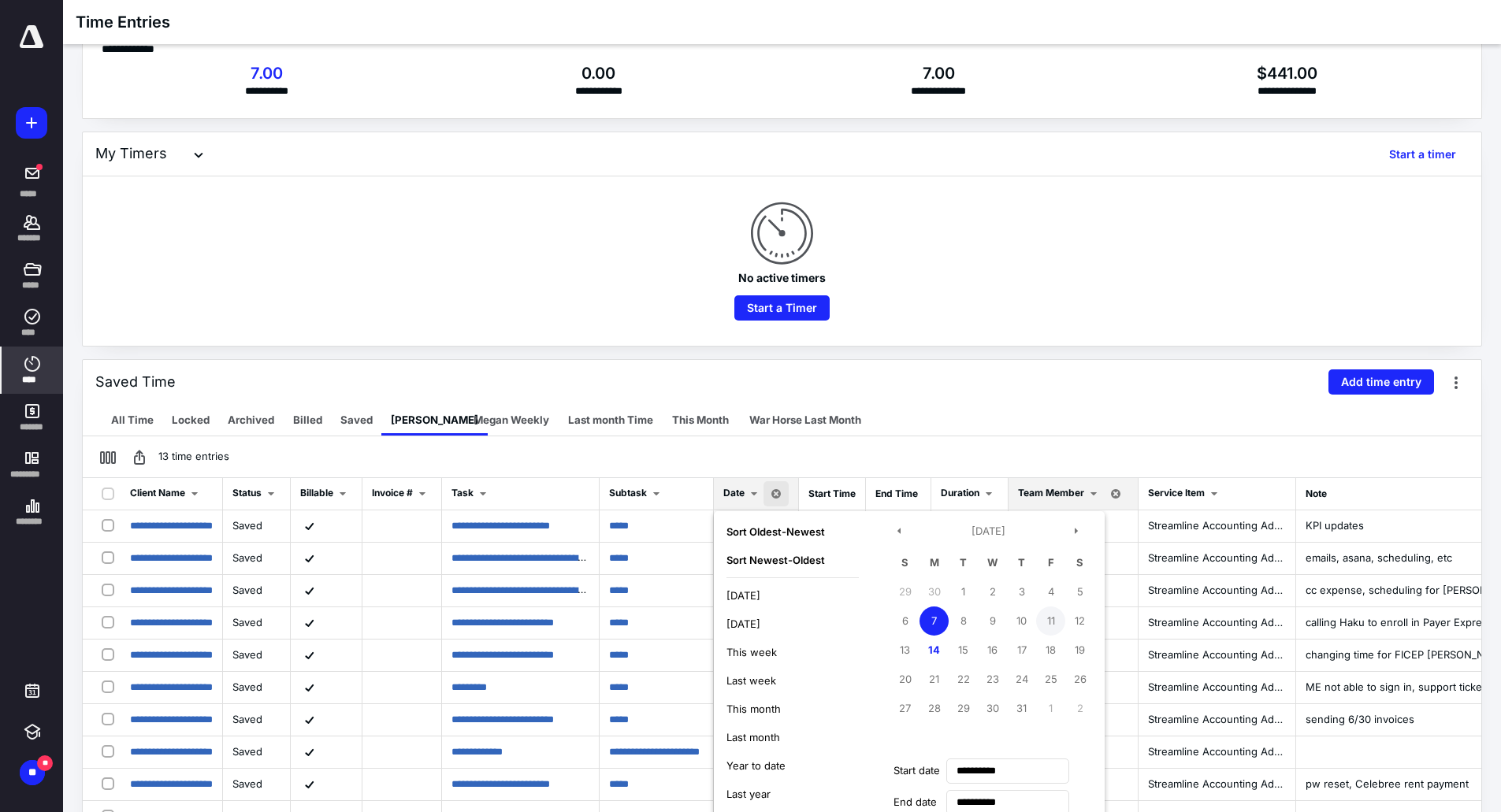 click on "11" at bounding box center (1050, 621) 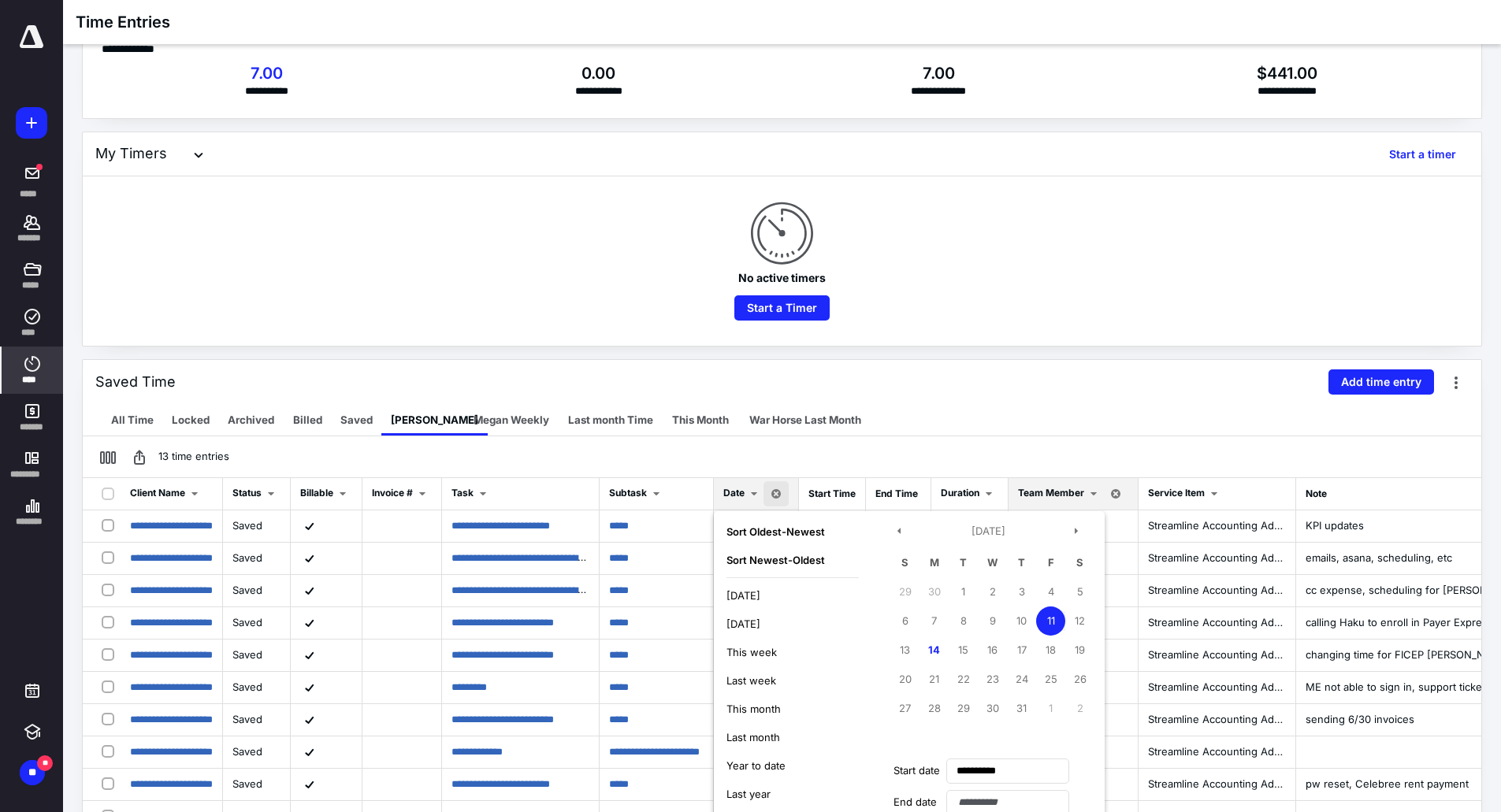 click on "11" at bounding box center (1050, 621) 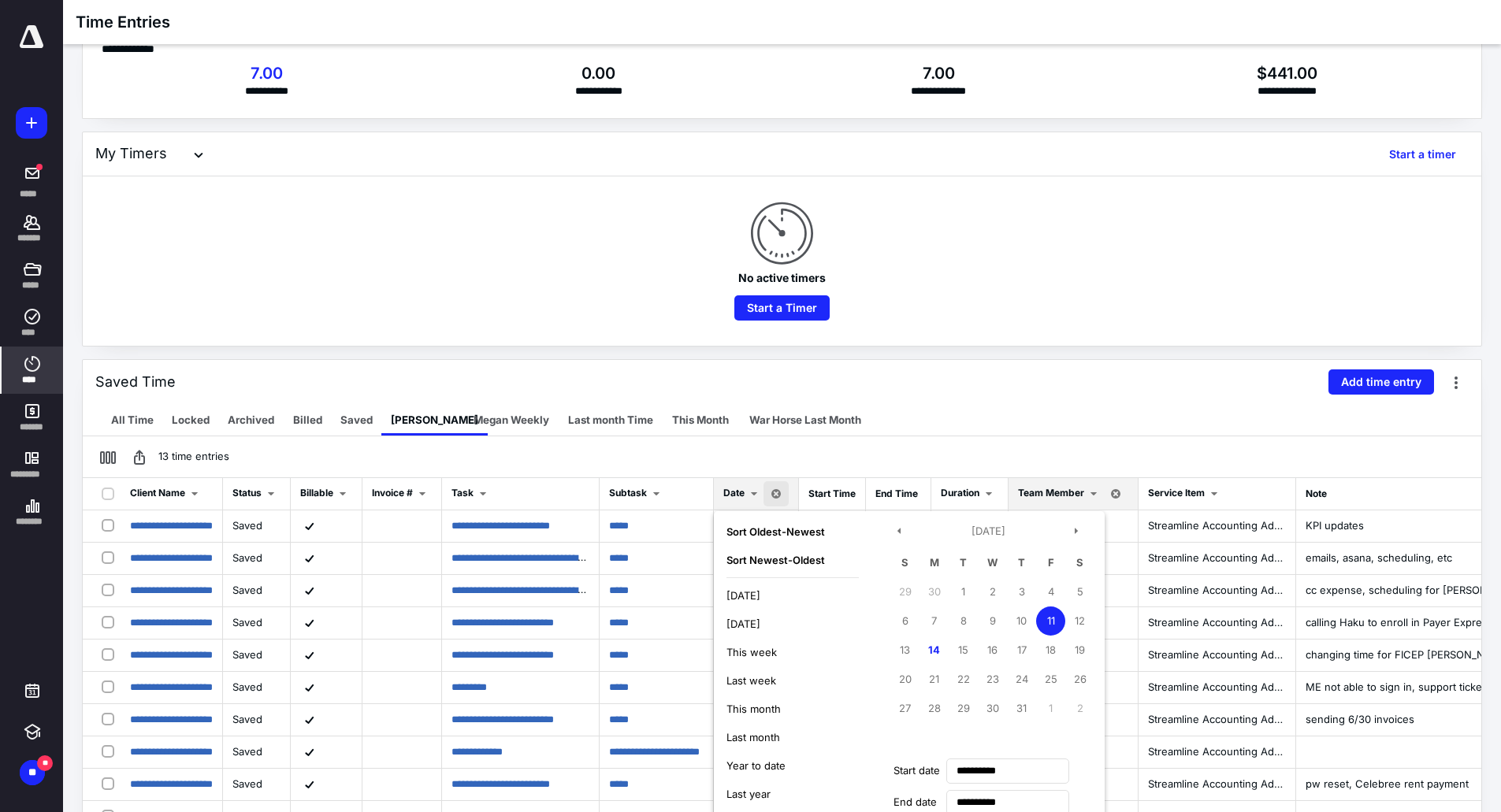 scroll, scrollTop: 272, scrollLeft: 0, axis: vertical 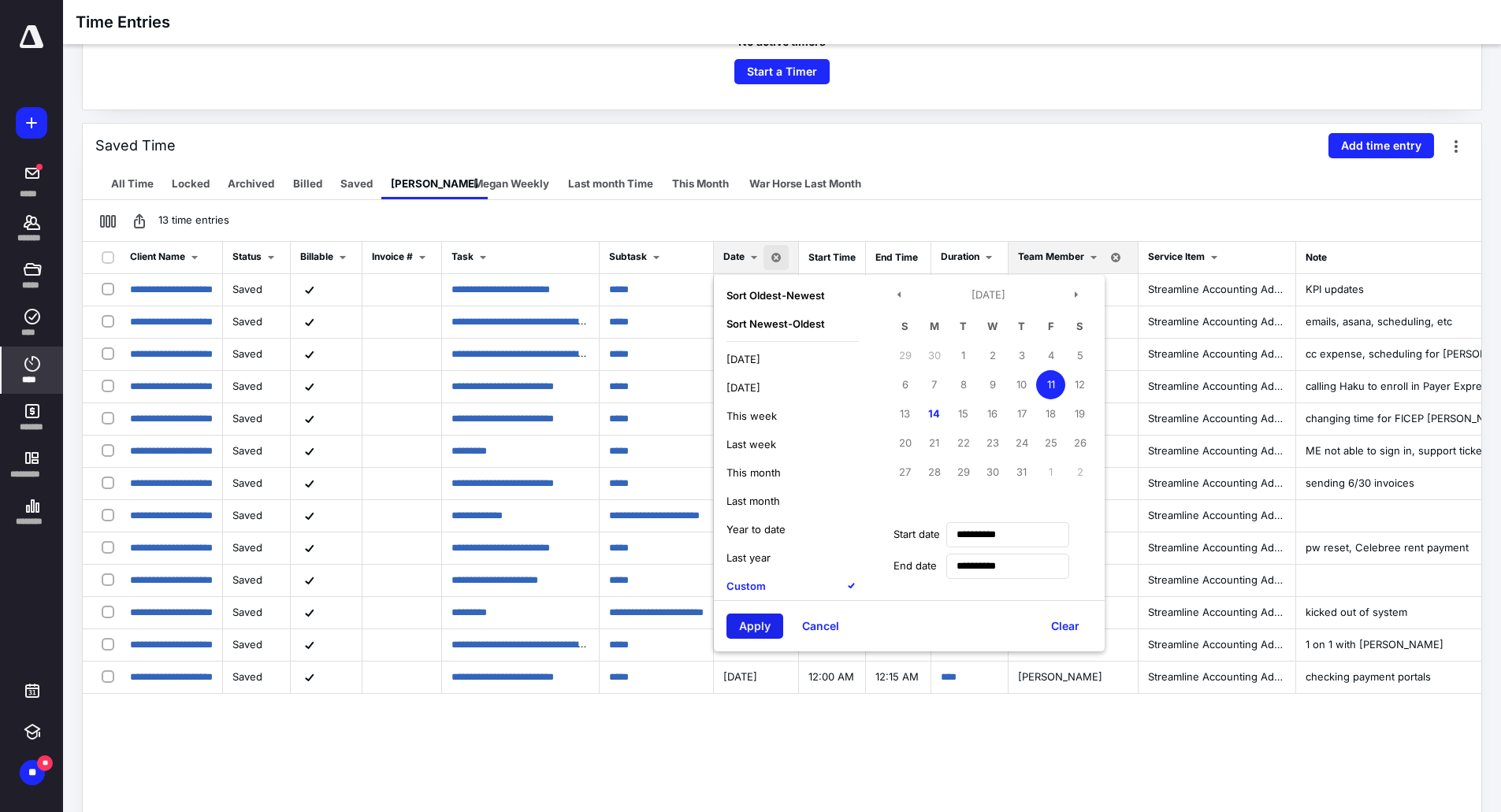 click on "Apply" at bounding box center [755, 626] 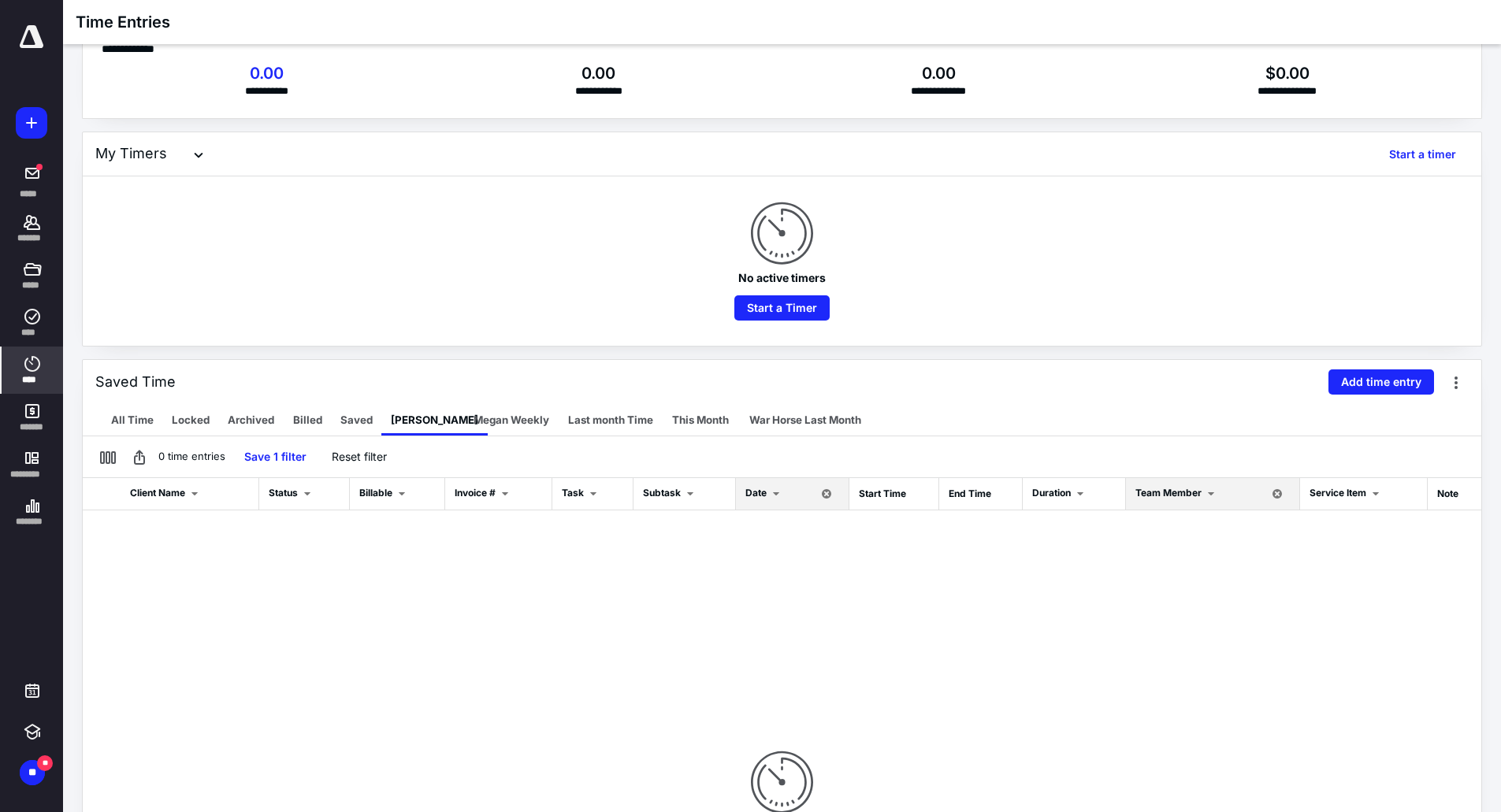 scroll, scrollTop: 0, scrollLeft: 0, axis: both 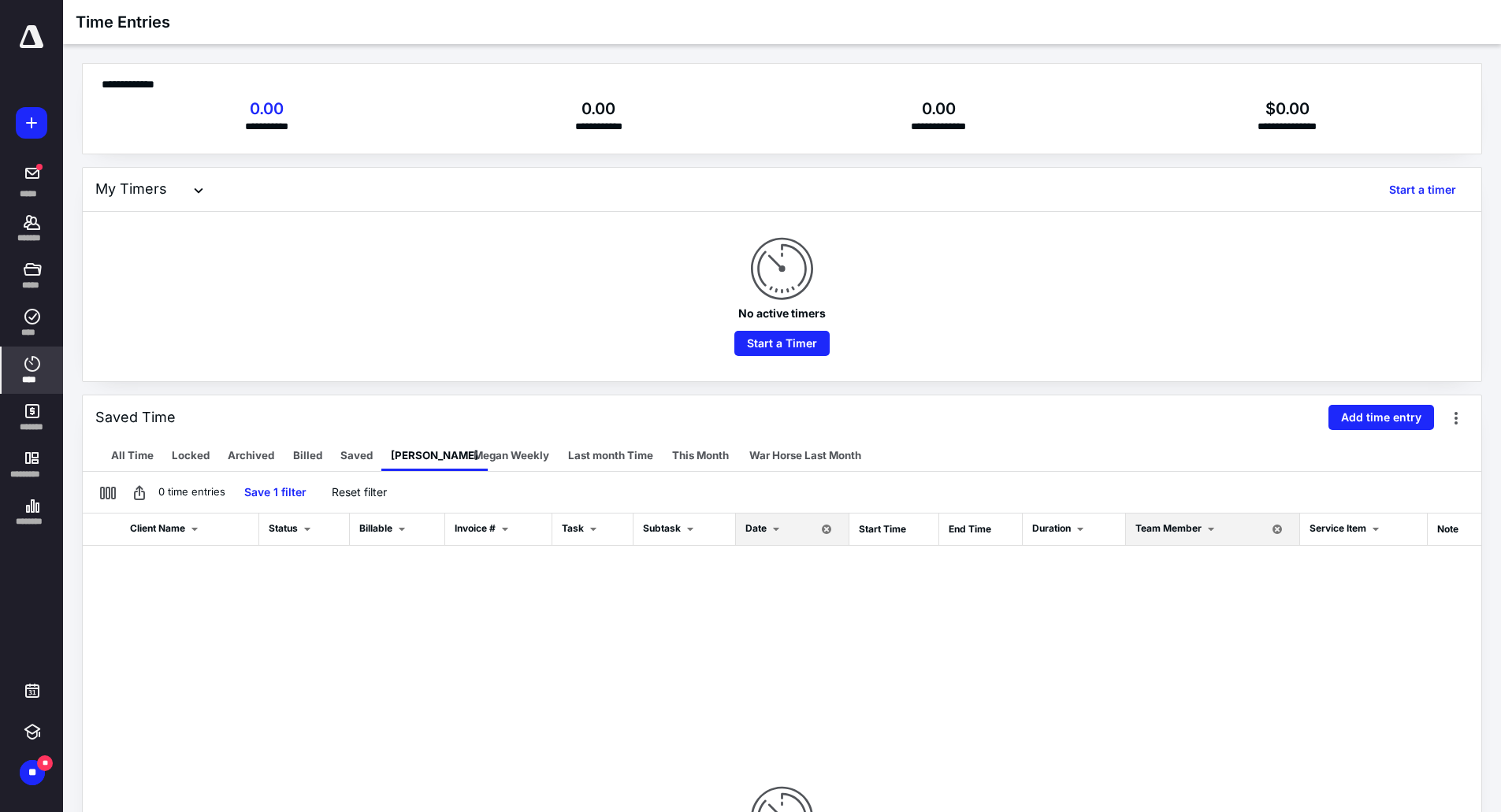 click on "Saved Time Add time entry" at bounding box center [782, 417] 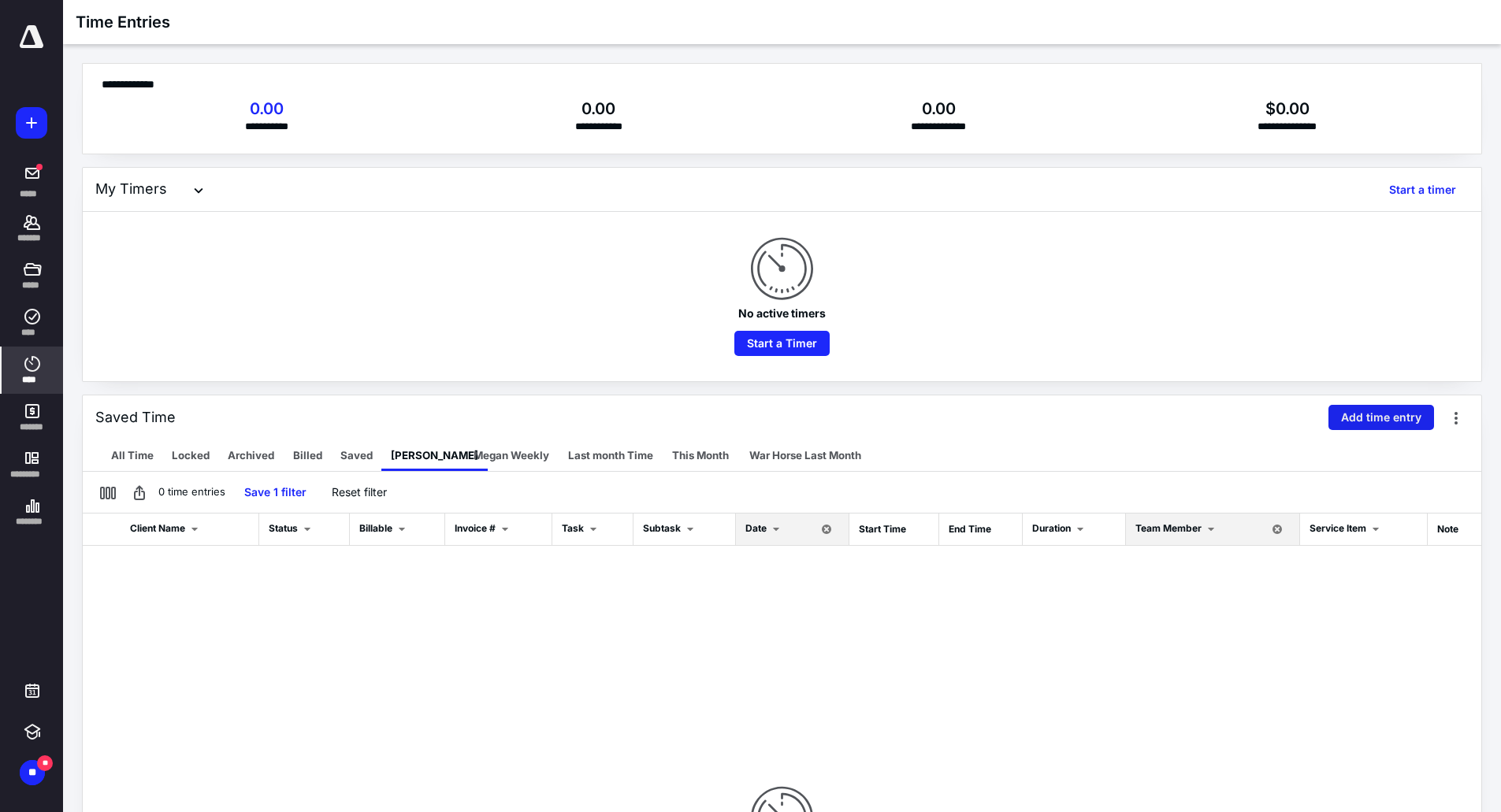 click on "Add time entry" at bounding box center (1381, 417) 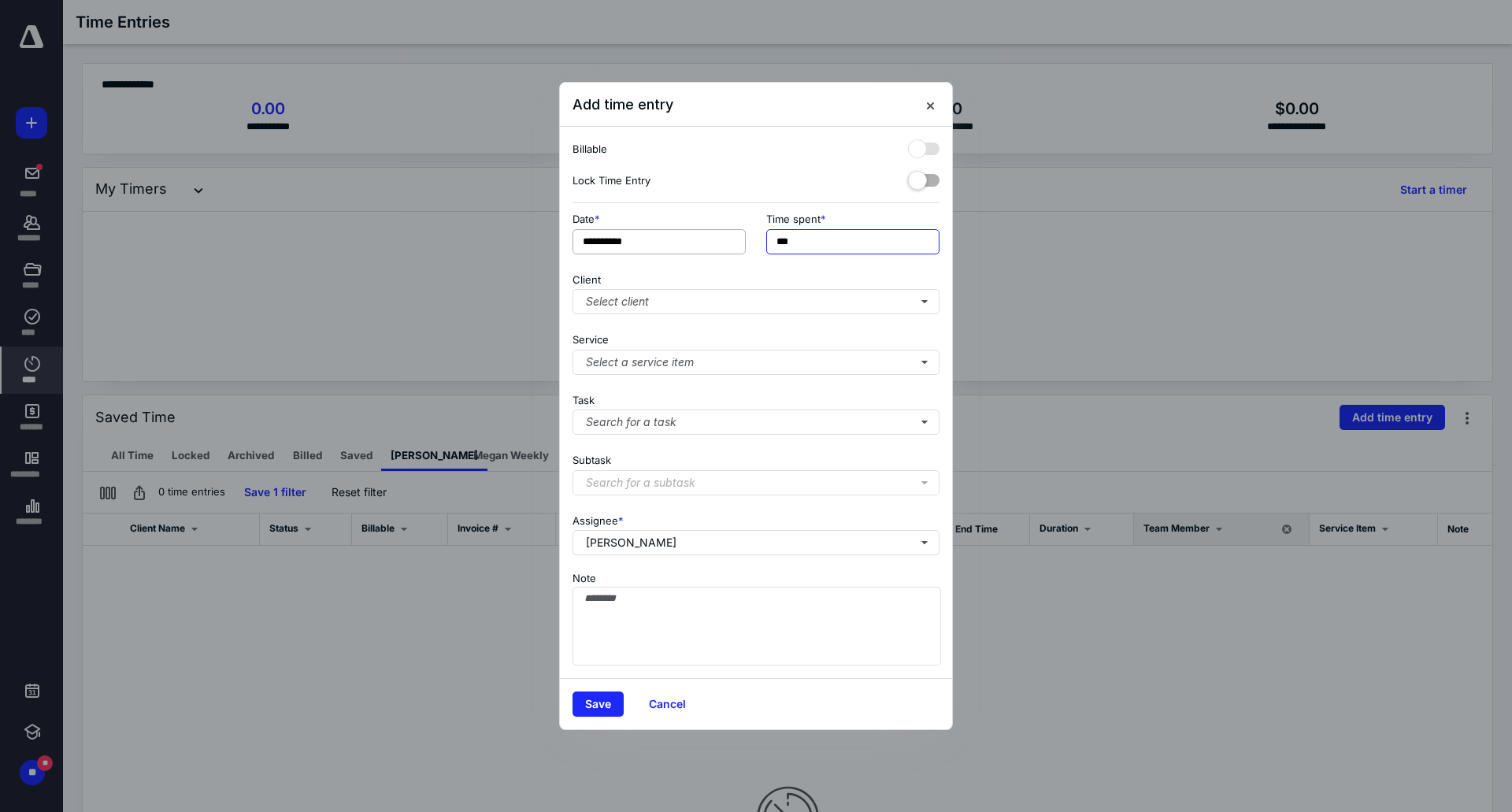 drag, startPoint x: 804, startPoint y: 241, endPoint x: 703, endPoint y: 236, distance: 101.12369 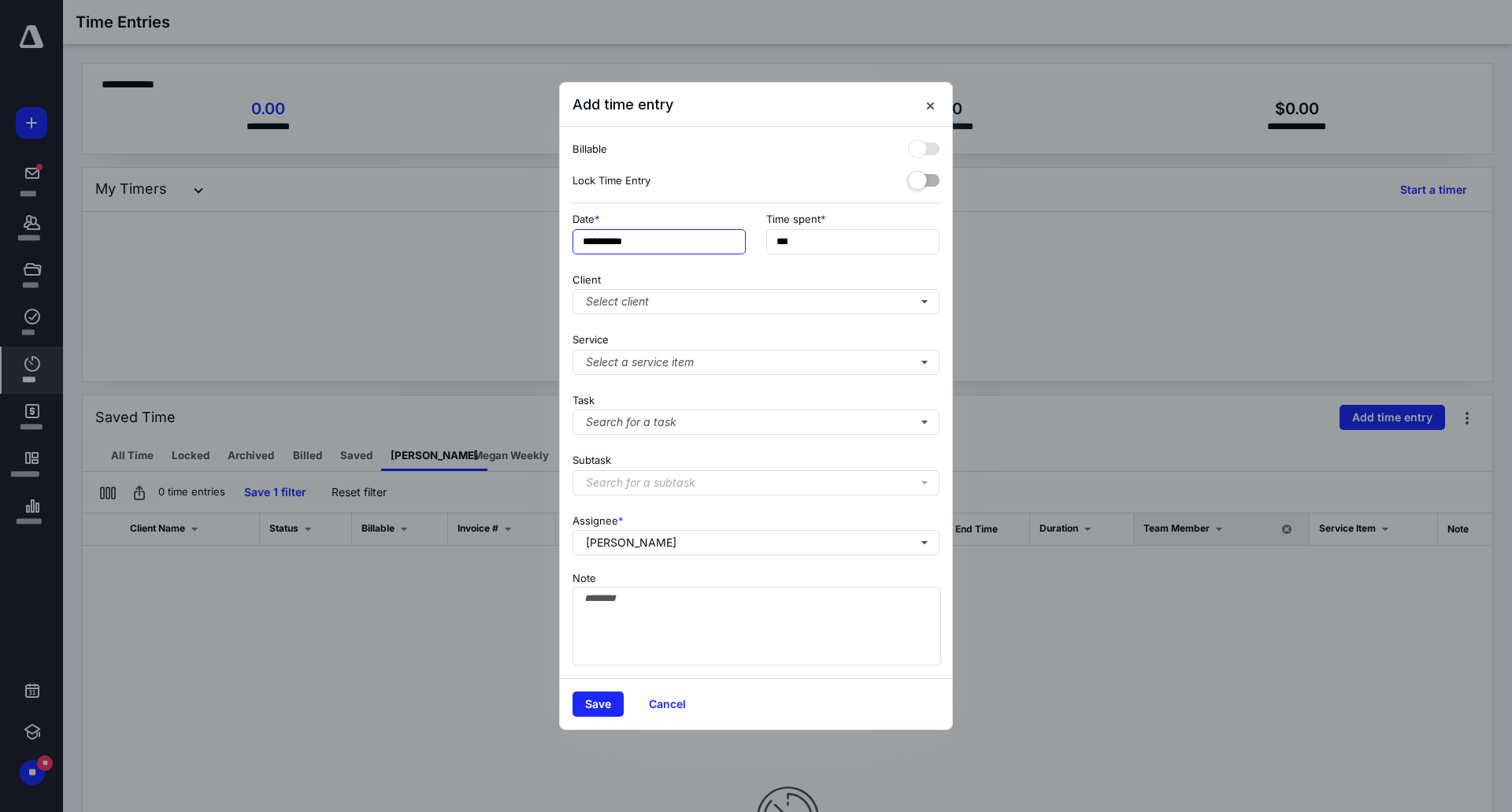 type on "***" 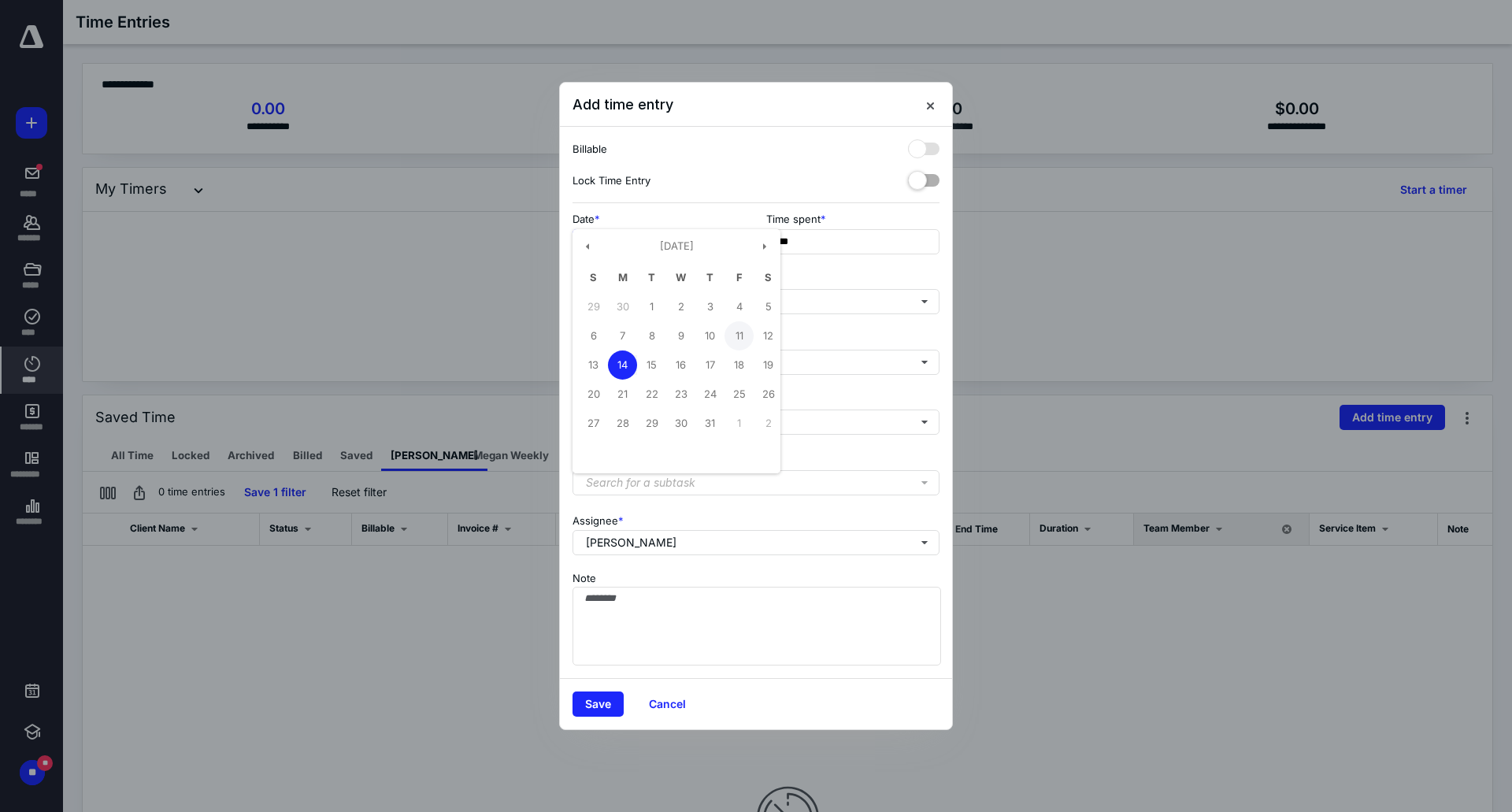 click on "11" at bounding box center (739, 336) 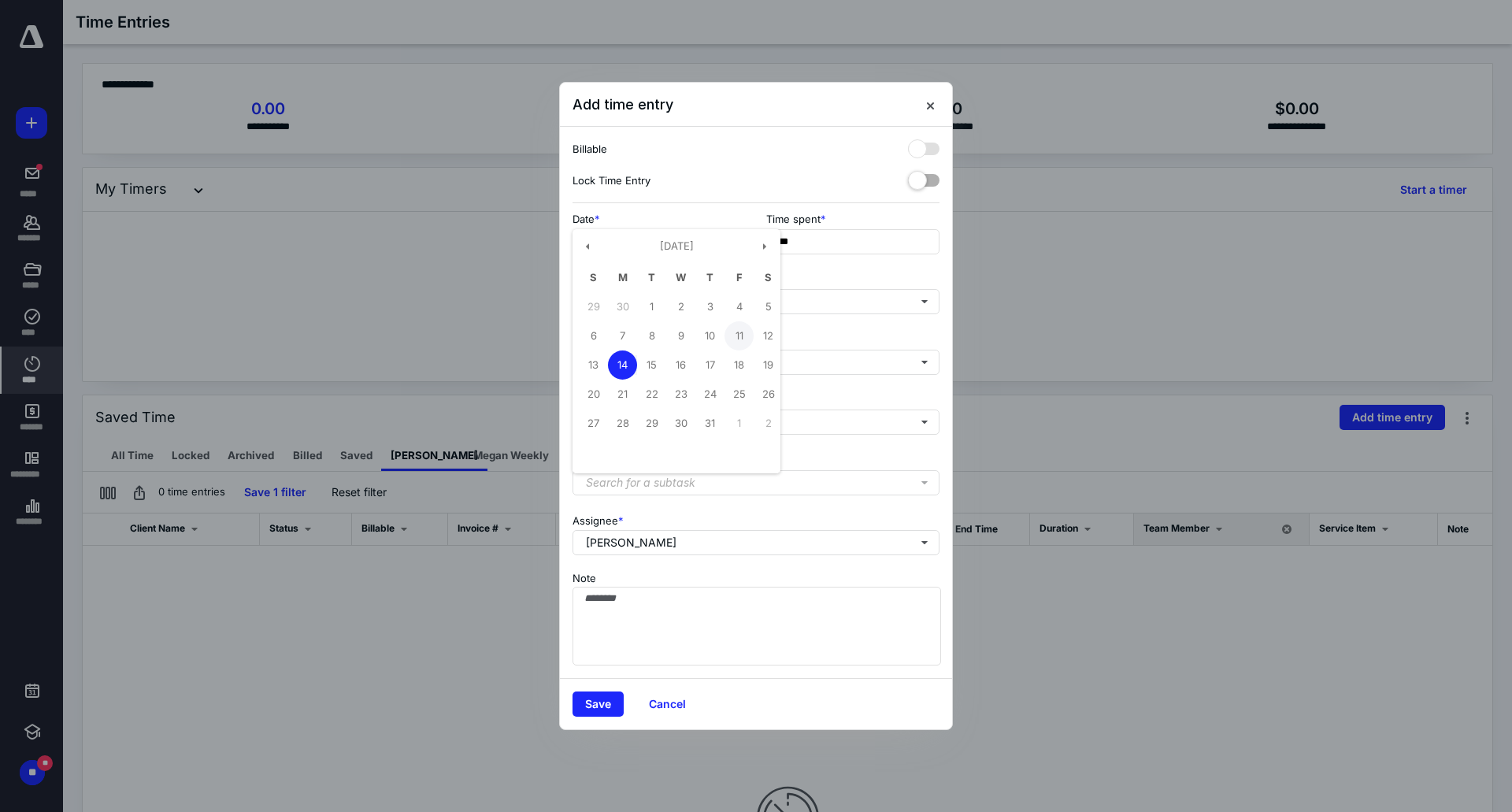 type on "**********" 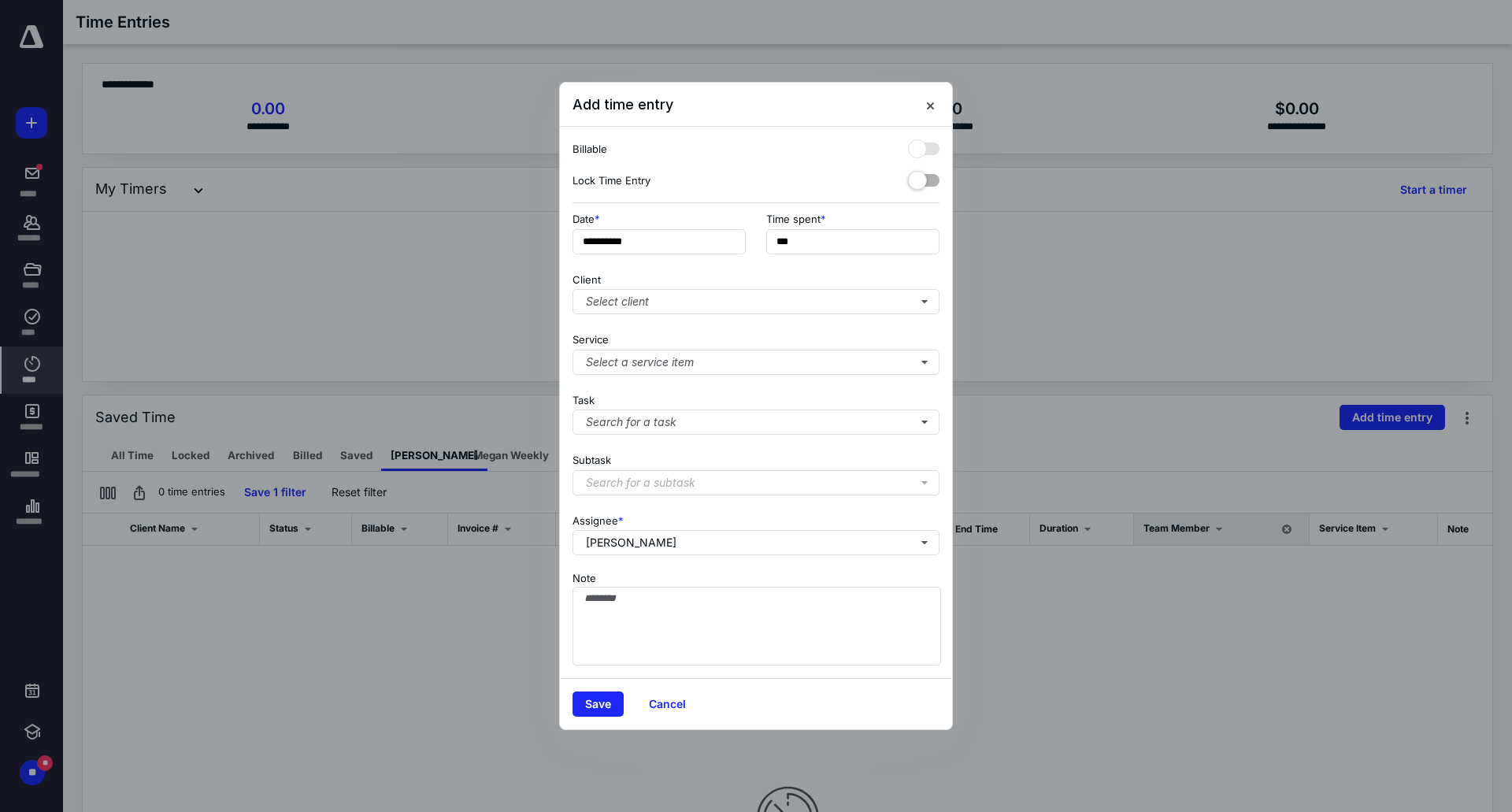 click on "Client Select client" at bounding box center (756, 291) 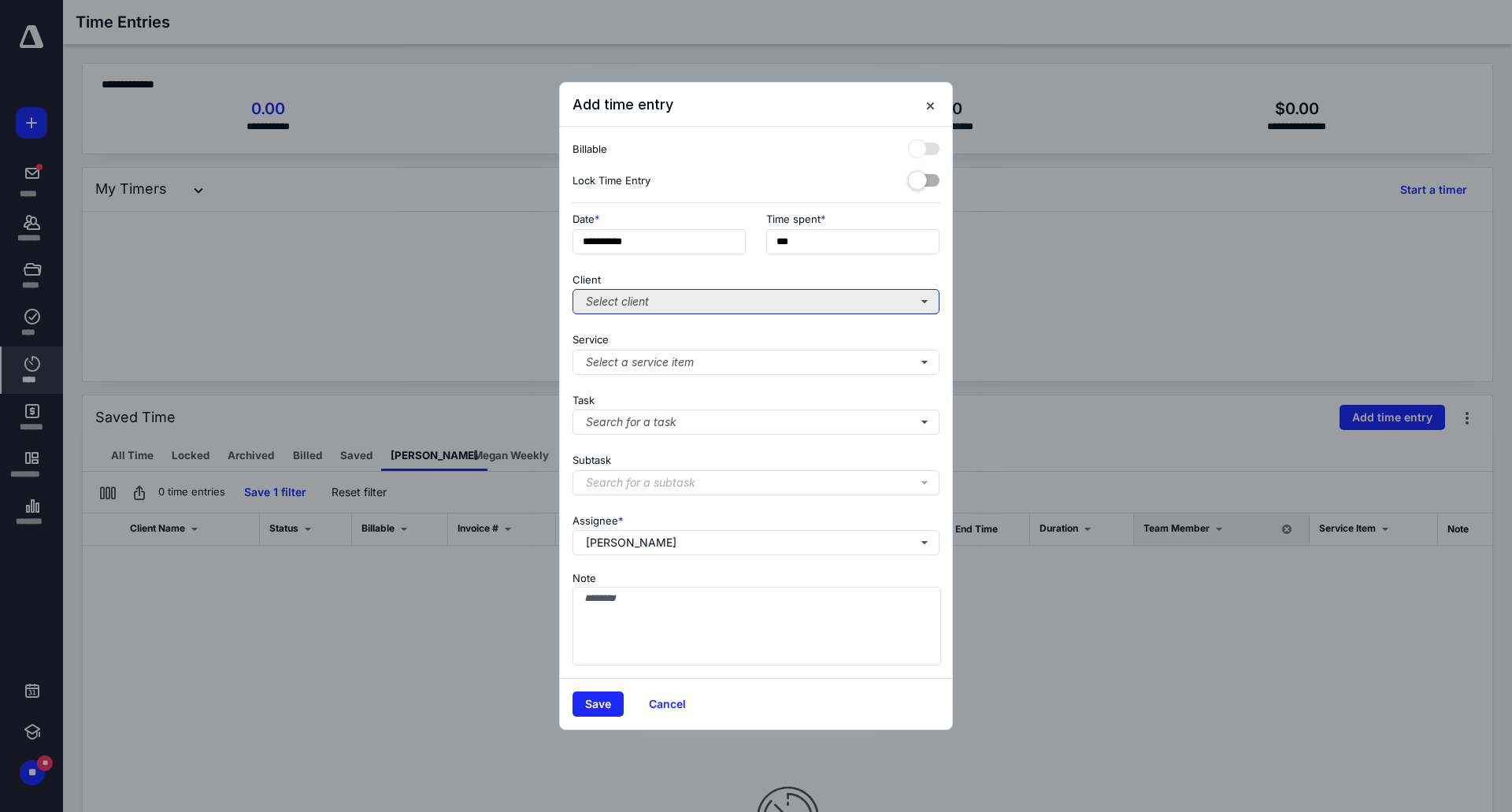 click on "Select client" at bounding box center (756, 302) 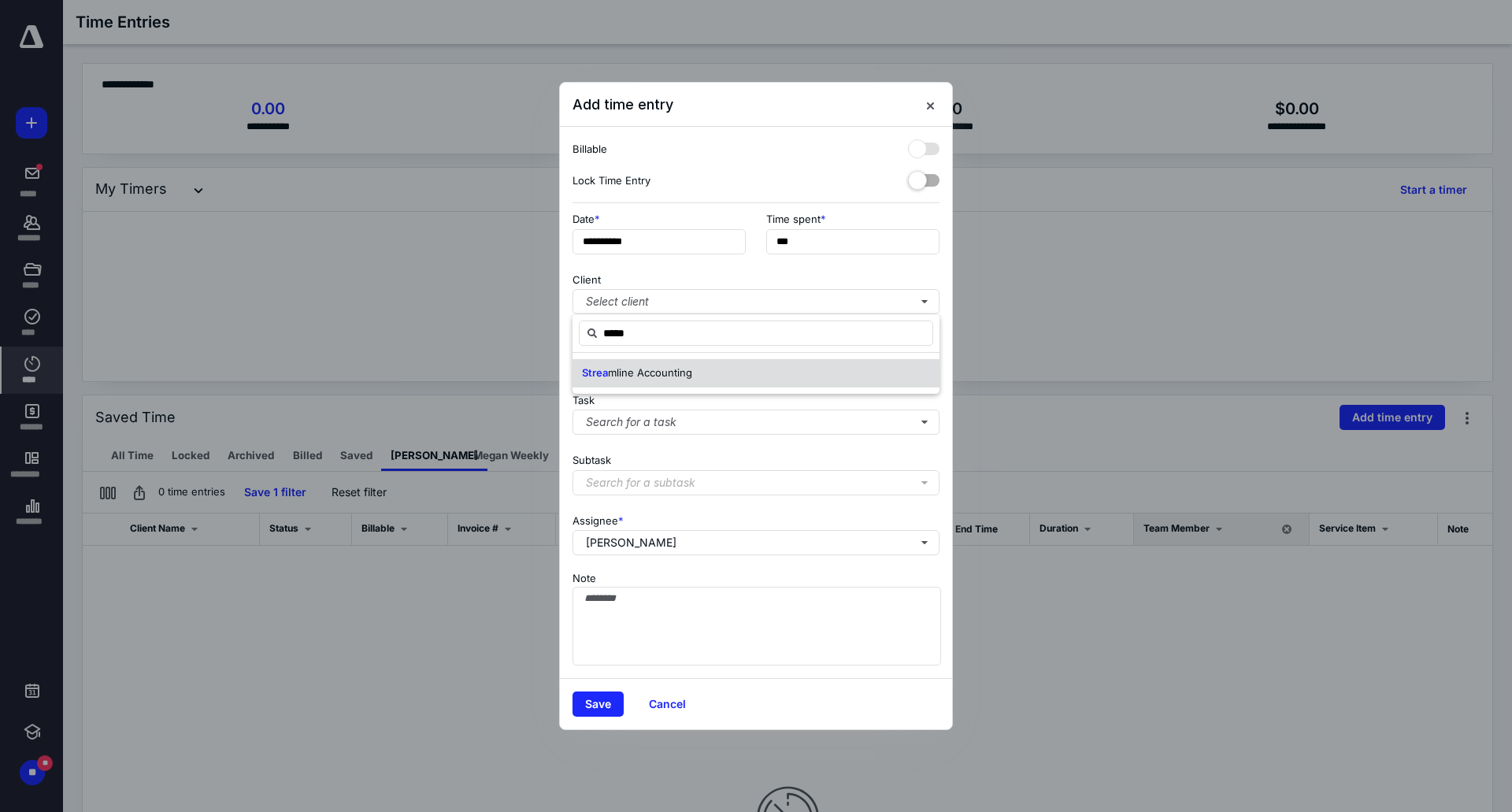 click on "mline Accounting" at bounding box center (650, 373) 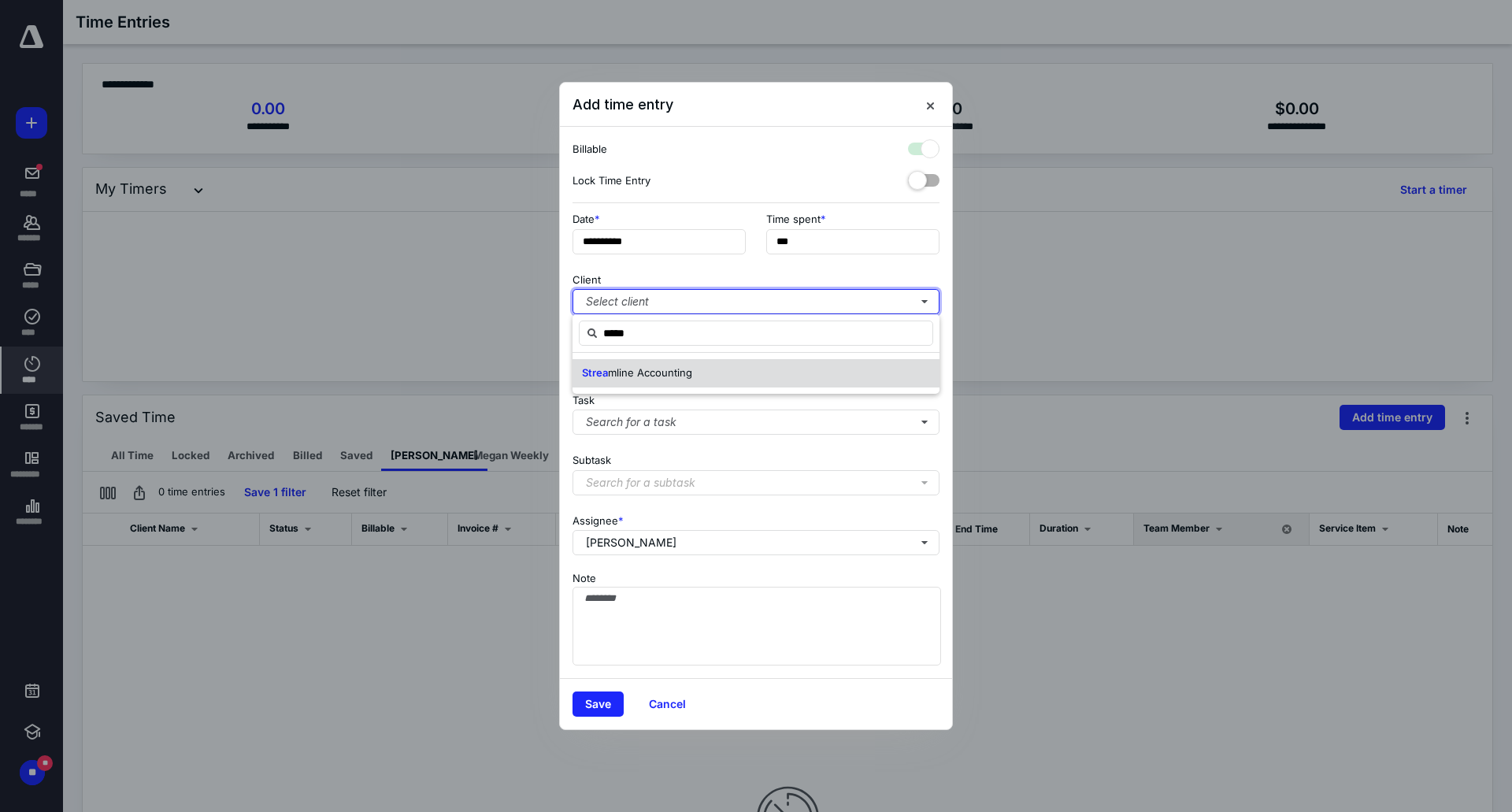 checkbox on "true" 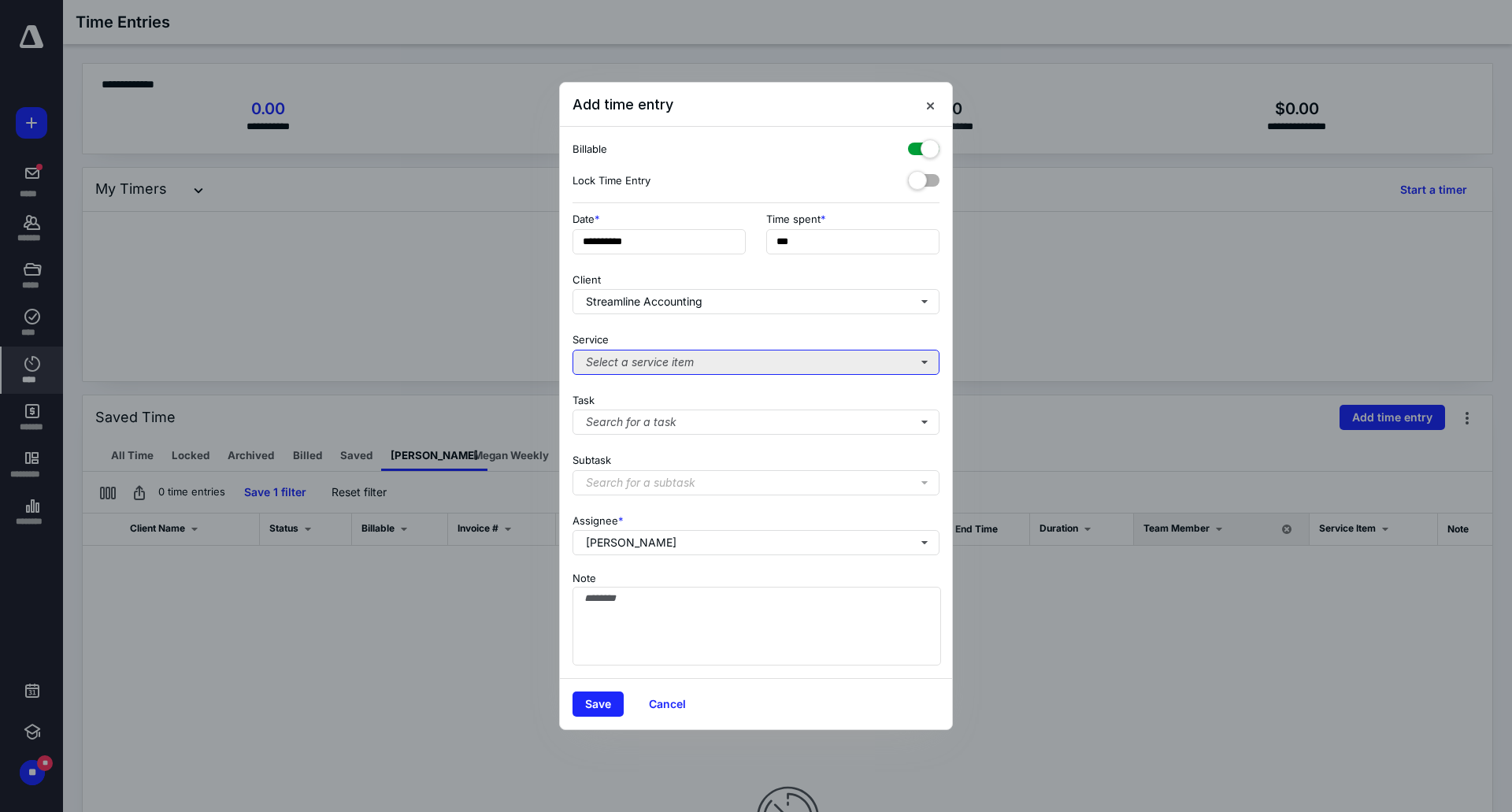 click on "Select a service item" at bounding box center (756, 362) 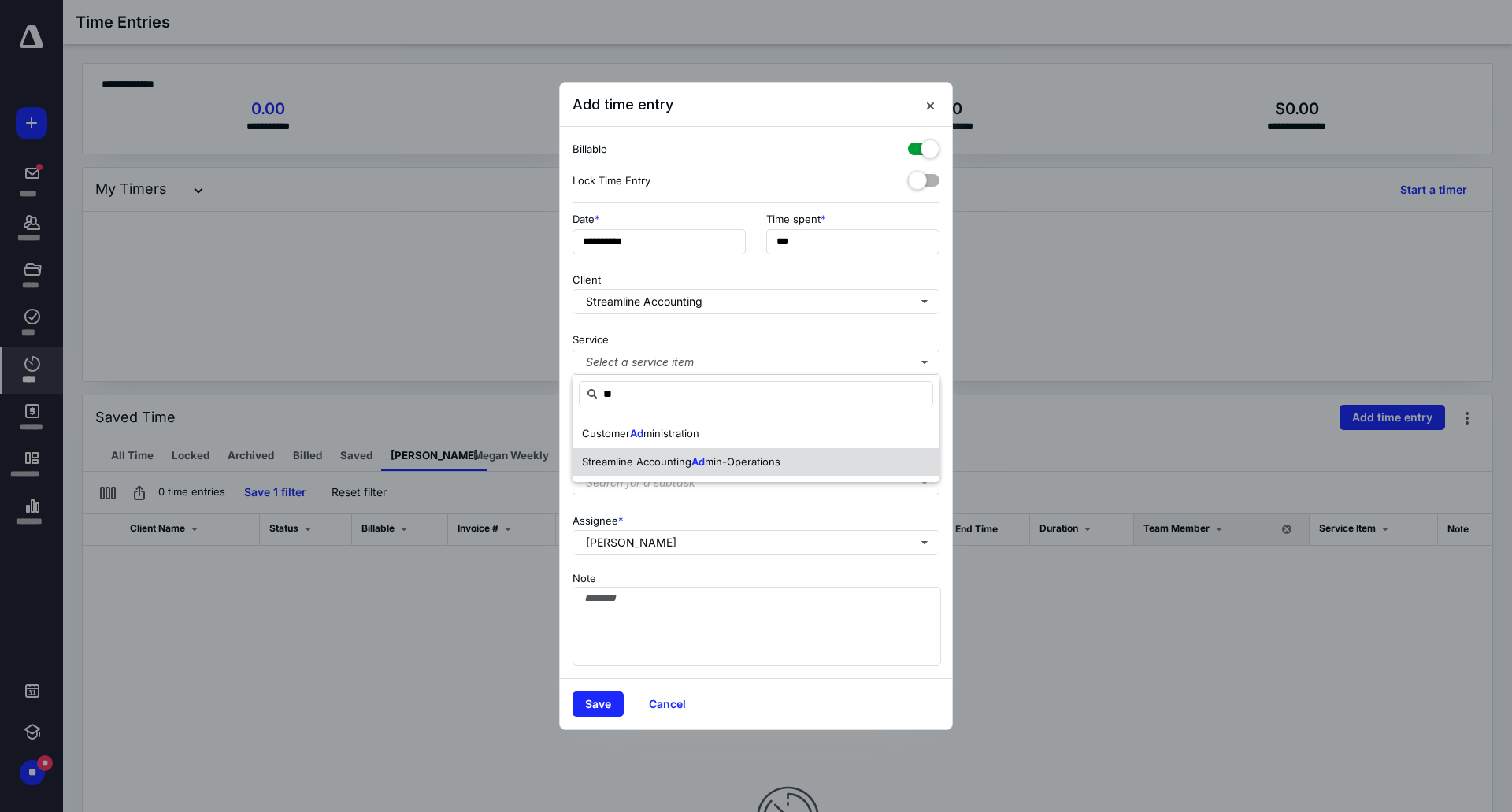 click on "Ad" at bounding box center (698, 462) 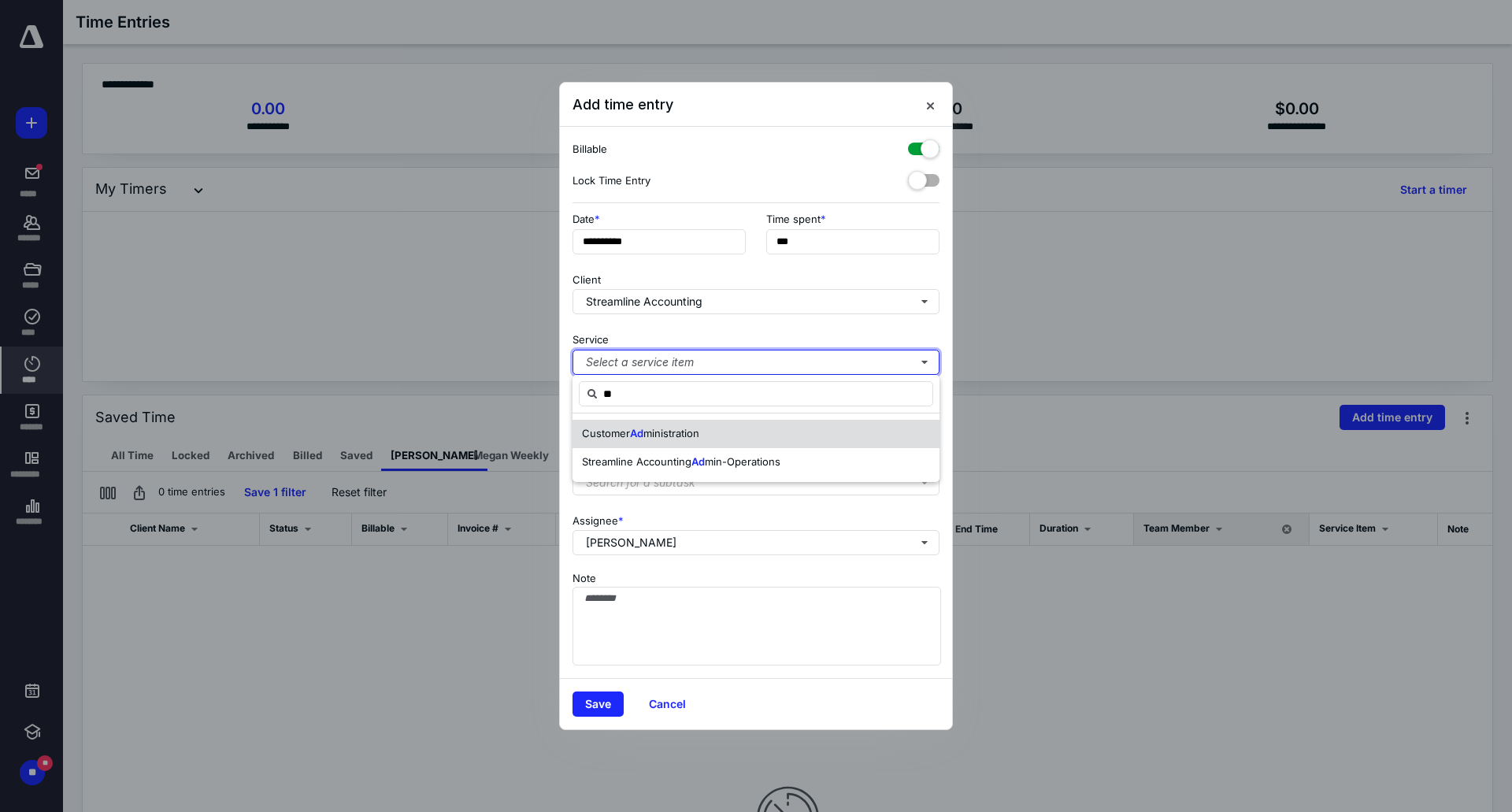 type 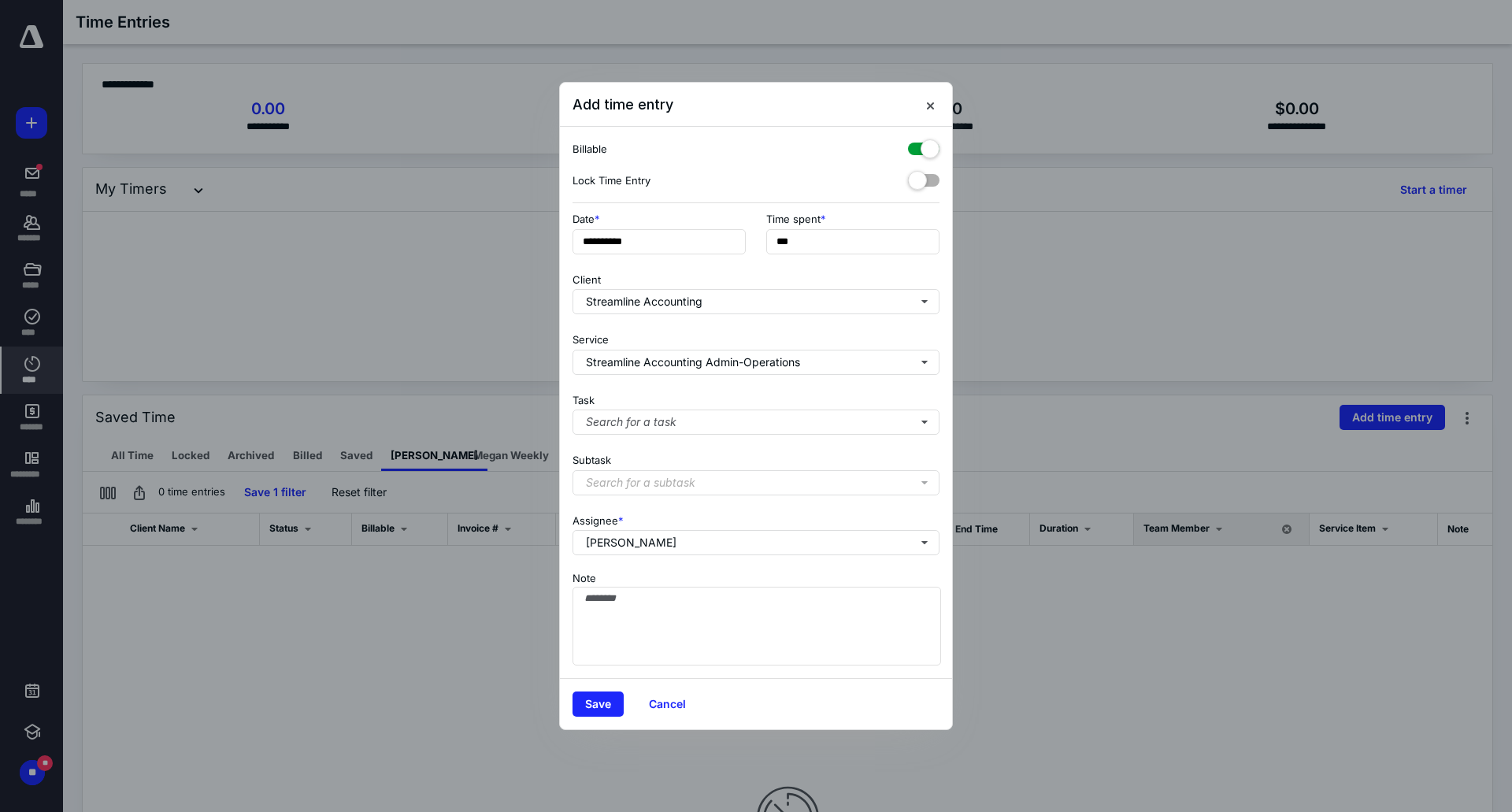 click on "Task Search for a task" at bounding box center [756, 411] 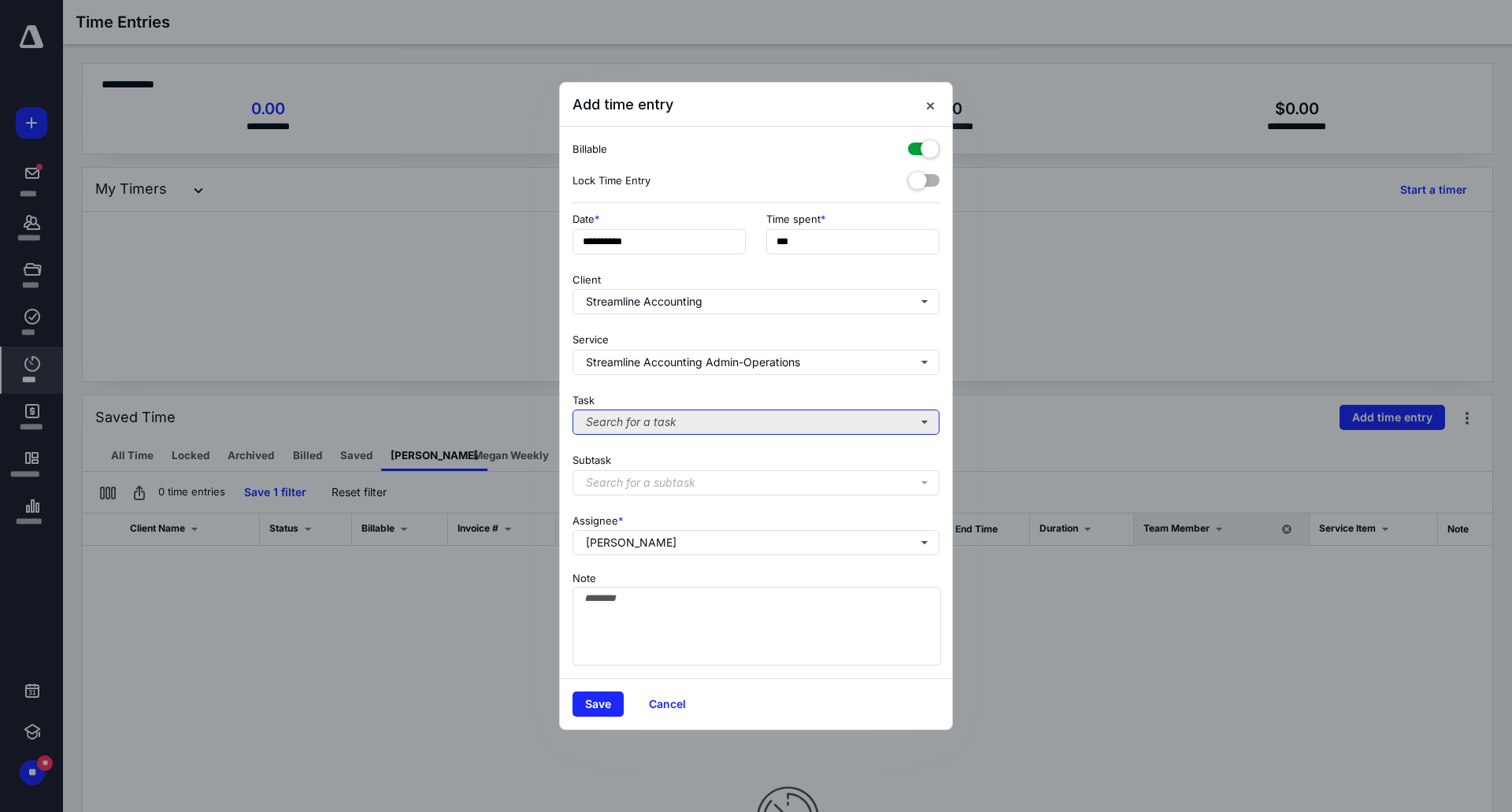 click on "Search for a task" at bounding box center [756, 422] 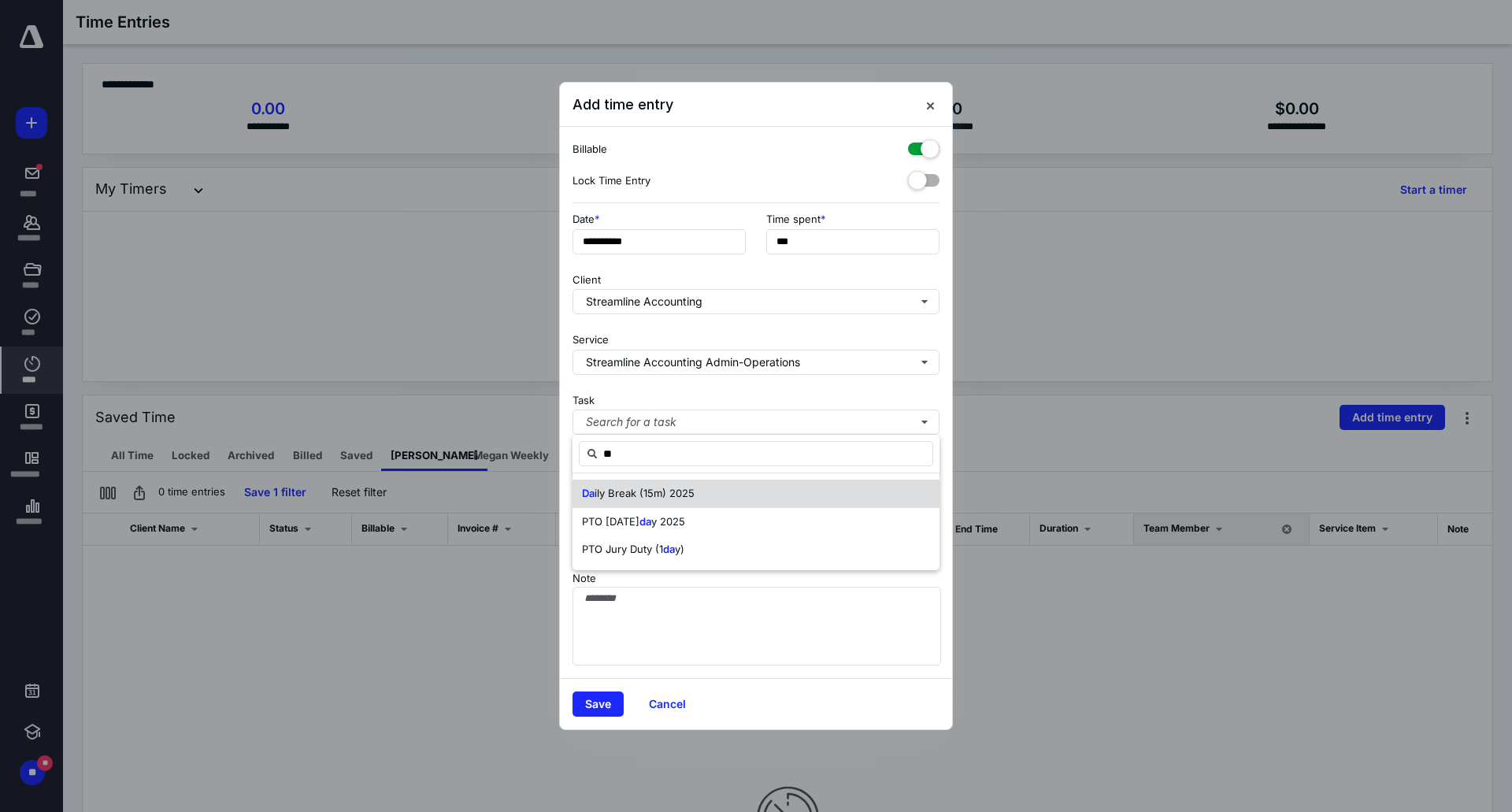 click on "ily Break (15m) 2025" at bounding box center [644, 493] 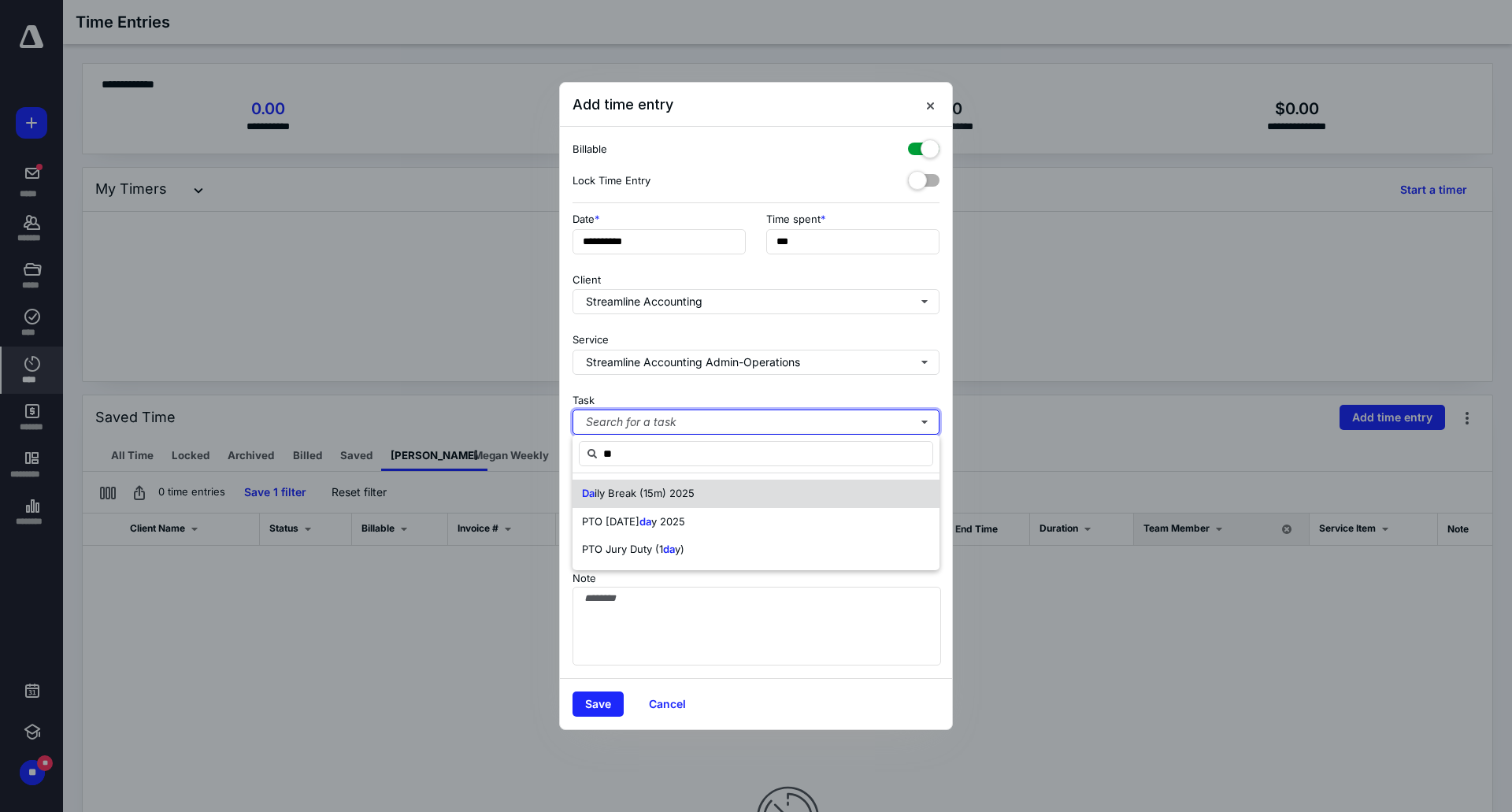type 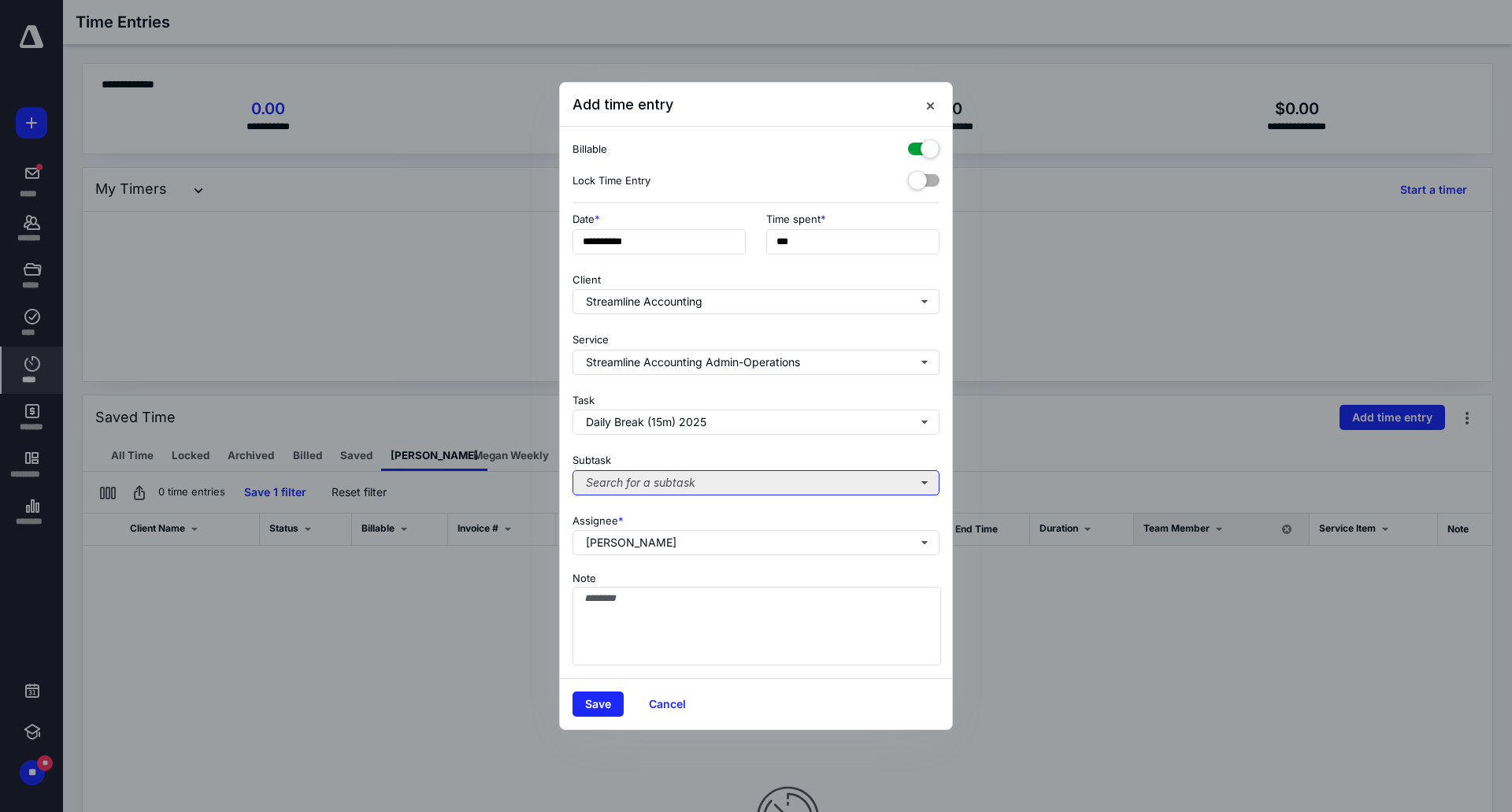 click on "Search for a subtask" at bounding box center (756, 483) 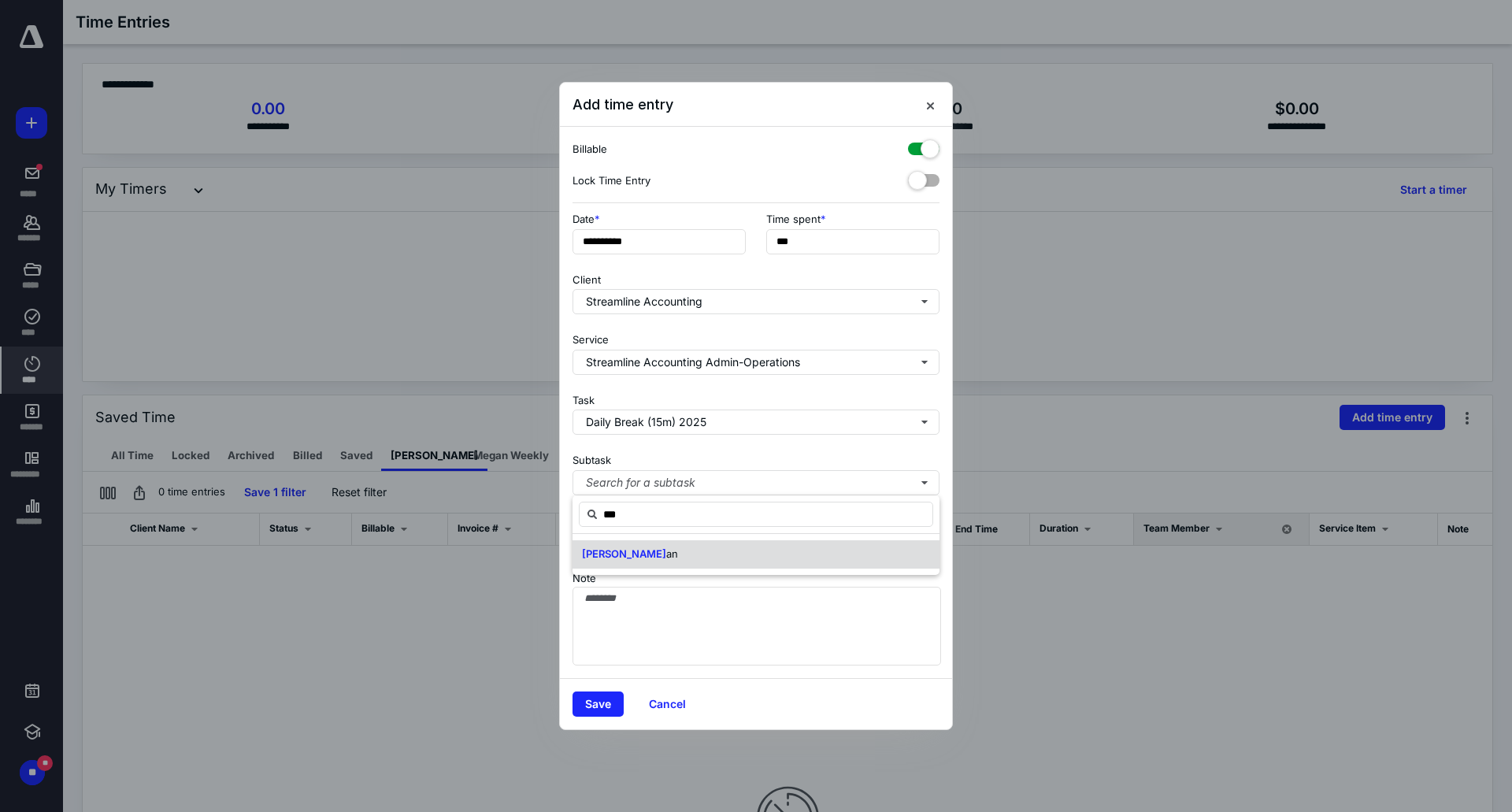 click on "Meg an" at bounding box center (756, 554) 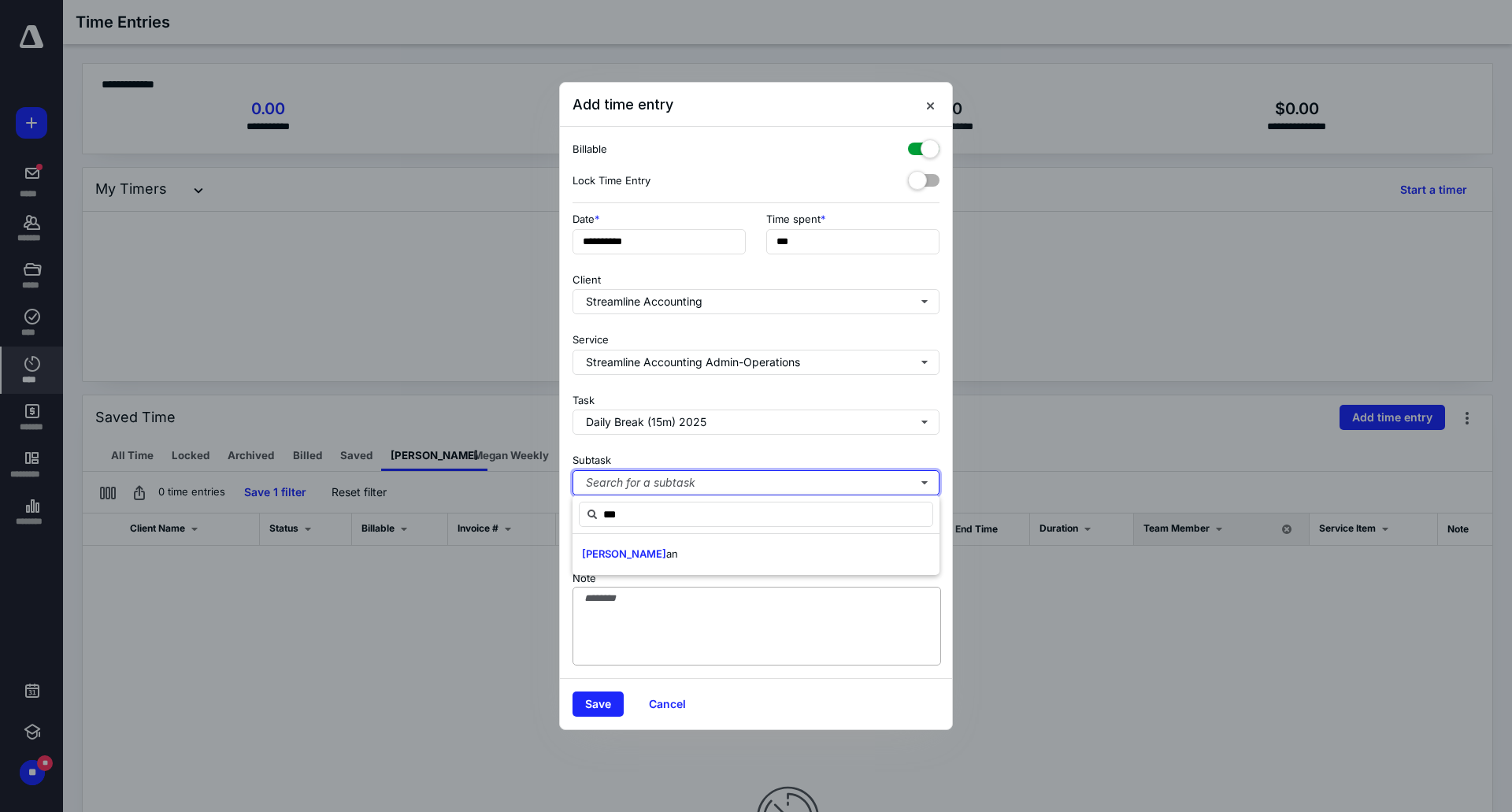 type 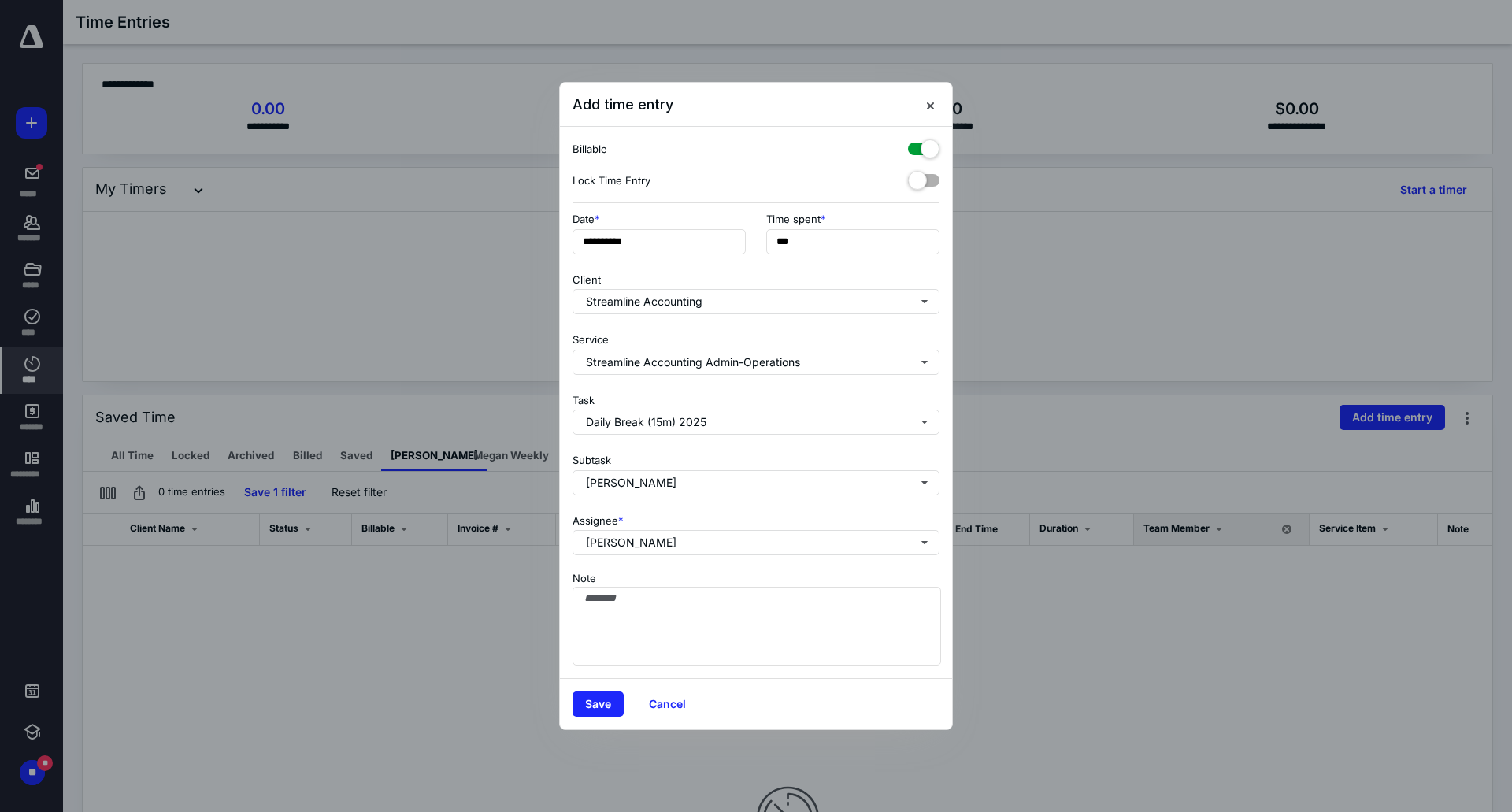 drag, startPoint x: 594, startPoint y: 708, endPoint x: 675, endPoint y: 669, distance: 89.899944 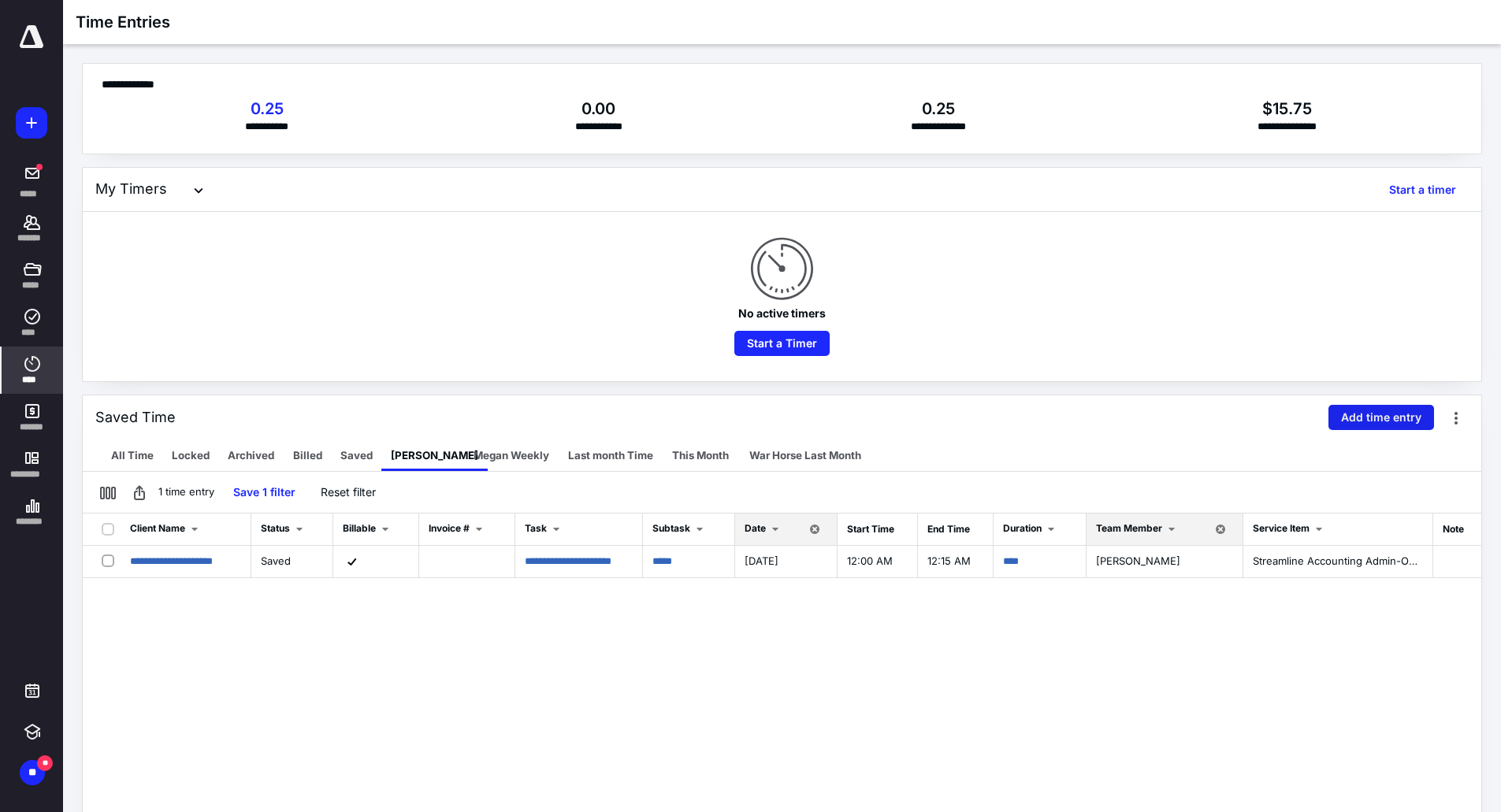 click on "Add time entry" at bounding box center [1381, 417] 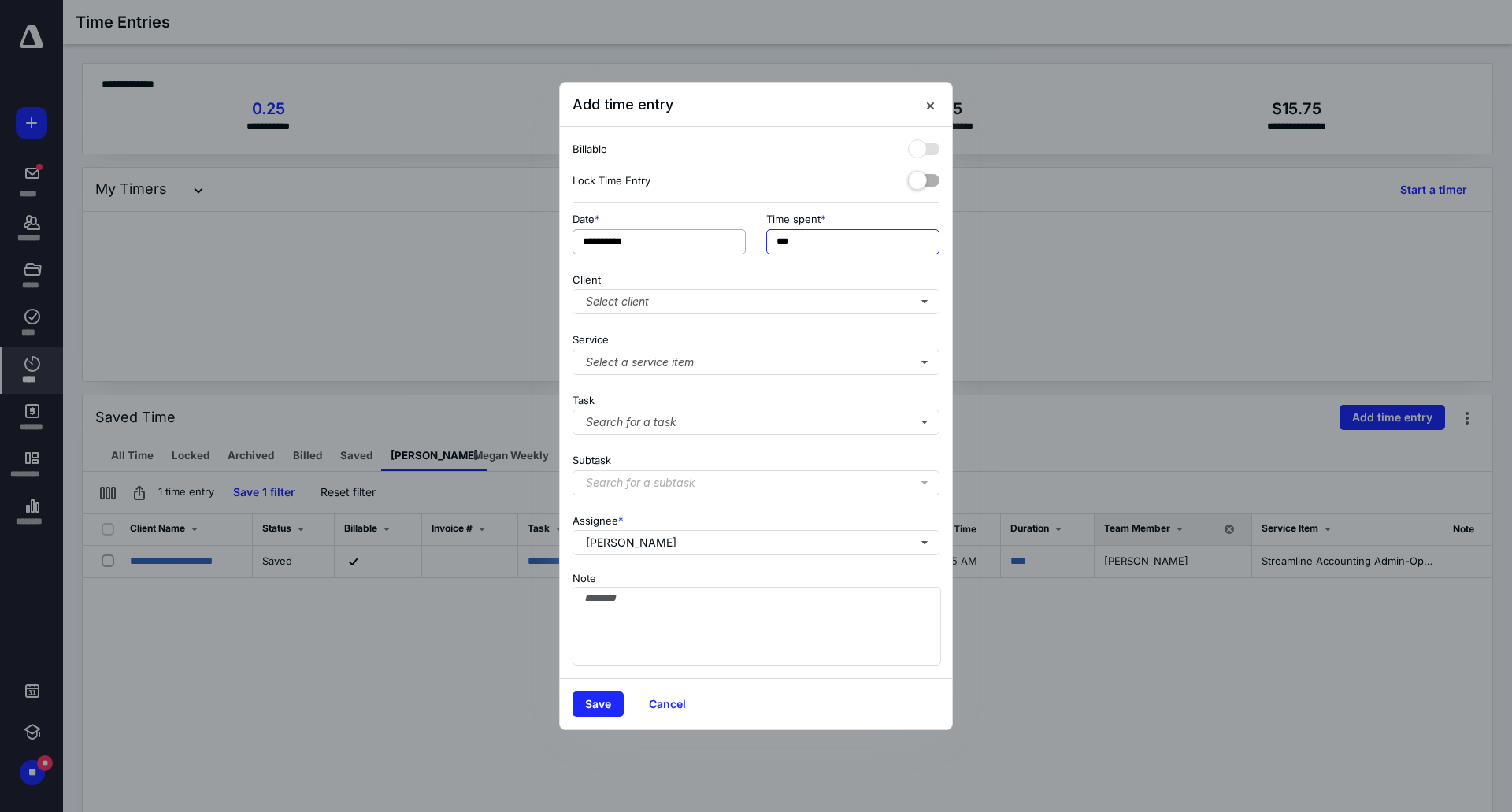 drag, startPoint x: 823, startPoint y: 243, endPoint x: 732, endPoint y: 236, distance: 91.26883 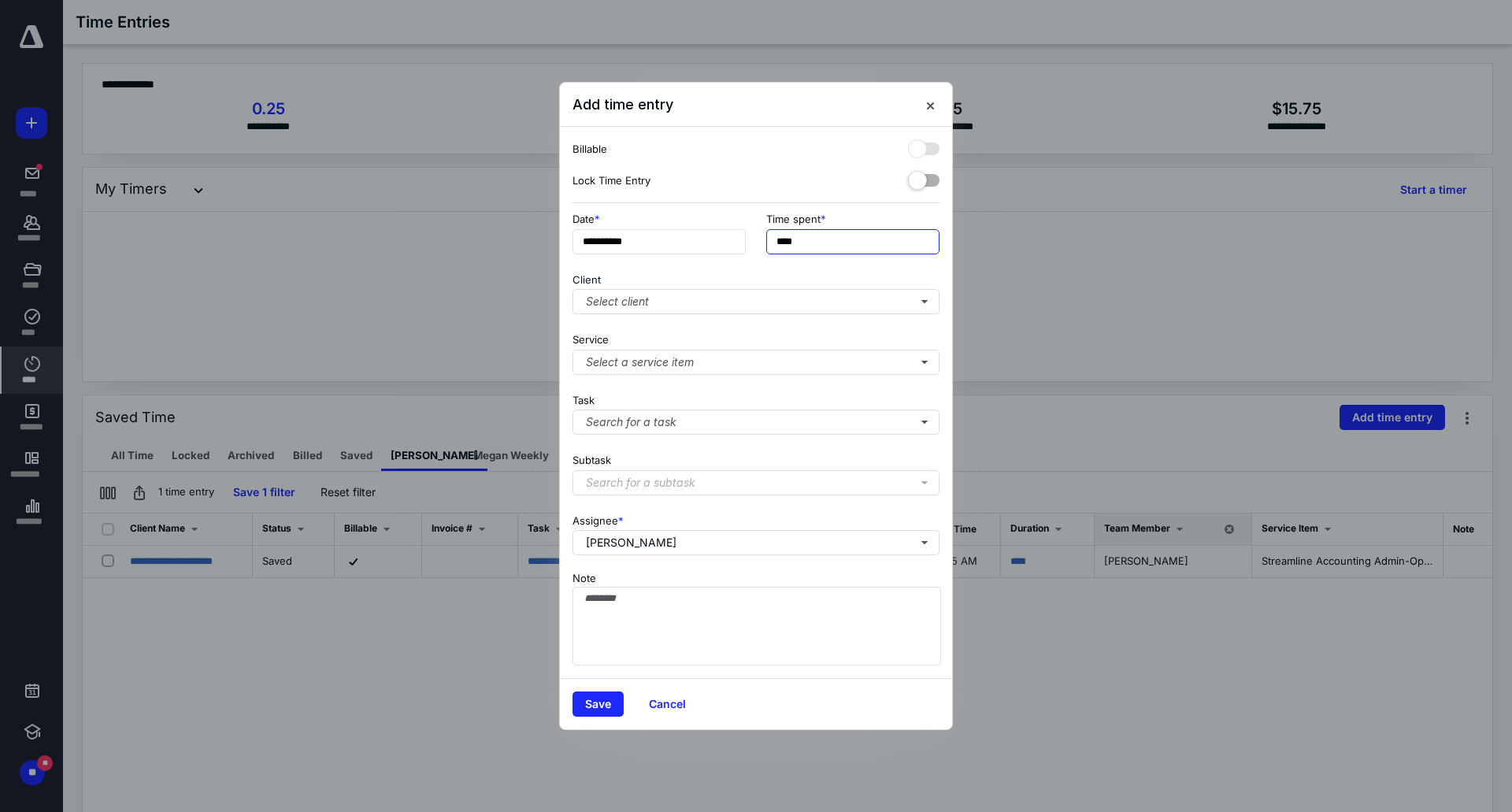 click on "****" at bounding box center [853, 242] 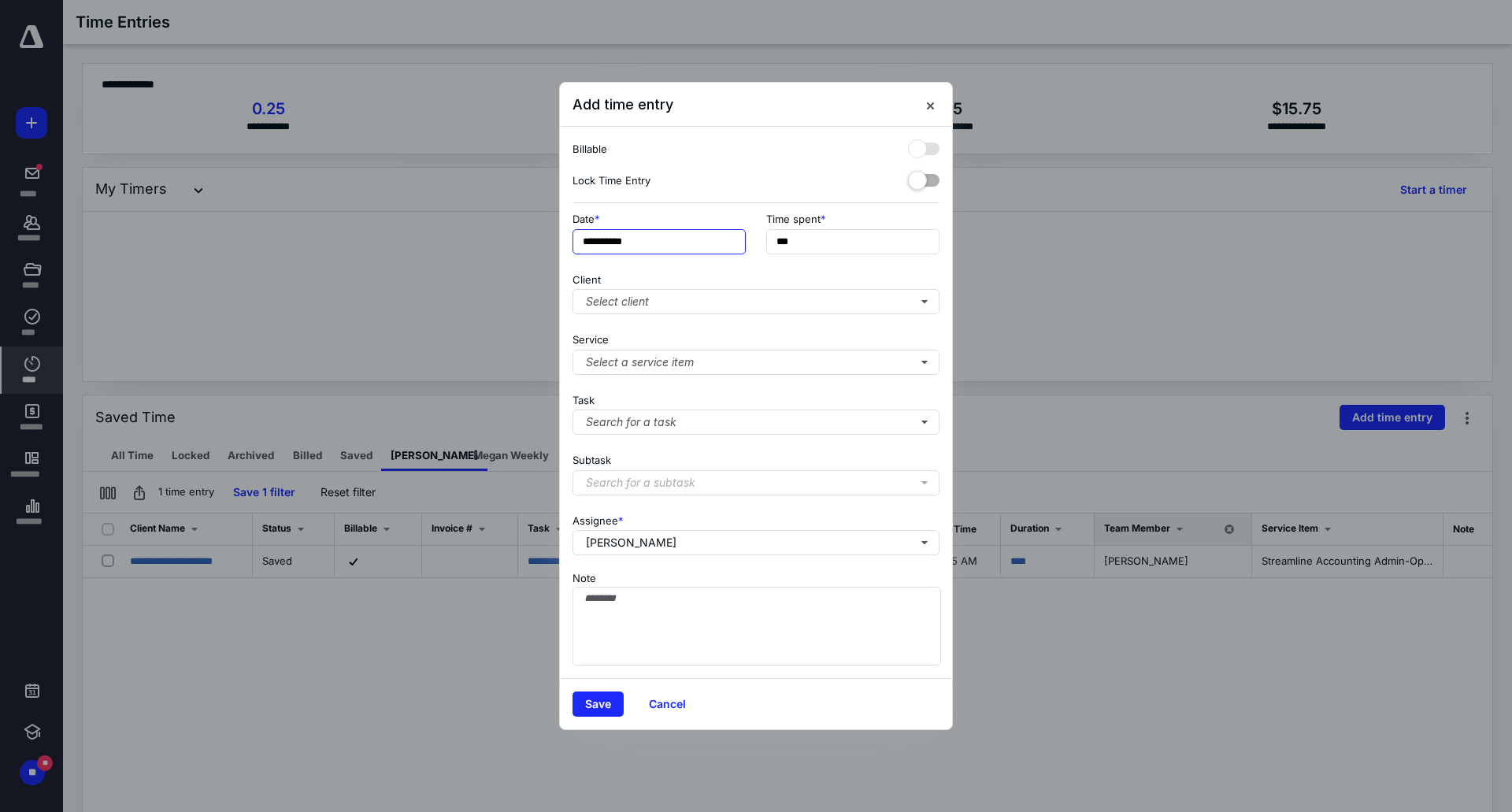 type on "***" 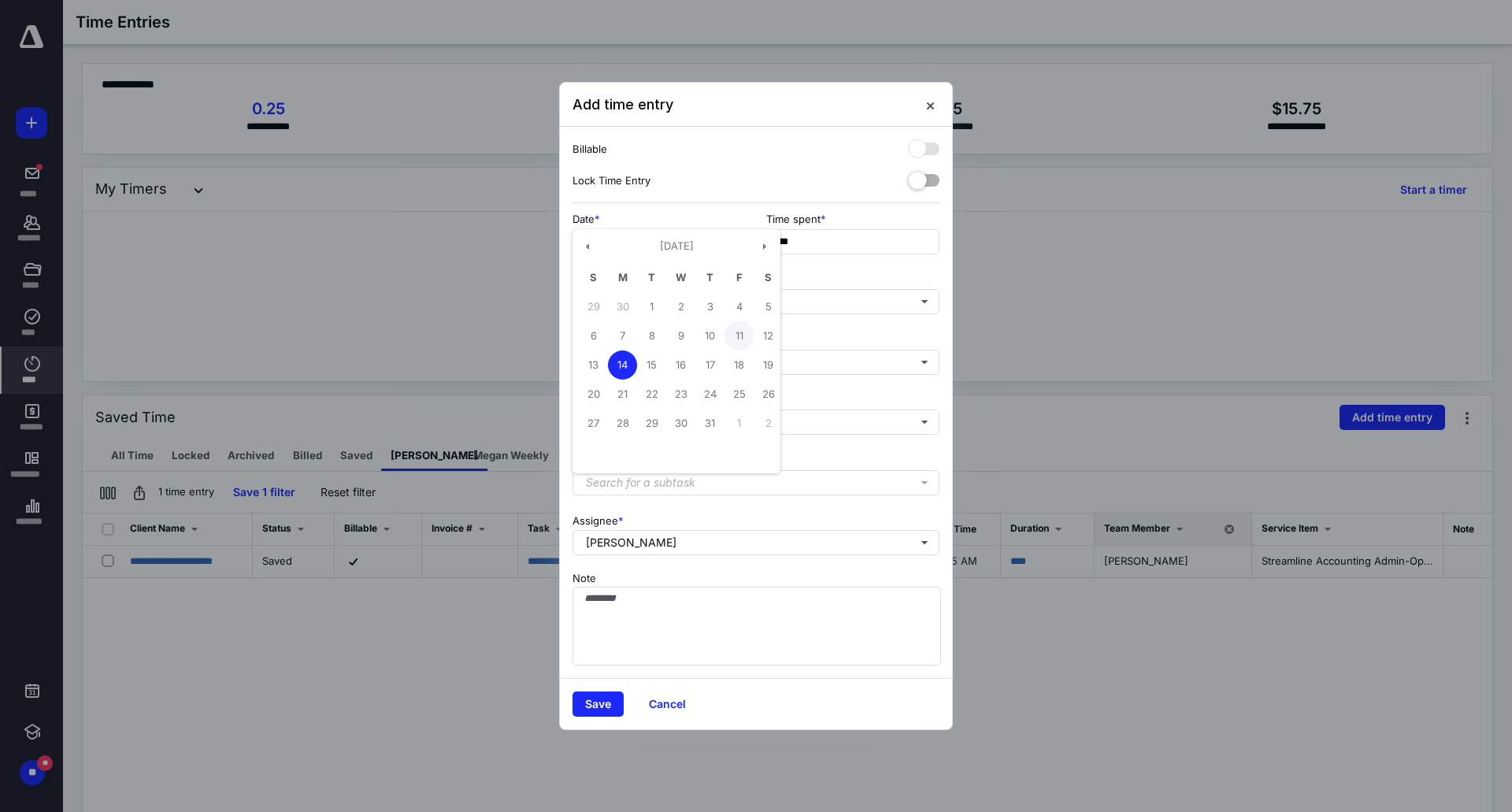 click on "11" at bounding box center [739, 336] 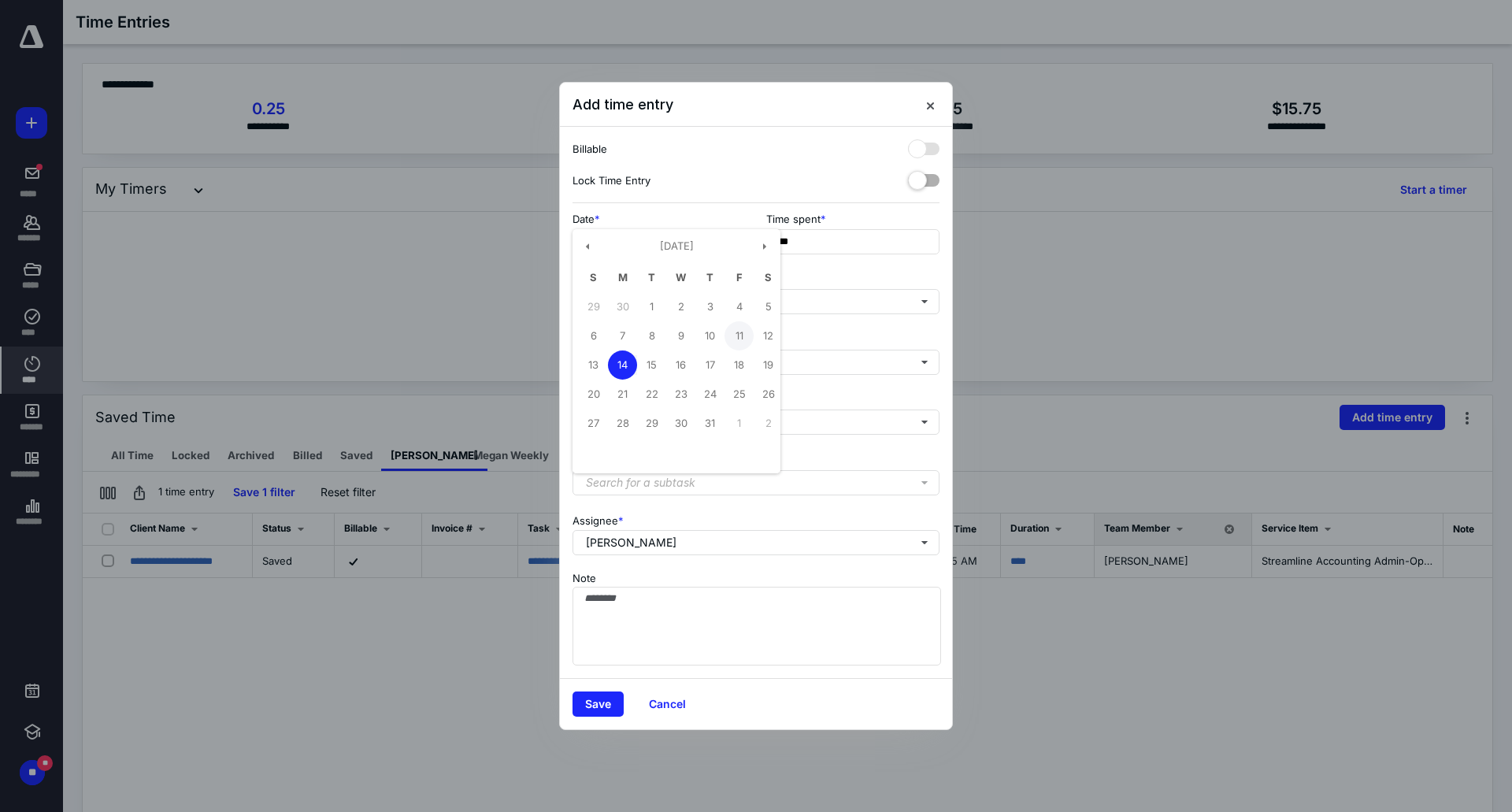 type on "**********" 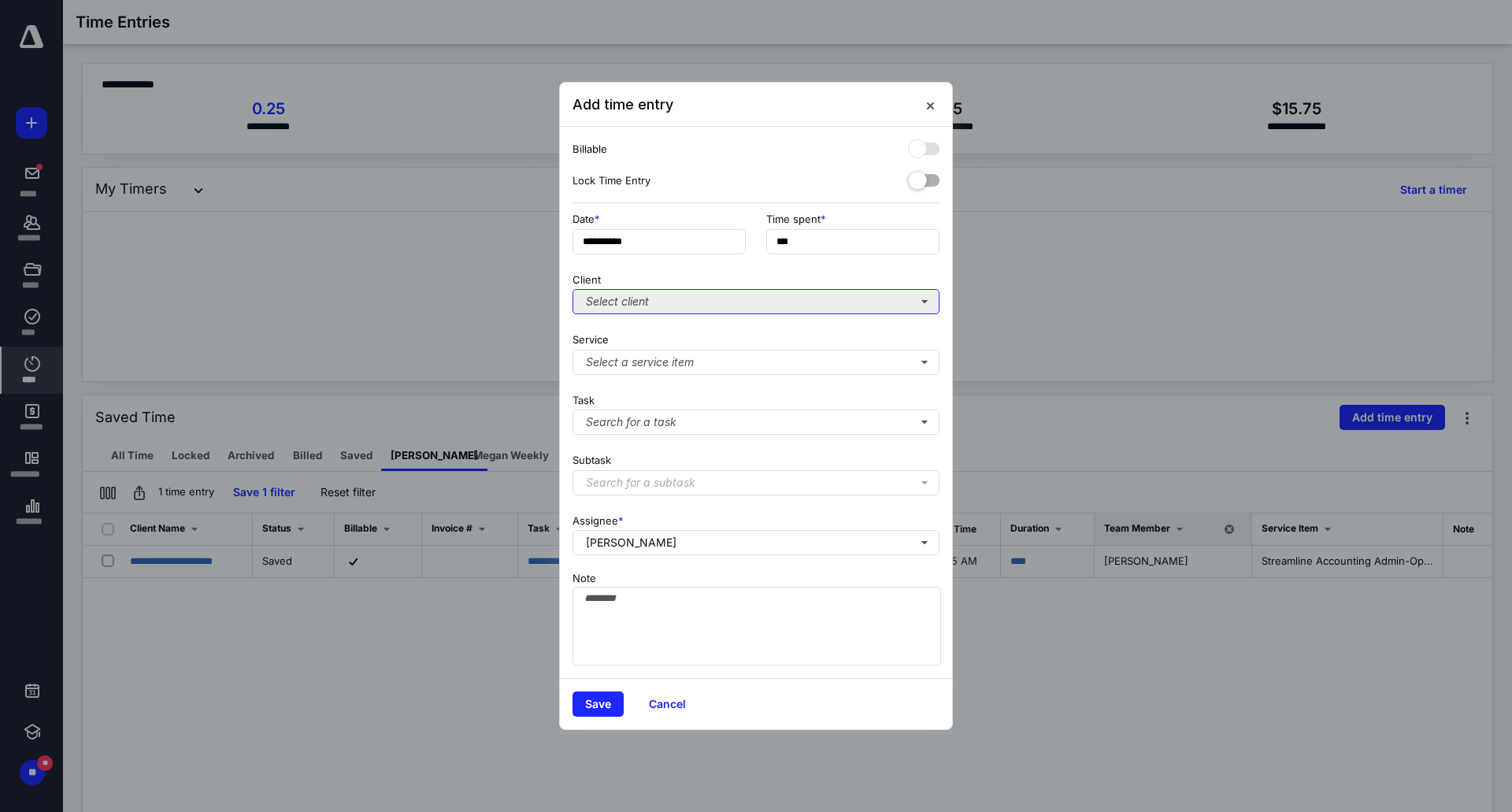 click on "Select client" at bounding box center [756, 302] 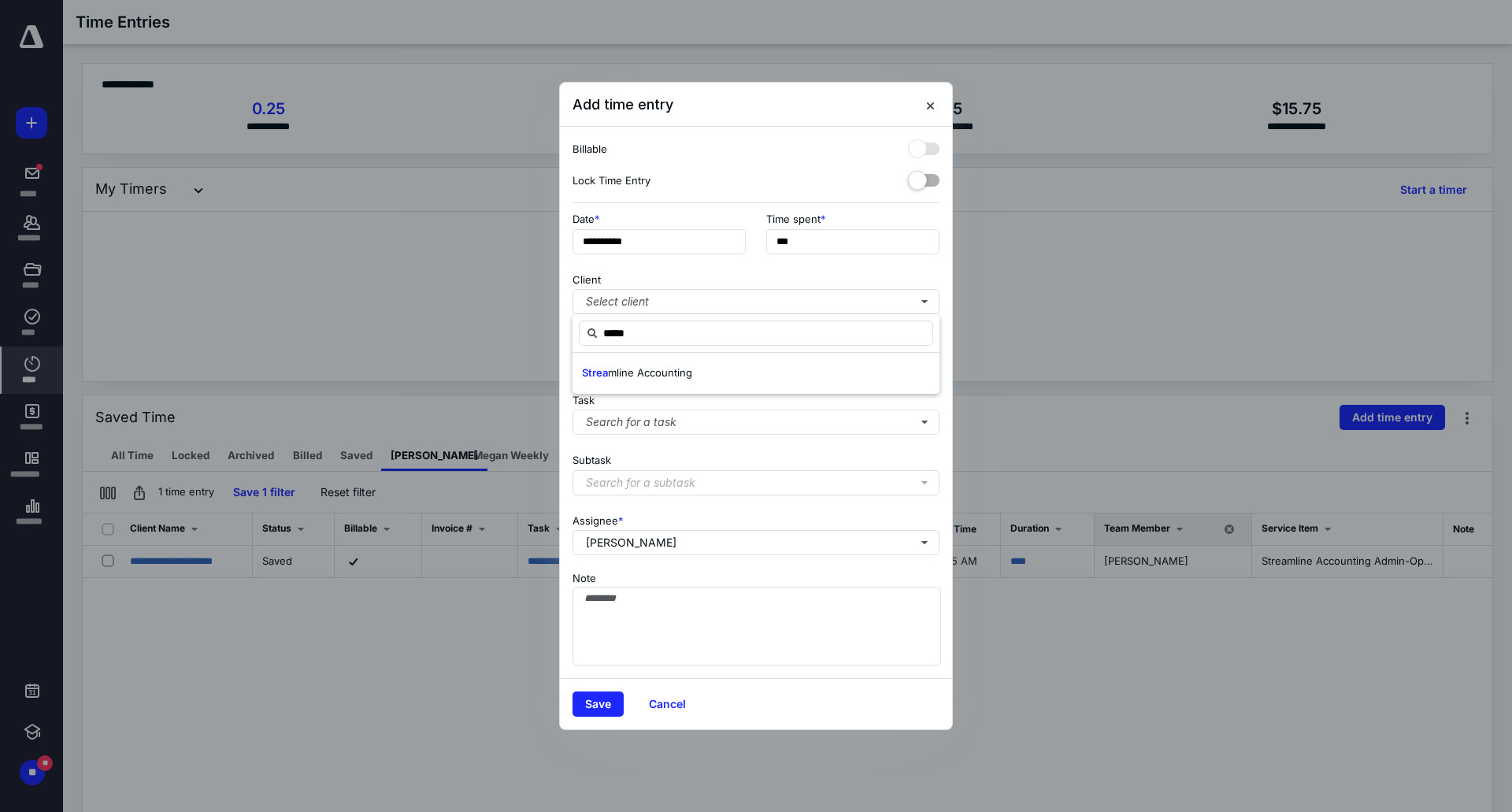 click on "Strea mline Accounting" at bounding box center (756, 373) 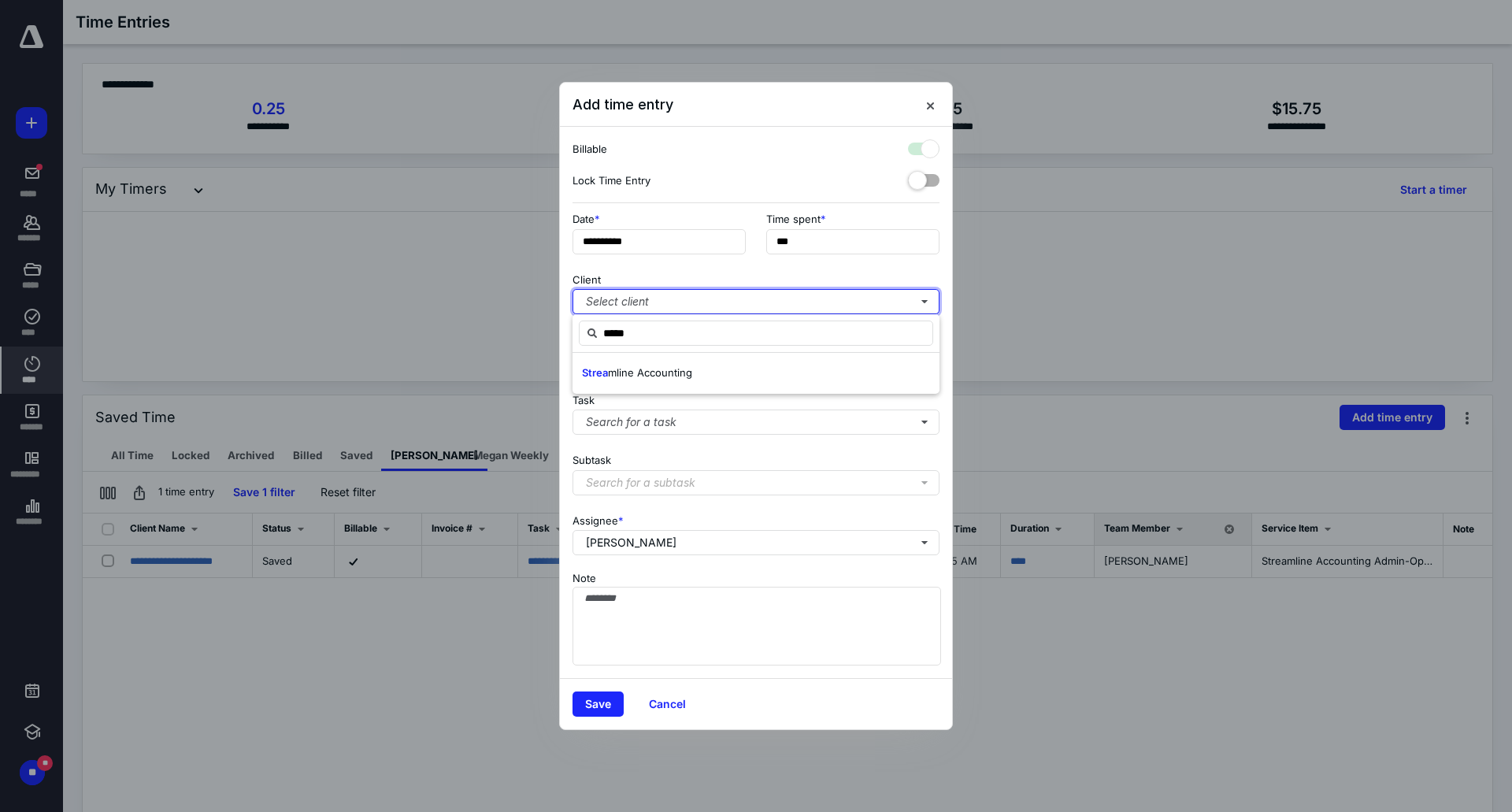 checkbox on "true" 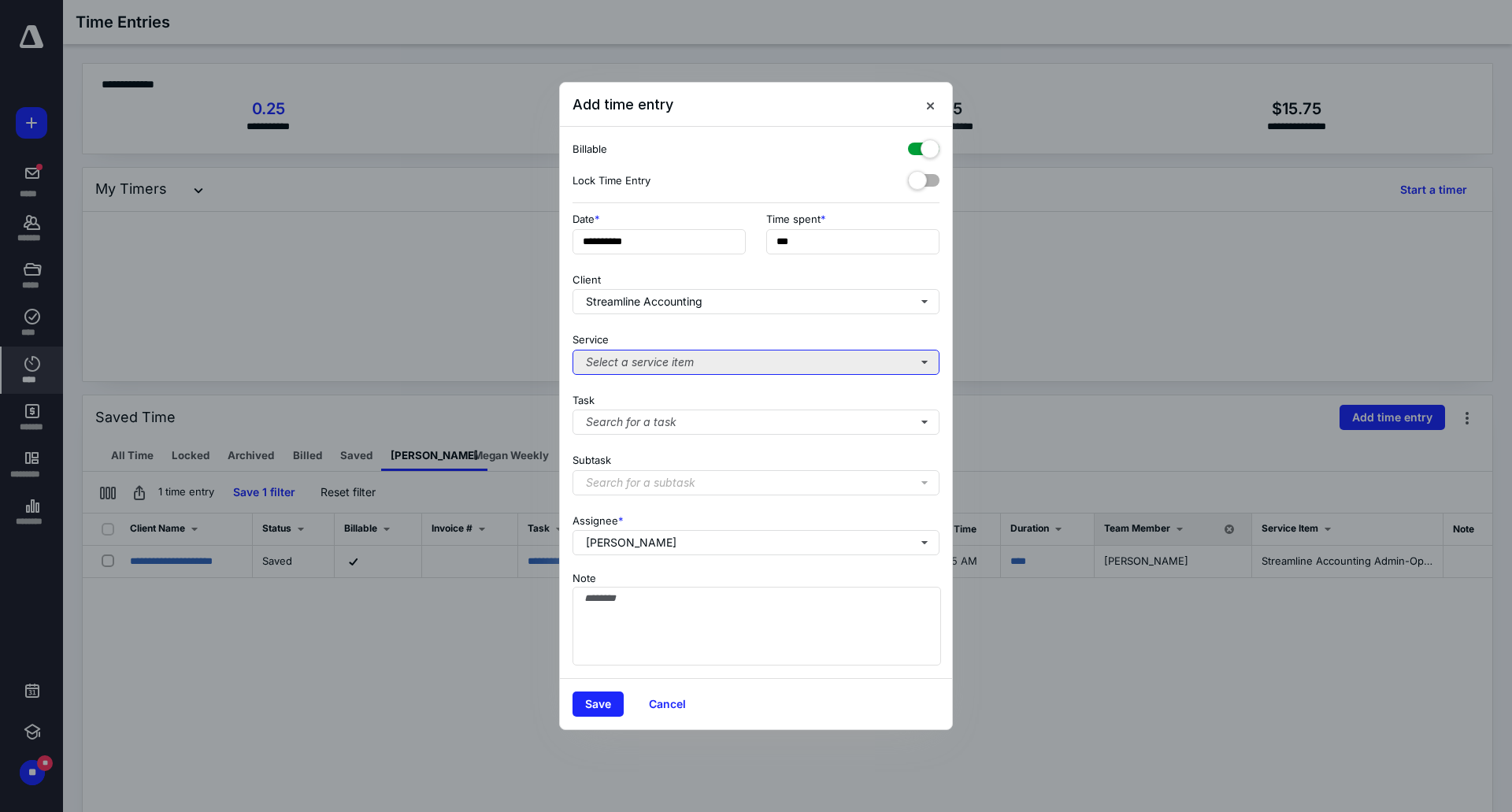 click on "Select a service item" at bounding box center [756, 362] 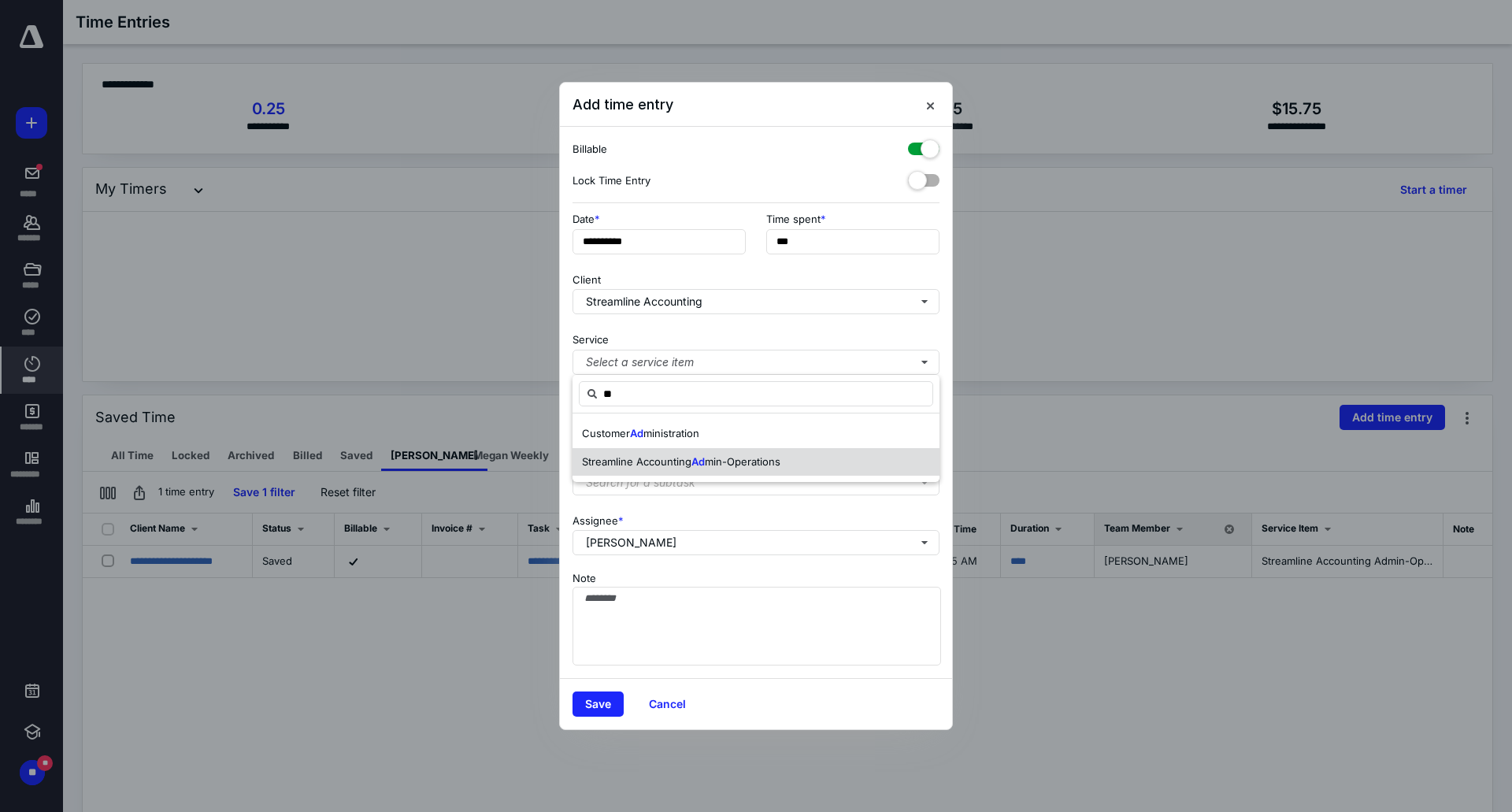 click on "min-Operations" at bounding box center (743, 462) 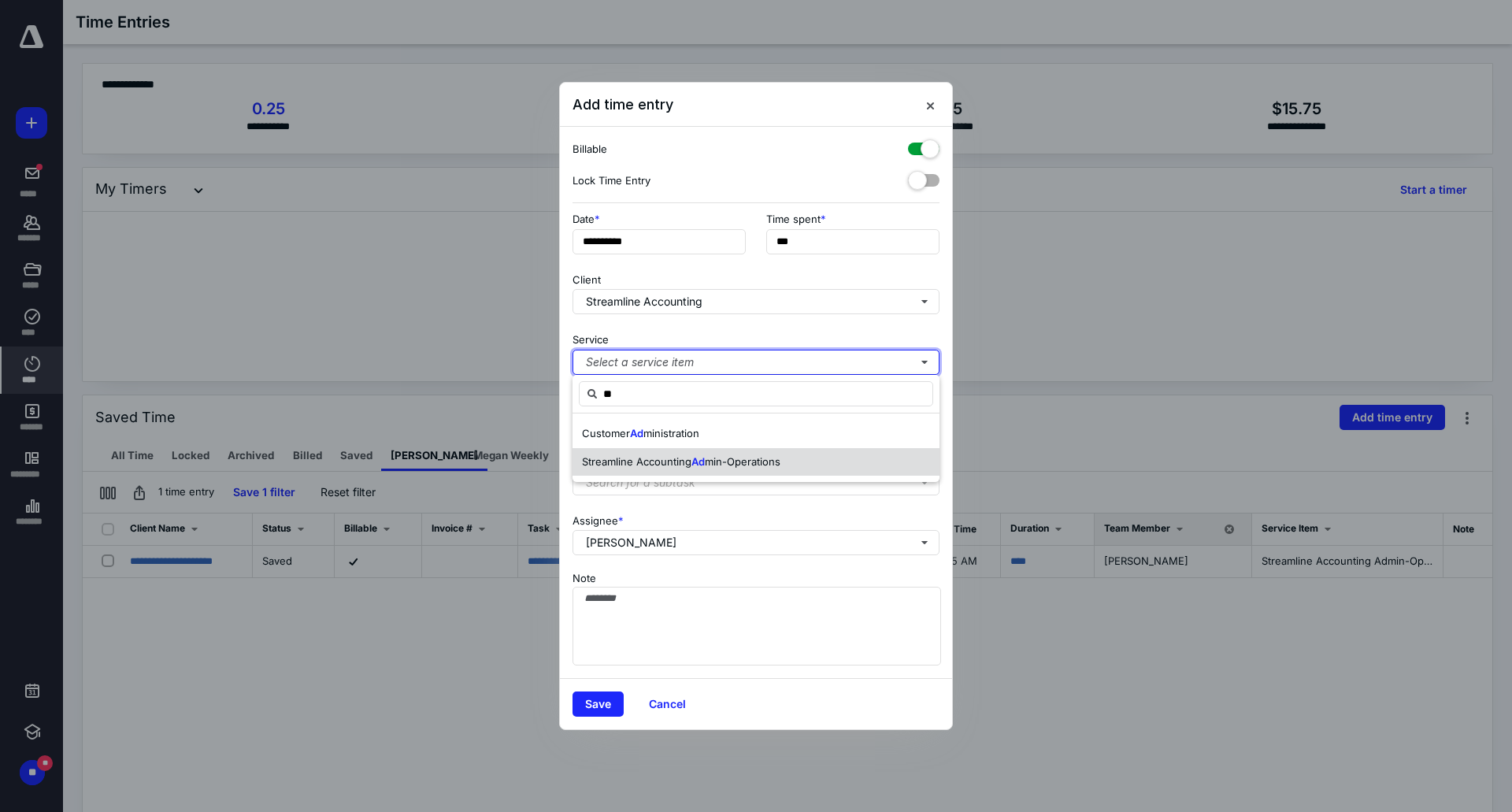 type 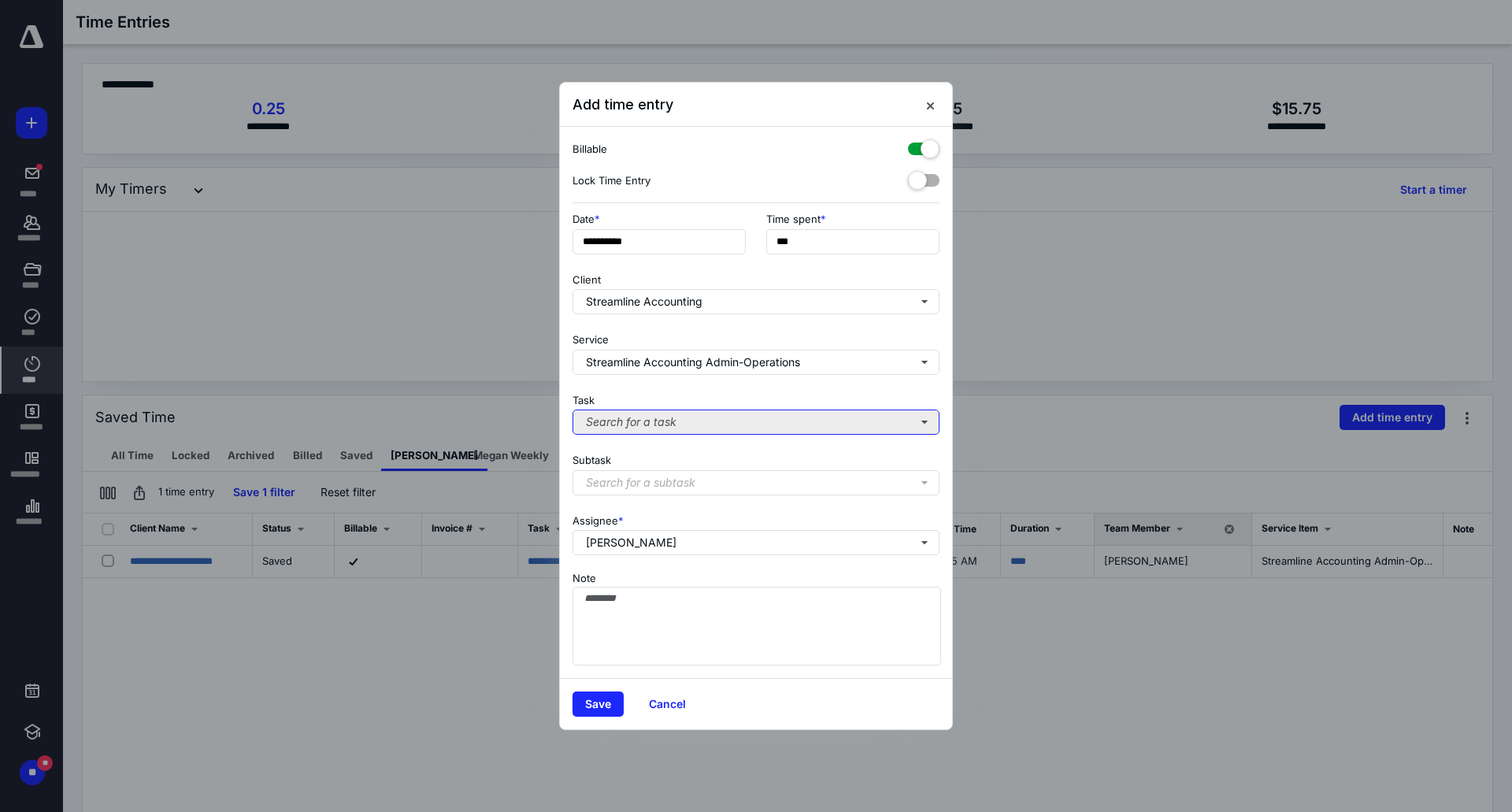 click on "Search for a task" at bounding box center [756, 422] 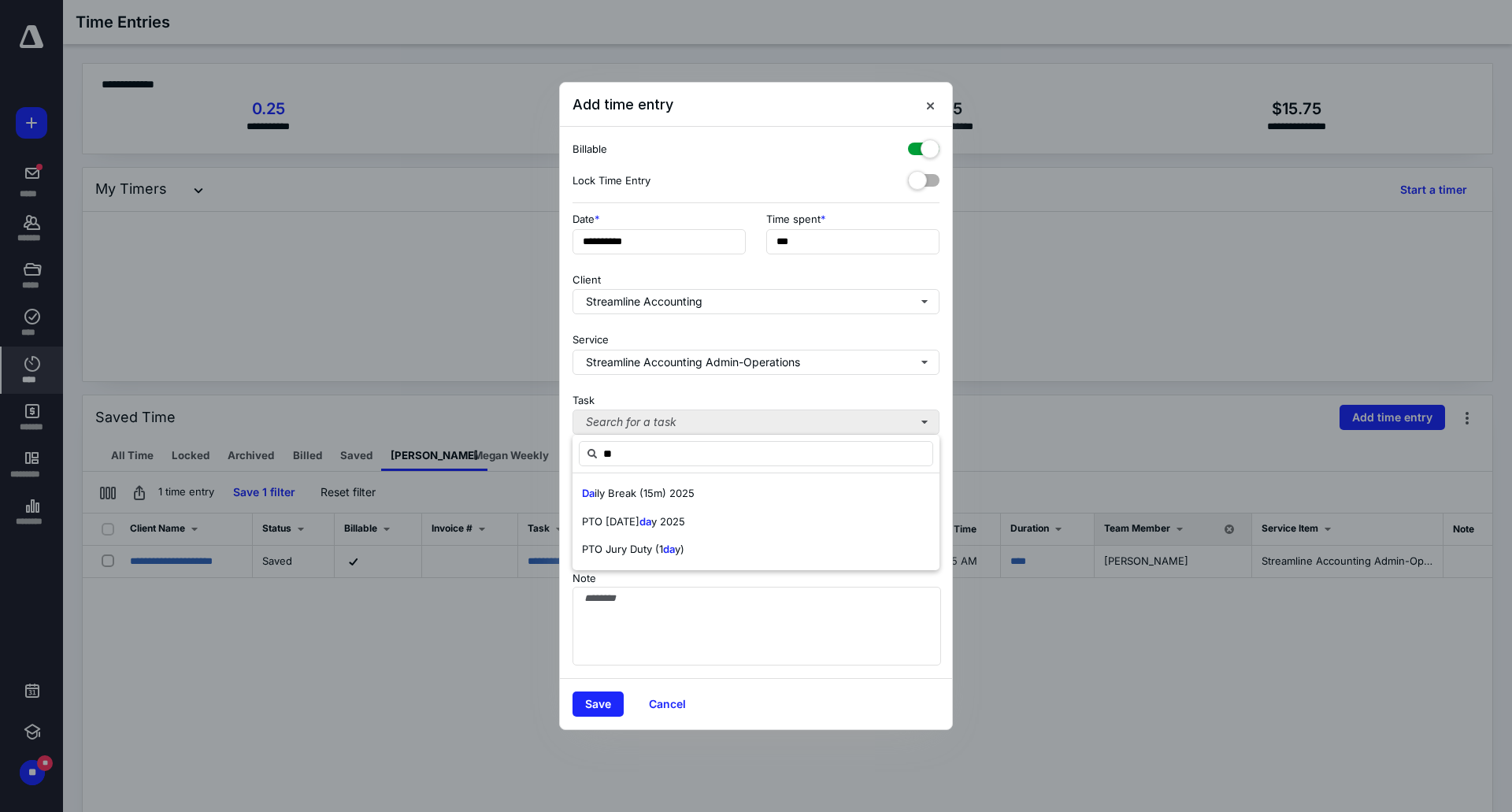 type on "*" 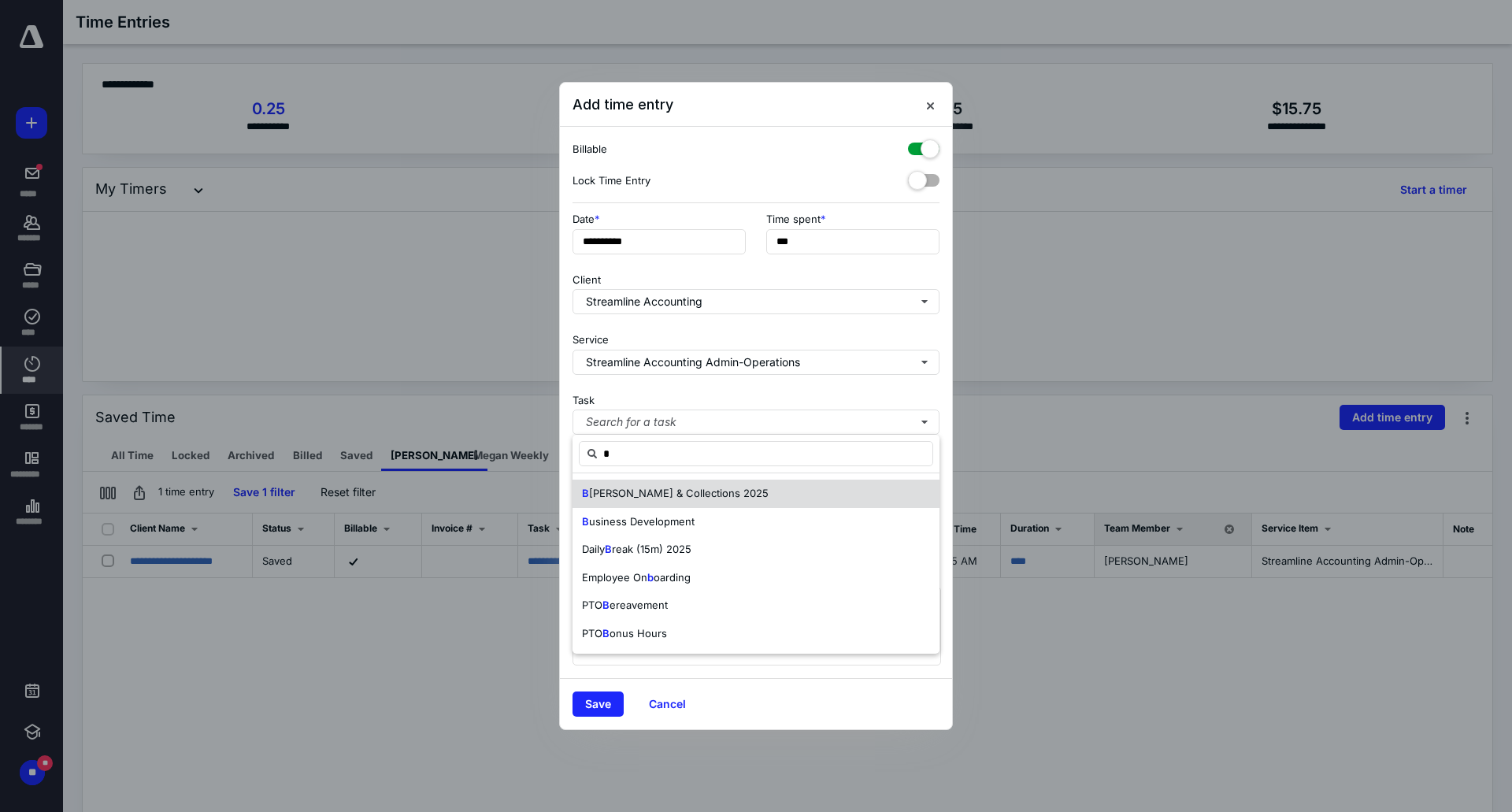 click on "B [PERSON_NAME] & Collections 2025" at bounding box center [756, 494] 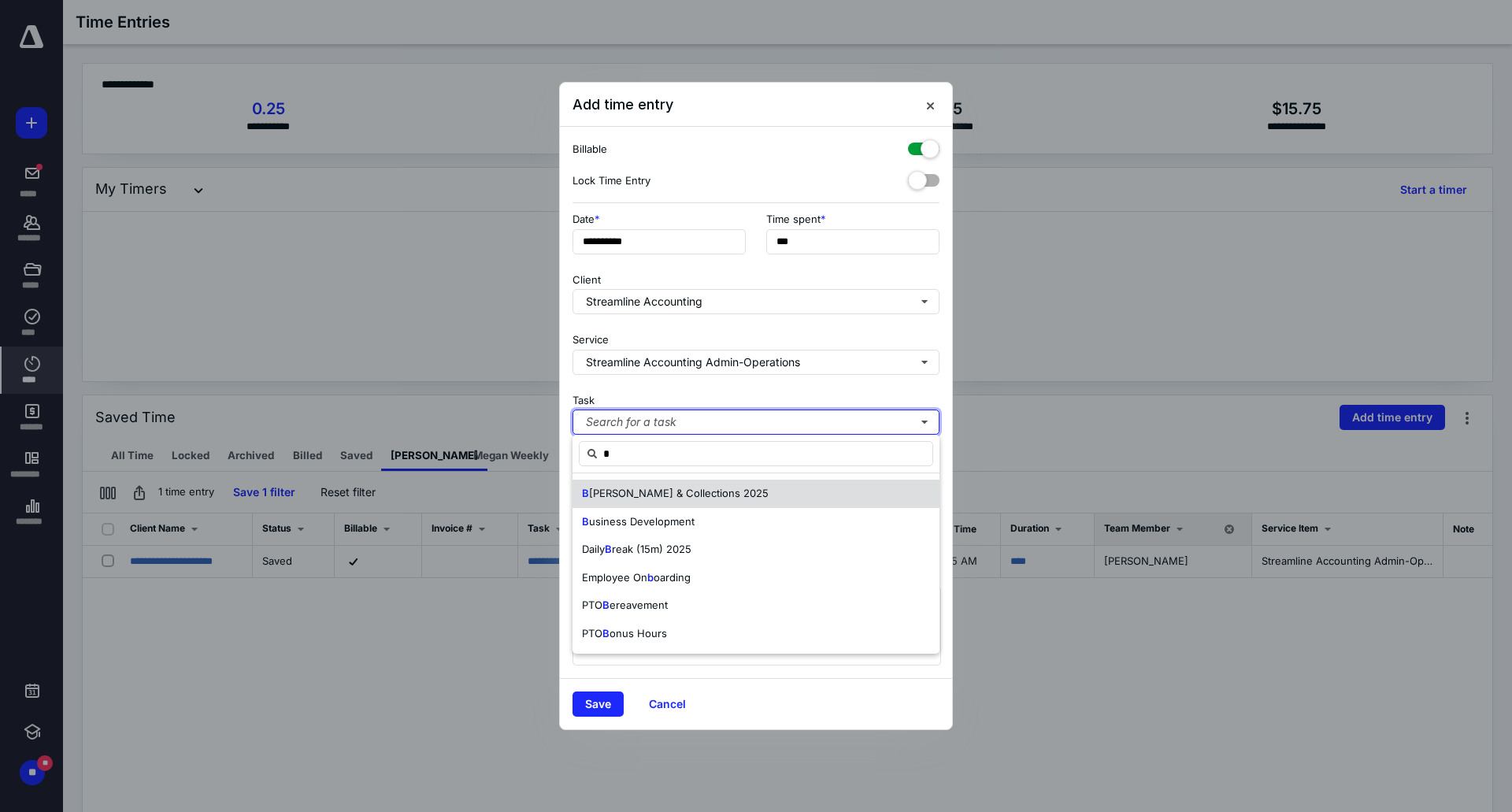 type 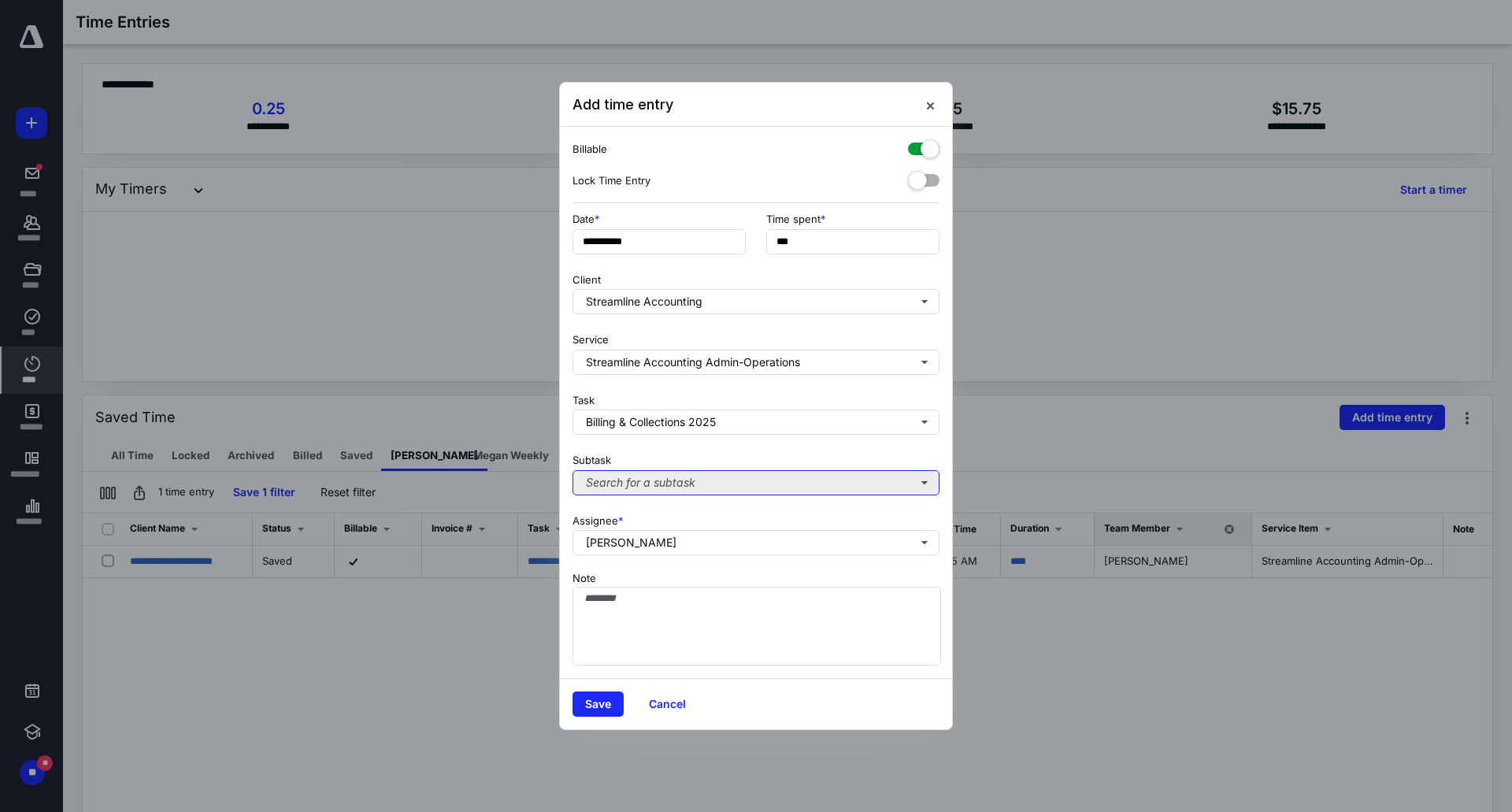 click on "Search for a subtask" at bounding box center (756, 483) 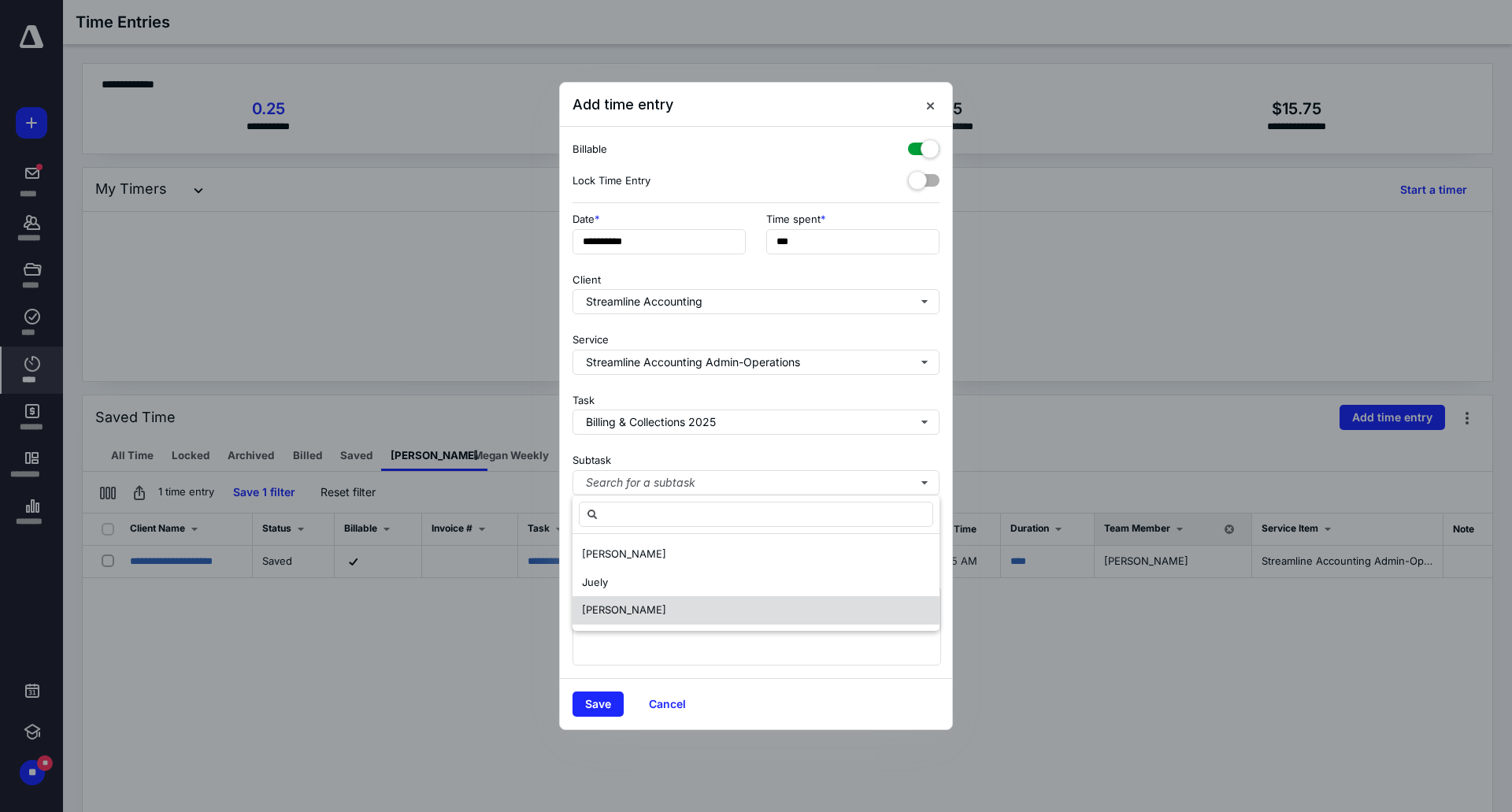 click on "[PERSON_NAME]" at bounding box center [756, 610] 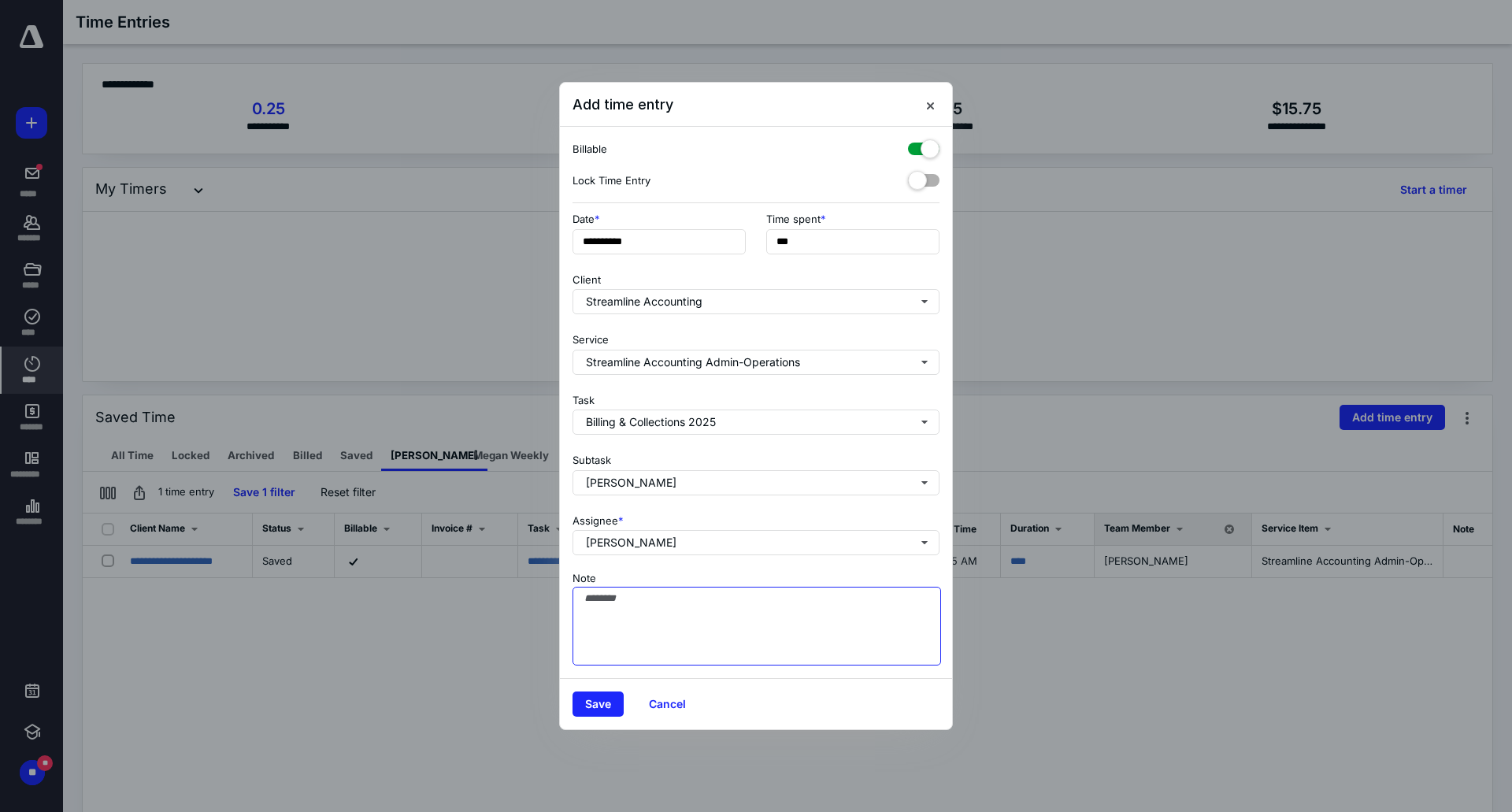 click on "Note" at bounding box center [757, 626] 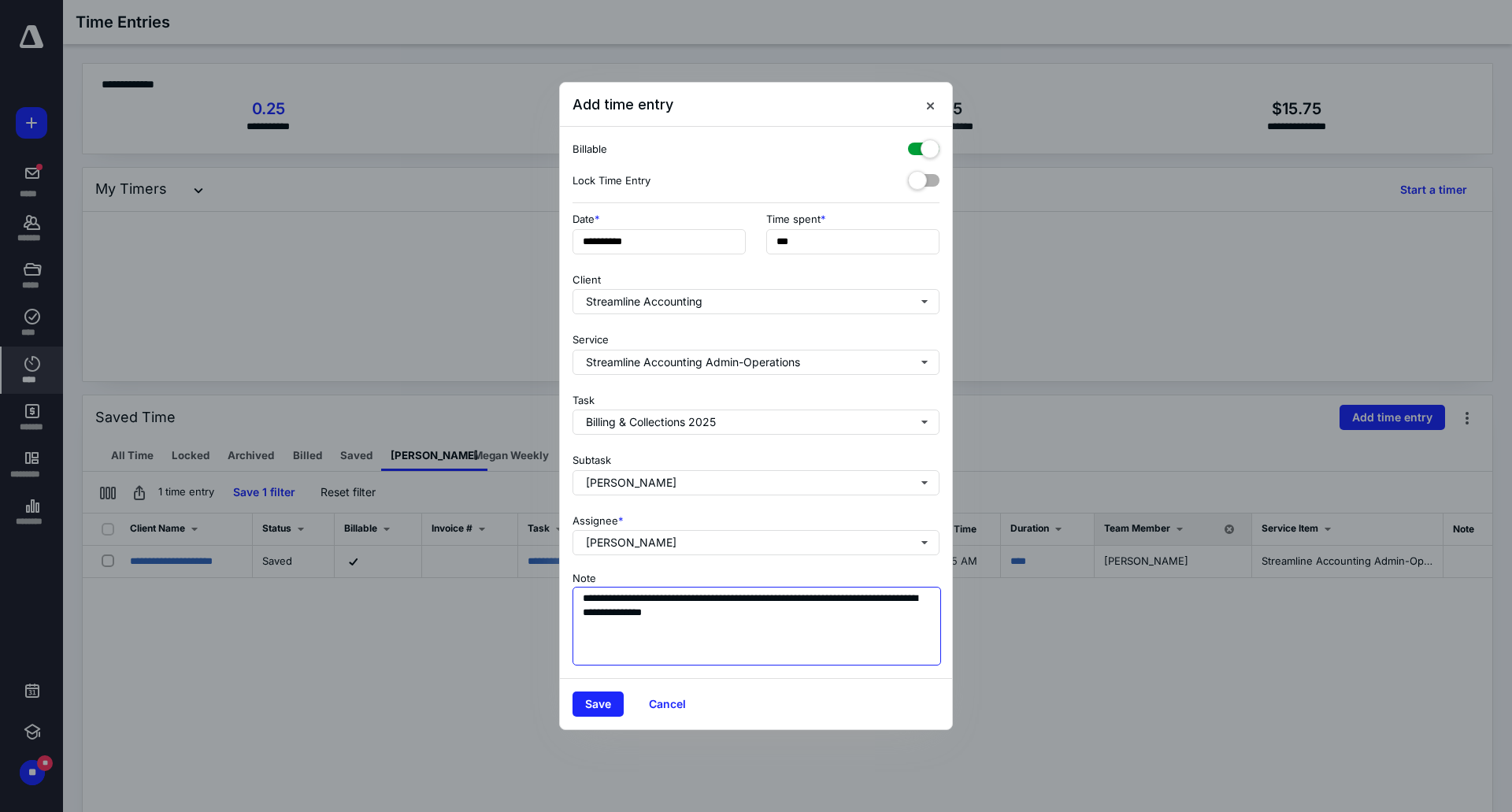 click on "**********" at bounding box center [757, 626] 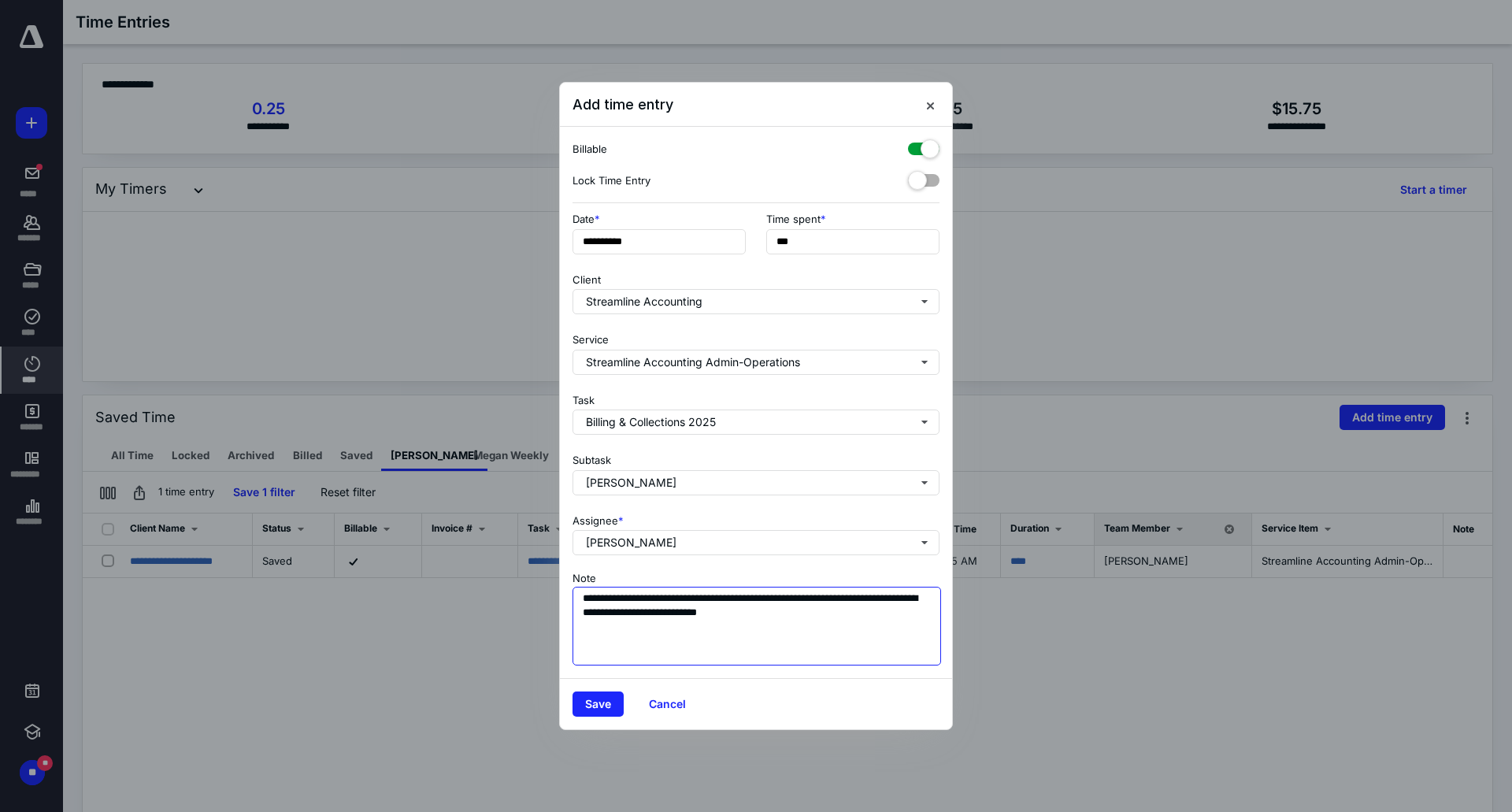 click on "**********" at bounding box center (757, 626) 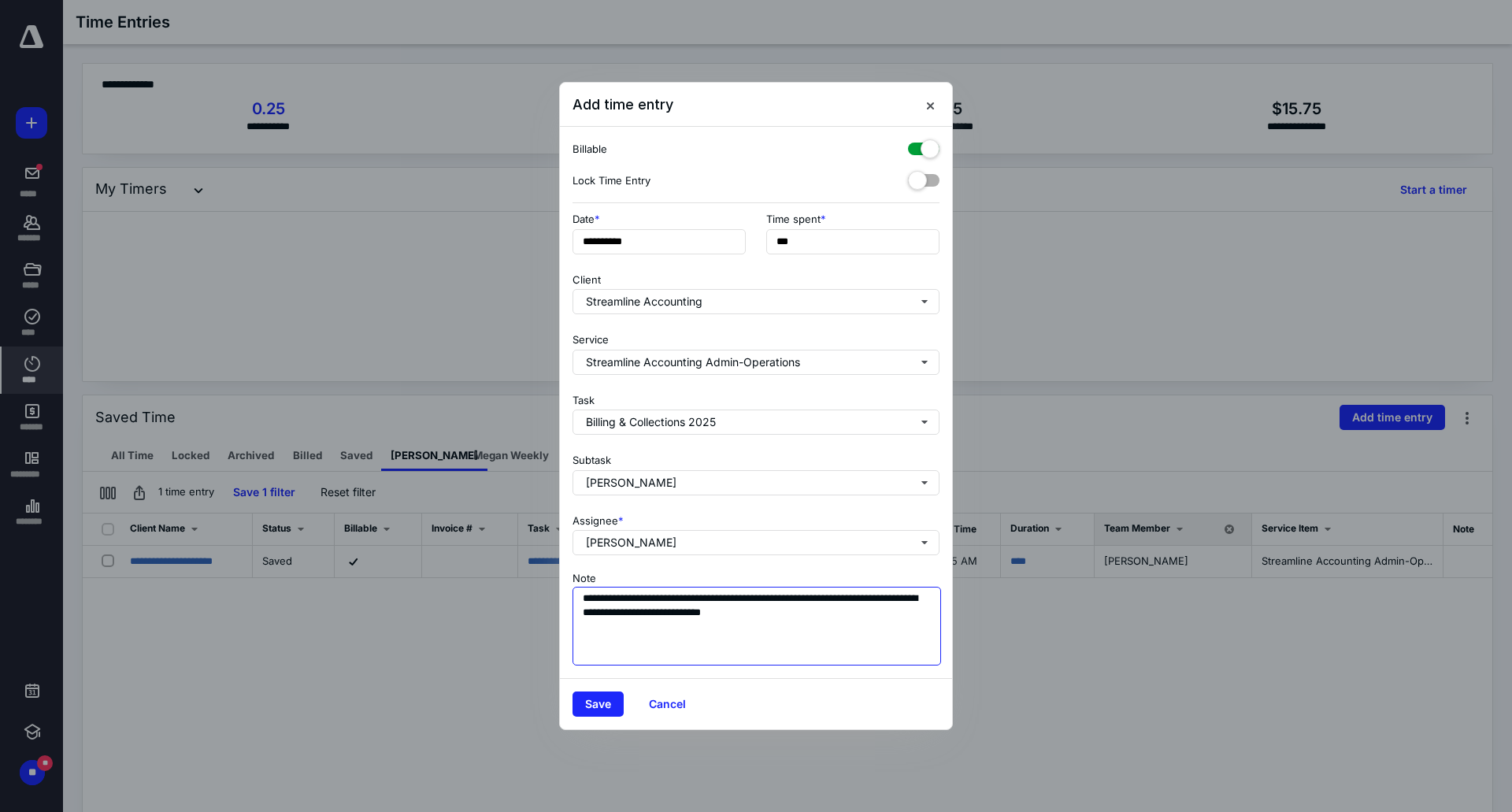 click on "**********" at bounding box center (757, 626) 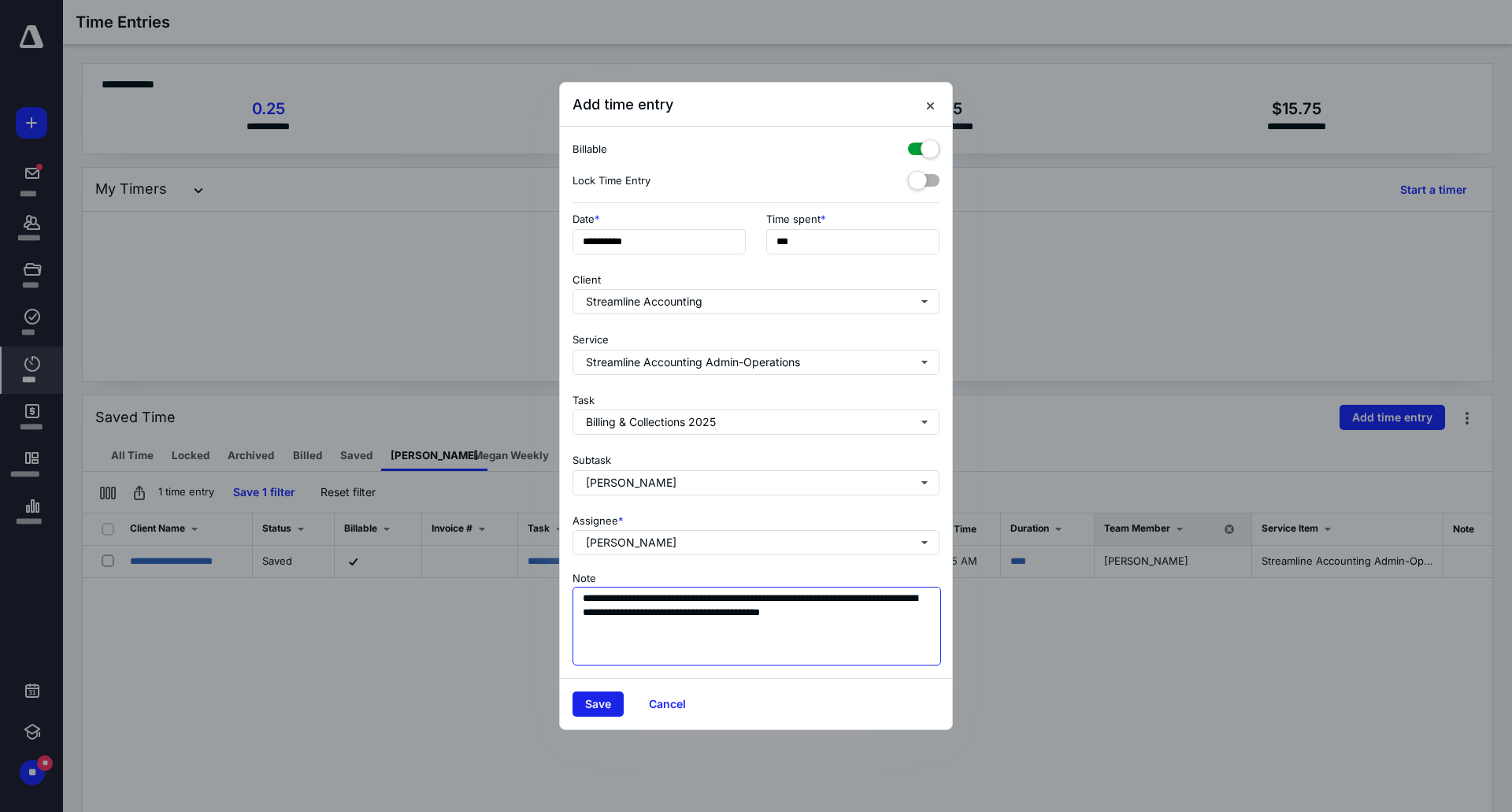 type on "**********" 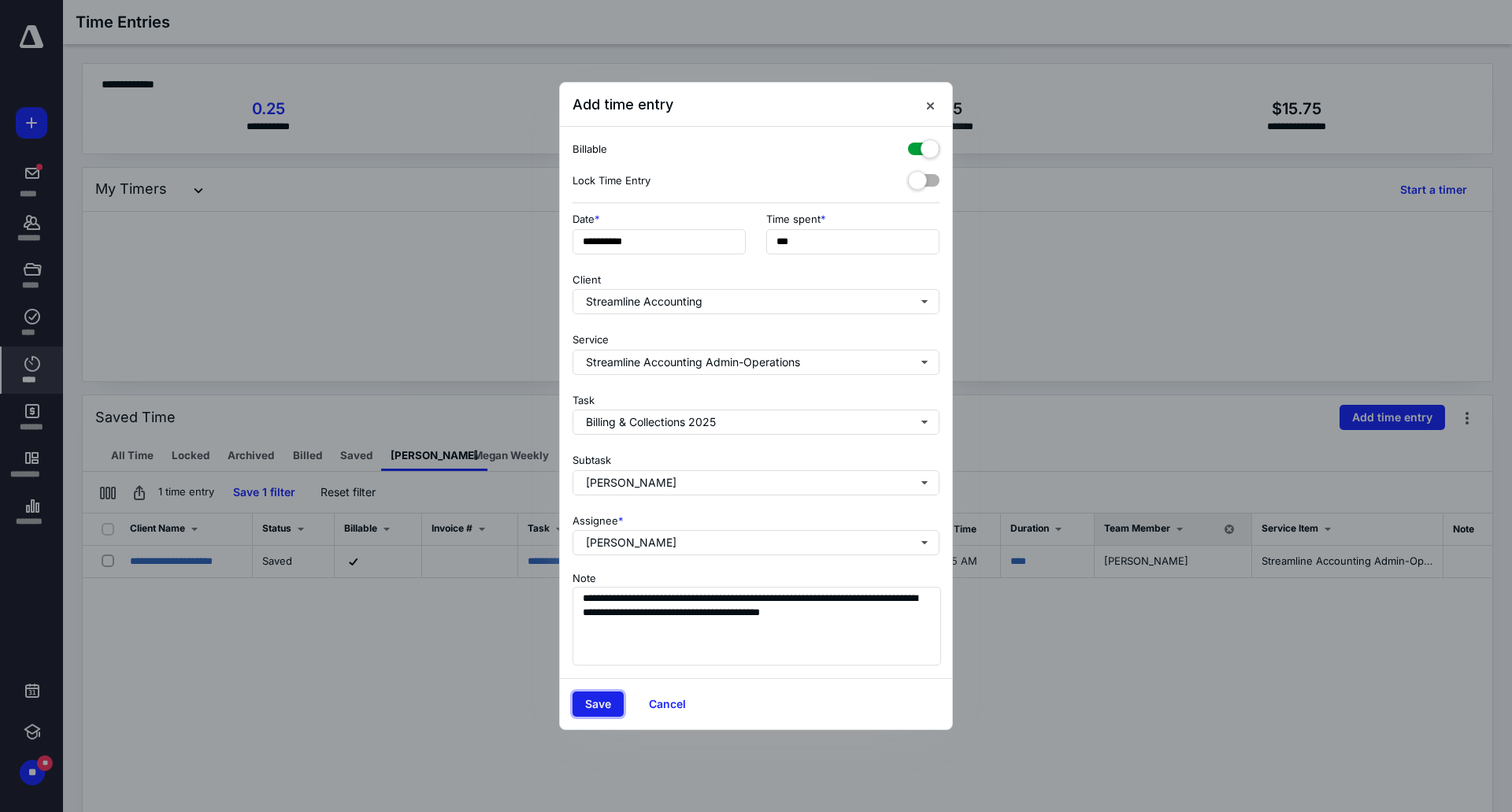 click on "Save" at bounding box center [598, 704] 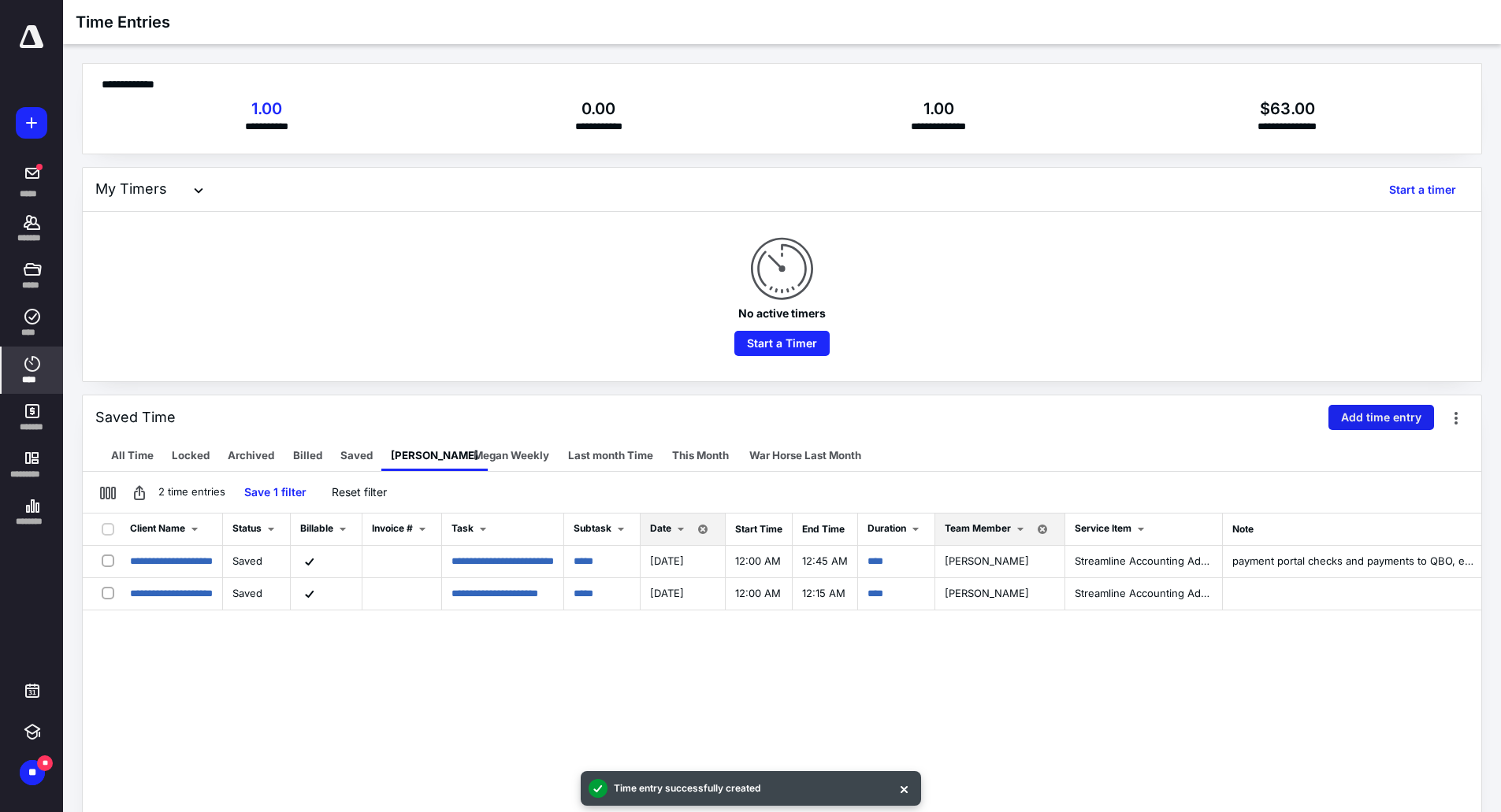 click on "Add time entry" at bounding box center [1381, 417] 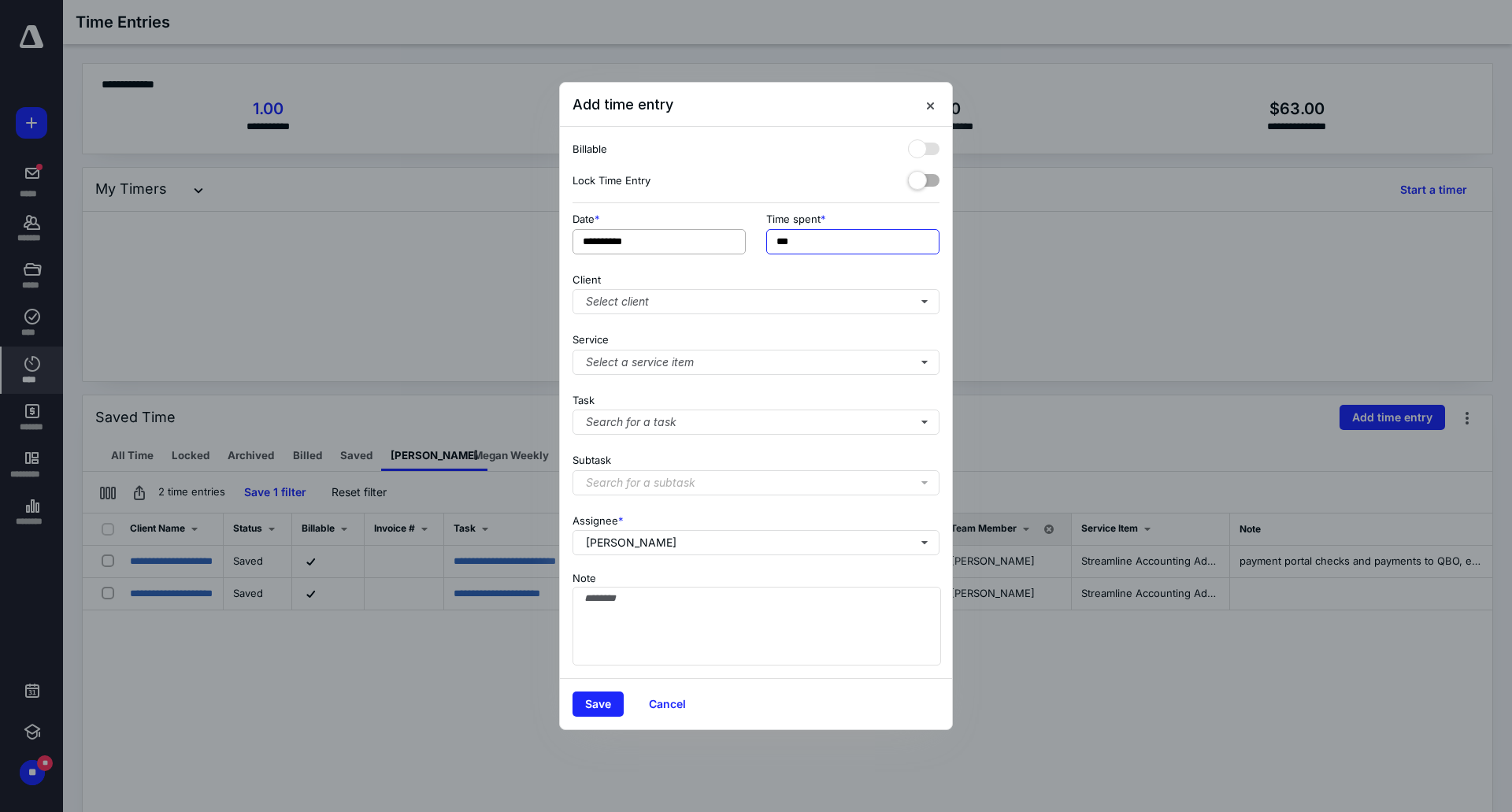 drag, startPoint x: 726, startPoint y: 252, endPoint x: 689, endPoint y: 243, distance: 38.078866 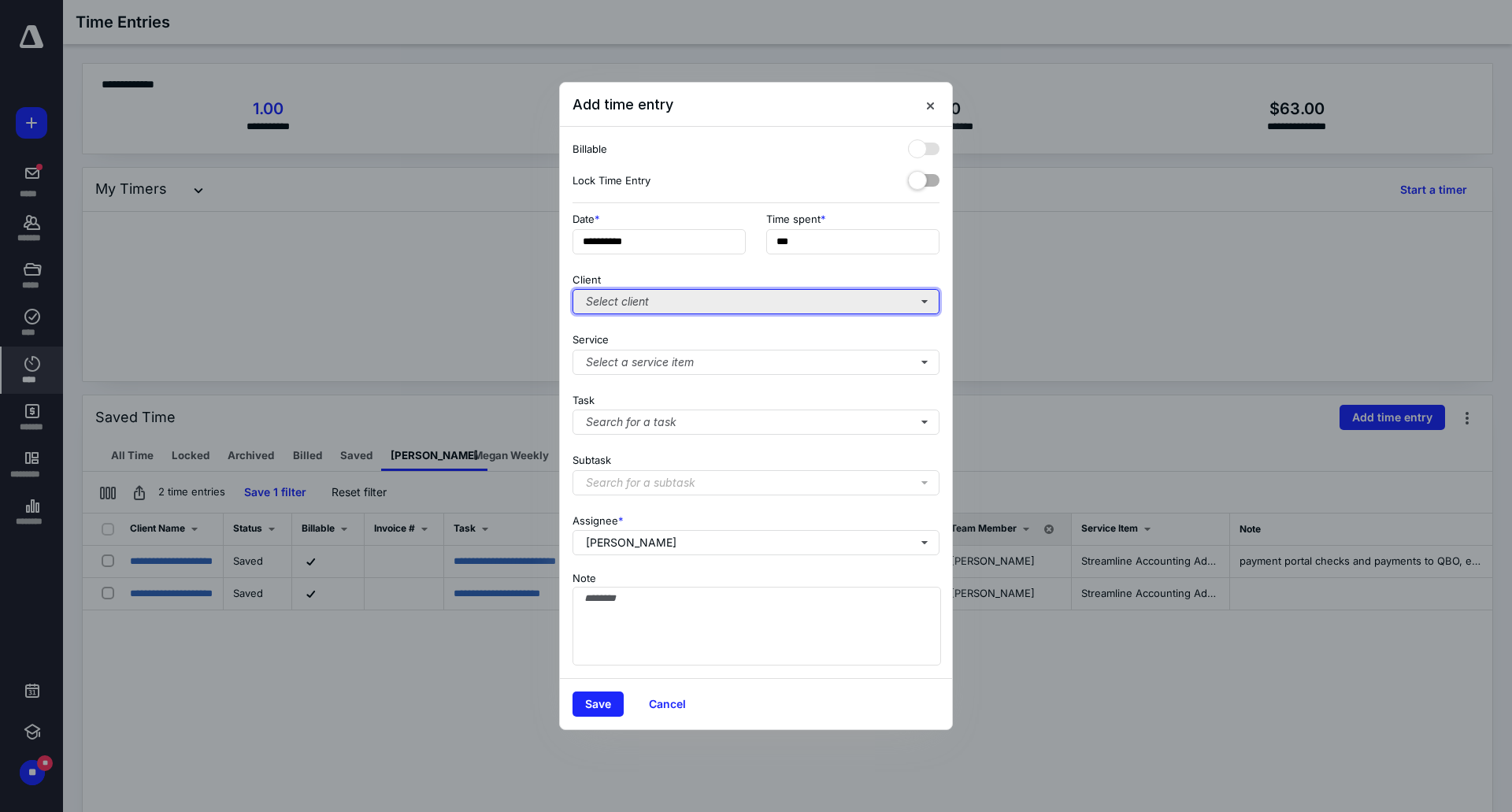 type on "***" 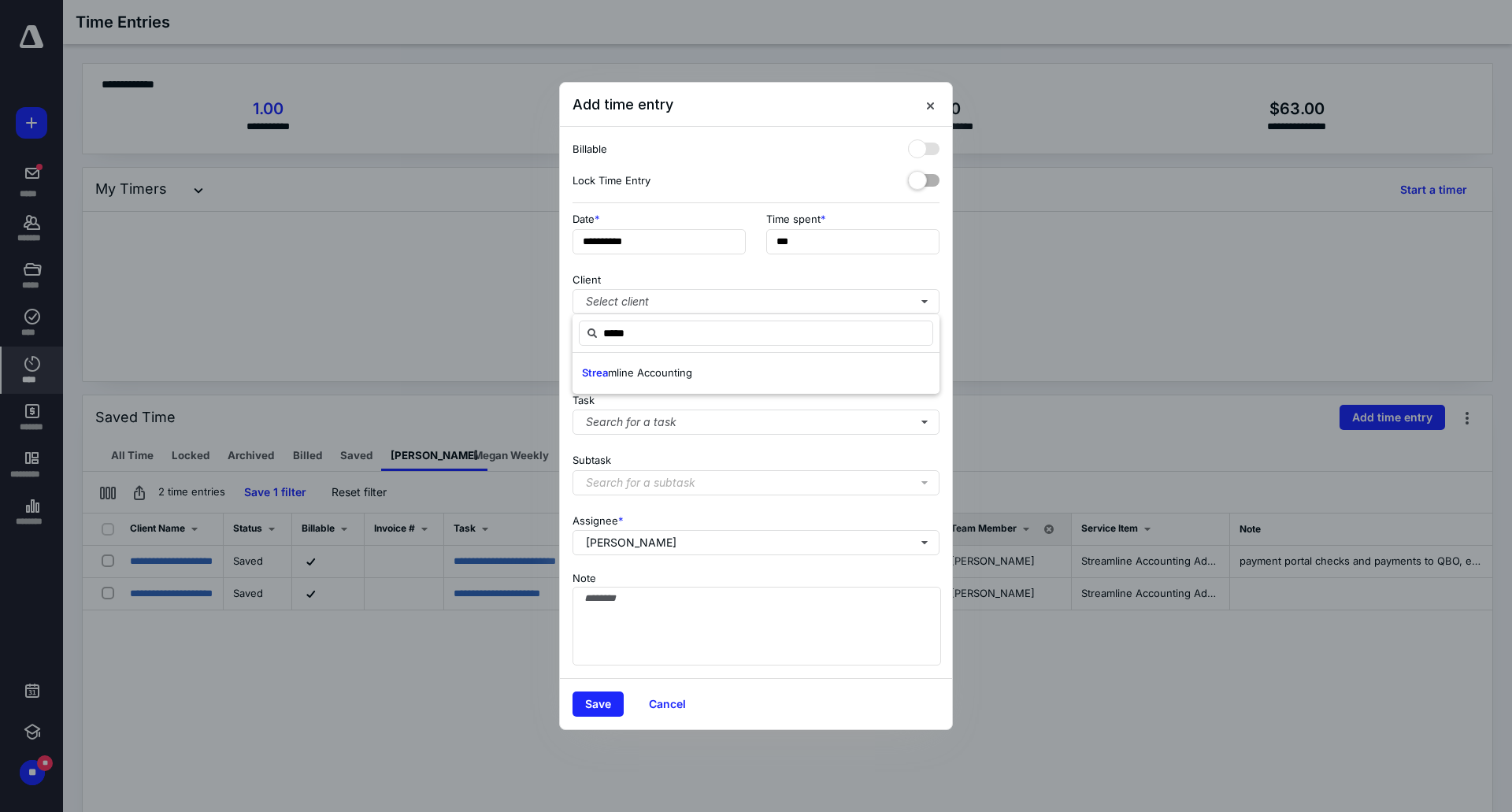click on "Strea mline Accounting" at bounding box center [637, 373] 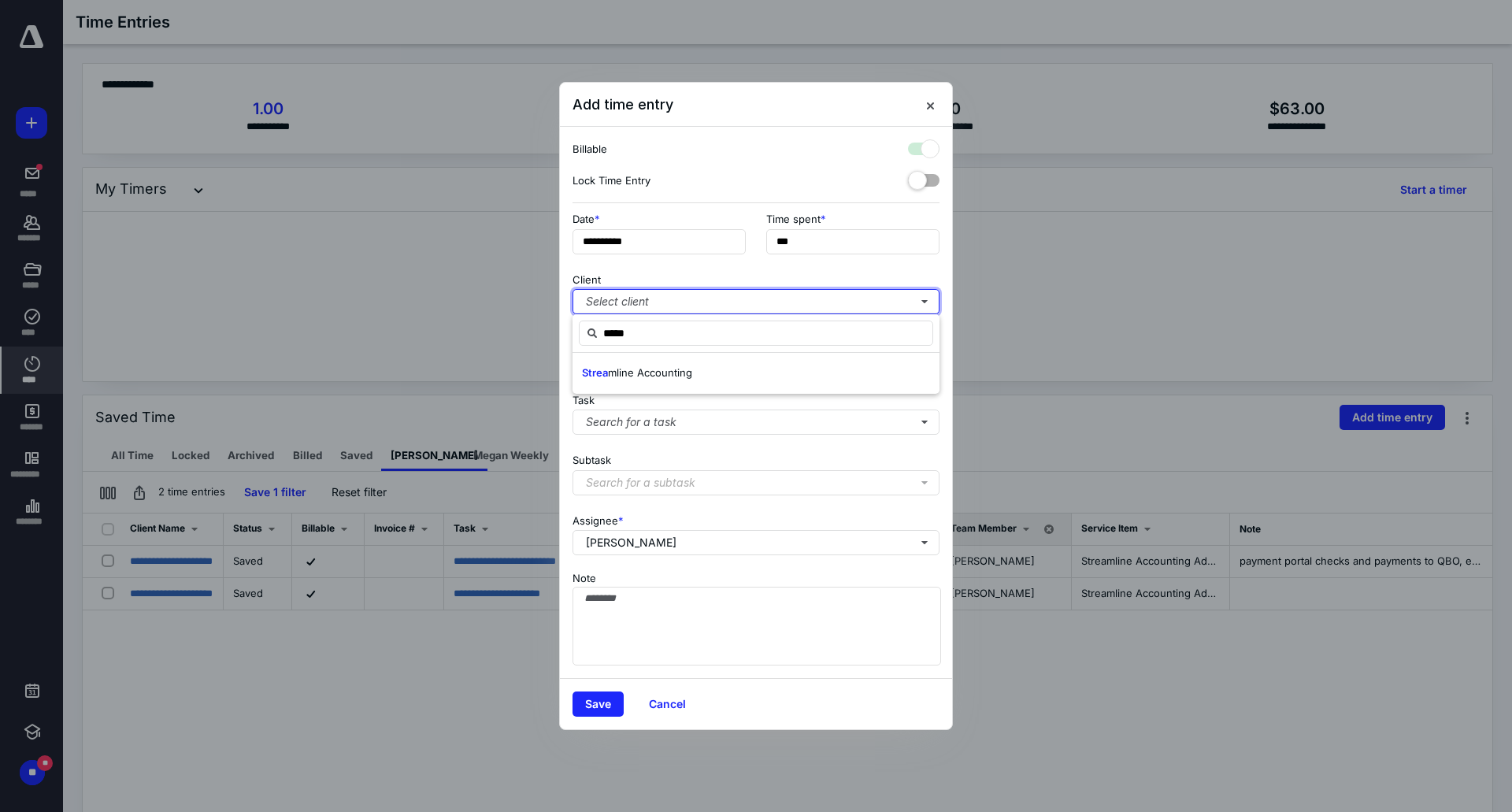 checkbox on "true" 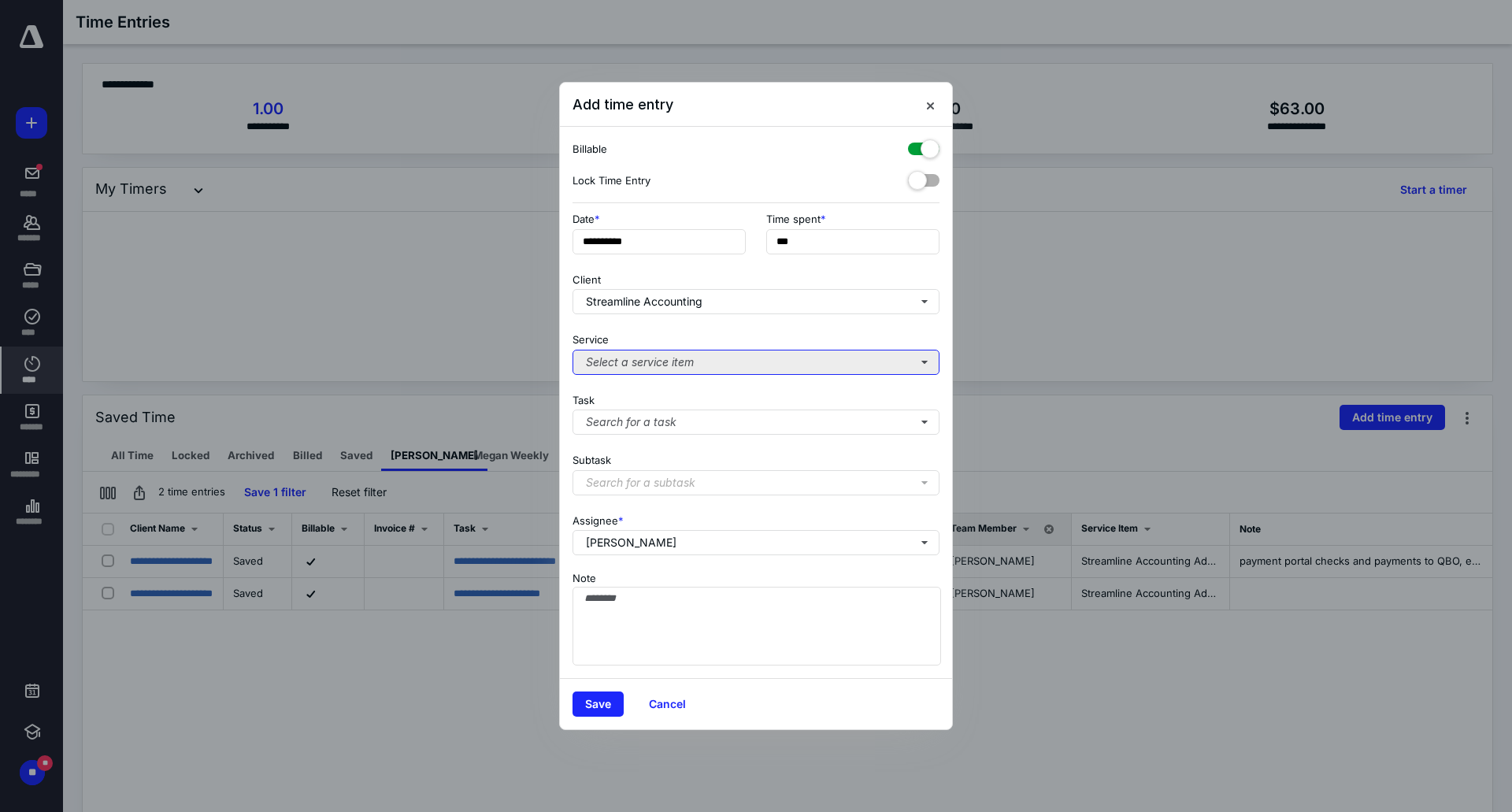 click on "Select a service item" at bounding box center [756, 362] 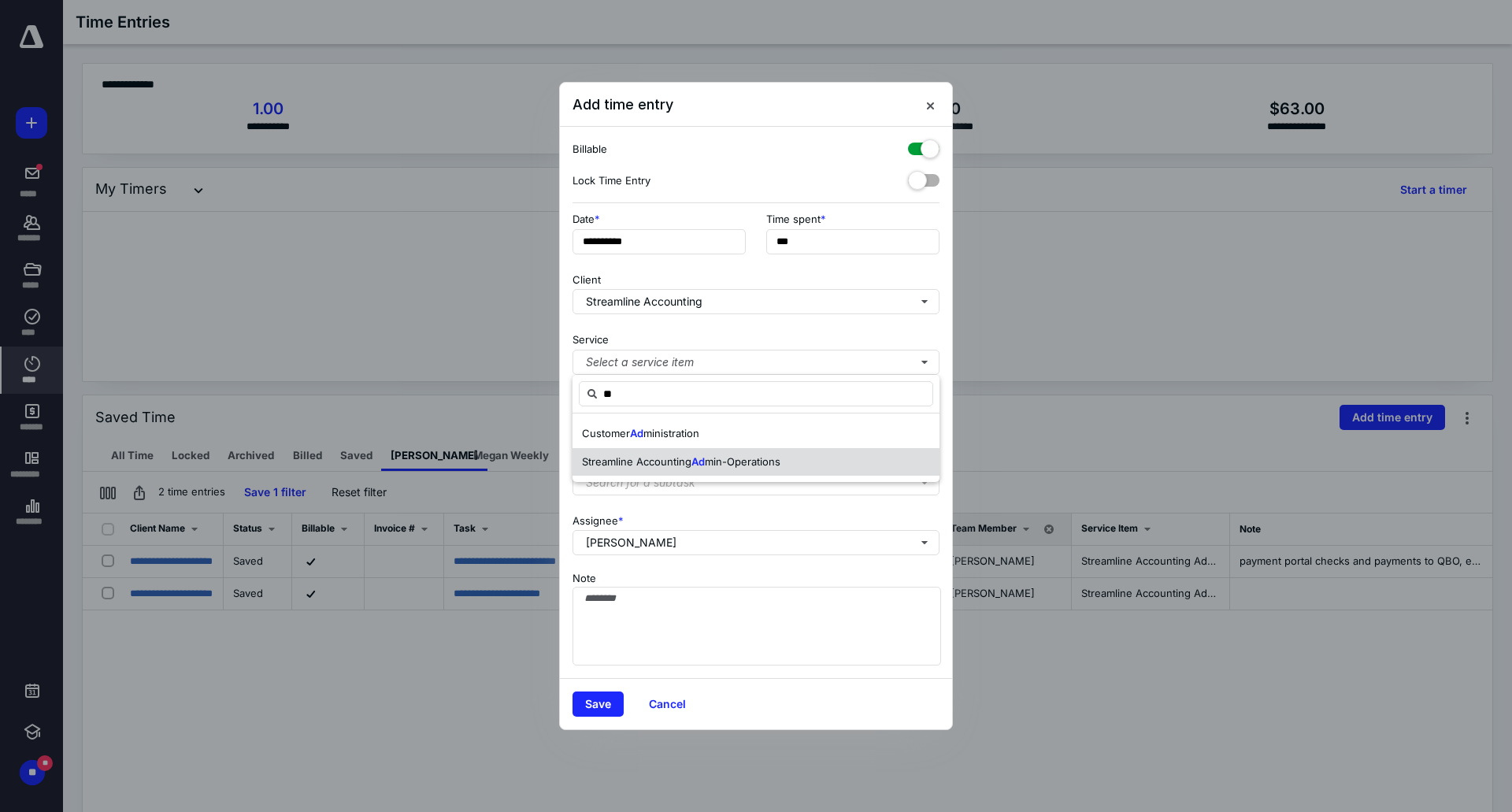 click on "min-Operations" at bounding box center [743, 462] 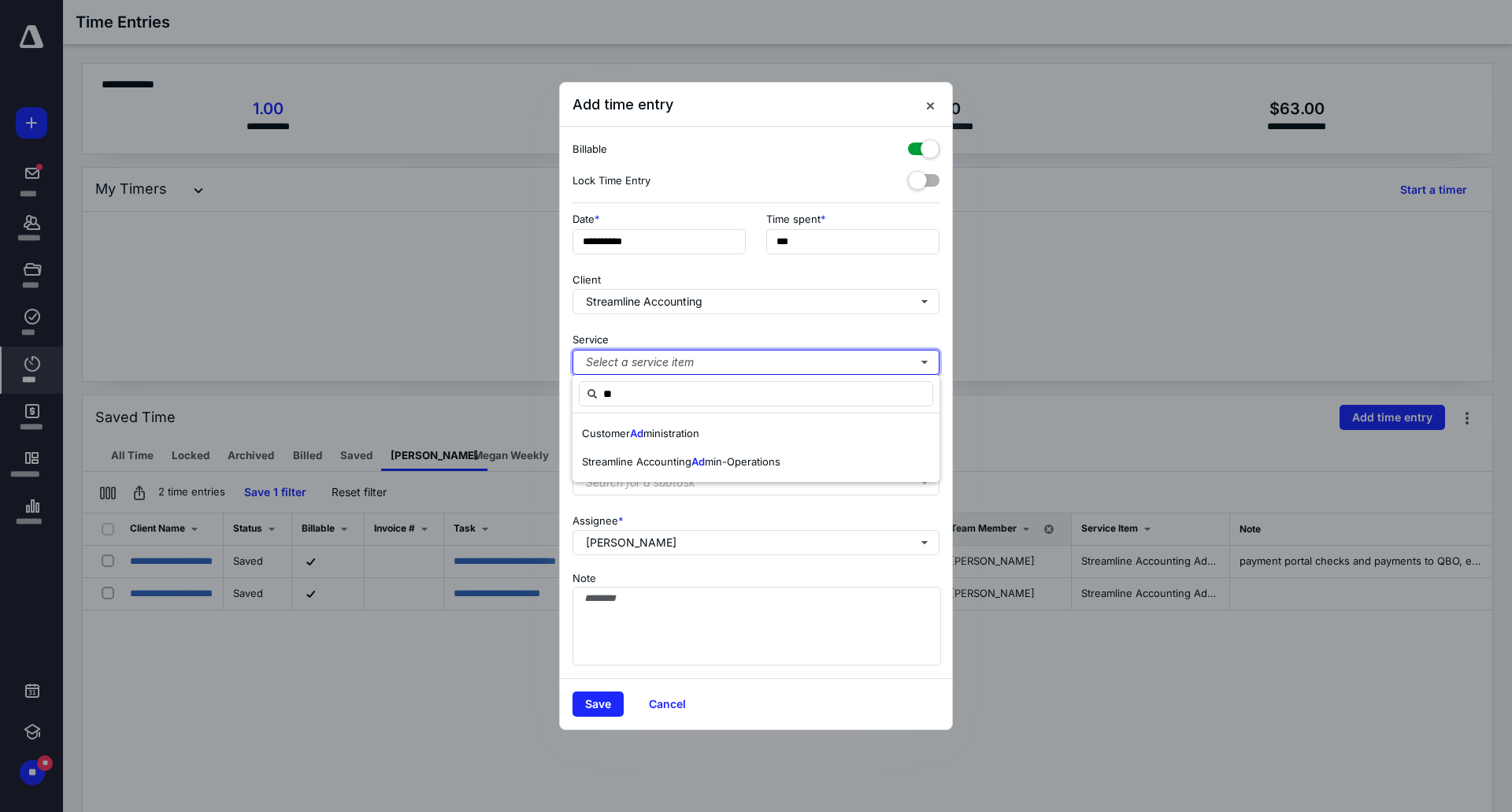 type 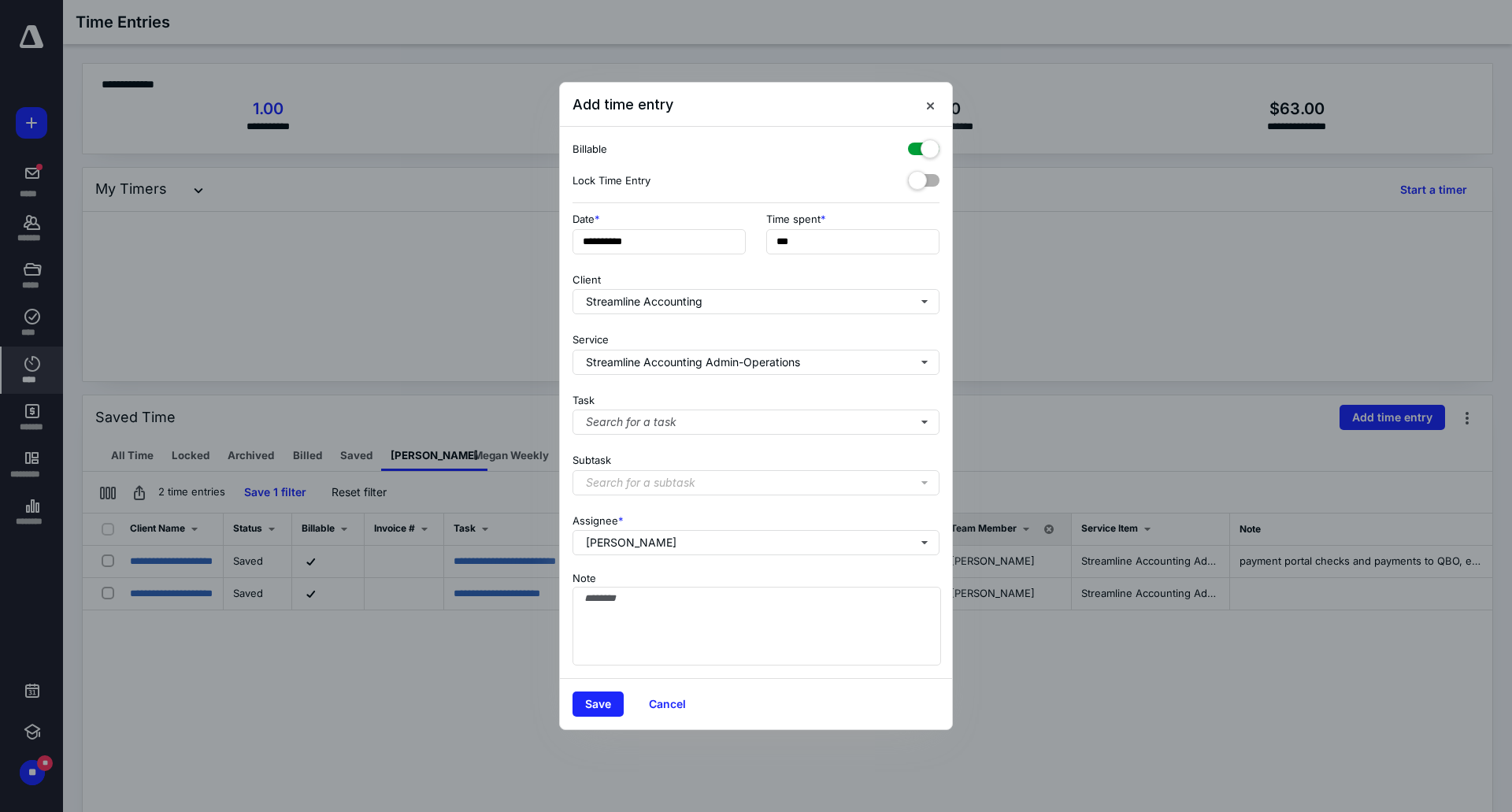 click on "**********" at bounding box center (756, 238) 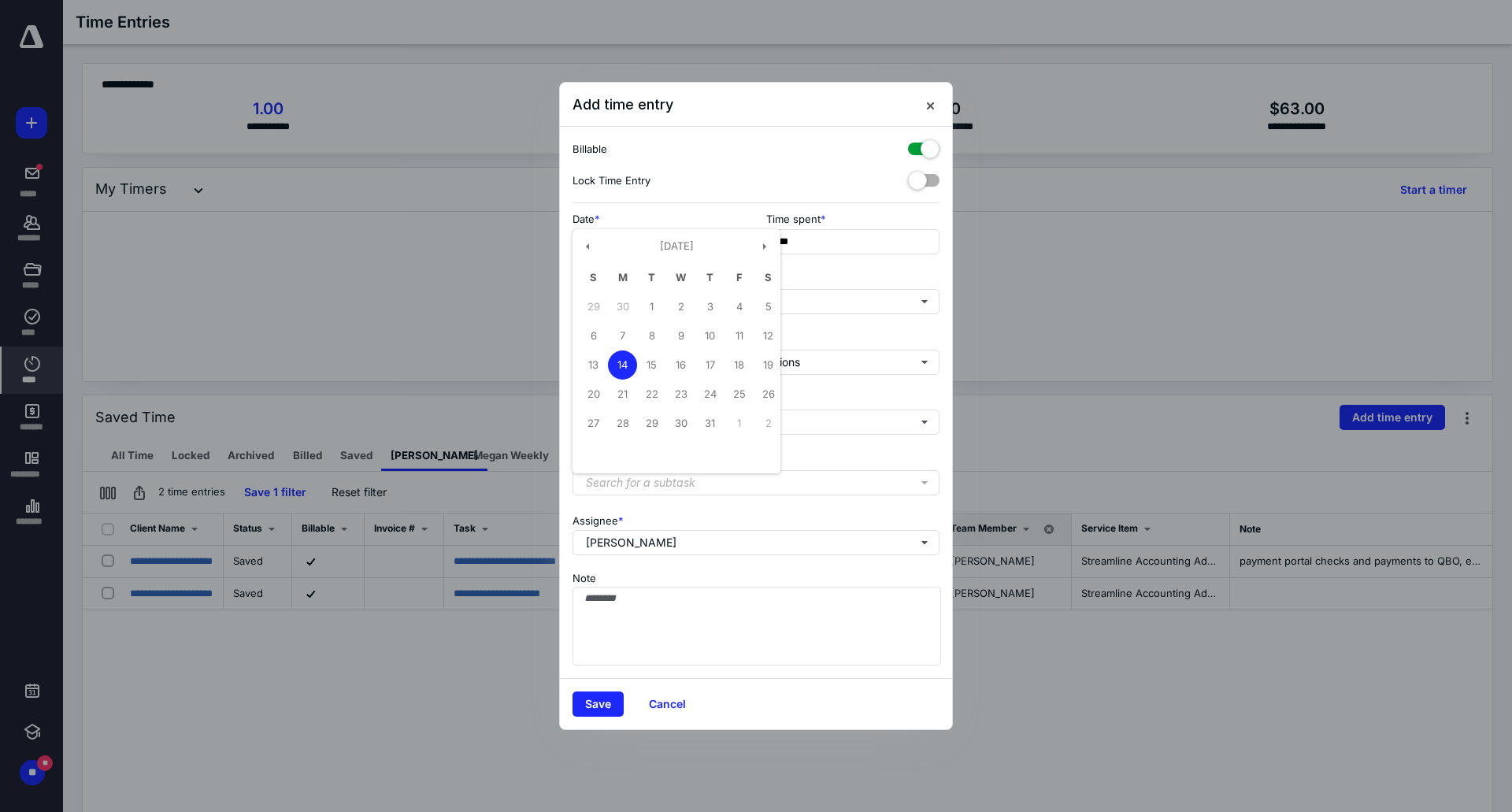 click on "**********" at bounding box center [659, 242] 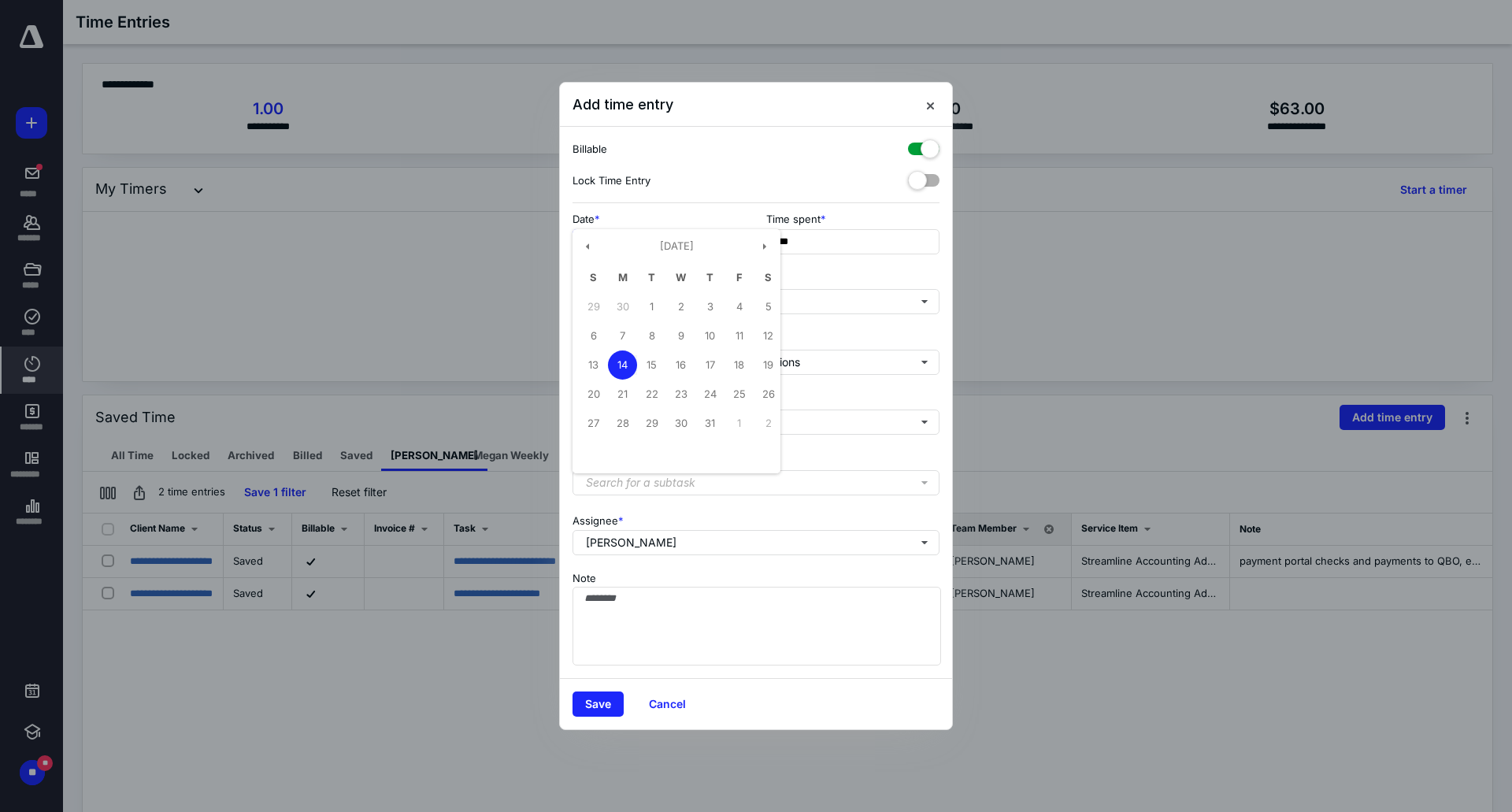 click on "11" at bounding box center (739, 336) 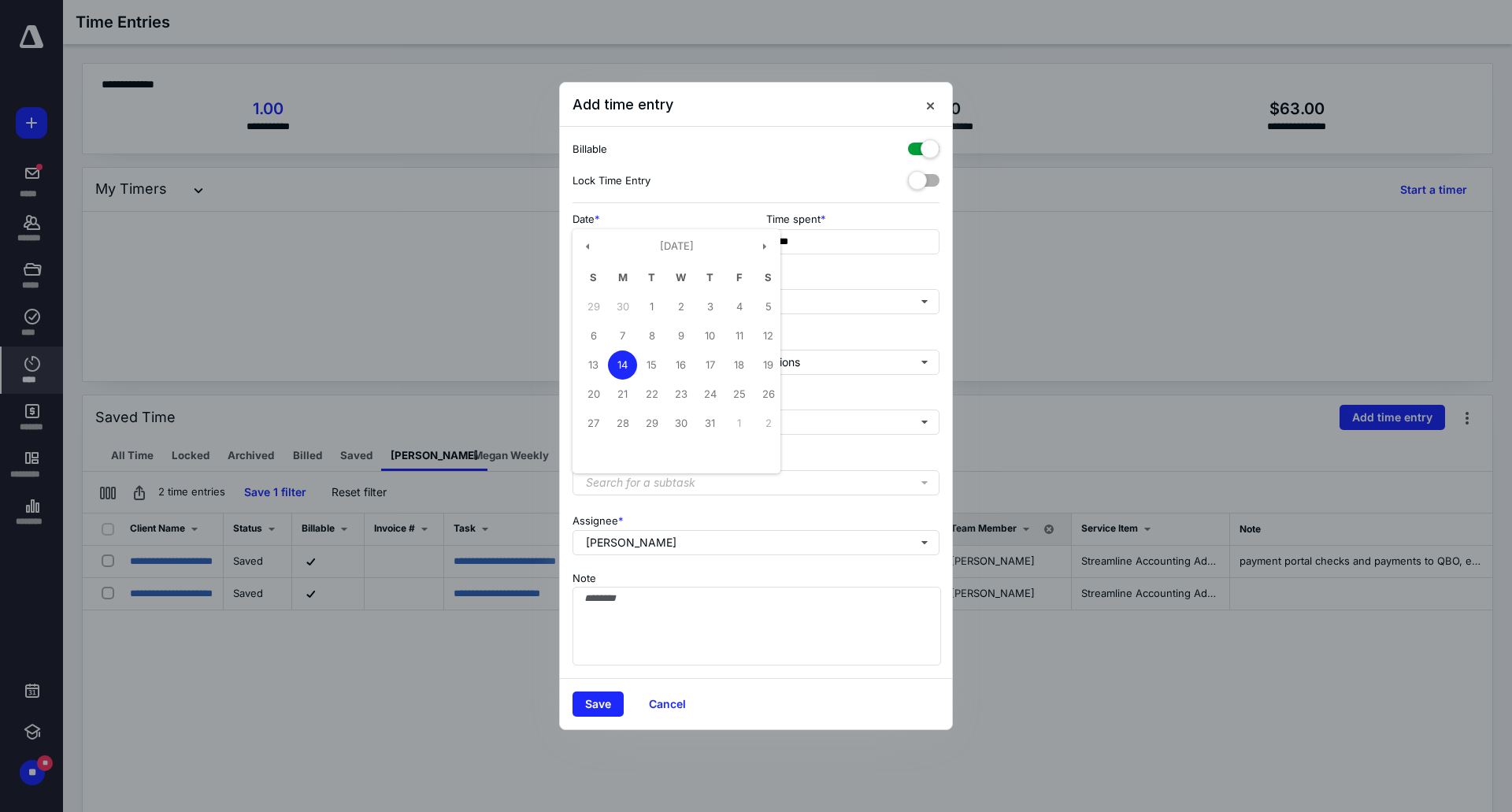 type on "**********" 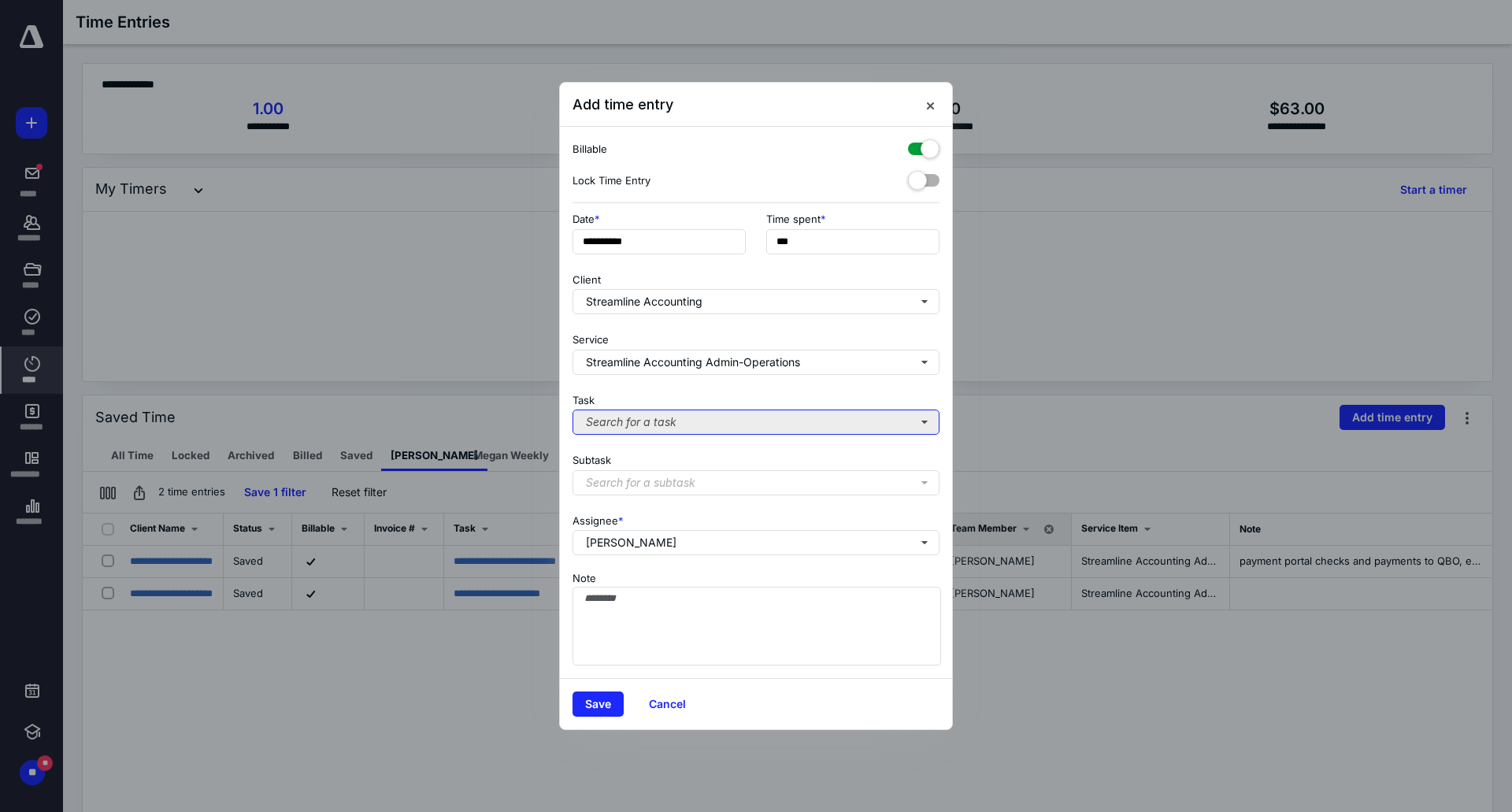 click on "Search for a task" at bounding box center (756, 422) 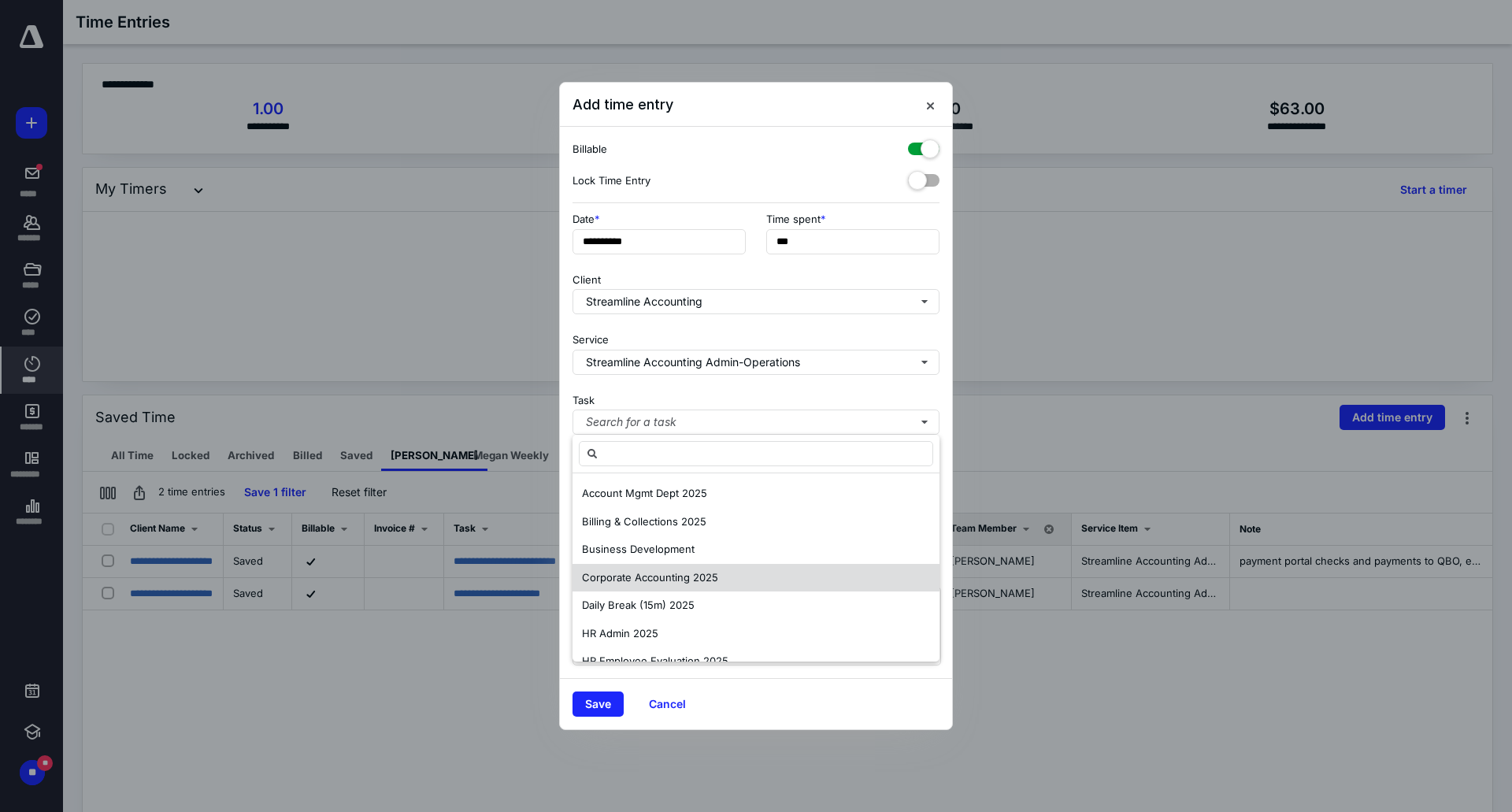 click on "Corporate Accounting 2025" at bounding box center (650, 577) 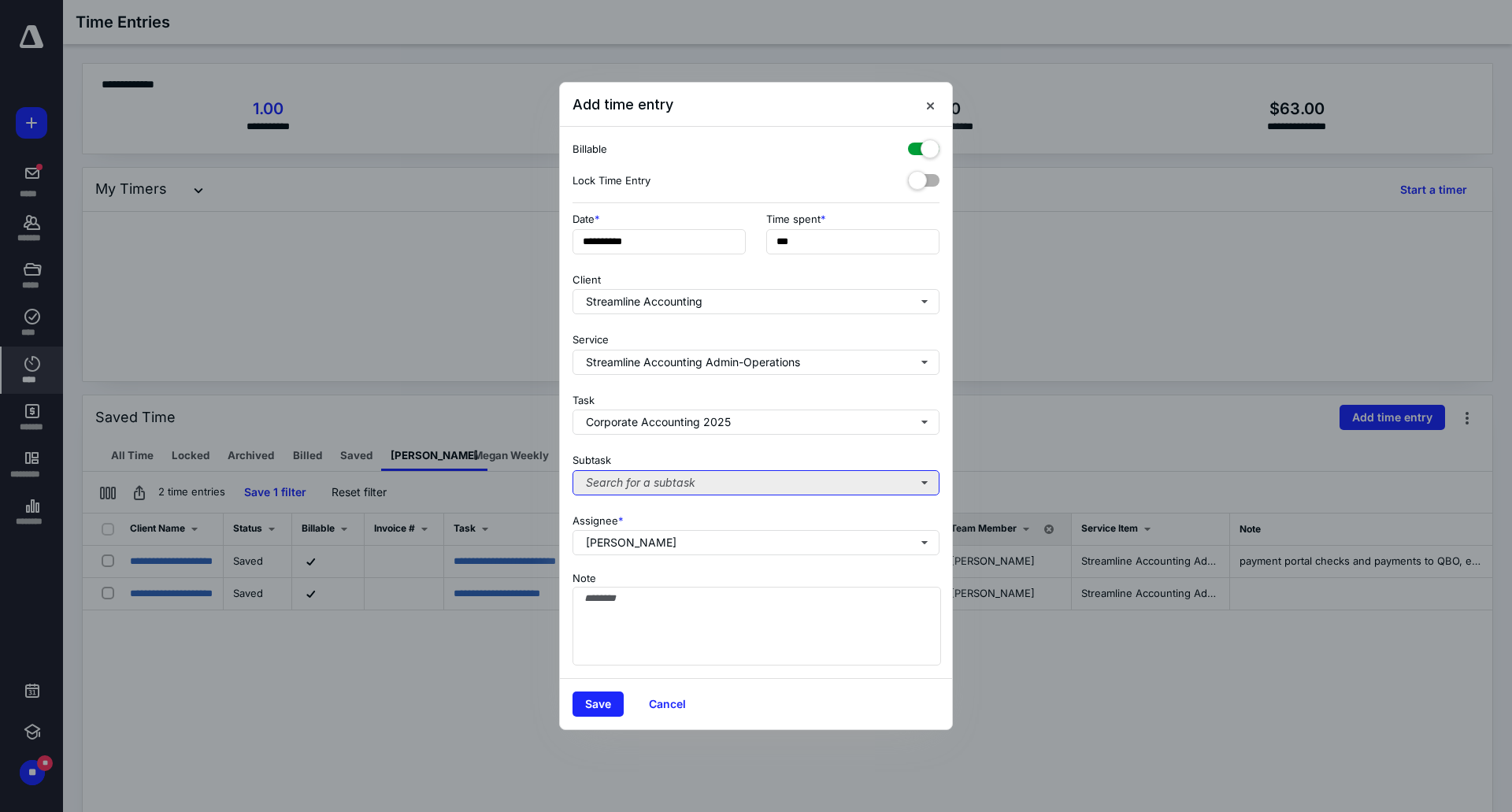 click on "Search for a subtask" at bounding box center (756, 483) 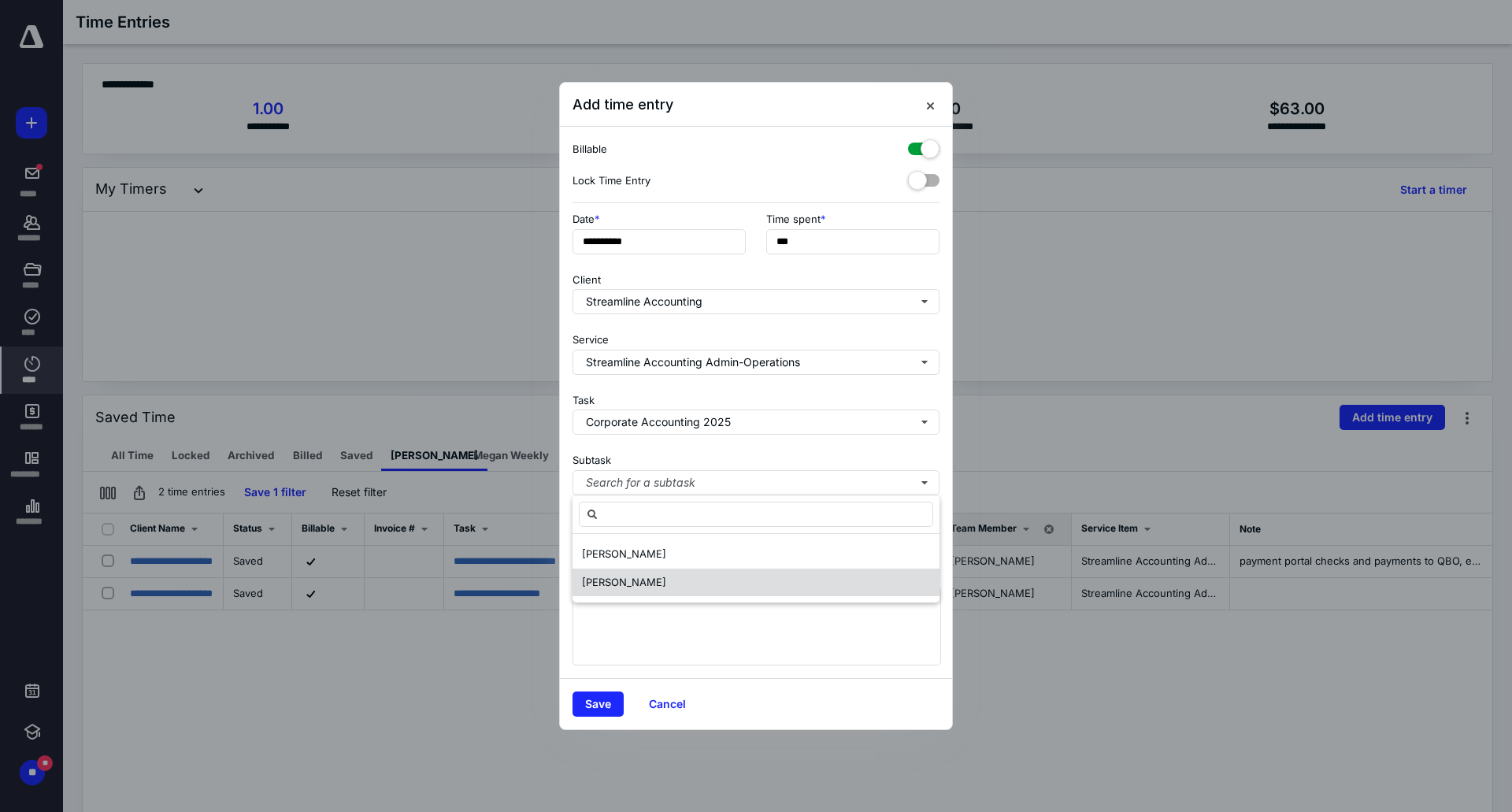 click on "[PERSON_NAME]" at bounding box center [756, 583] 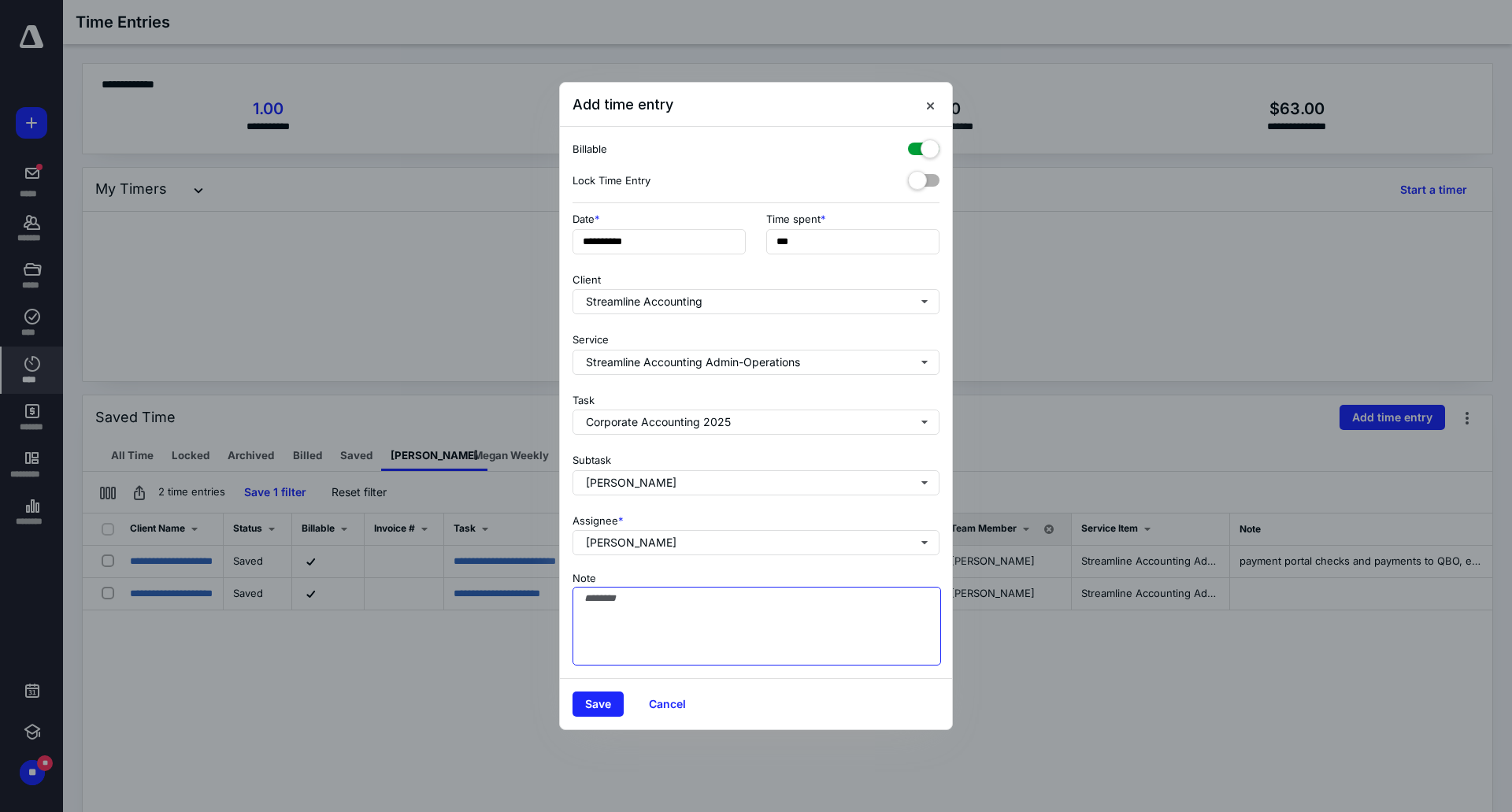 click on "Note" at bounding box center (757, 626) 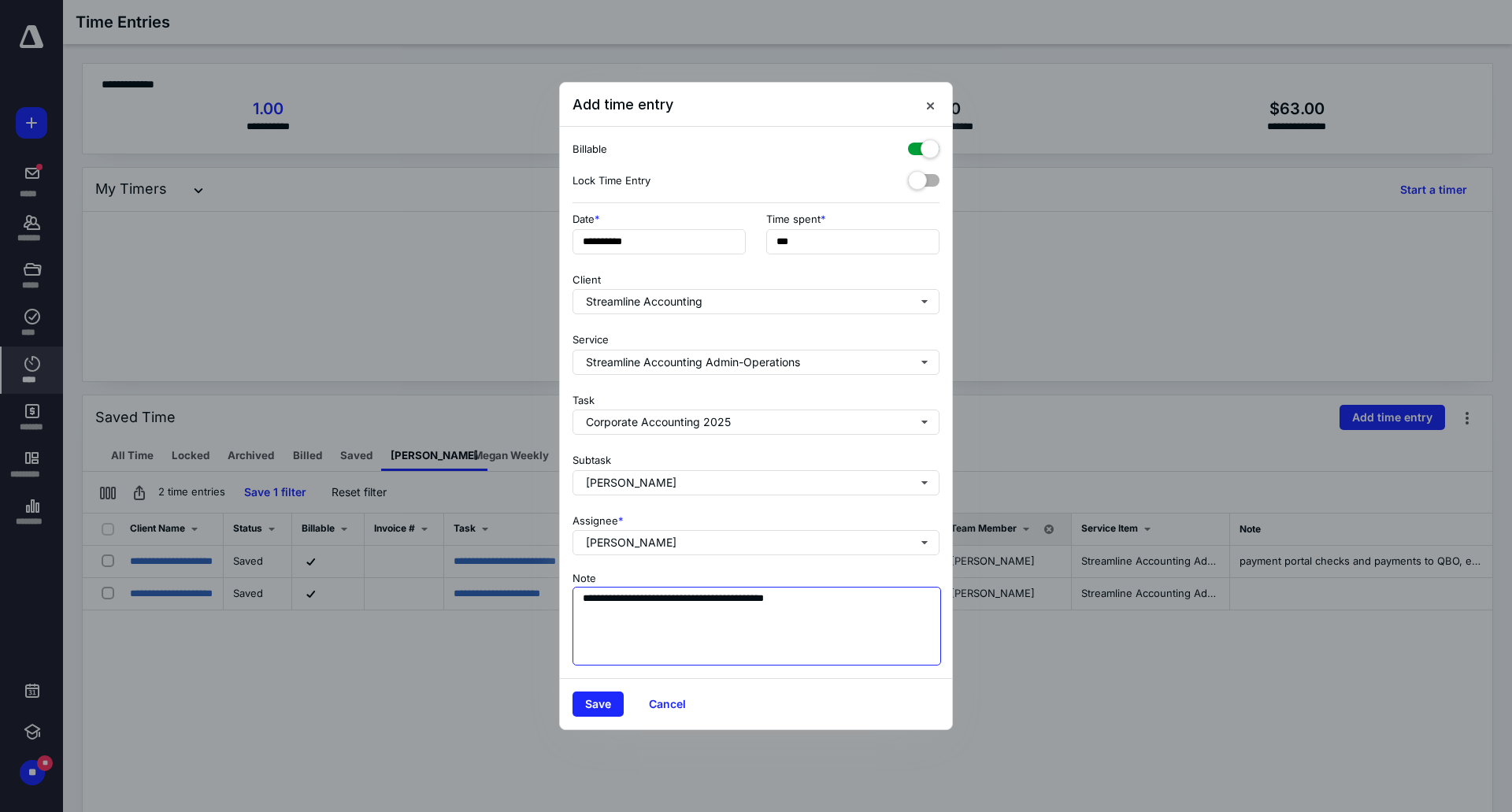 click on "**********" at bounding box center (757, 626) 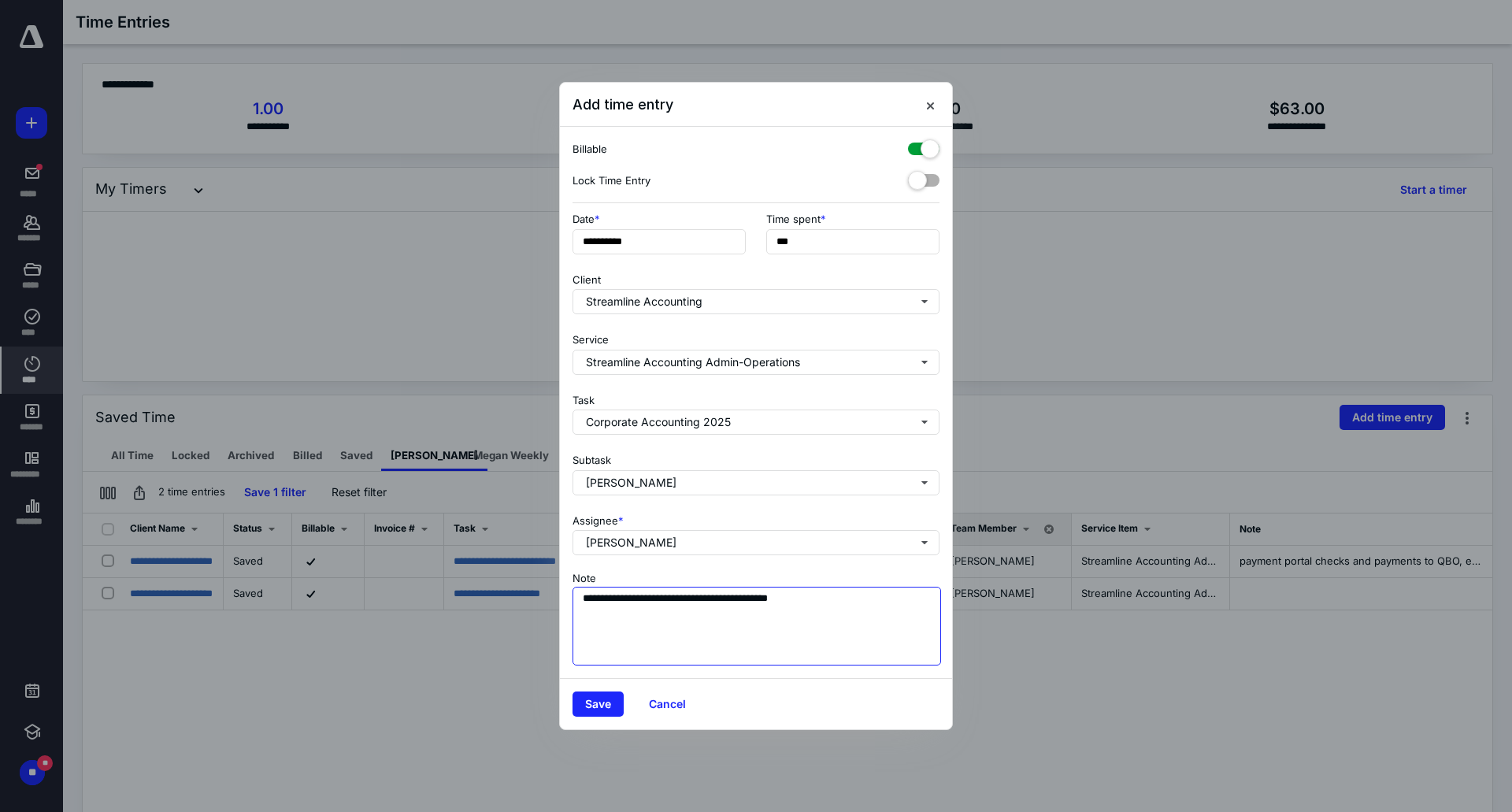 click on "**********" at bounding box center (757, 626) 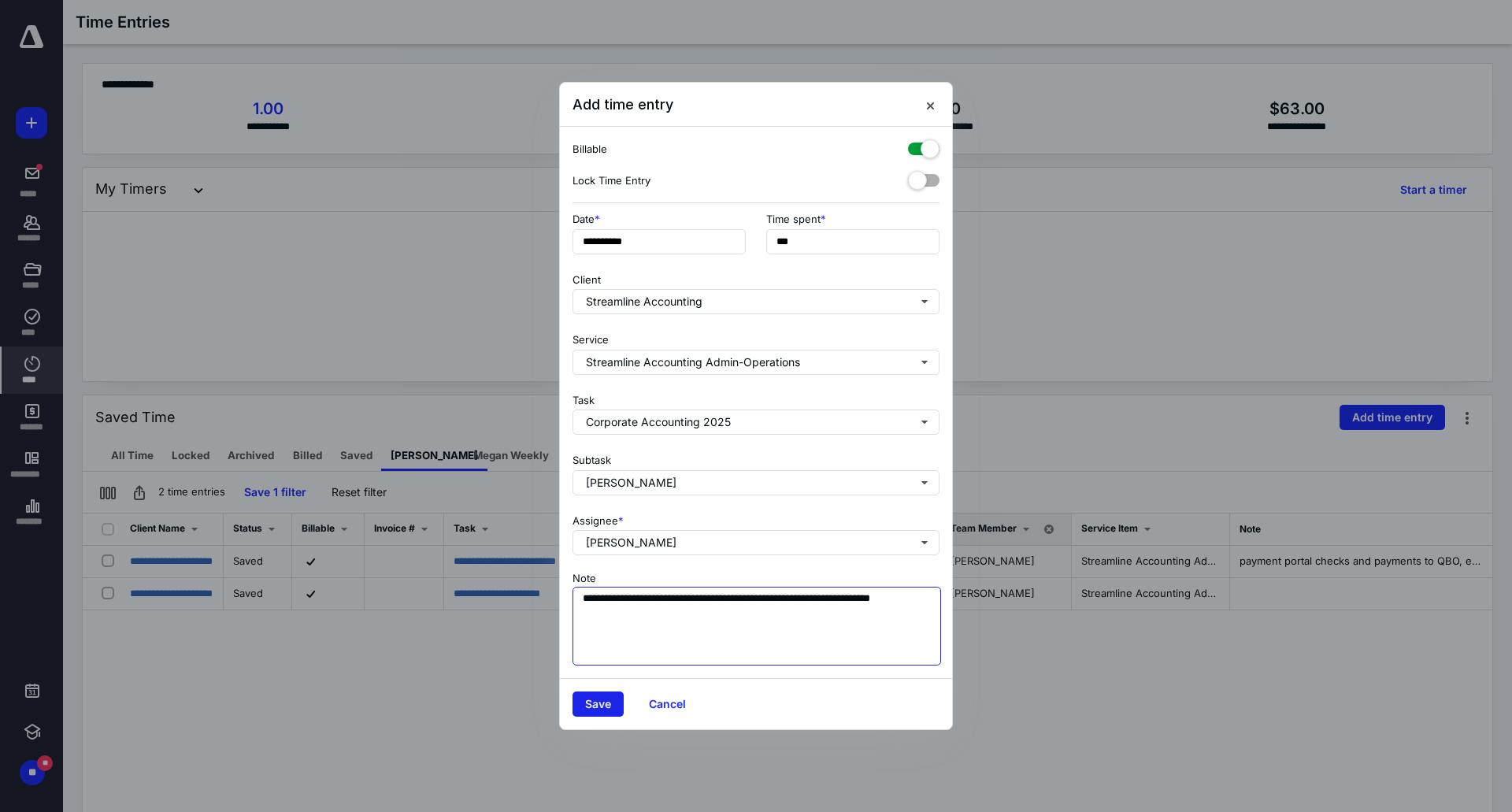 type on "**********" 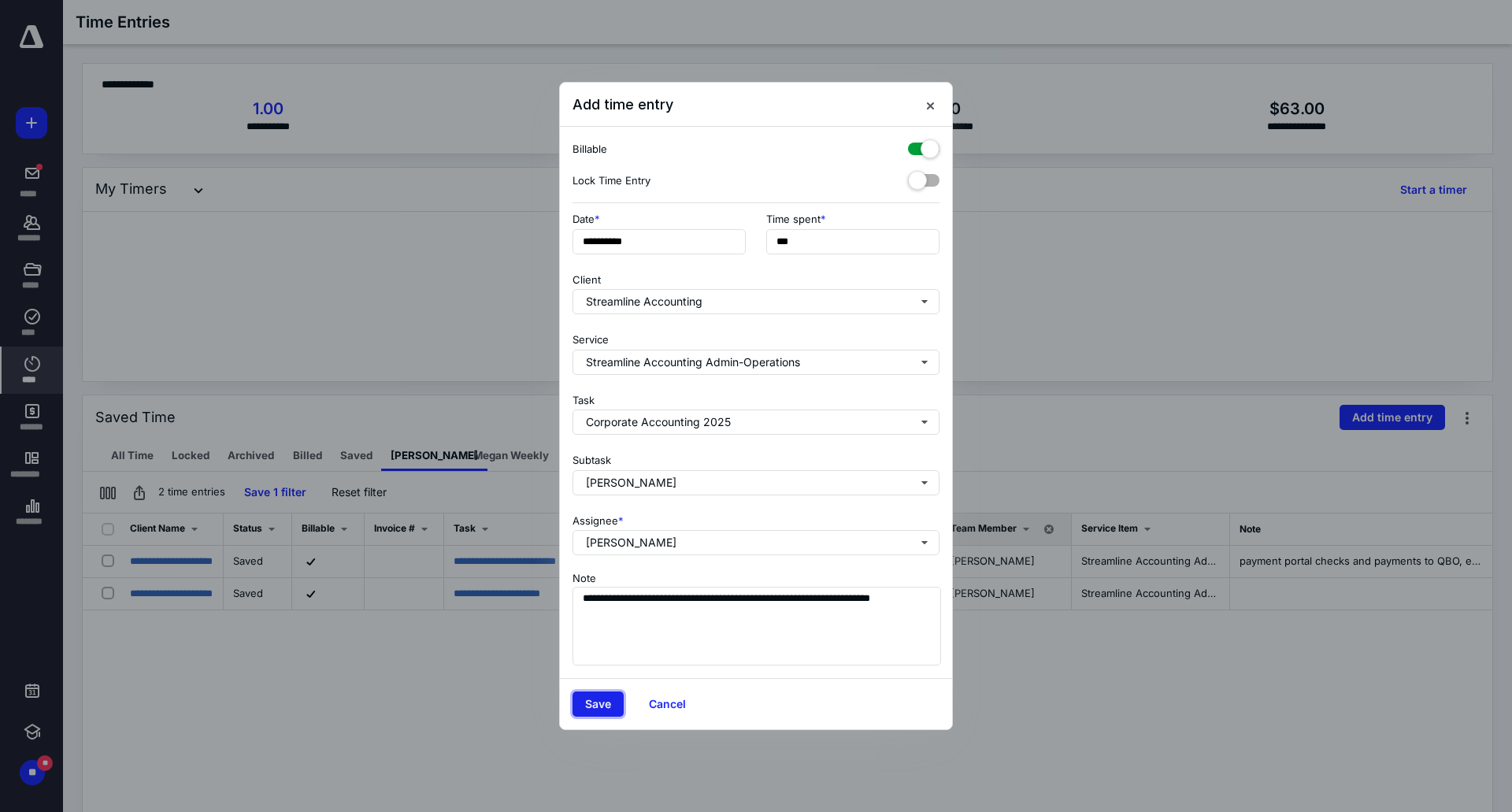 click on "Save" at bounding box center (598, 704) 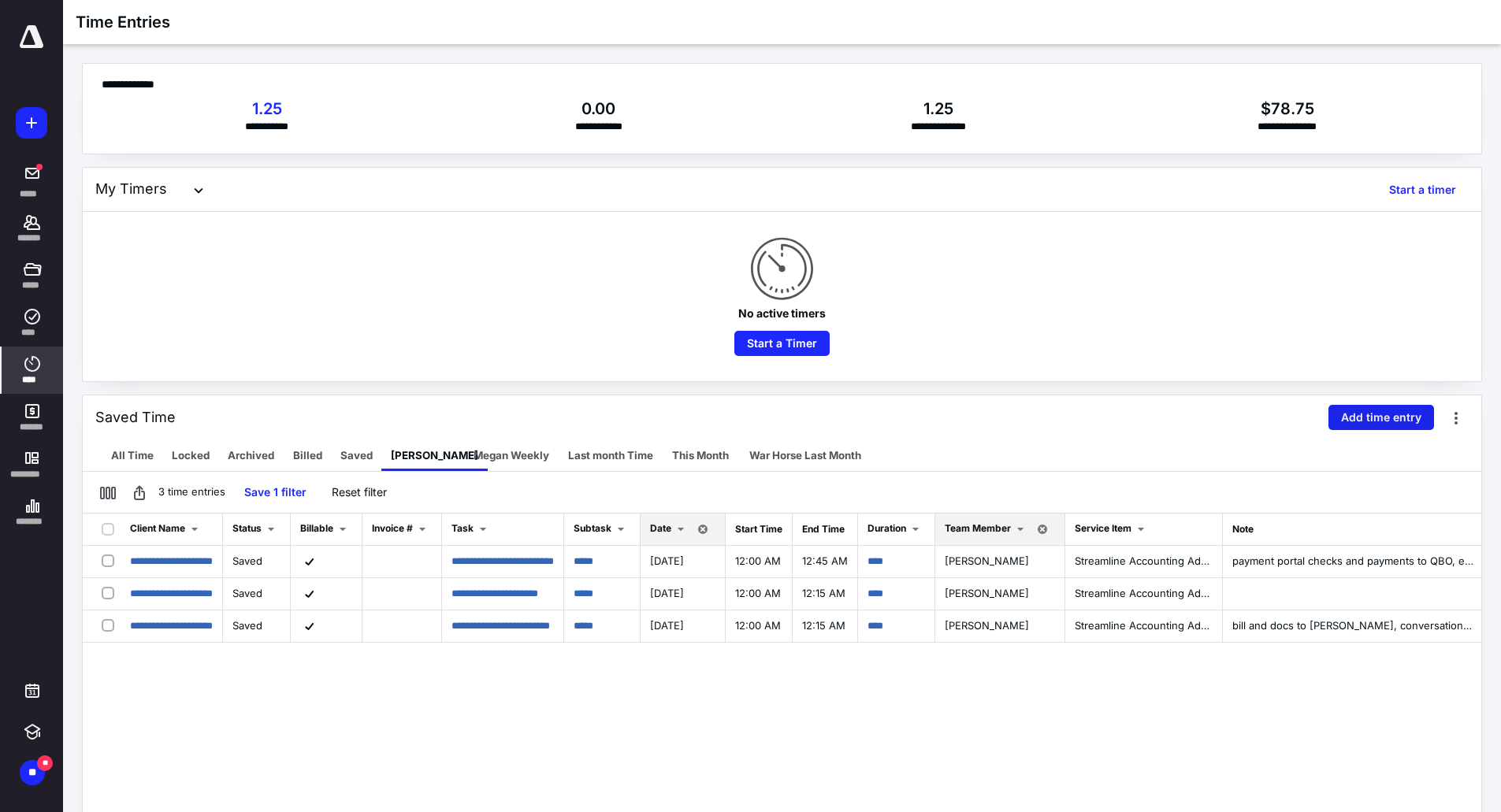 click on "Add time entry" at bounding box center [1381, 417] 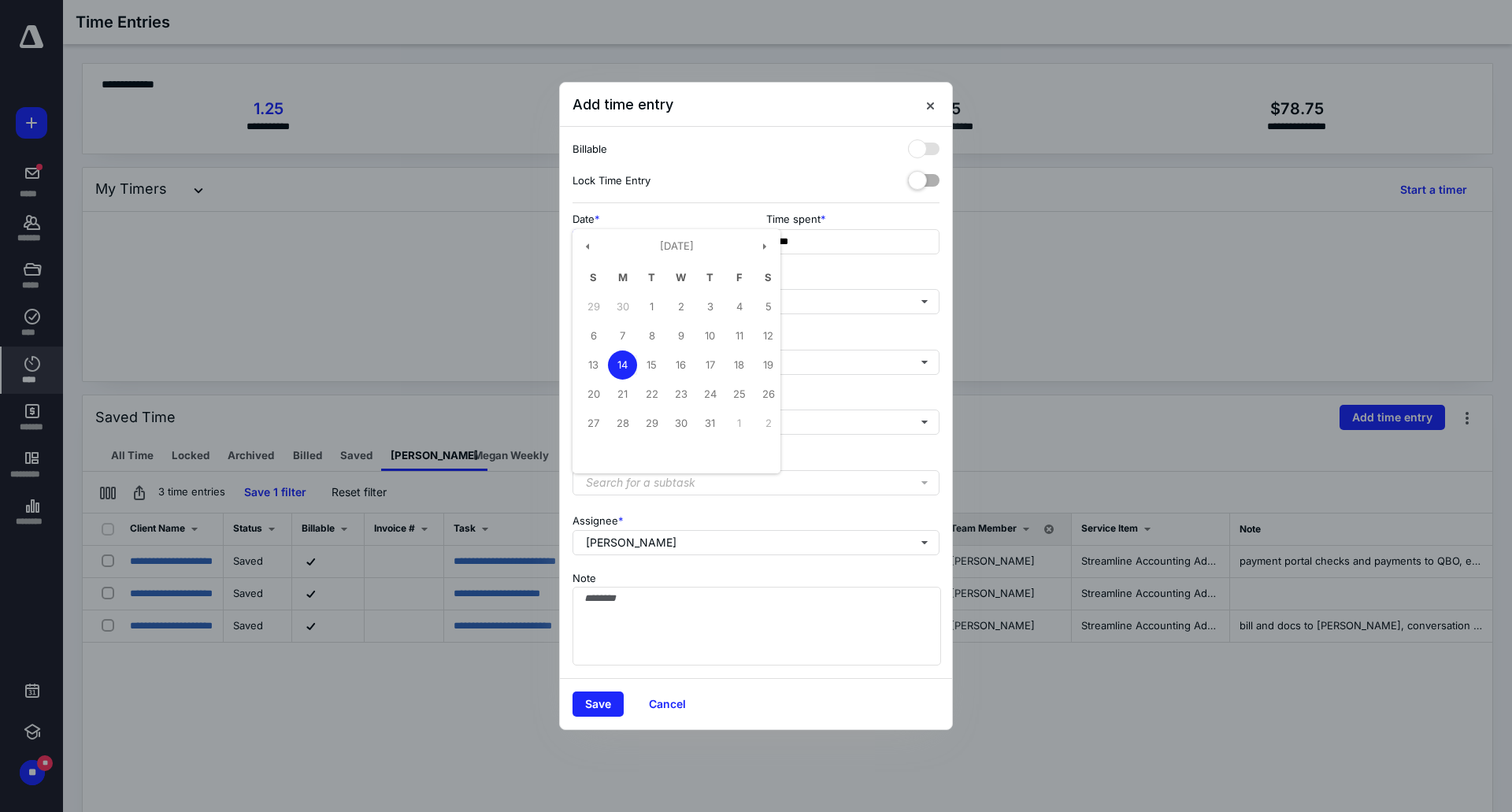 drag, startPoint x: 710, startPoint y: 238, endPoint x: 714, endPoint y: 261, distance: 23.345235 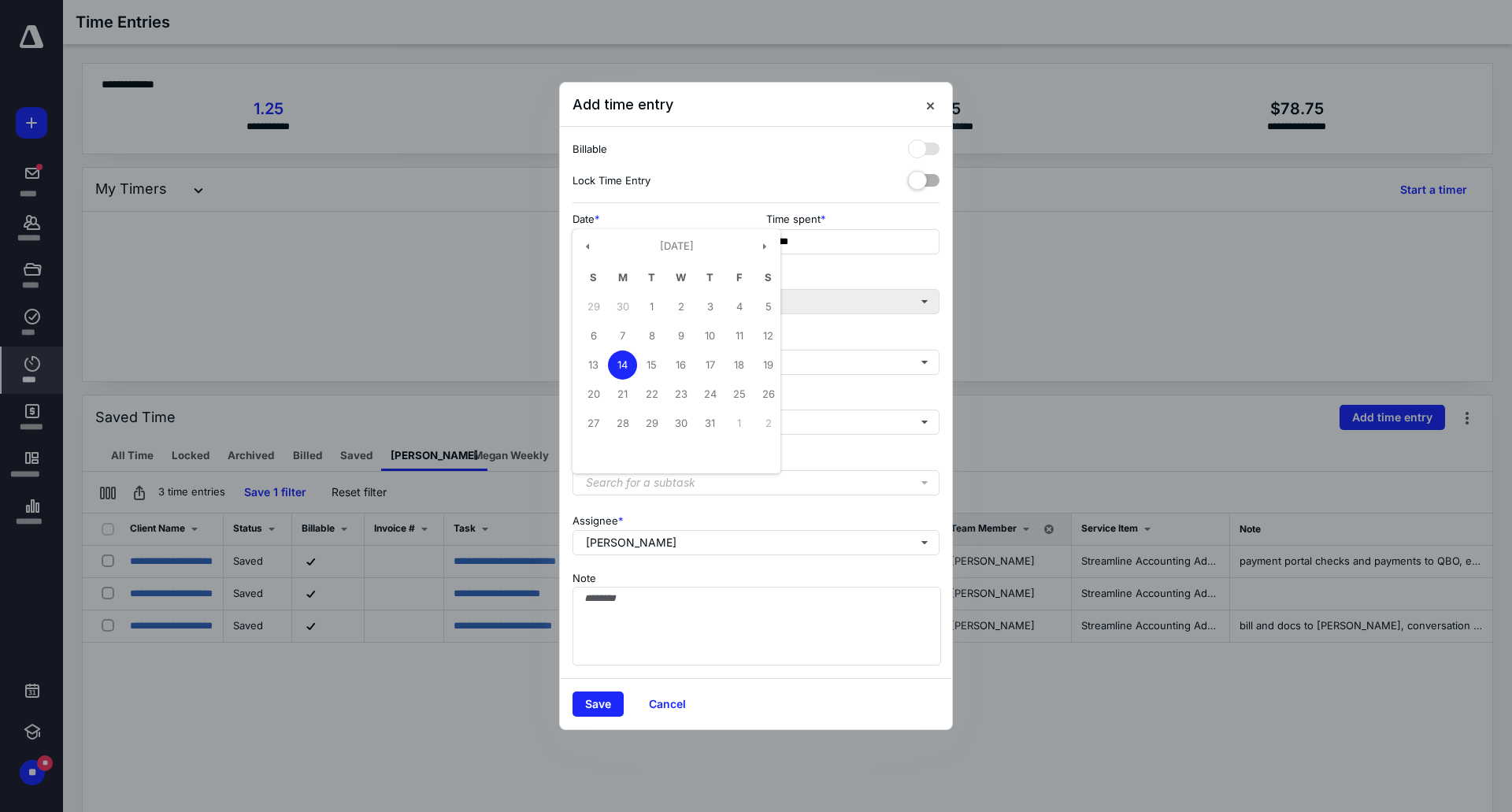 drag, startPoint x: 730, startPoint y: 339, endPoint x: 762, endPoint y: 305, distance: 46.69047 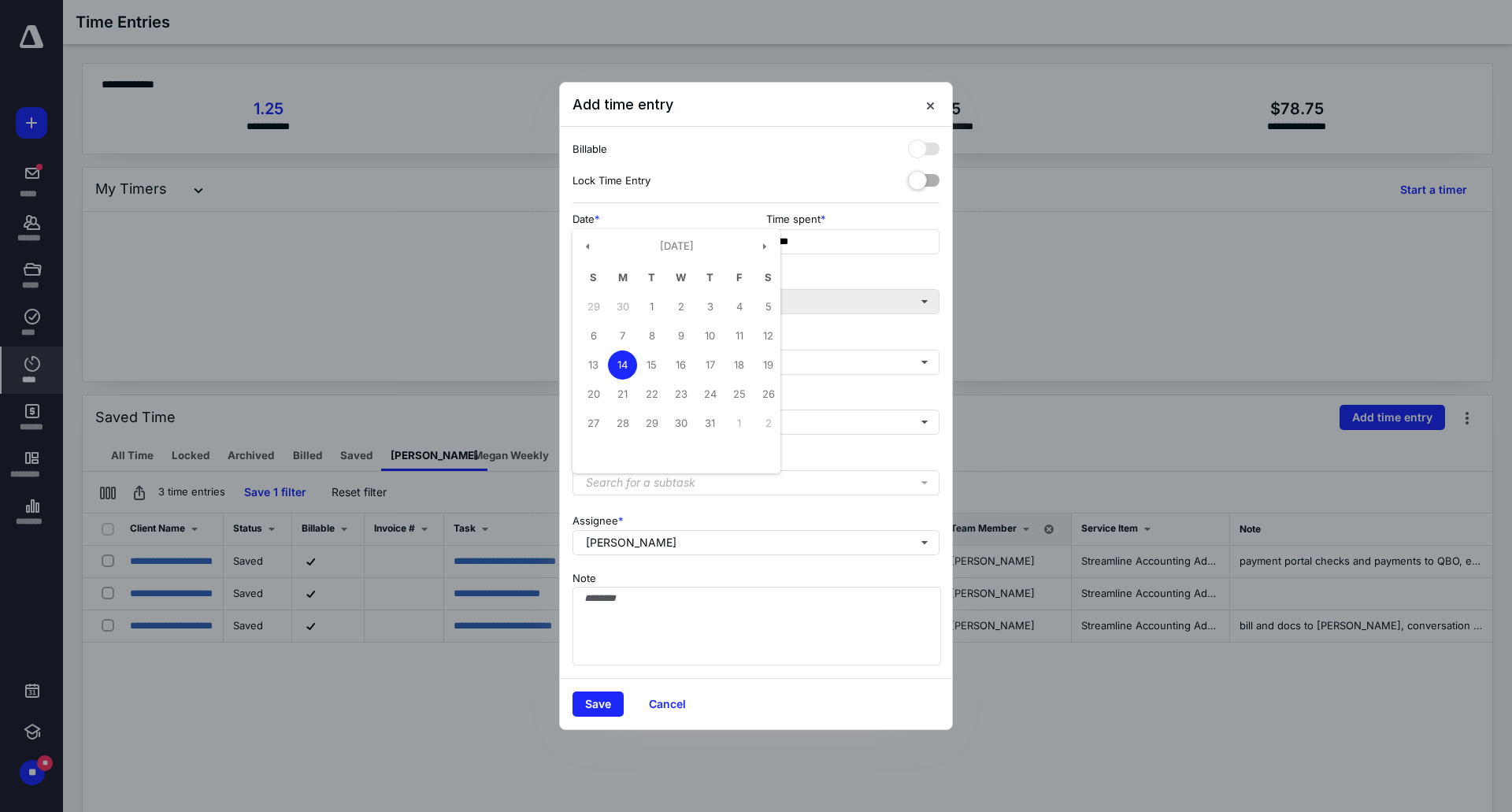 type on "**********" 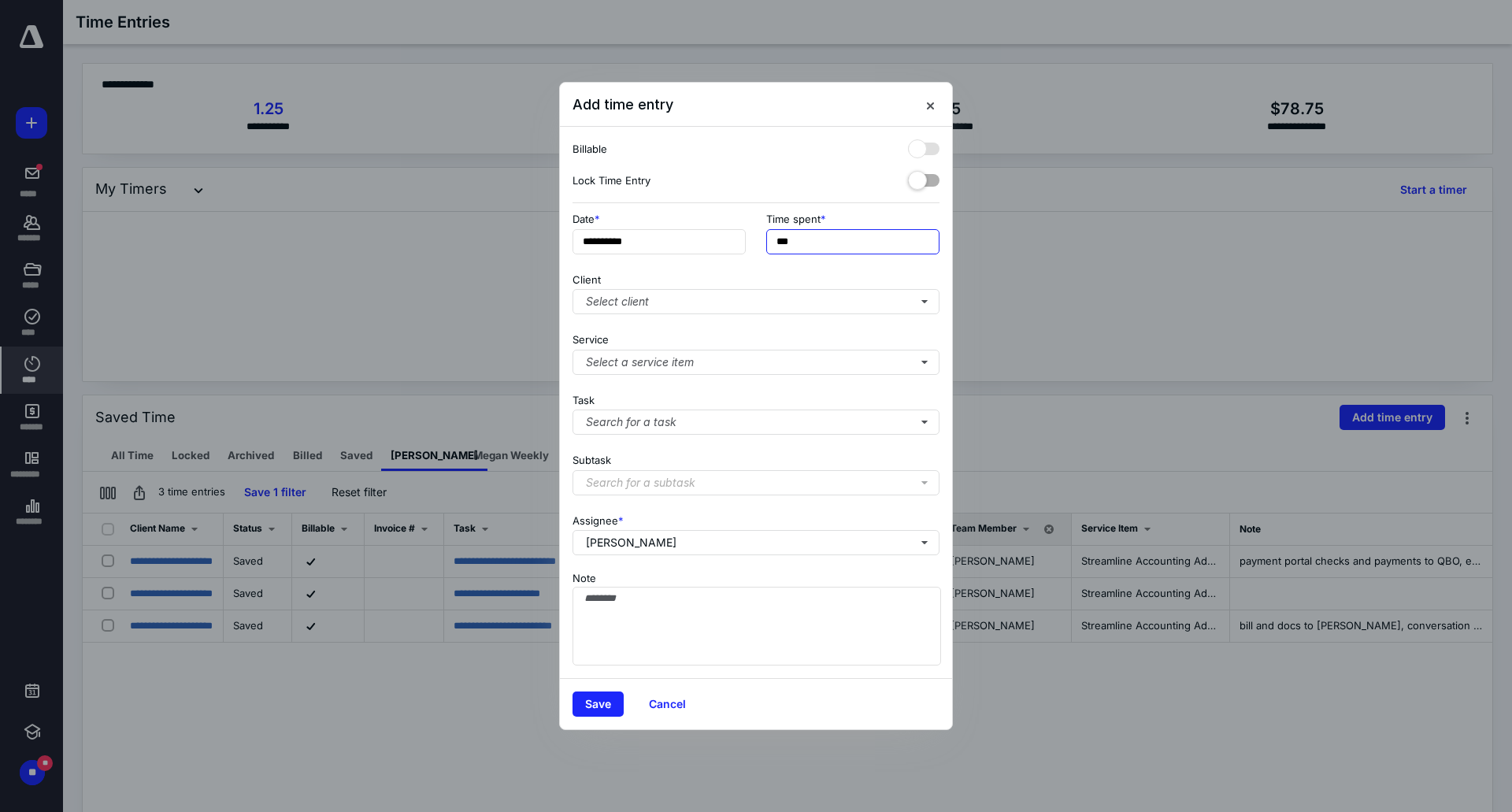 click on "***" at bounding box center [853, 242] 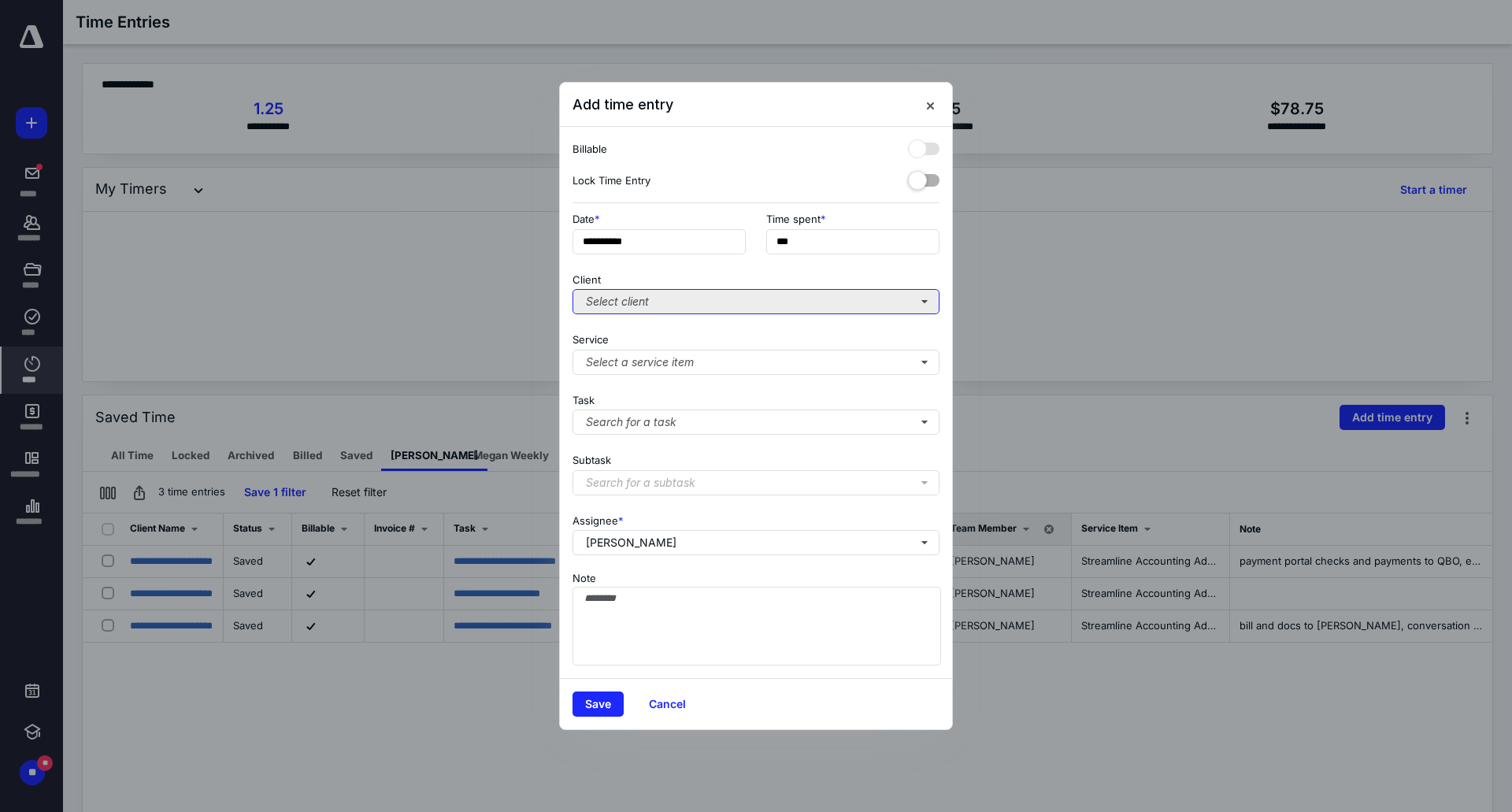 click on "Select client" at bounding box center (756, 302) 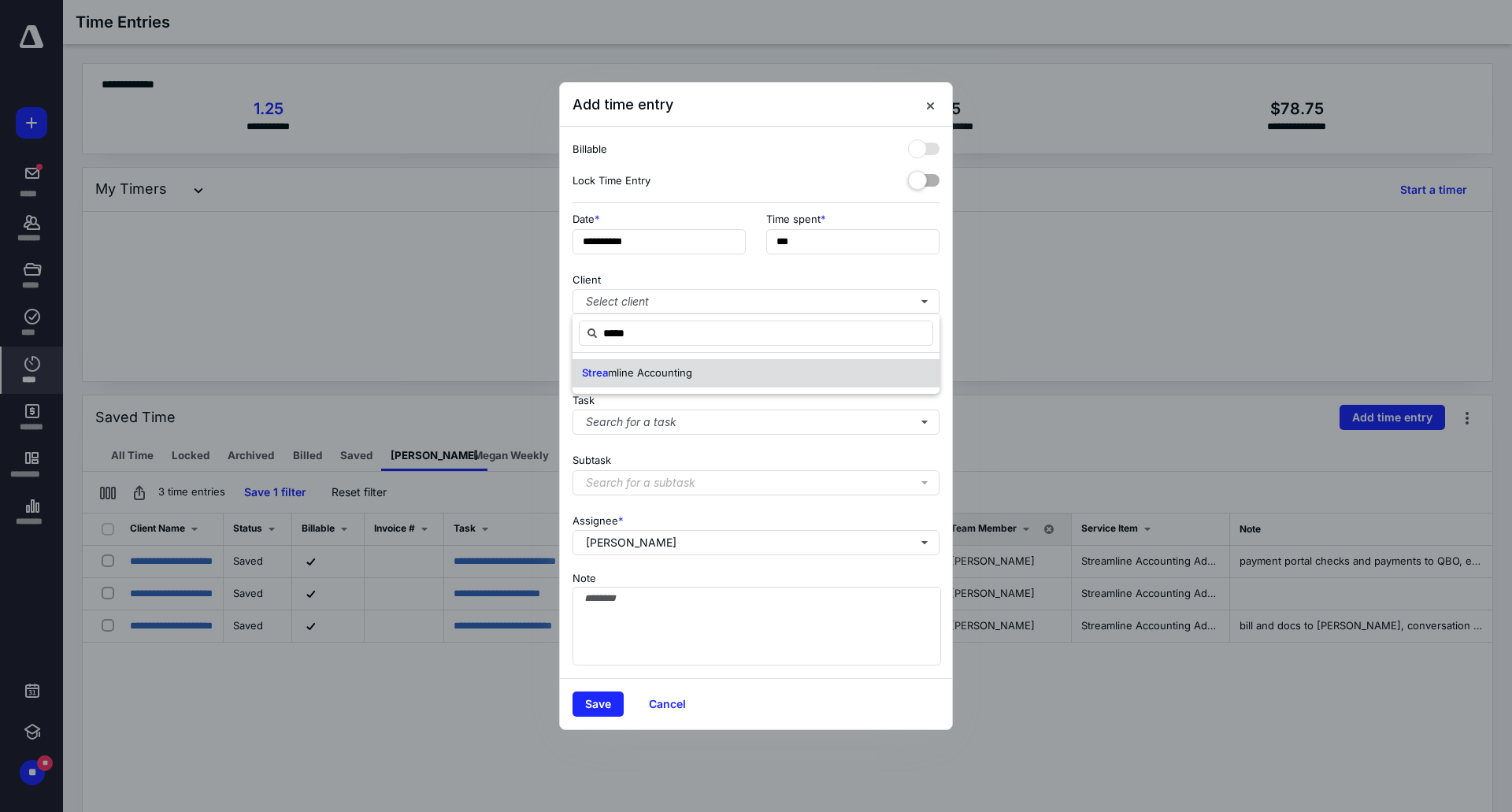 click on "Strea mline Accounting" at bounding box center [756, 373] 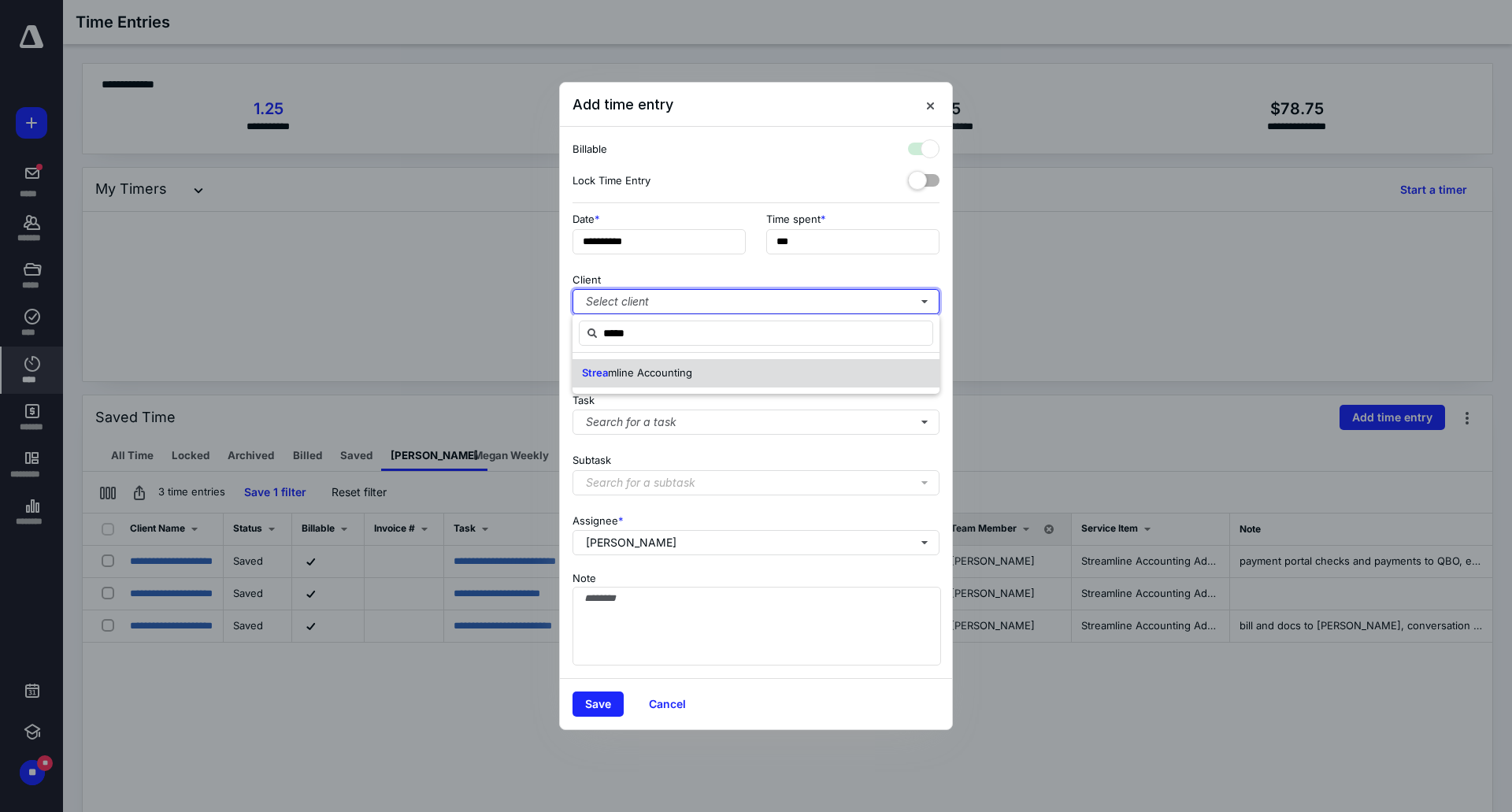 checkbox on "true" 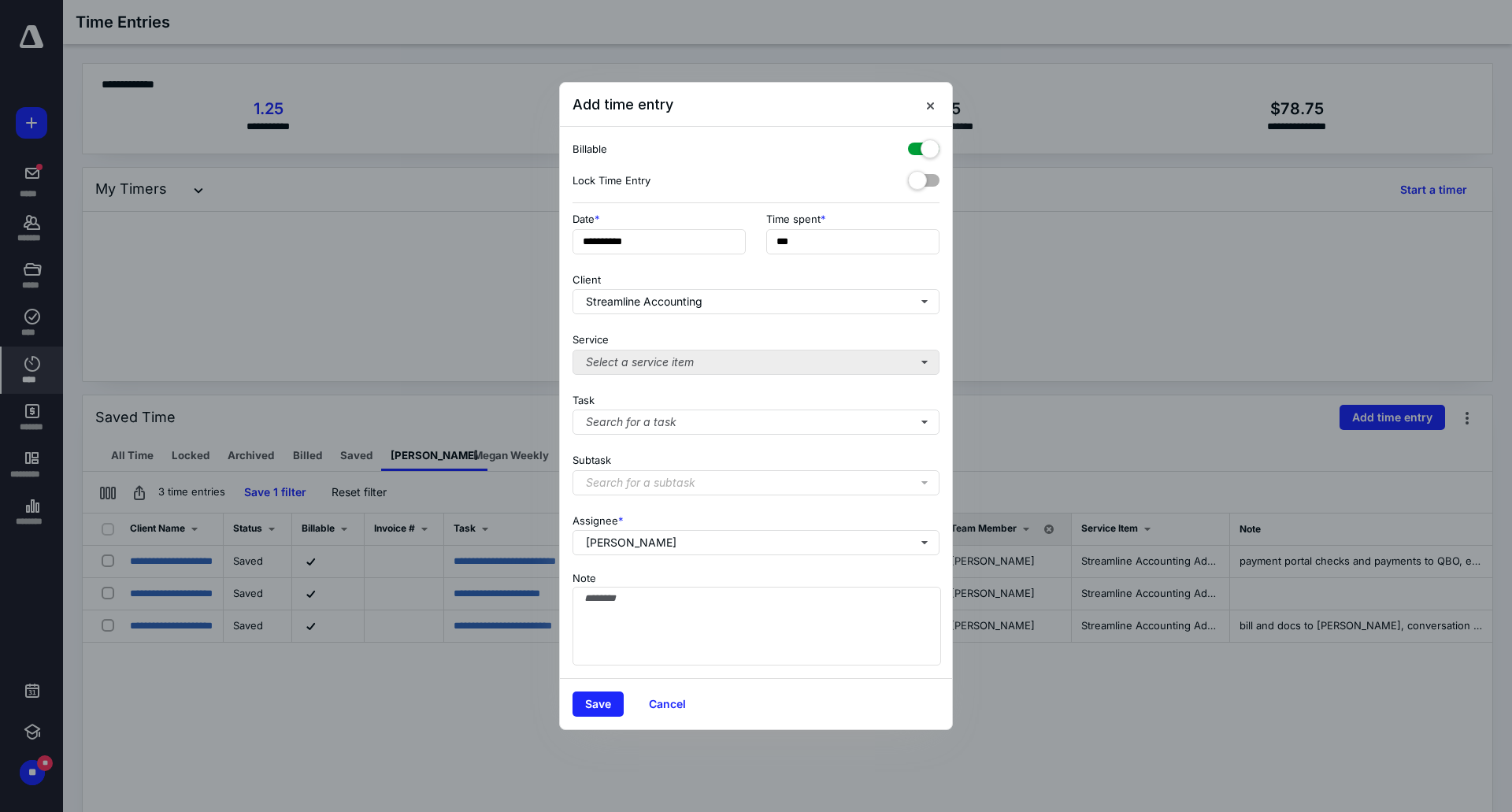 click on "**********" at bounding box center (756, 402) 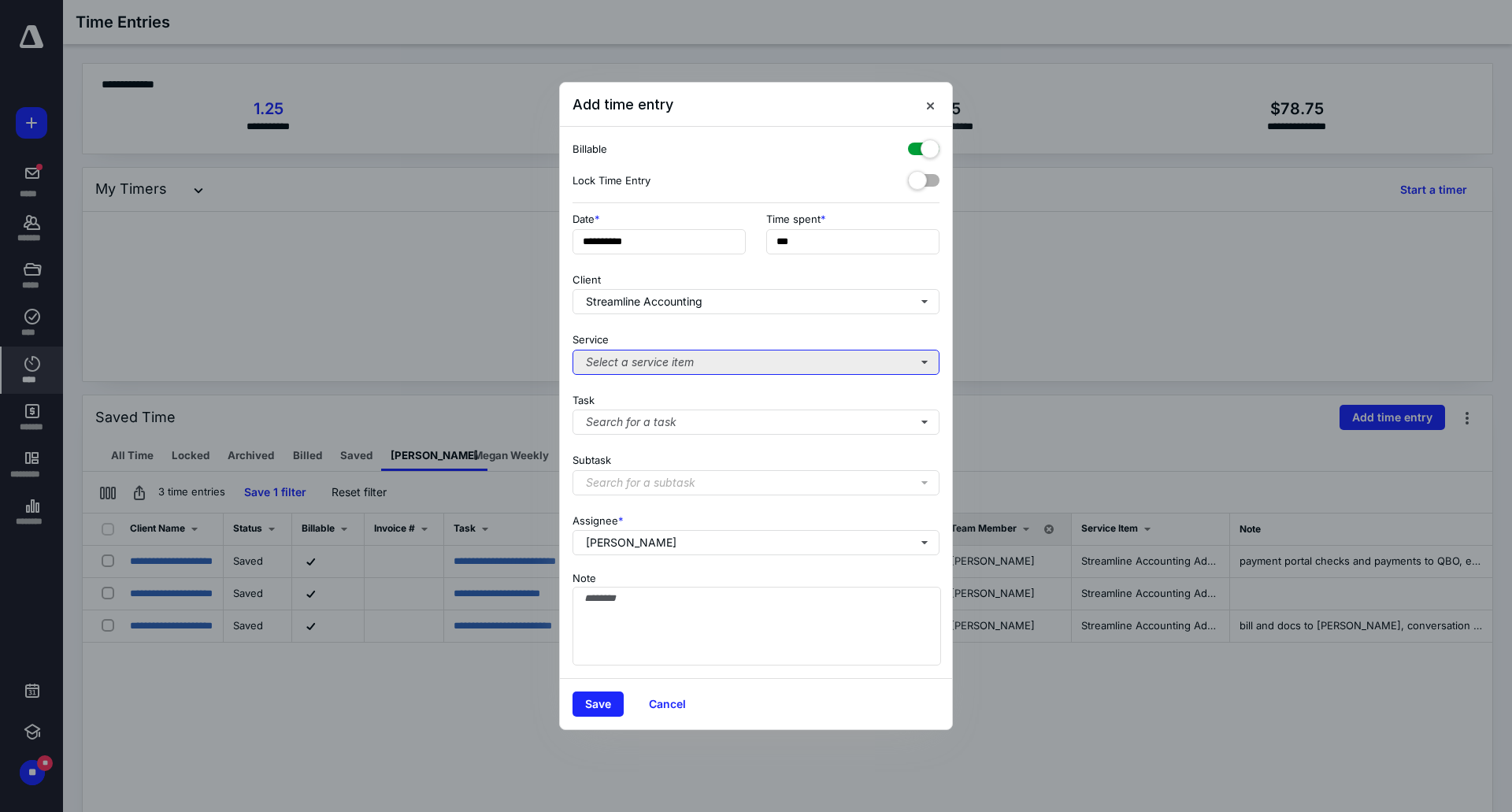 click on "Select a service item" at bounding box center [756, 362] 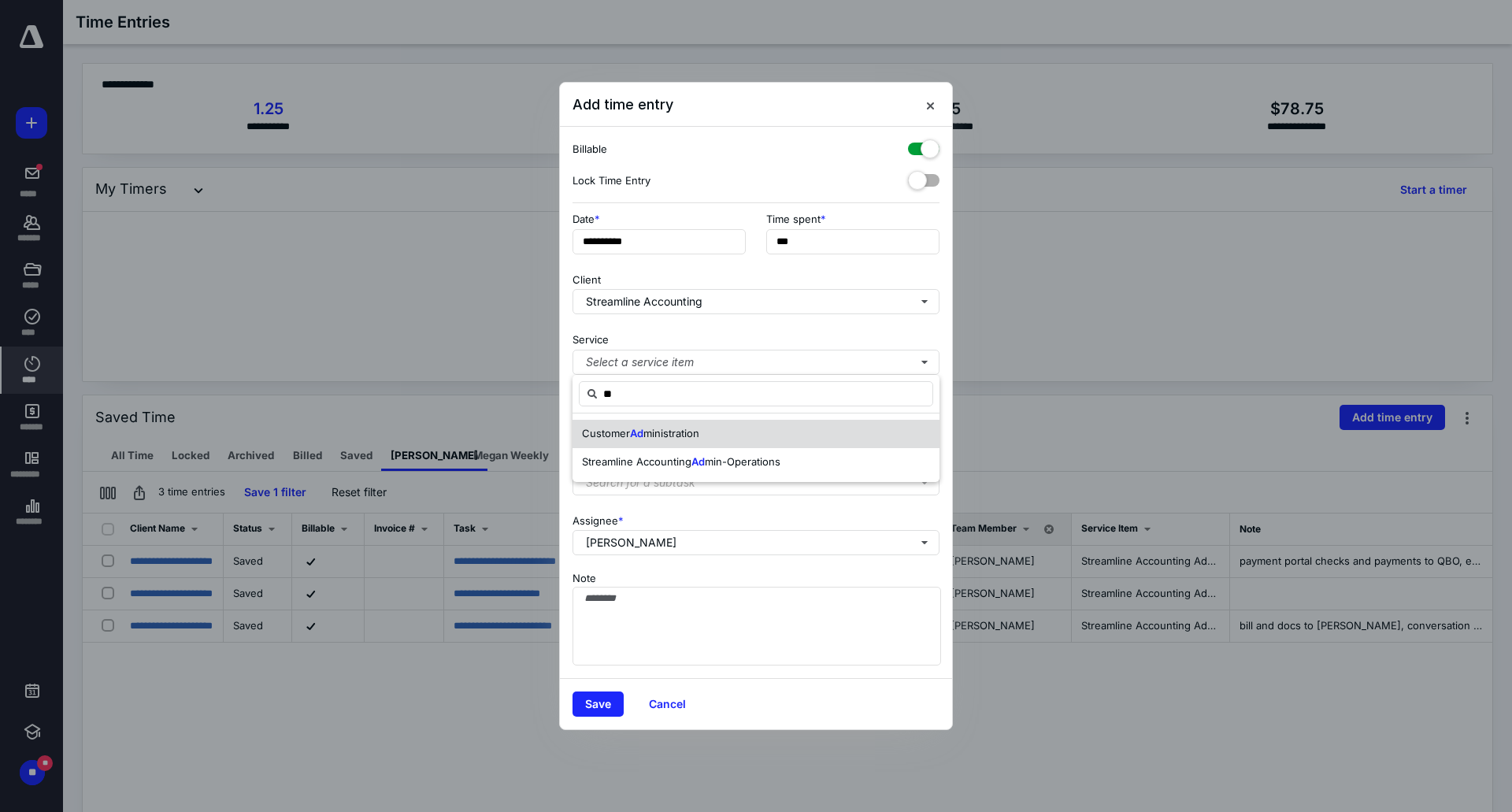 drag, startPoint x: 761, startPoint y: 458, endPoint x: 753, endPoint y: 432, distance: 27.202941 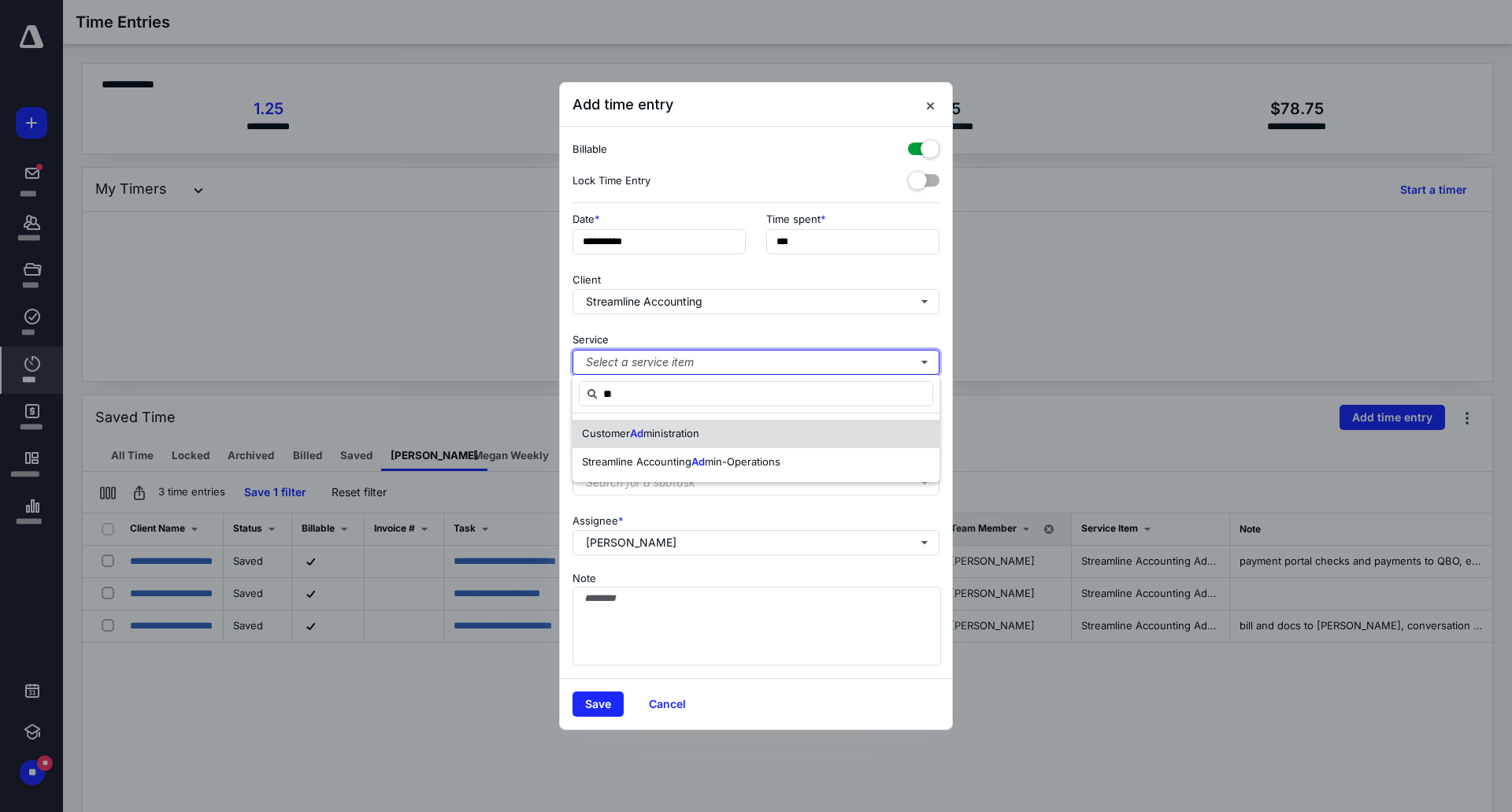 type 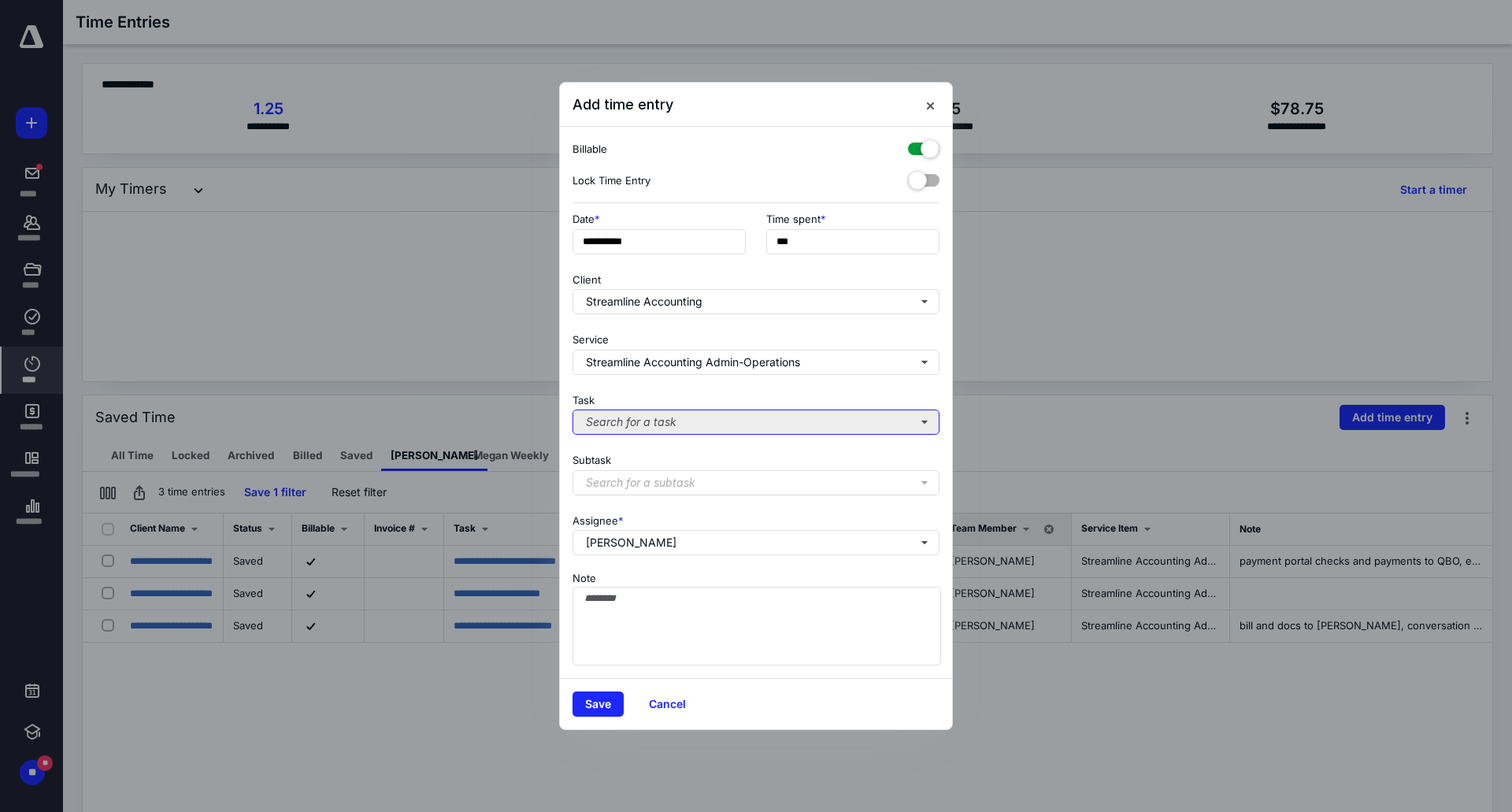 click on "Search for a task" at bounding box center [756, 422] 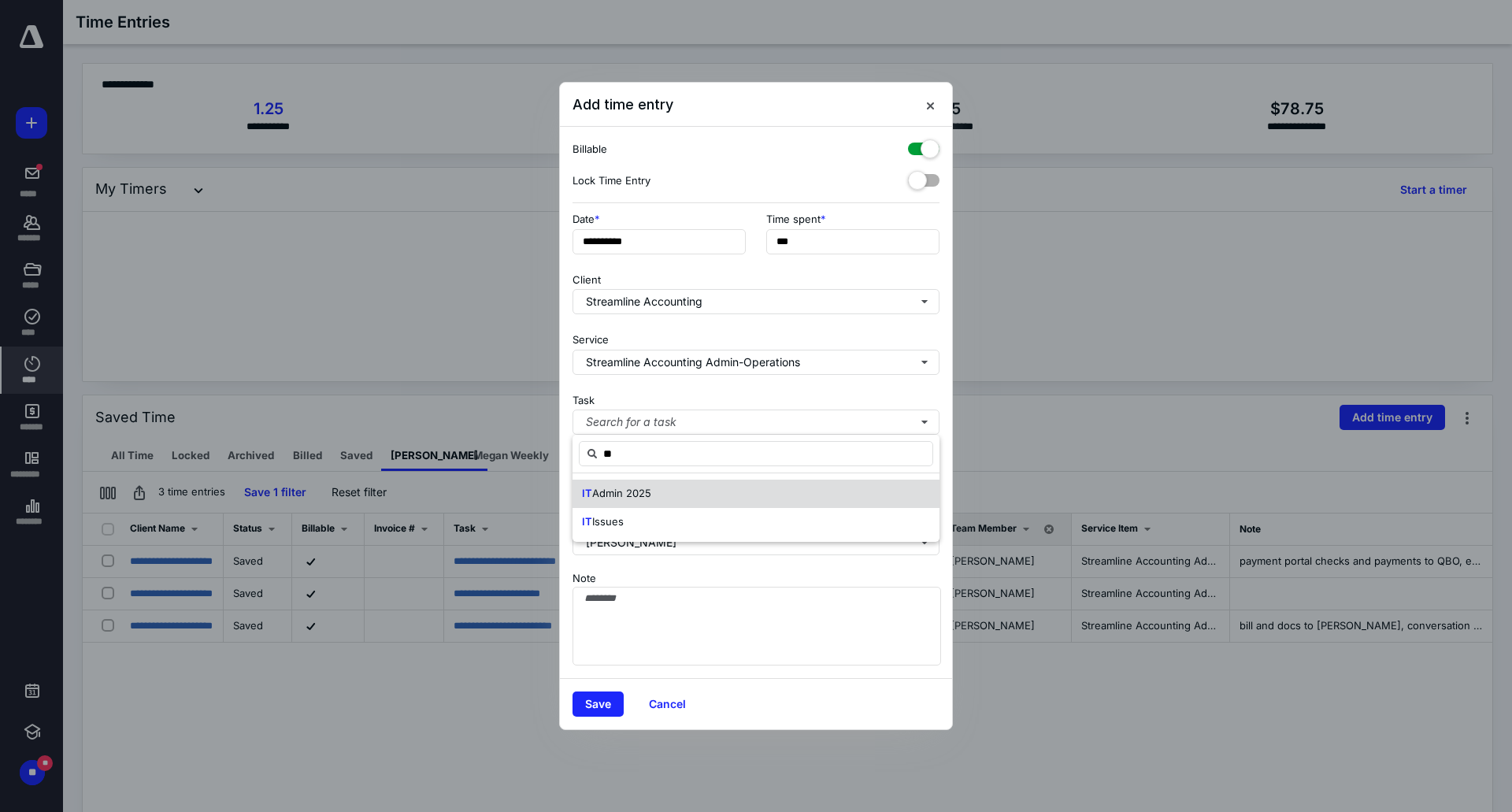 click on "IT  Admin 2025" at bounding box center [756, 494] 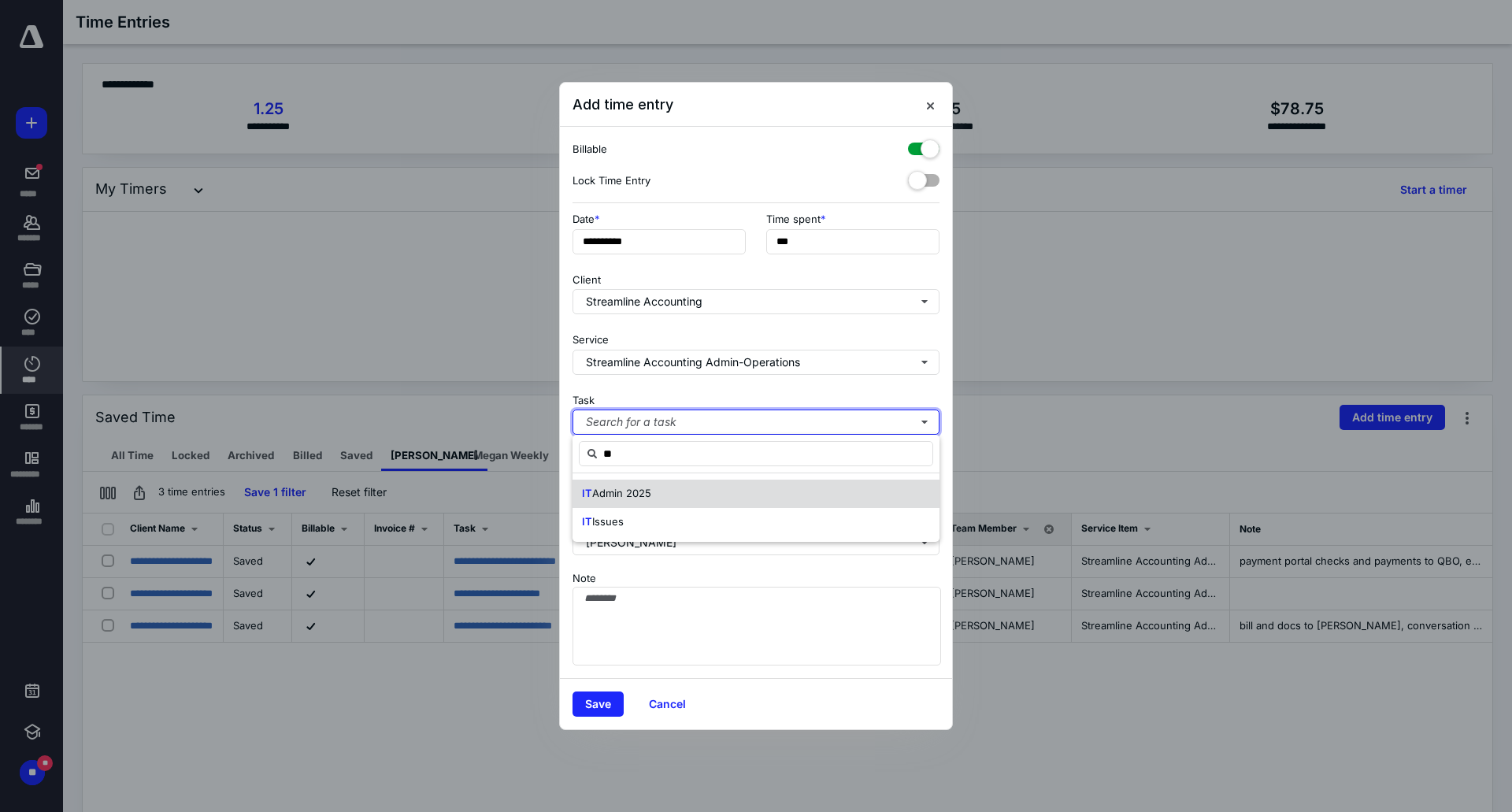 type 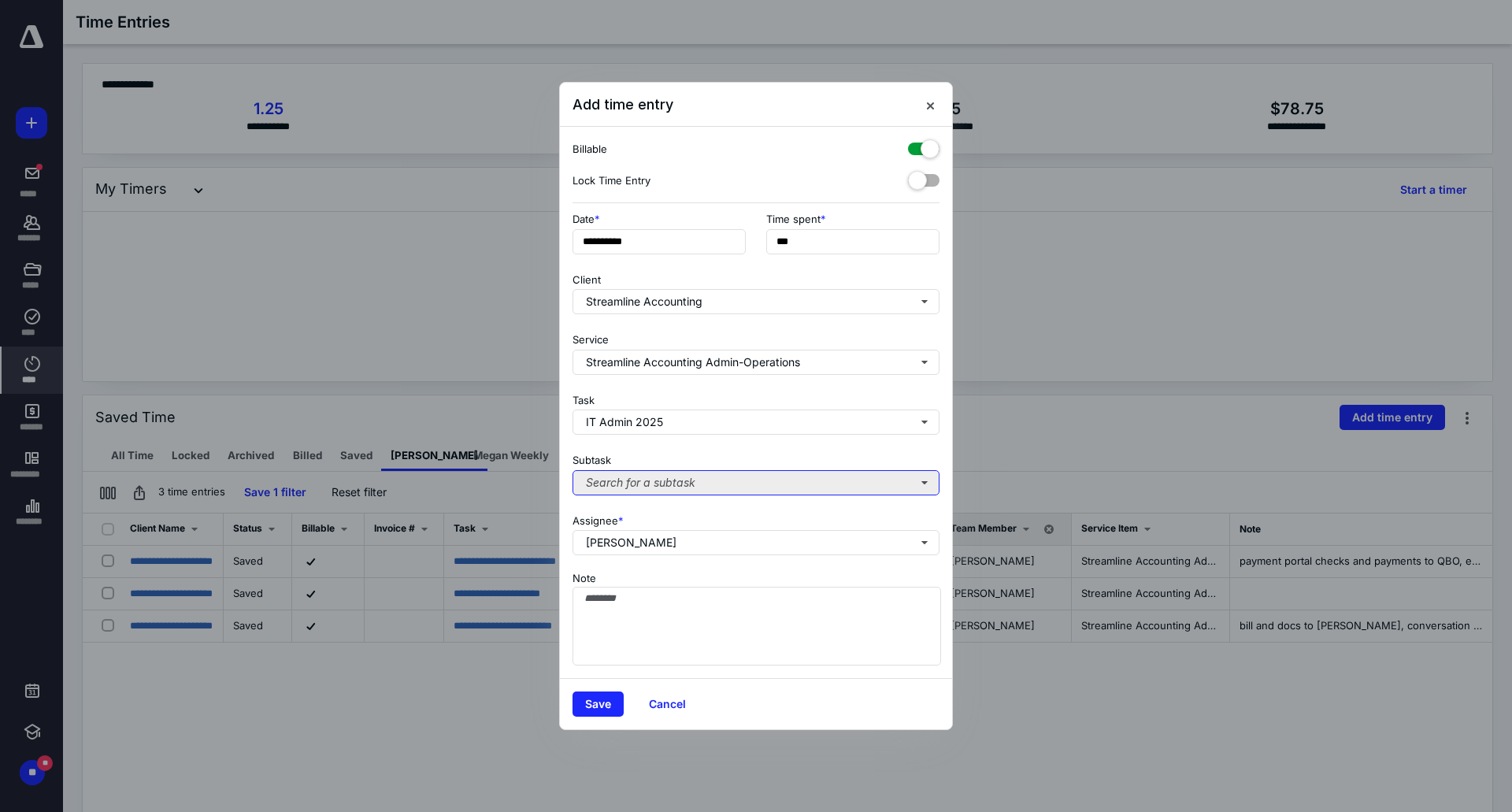 click on "Search for a subtask" at bounding box center (756, 483) 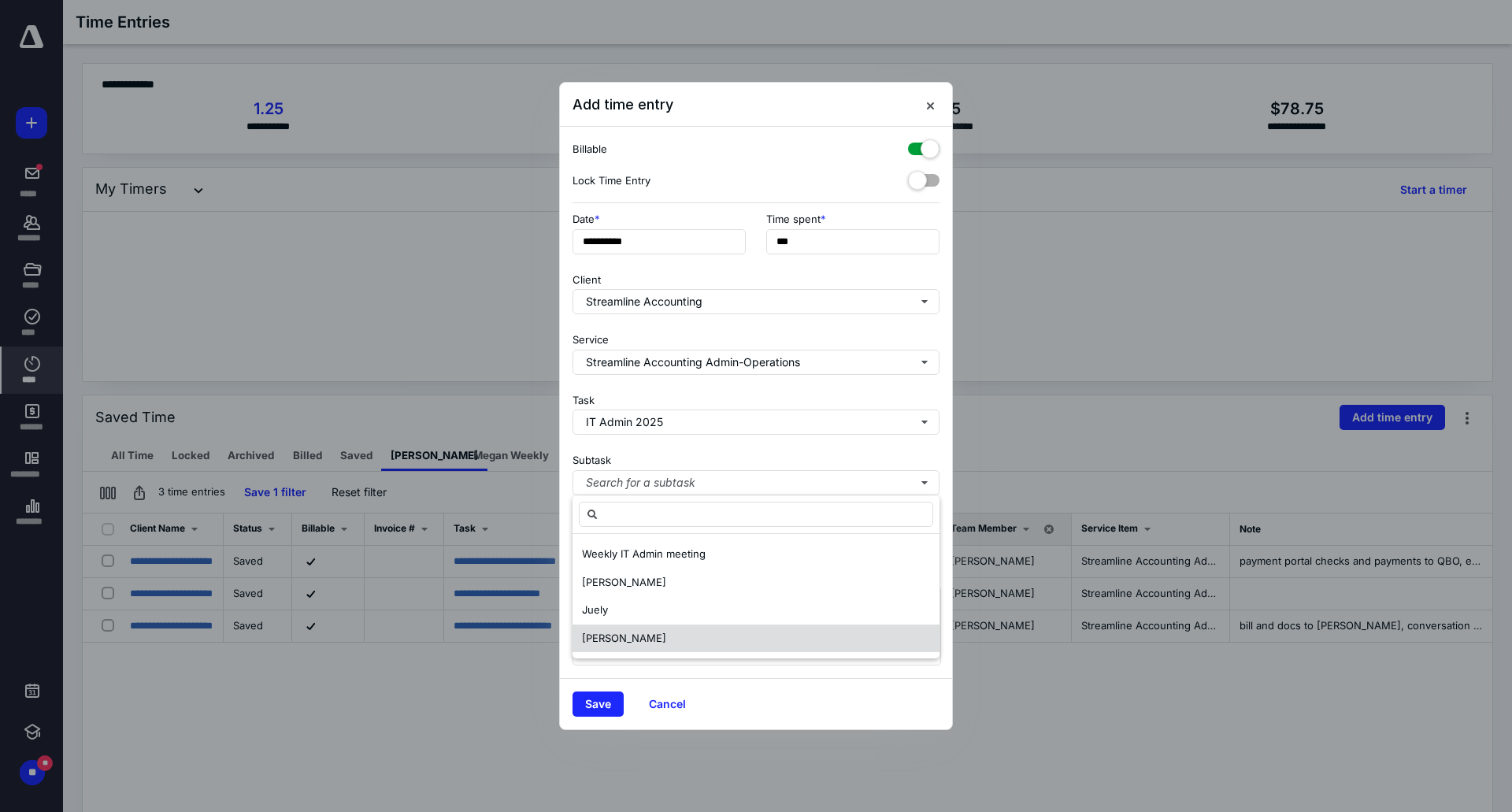 click on "[PERSON_NAME]" at bounding box center (756, 639) 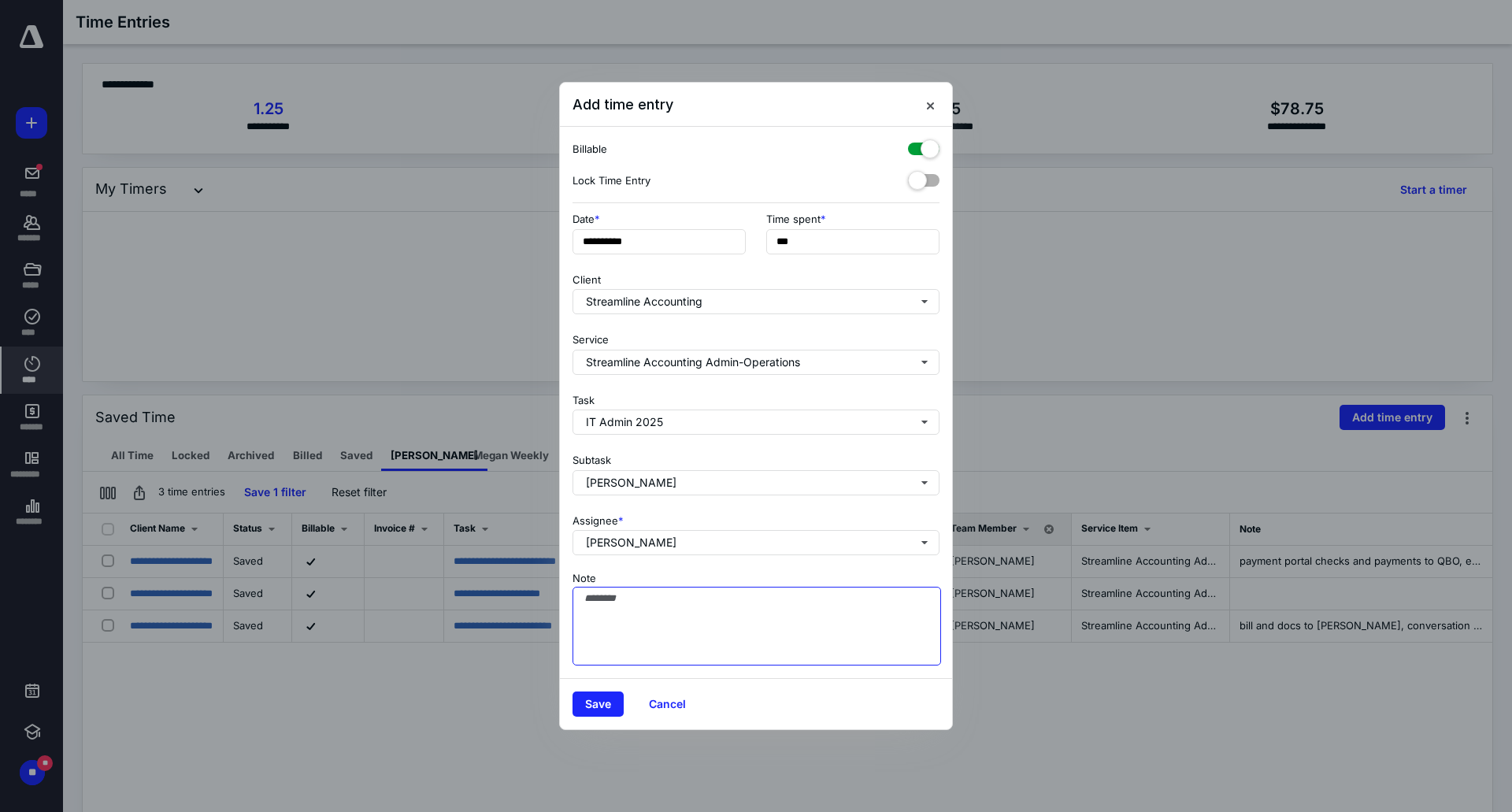 drag, startPoint x: 692, startPoint y: 616, endPoint x: 948, endPoint y: 621, distance: 256.0488 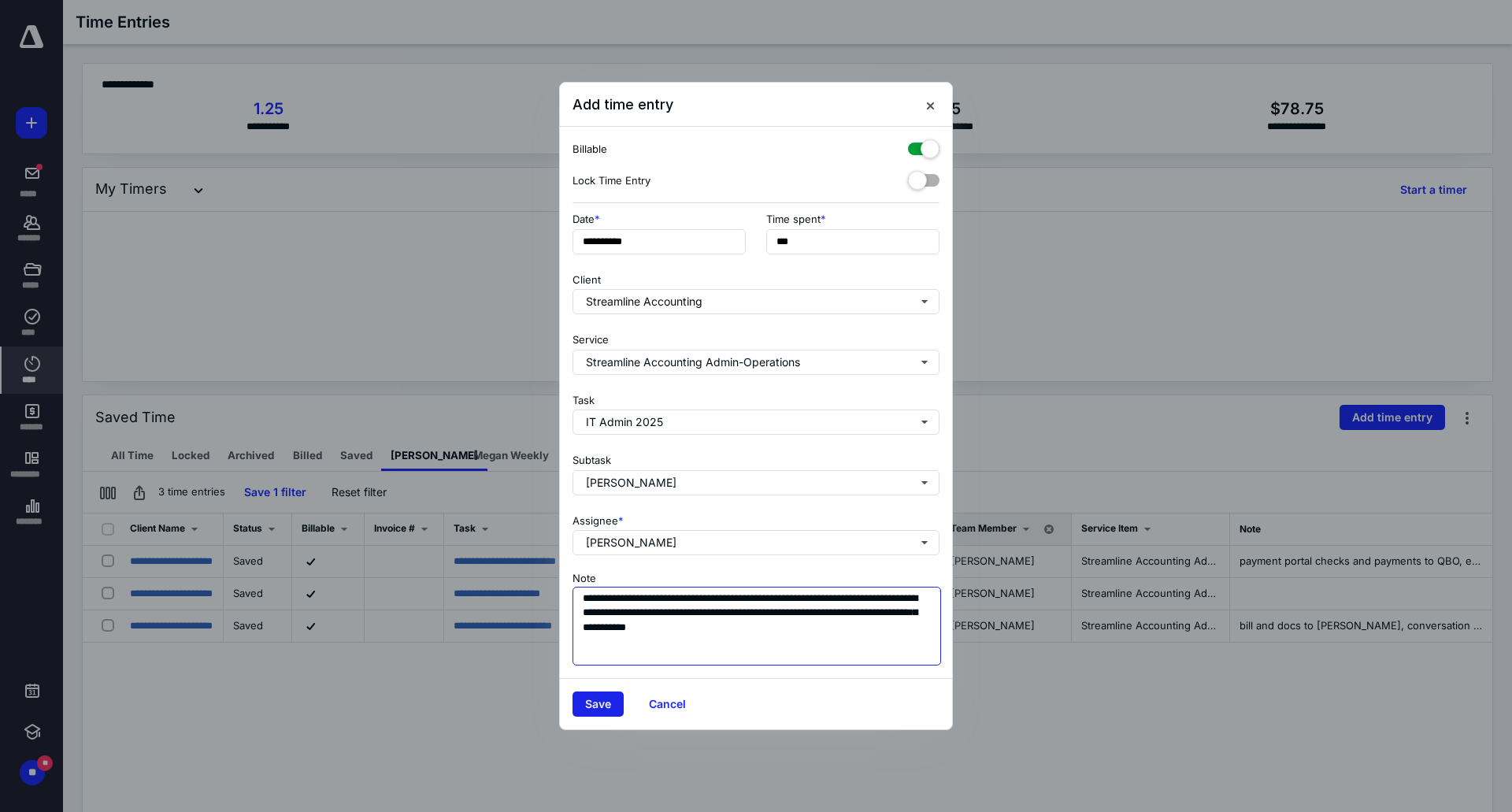 type on "**********" 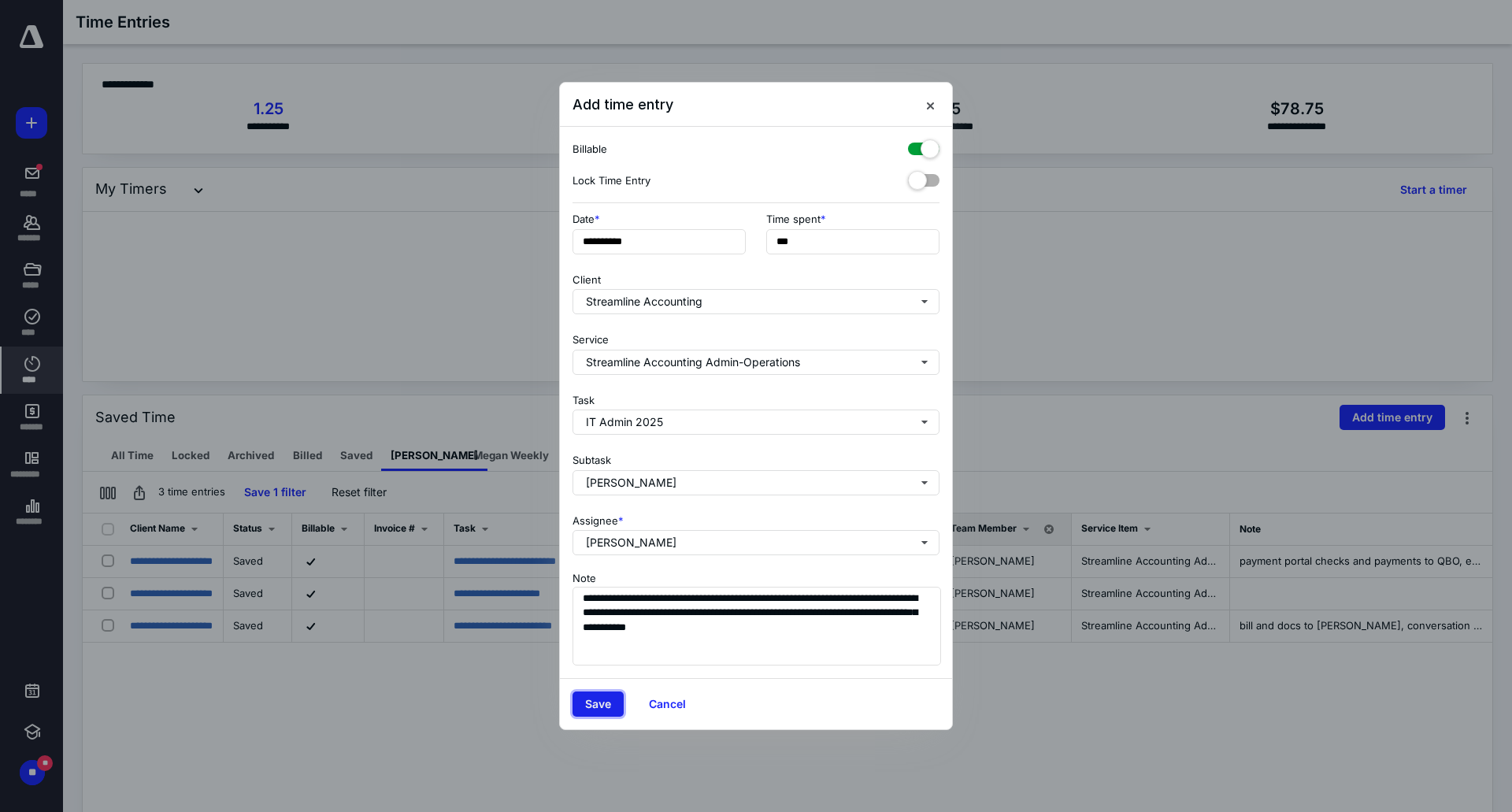 drag, startPoint x: 587, startPoint y: 701, endPoint x: 664, endPoint y: 660, distance: 87.23531 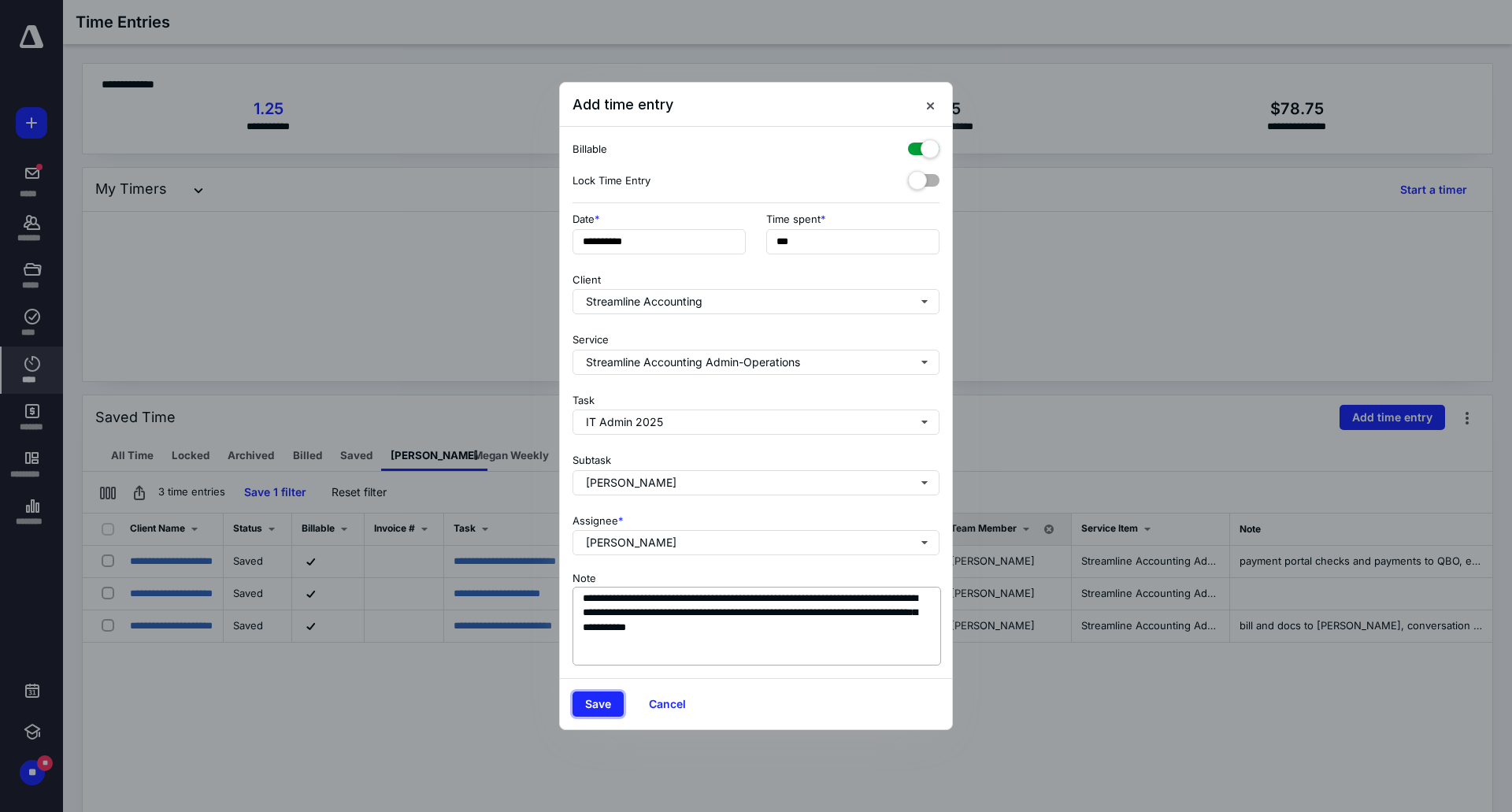 click on "Save" at bounding box center (598, 704) 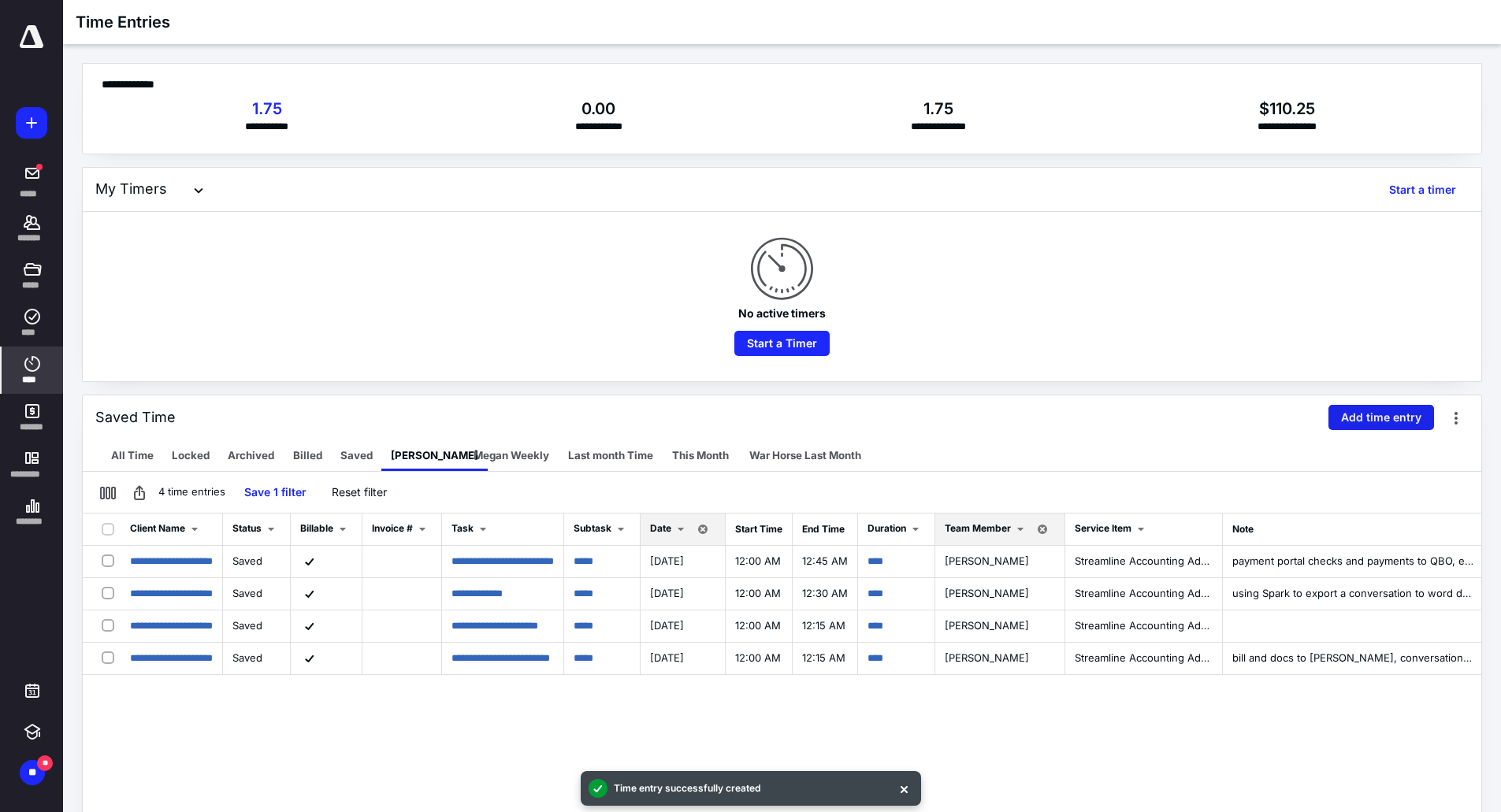 click on "Add time entry" at bounding box center [1381, 417] 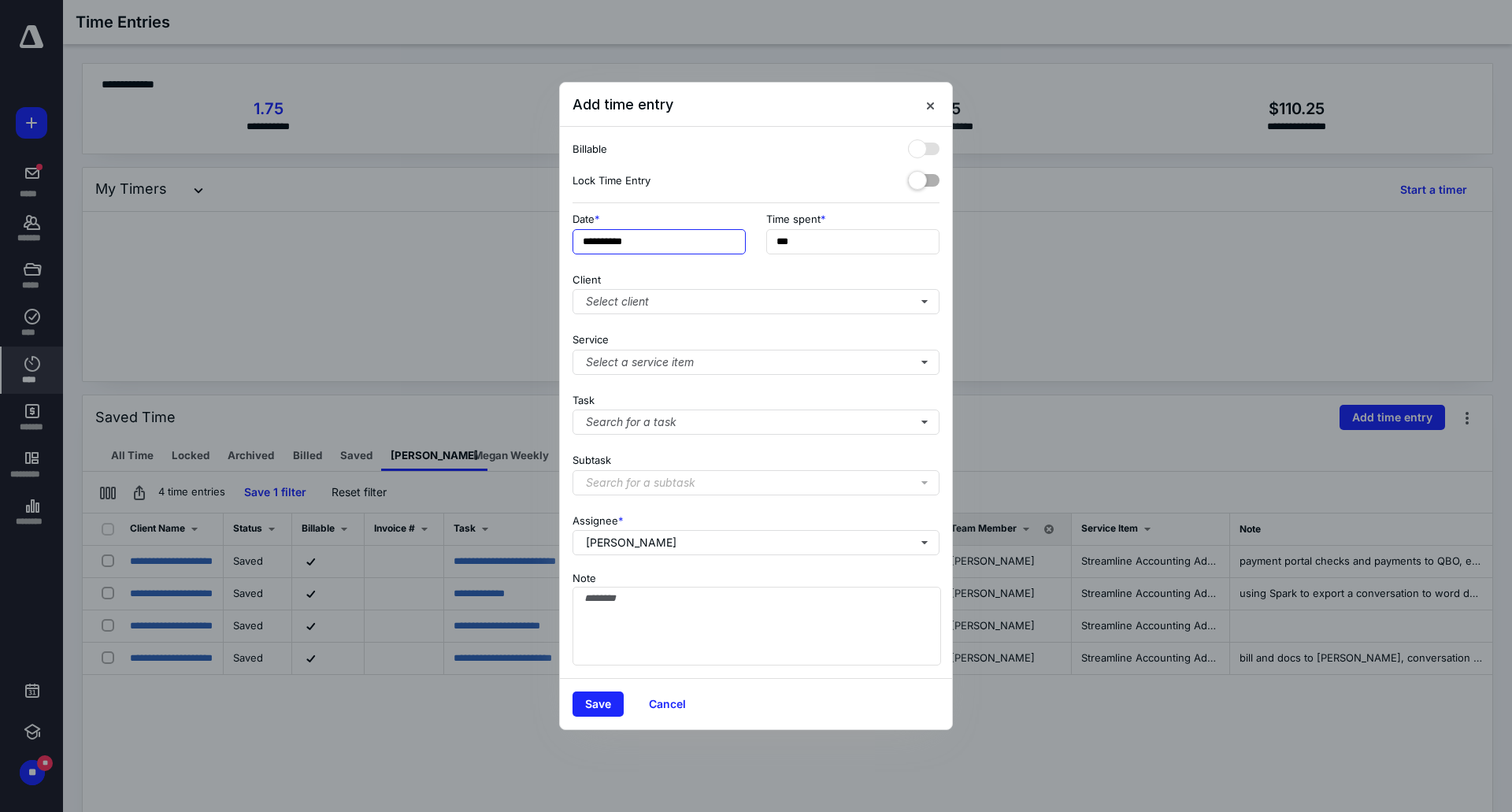 click on "**********" at bounding box center [659, 242] 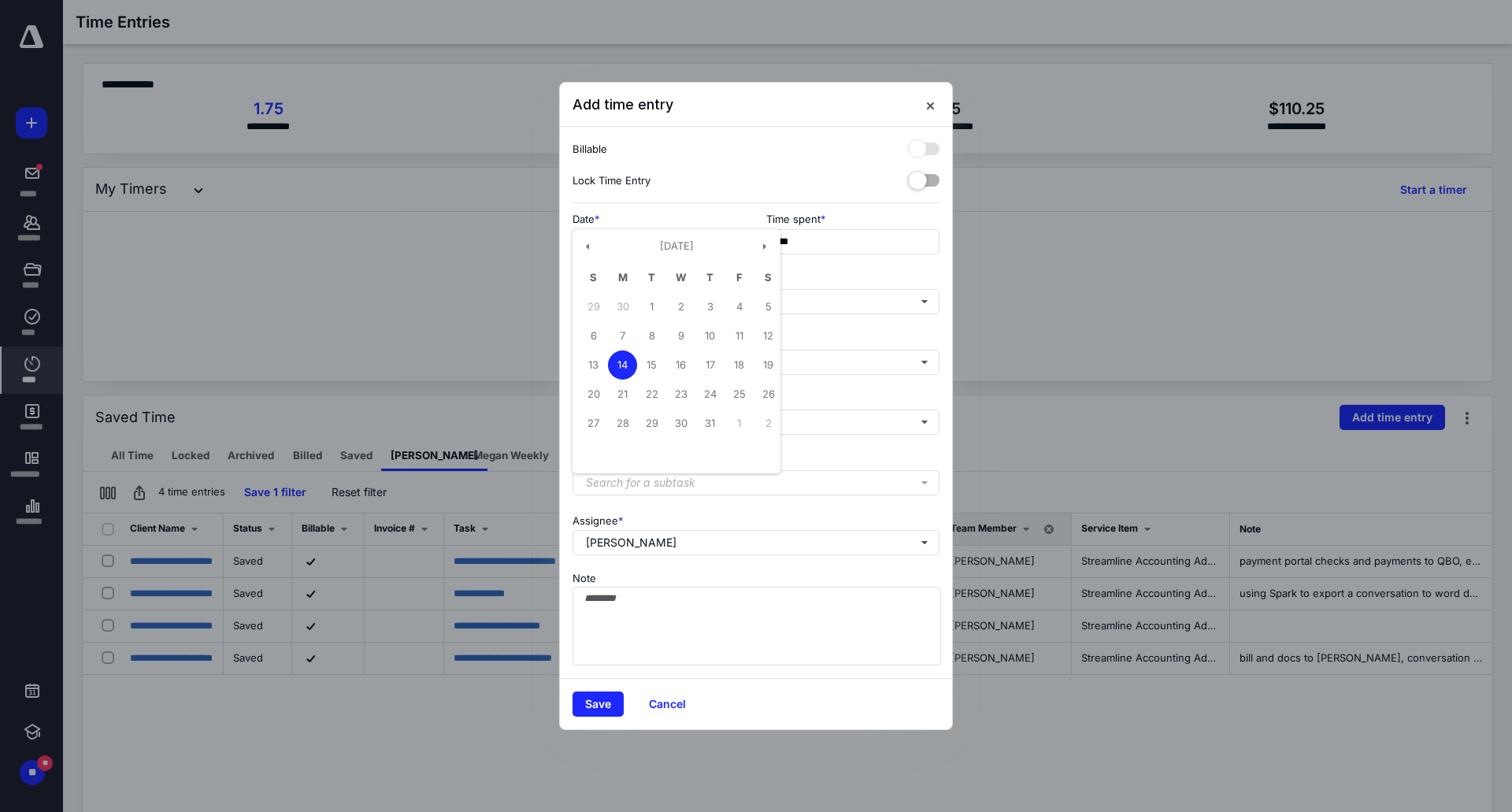 drag, startPoint x: 733, startPoint y: 343, endPoint x: 747, endPoint y: 317, distance: 29.529646 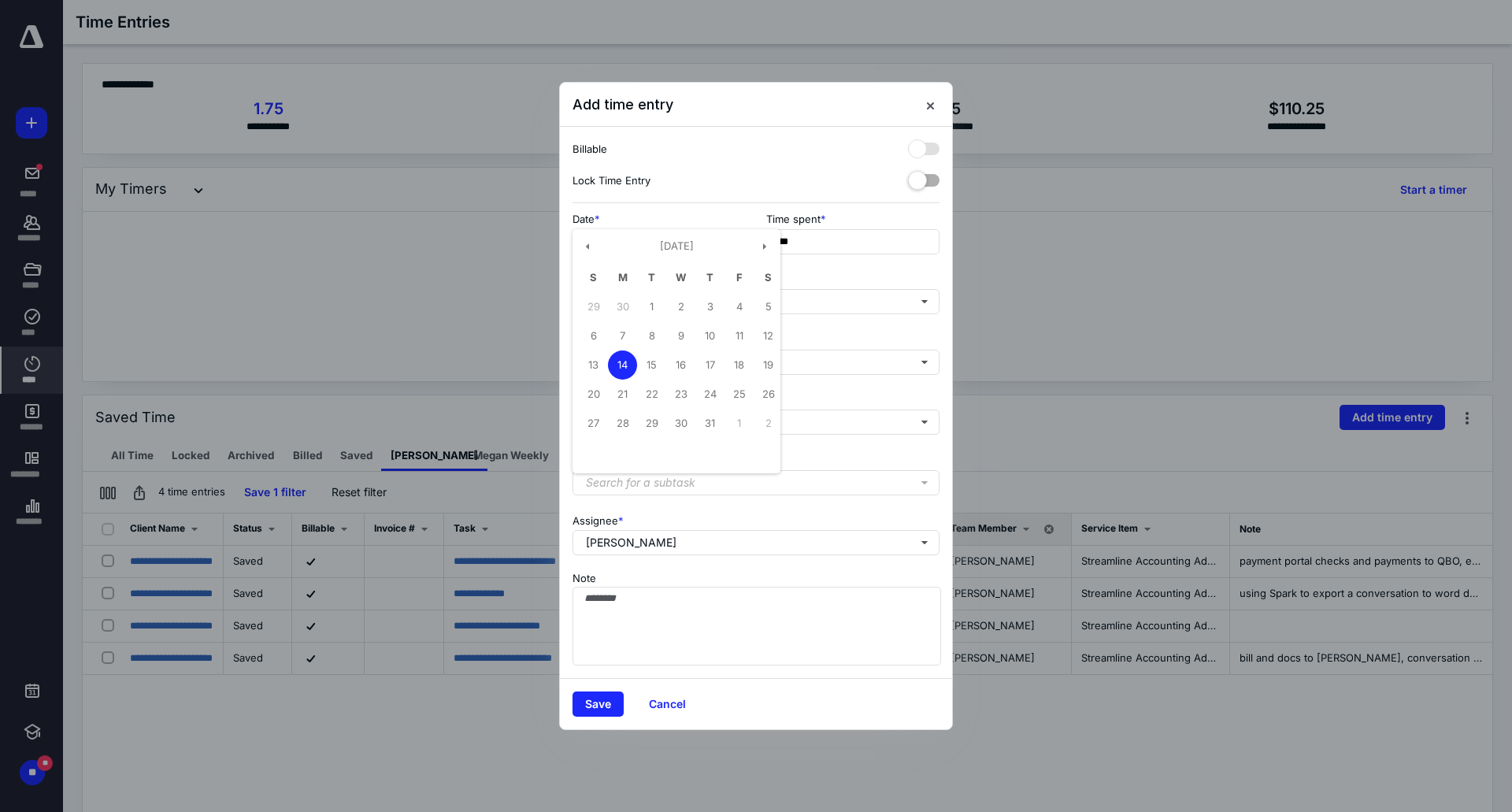 type on "**********" 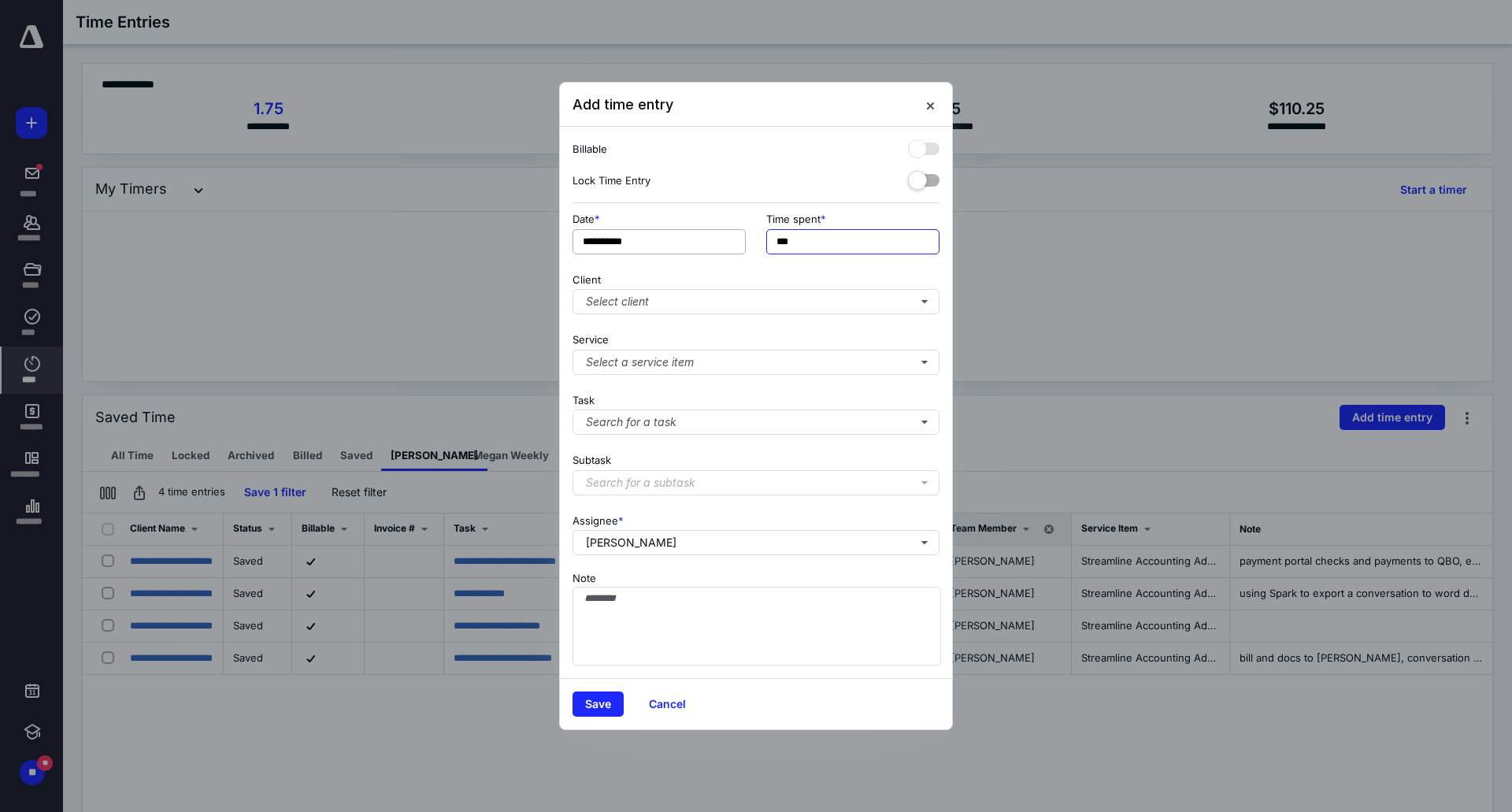drag, startPoint x: 803, startPoint y: 241, endPoint x: 698, endPoint y: 235, distance: 105.17129 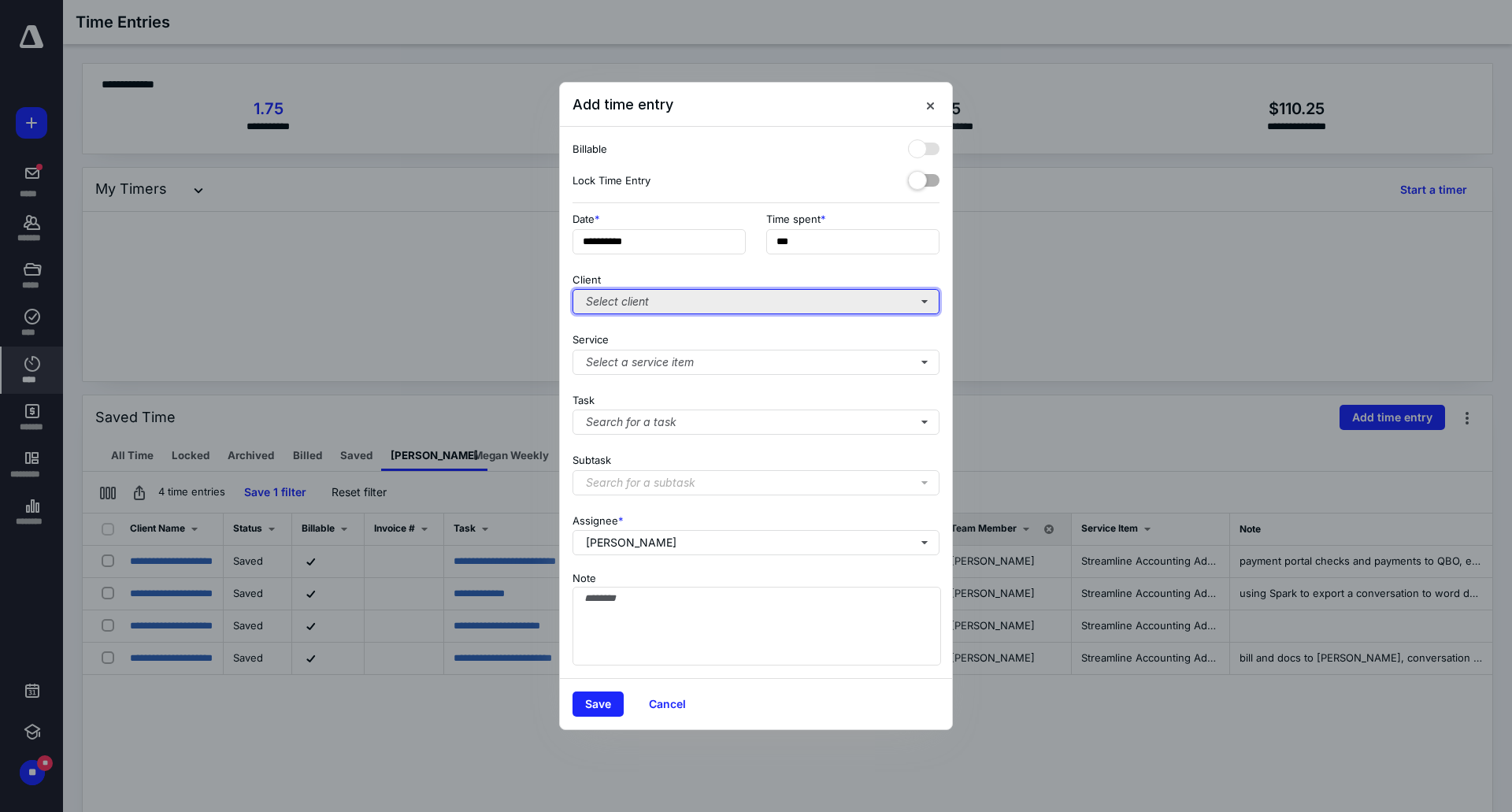 type on "***" 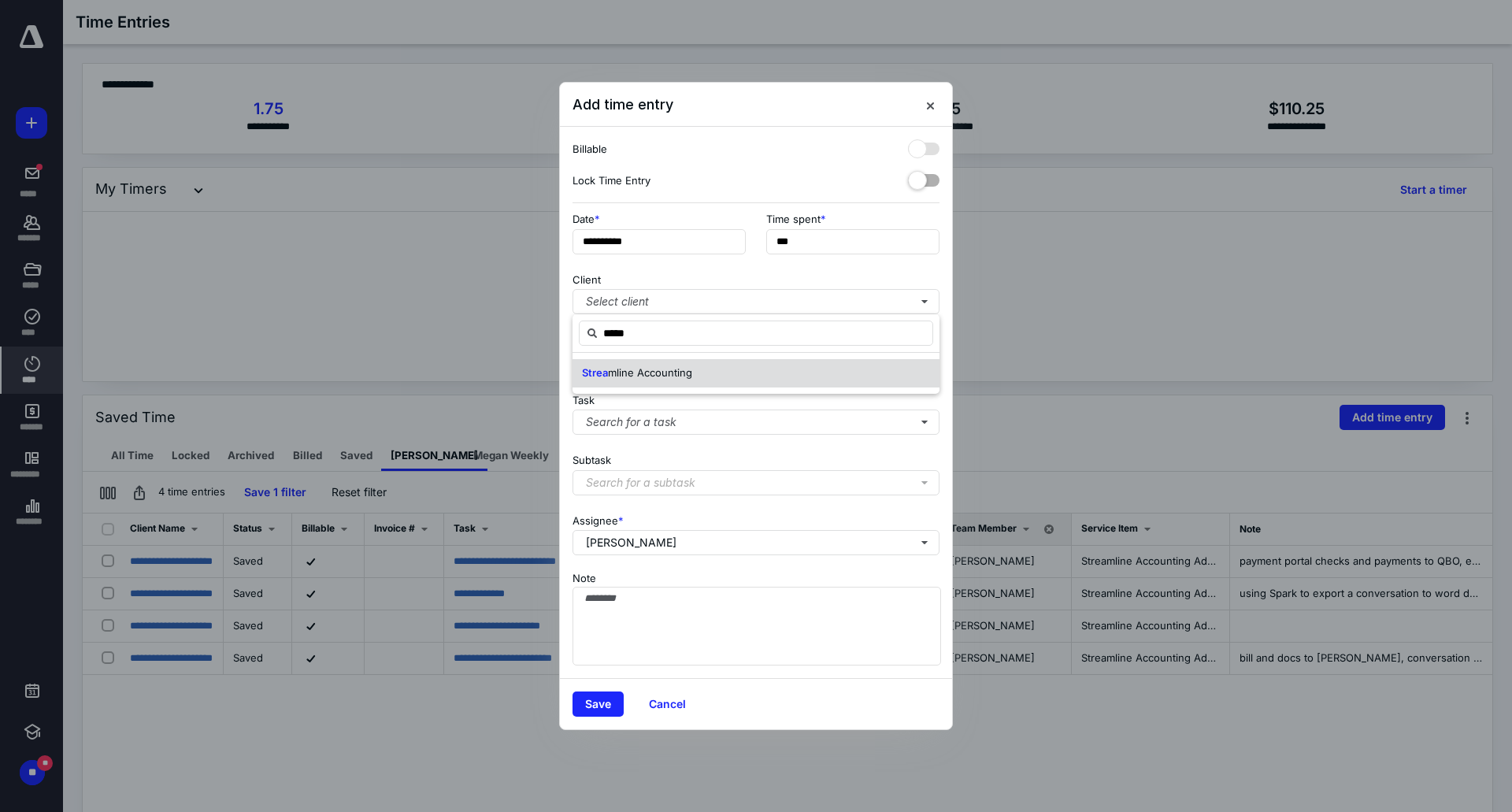 click on "mline Accounting" at bounding box center [650, 373] 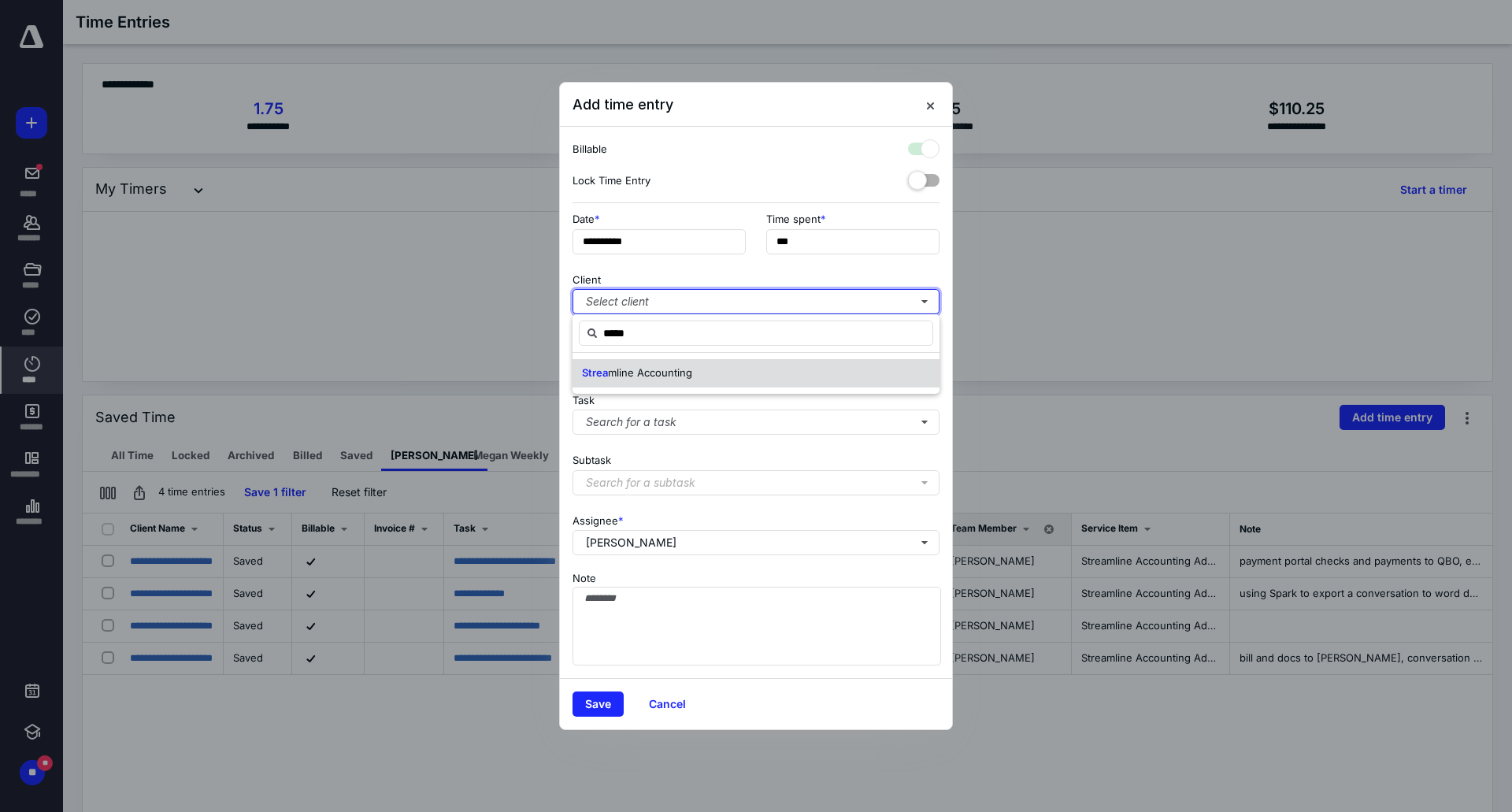 checkbox on "true" 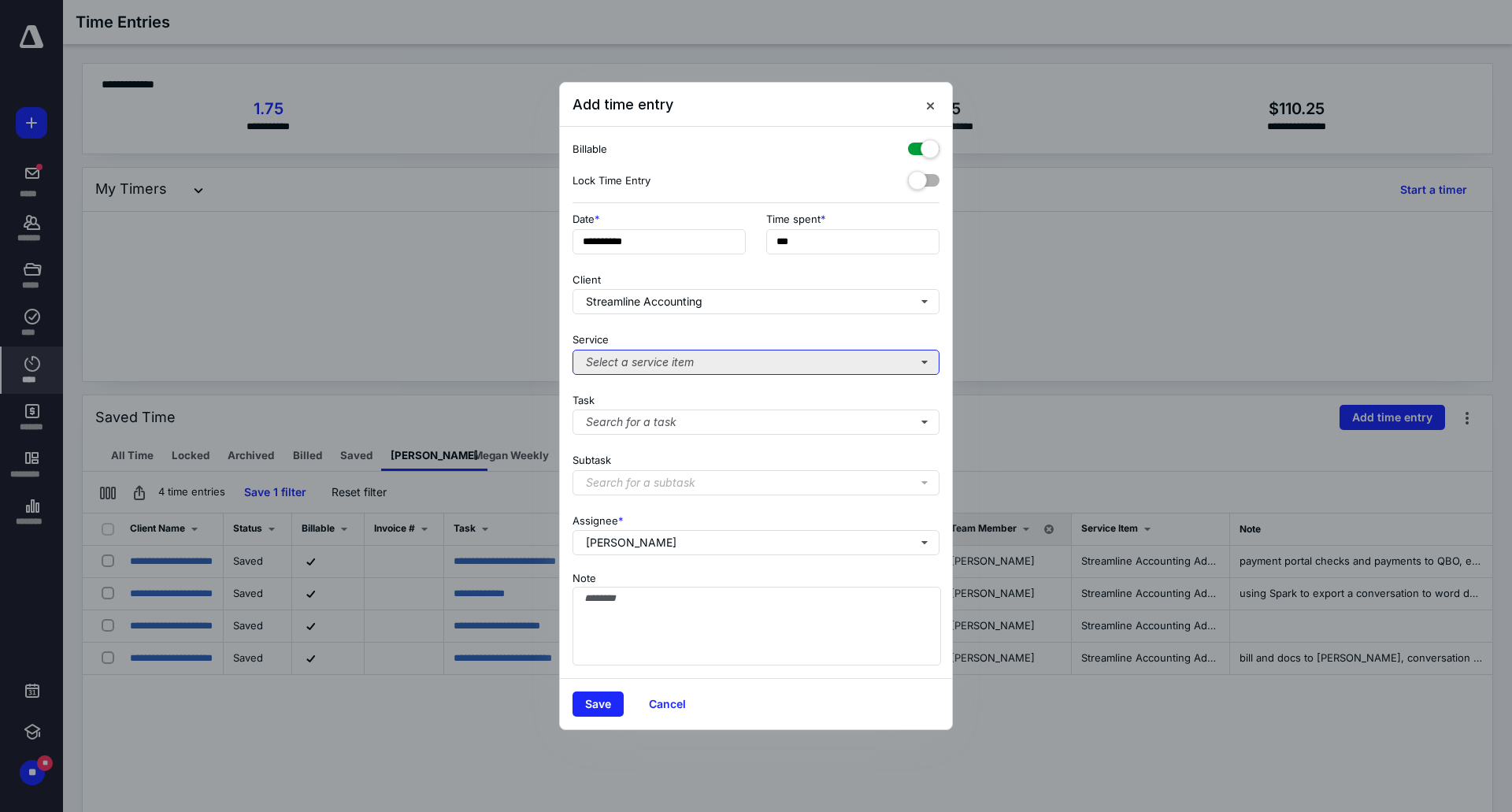 click on "Select a service item" at bounding box center (756, 362) 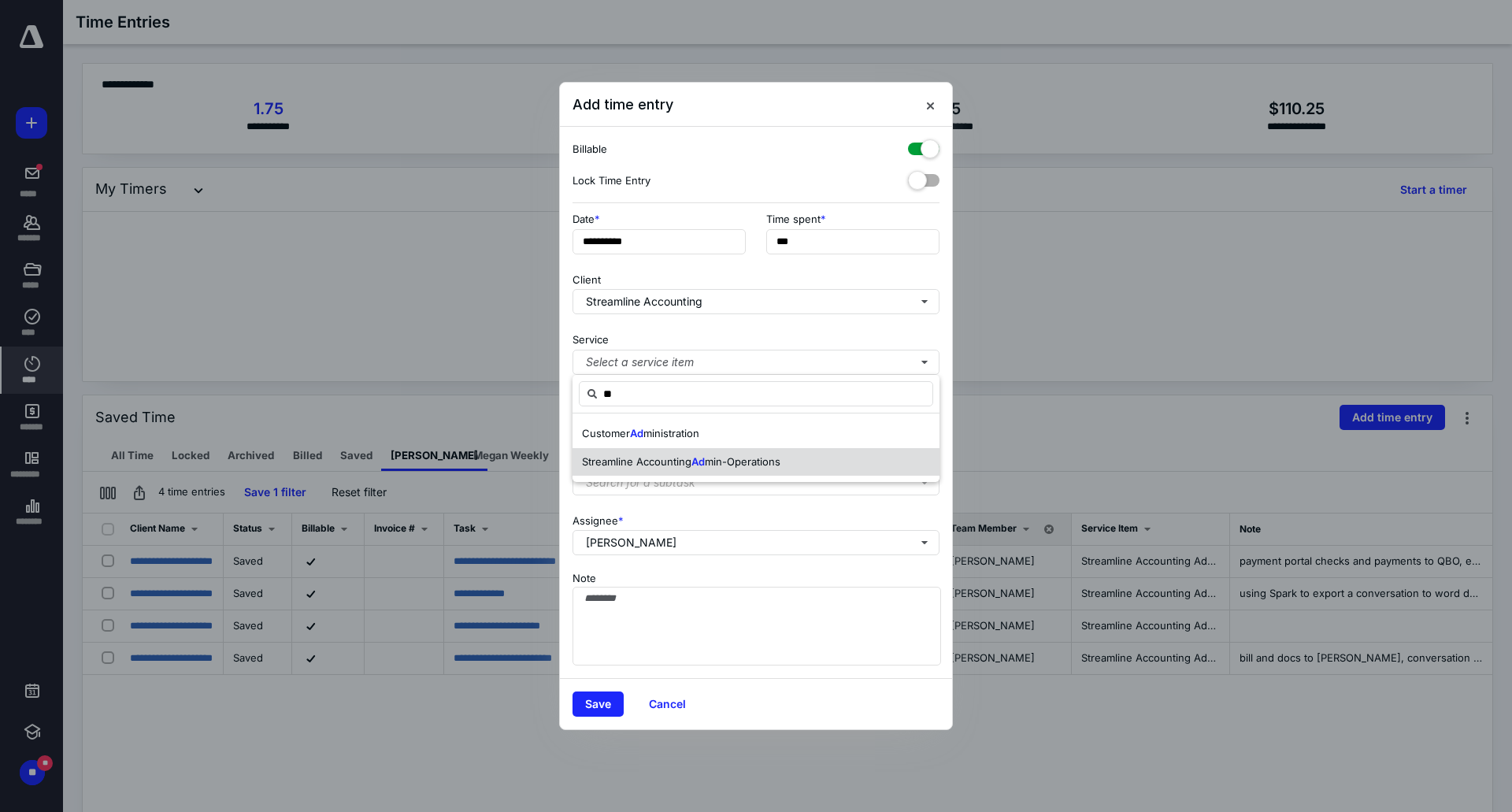 click on "Streamline Accounting  Ad min-Operations" at bounding box center (756, 462) 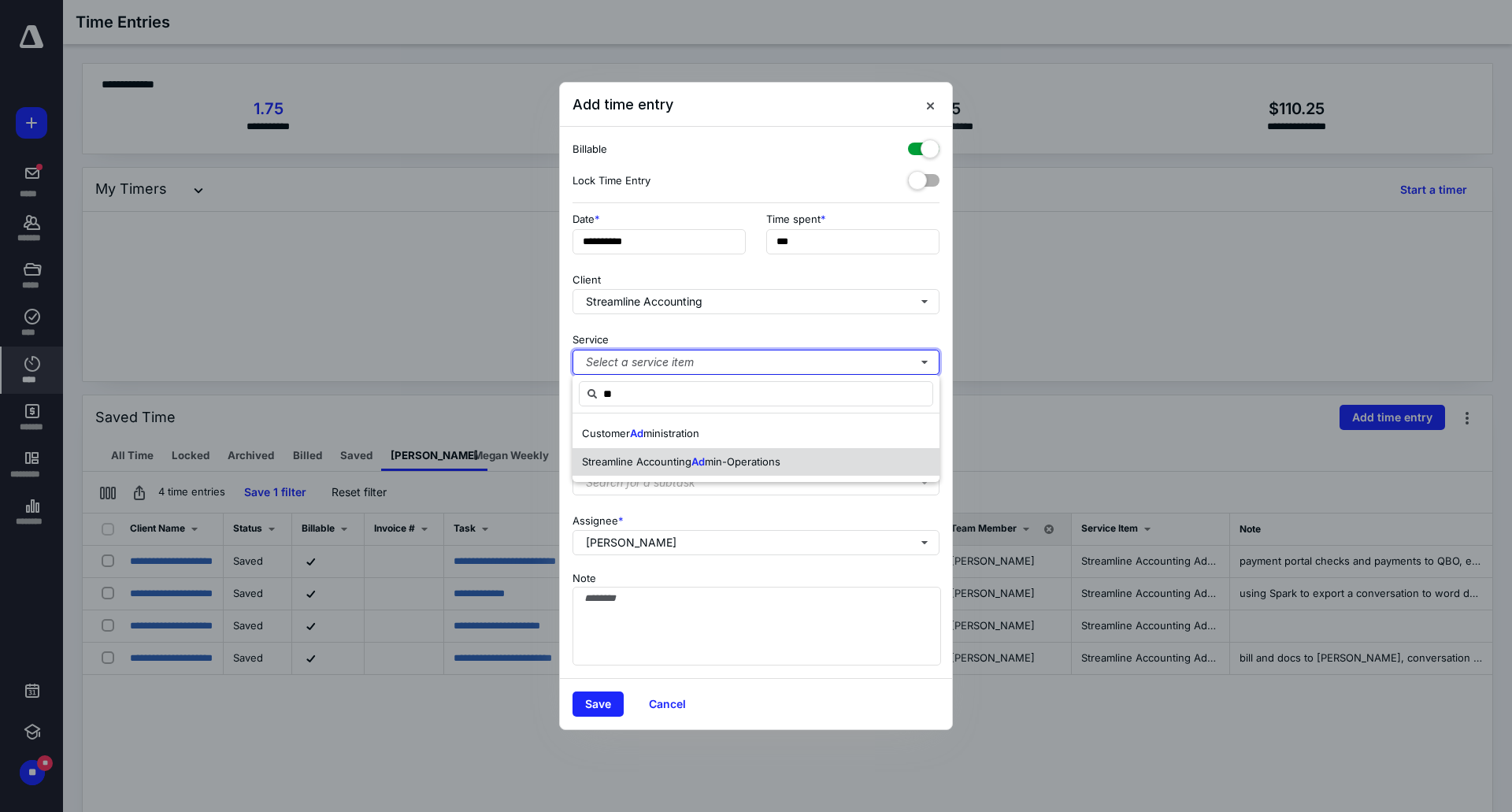 type 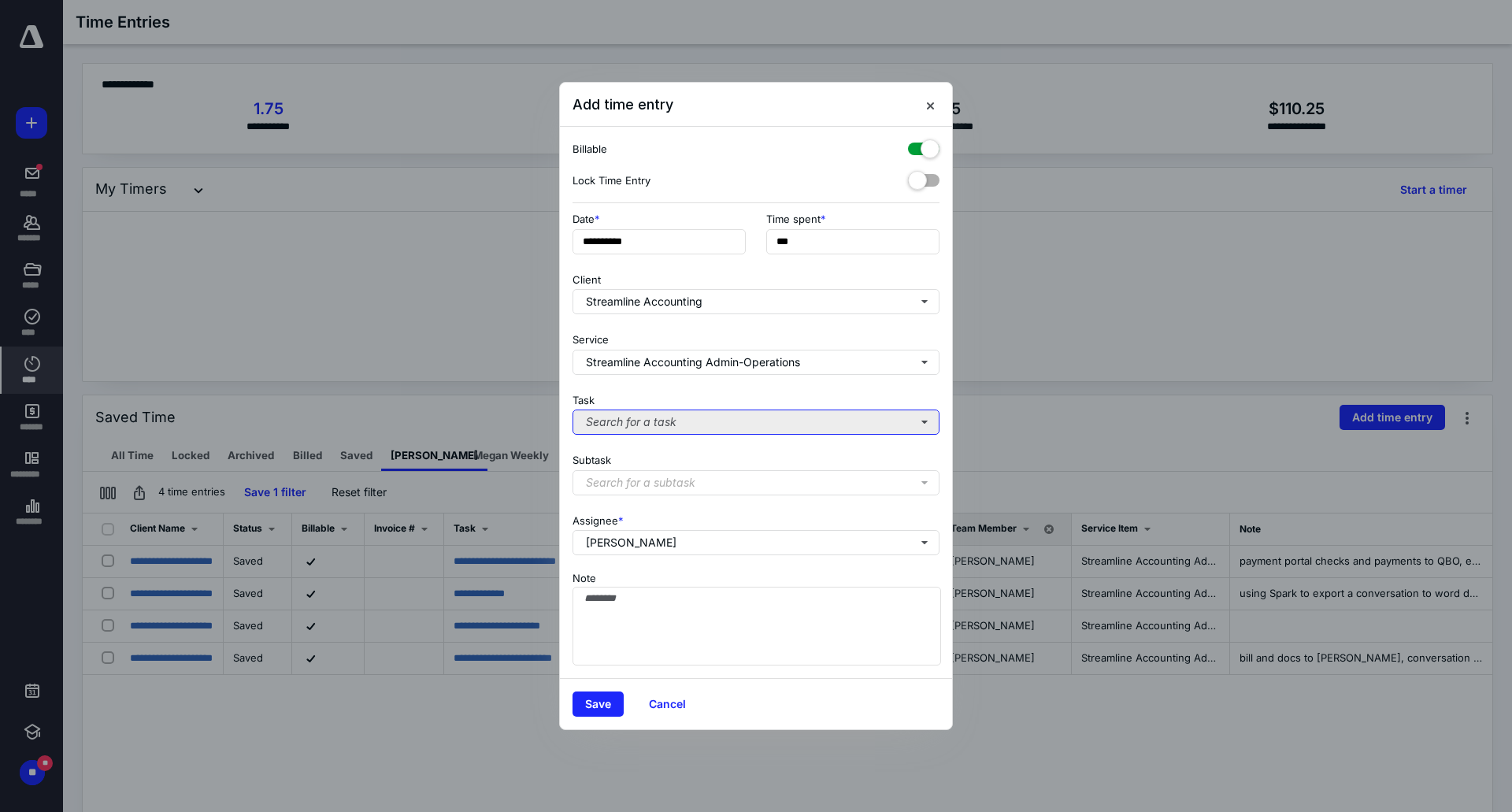 click on "Search for a task" at bounding box center [756, 422] 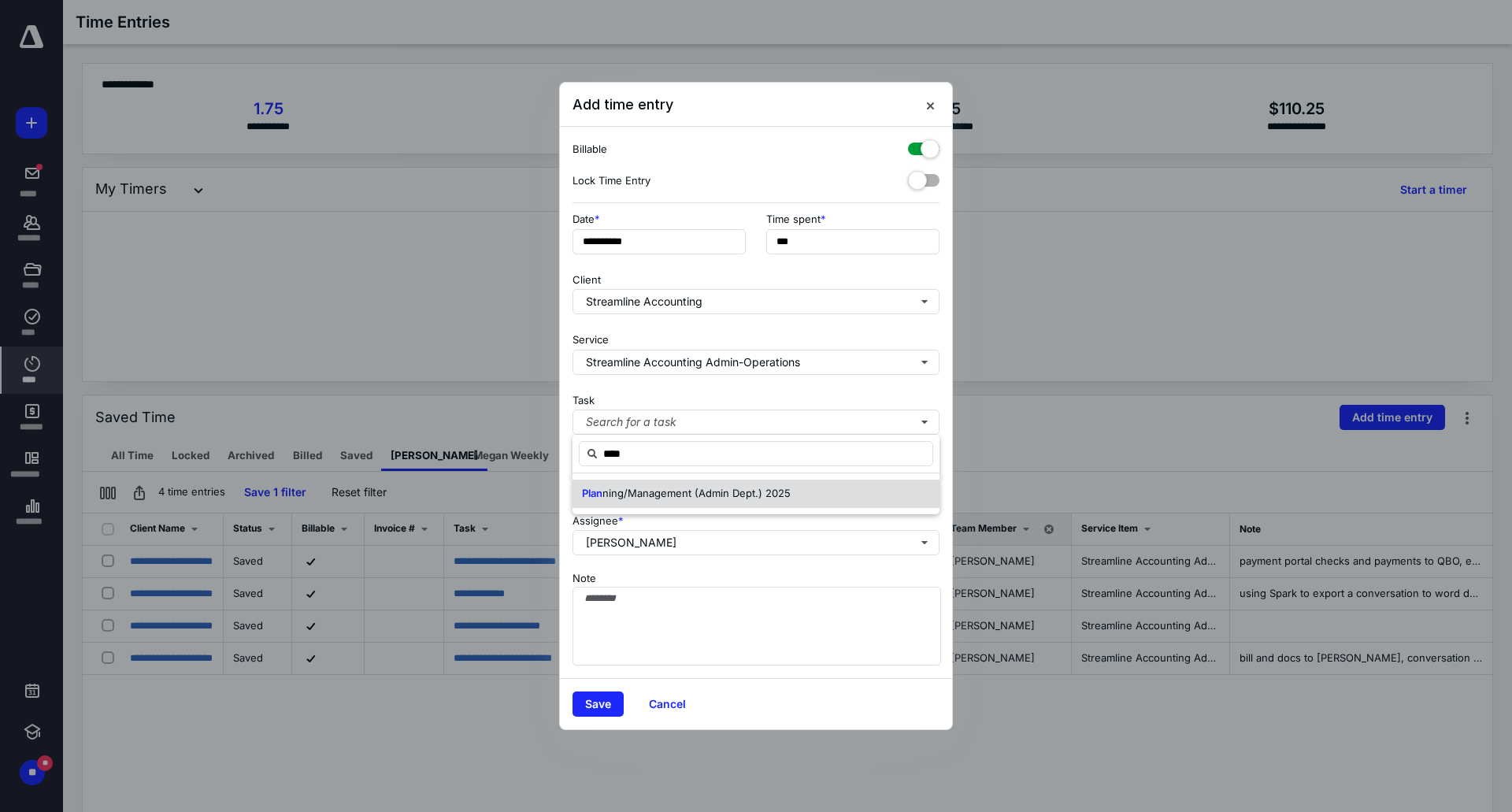click on "ning/Management (Admin Dept.) 2025" at bounding box center (696, 493) 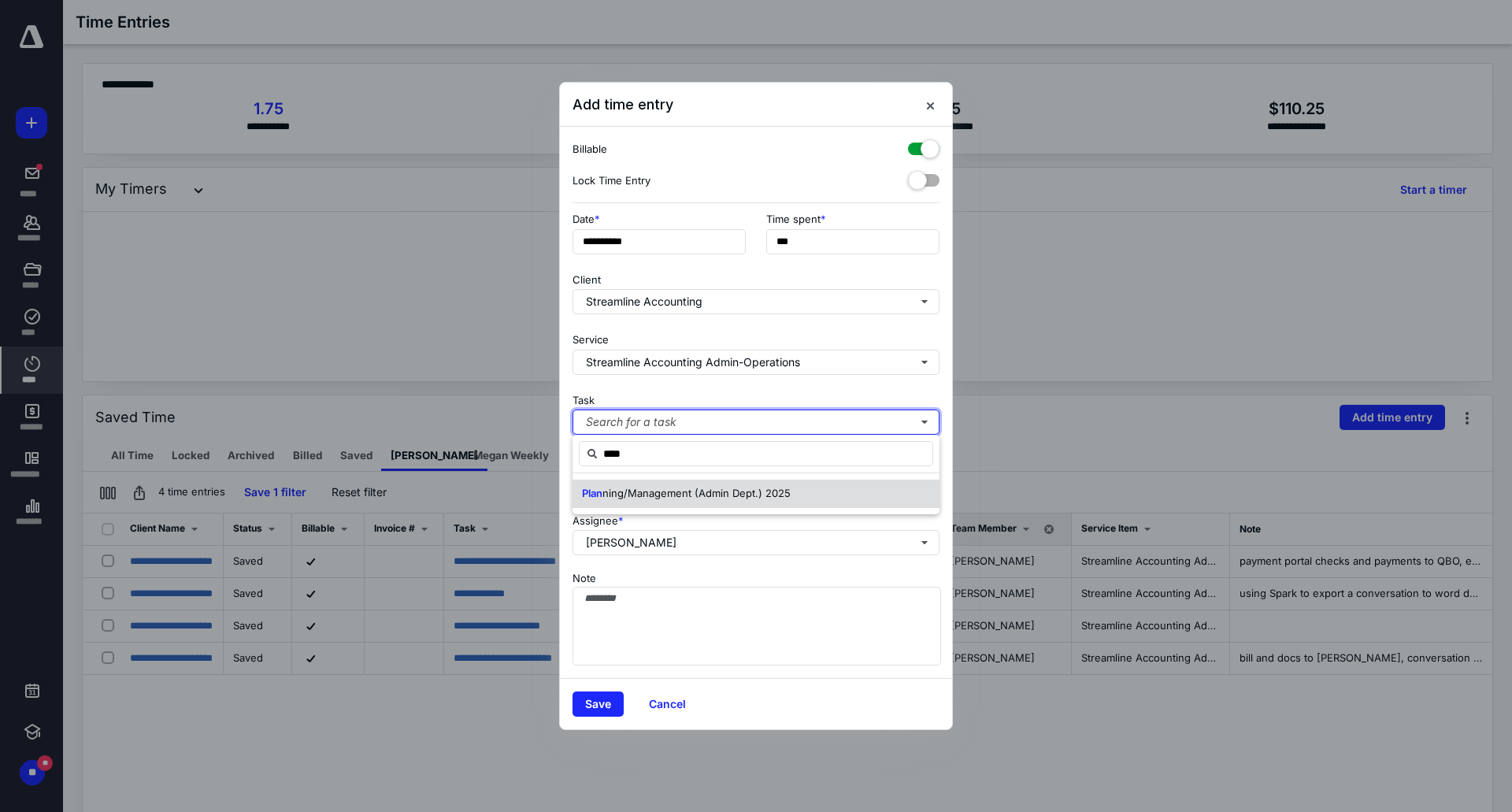 type 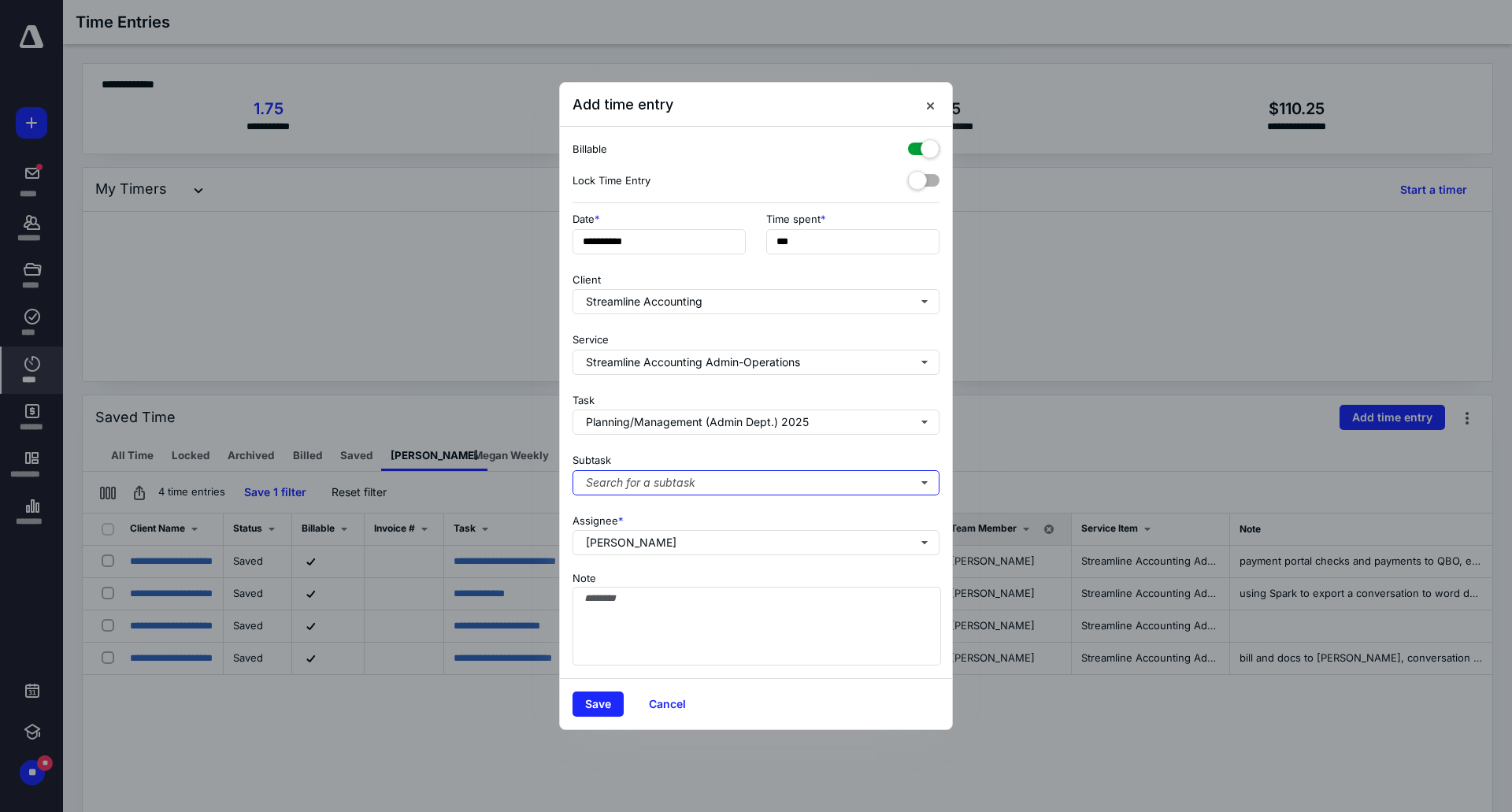 click on "Search for a subtask" at bounding box center [756, 483] 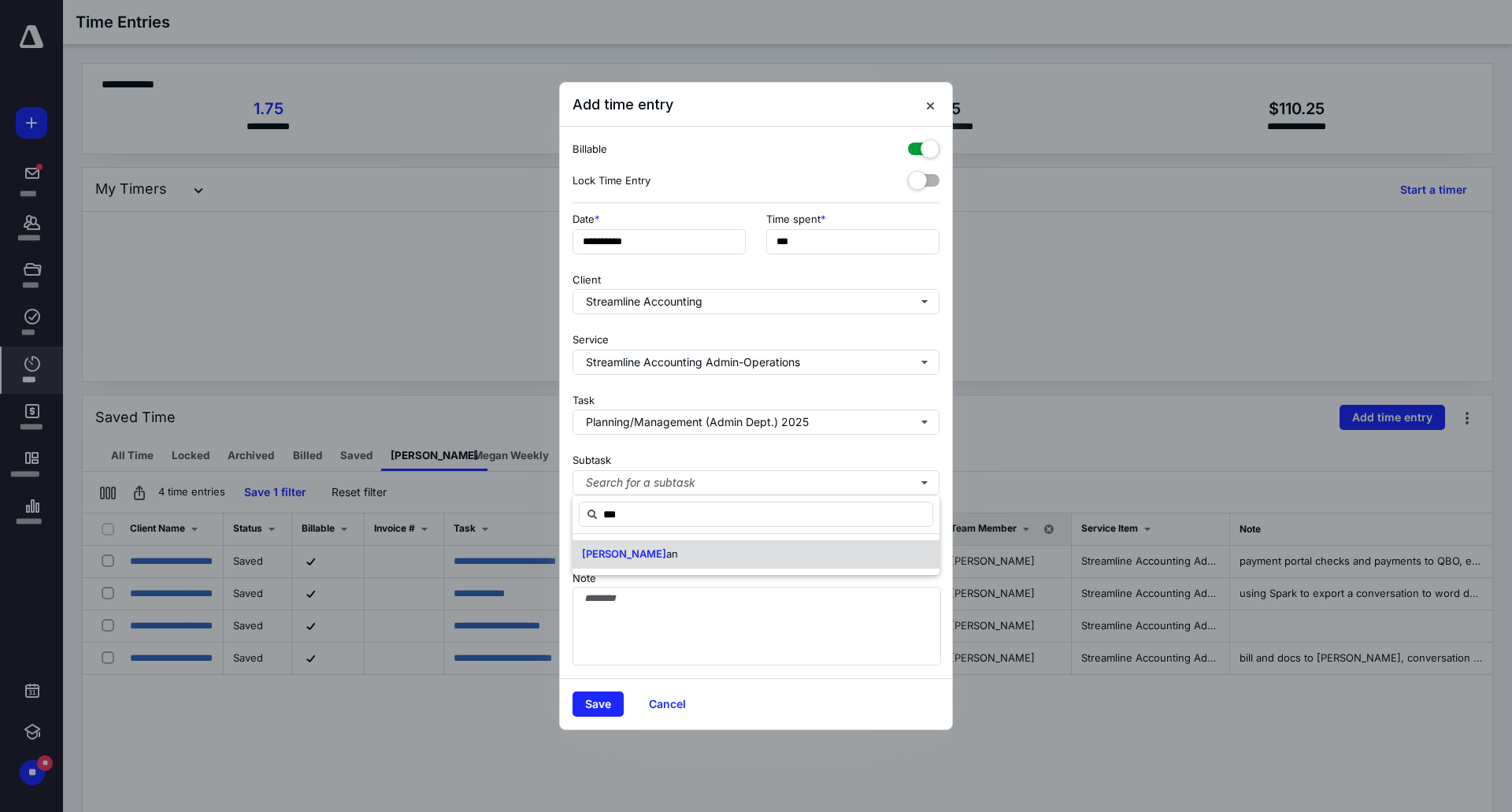 click on "Meg an" at bounding box center [756, 554] 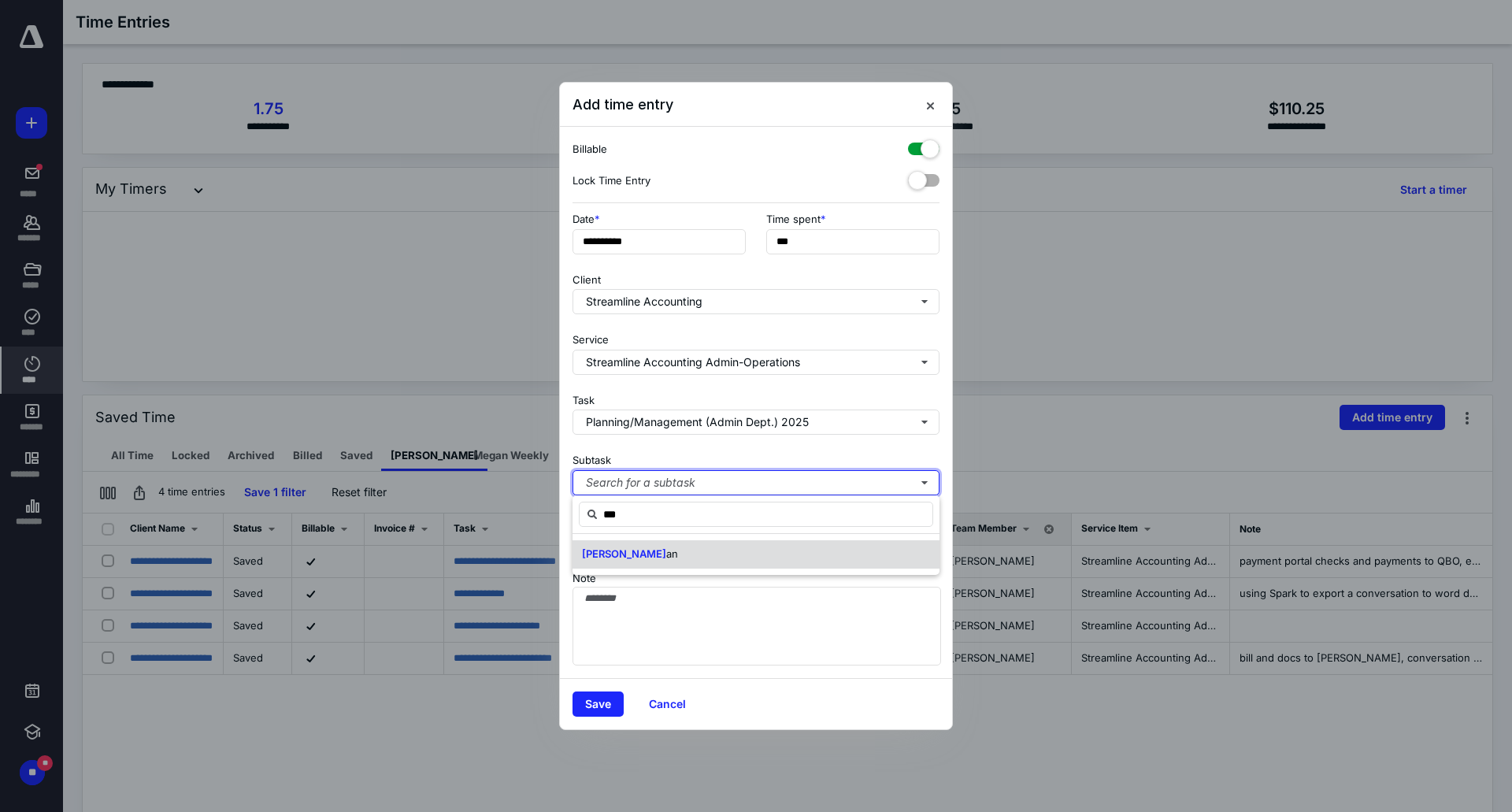 type 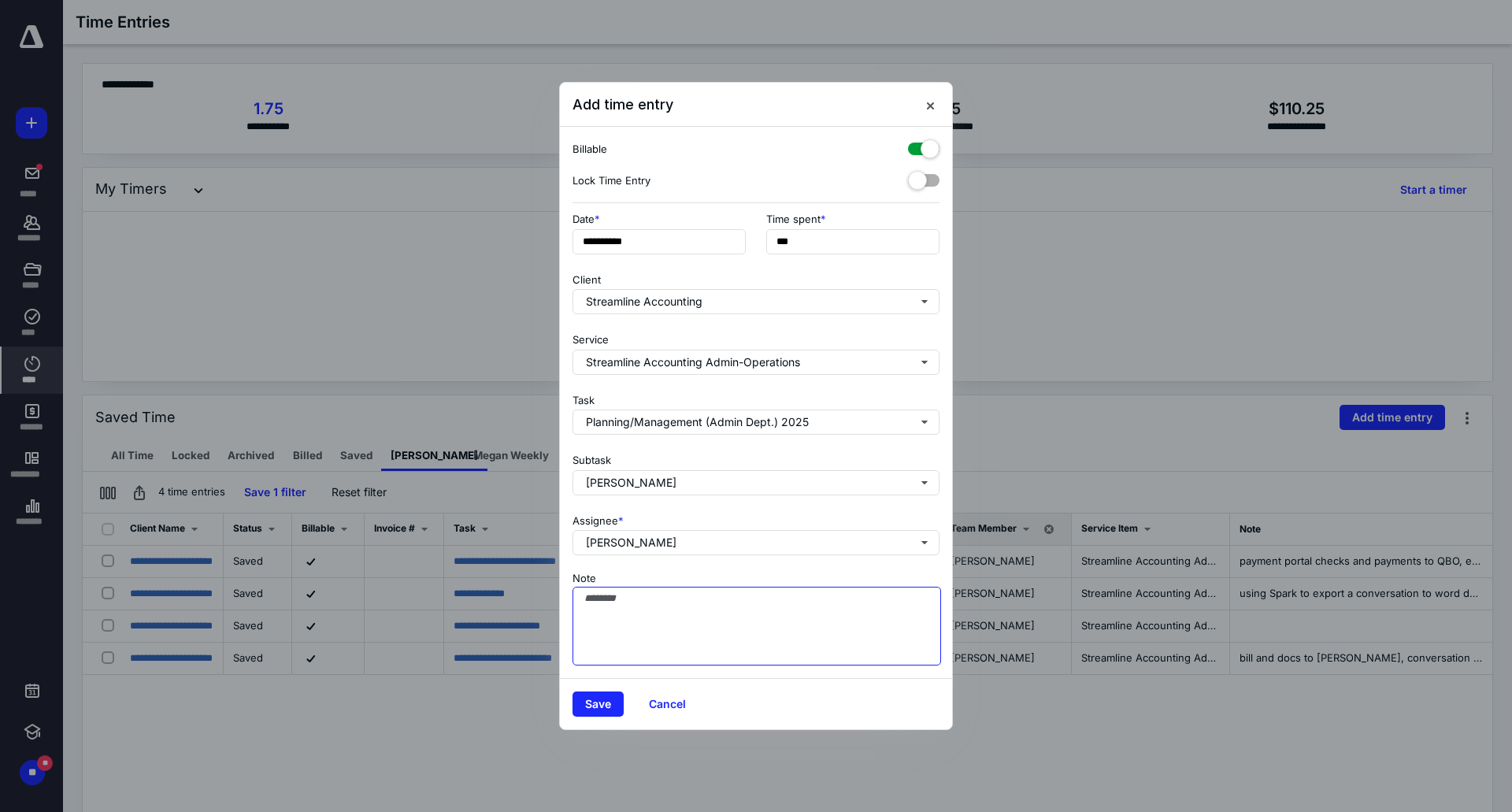 click on "Note" at bounding box center [757, 626] 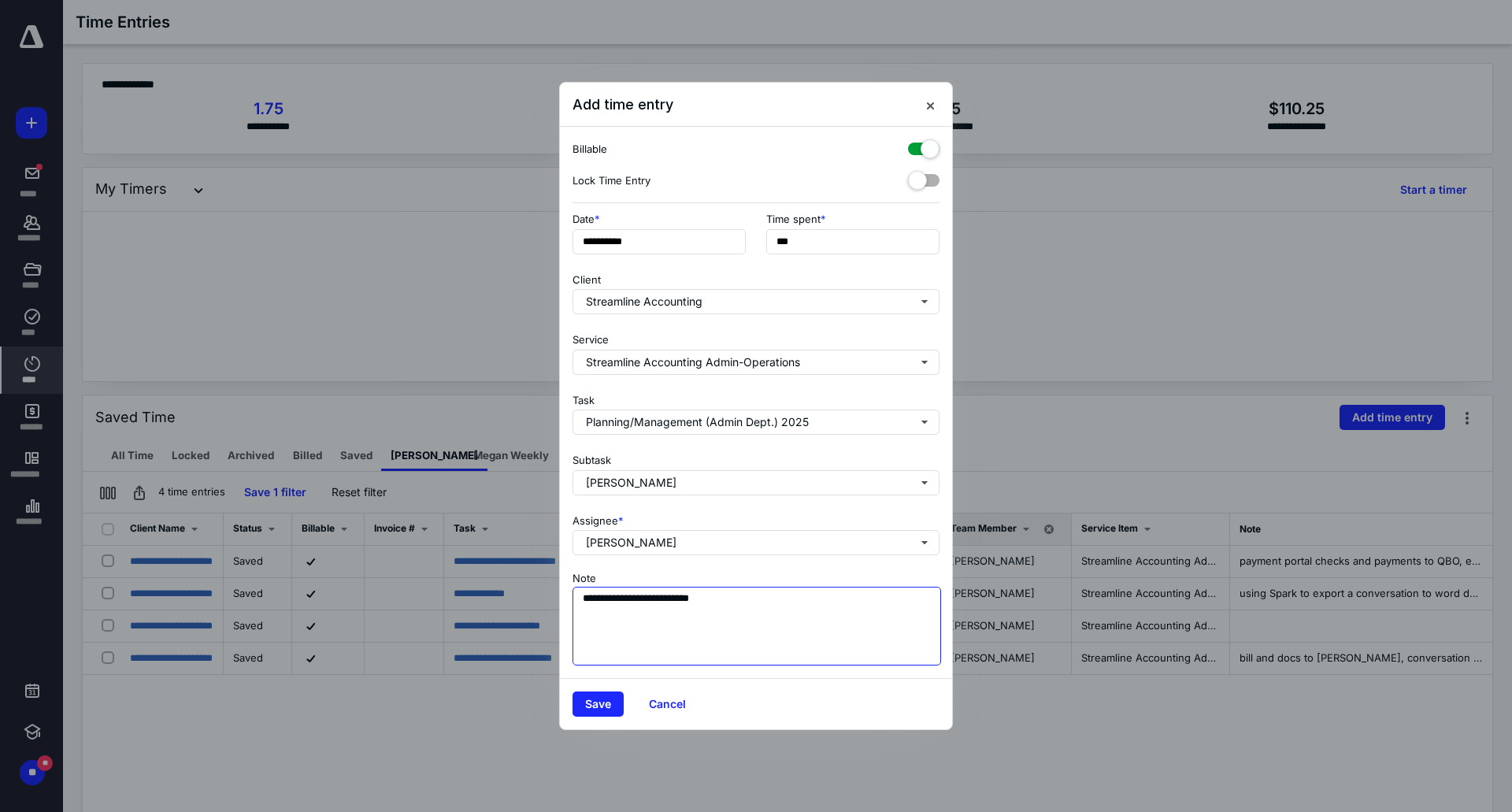 drag, startPoint x: 624, startPoint y: 598, endPoint x: 551, endPoint y: 593, distance: 73.17103 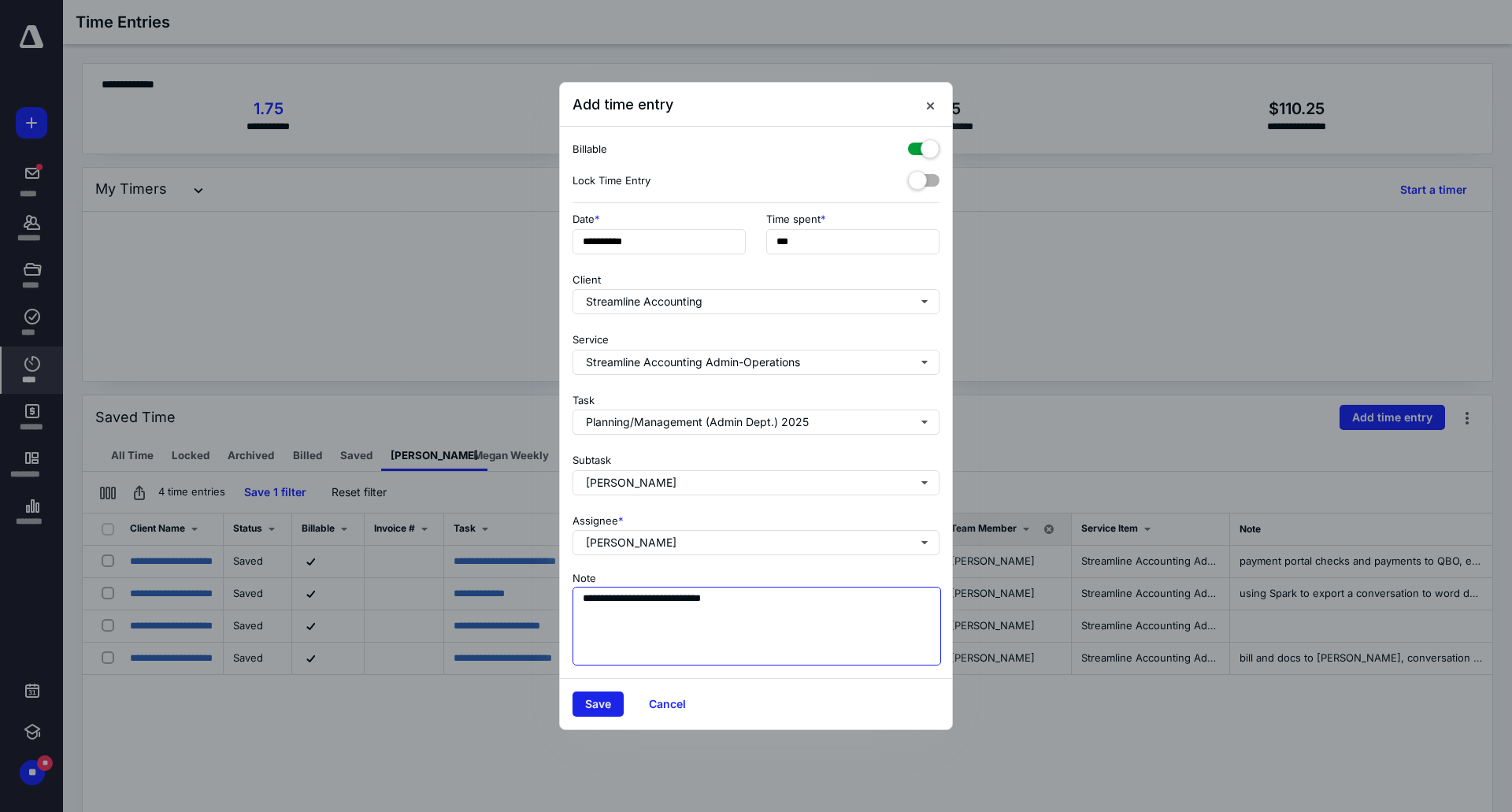 type on "**********" 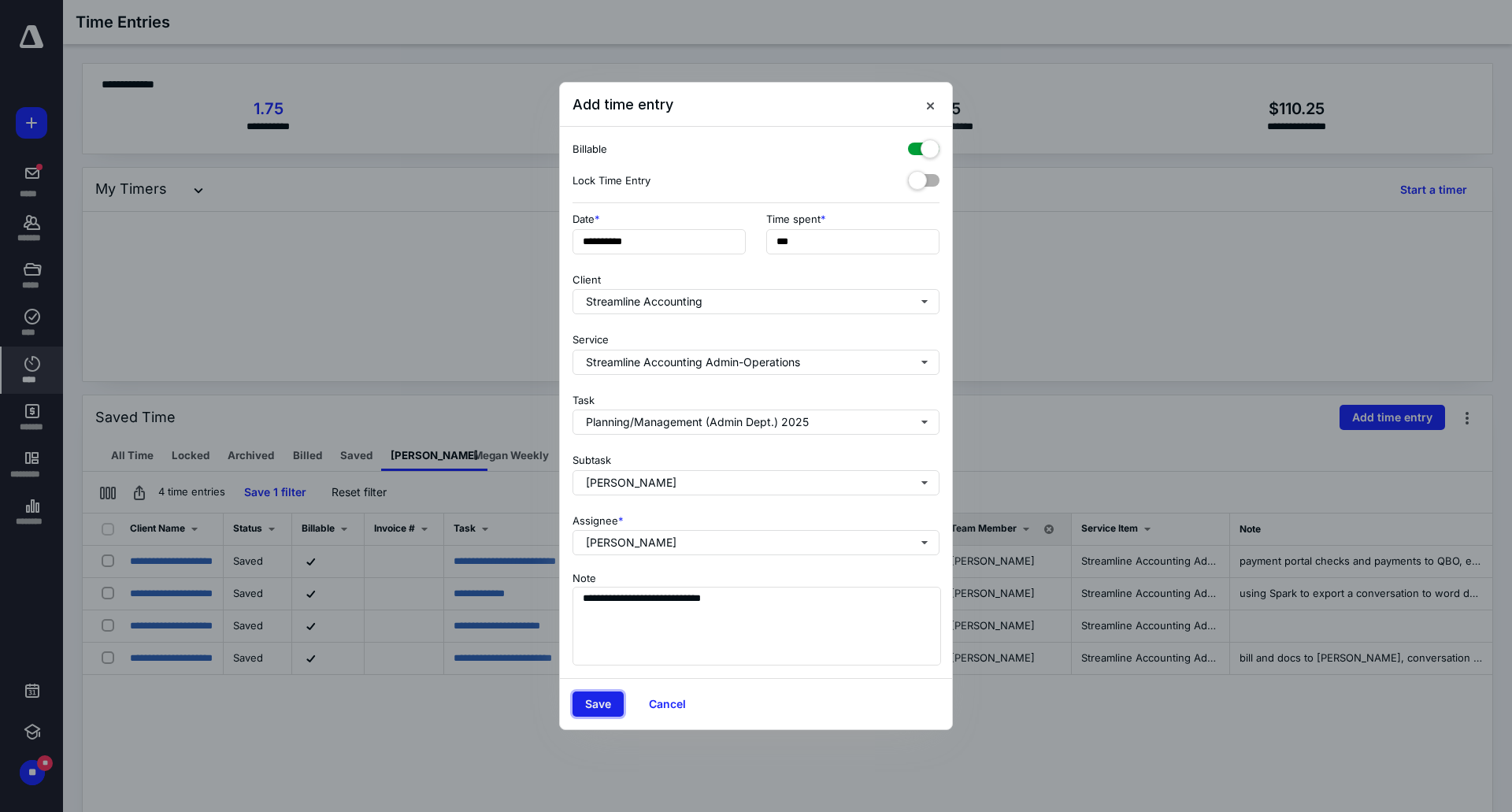 click on "Save" at bounding box center [598, 704] 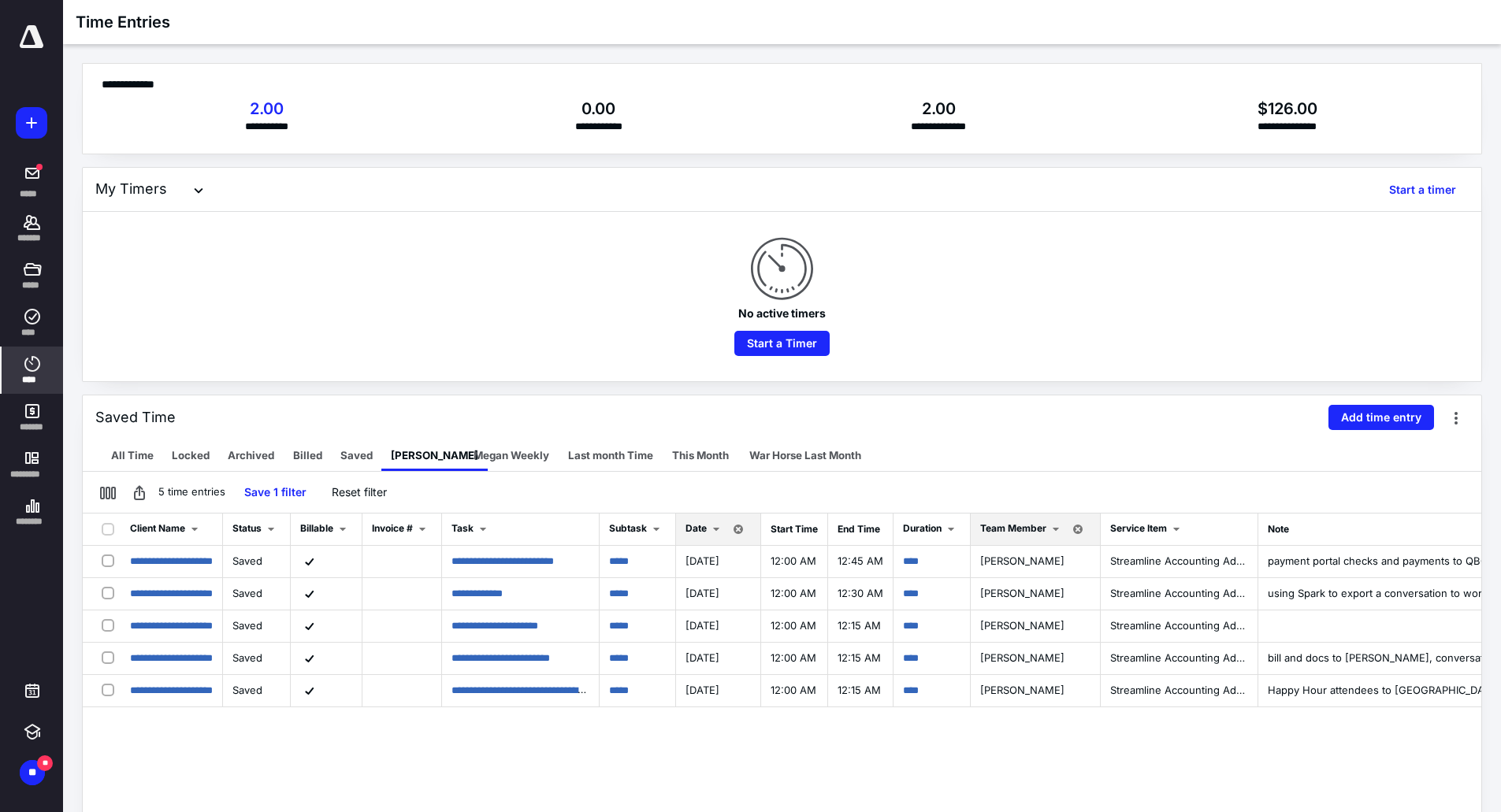 click on "**********" at bounding box center [782, 821] 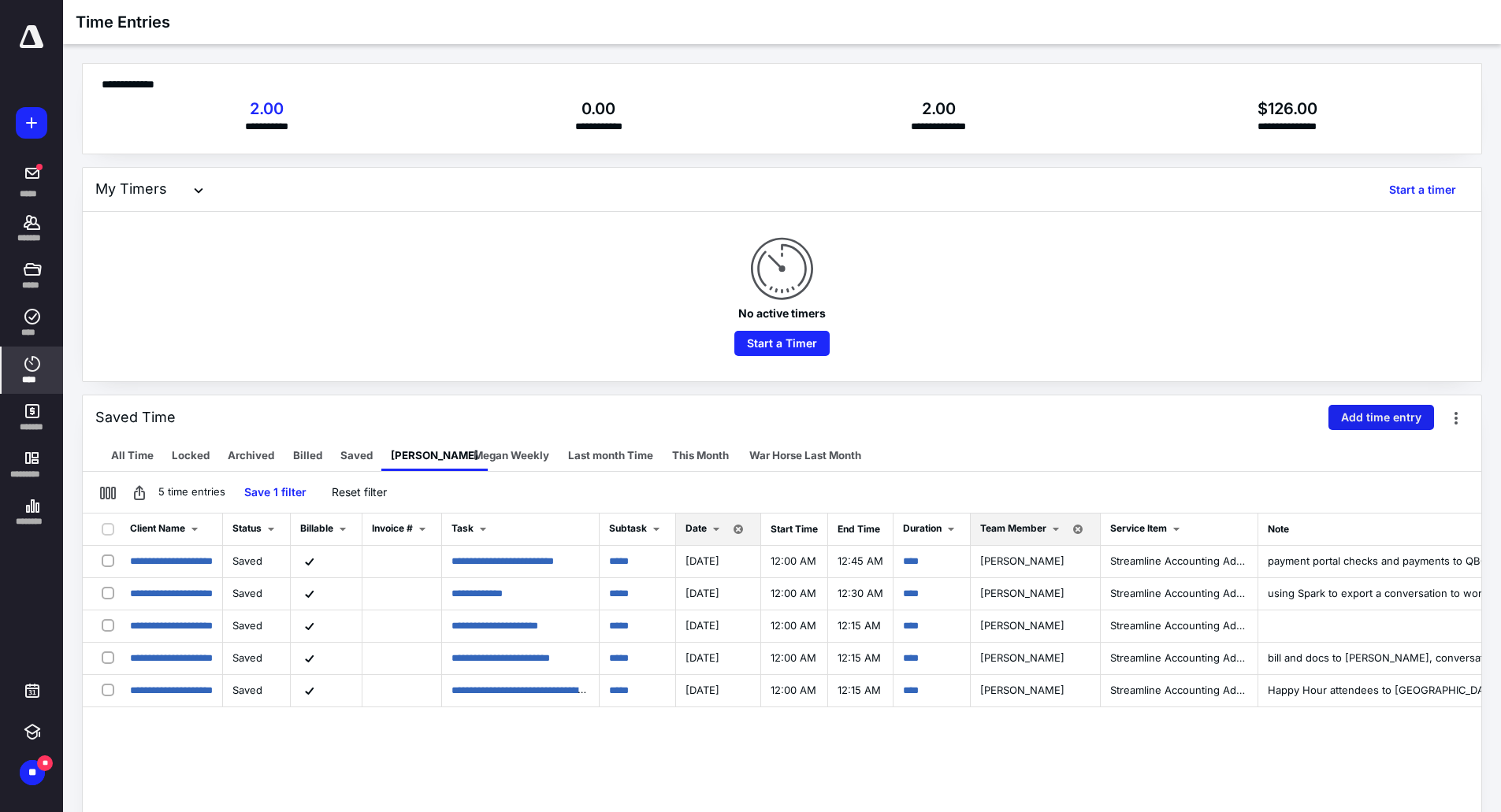 click on "Add time entry" at bounding box center [1381, 417] 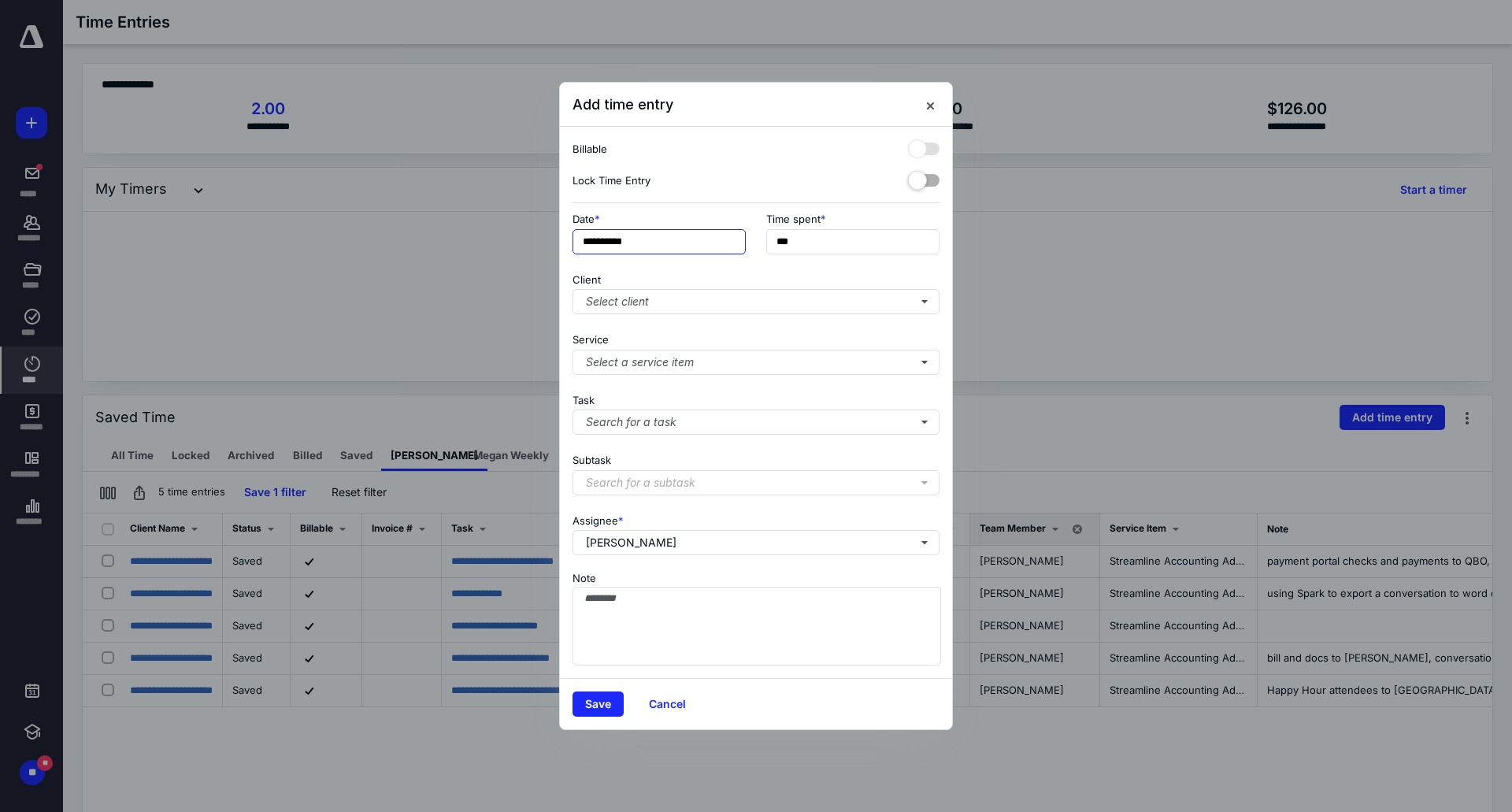 click on "**********" at bounding box center [659, 242] 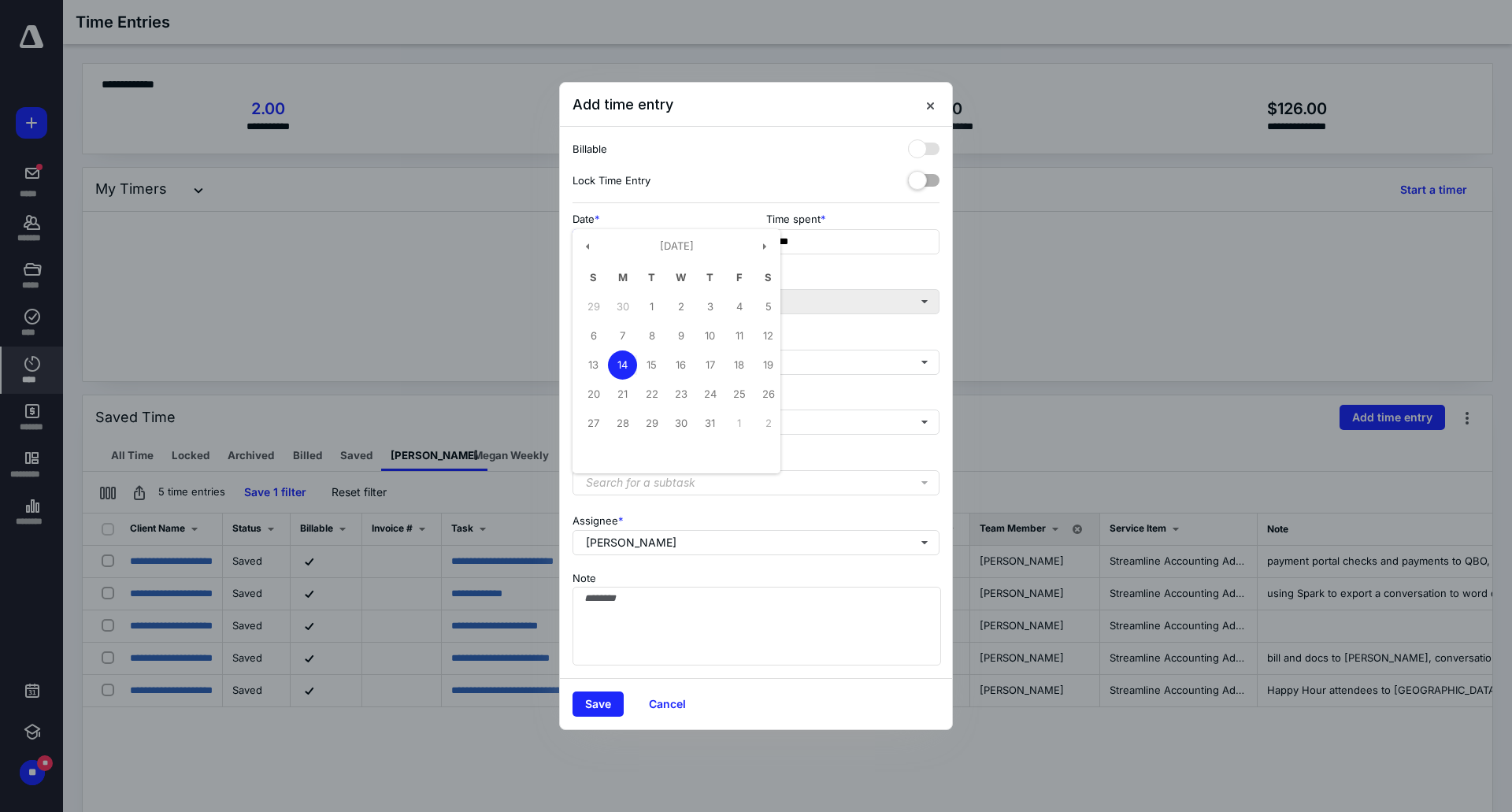 drag, startPoint x: 737, startPoint y: 336, endPoint x: 750, endPoint y: 307, distance: 31.7805 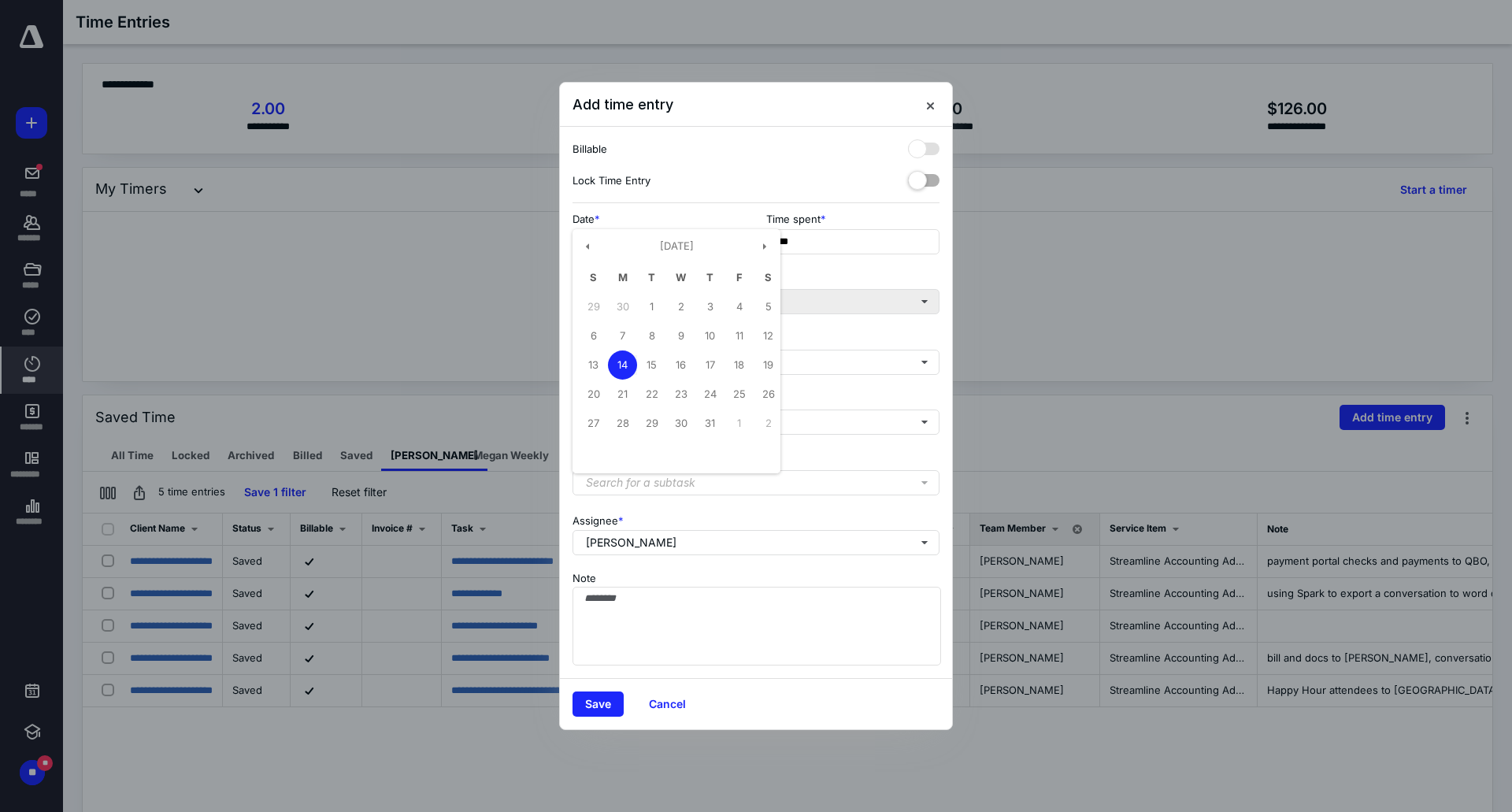type on "**********" 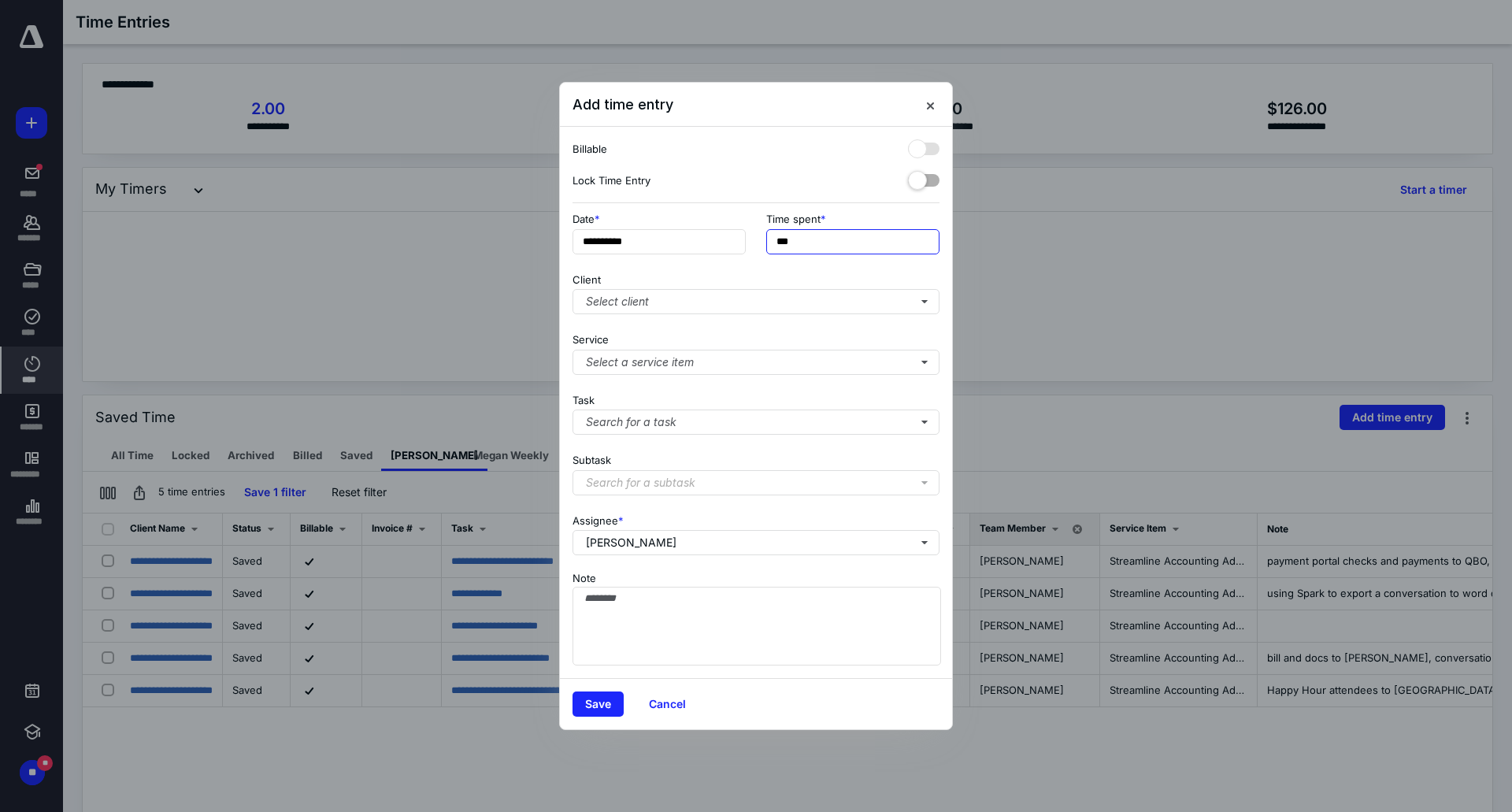 click on "***" at bounding box center [853, 242] 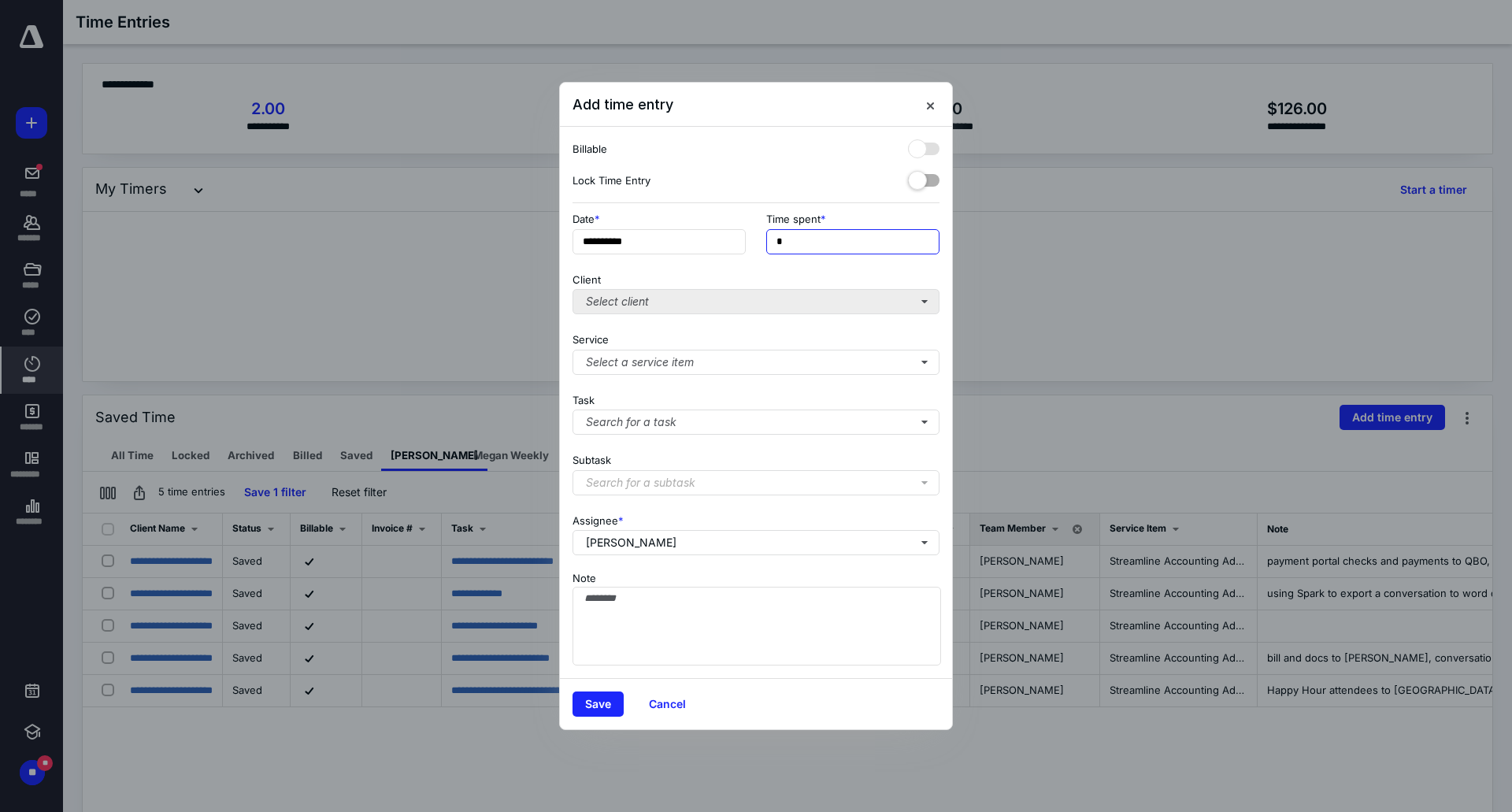 type on "**" 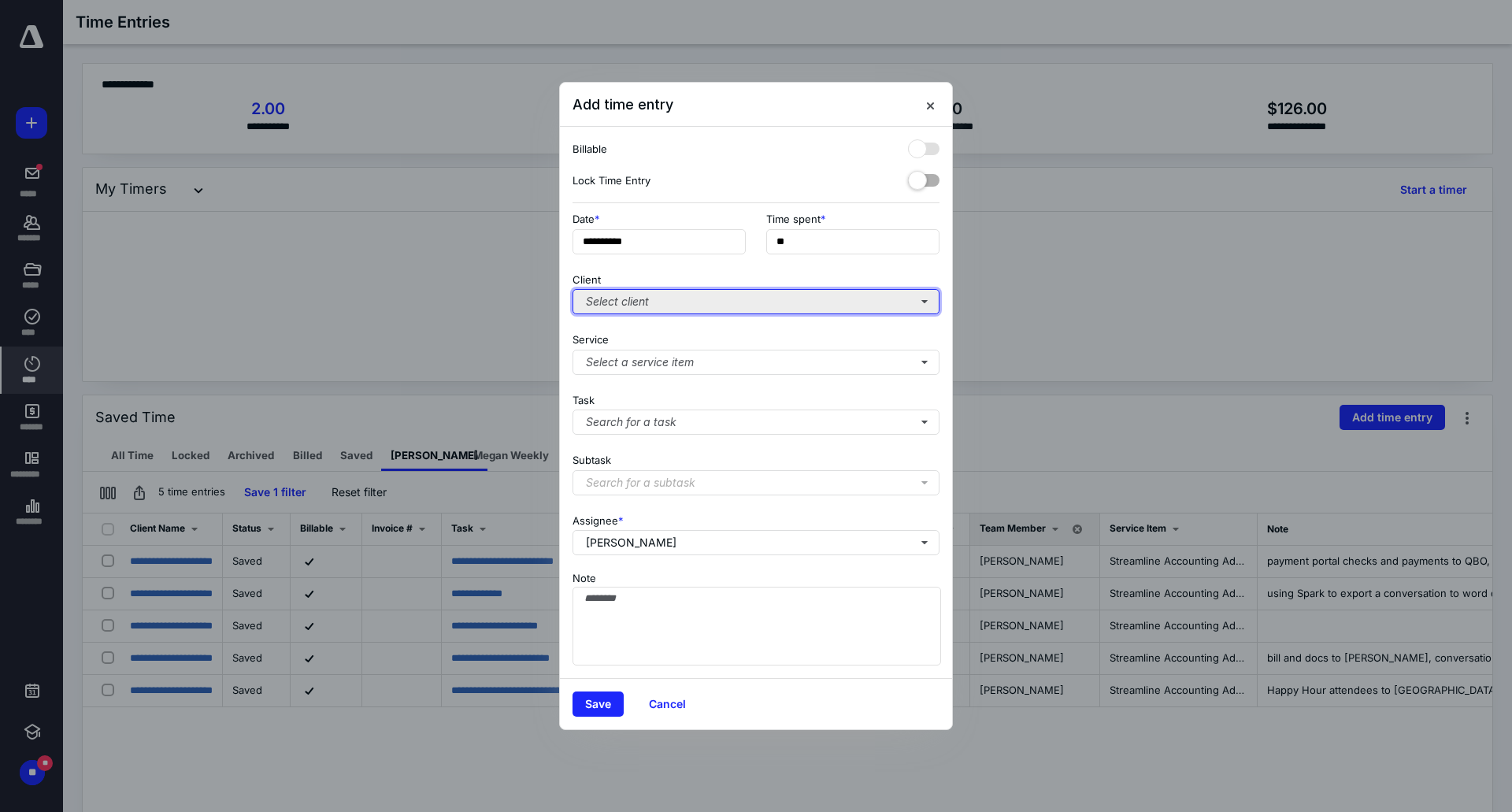 click on "Select client" at bounding box center [756, 302] 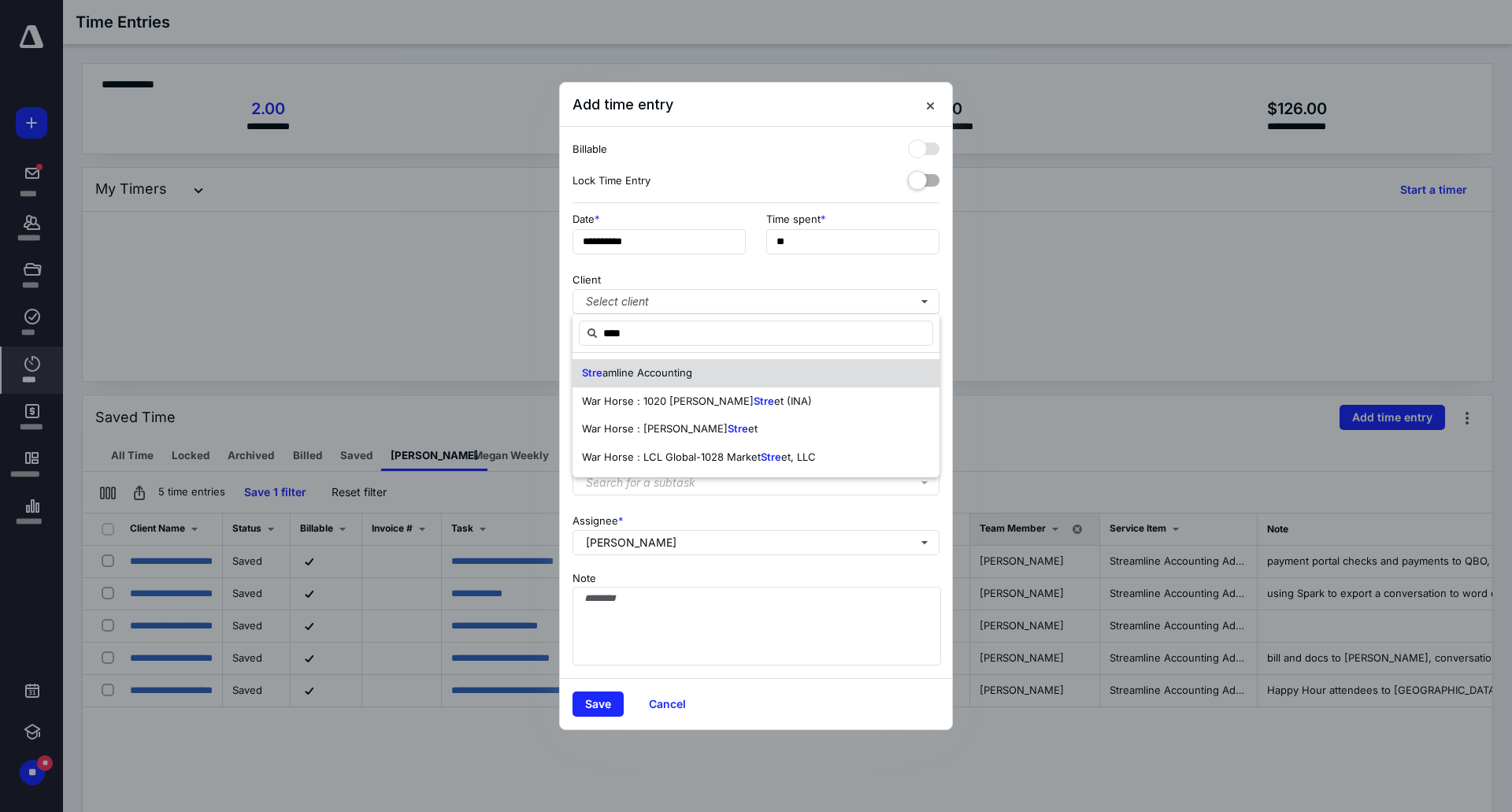 click on "amline Accounting" at bounding box center [647, 373] 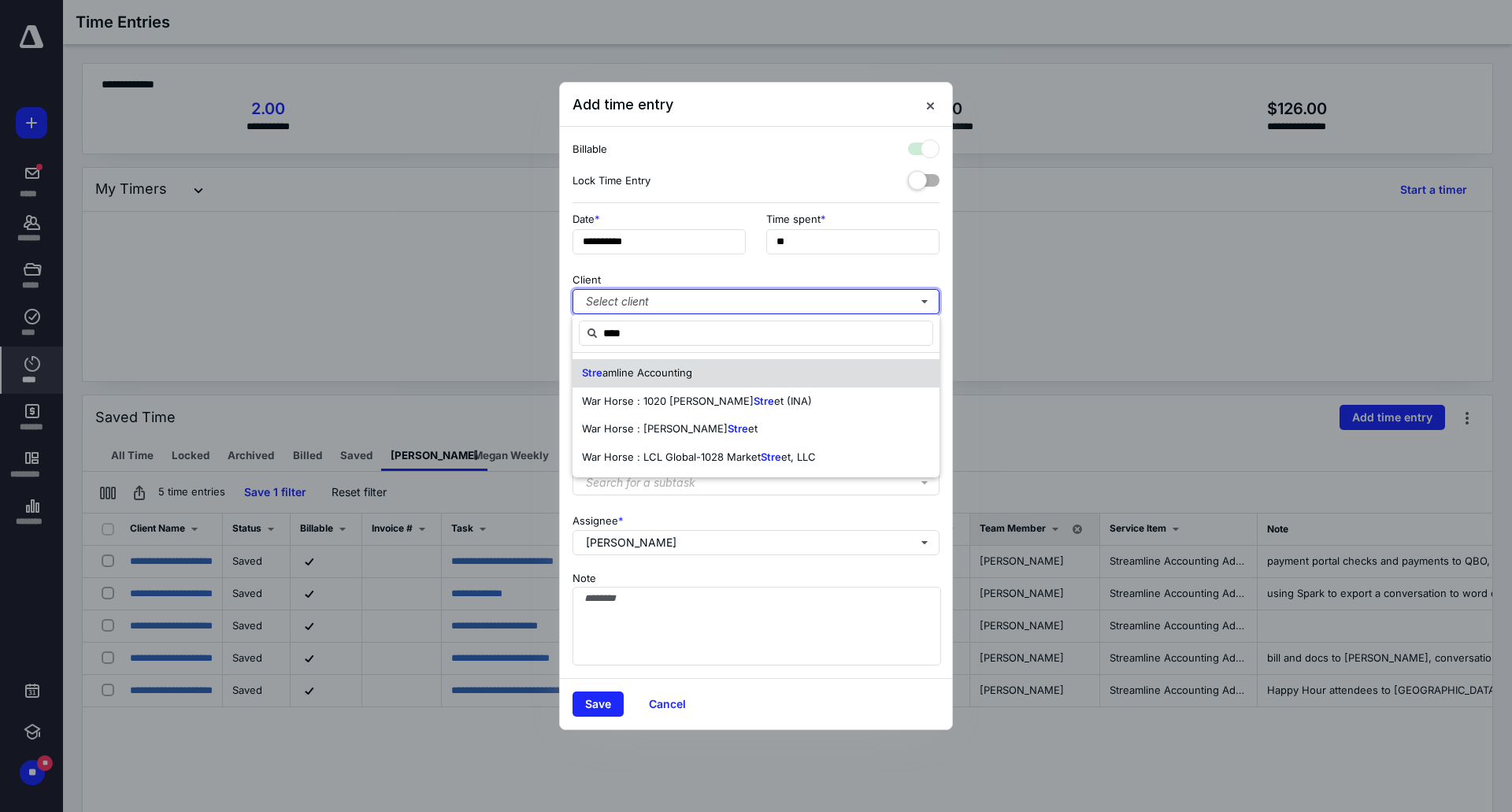 checkbox on "true" 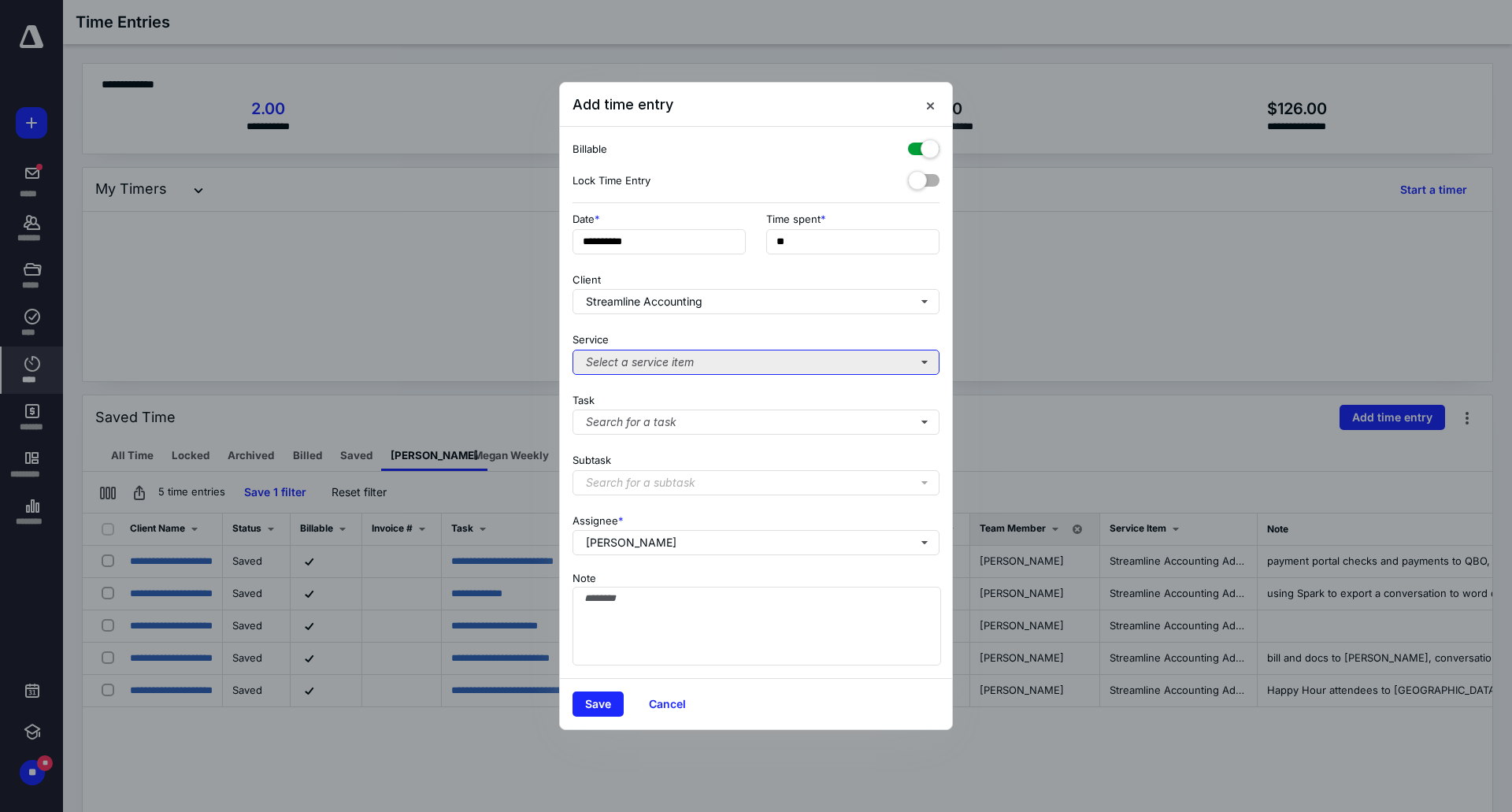 click on "Select a service item" at bounding box center (756, 362) 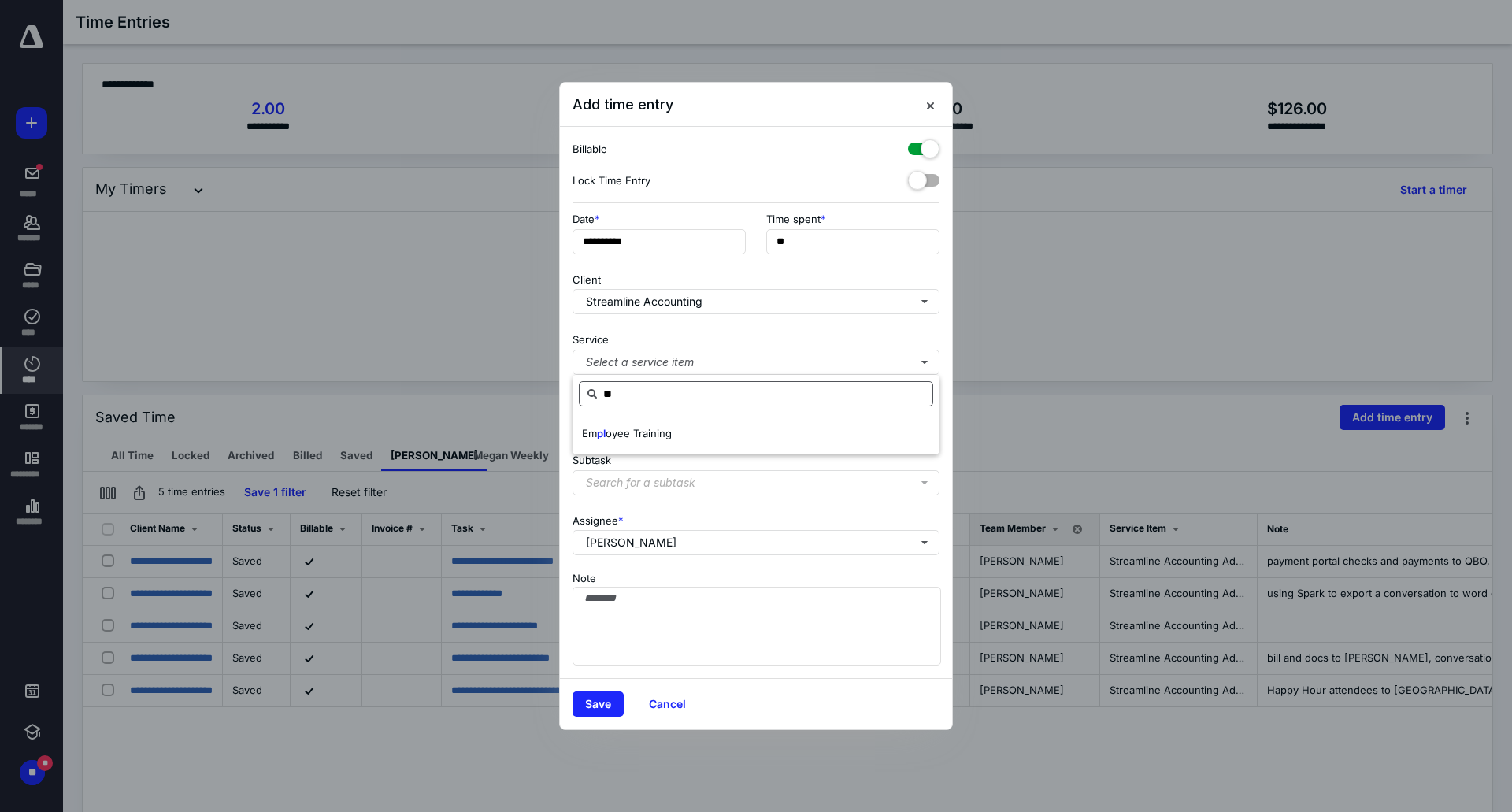 type on "*" 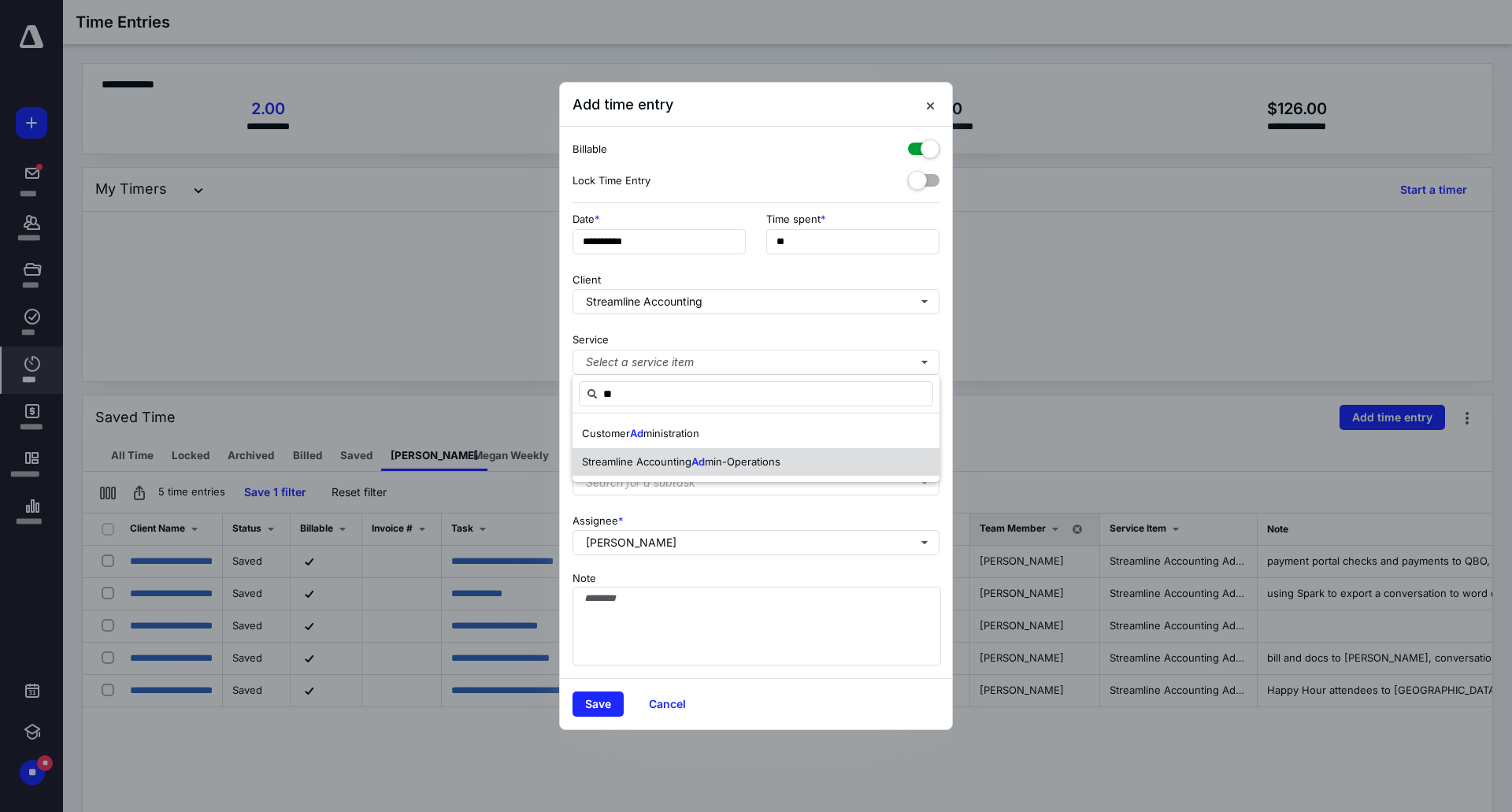 click on "min-Operations" at bounding box center (743, 462) 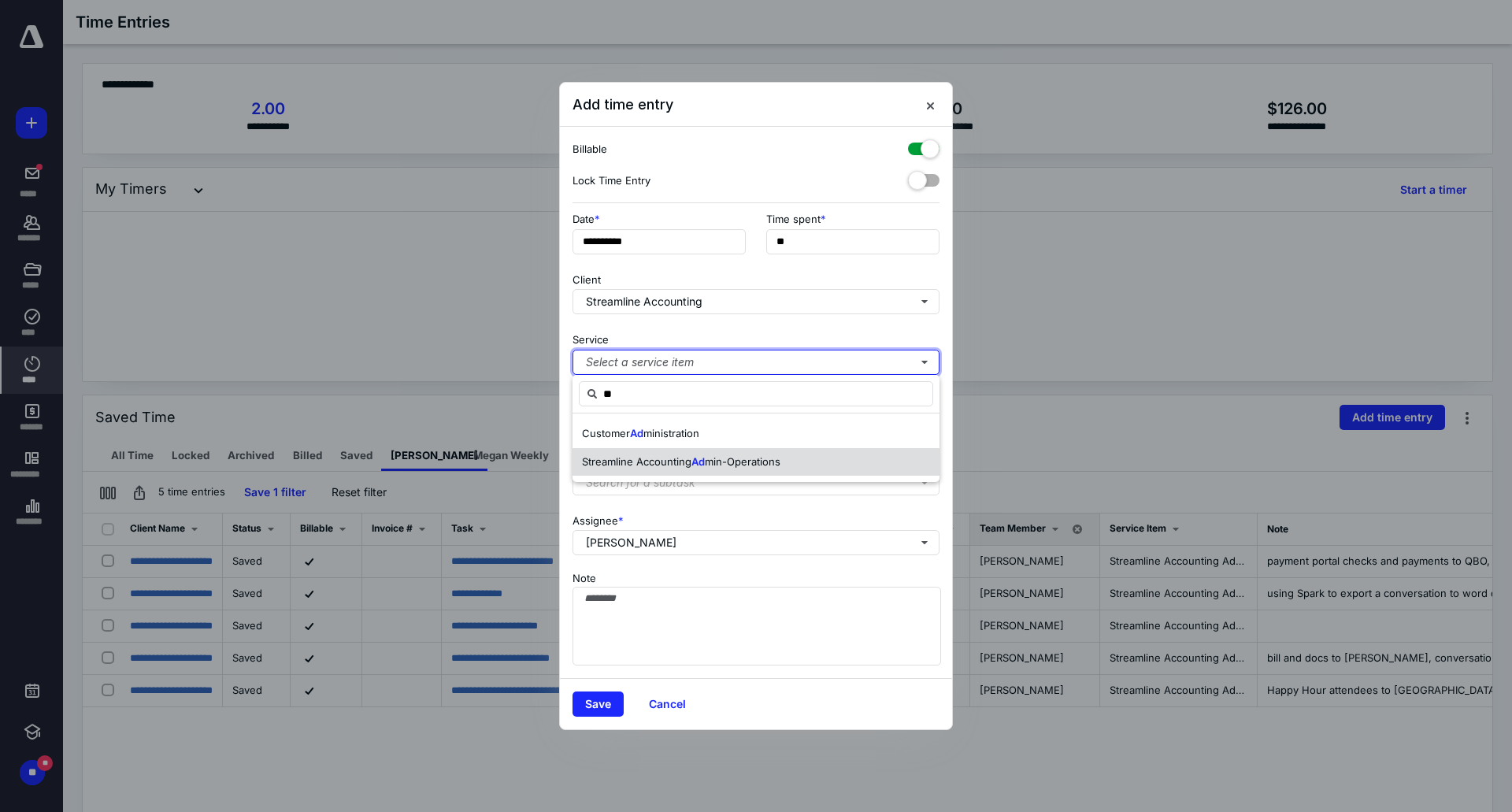 type 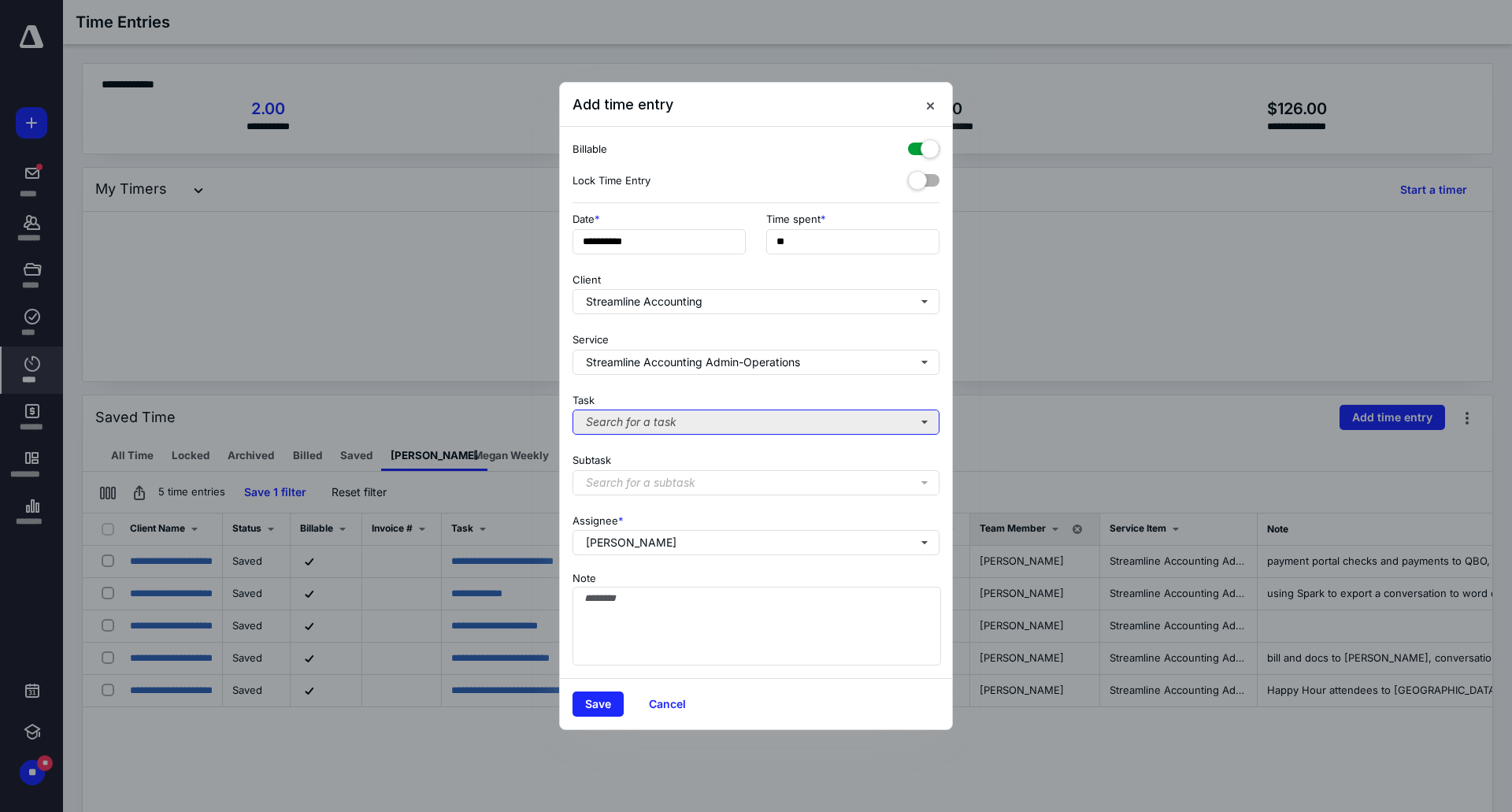 click on "Search for a task" at bounding box center [756, 422] 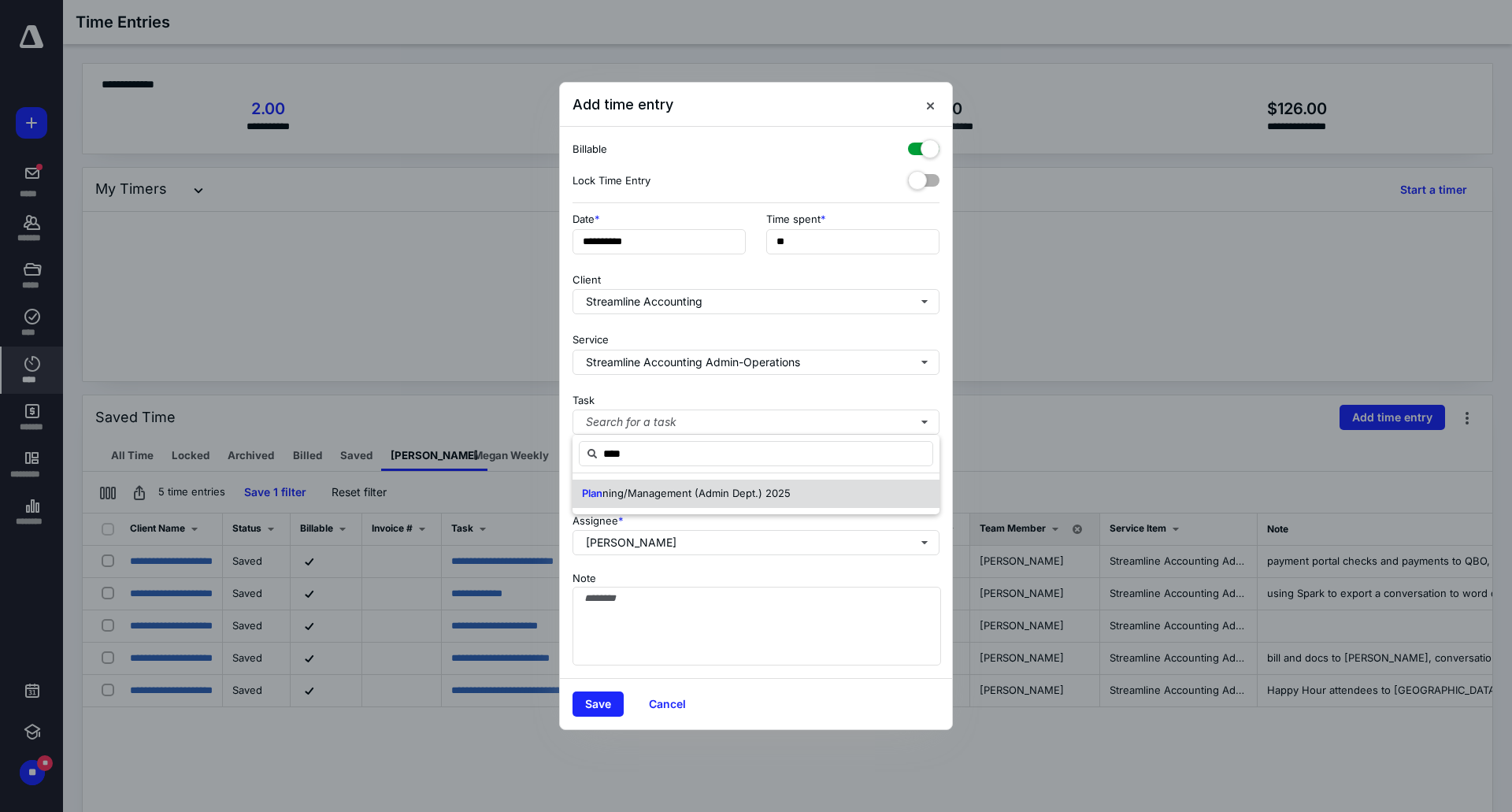 click on "ning/Management (Admin Dept.) 2025" at bounding box center [696, 493] 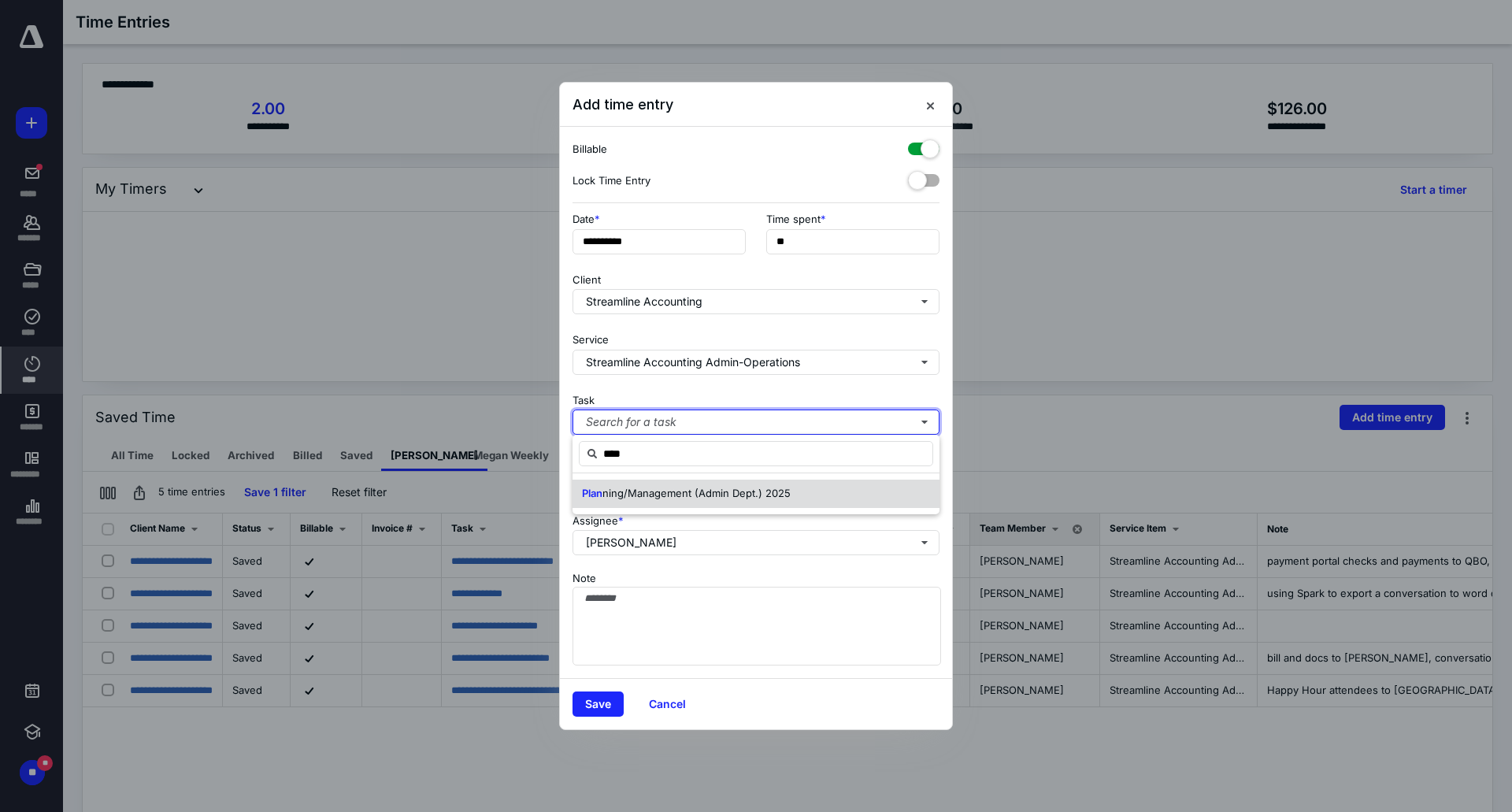 type 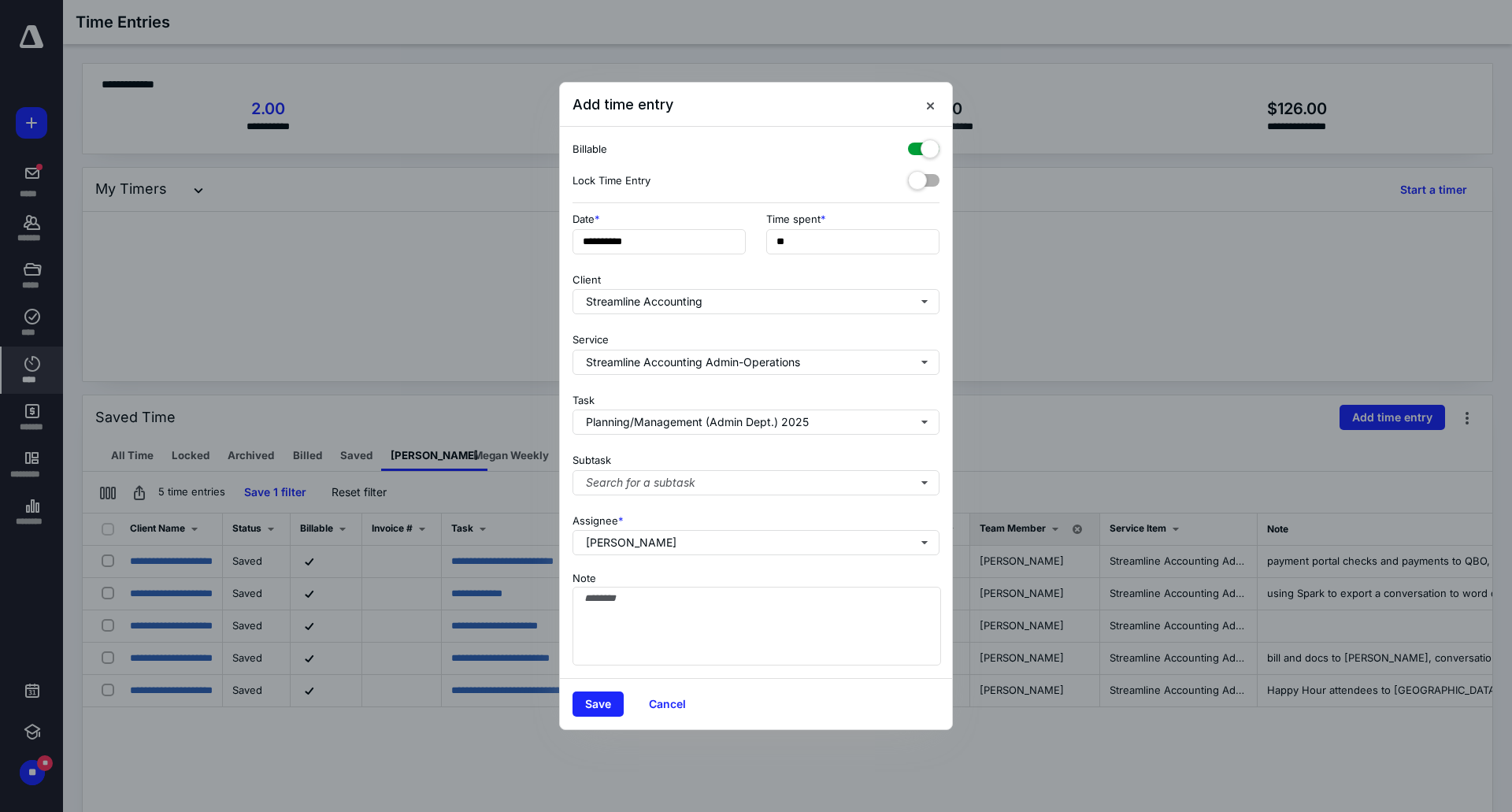 click on "Subtask Search for a subtask" at bounding box center [756, 471] 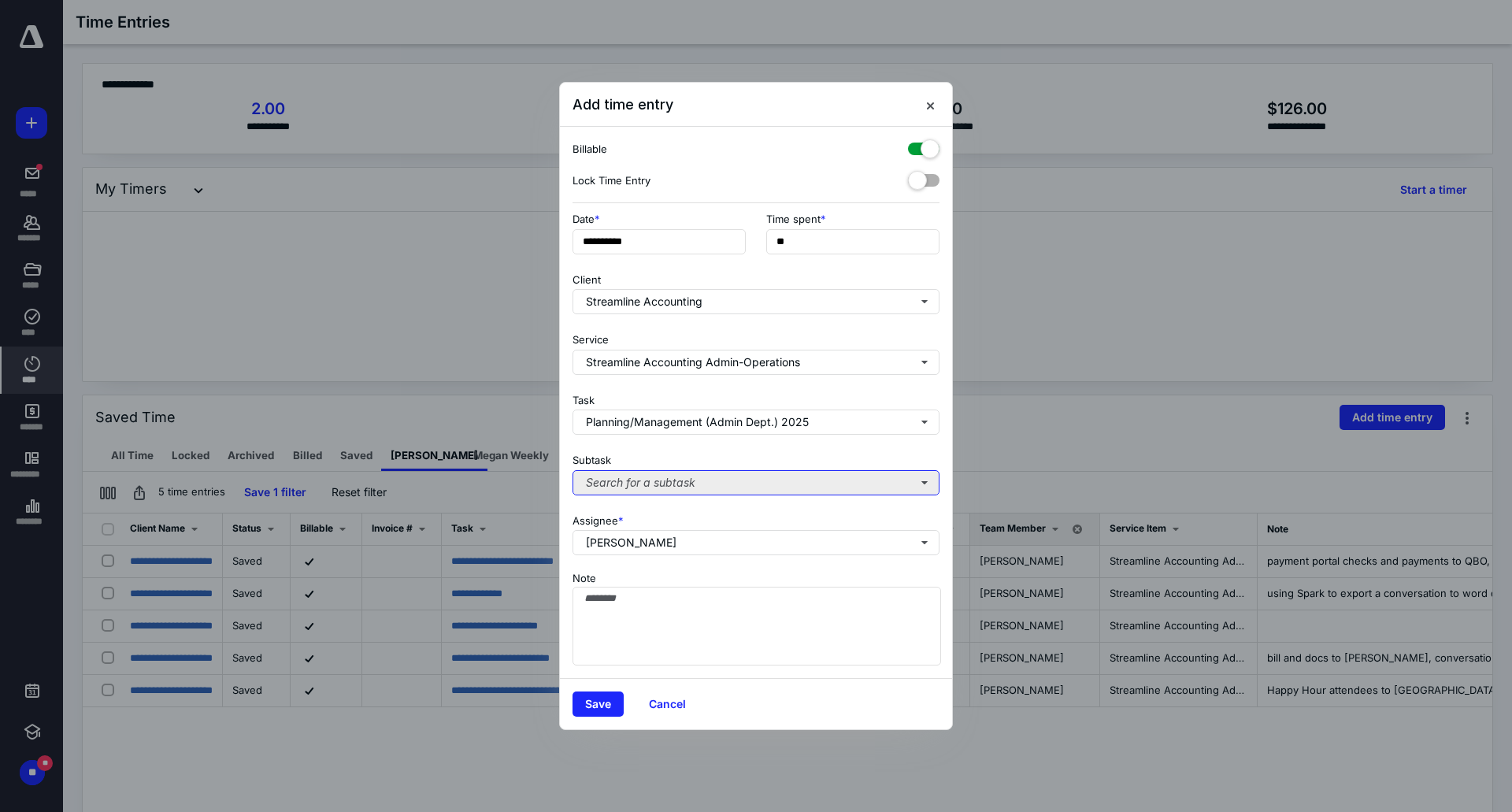 click on "Search for a subtask" at bounding box center (756, 483) 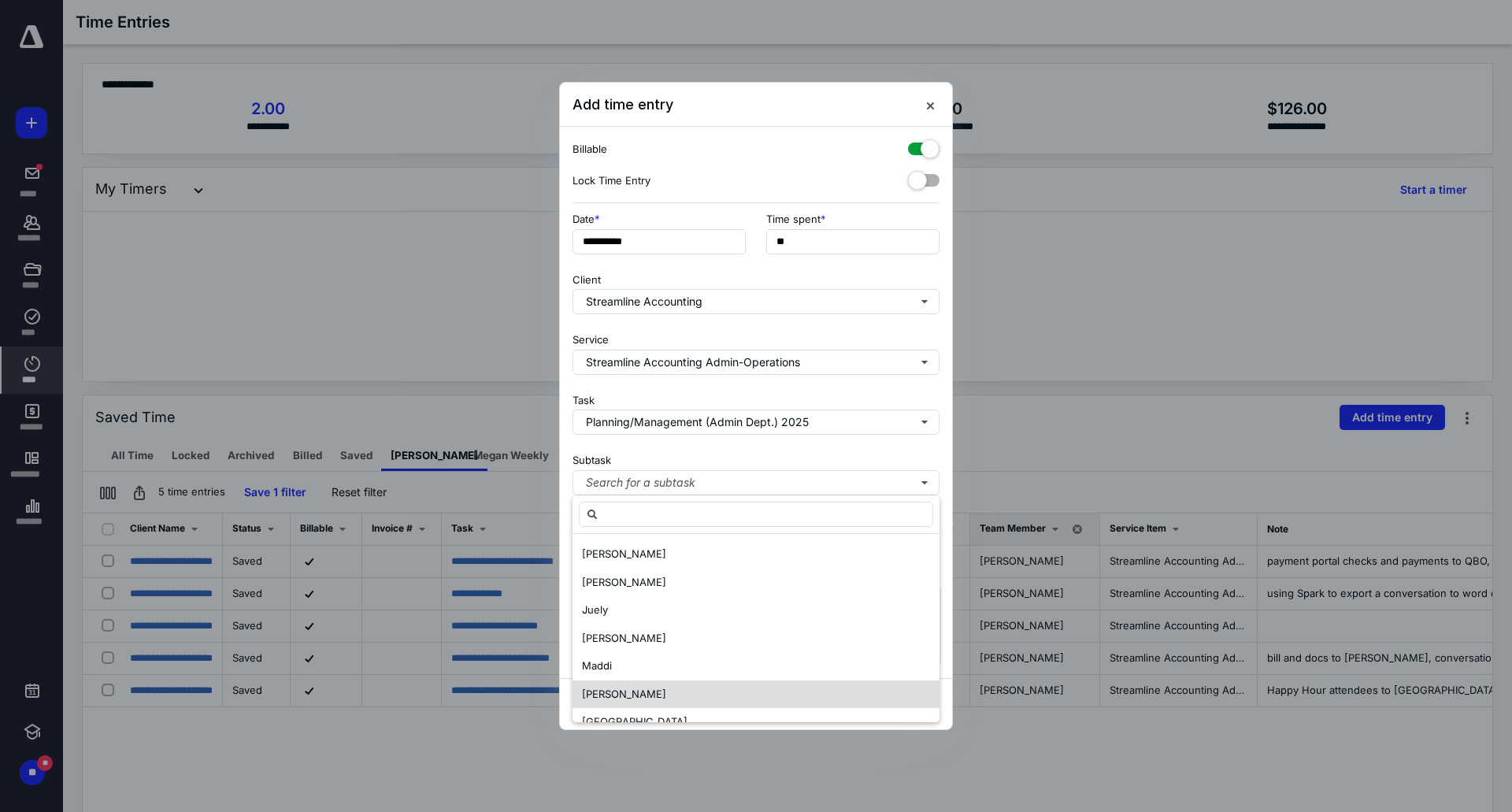 click on "[PERSON_NAME]" at bounding box center (756, 695) 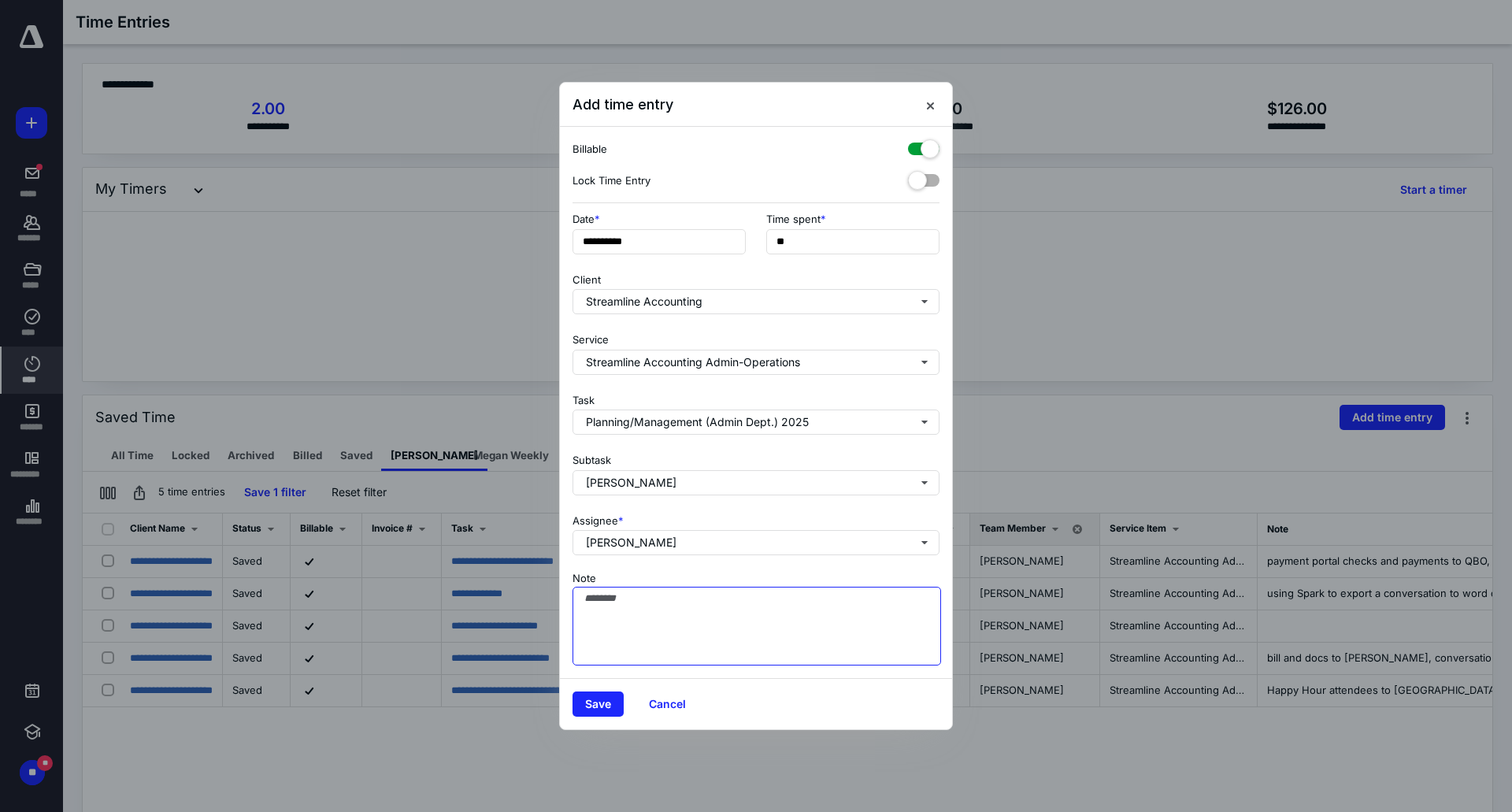 click on "Note" at bounding box center [757, 626] 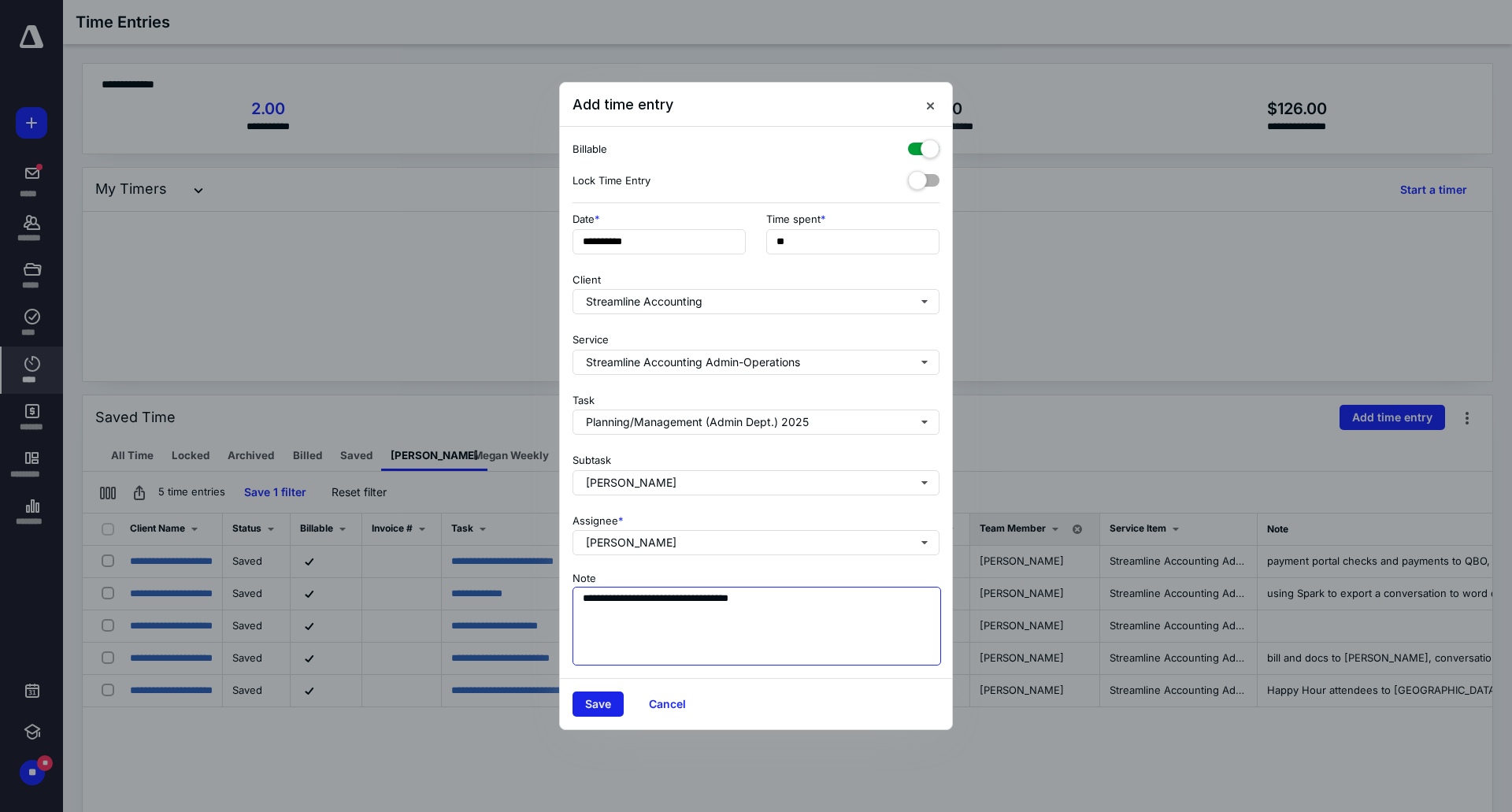 type on "**********" 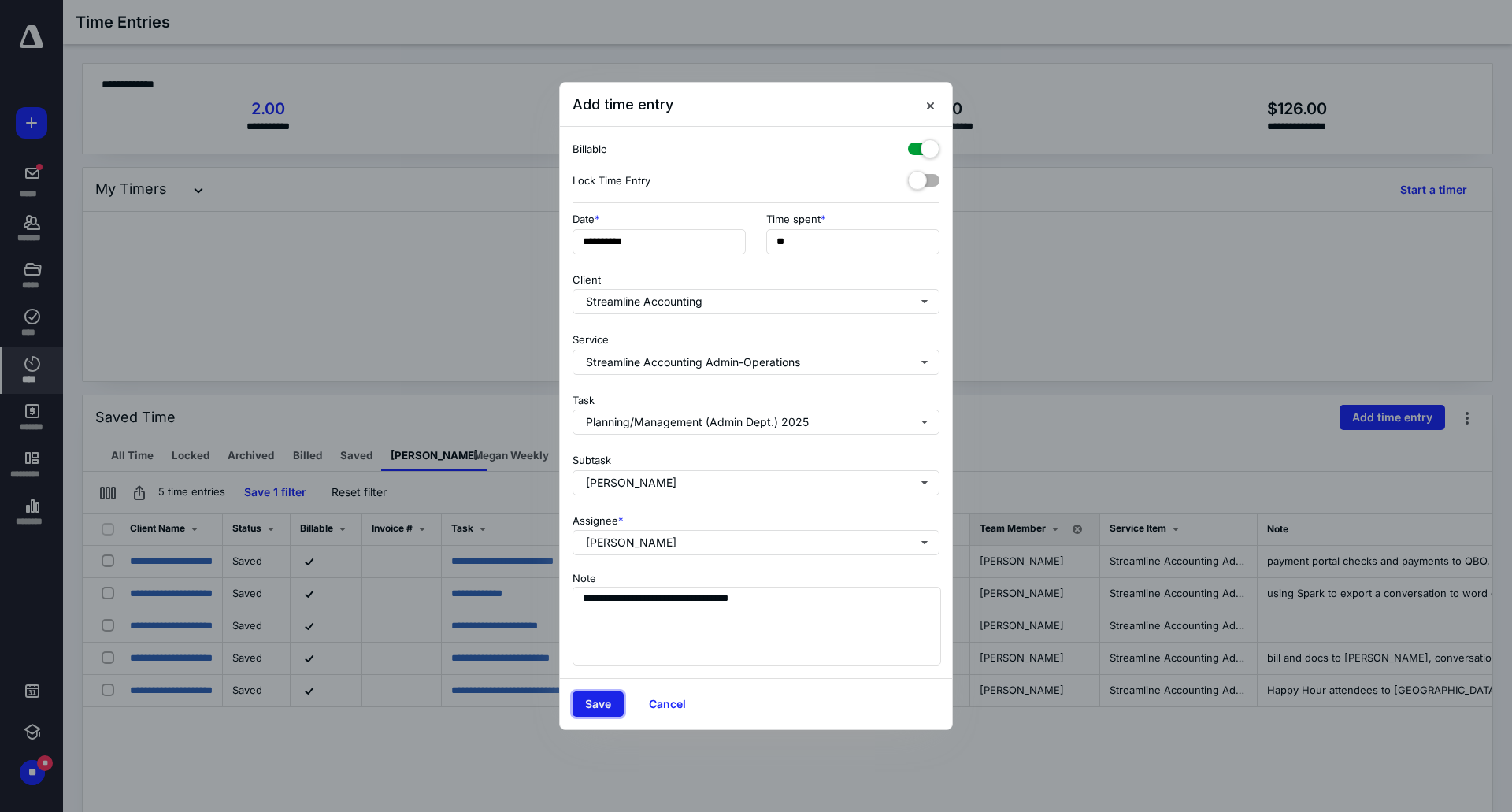 click on "Save" at bounding box center [598, 704] 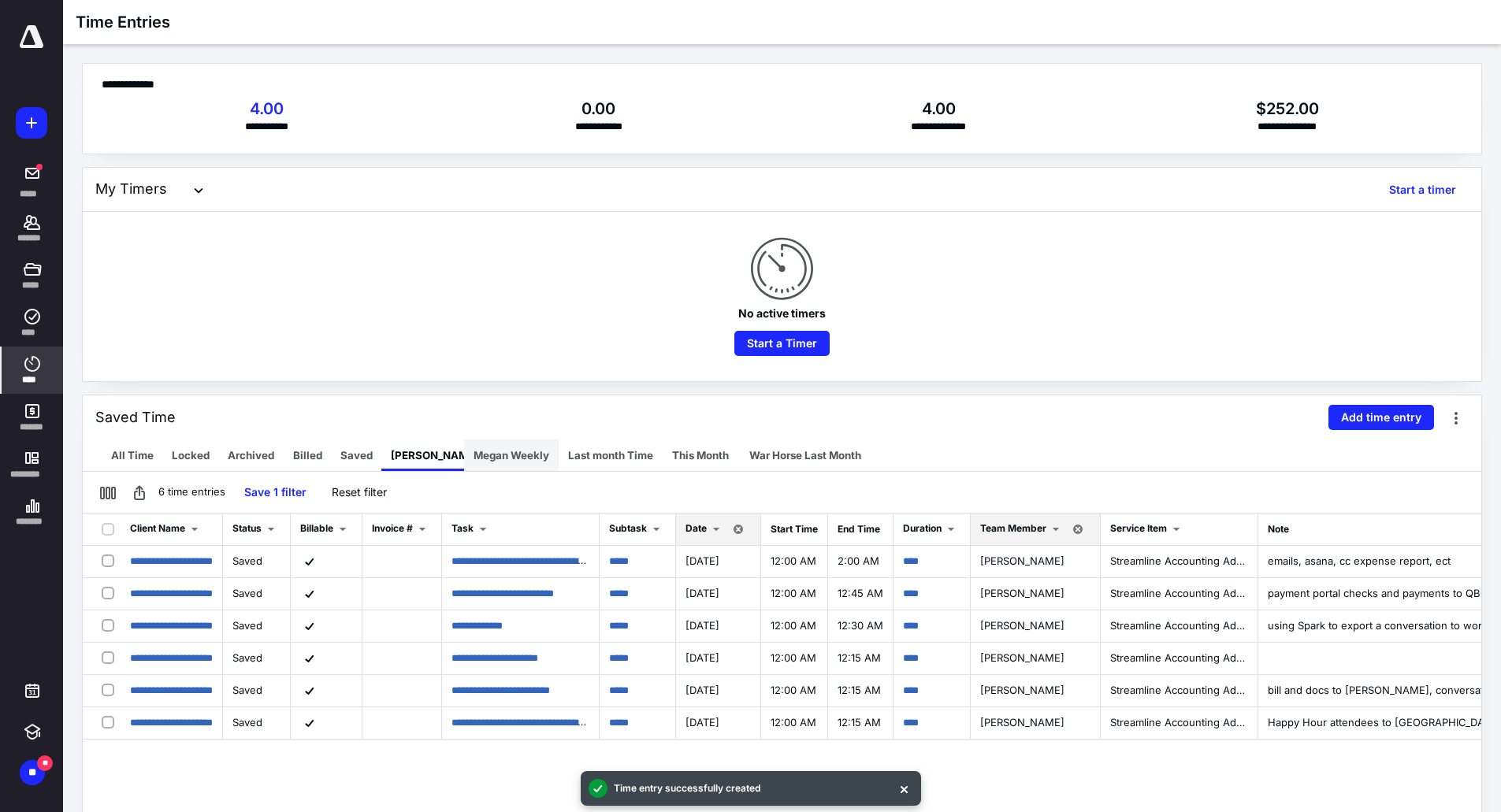 click on "Megan Weekly" at bounding box center (511, 455) 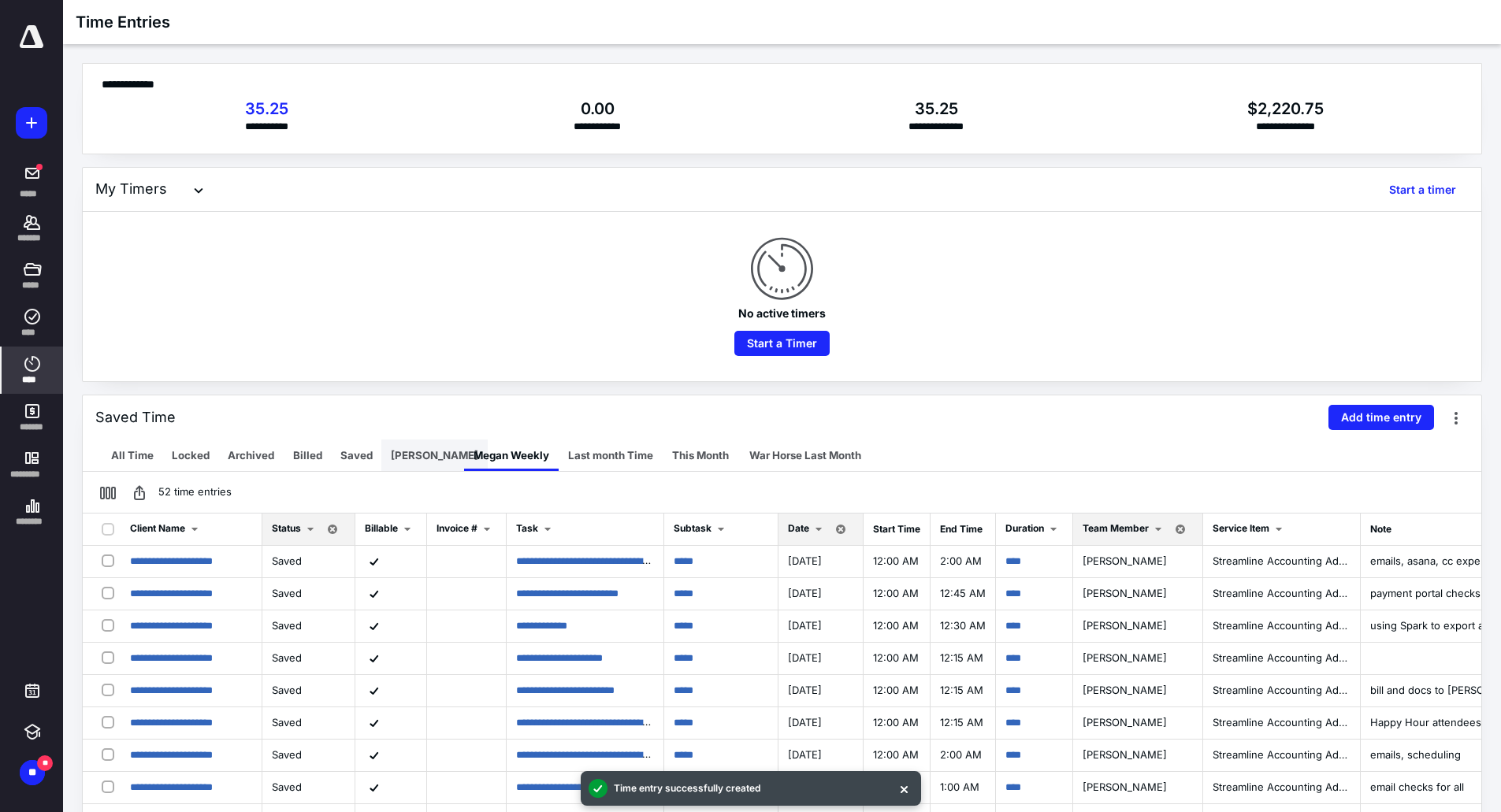 click on "[PERSON_NAME]" at bounding box center (434, 455) 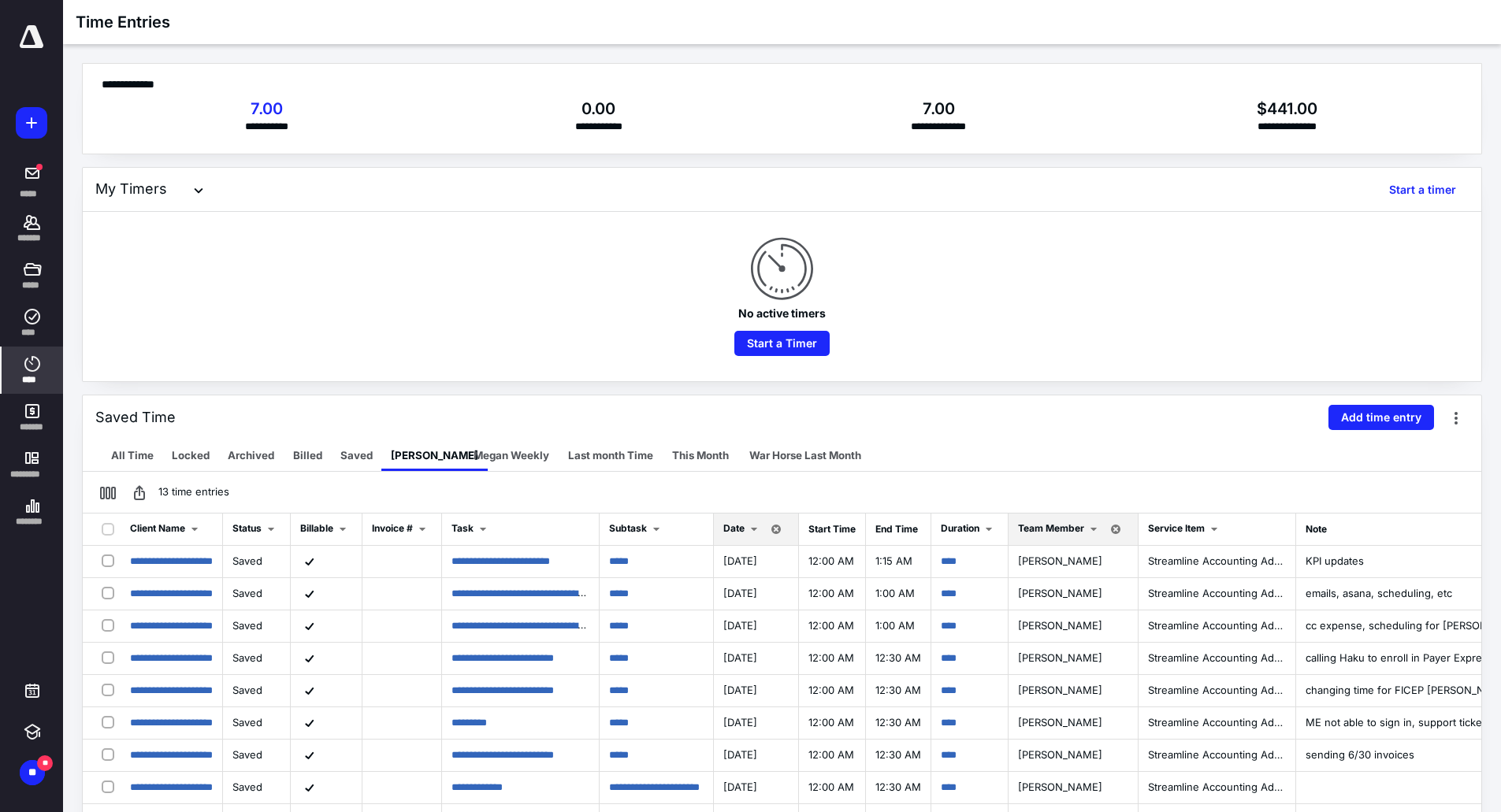 drag, startPoint x: 775, startPoint y: 536, endPoint x: 782, endPoint y: 532, distance: 8.06226 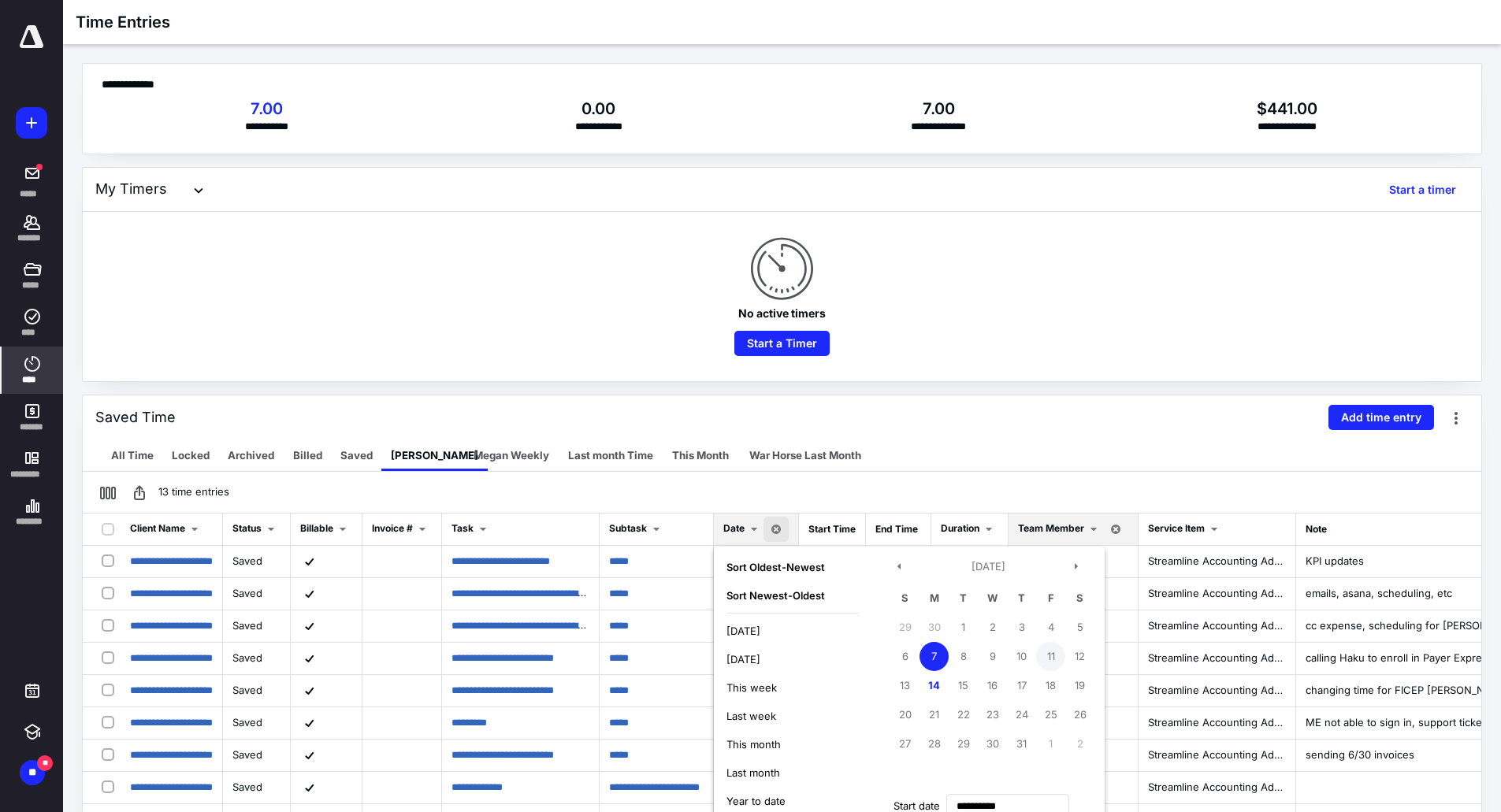 click on "11" at bounding box center (1050, 656) 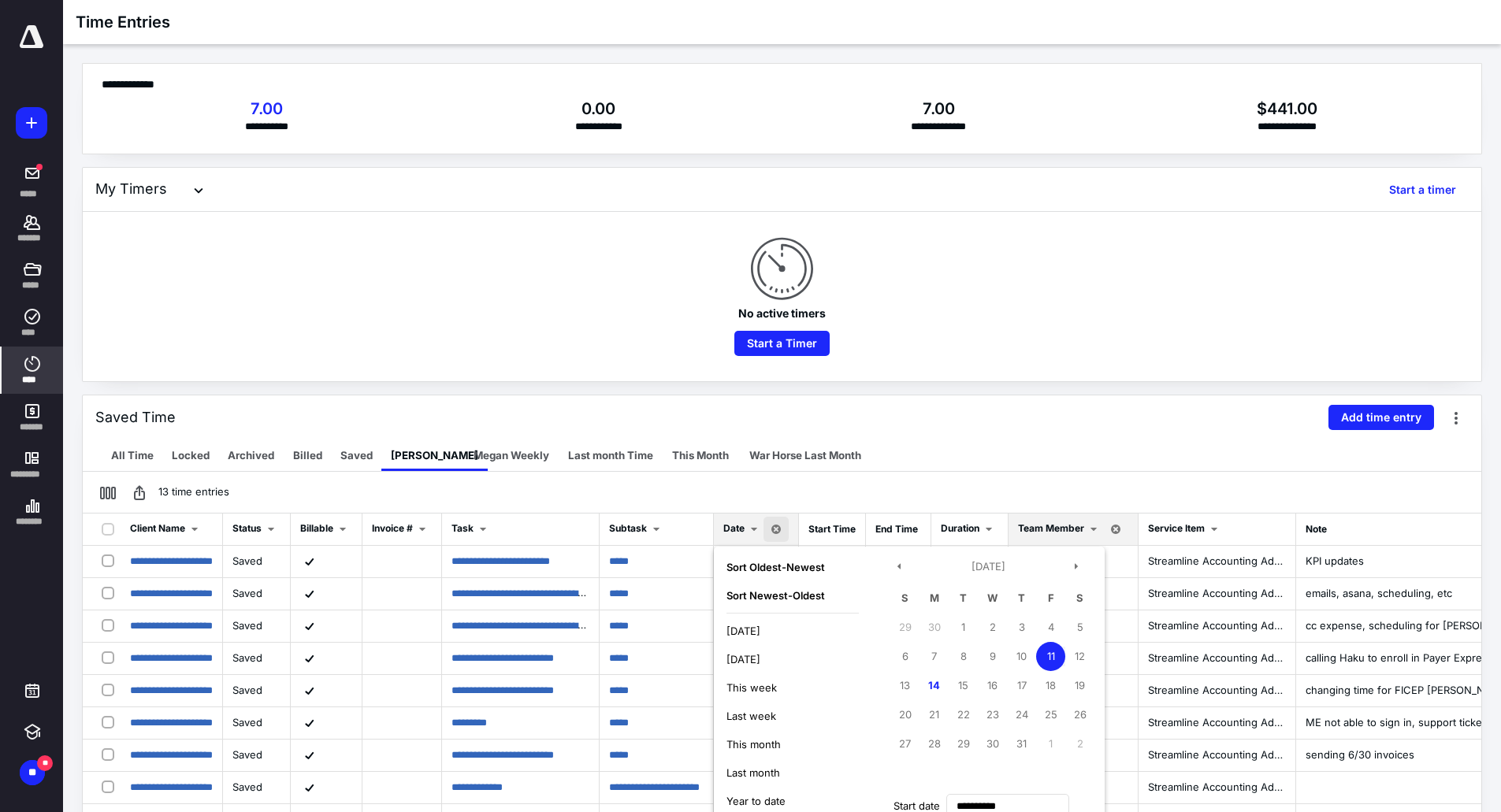 click on "11" at bounding box center (1050, 656) 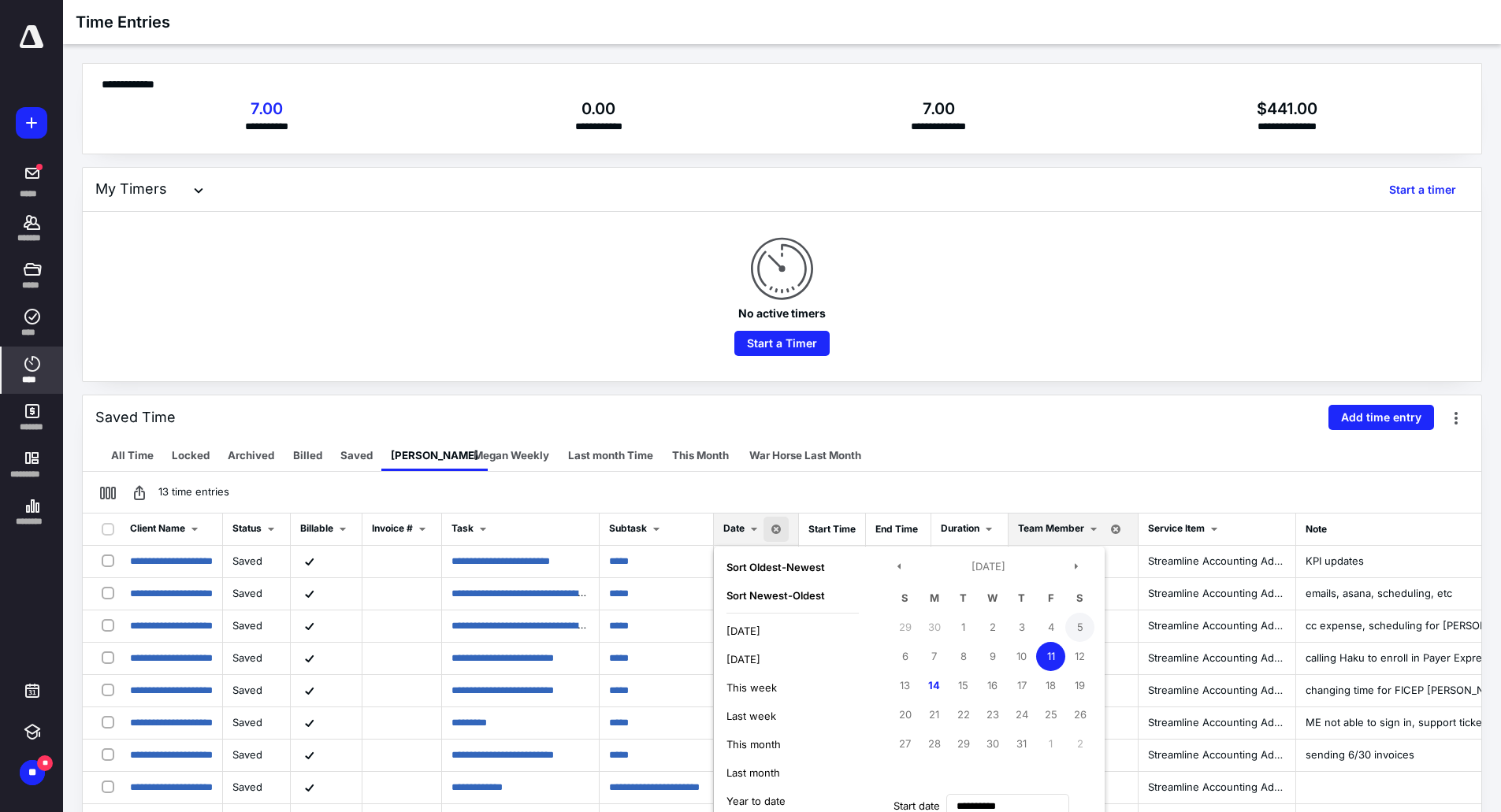 scroll, scrollTop: 236, scrollLeft: 0, axis: vertical 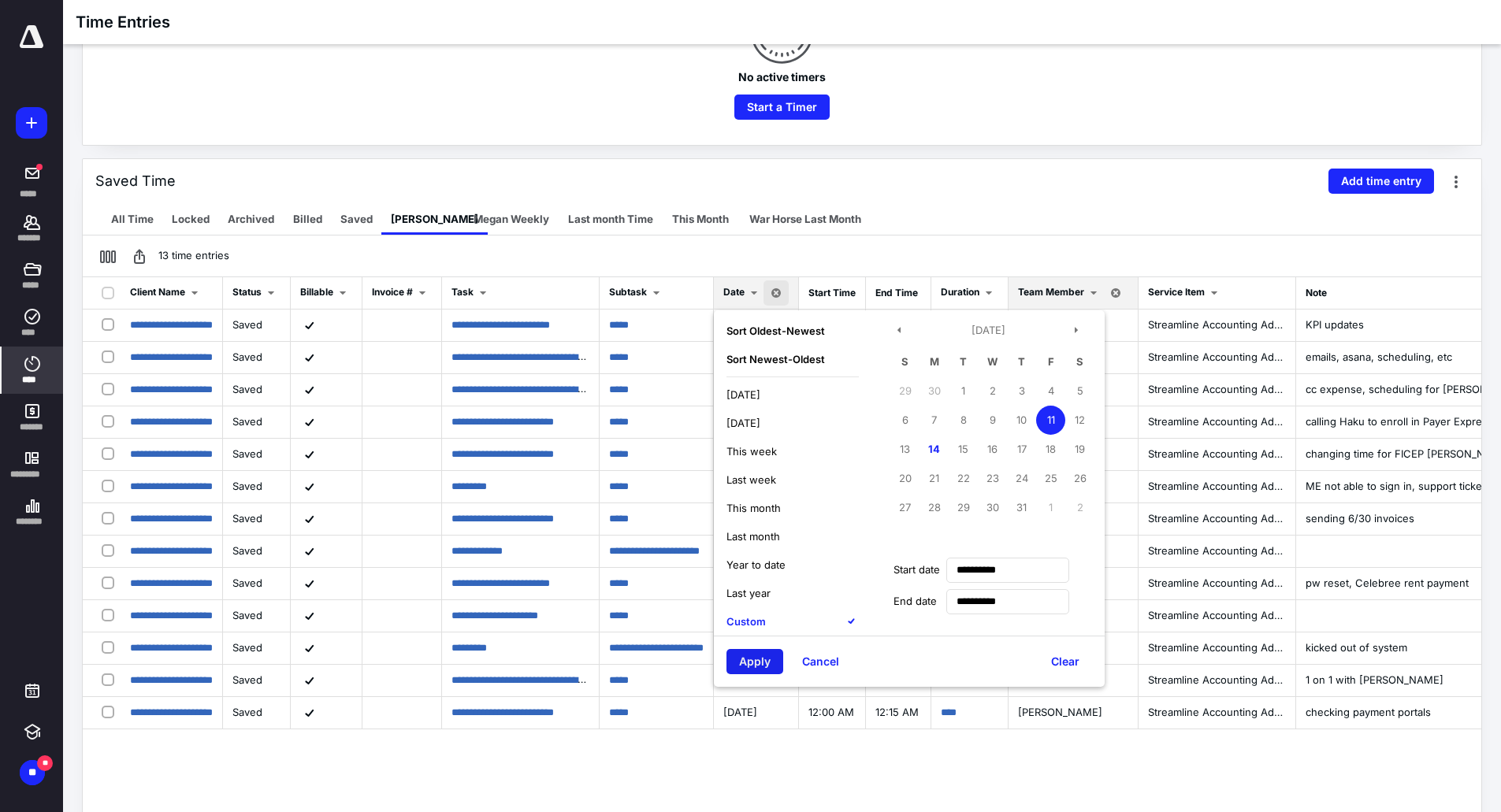 click on "Apply" at bounding box center [755, 662] 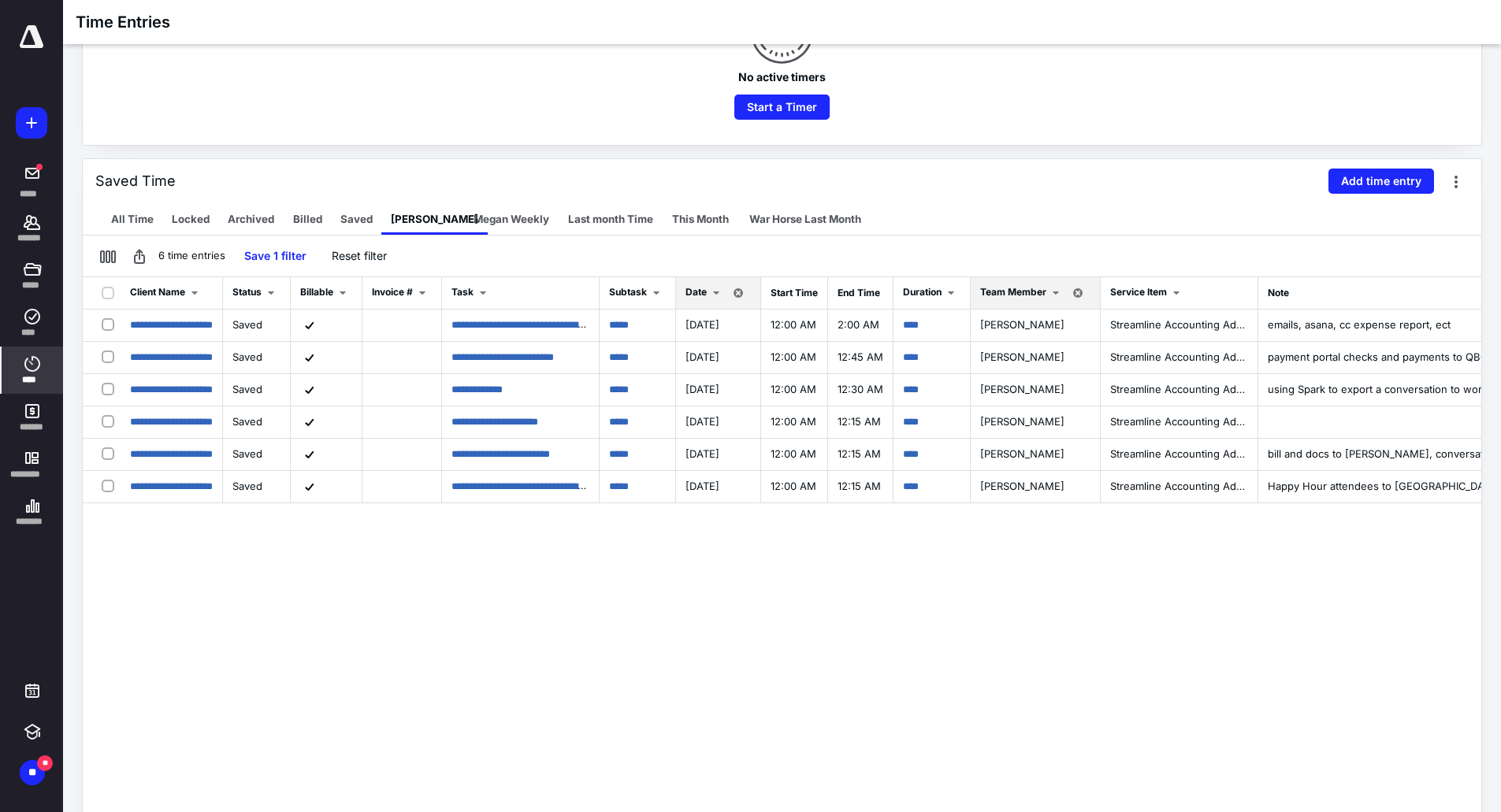 click on "**********" at bounding box center [782, 584] 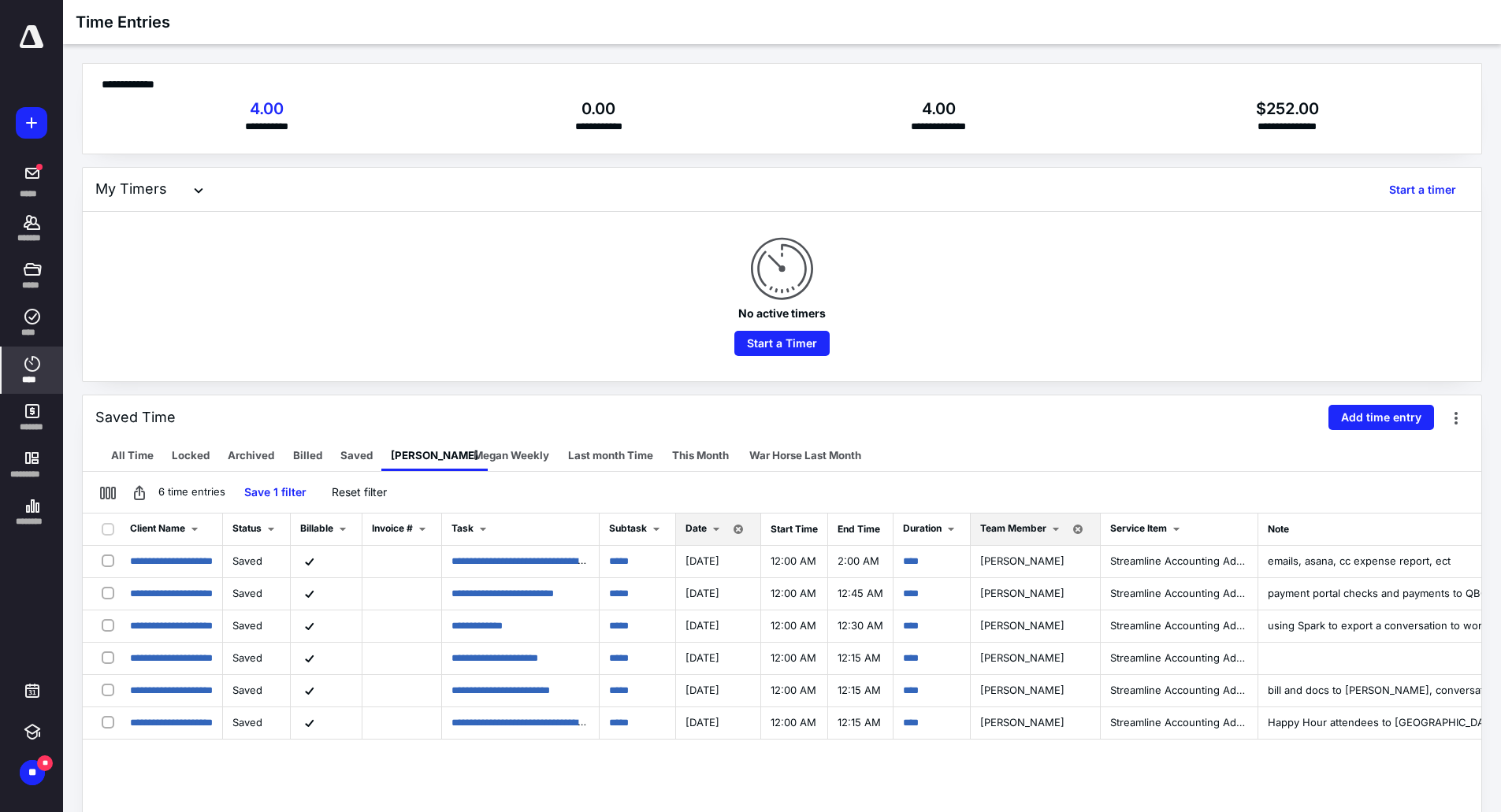scroll, scrollTop: 158, scrollLeft: 0, axis: vertical 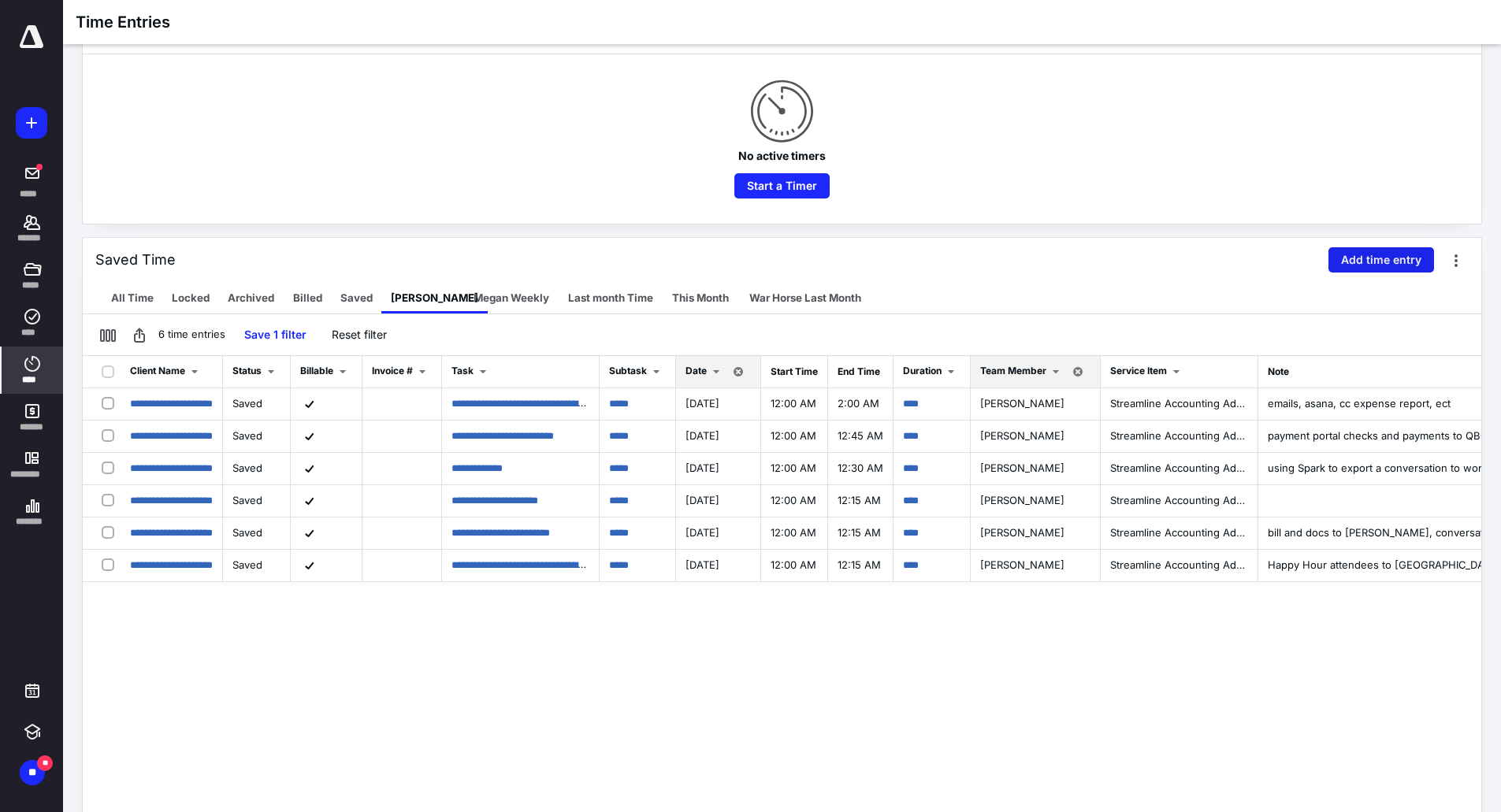 click on "Add time entry" at bounding box center [1381, 260] 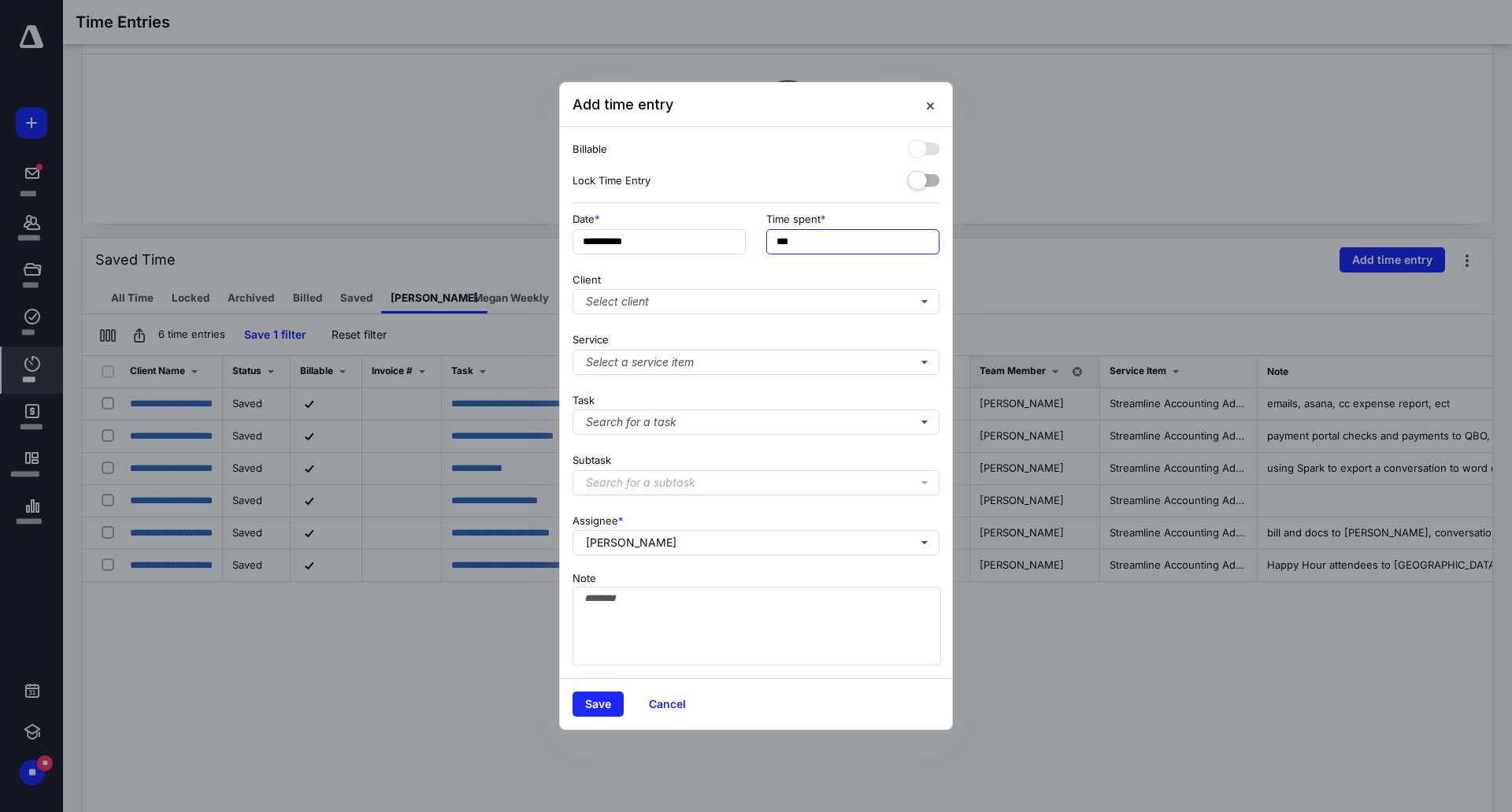 drag, startPoint x: 828, startPoint y: 243, endPoint x: 703, endPoint y: 265, distance: 126.92124 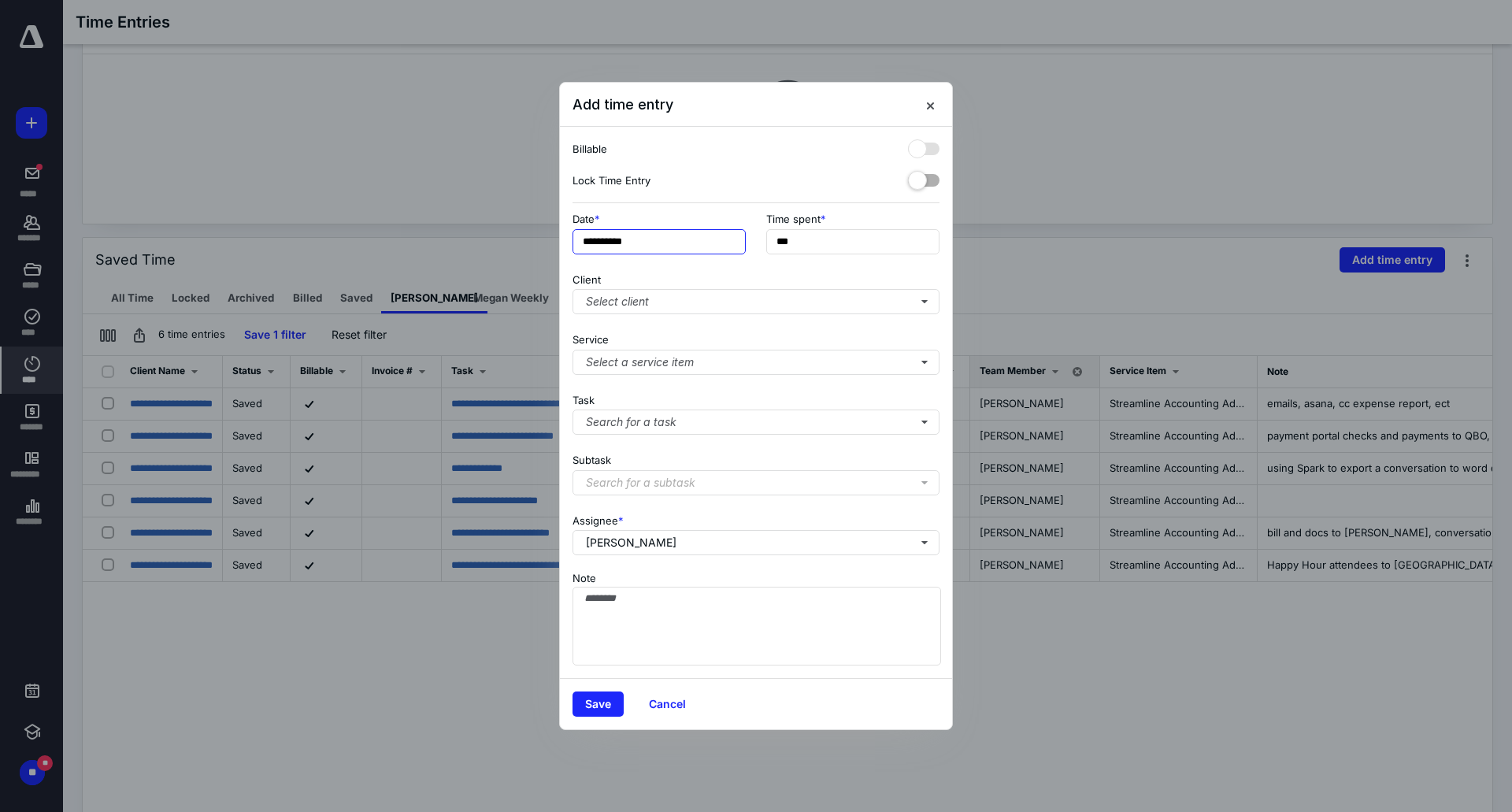 type on "***" 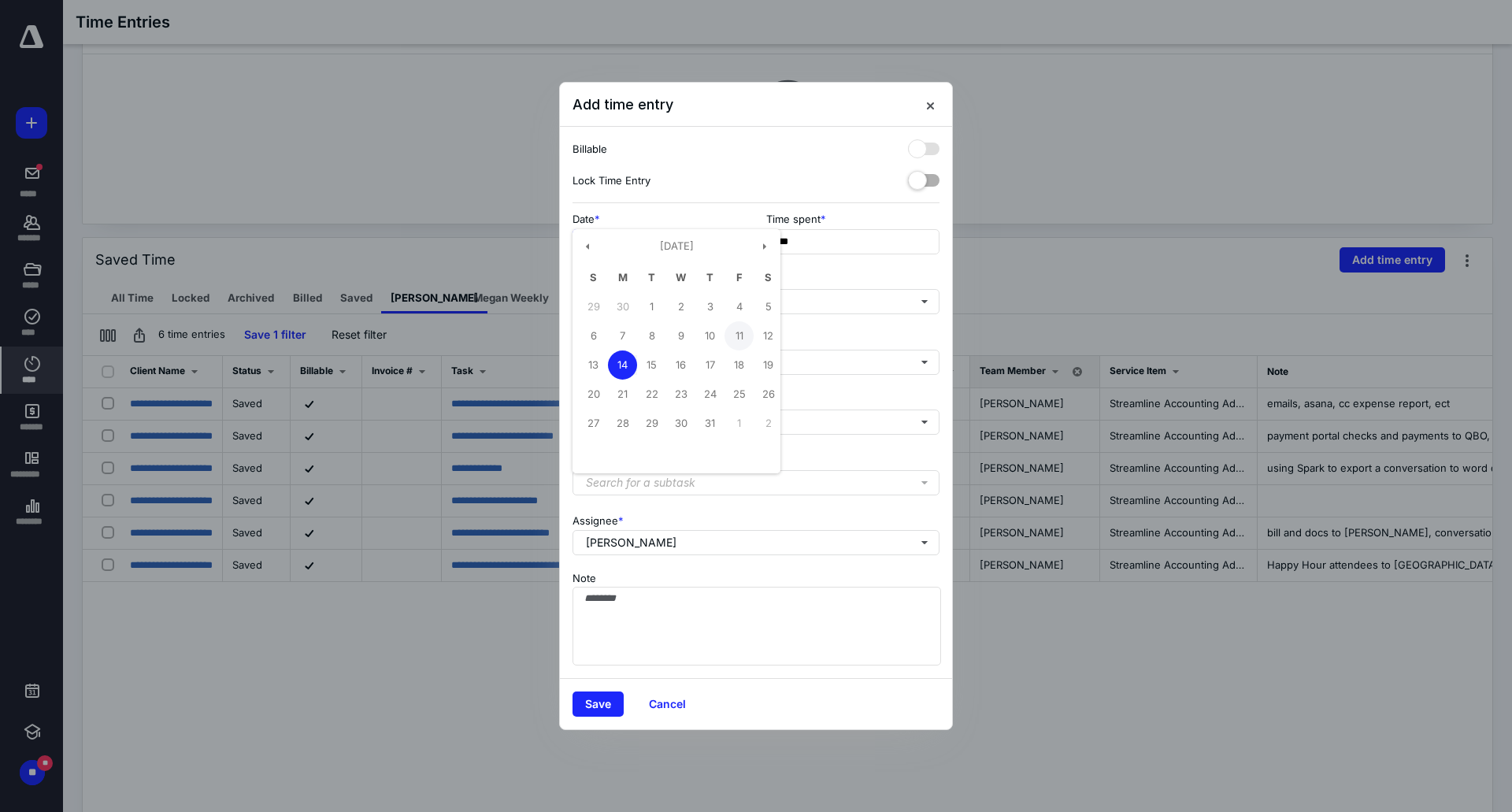 click on "11" at bounding box center (739, 336) 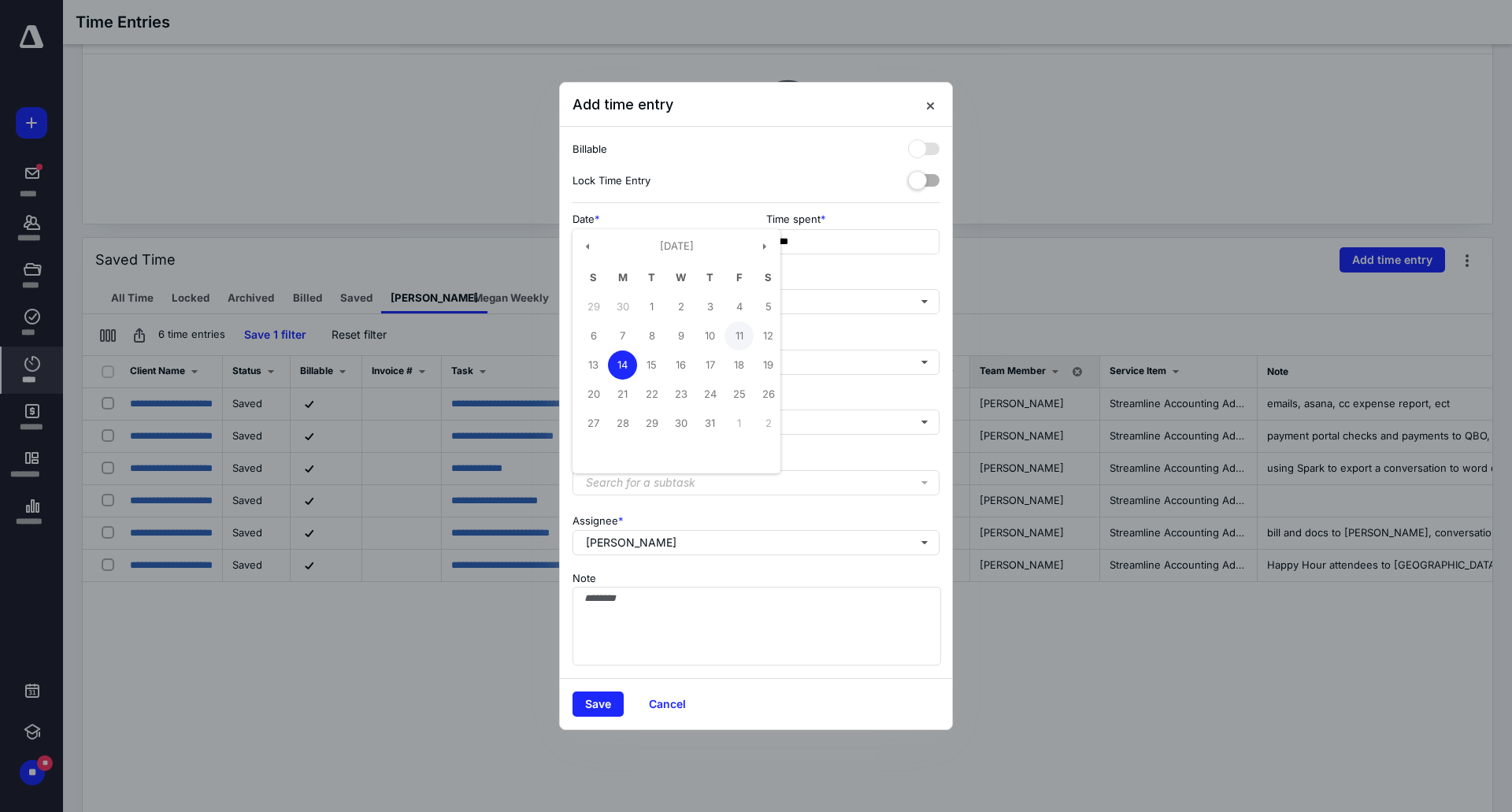 type on "**********" 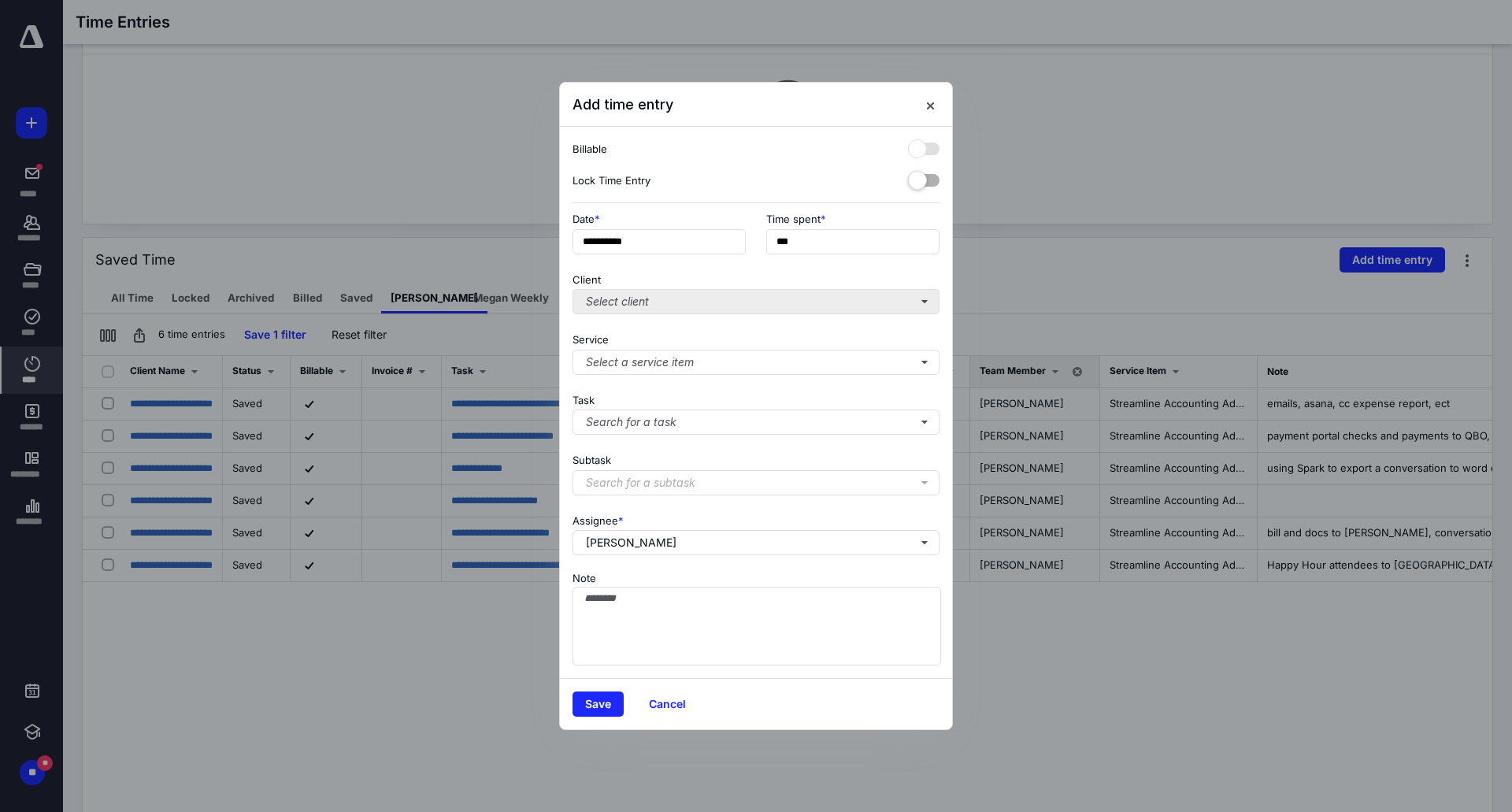 drag, startPoint x: 729, startPoint y: 316, endPoint x: 726, endPoint y: 304, distance: 12.369317 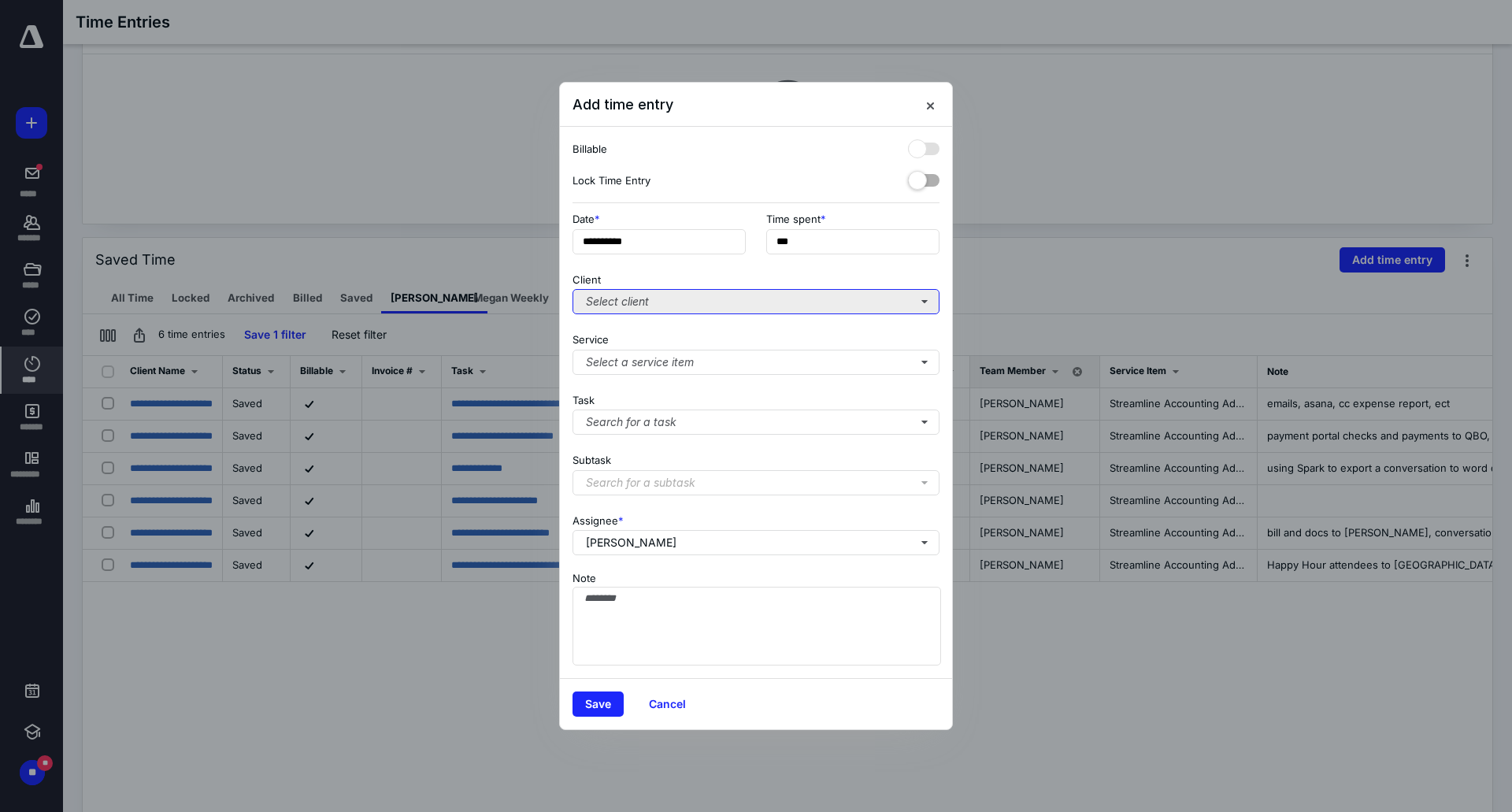 click on "Select client" at bounding box center (756, 302) 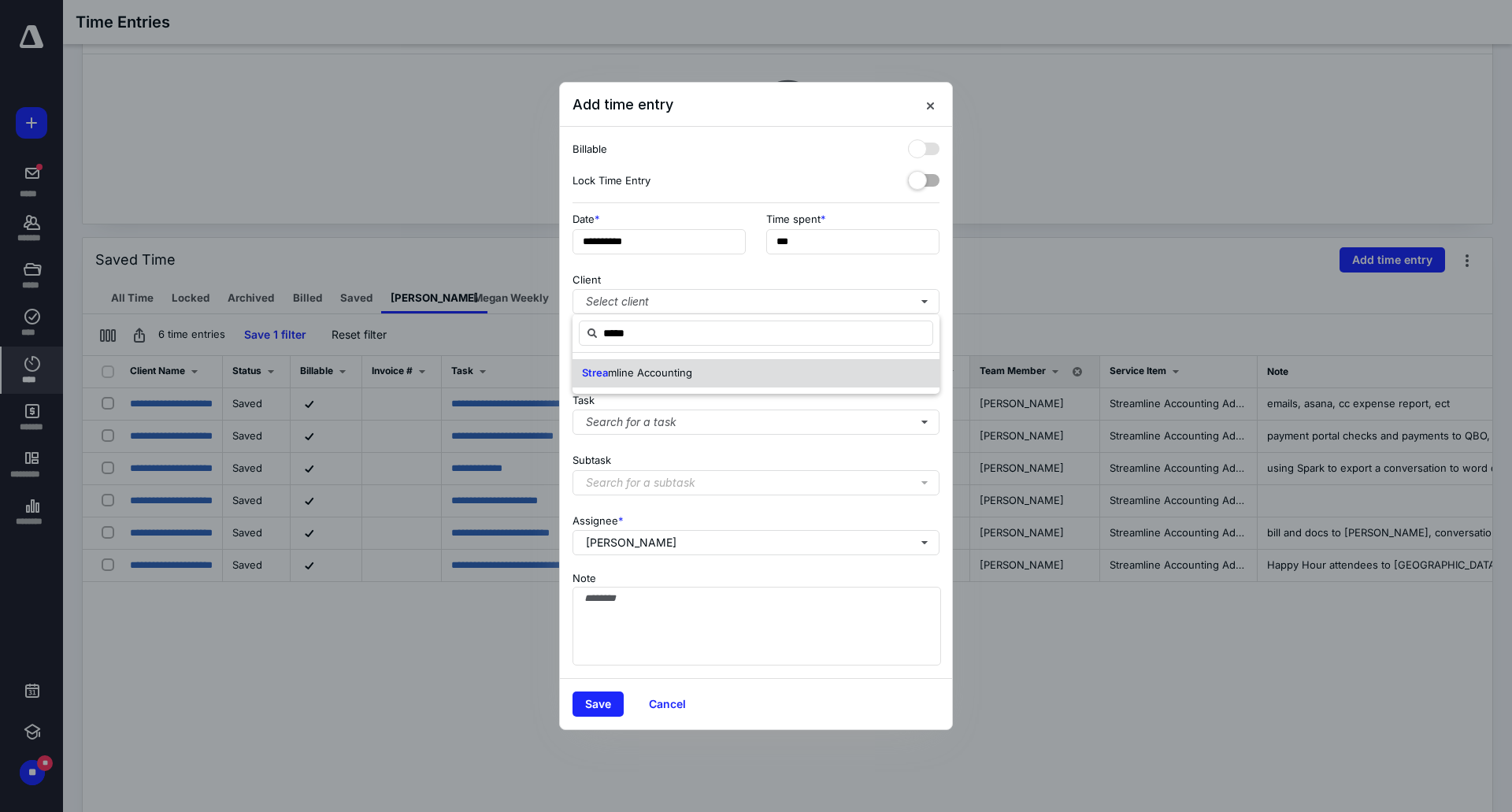 click on "Strea mline Accounting" at bounding box center [756, 373] 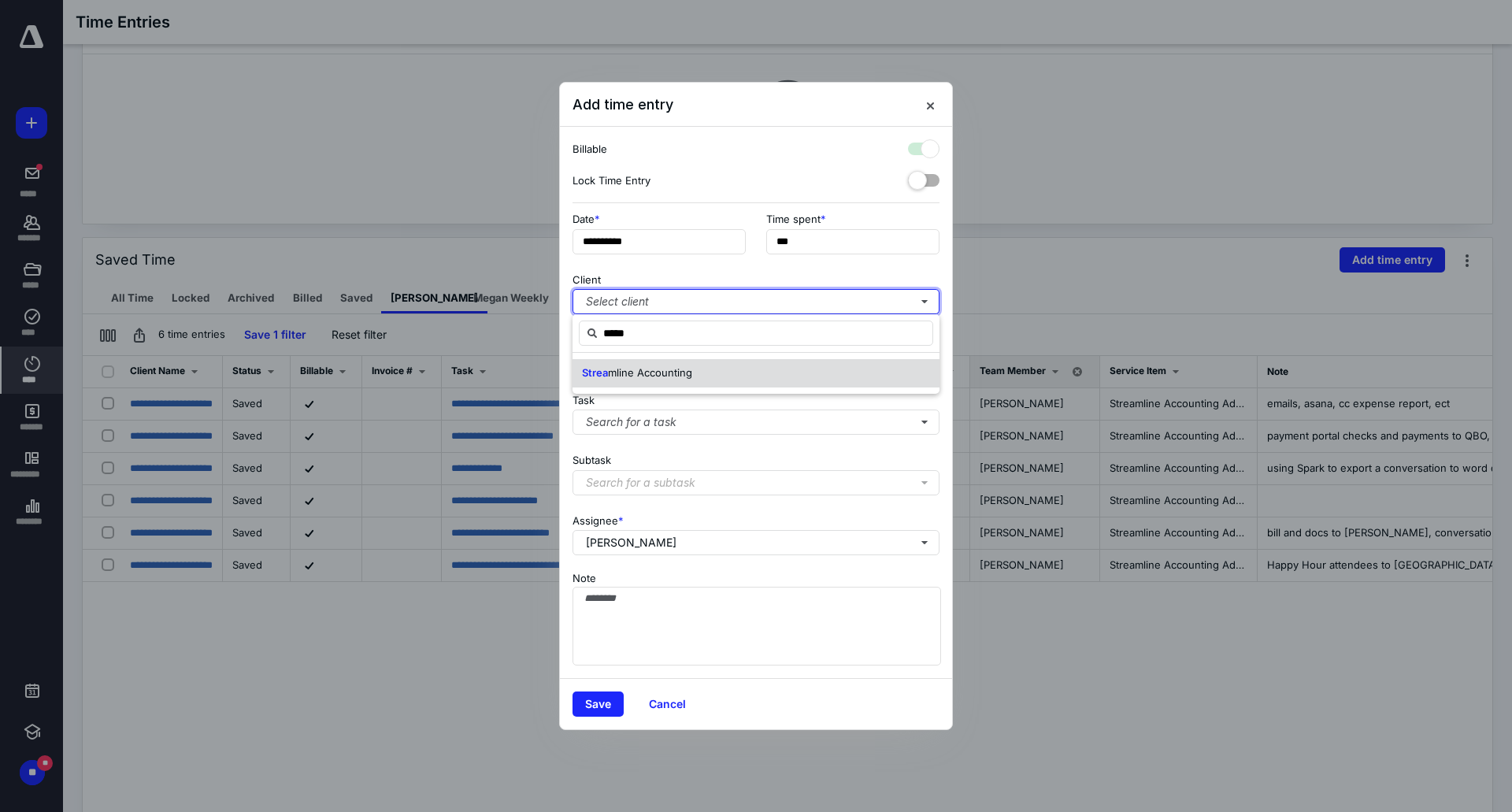 checkbox on "true" 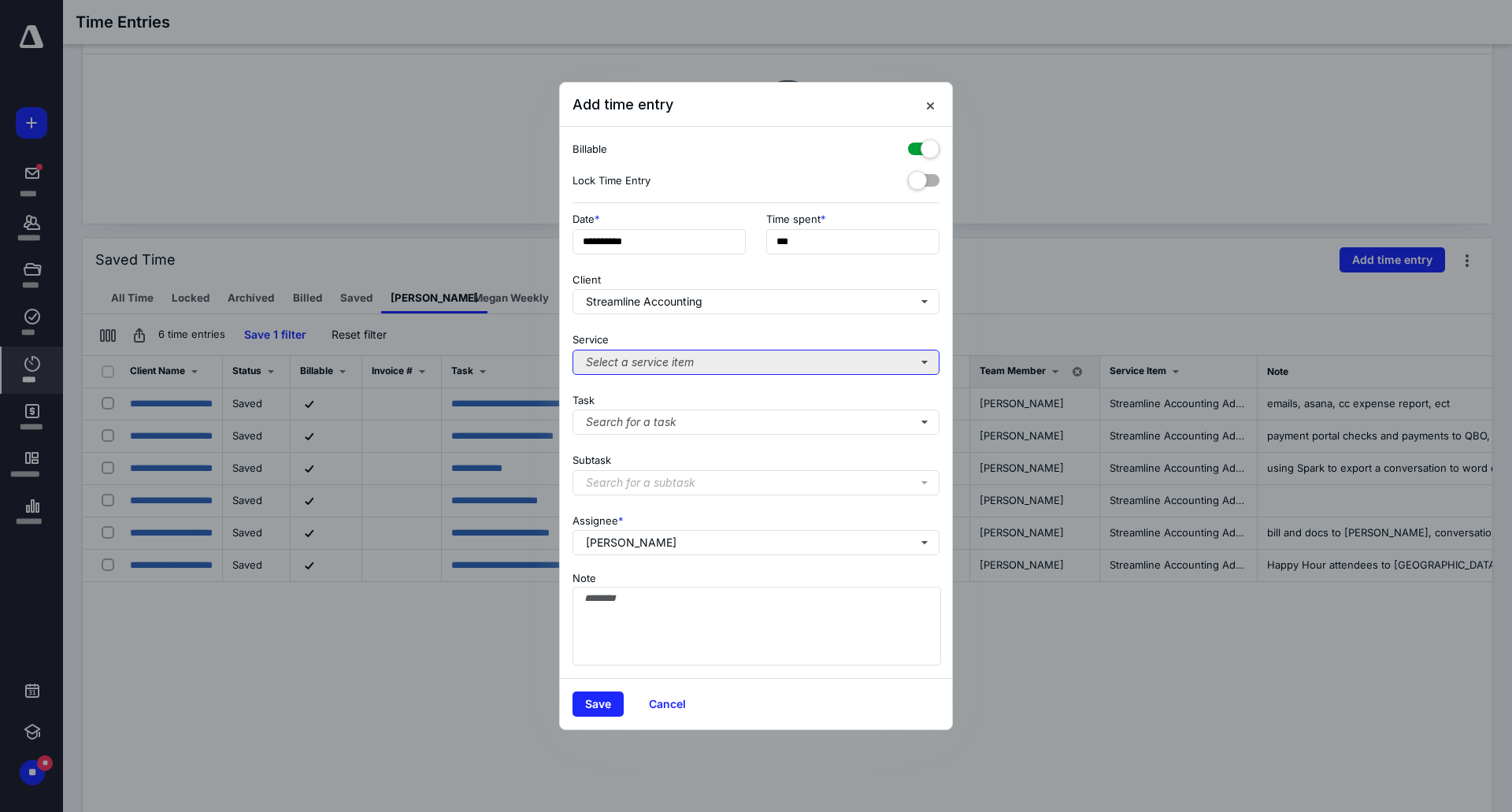 click on "Select a service item" at bounding box center (756, 362) 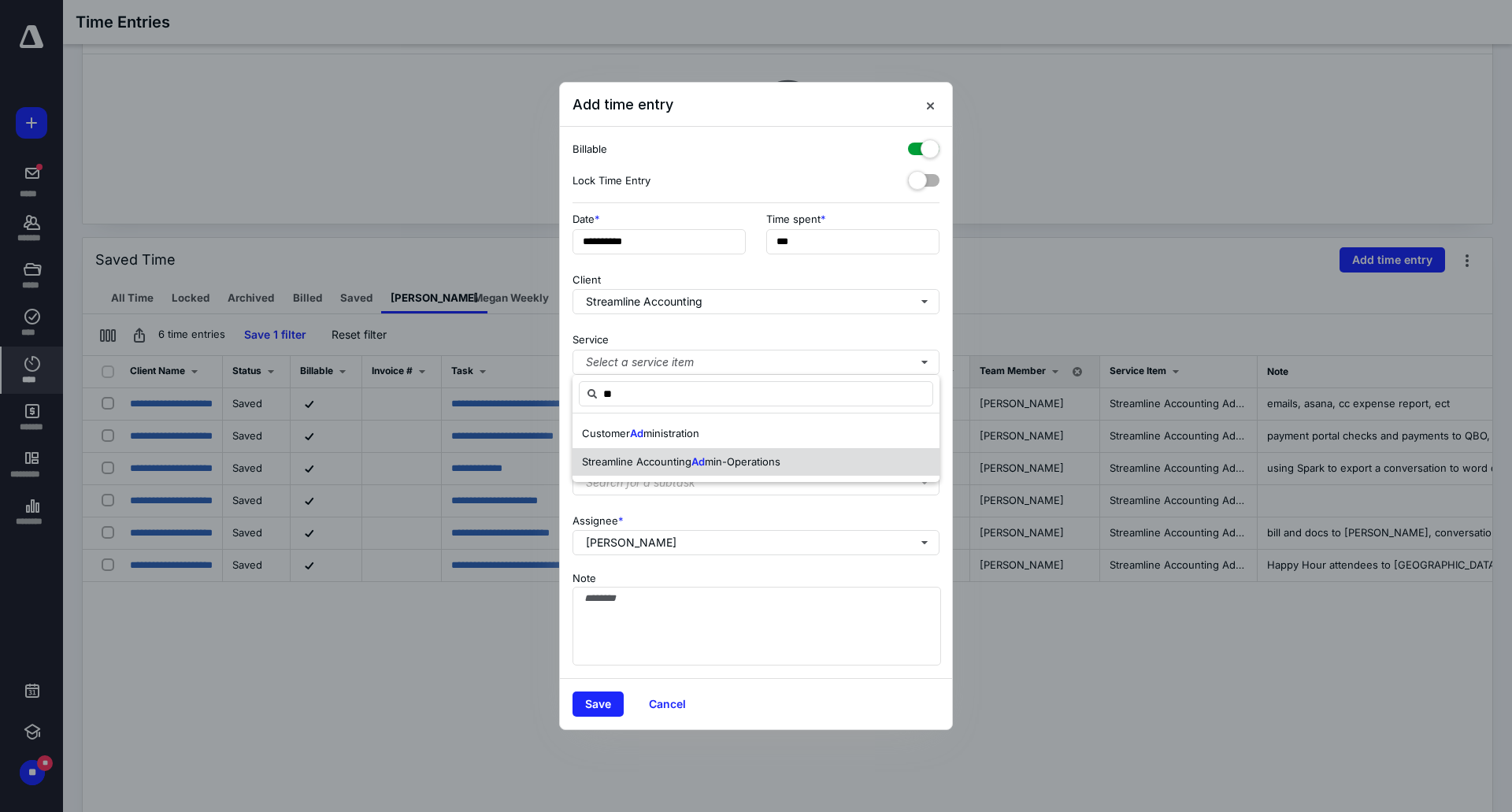 click on "min-Operations" at bounding box center [743, 462] 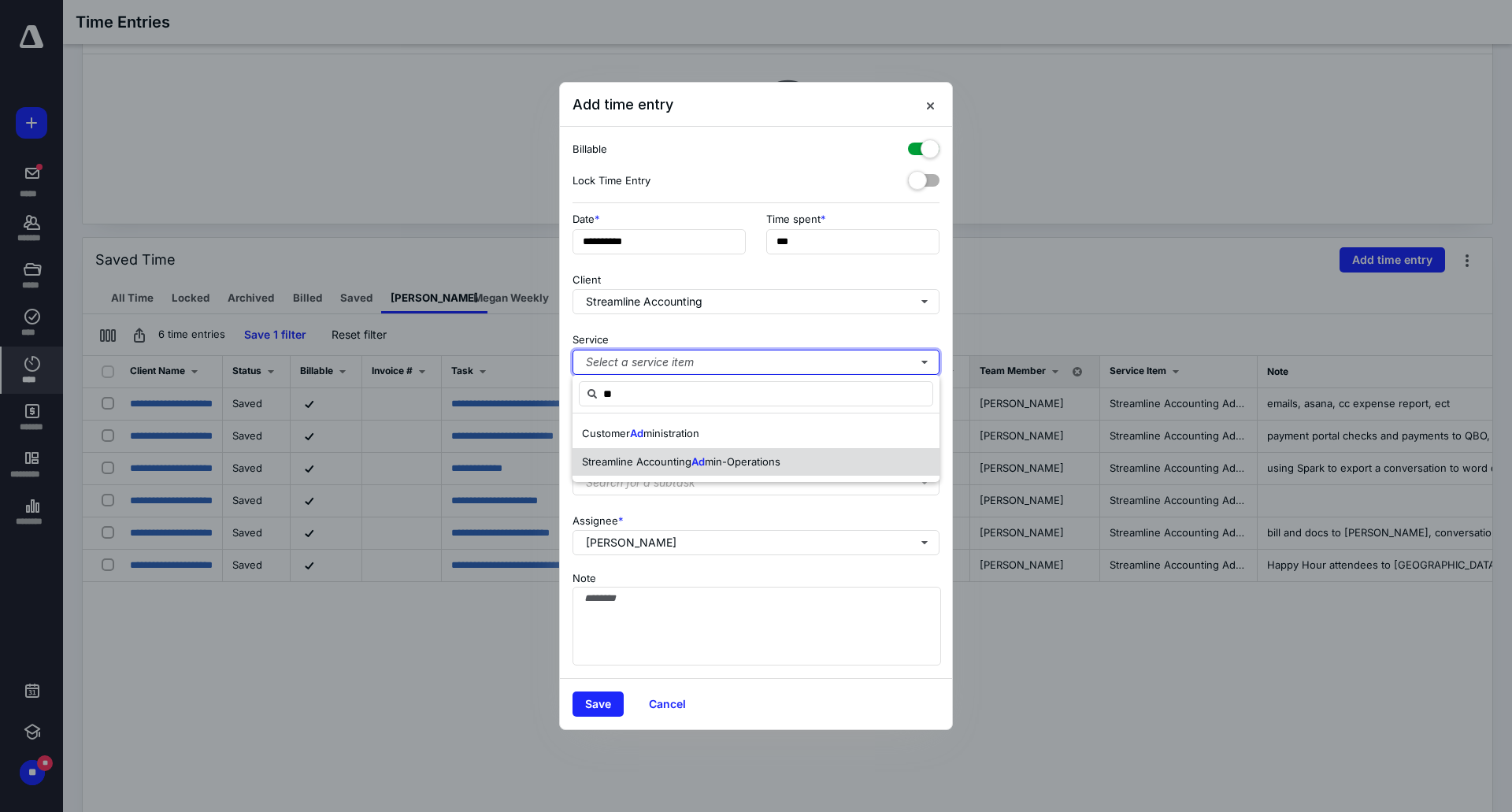 type 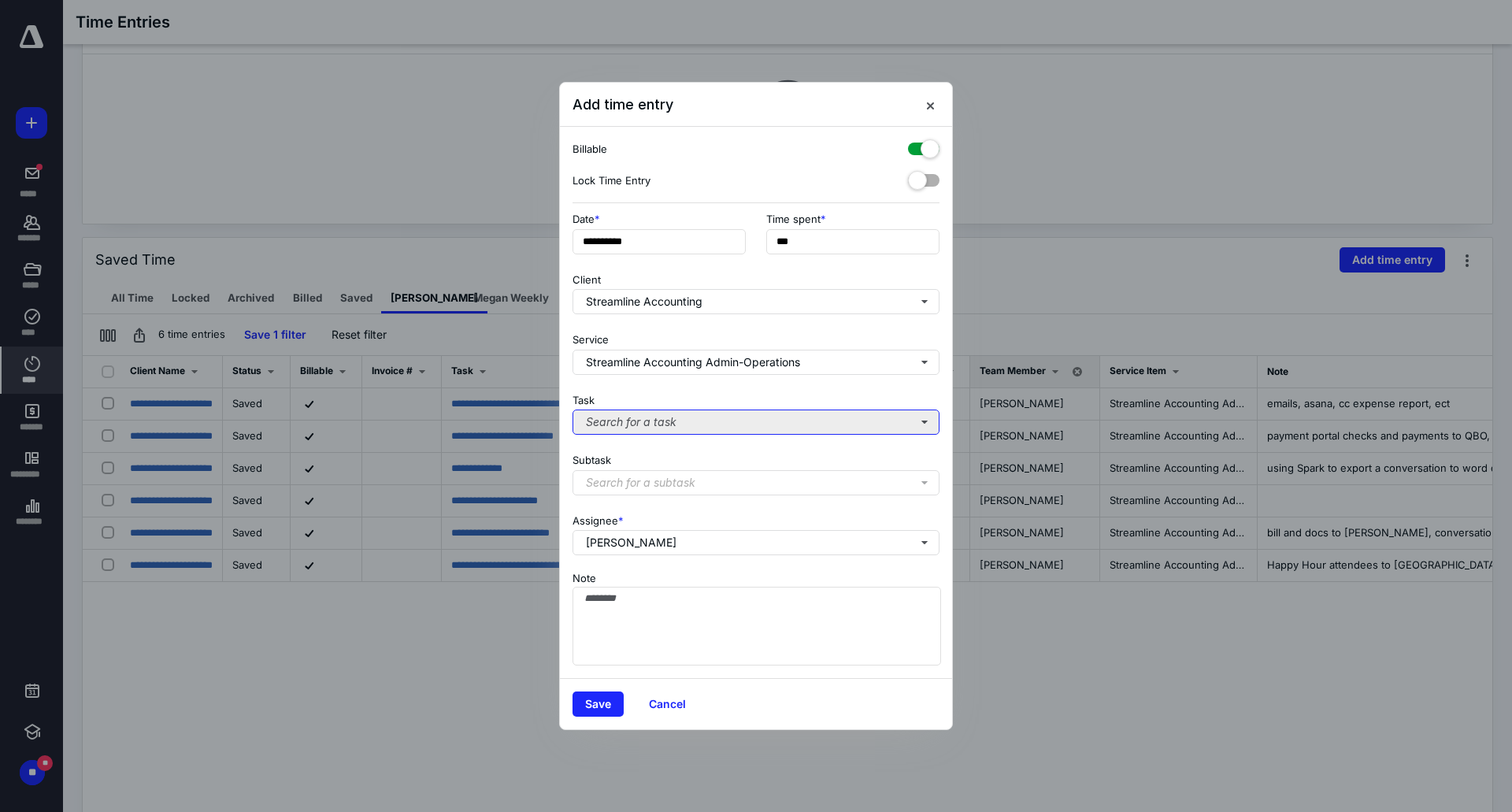 click on "Search for a task" at bounding box center [756, 422] 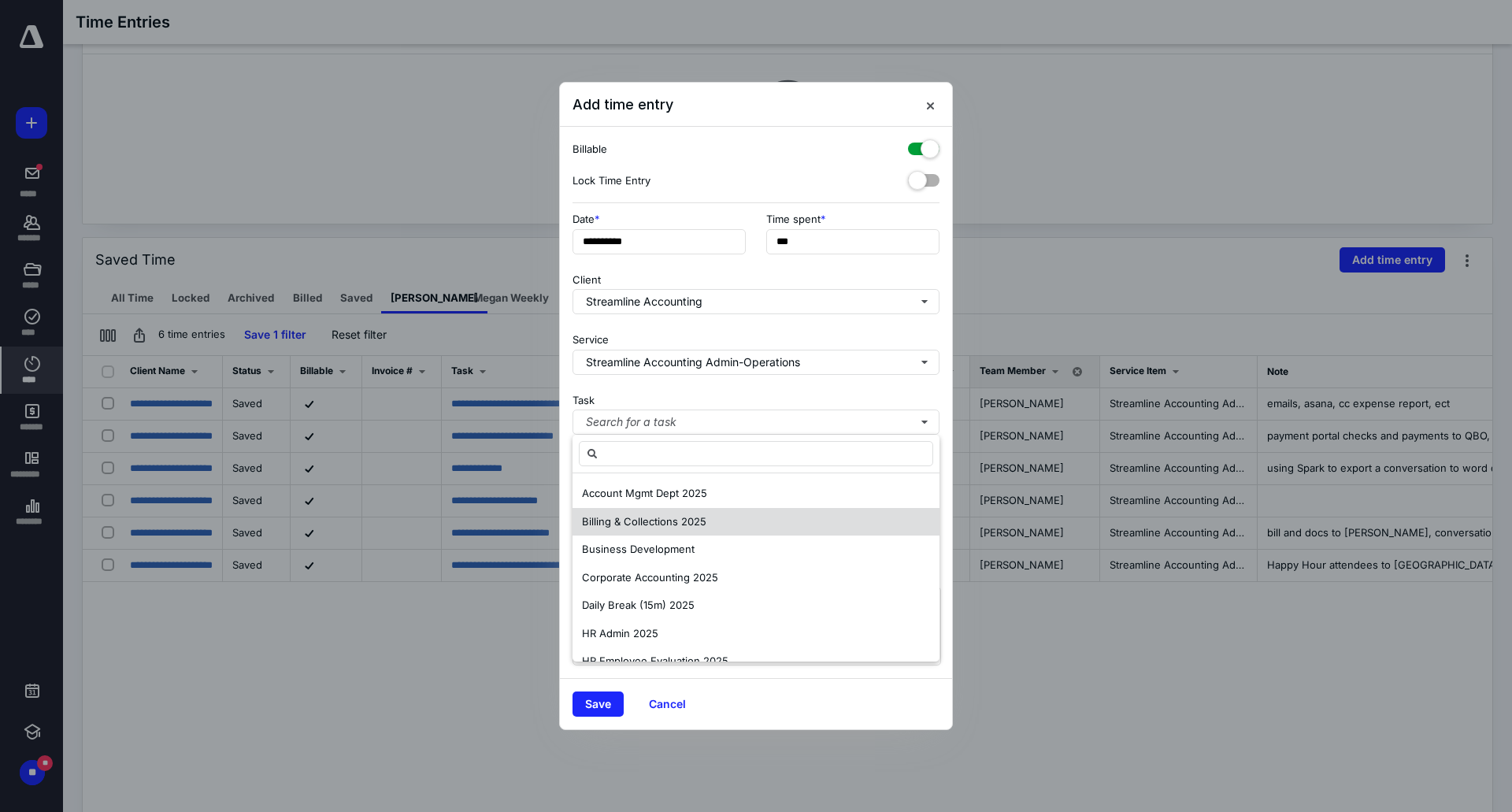 click on "Billing & Collections 2025" at bounding box center (756, 522) 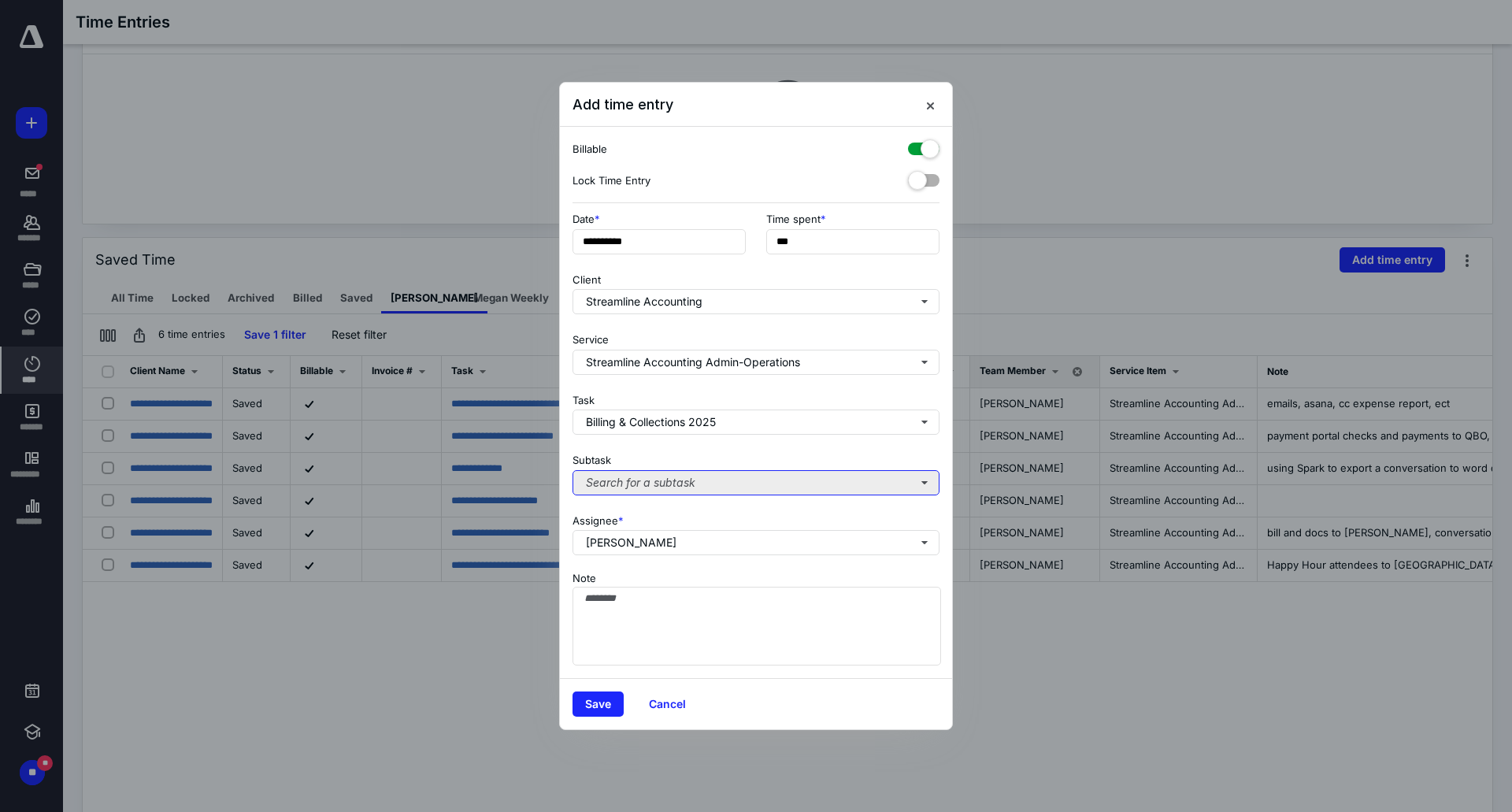 click on "Search for a subtask" at bounding box center (756, 483) 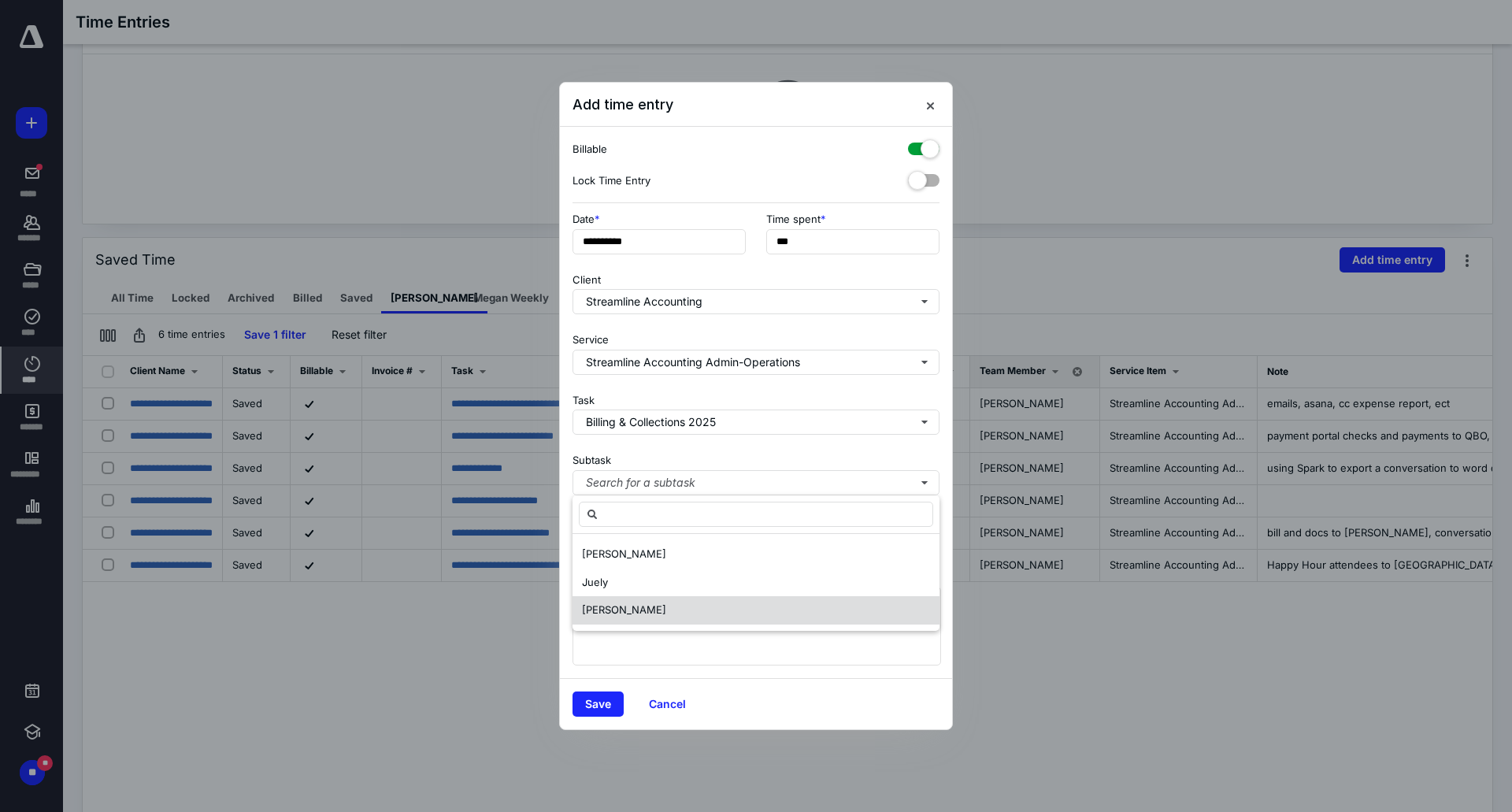 click on "[PERSON_NAME]" at bounding box center [756, 610] 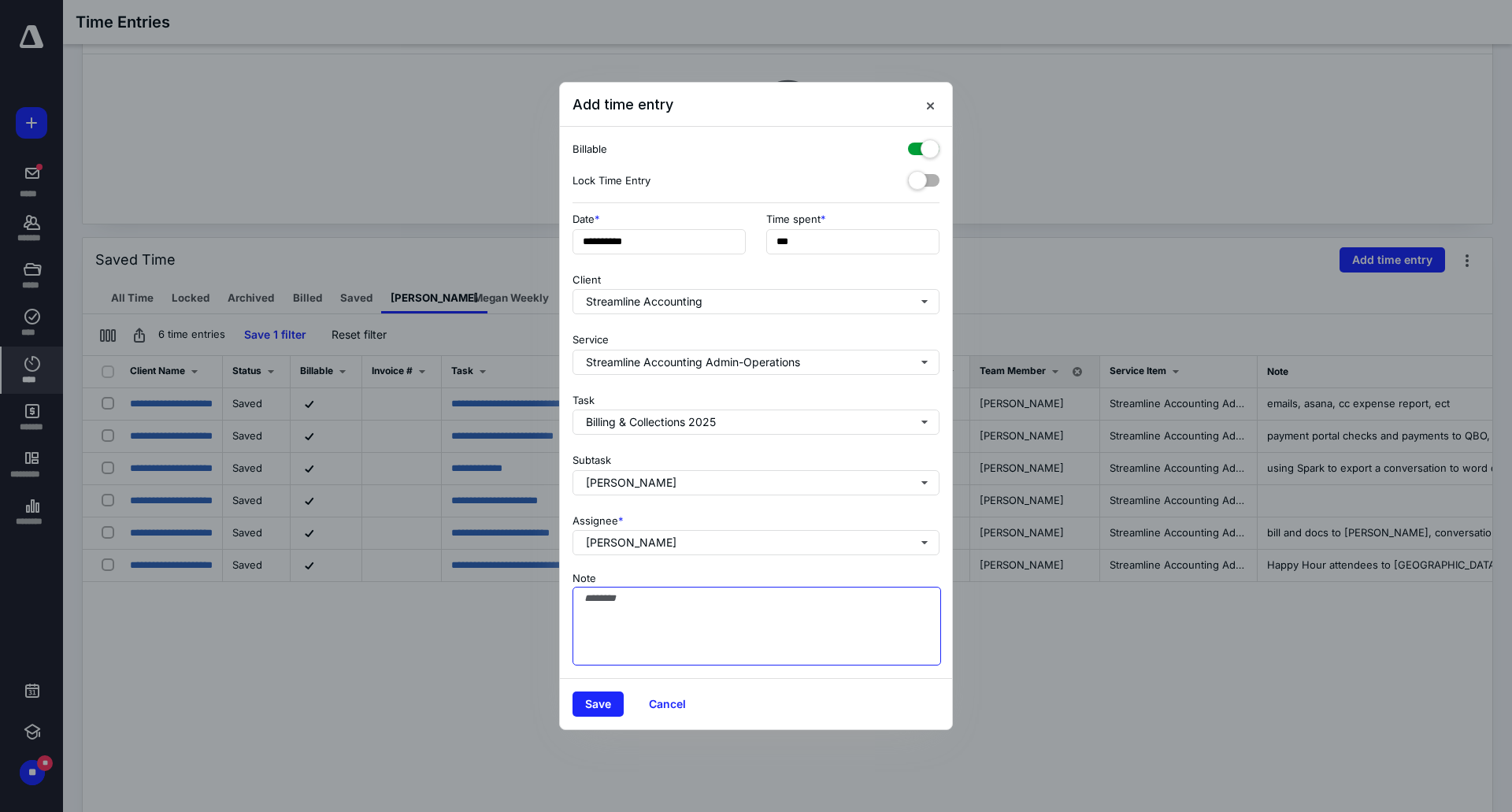 click on "Note" at bounding box center (757, 626) 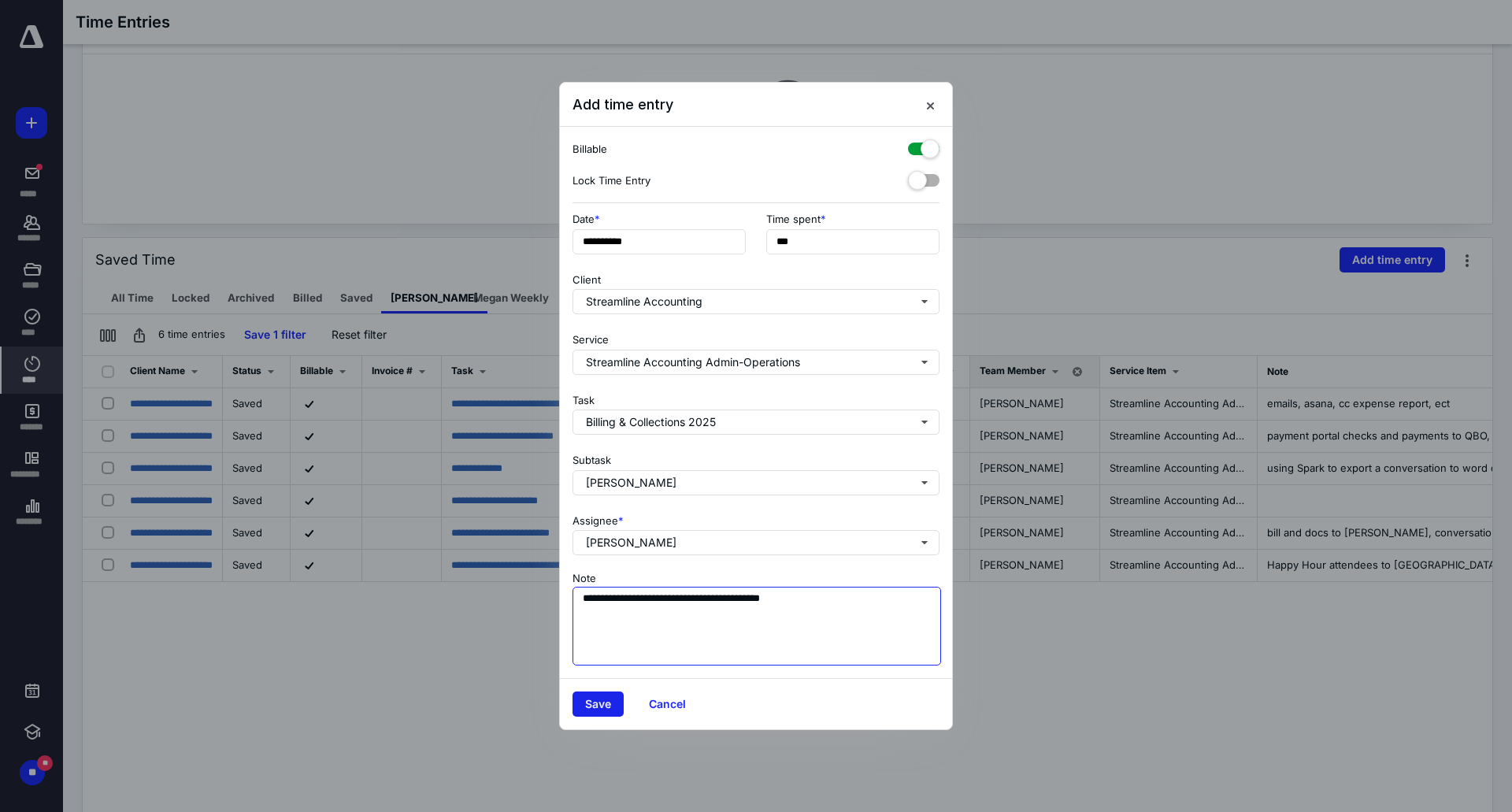 type on "**********" 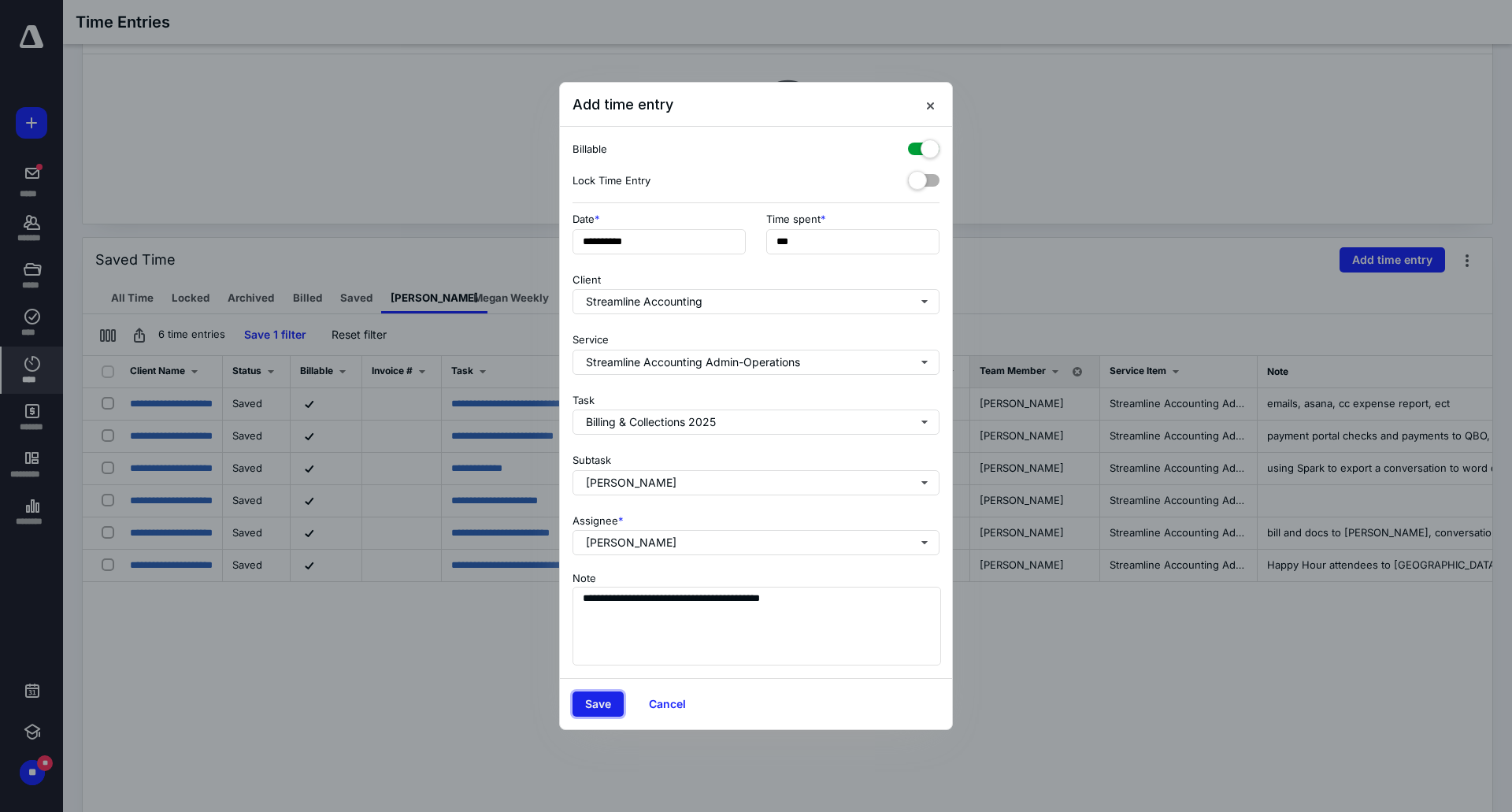 click on "Save" at bounding box center (598, 704) 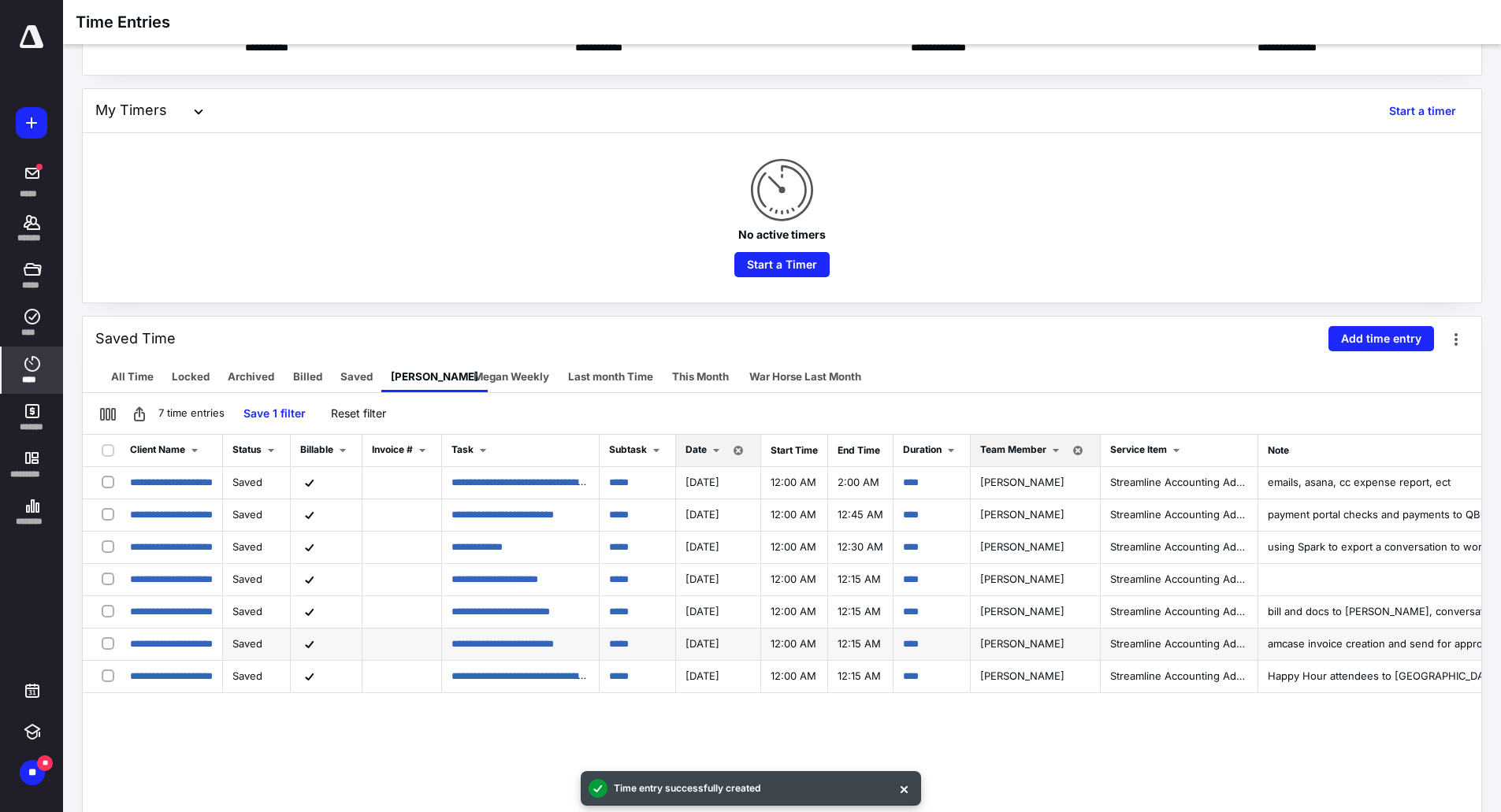 scroll, scrollTop: 0, scrollLeft: 0, axis: both 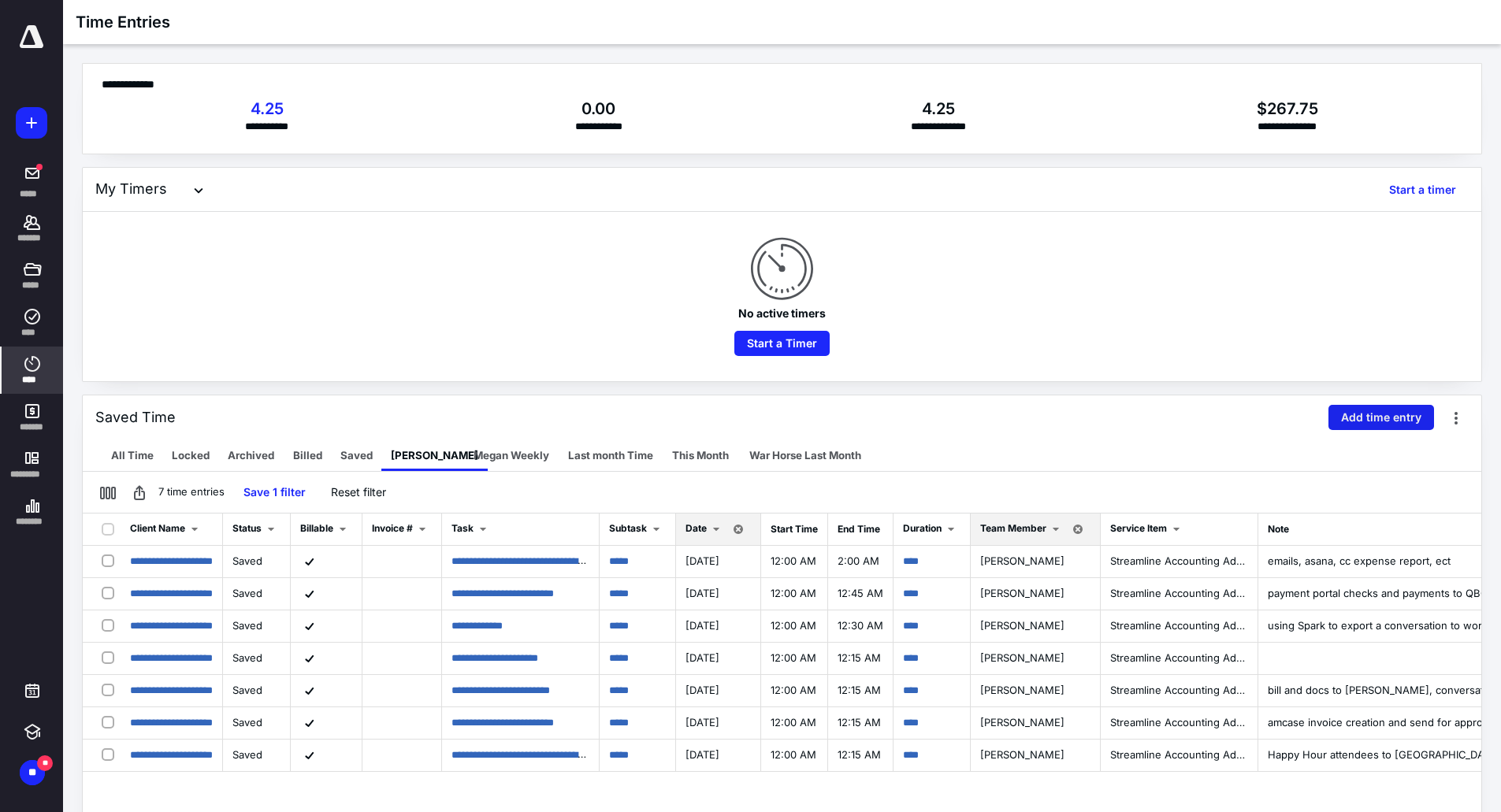 click on "Add time entry" at bounding box center [1381, 417] 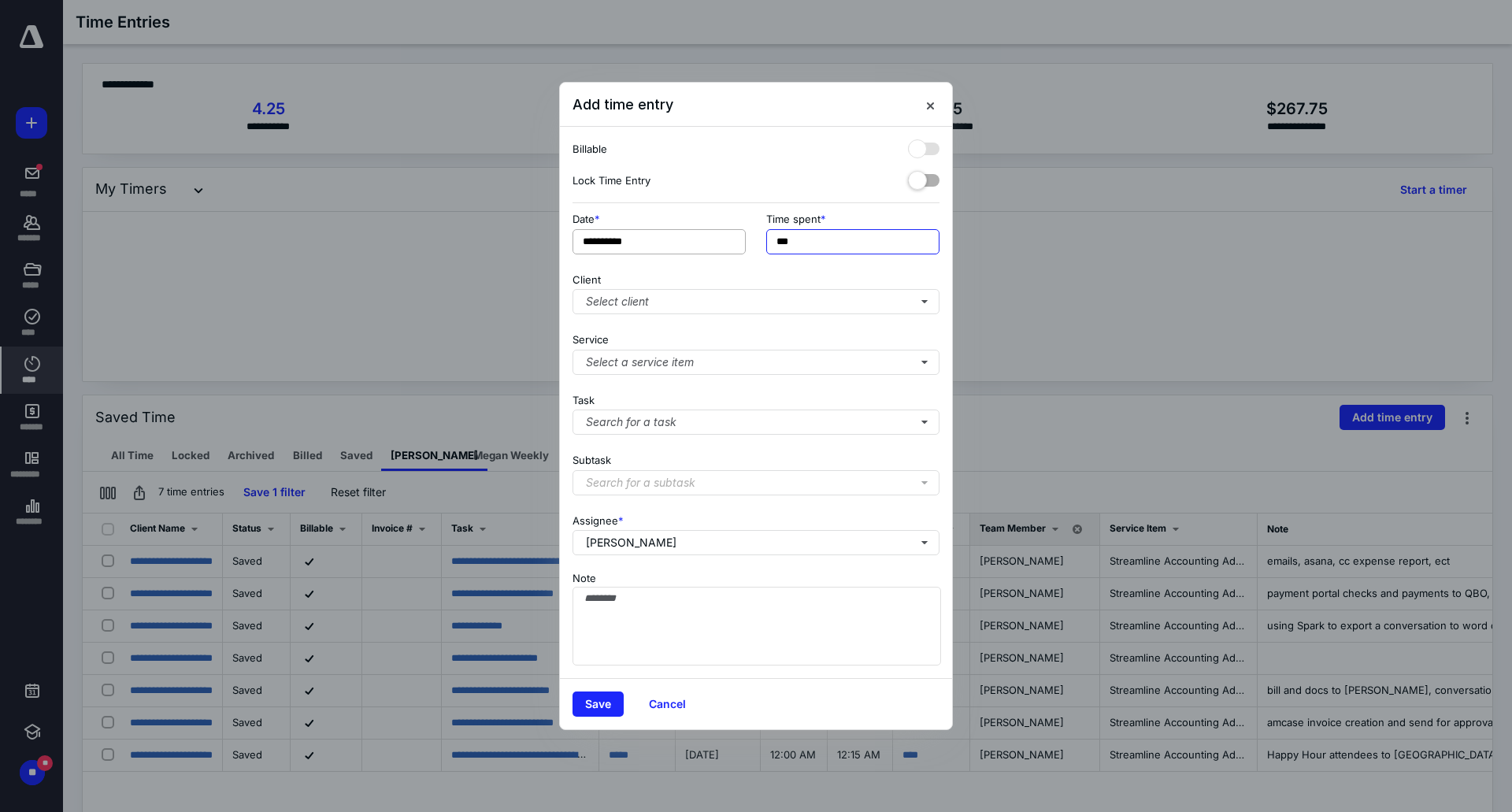 drag, startPoint x: 817, startPoint y: 246, endPoint x: 707, endPoint y: 246, distance: 110 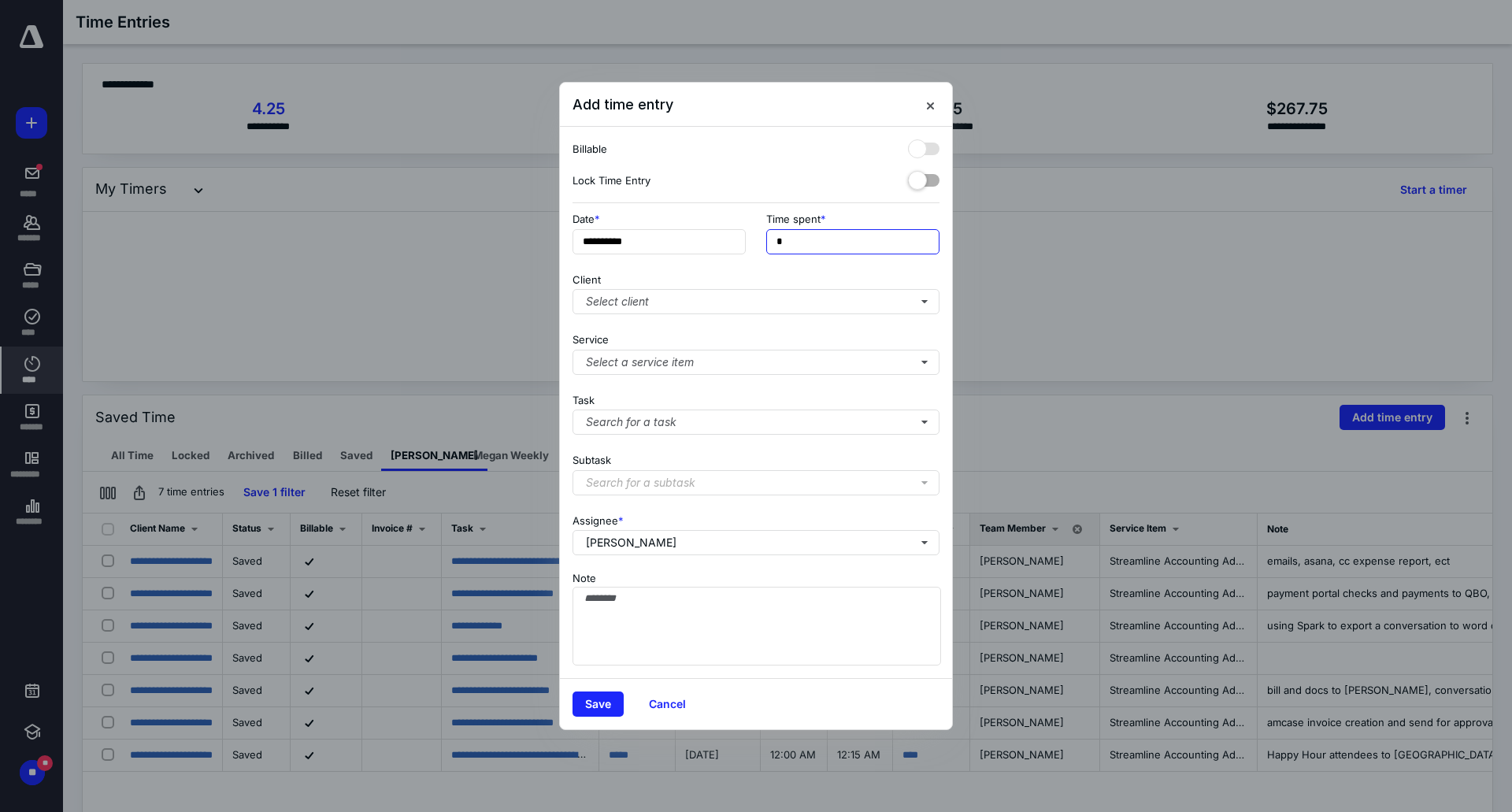 type on "**" 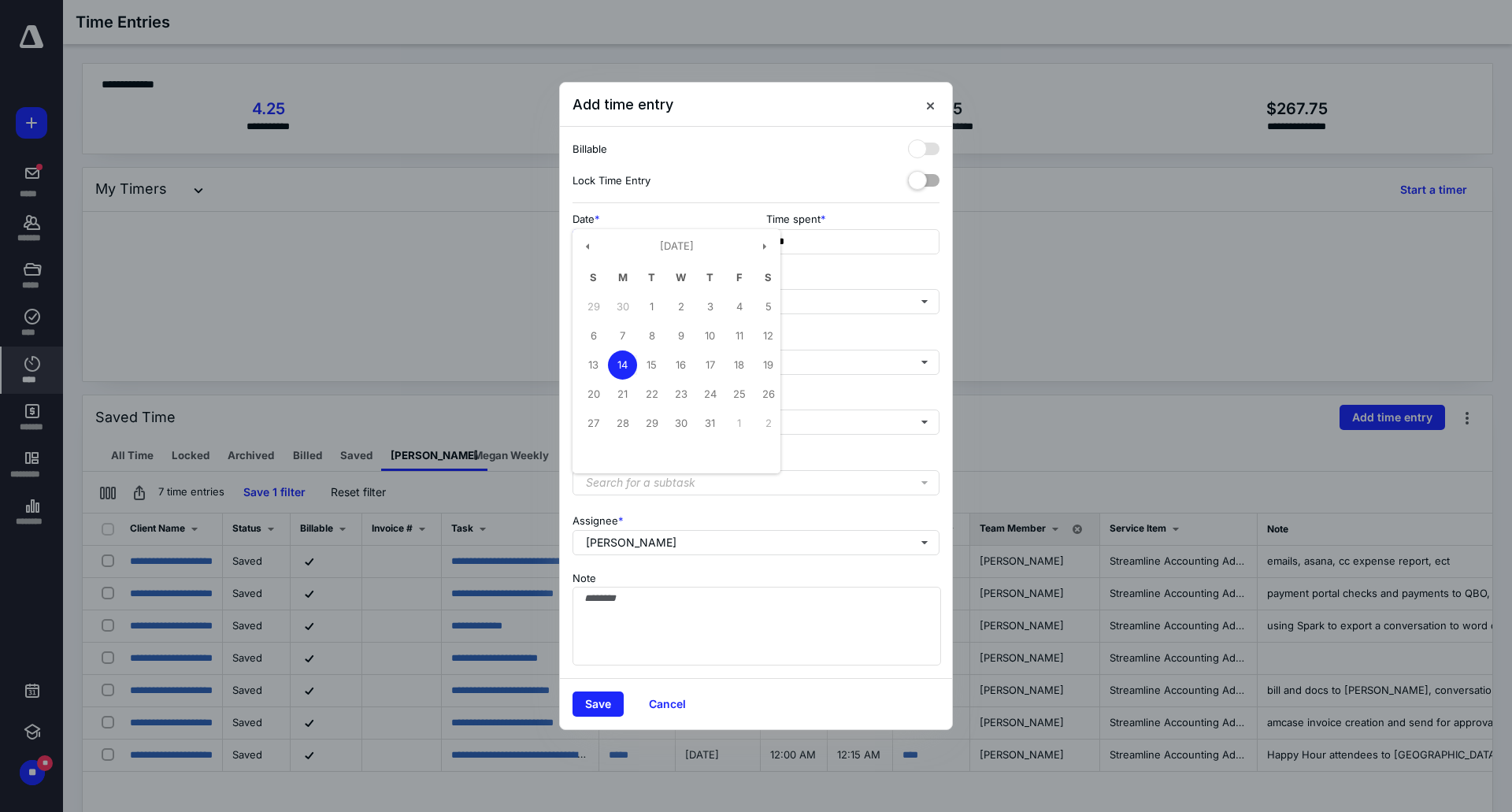 click on "**********" at bounding box center [659, 242] 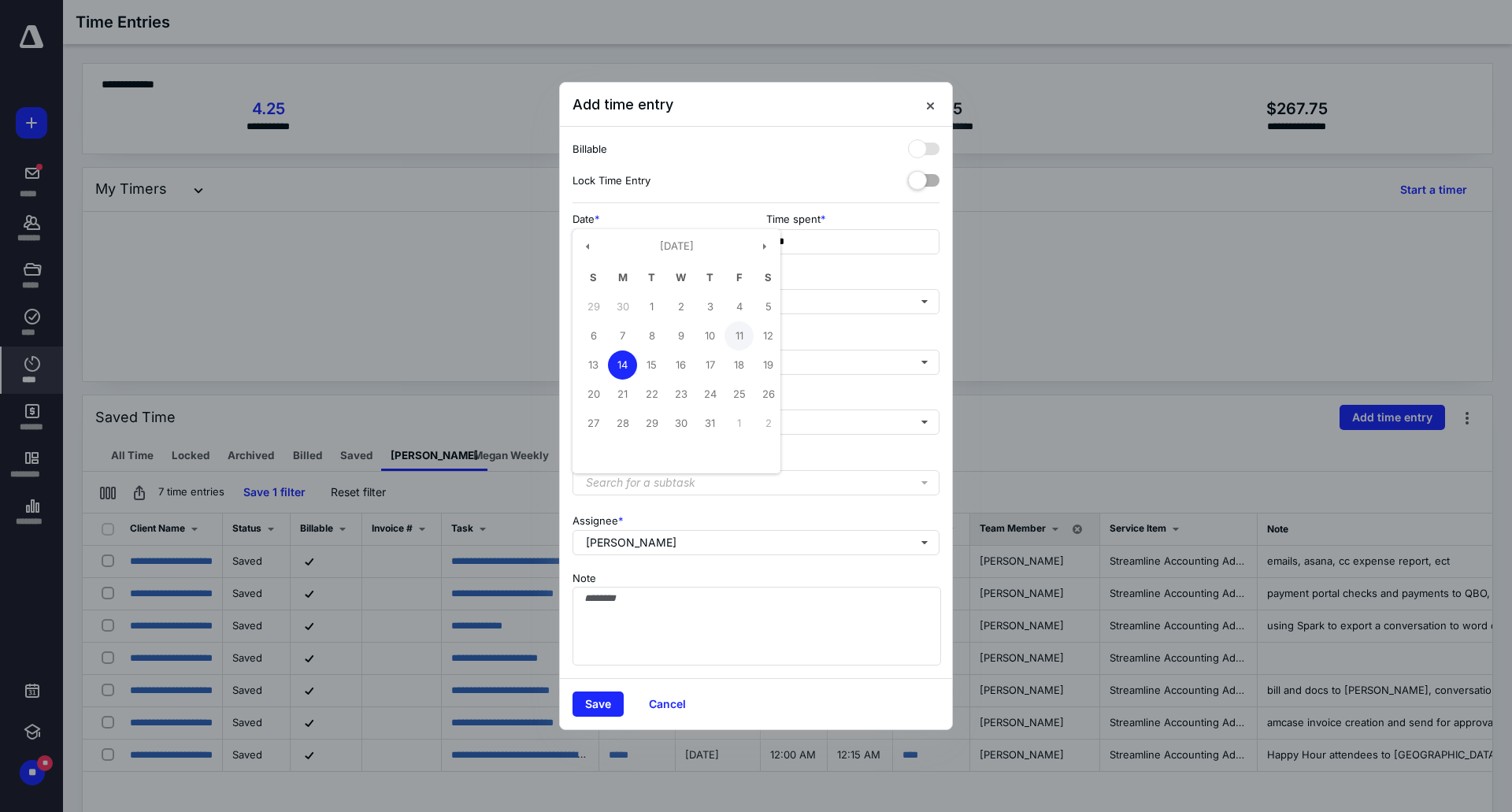 click on "11" at bounding box center [739, 336] 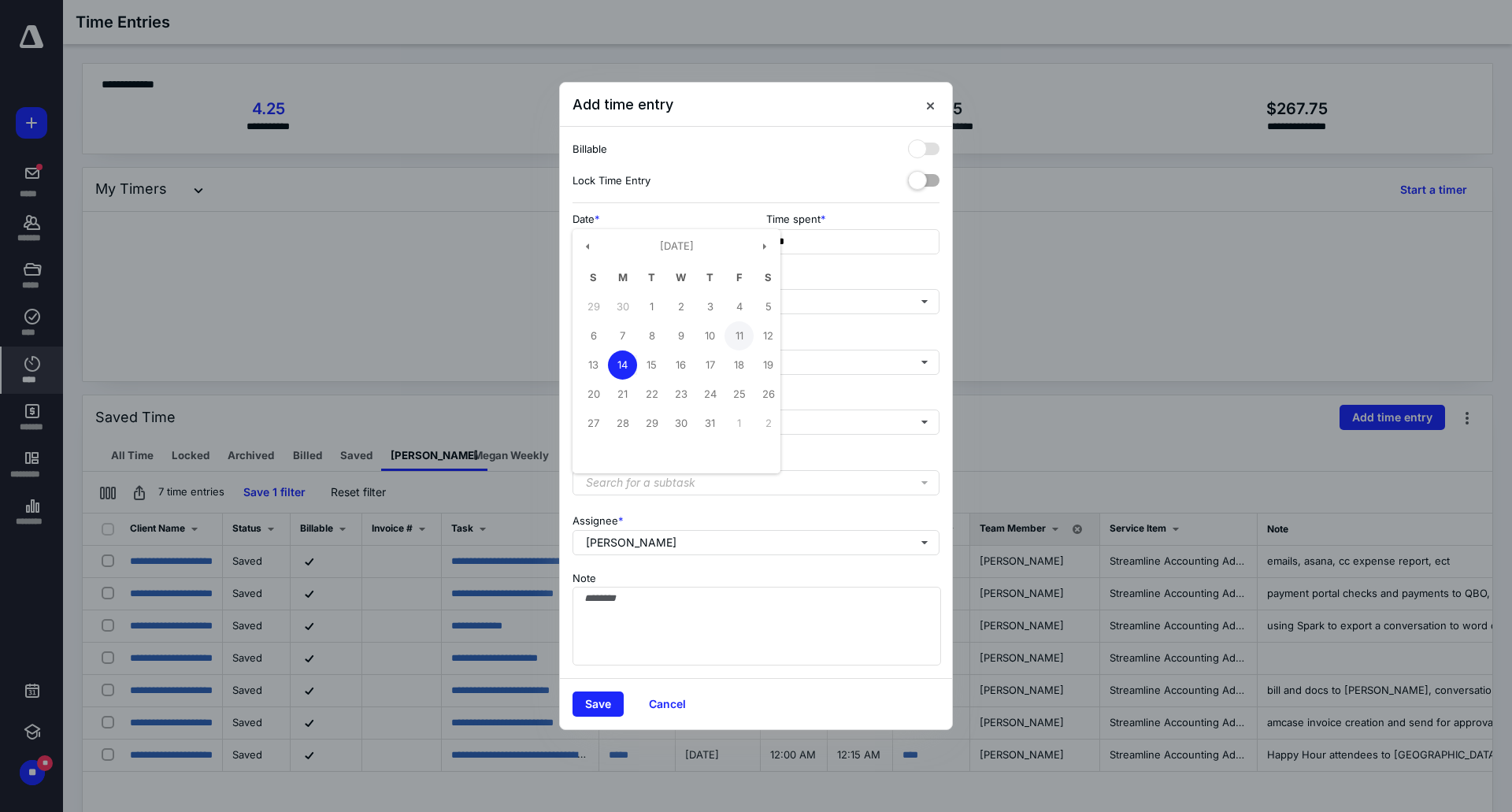 type on "**********" 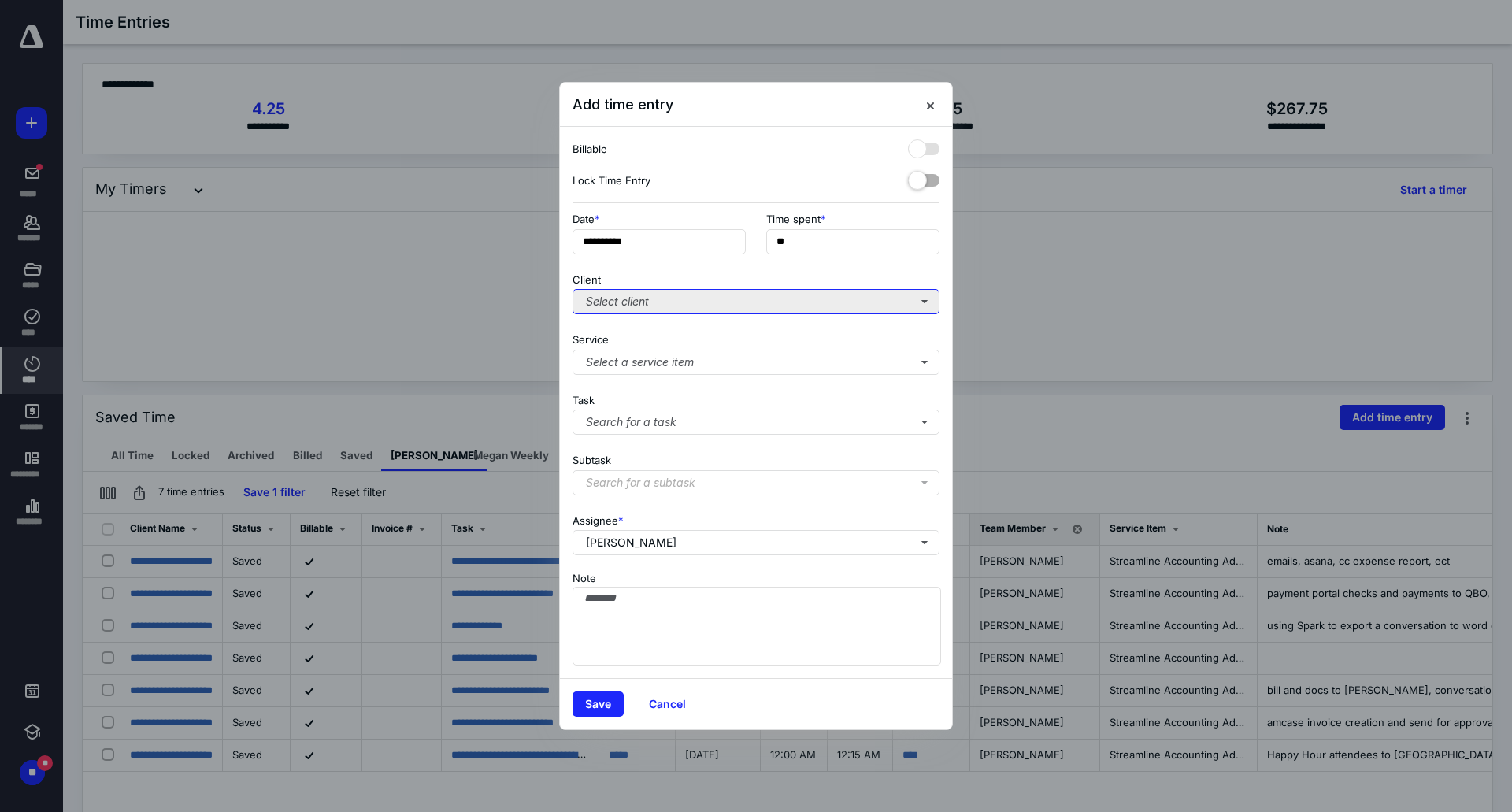 click on "Select client" at bounding box center [756, 302] 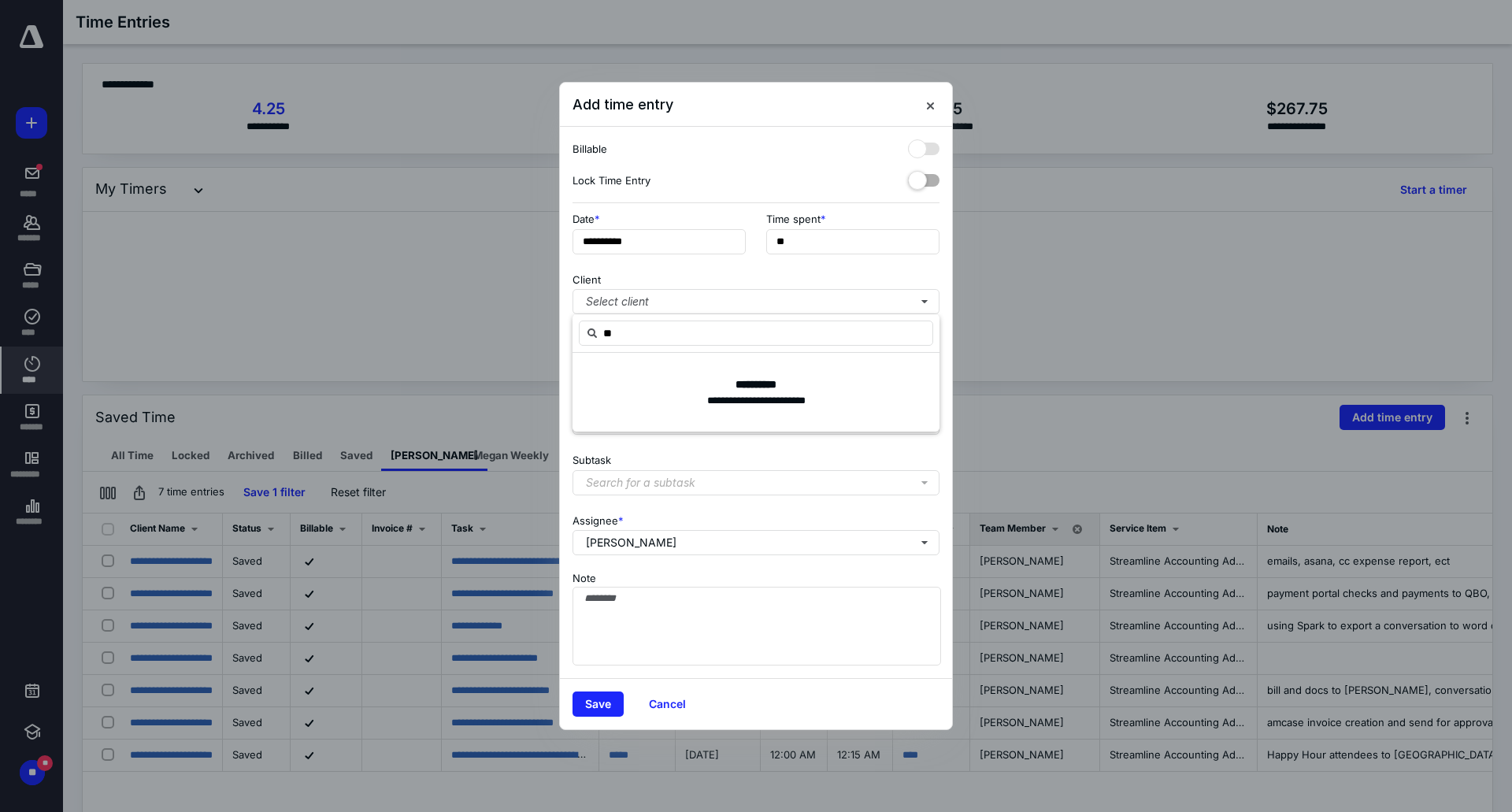 type on "*" 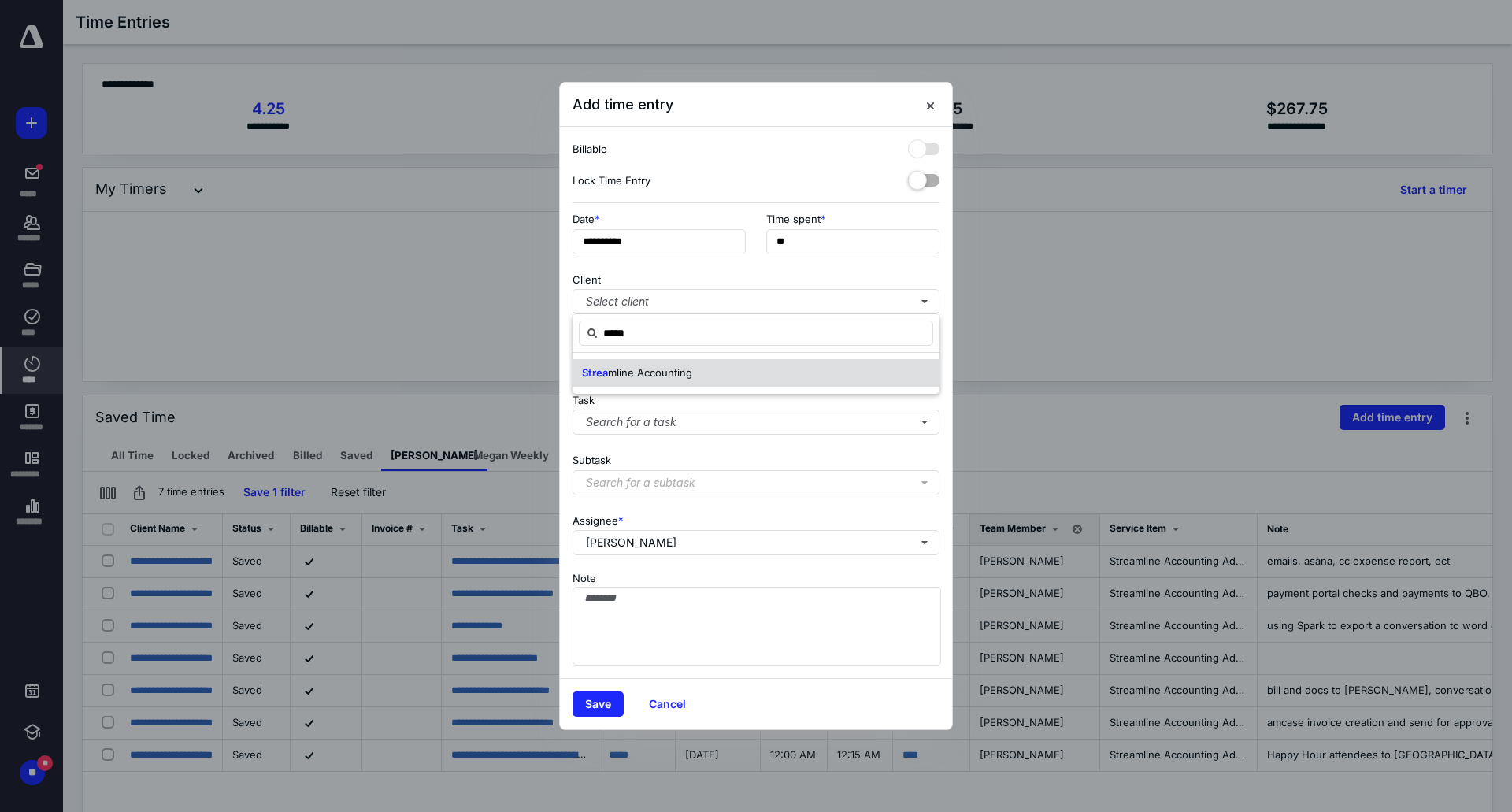 click on "Strea mline Accounting" at bounding box center [756, 373] 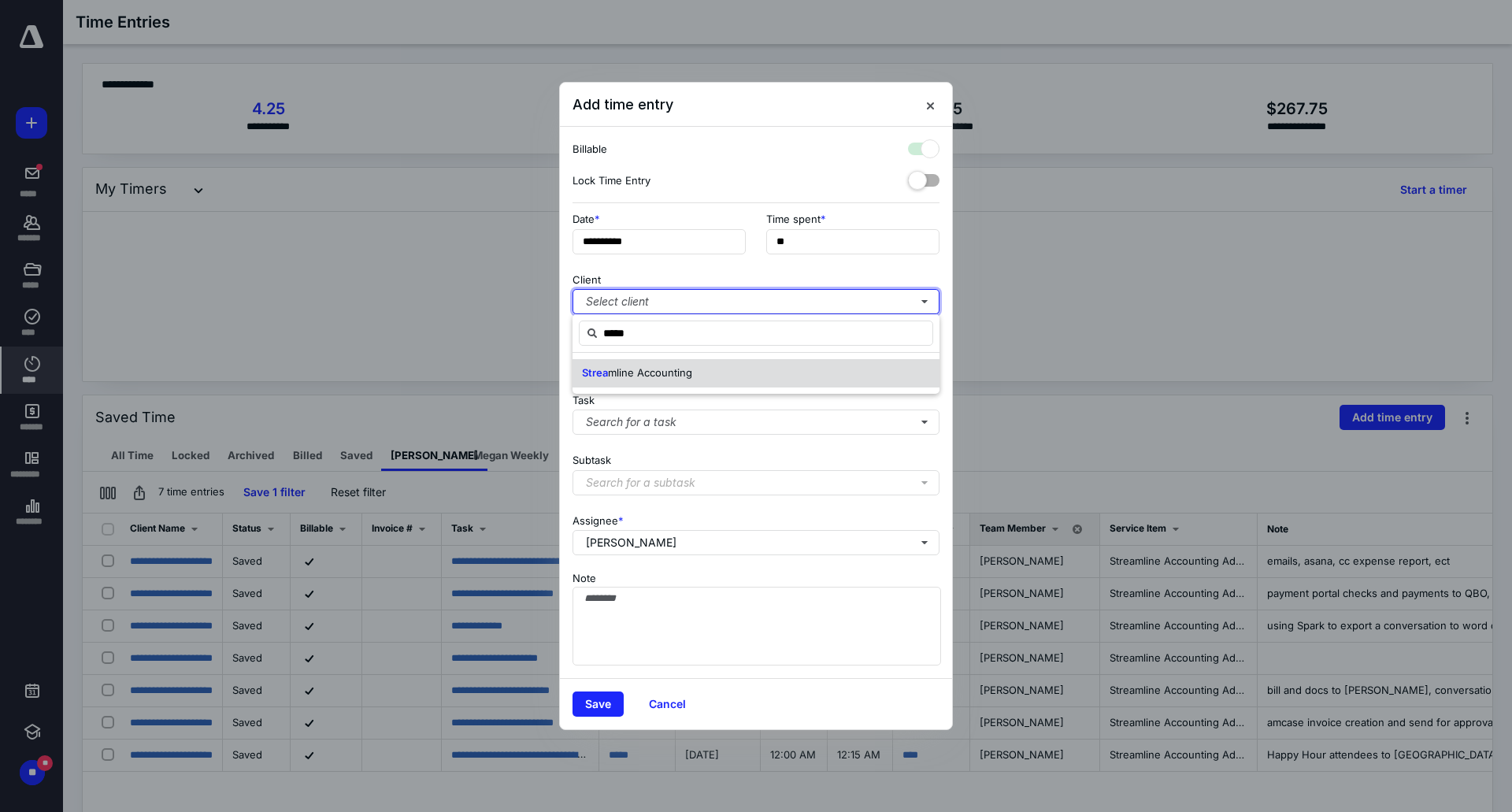 checkbox on "true" 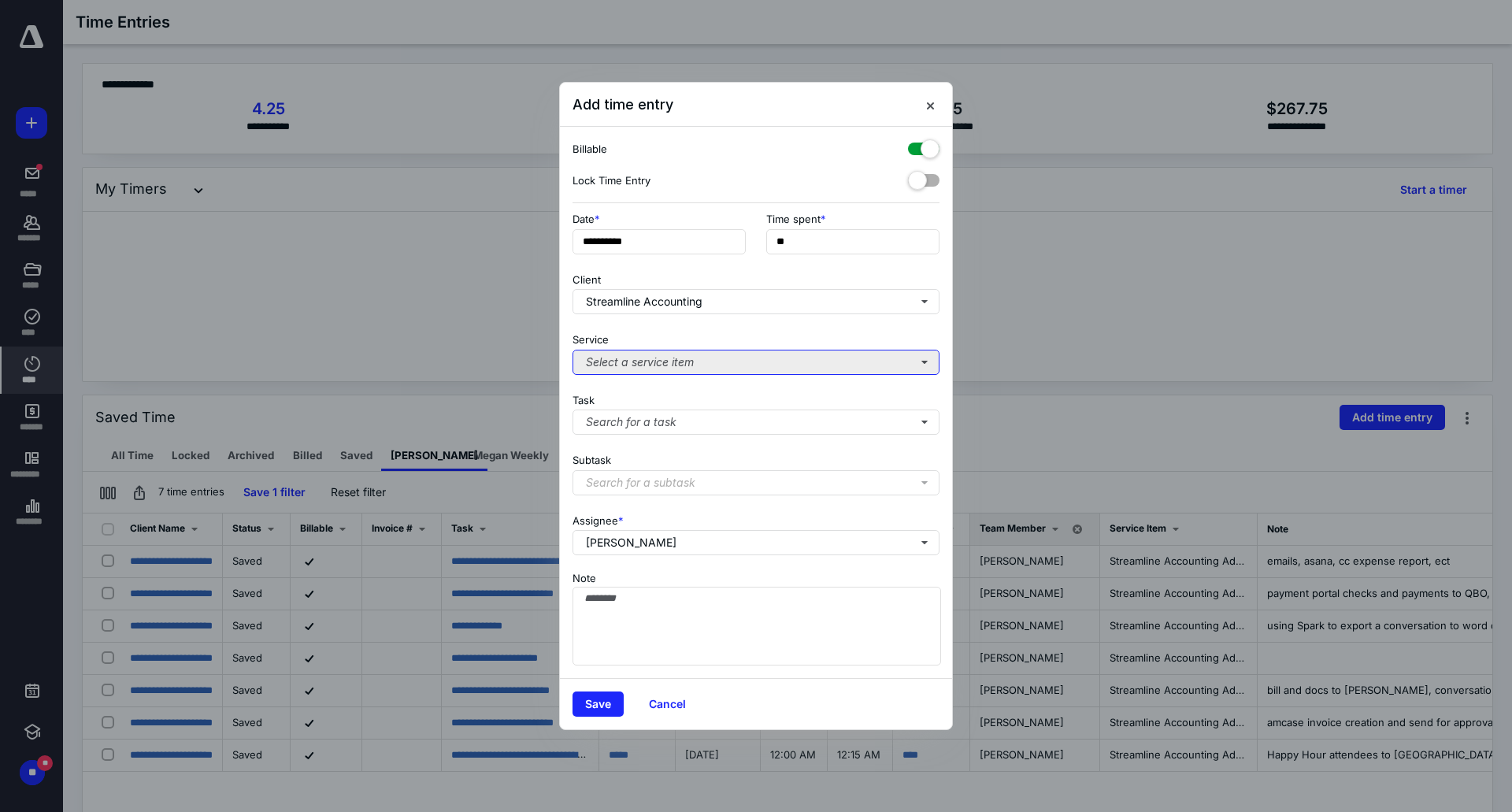 click on "Select a service item" at bounding box center [756, 362] 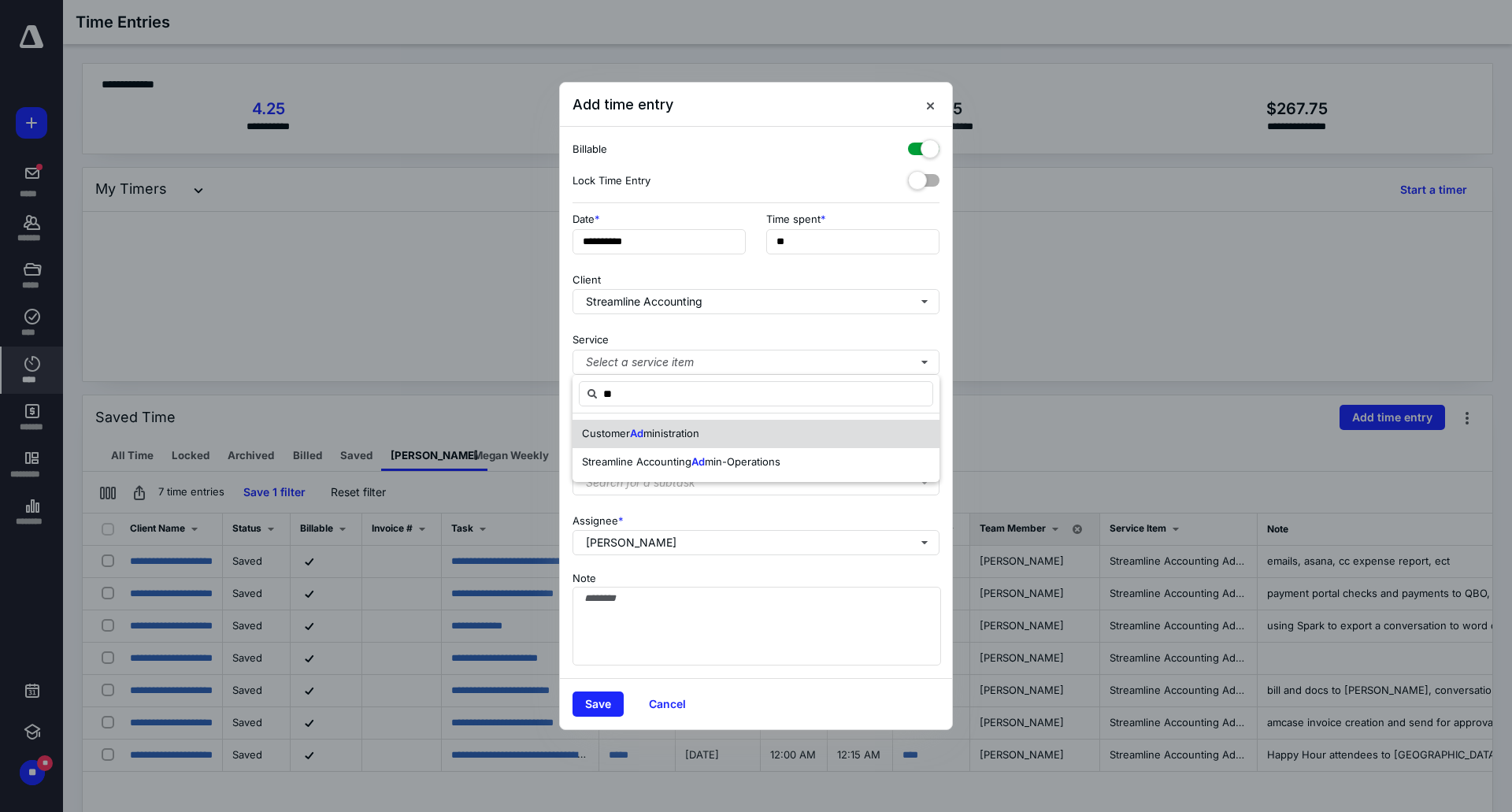 drag, startPoint x: 728, startPoint y: 456, endPoint x: 728, endPoint y: 432, distance: 24 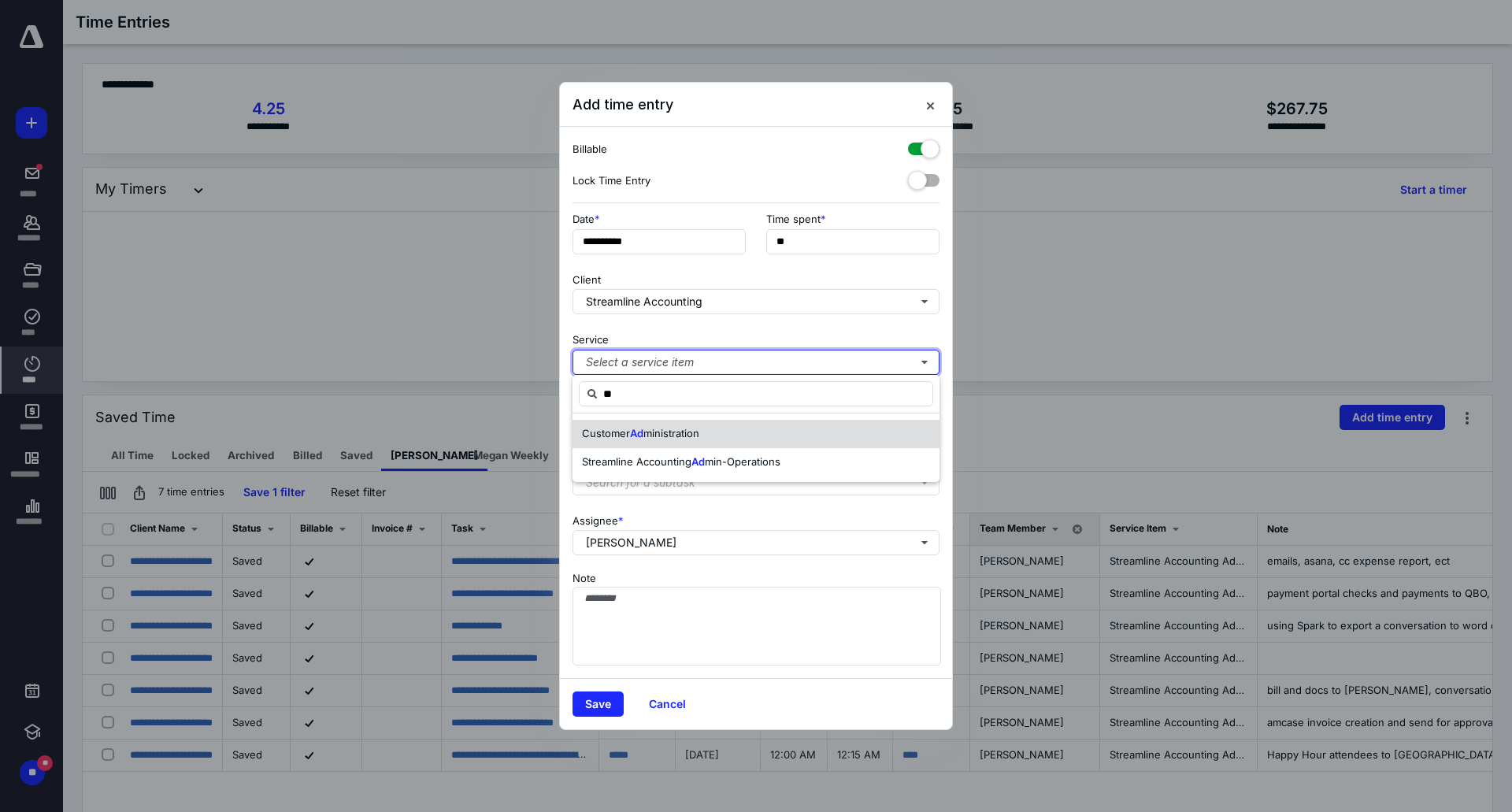 type 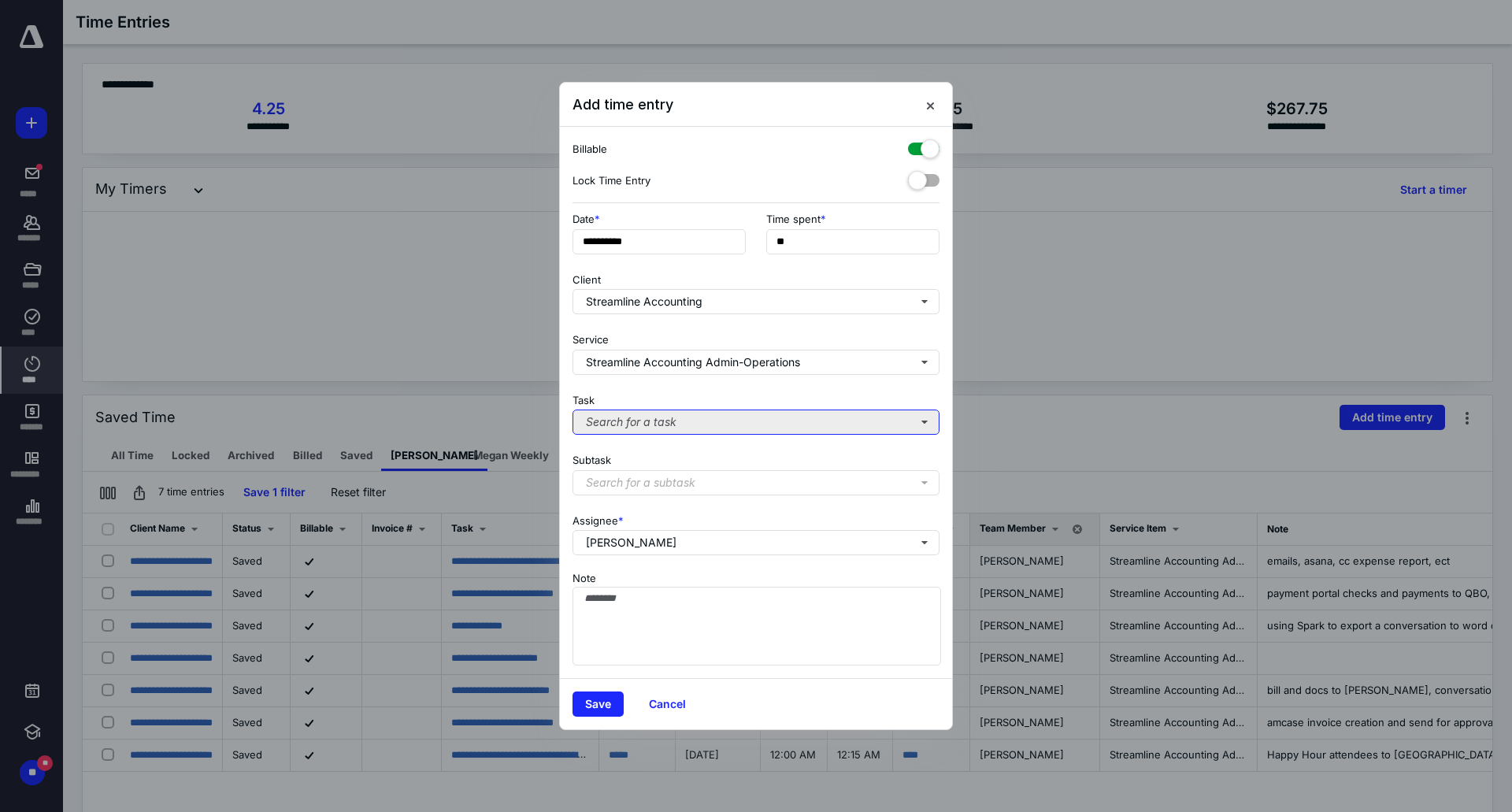 click on "Search for a task" at bounding box center (756, 422) 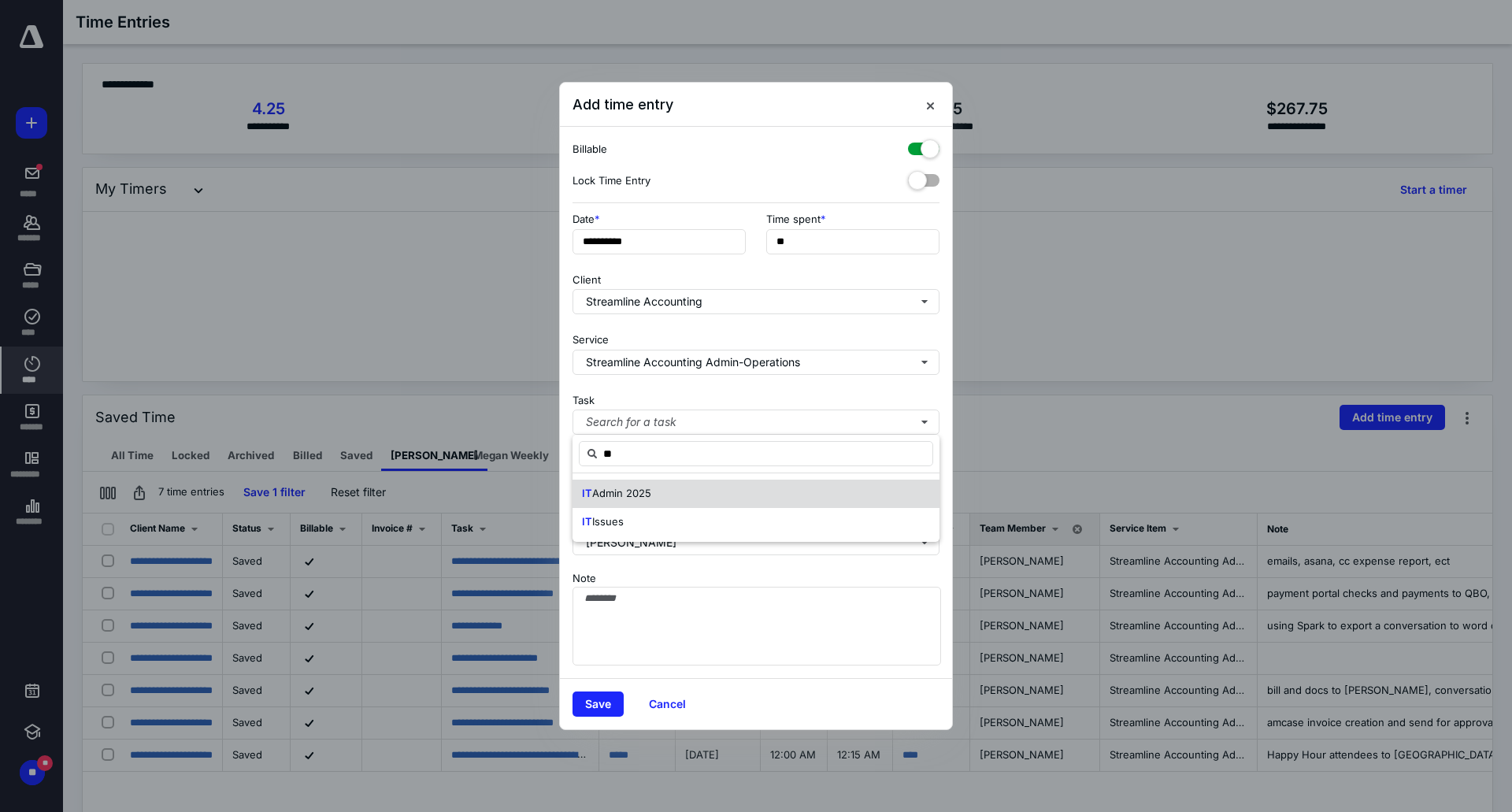 click on "IT  Admin 2025" at bounding box center [756, 494] 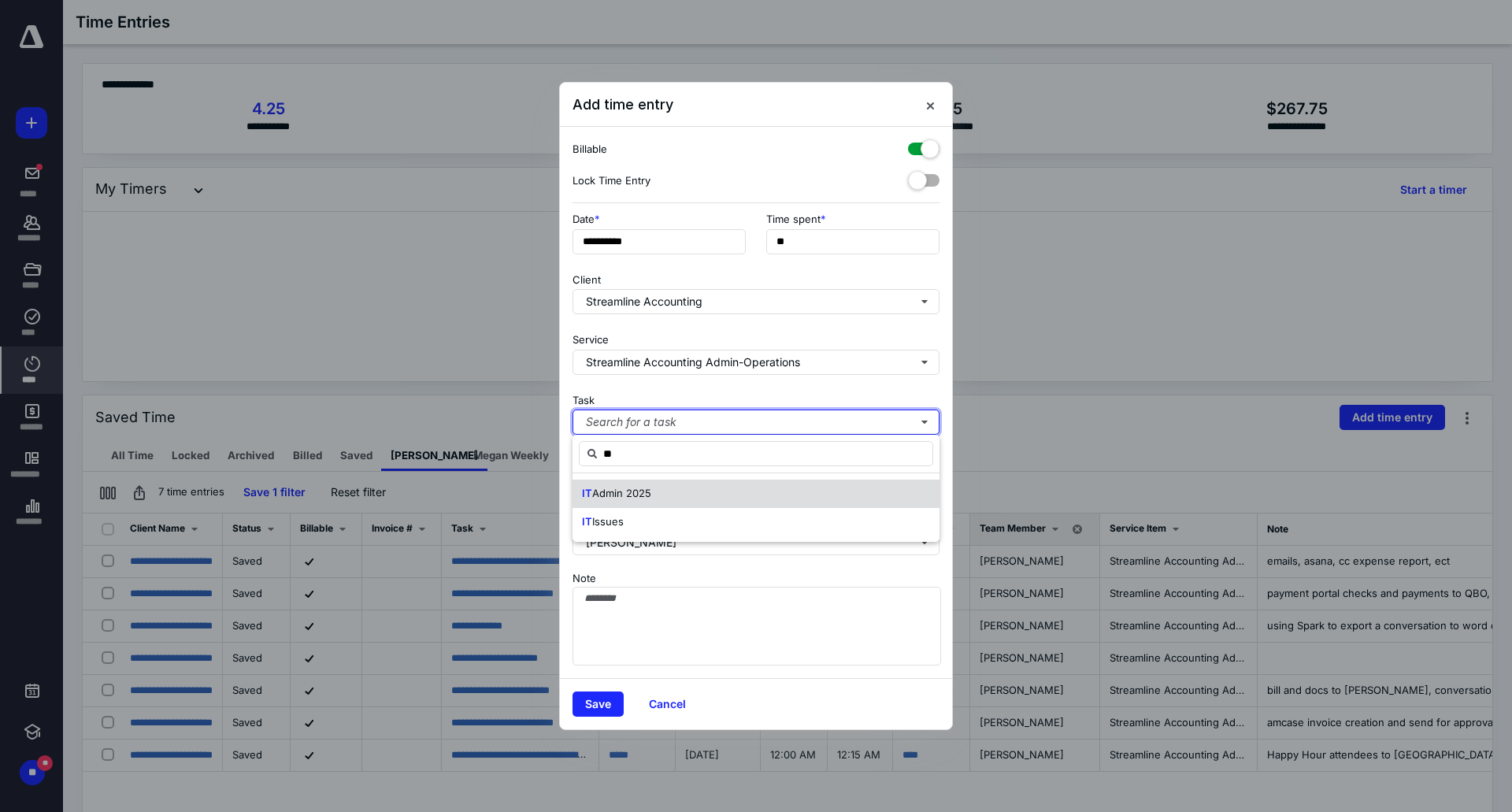type 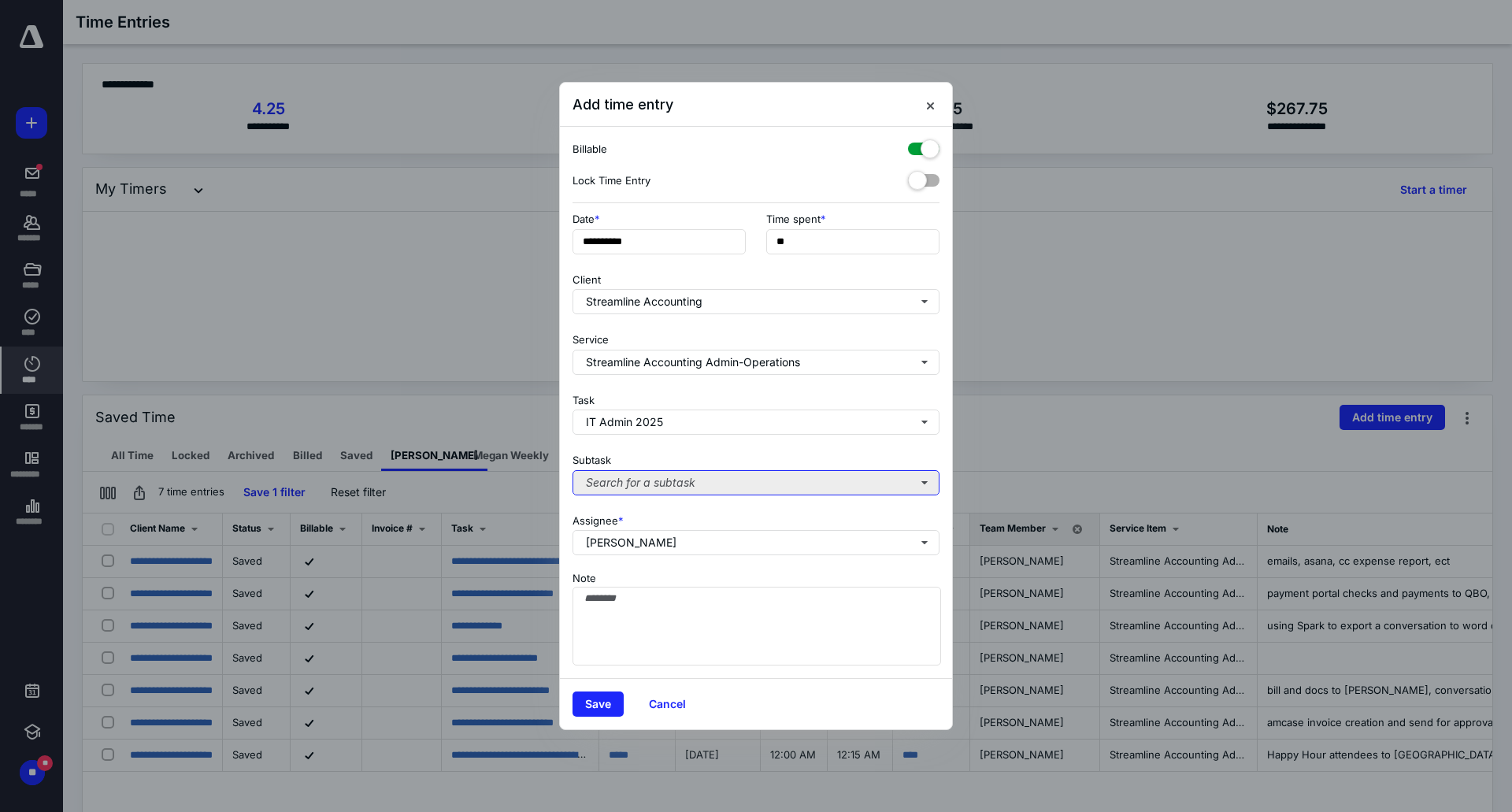 click on "Search for a subtask" at bounding box center (756, 483) 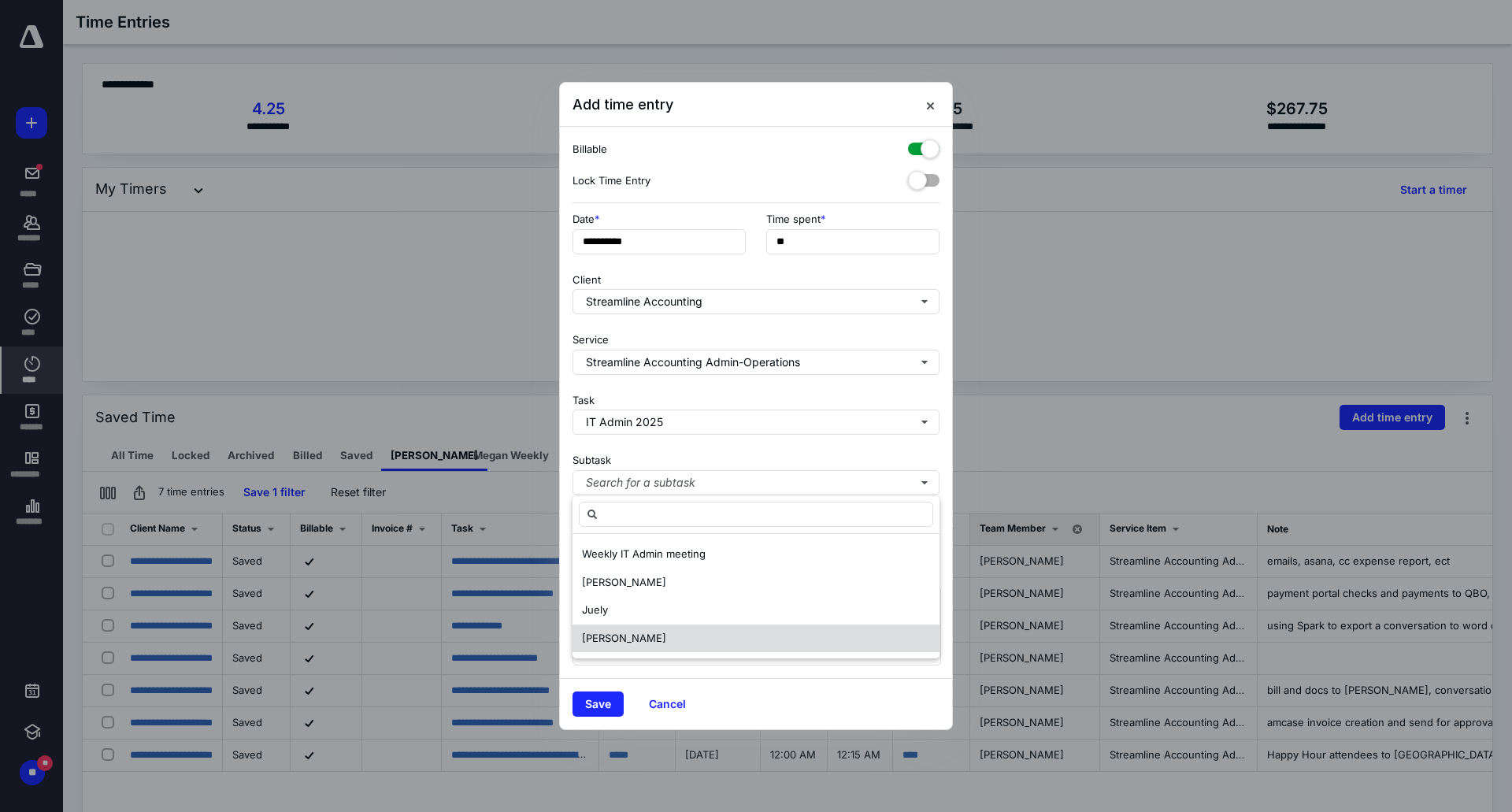 click on "[PERSON_NAME]" at bounding box center (756, 639) 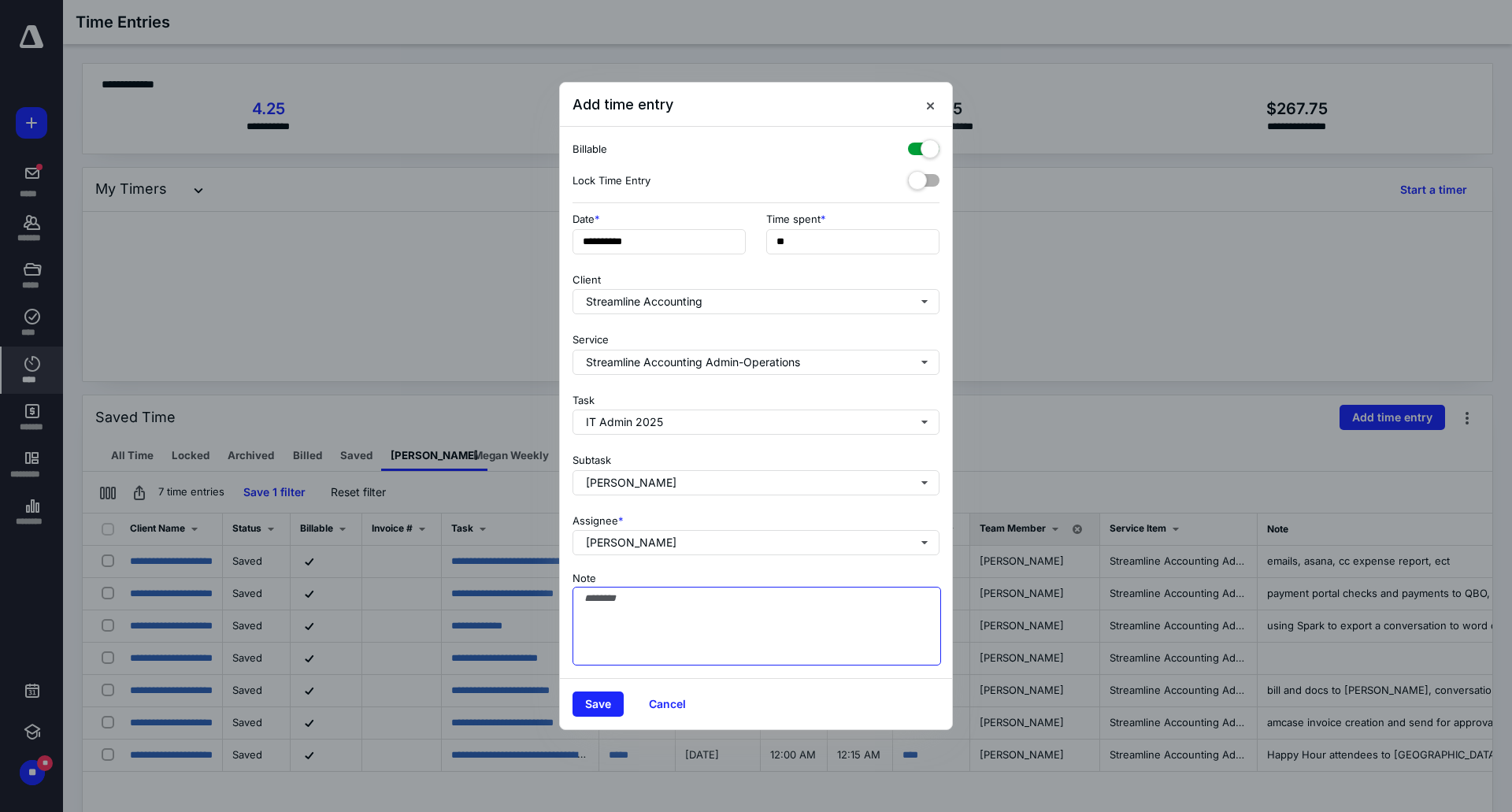 click on "Note" at bounding box center [757, 626] 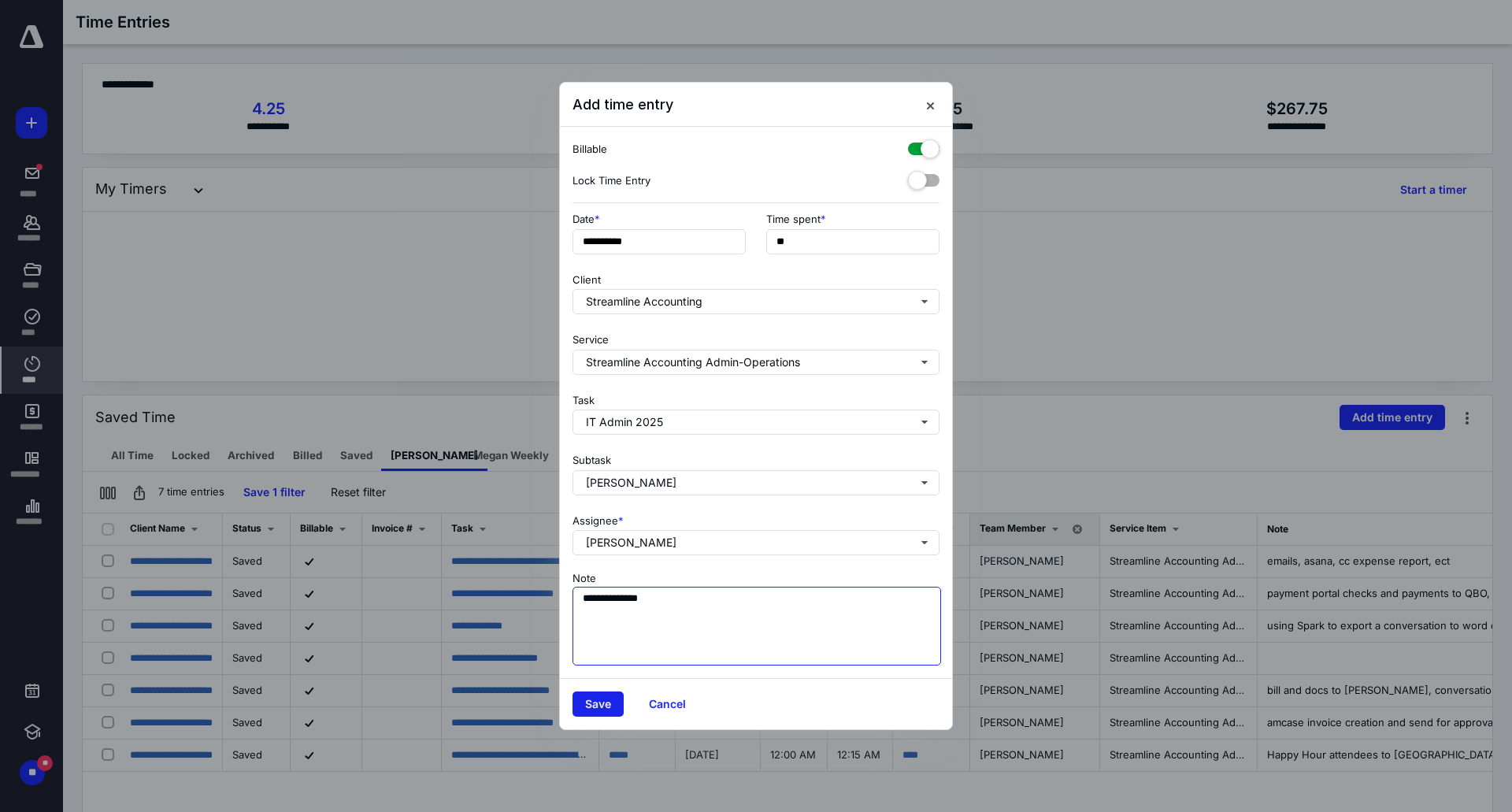 type on "**********" 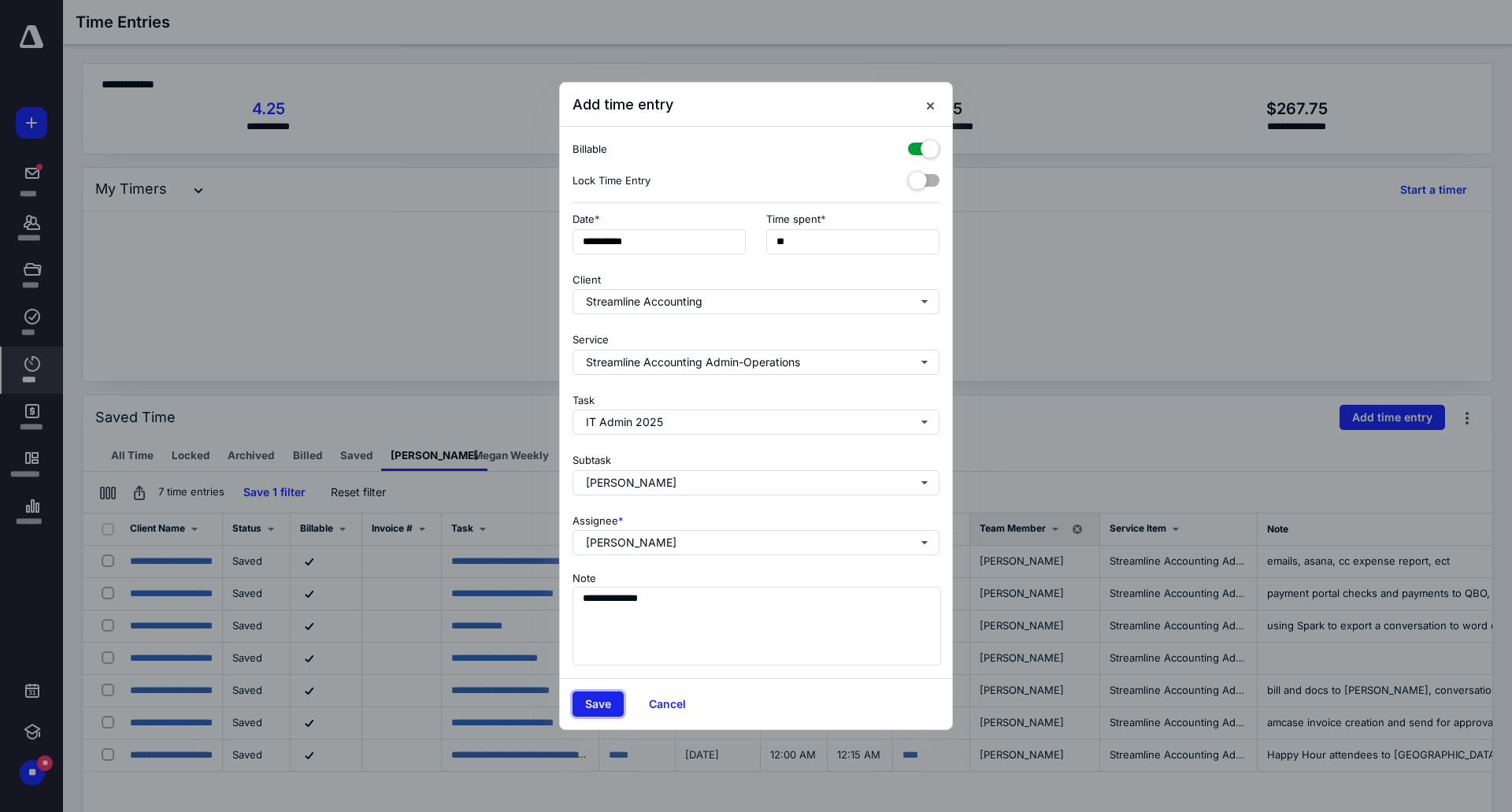 click on "Save" at bounding box center [598, 704] 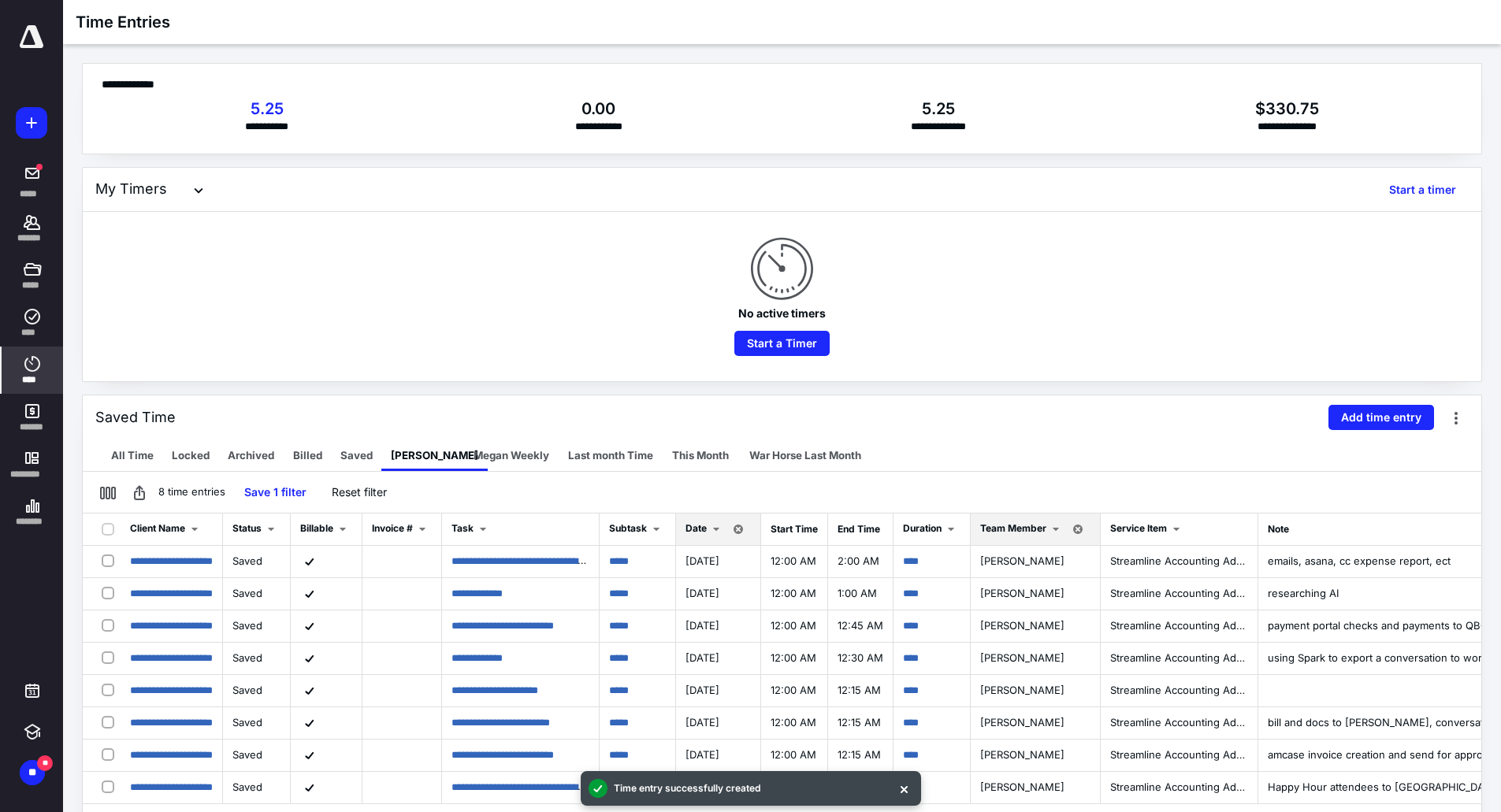 click on "Saved Time Add time entry" at bounding box center [782, 417] 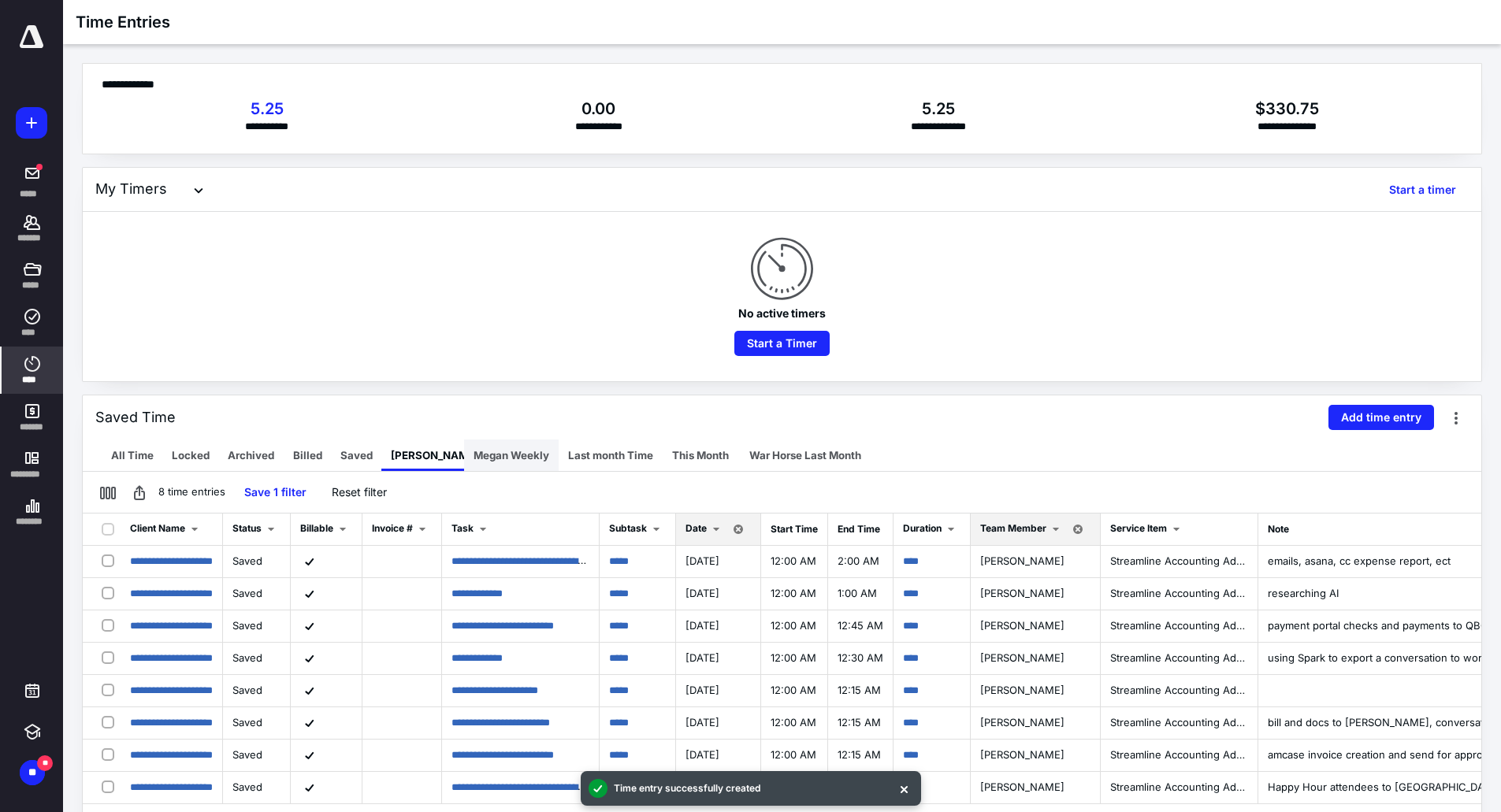click on "Megan Weekly" at bounding box center [511, 455] 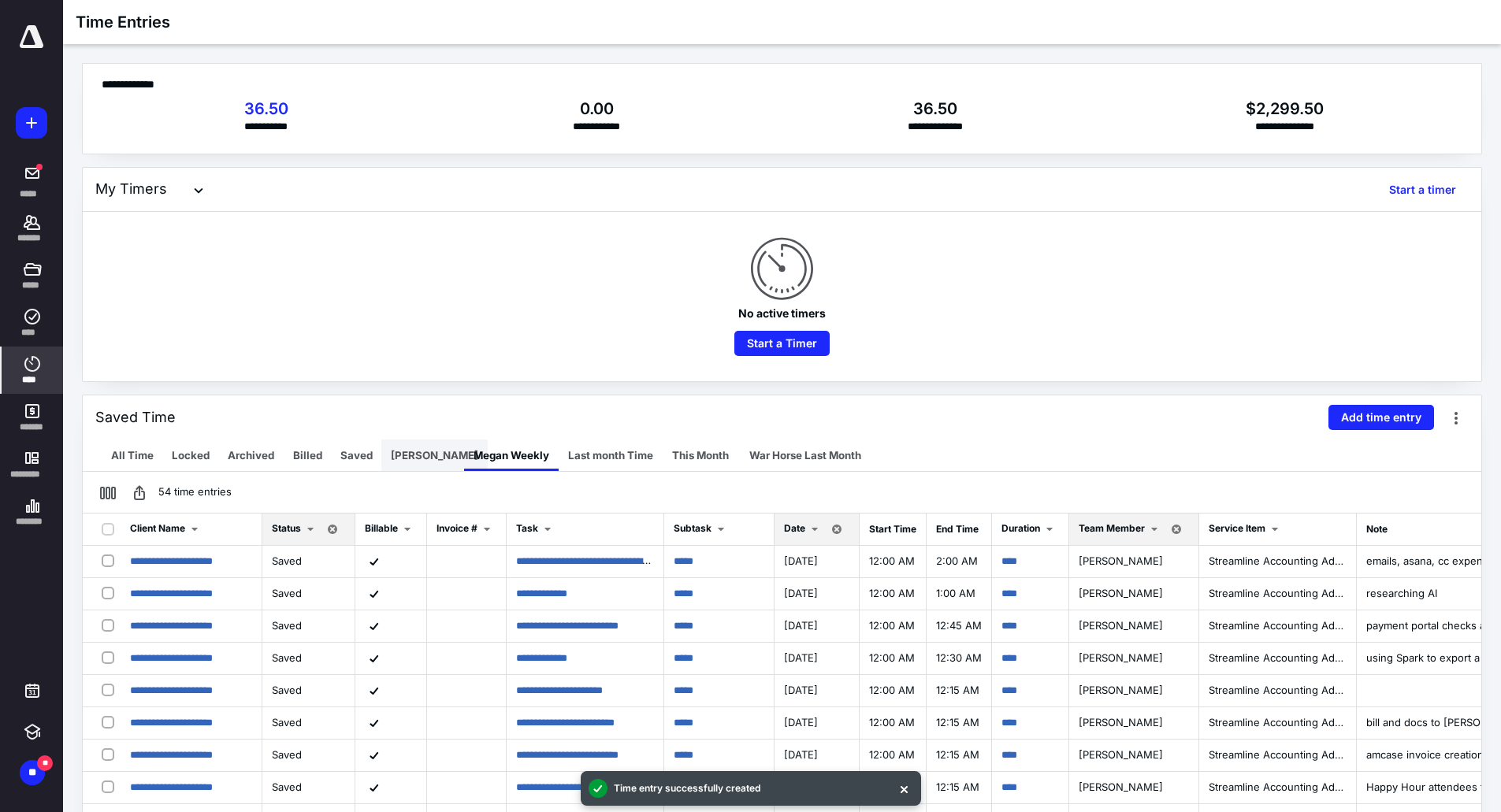 click on "[PERSON_NAME]" at bounding box center (434, 455) 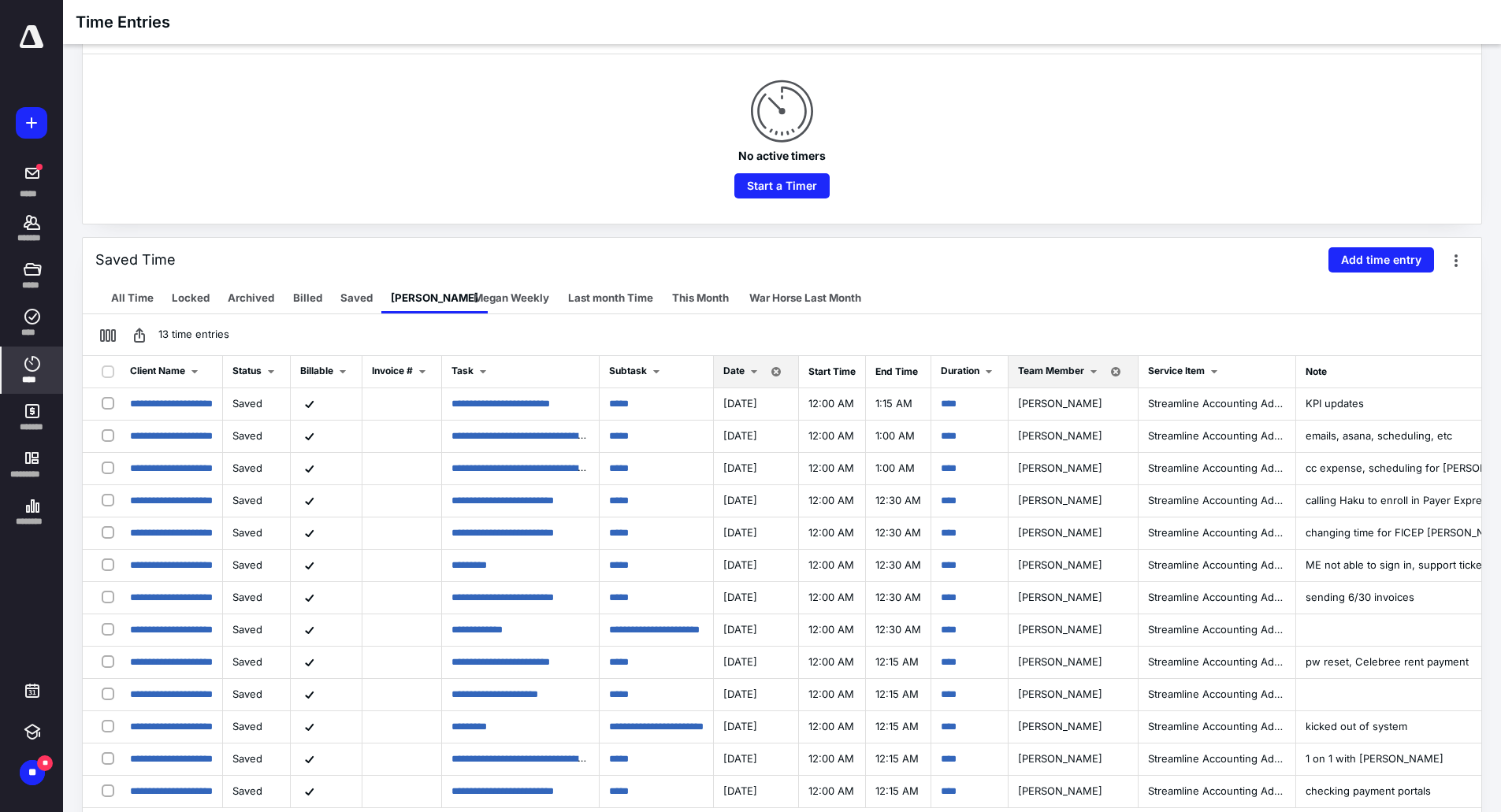 scroll, scrollTop: 79, scrollLeft: 0, axis: vertical 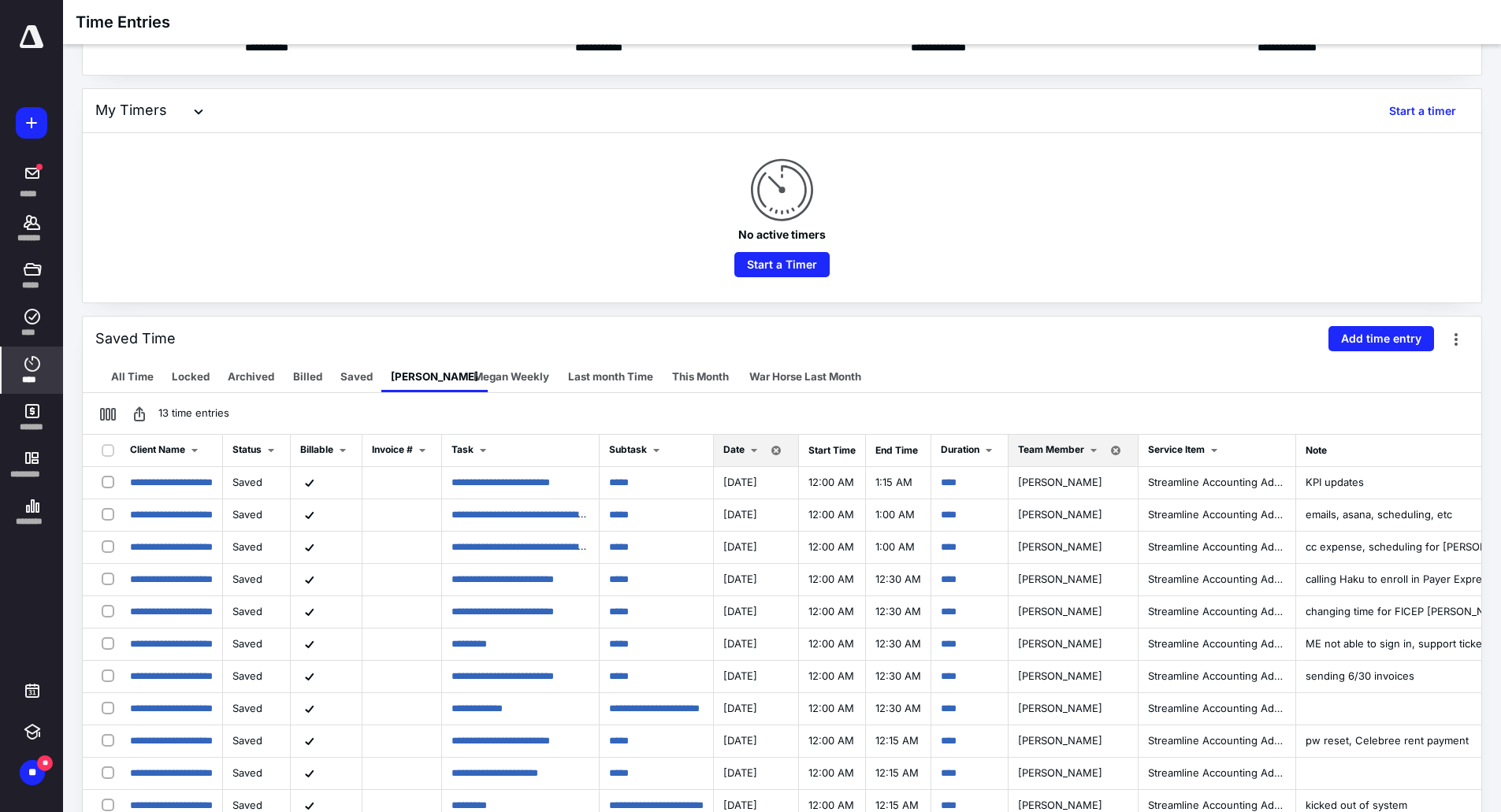 click on "Date" at bounding box center (734, 449) 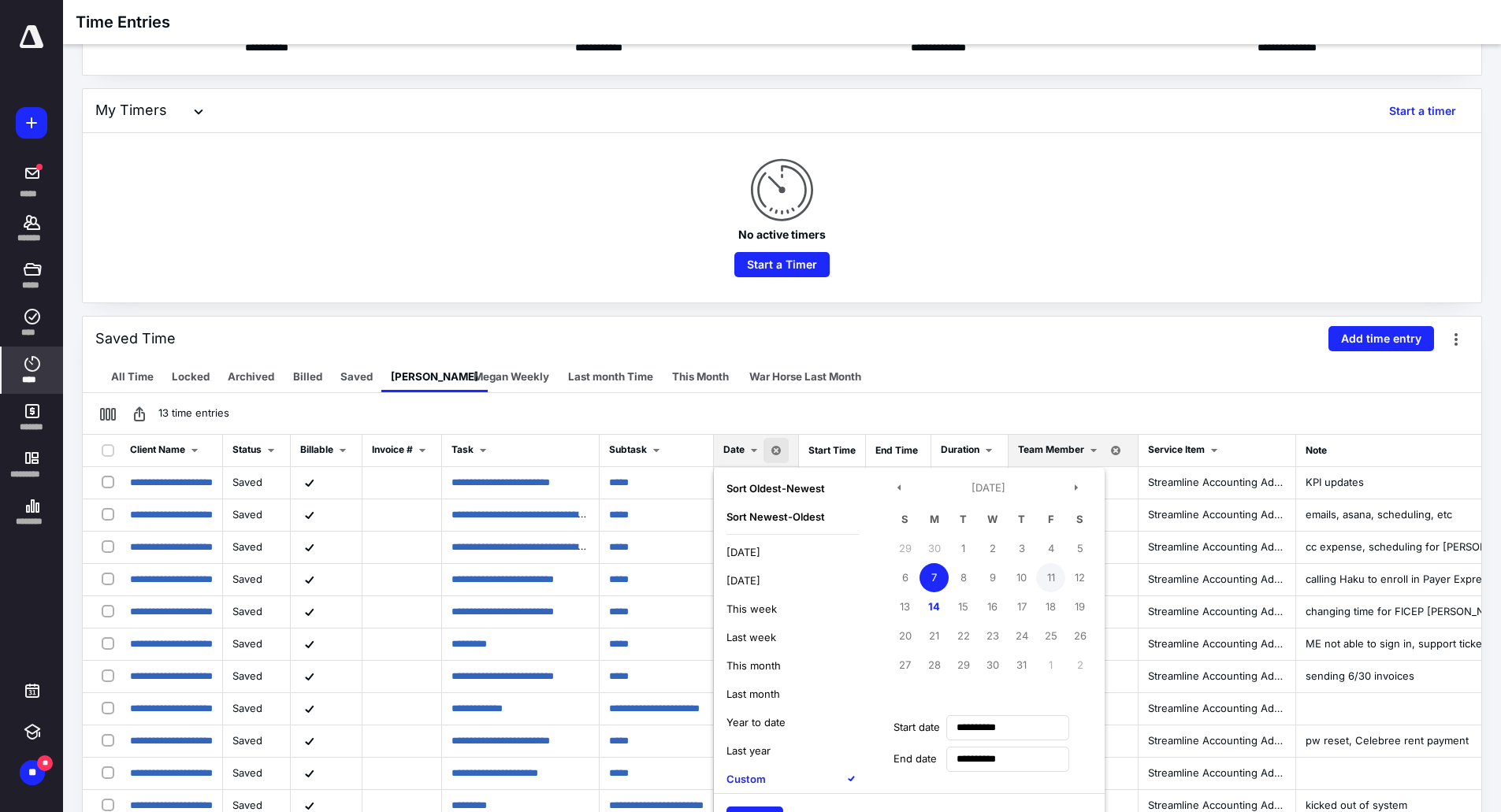 click on "11" at bounding box center (1050, 577) 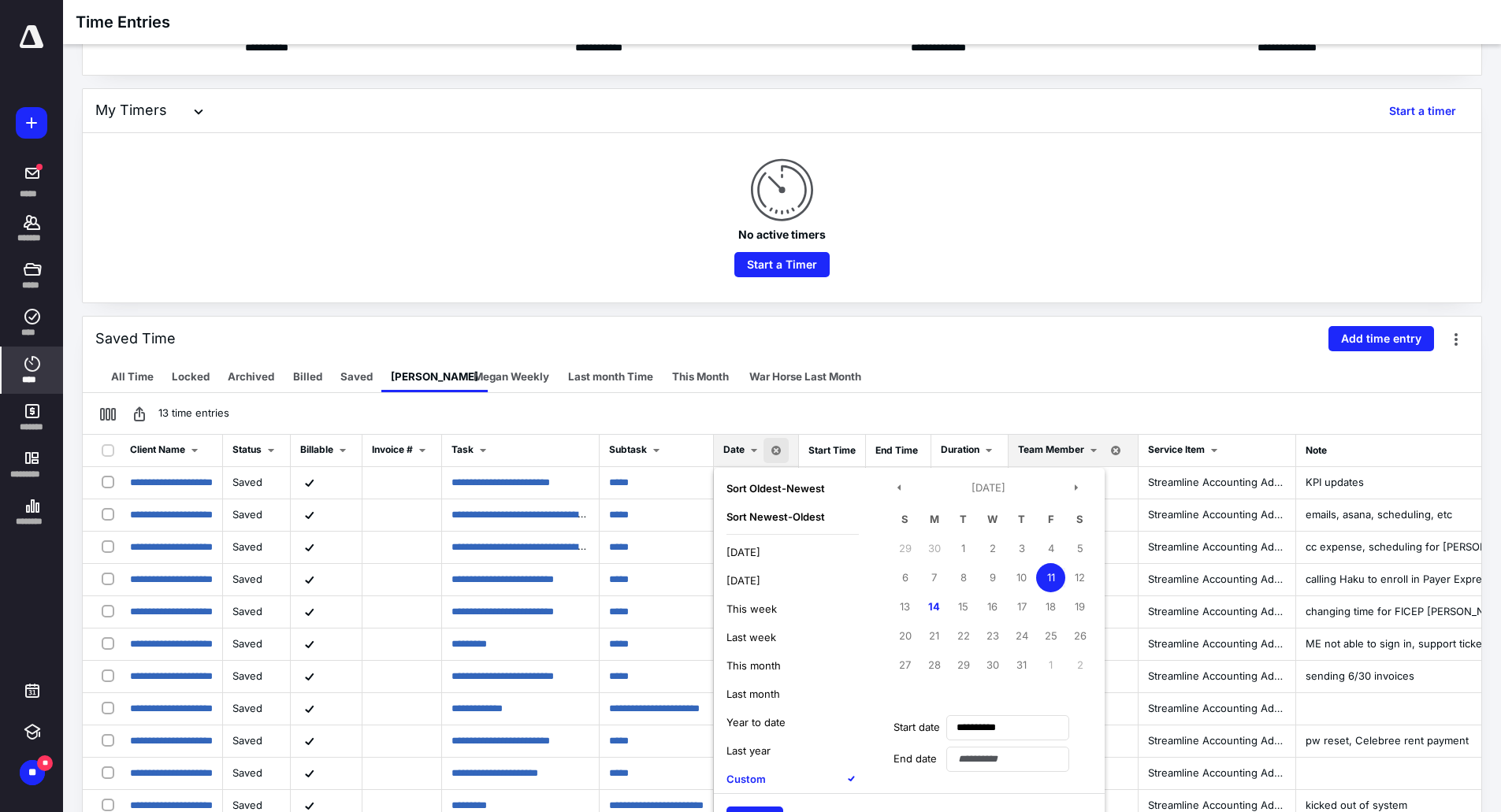 click on "11" at bounding box center (1050, 577) 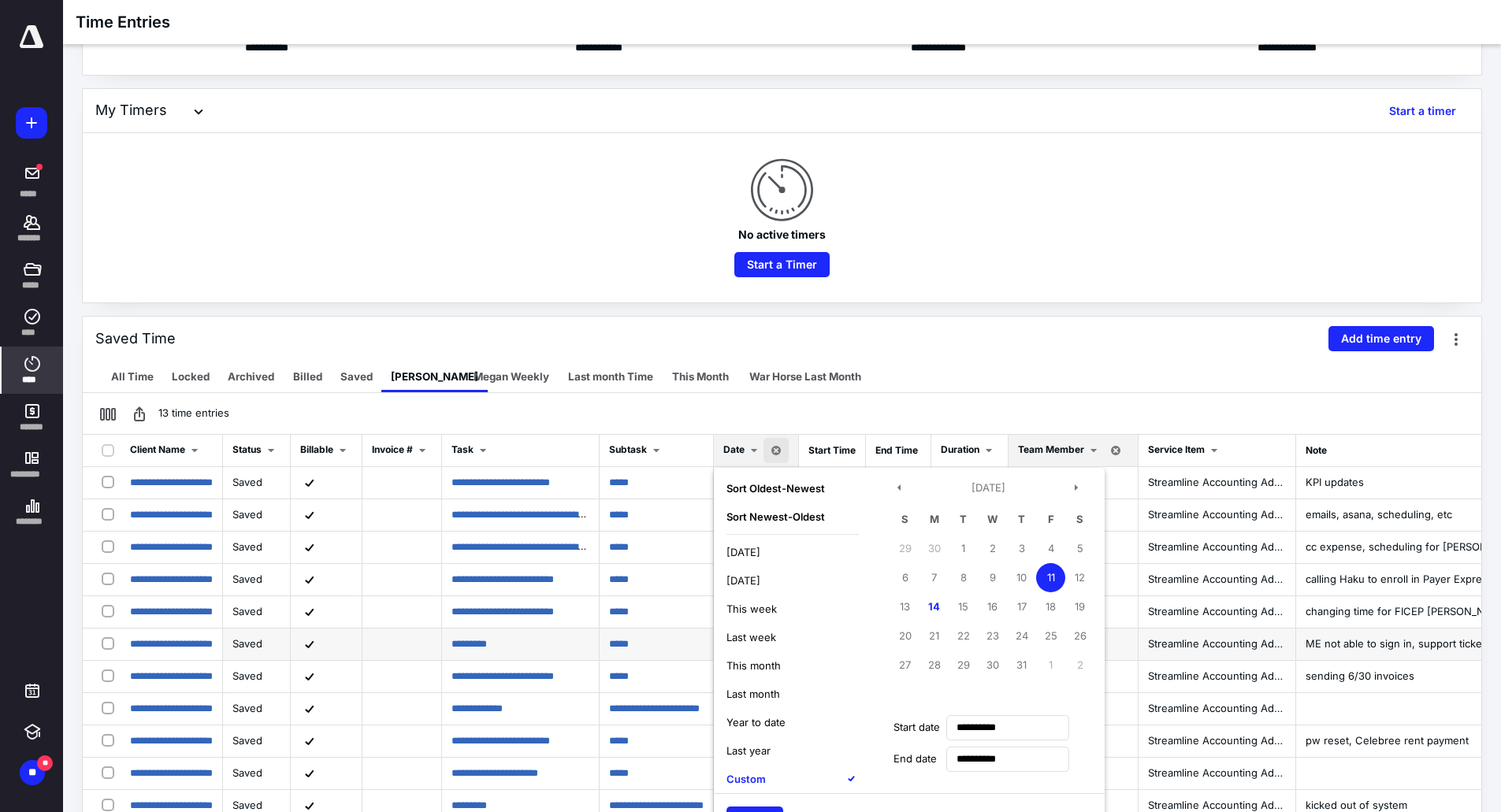 scroll, scrollTop: 315, scrollLeft: 0, axis: vertical 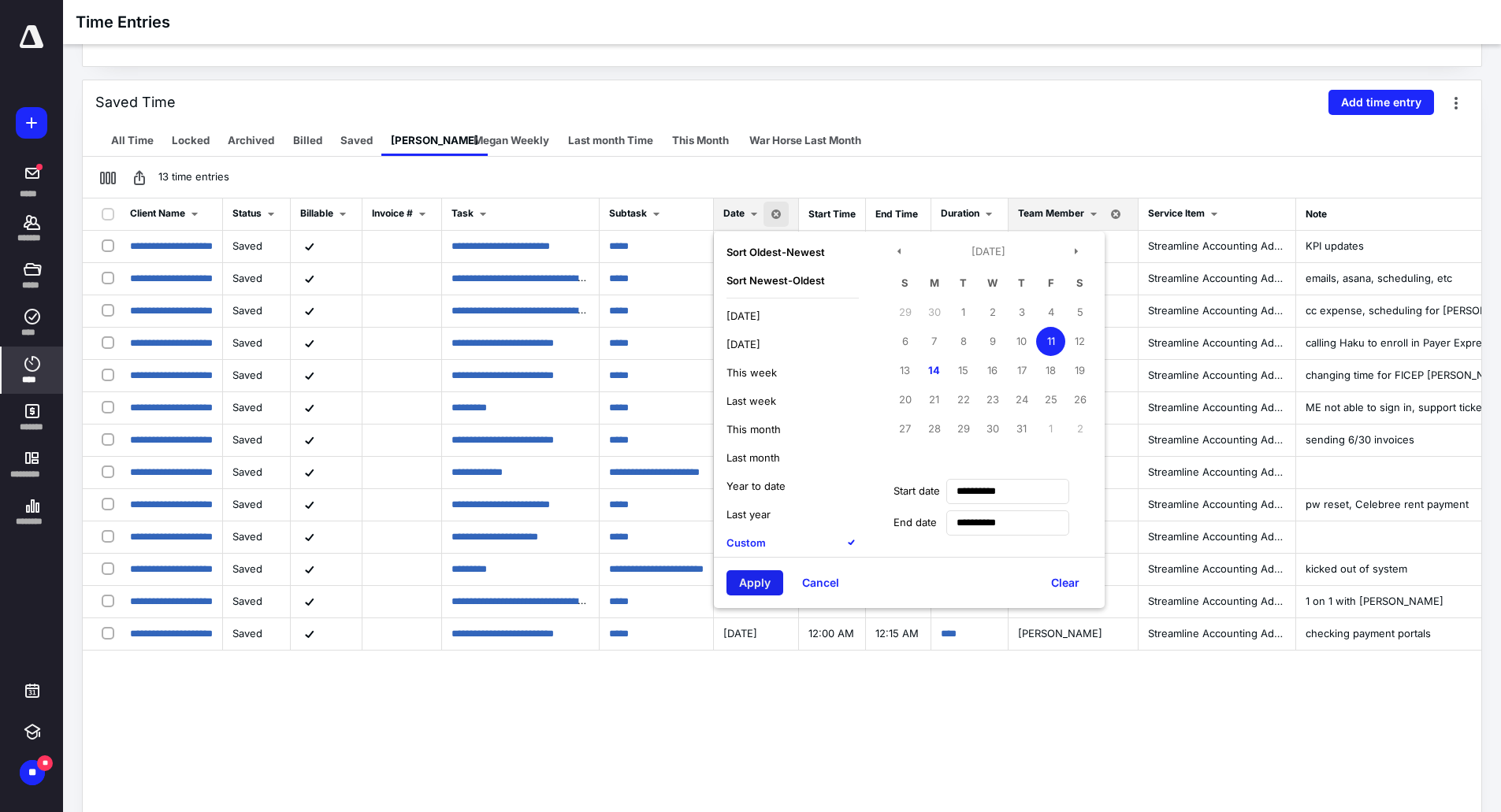 click on "Apply" at bounding box center (755, 583) 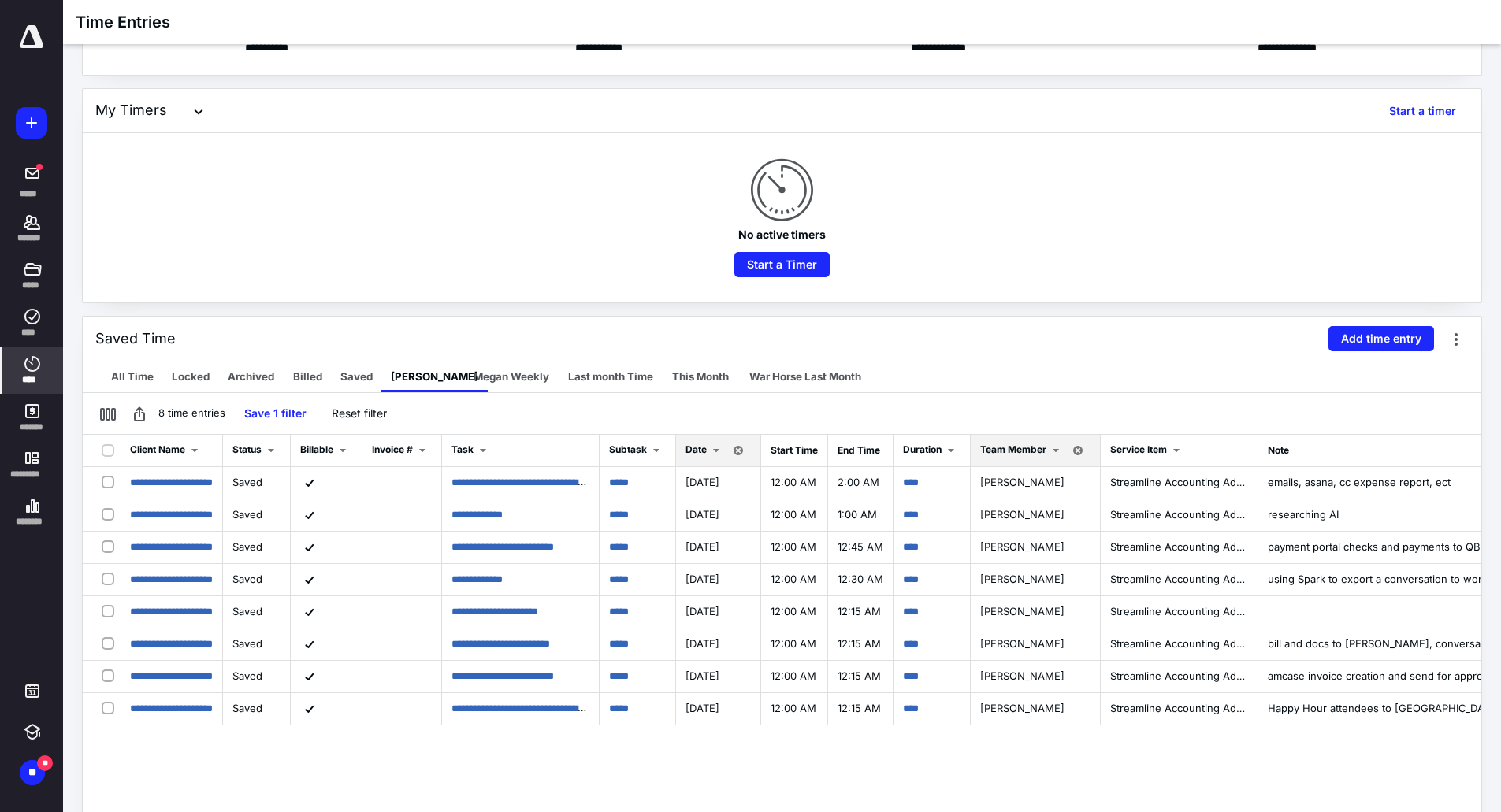 scroll, scrollTop: 0, scrollLeft: 0, axis: both 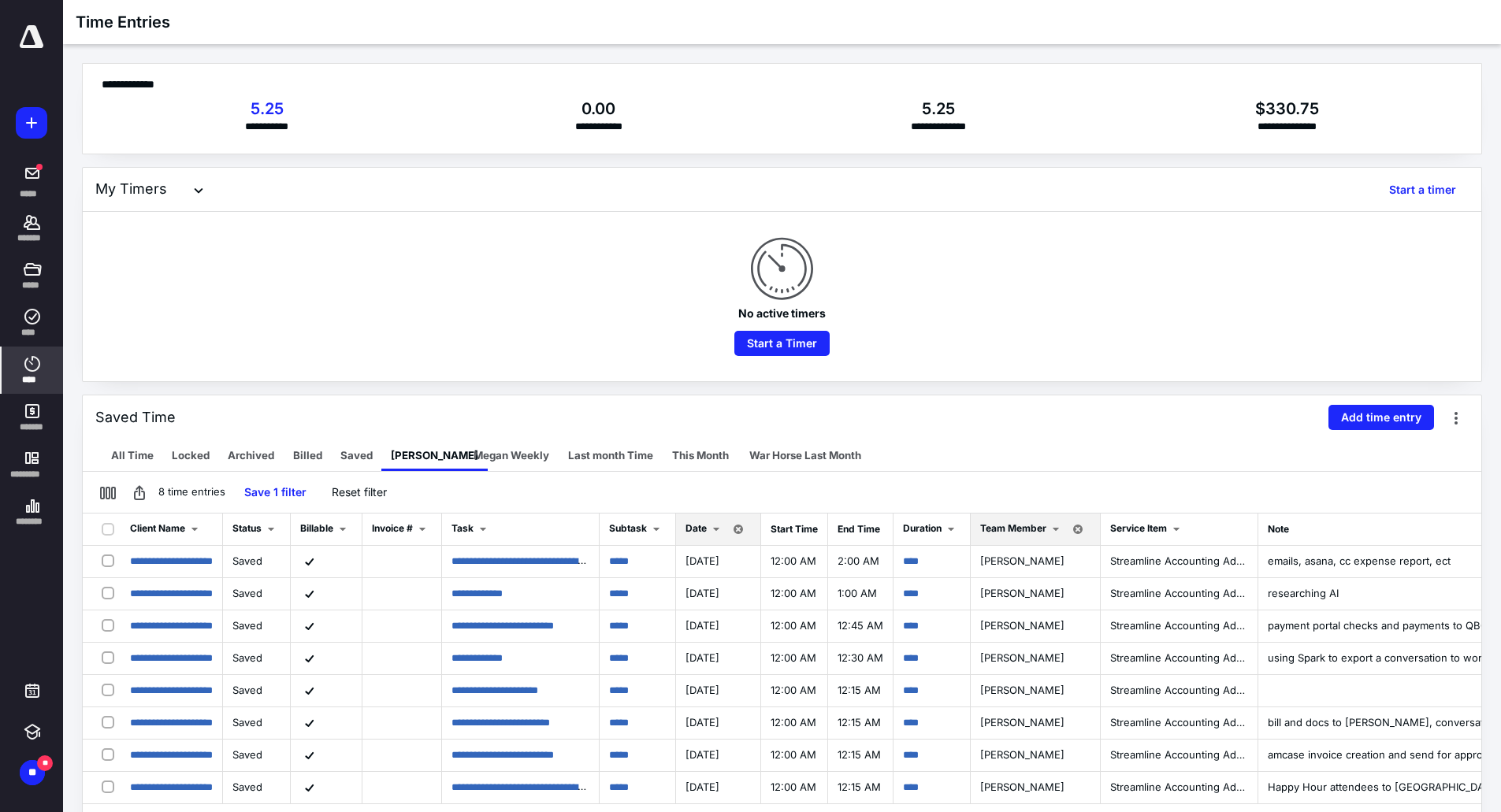 click on "Saved Time Add time entry" at bounding box center (782, 417) 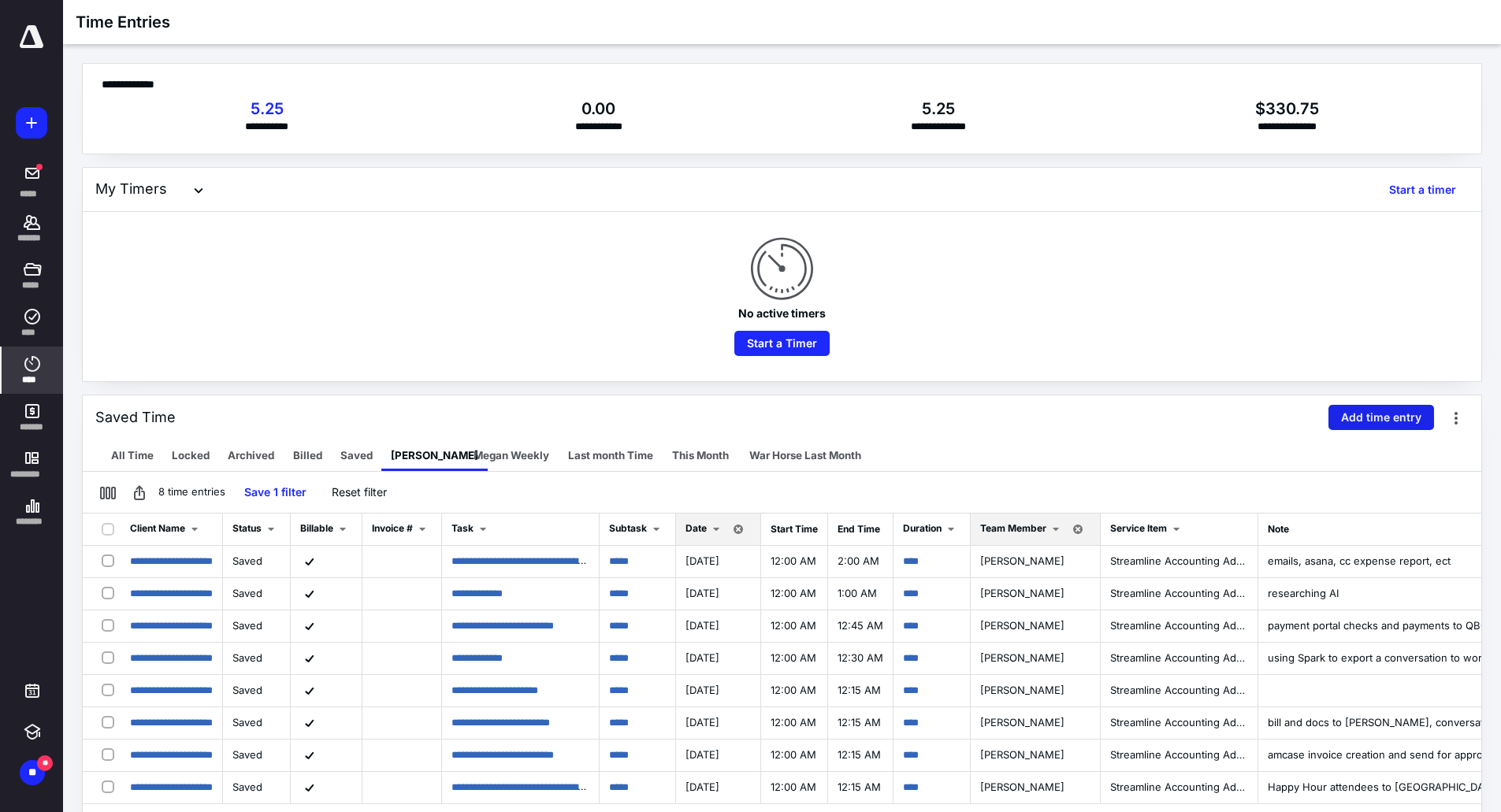 click on "Add time entry" at bounding box center [1381, 417] 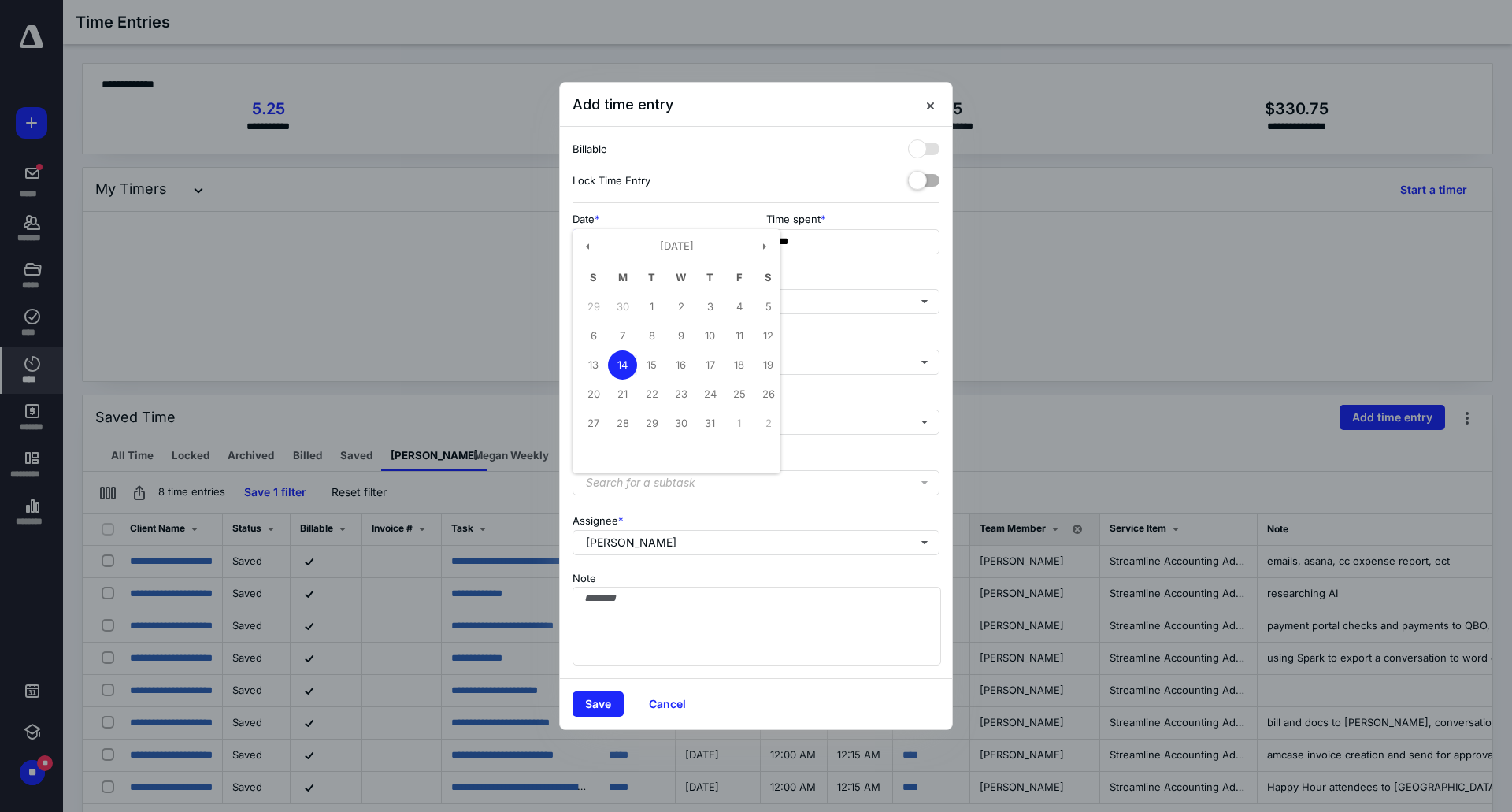 click on "**********" at bounding box center (659, 242) 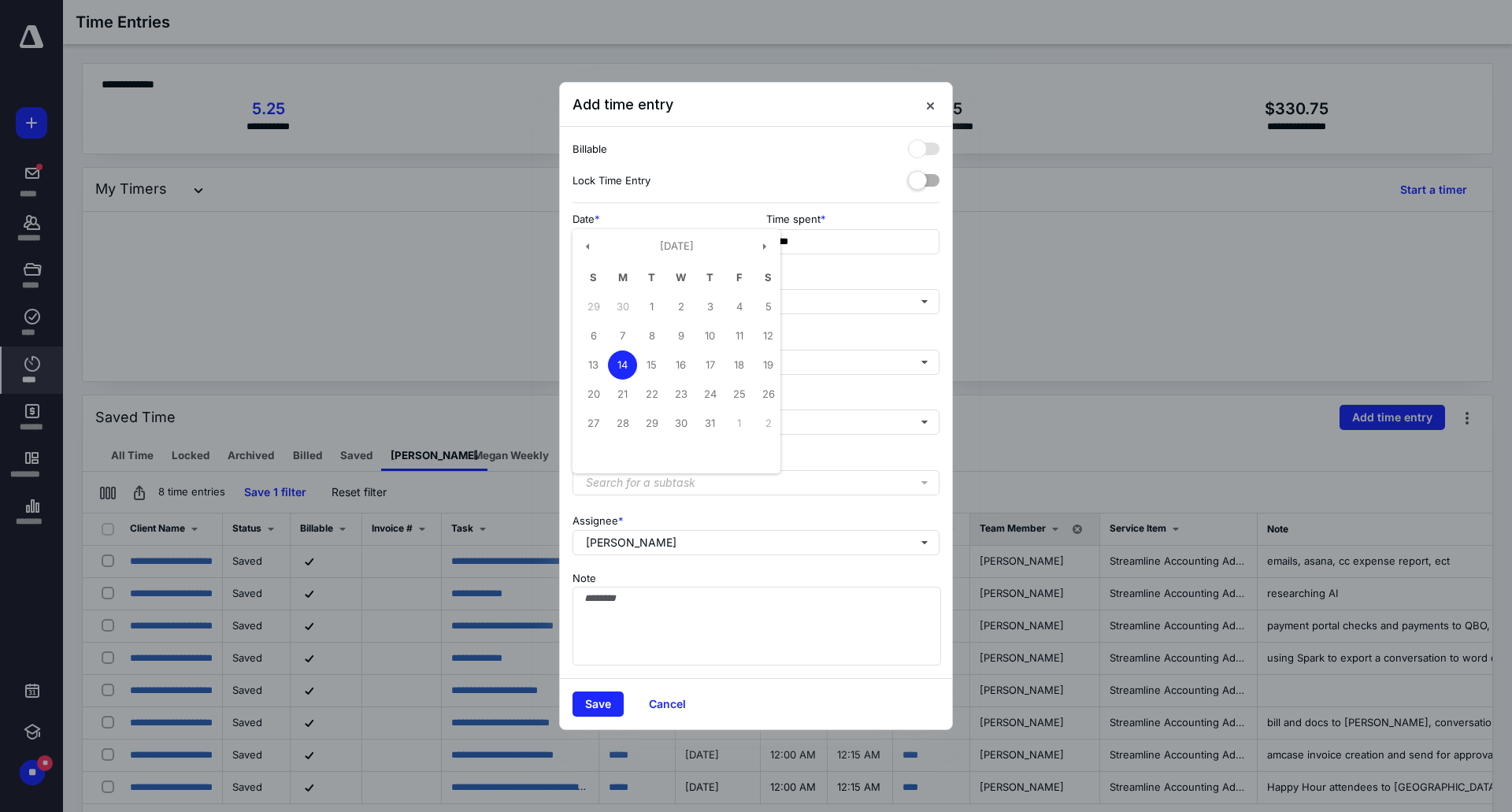 type on "**********" 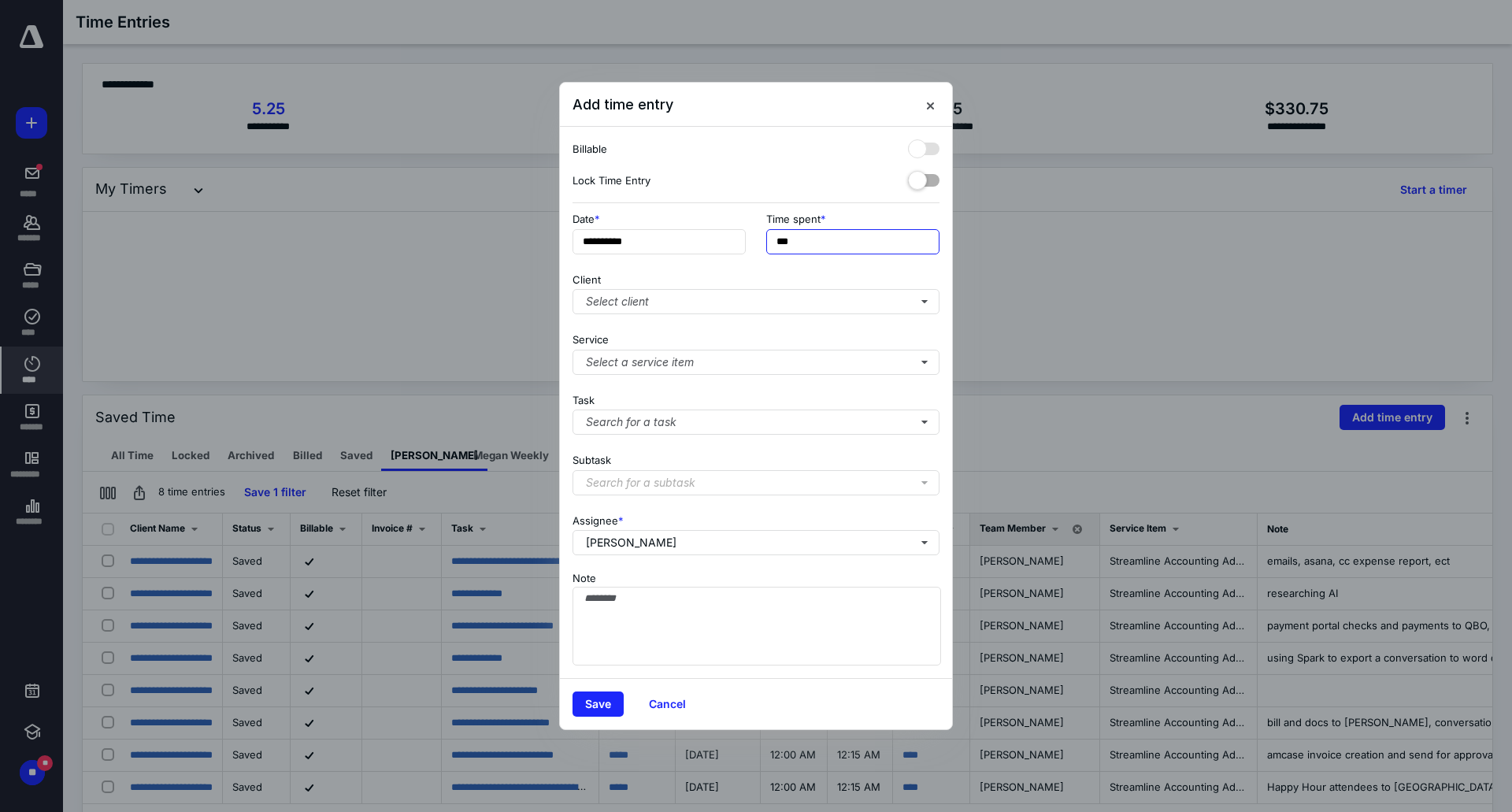 drag, startPoint x: 818, startPoint y: 243, endPoint x: 788, endPoint y: 244, distance: 30.016662 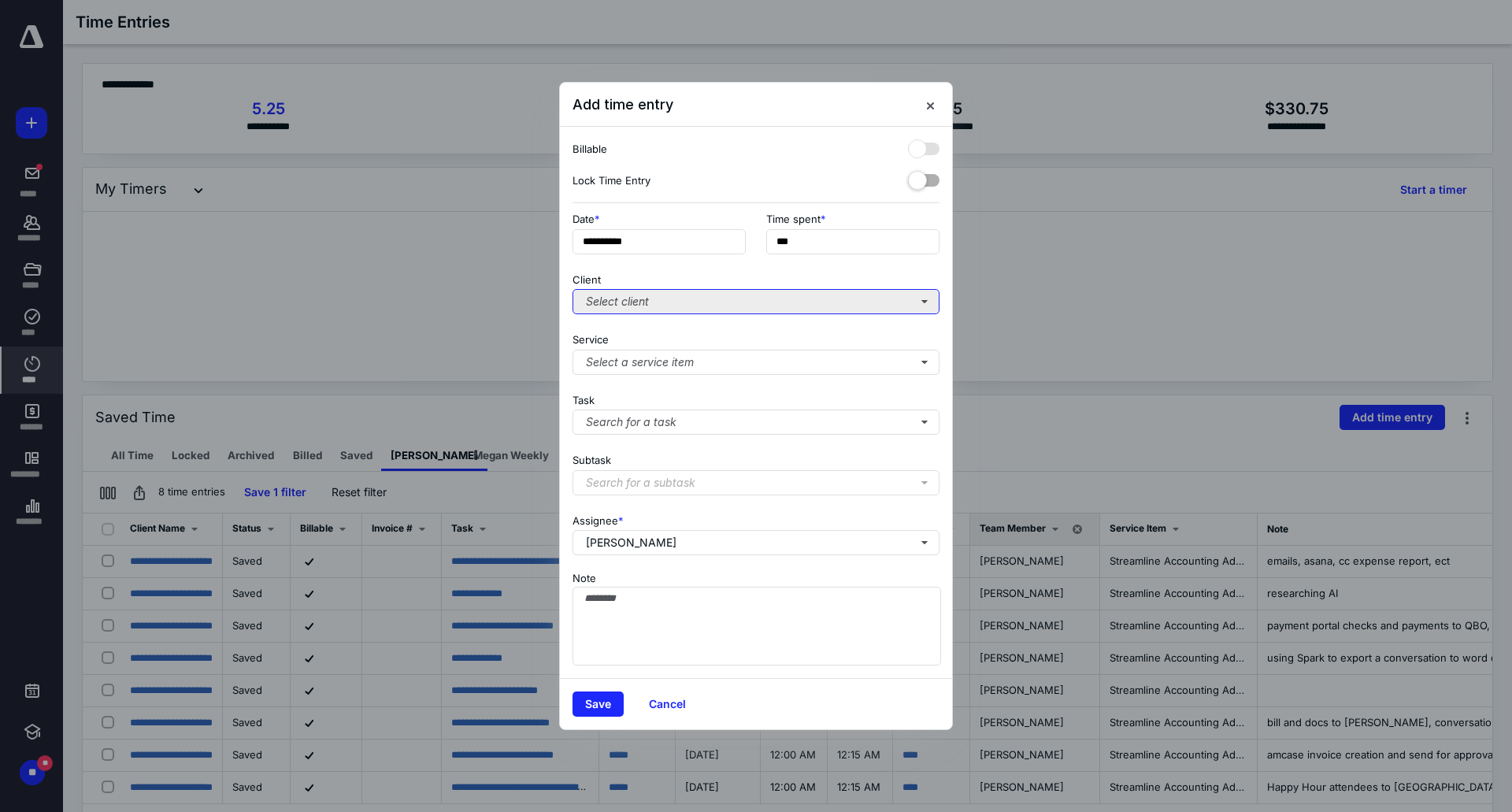 click on "Select client" at bounding box center [756, 302] 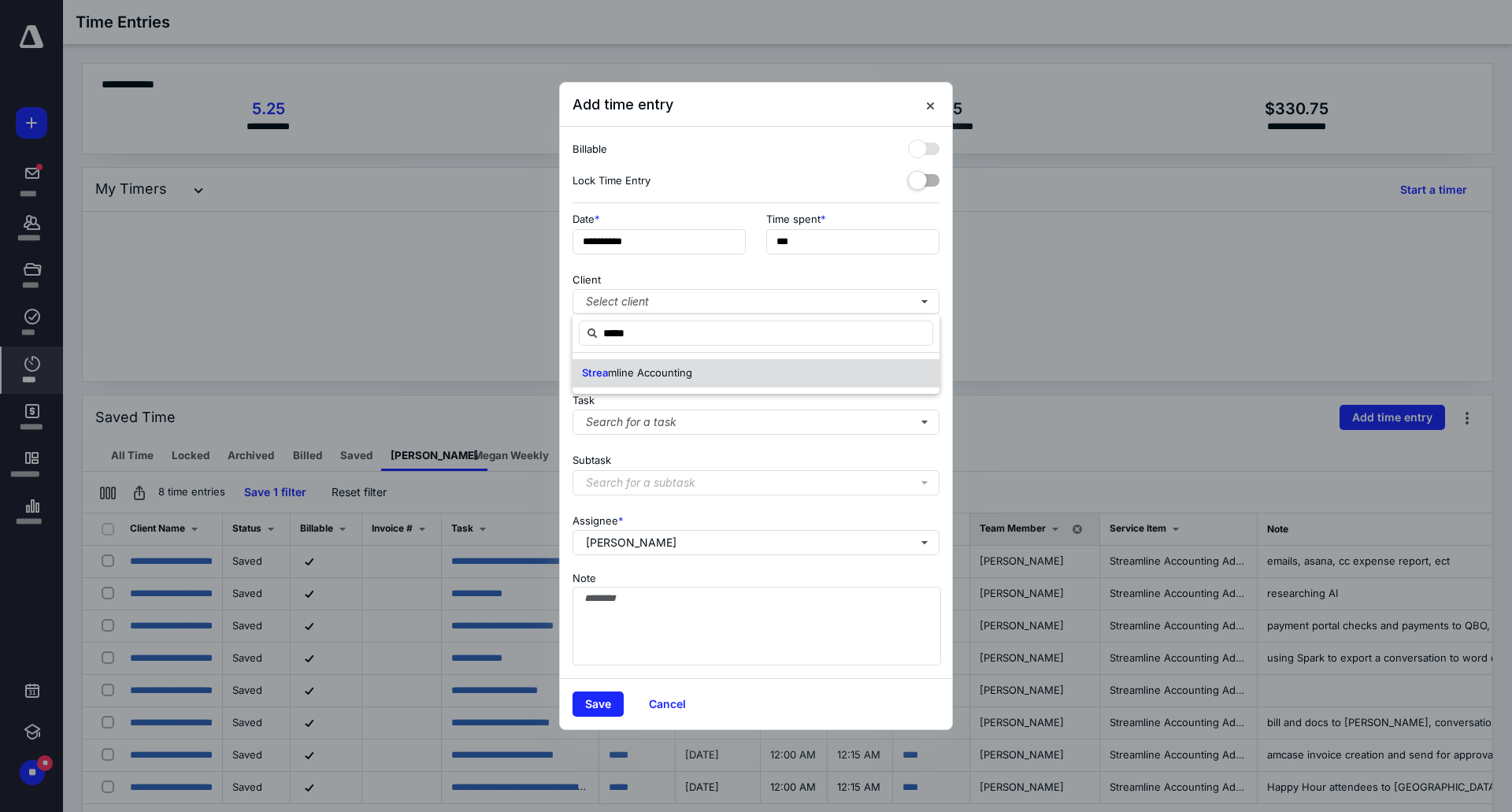 click on "Strea mline Accounting" at bounding box center (756, 373) 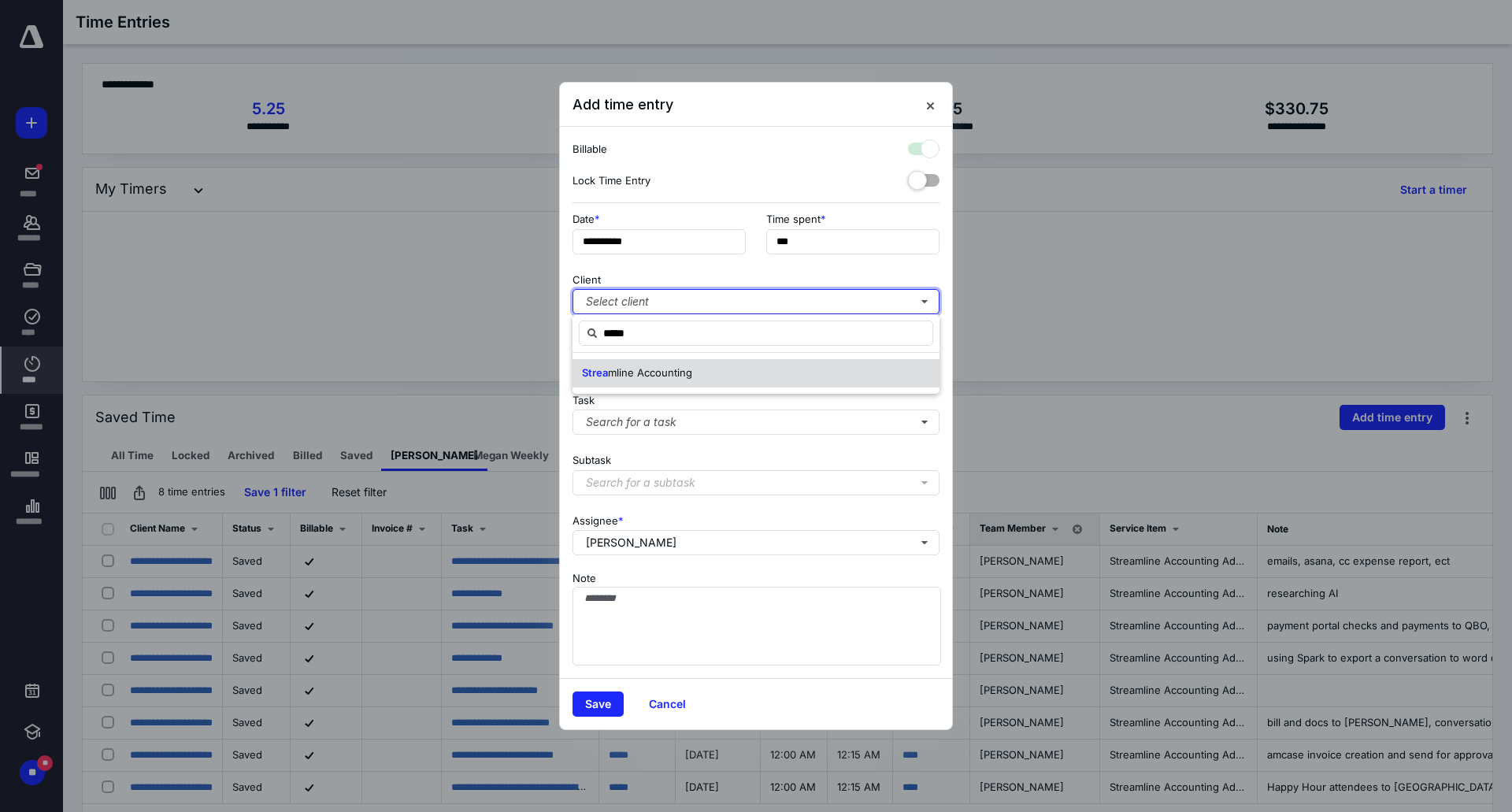 checkbox on "true" 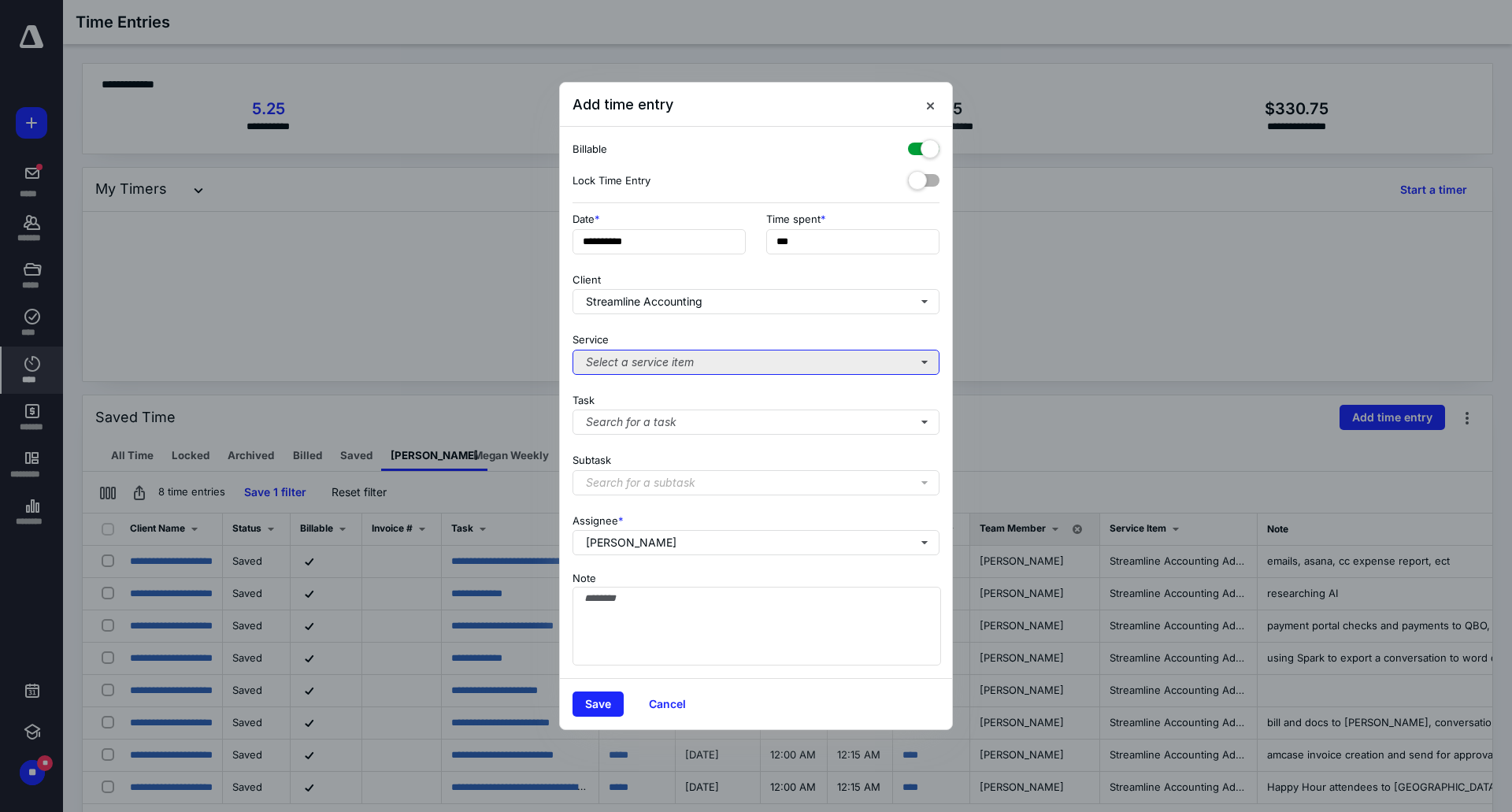 click on "Select a service item" at bounding box center (756, 362) 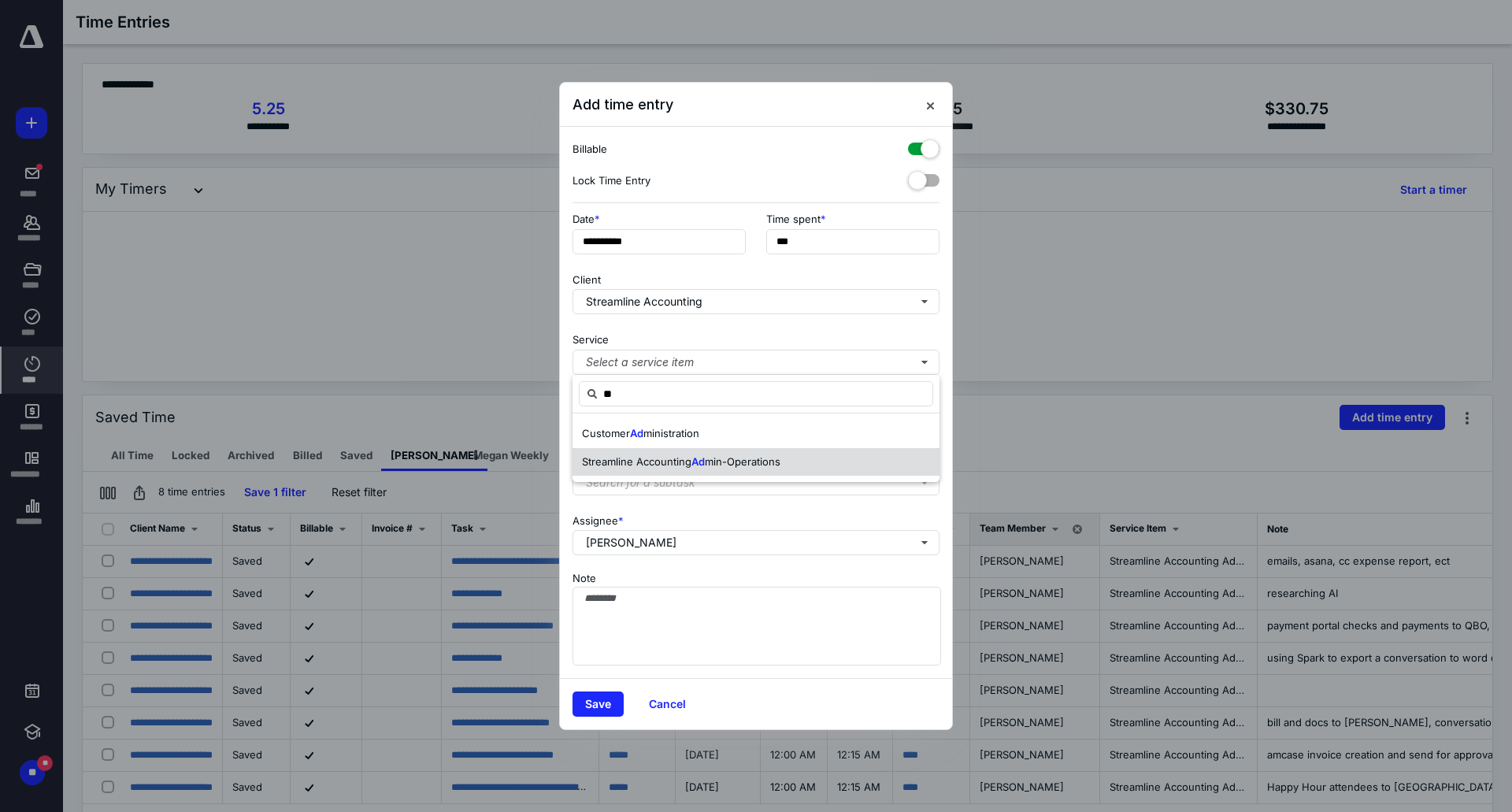 drag, startPoint x: 699, startPoint y: 459, endPoint x: 710, endPoint y: 427, distance: 33.83785 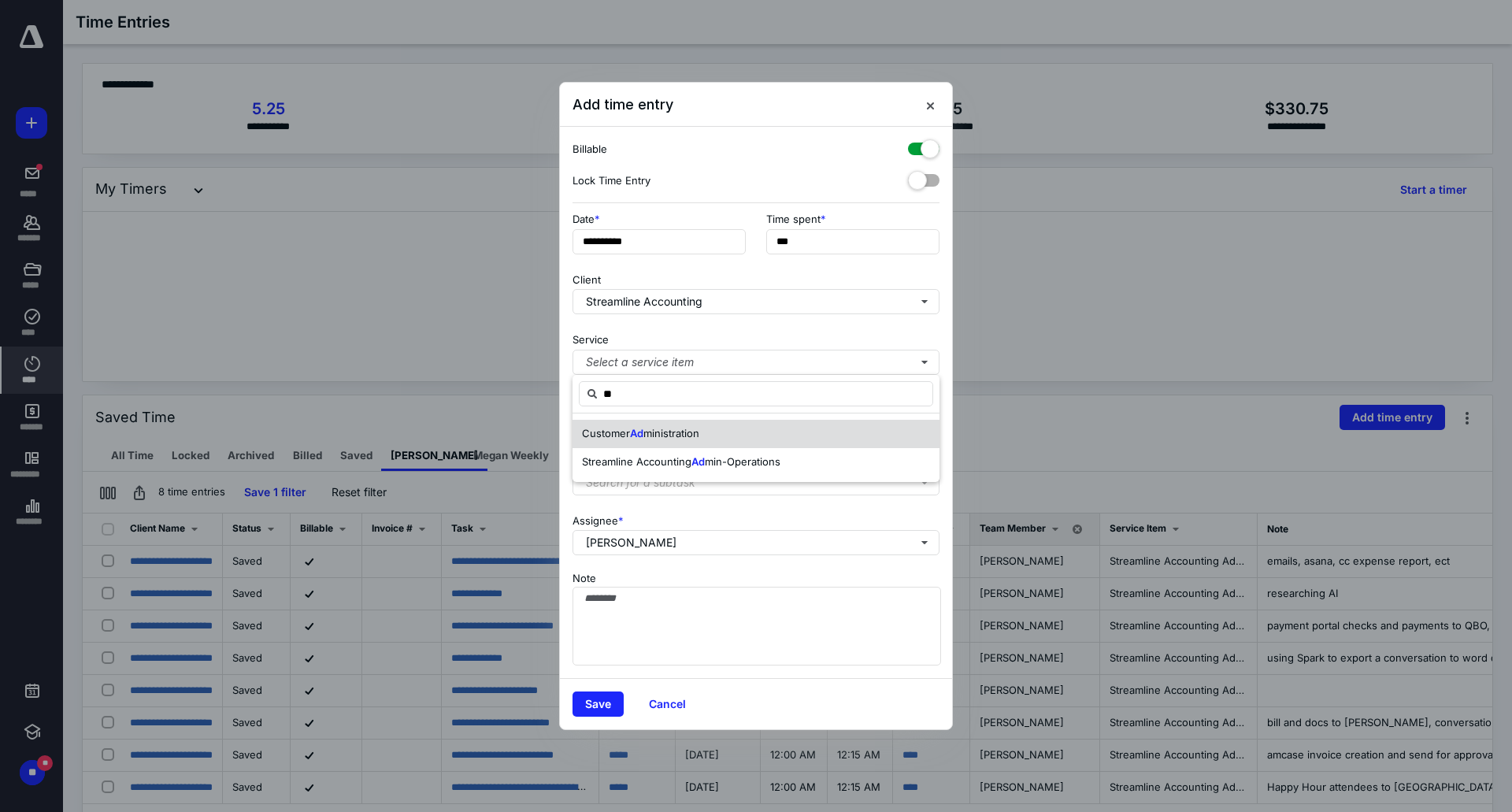 click on "Ad" at bounding box center (698, 462) 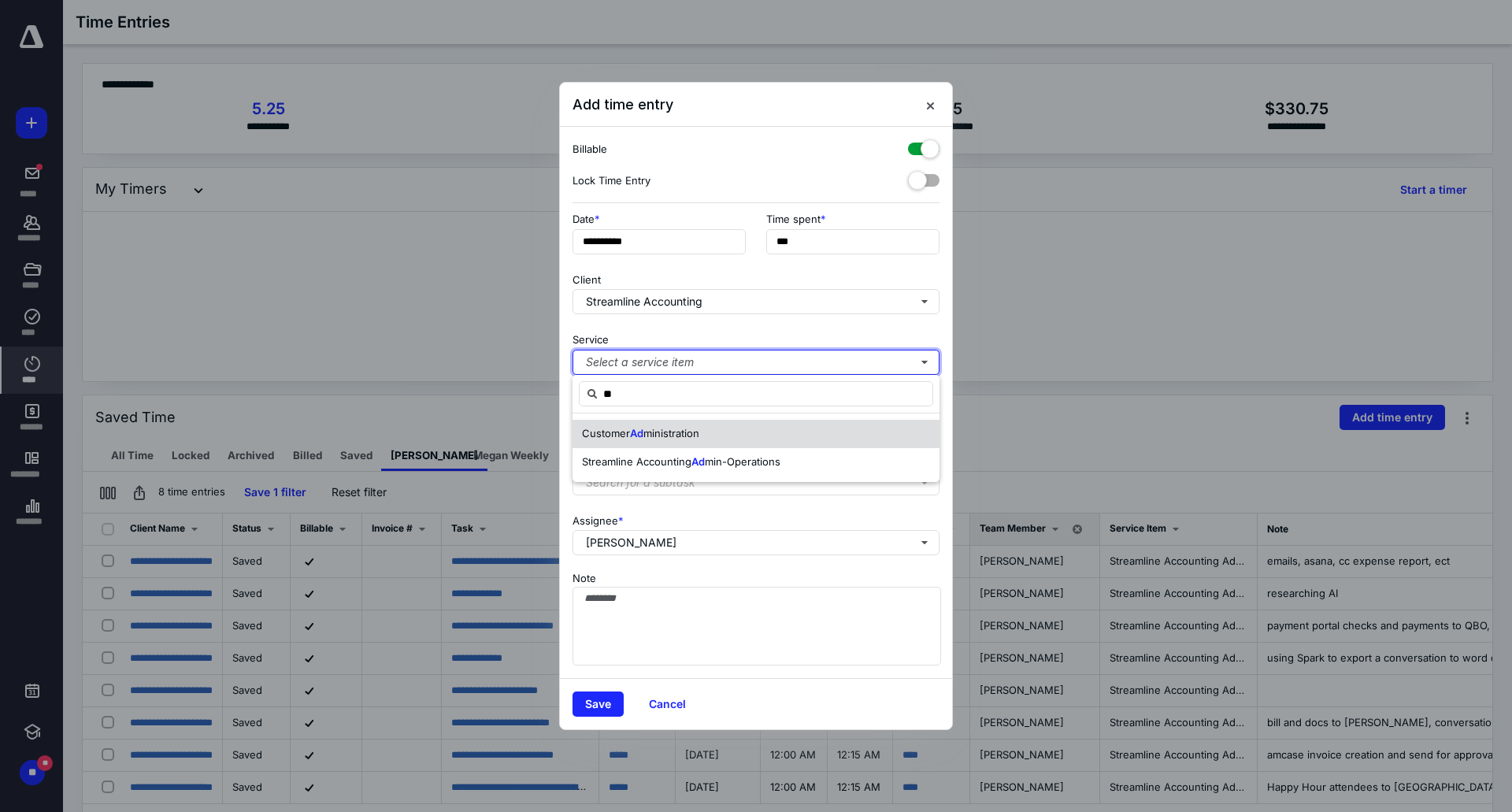 type 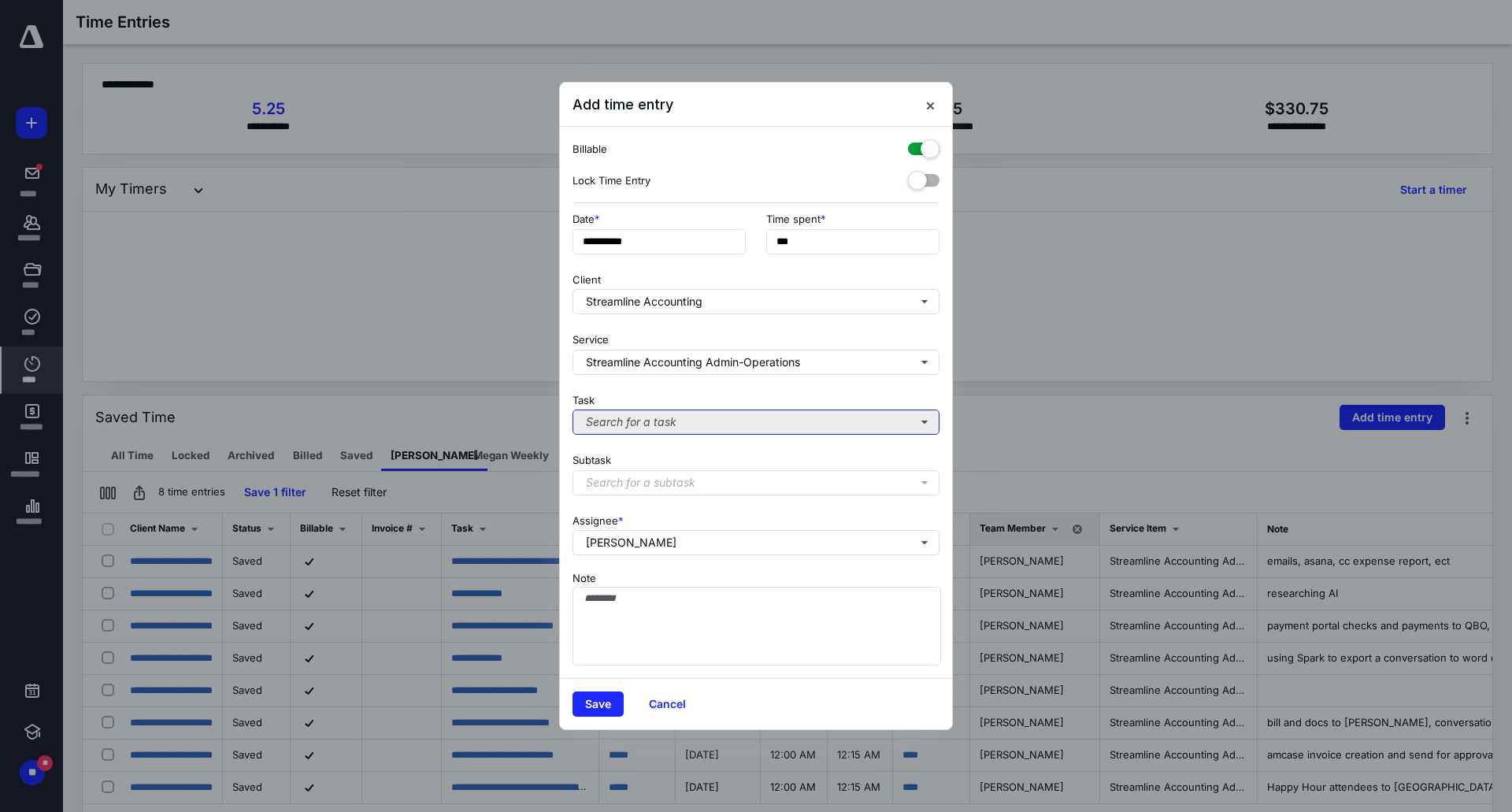 click on "Search for a task" at bounding box center (756, 422) 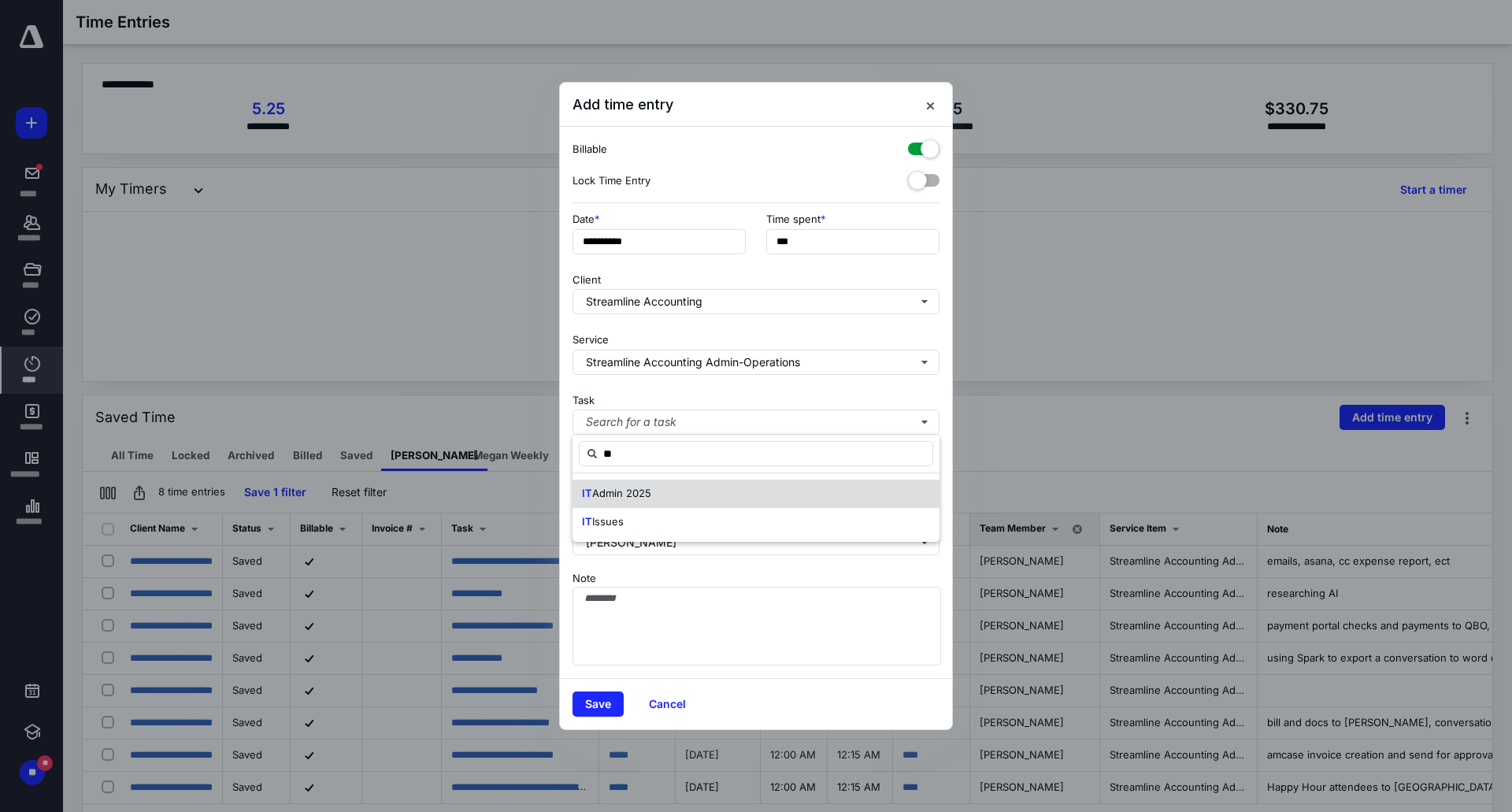 click on "IT  Admin 2025" at bounding box center (756, 494) 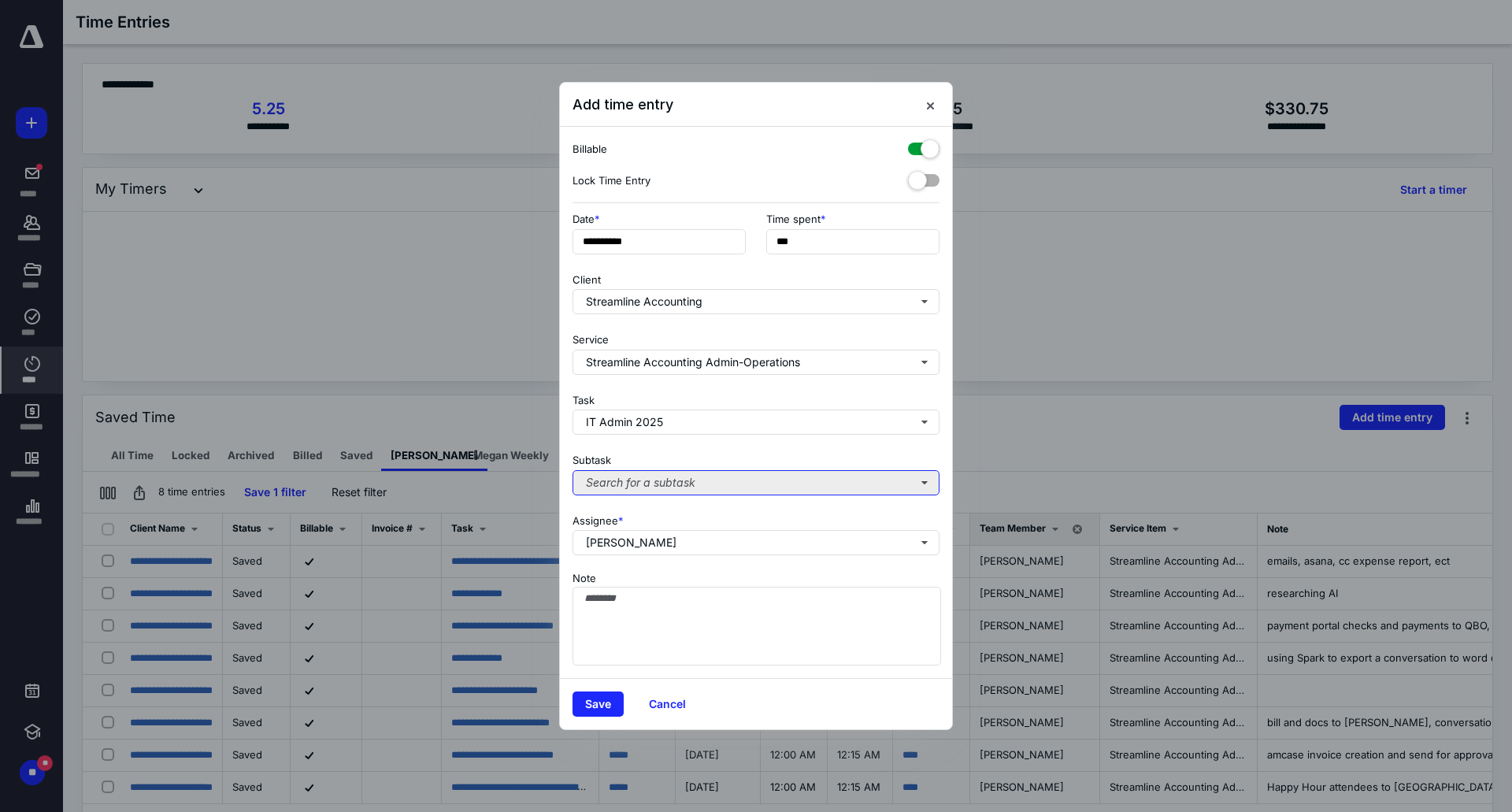 click on "Search for a subtask" at bounding box center (756, 483) 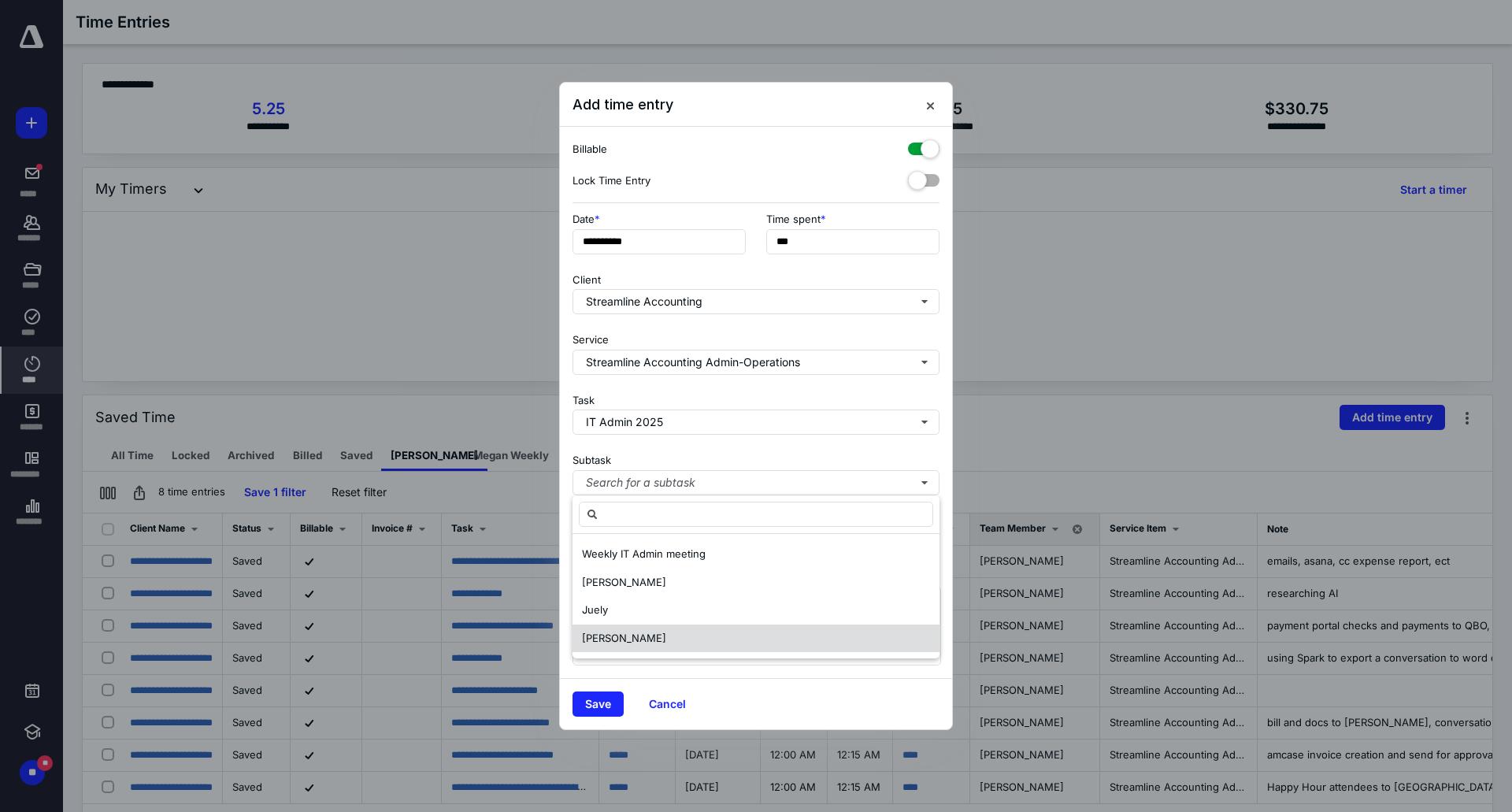 click on "[PERSON_NAME]" at bounding box center (756, 639) 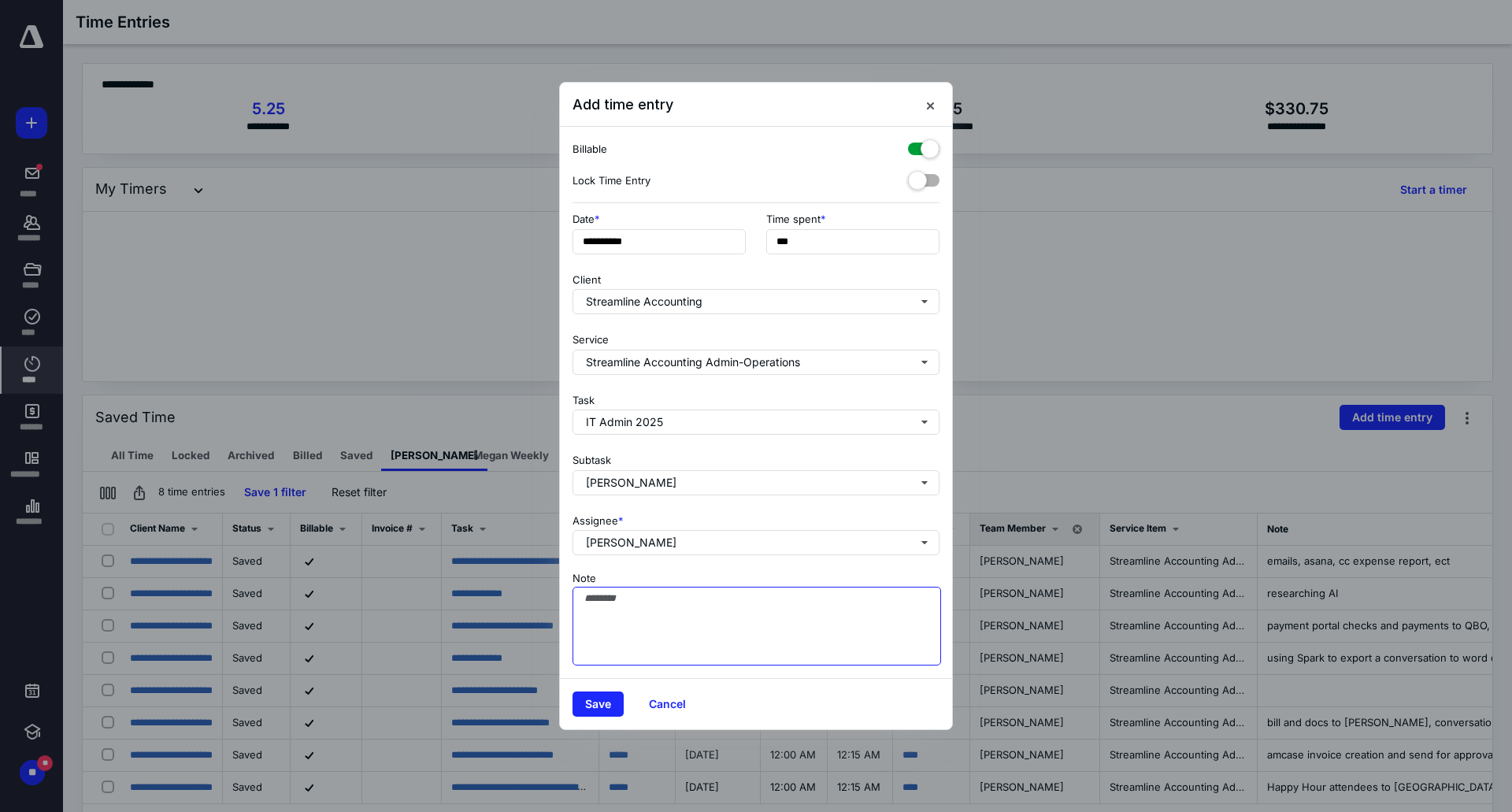 click on "Note" at bounding box center (757, 626) 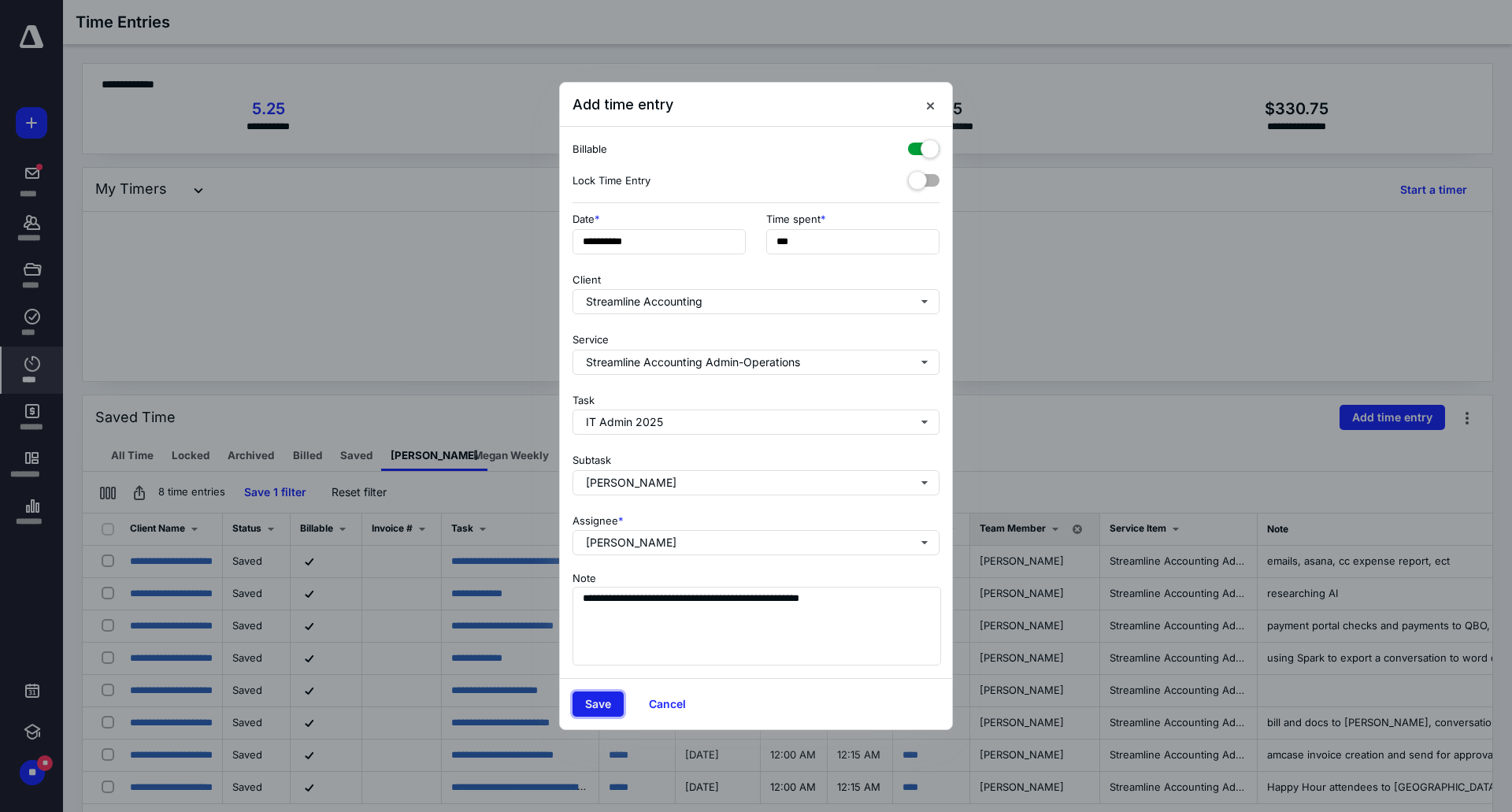 click on "Save" at bounding box center (598, 704) 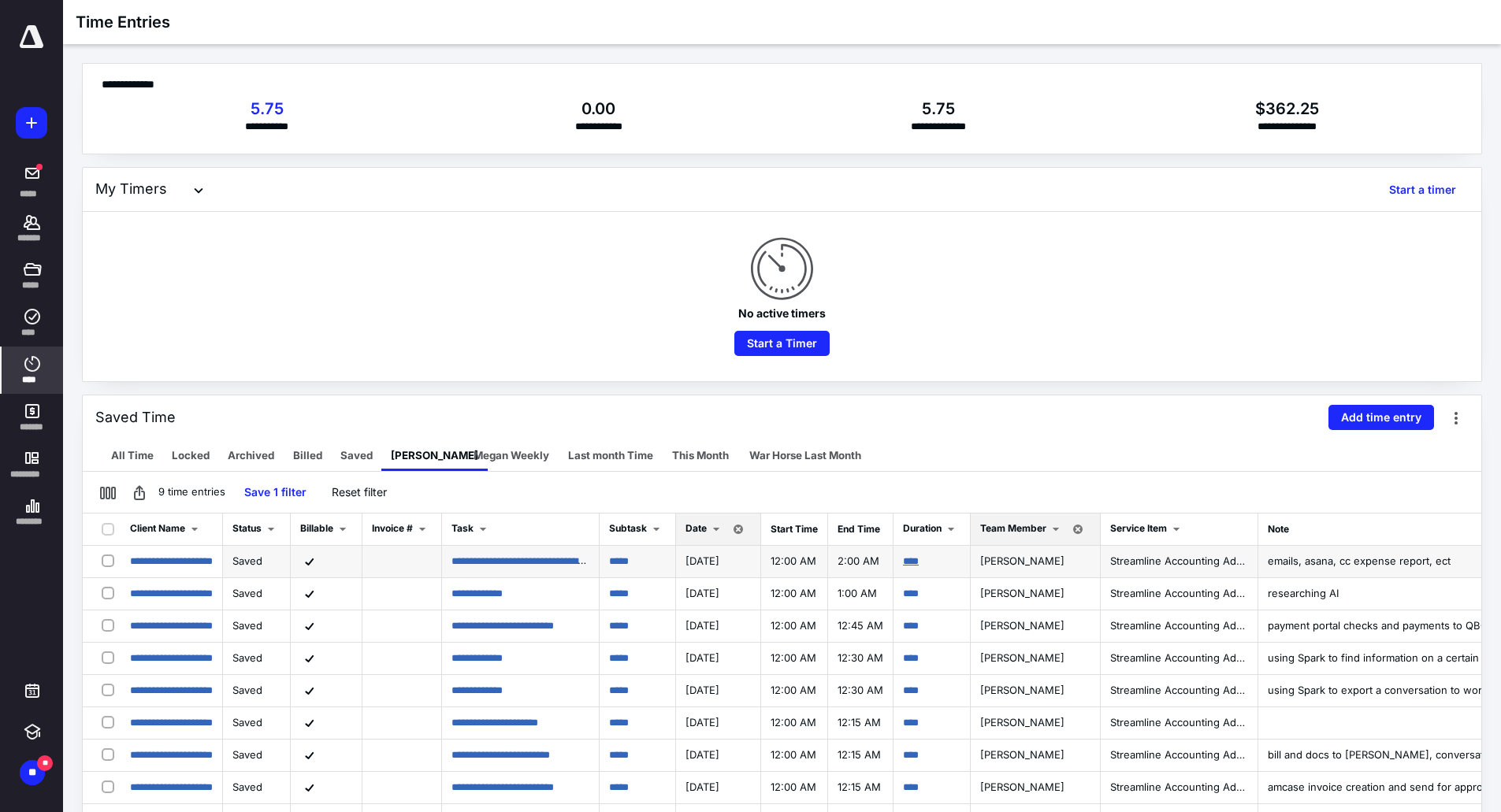 click on "****" at bounding box center [911, 561] 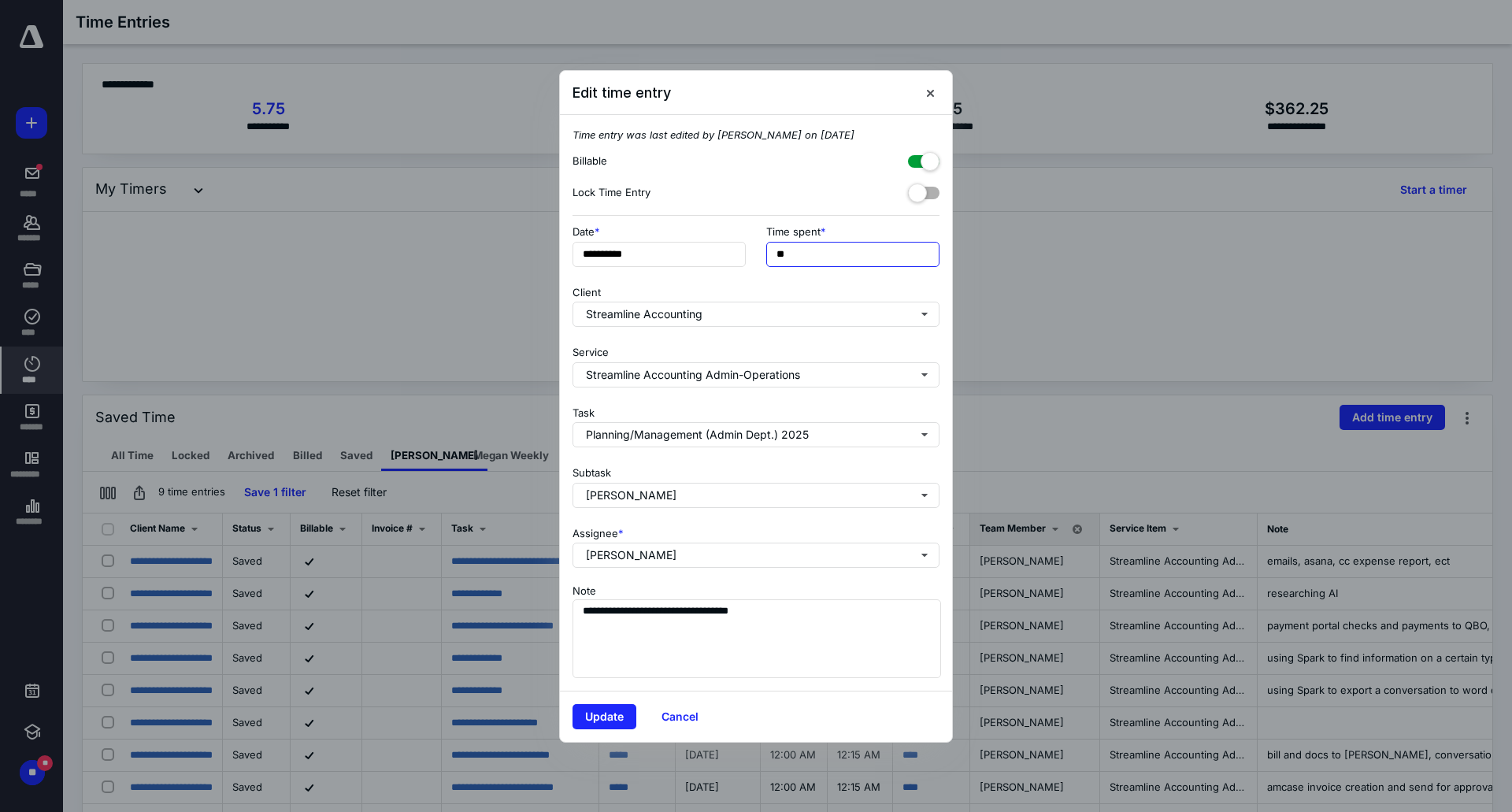 drag, startPoint x: 799, startPoint y: 252, endPoint x: 746, endPoint y: 254, distance: 53.0377 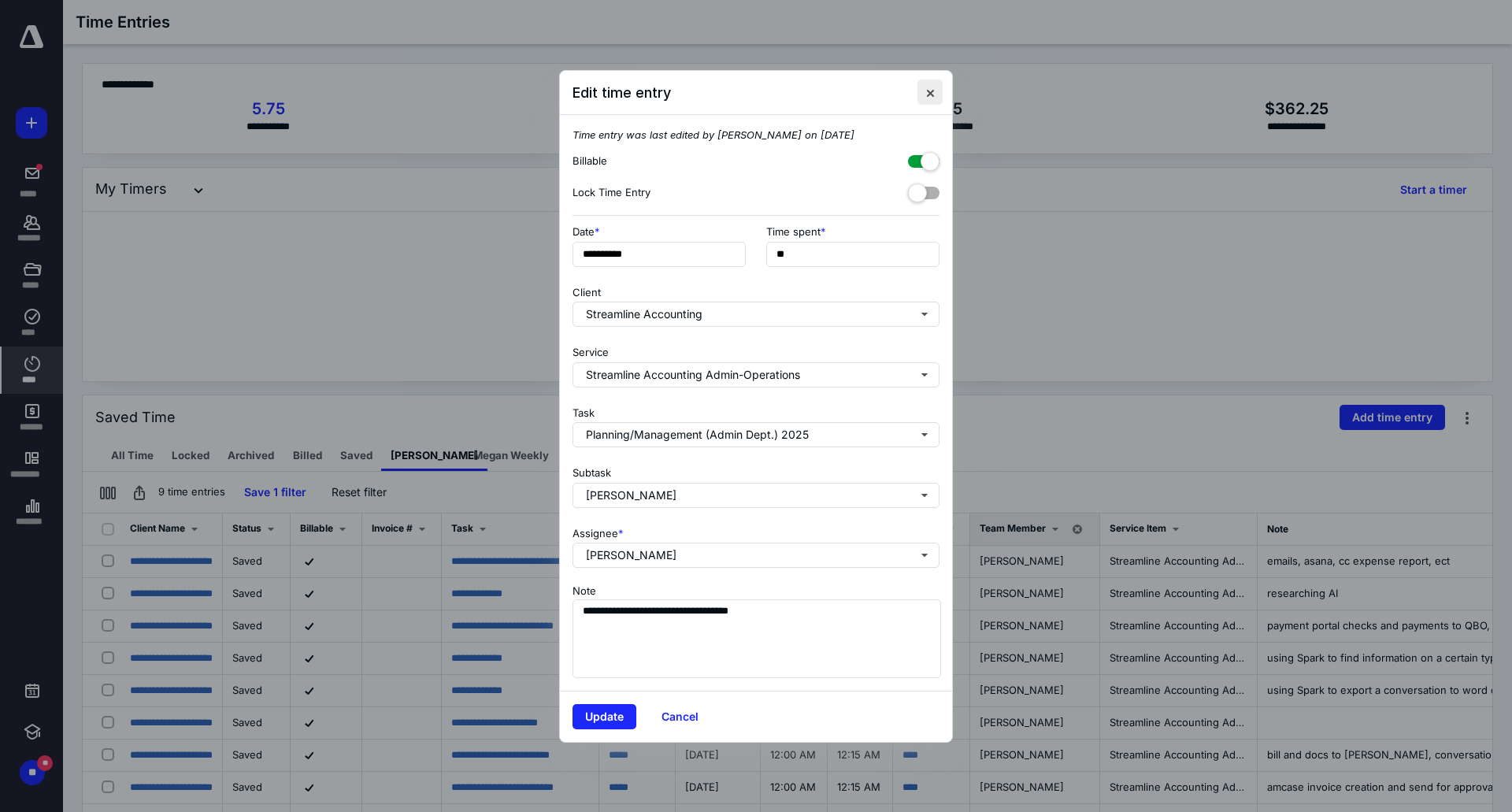 click at bounding box center [930, 92] 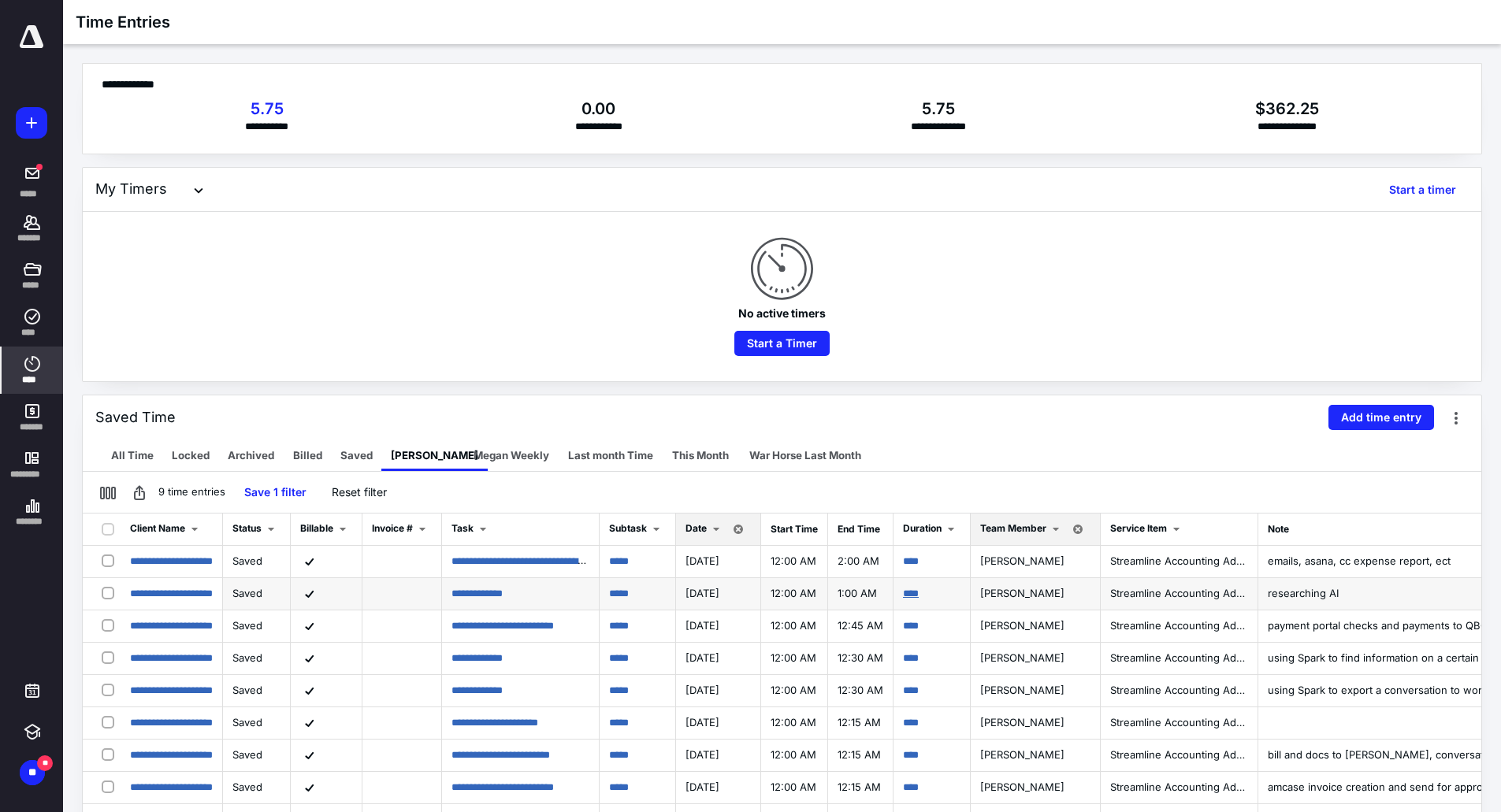 click on "****" at bounding box center (911, 593) 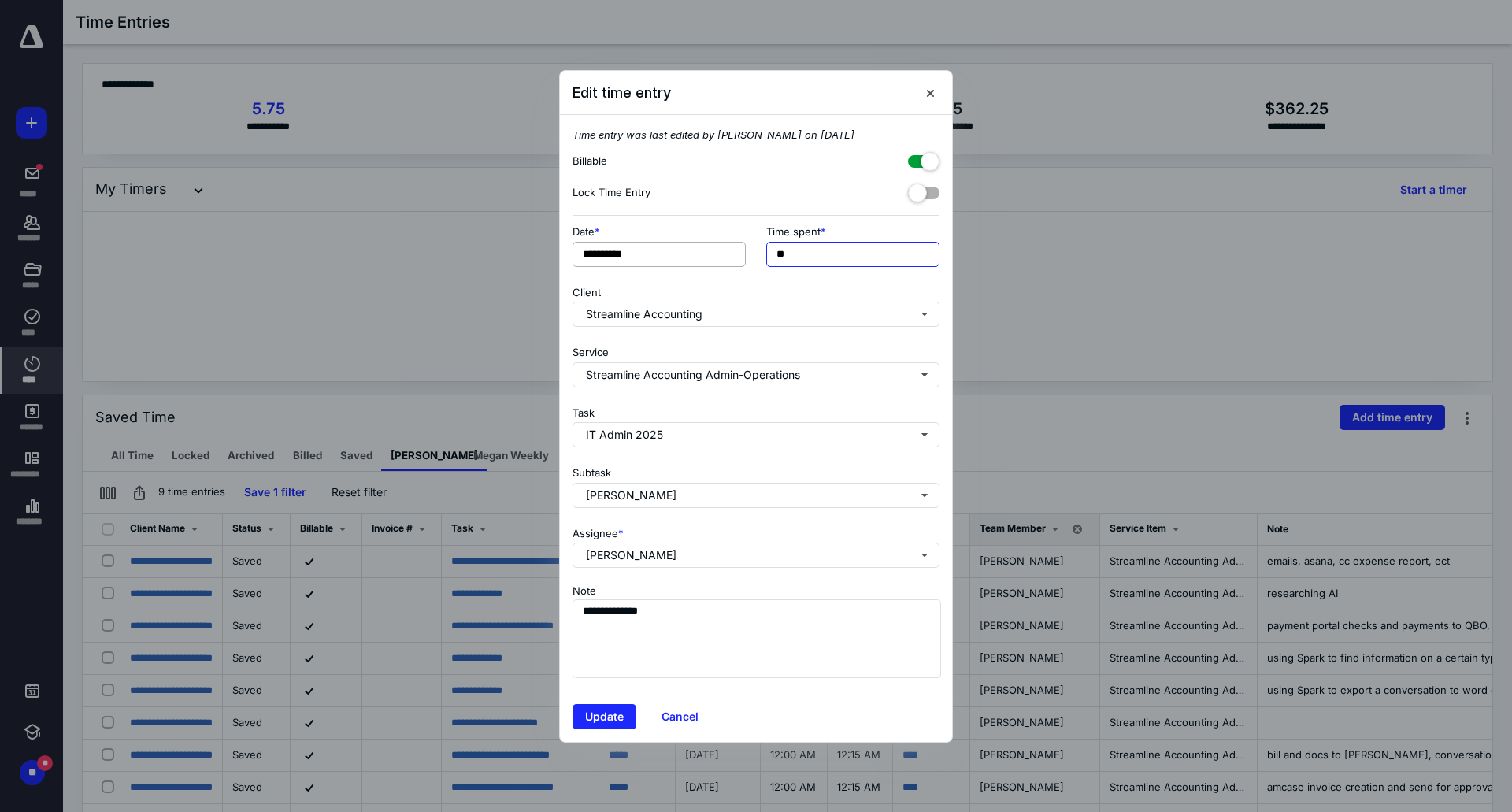 drag, startPoint x: 799, startPoint y: 251, endPoint x: 745, endPoint y: 248, distance: 54.083269 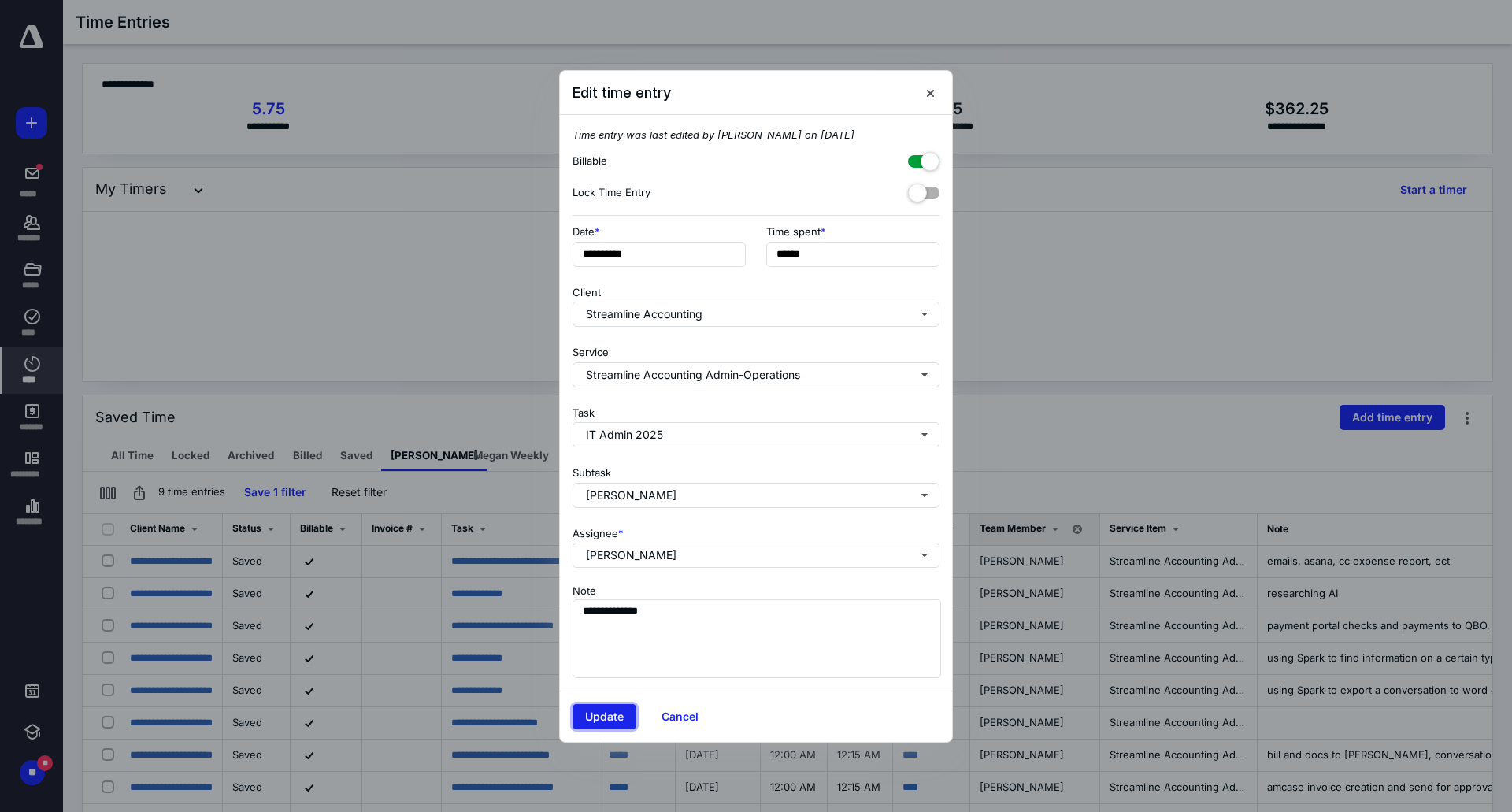 click on "Update" at bounding box center (604, 717) 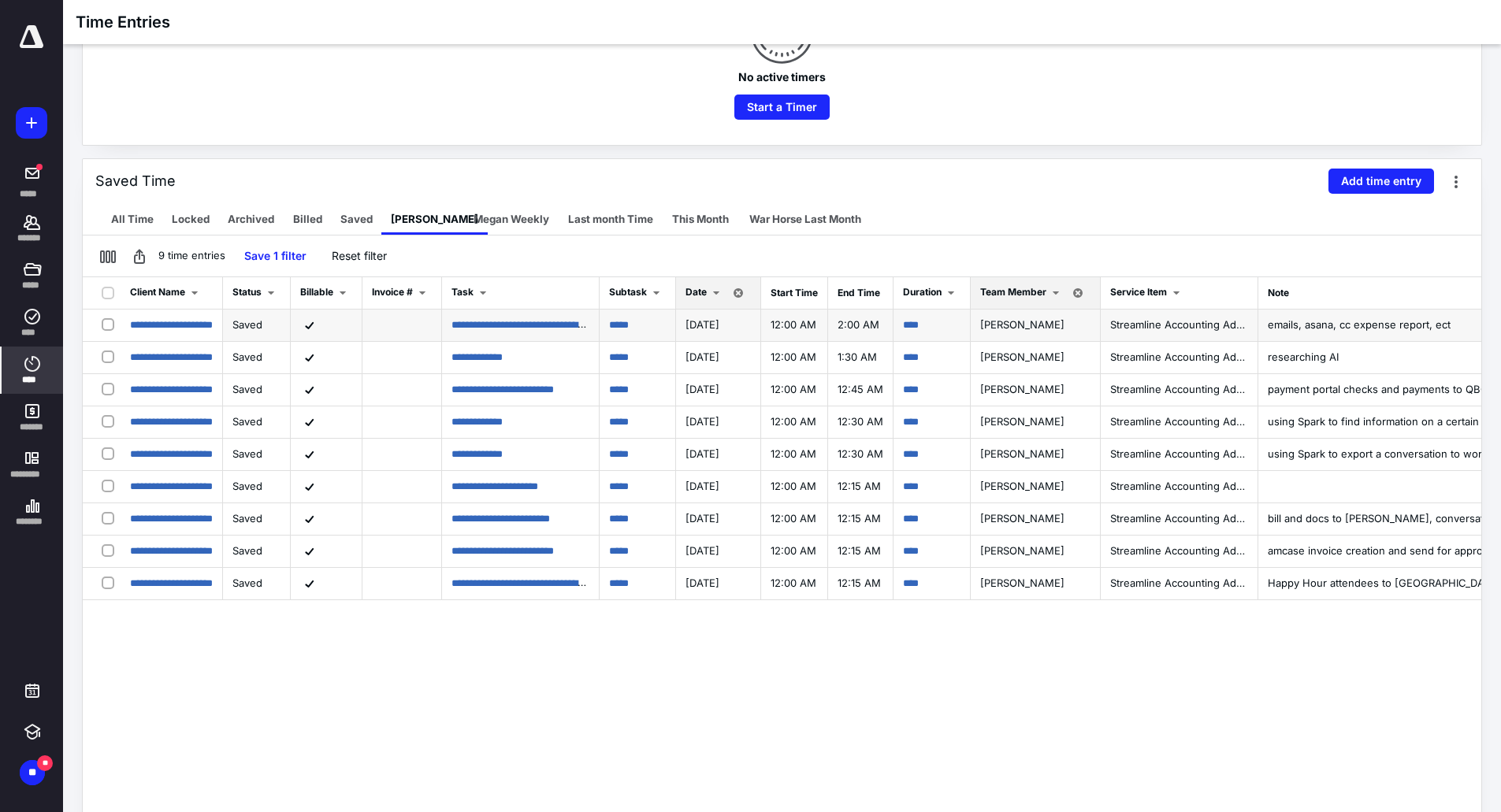 scroll, scrollTop: 315, scrollLeft: 0, axis: vertical 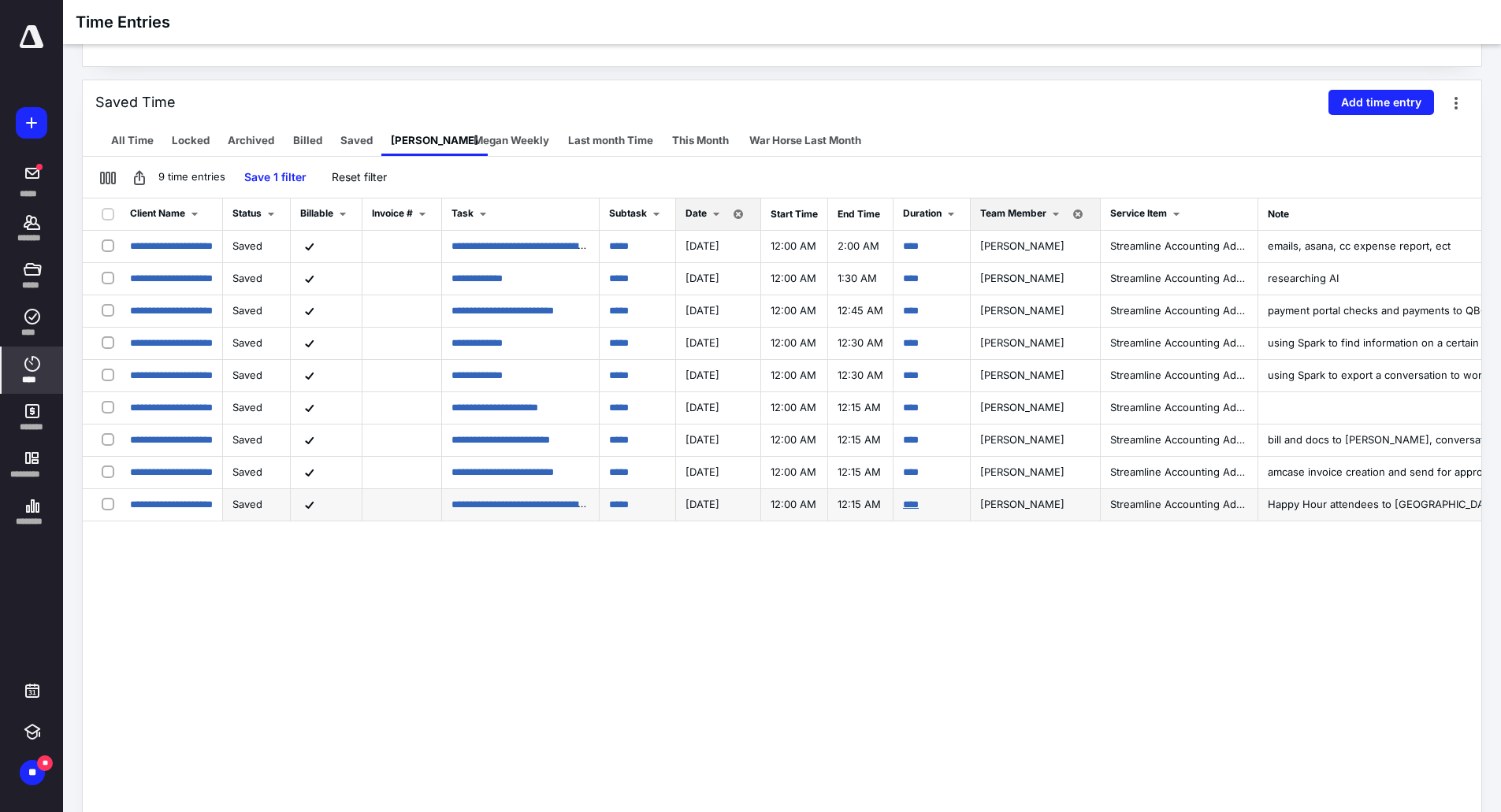 click on "****" at bounding box center [911, 504] 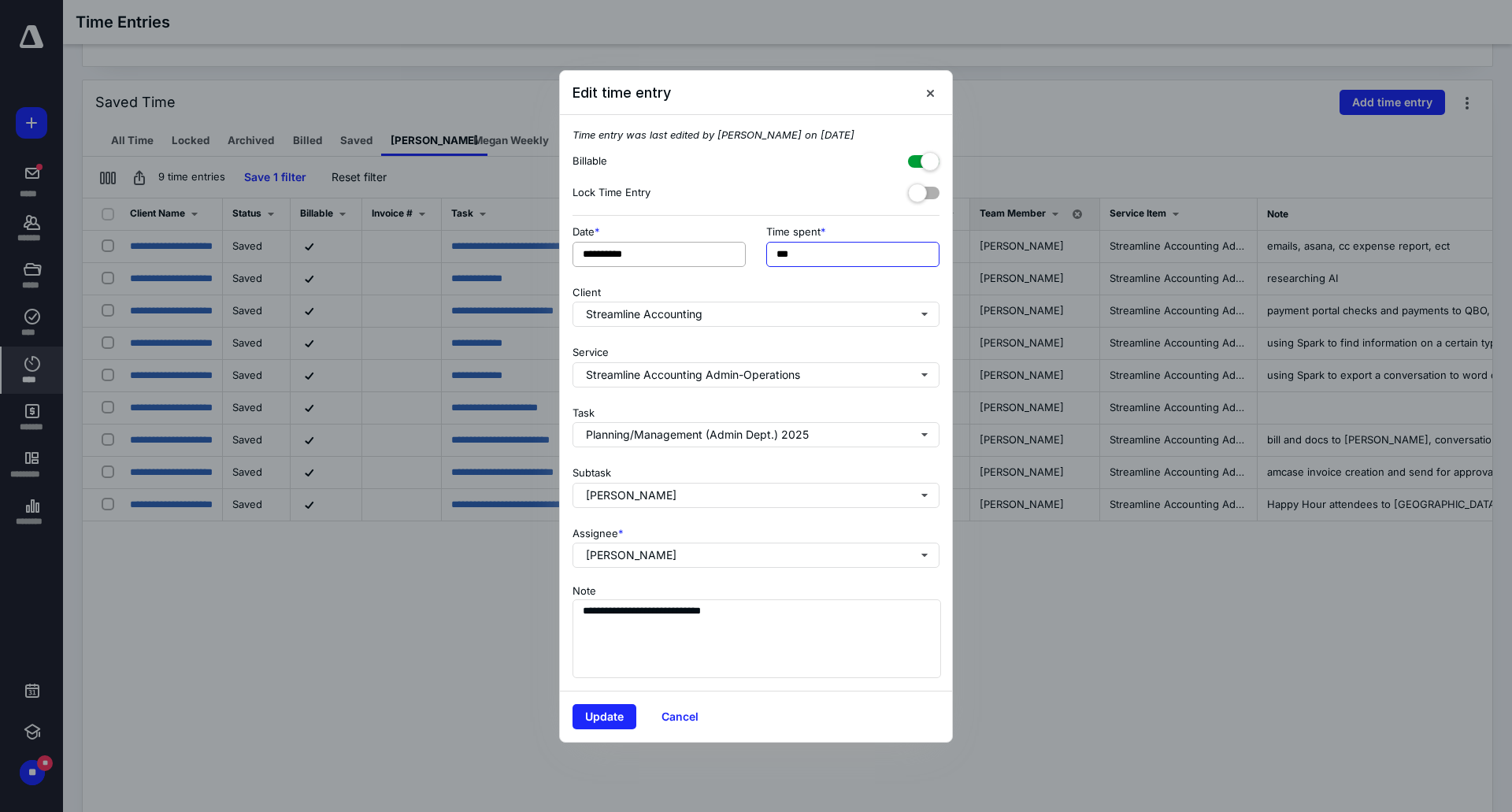 drag, startPoint x: 787, startPoint y: 257, endPoint x: 711, endPoint y: 243, distance: 77.27872 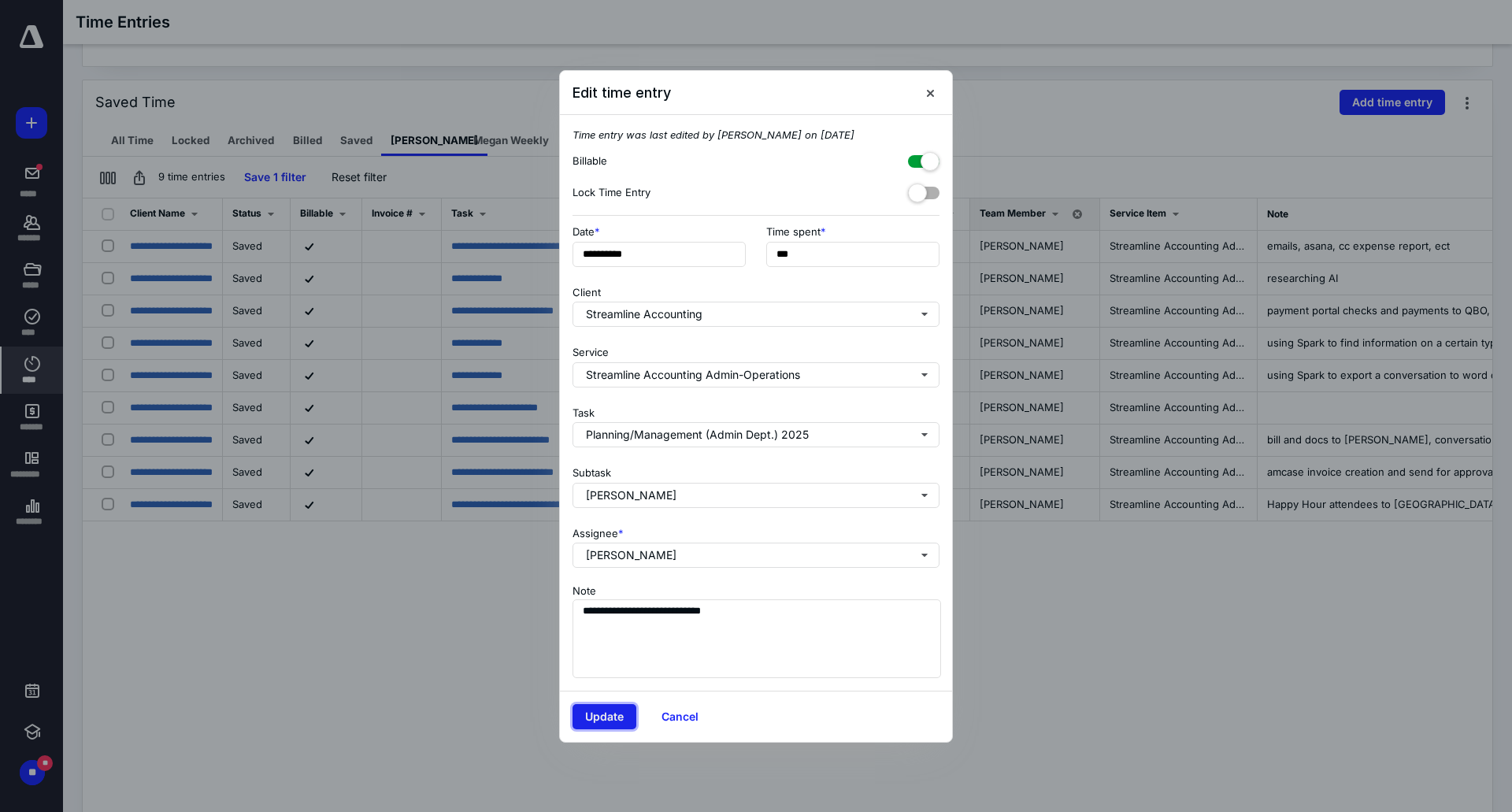 click on "Update" at bounding box center [604, 717] 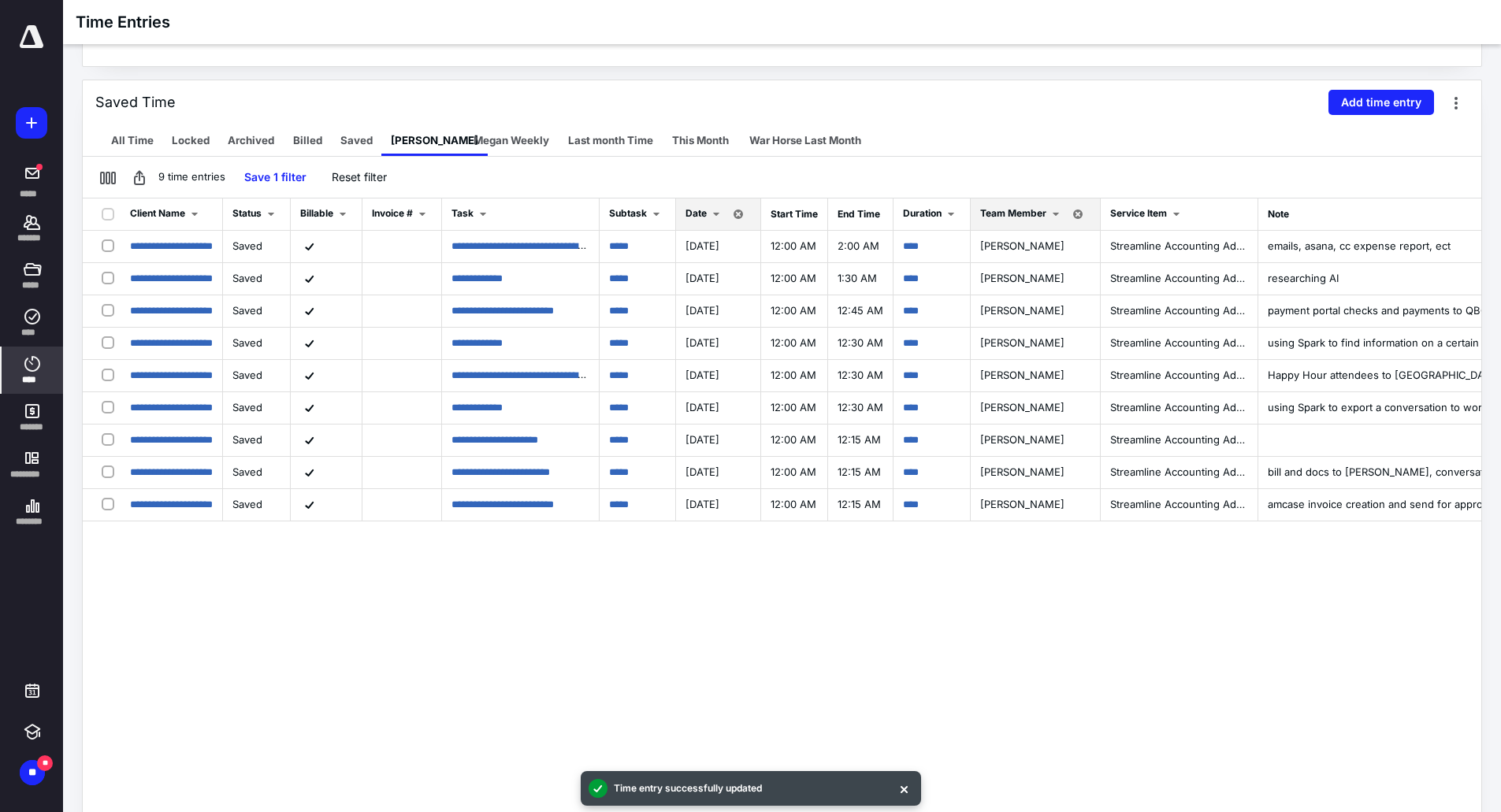 scroll, scrollTop: 0, scrollLeft: 0, axis: both 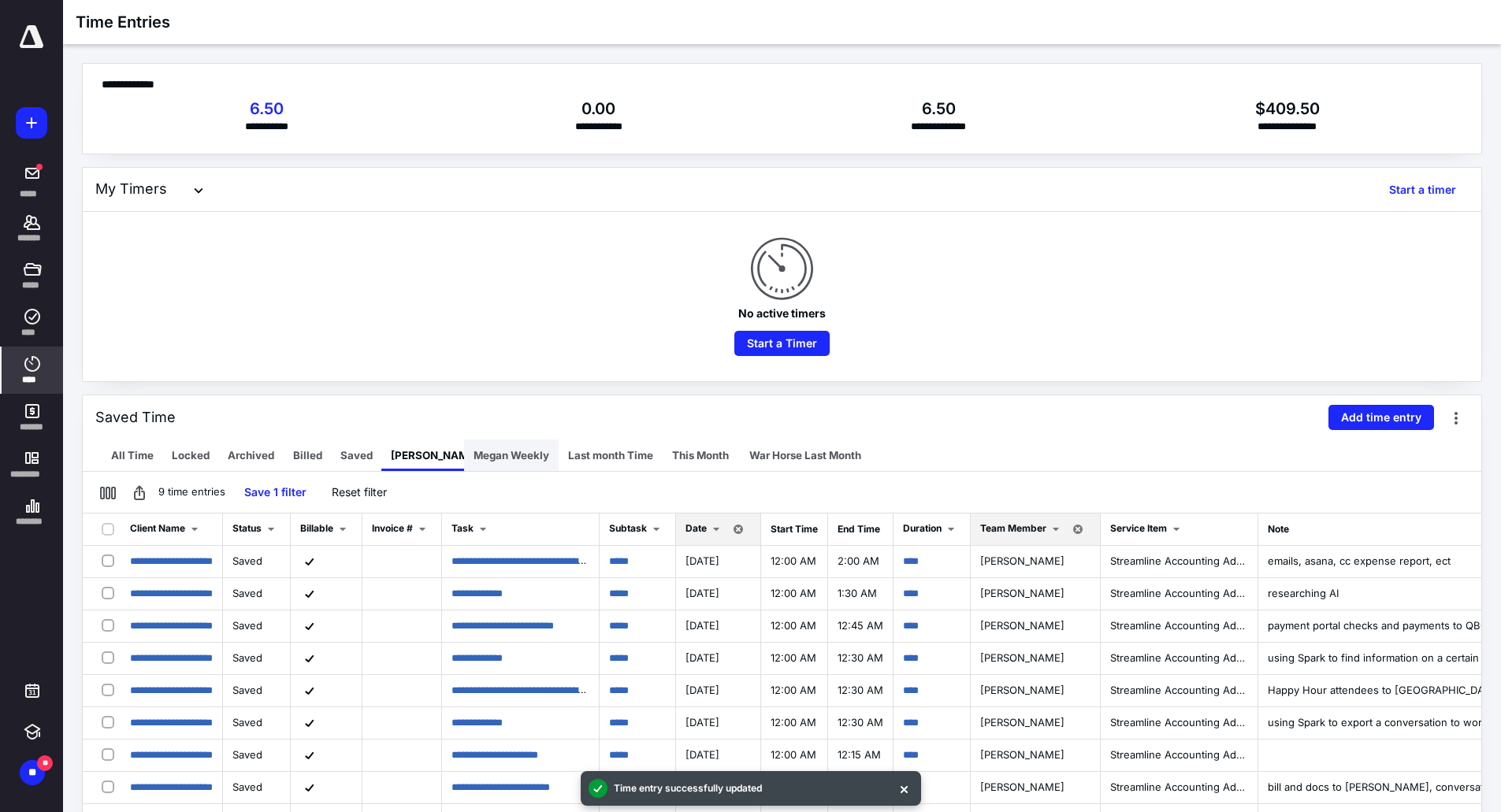 click on "Megan Weekly" at bounding box center (511, 455) 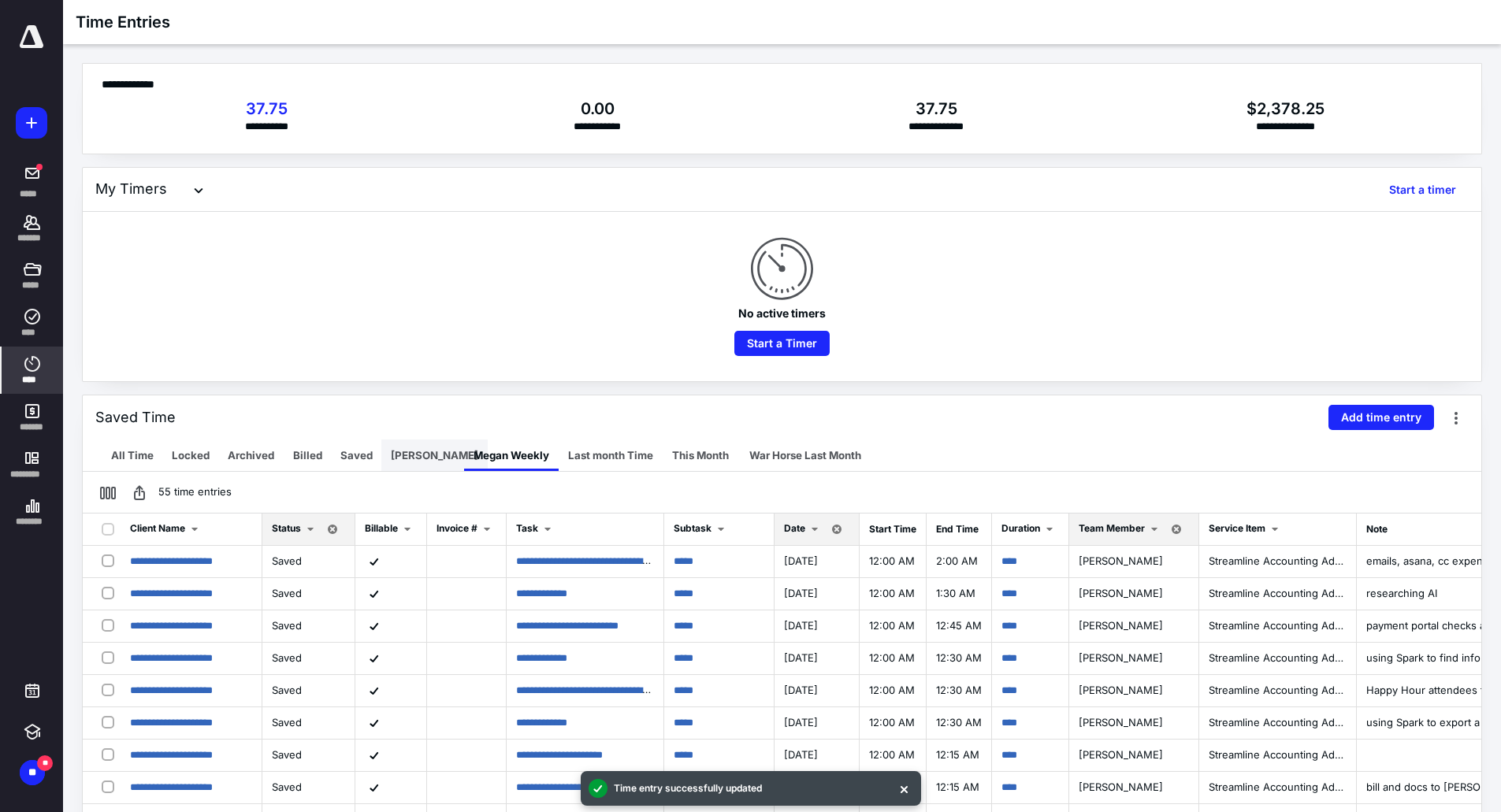 click on "[PERSON_NAME]" at bounding box center [434, 455] 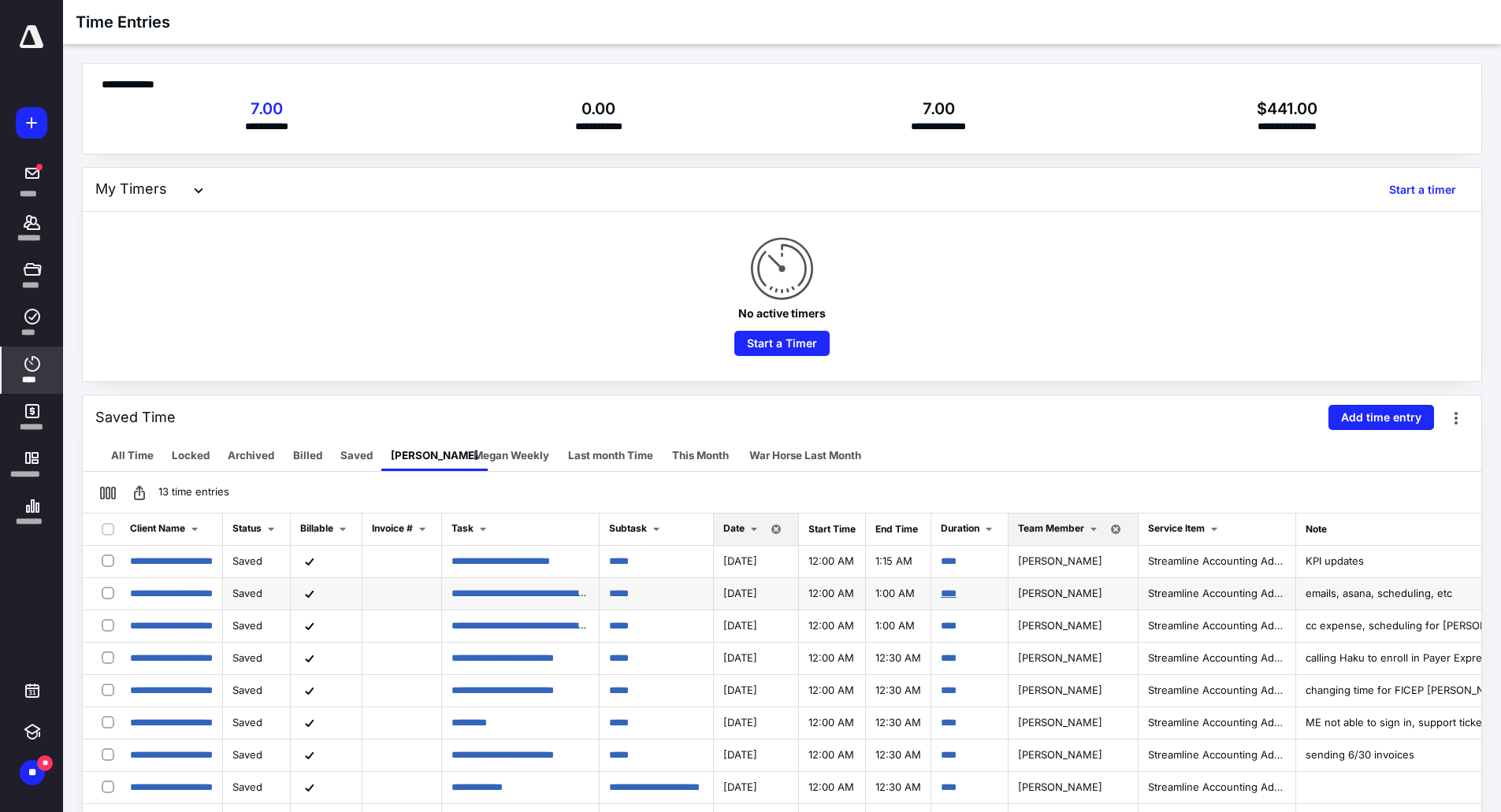 click on "****" at bounding box center (949, 593) 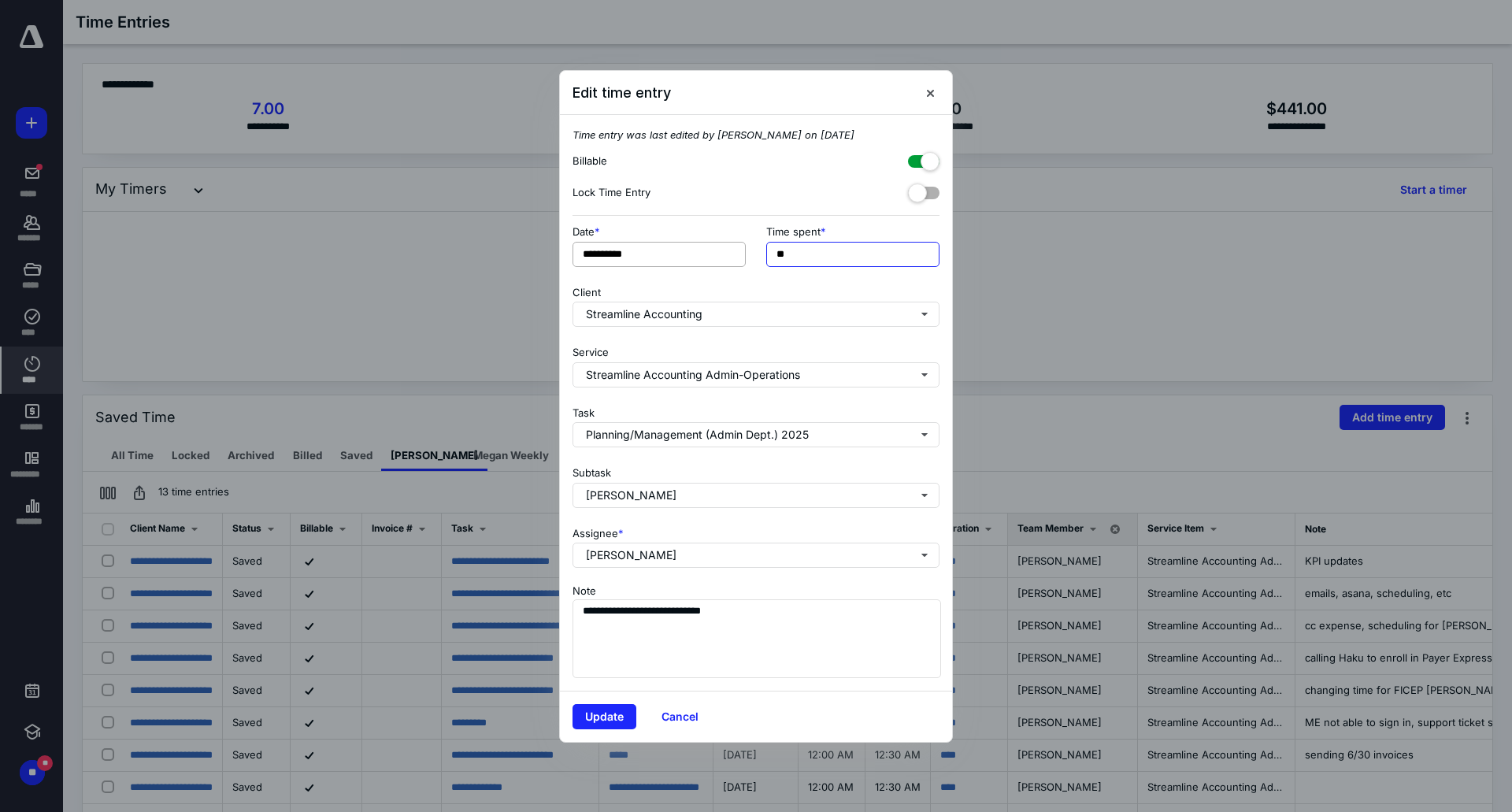 drag, startPoint x: 795, startPoint y: 259, endPoint x: 732, endPoint y: 254, distance: 63.1981 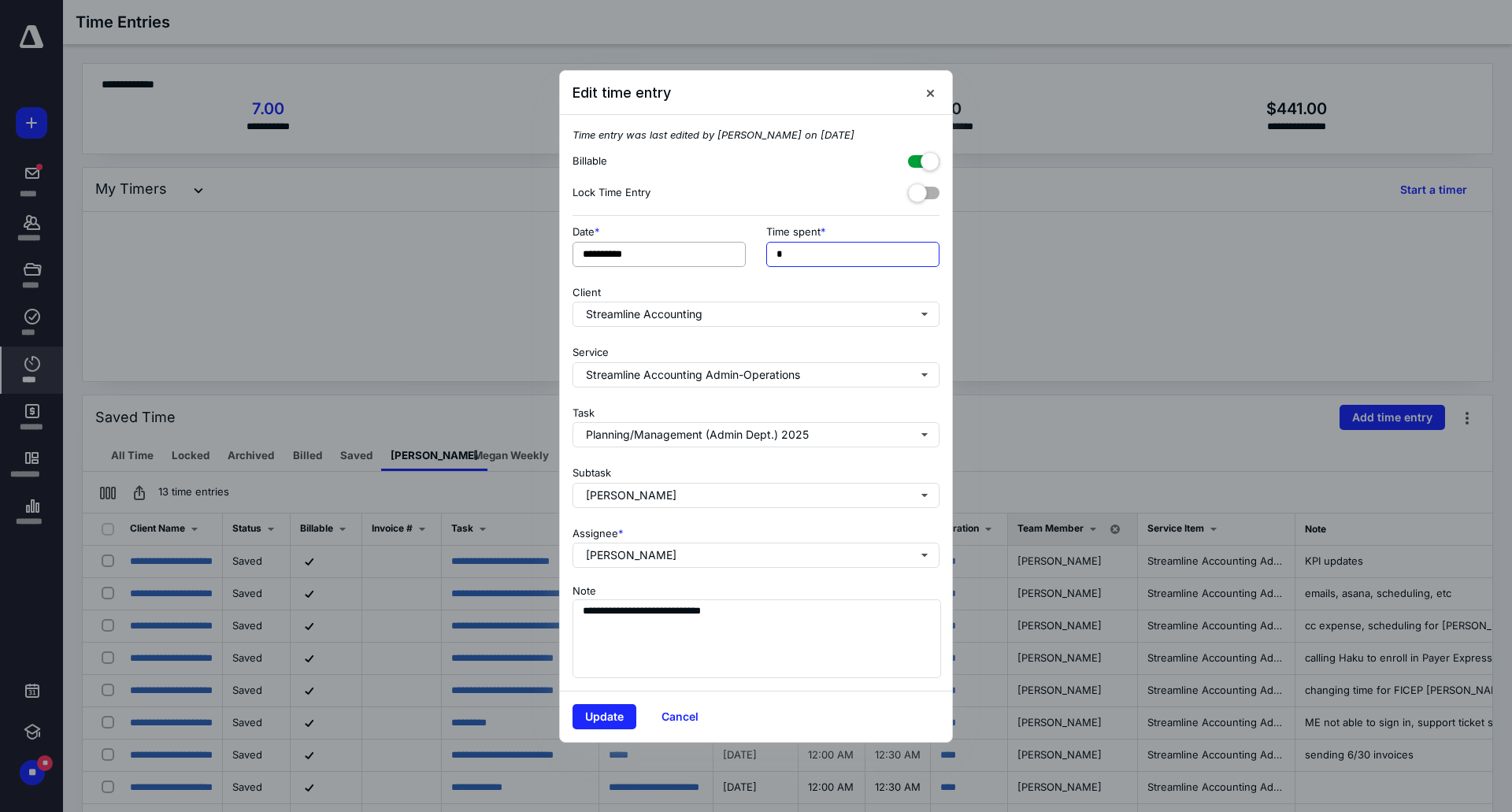 drag, startPoint x: 794, startPoint y: 255, endPoint x: 738, endPoint y: 262, distance: 56.435804 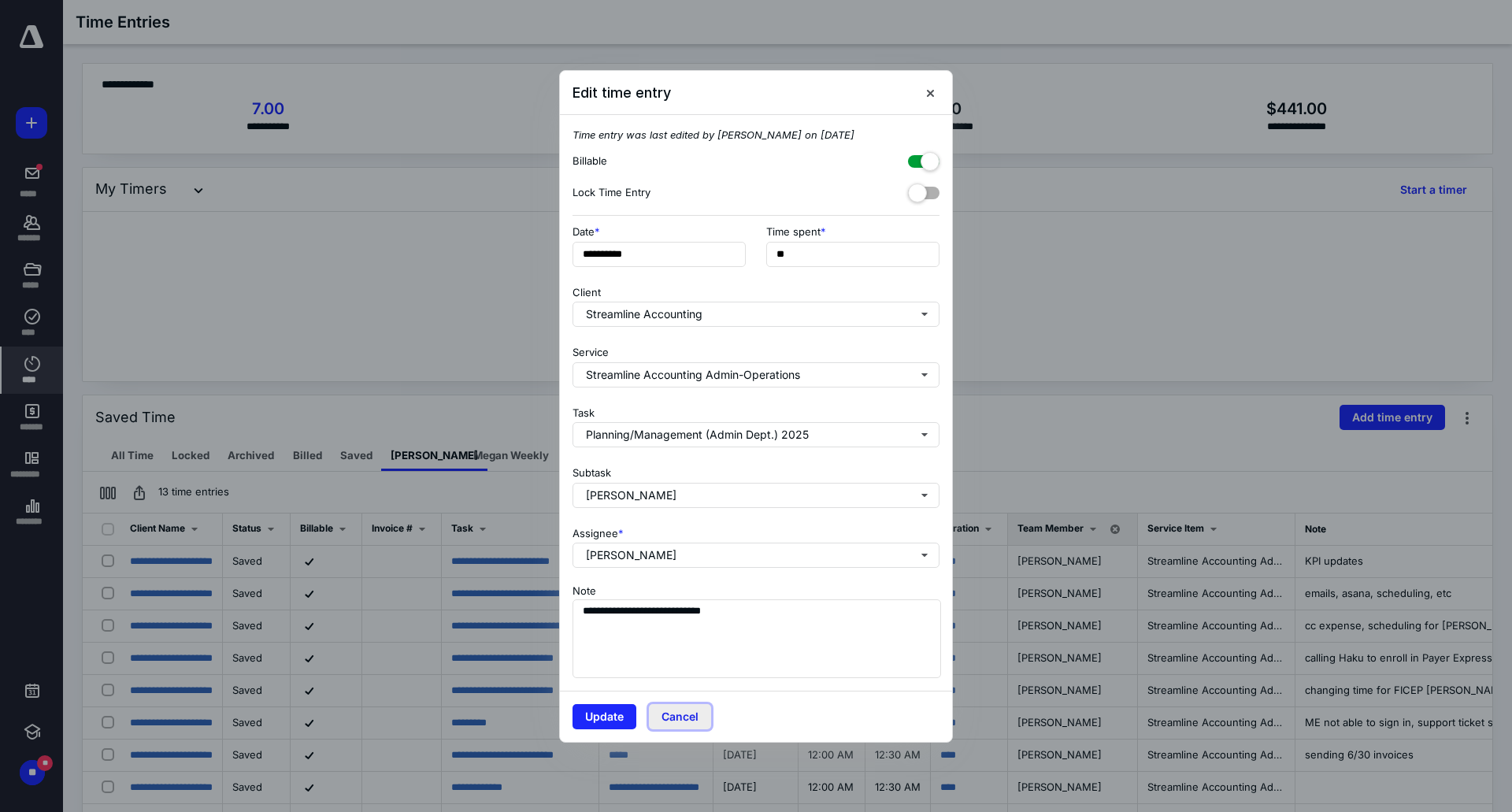 click on "Cancel" at bounding box center [680, 717] 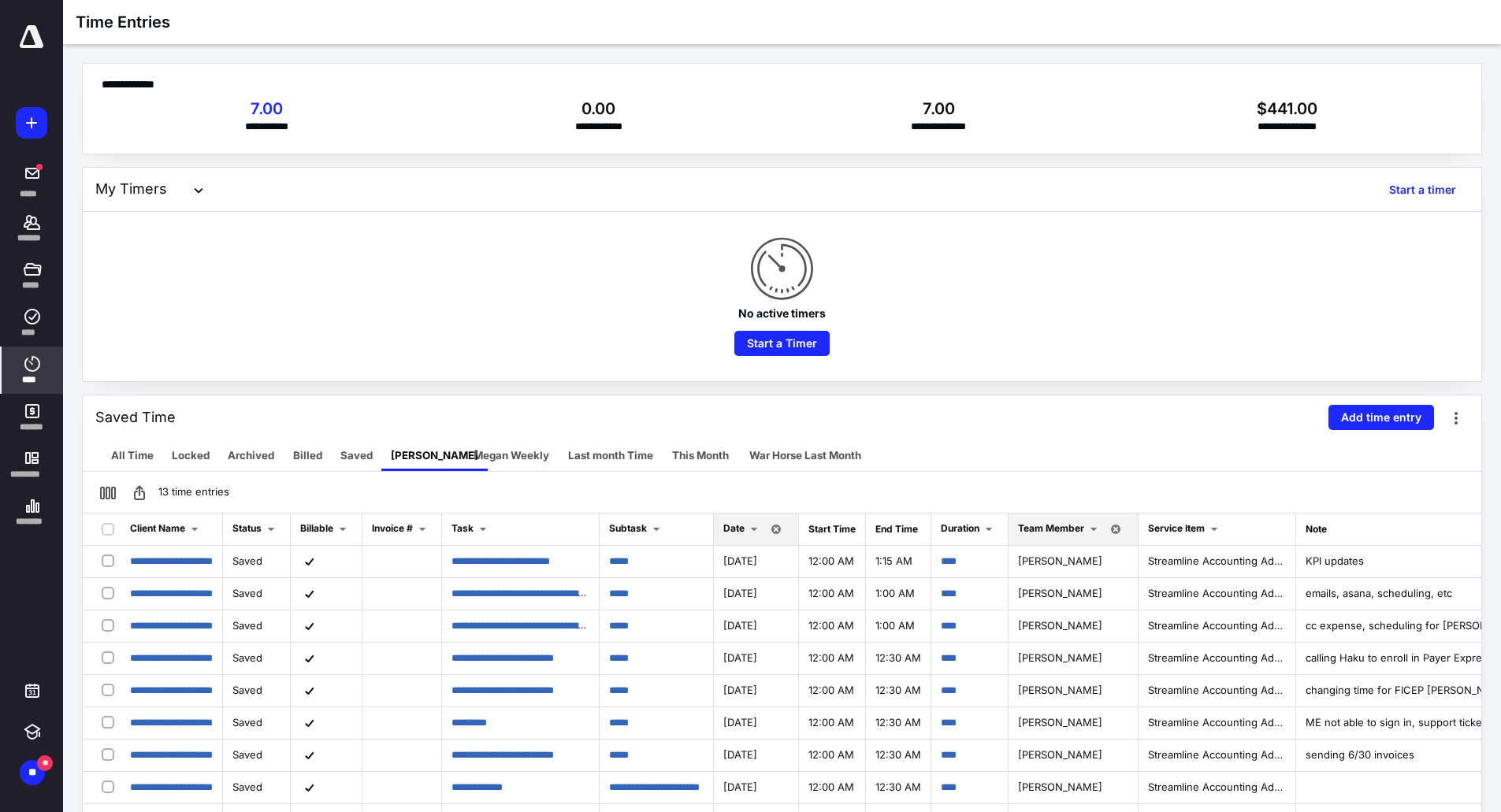 click at bounding box center [754, 529] 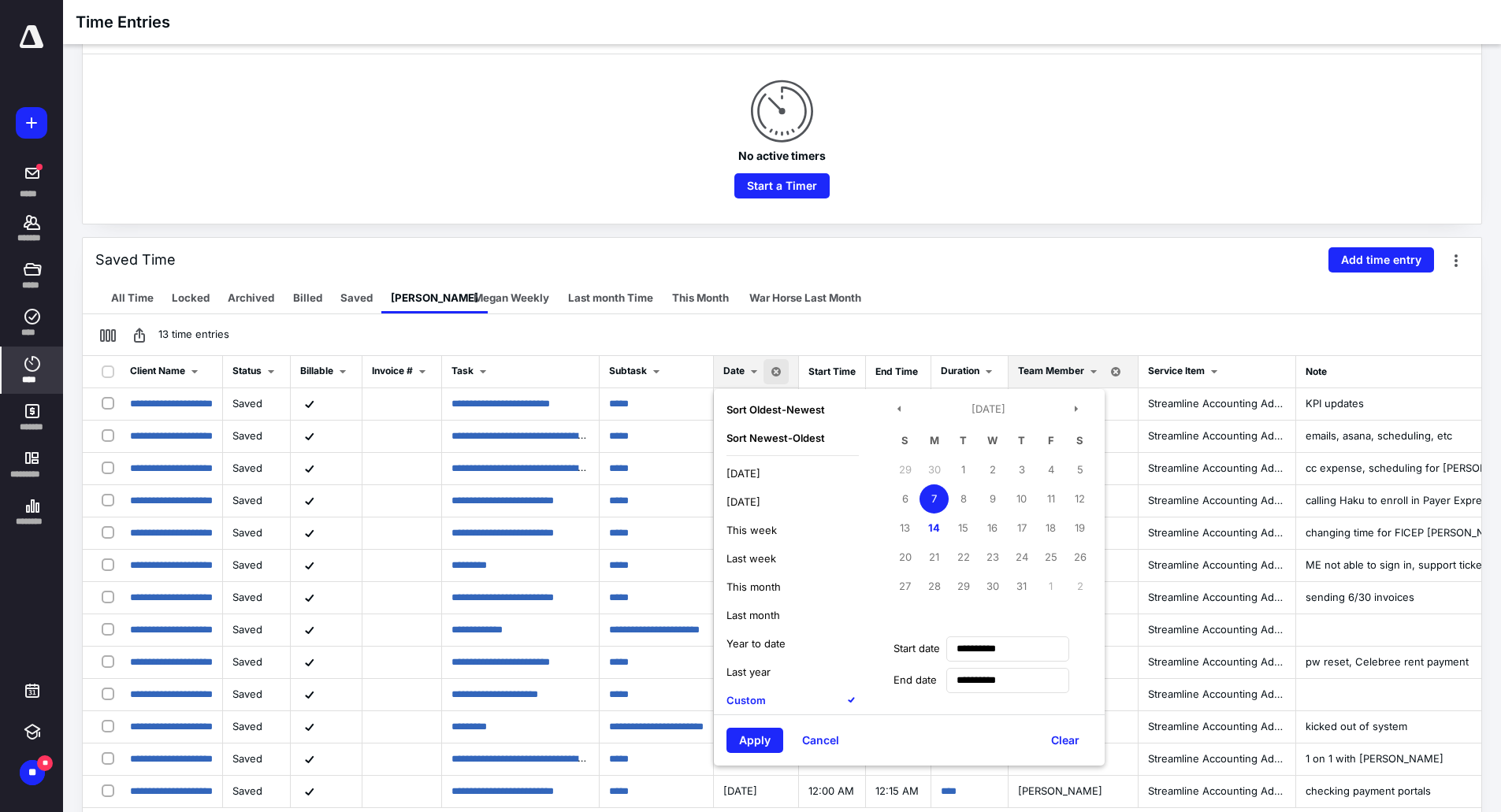 scroll, scrollTop: 236, scrollLeft: 0, axis: vertical 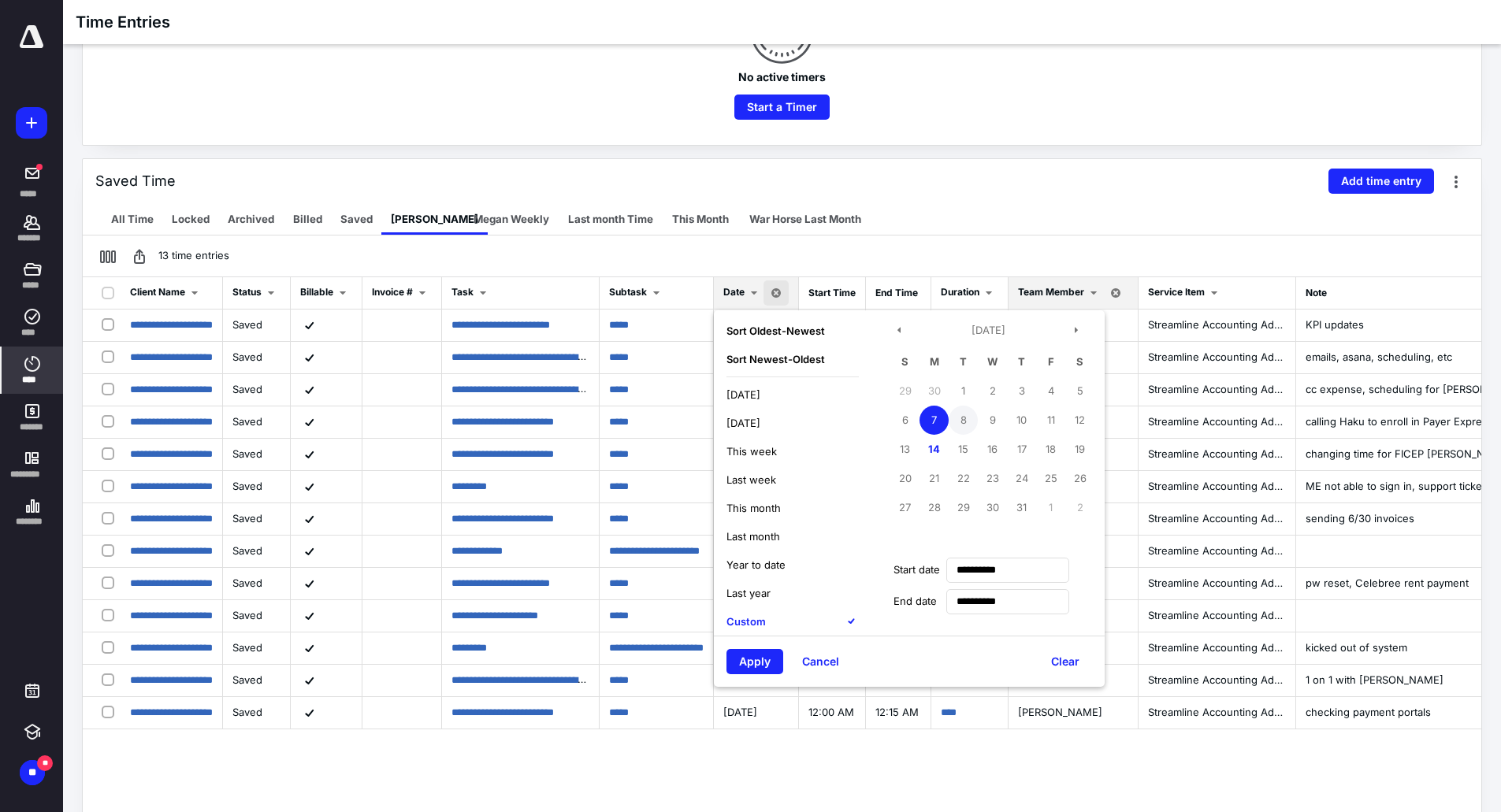 click on "8" at bounding box center (963, 420) 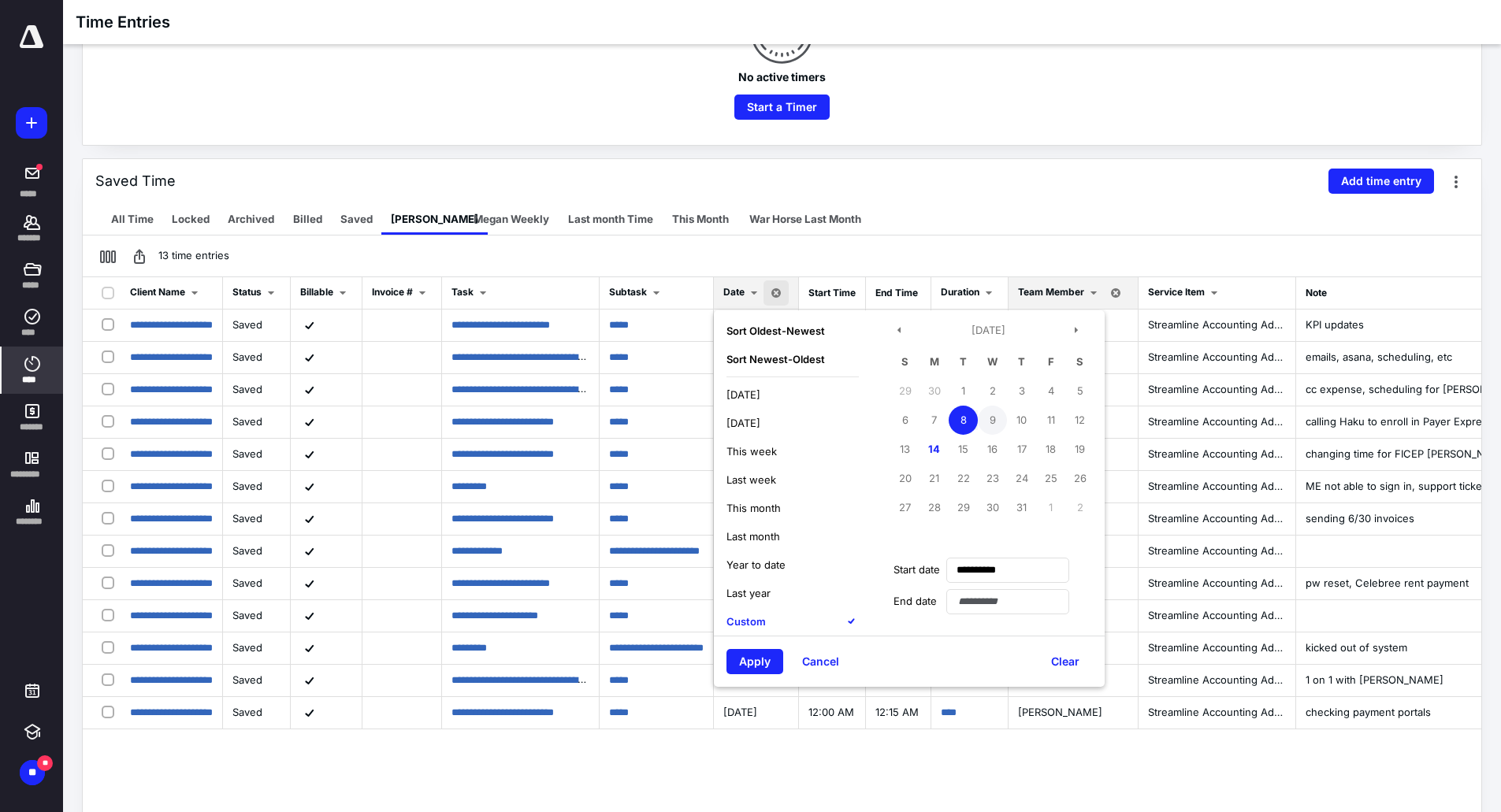 click on "9" at bounding box center [992, 420] 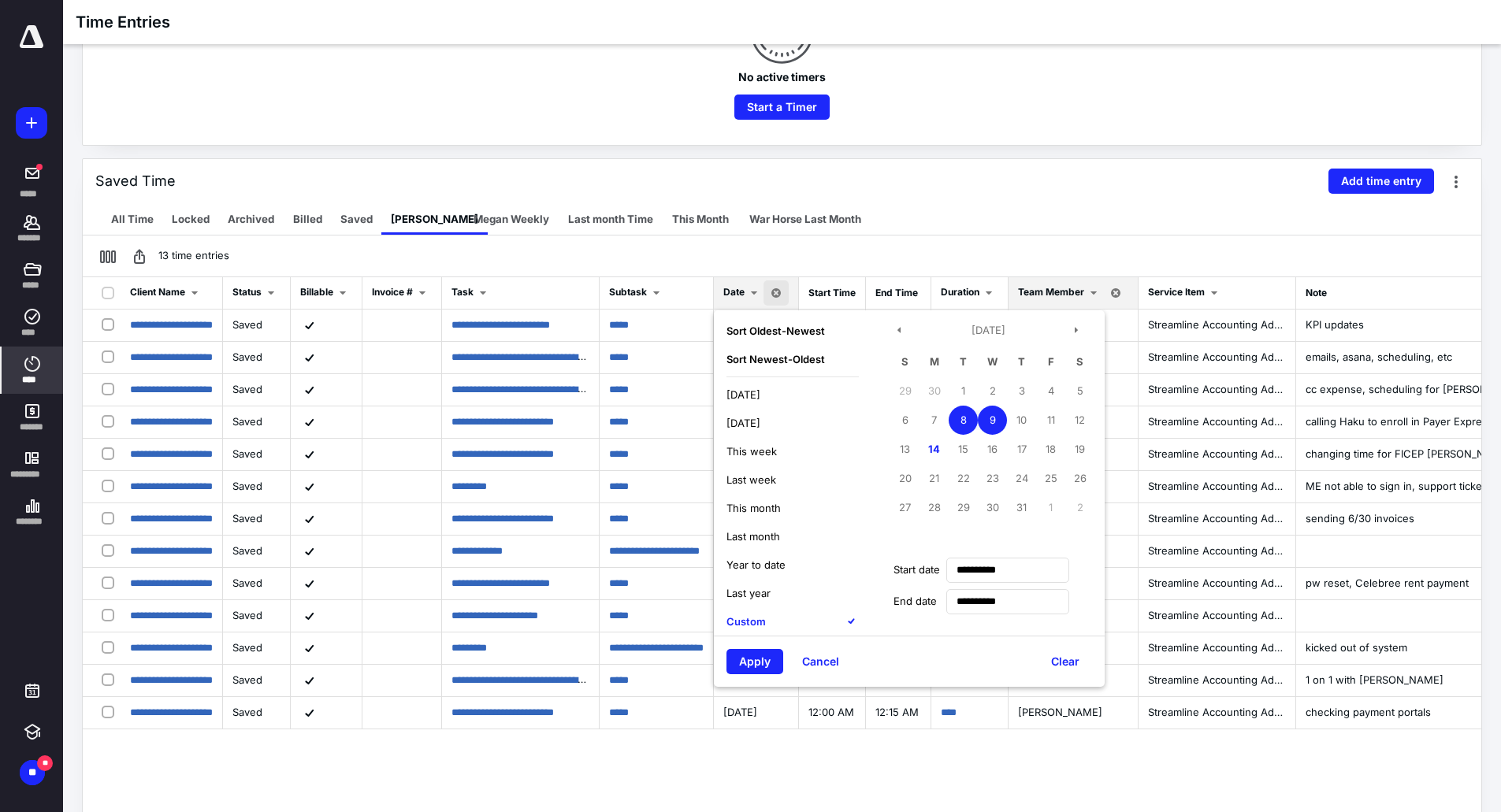 drag, startPoint x: 1056, startPoint y: 420, endPoint x: 877, endPoint y: 594, distance: 249.63373 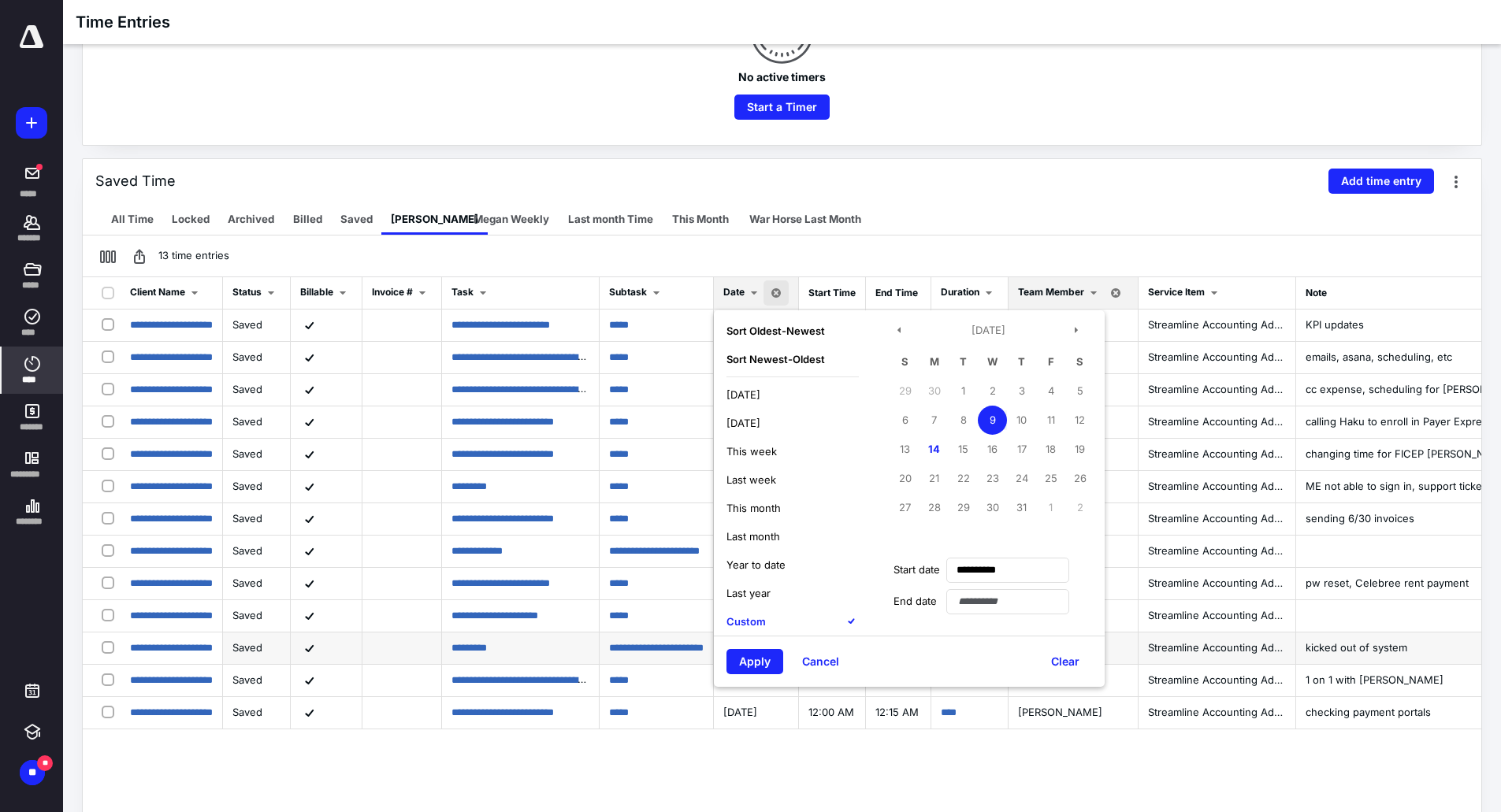 click on "Apply" at bounding box center (755, 662) 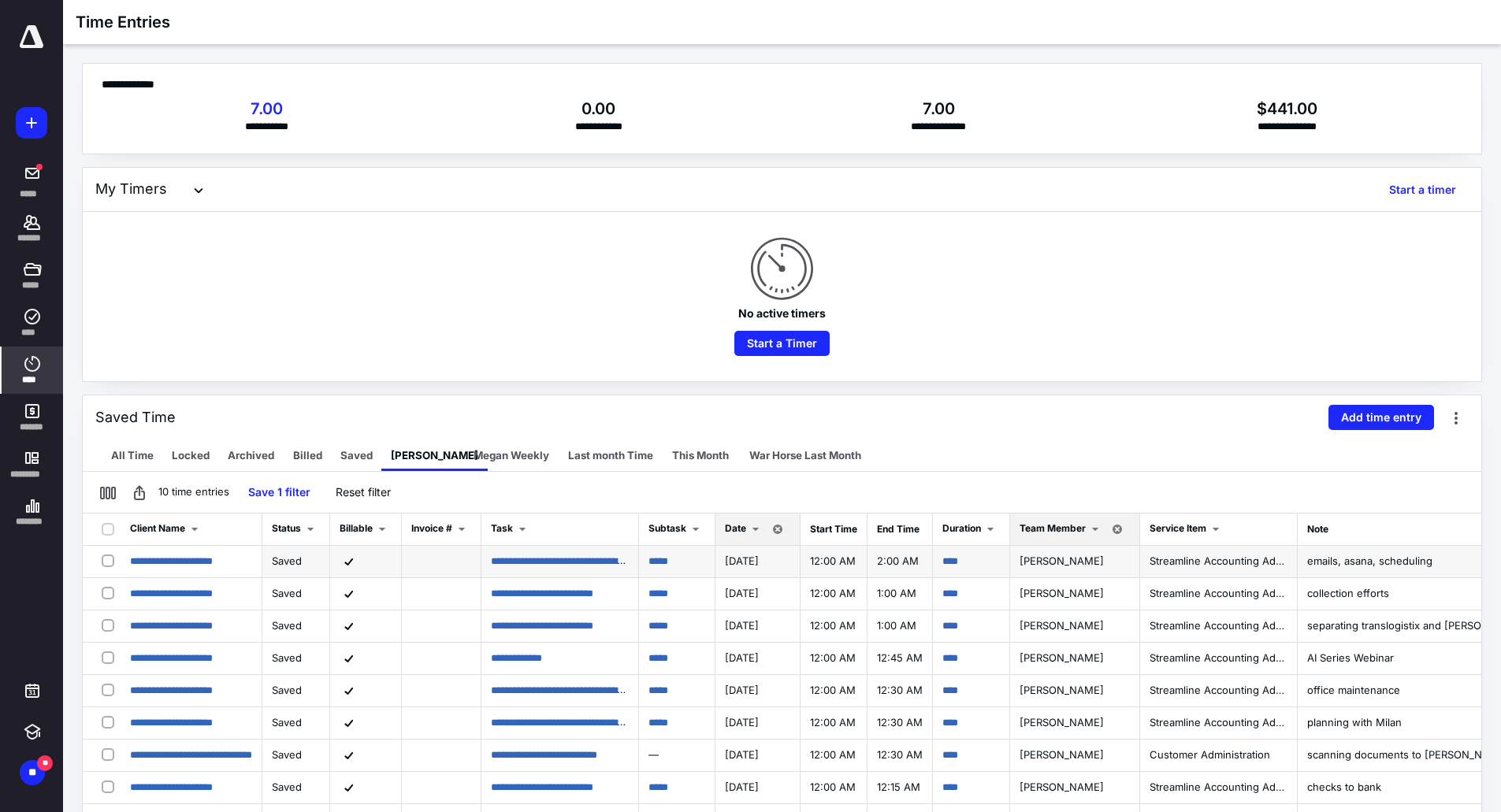 scroll, scrollTop: 79, scrollLeft: 0, axis: vertical 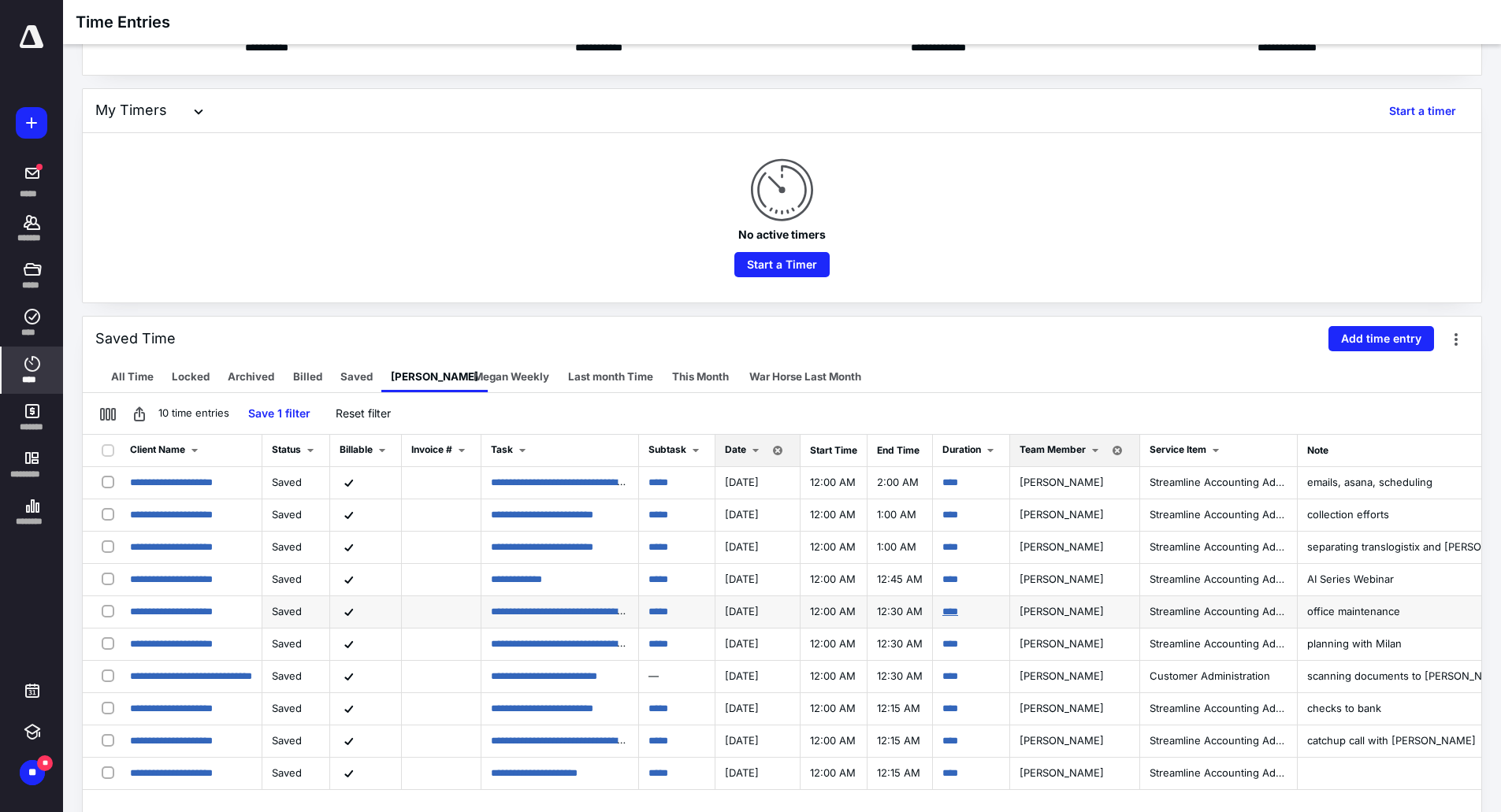 click on "****" at bounding box center (950, 611) 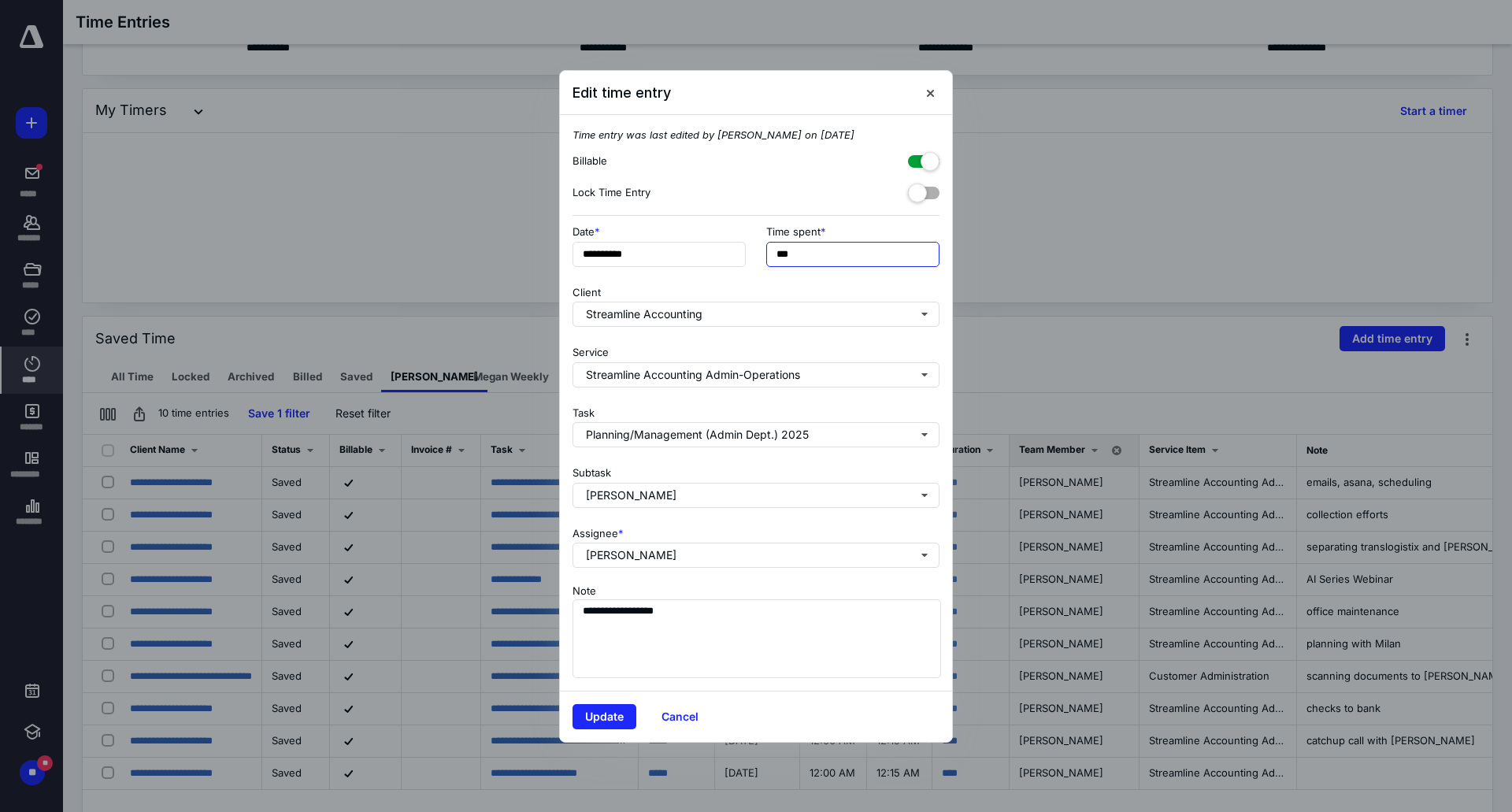 drag, startPoint x: 821, startPoint y: 249, endPoint x: 709, endPoint y: 268, distance: 114 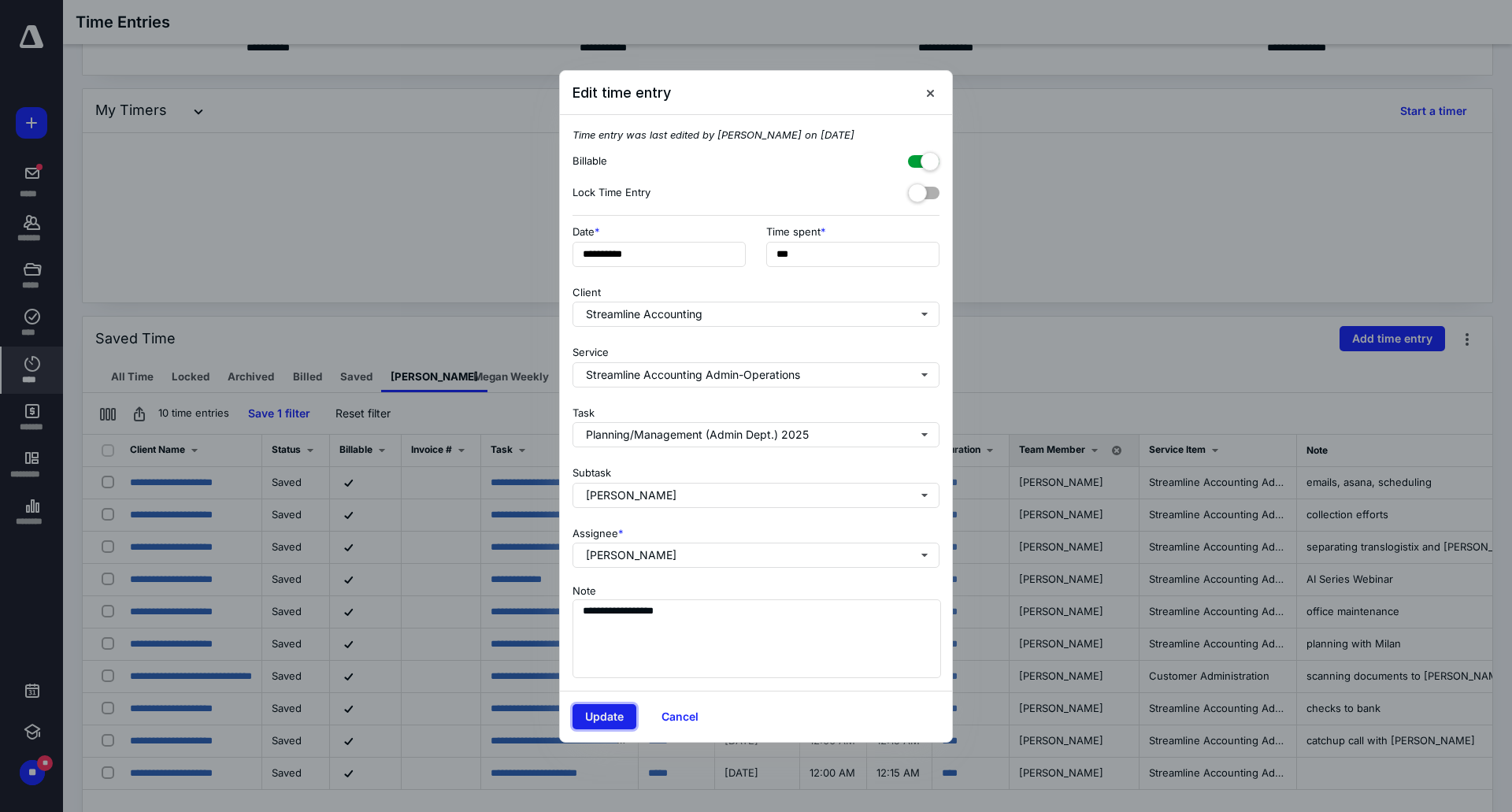 click on "Update" at bounding box center (604, 717) 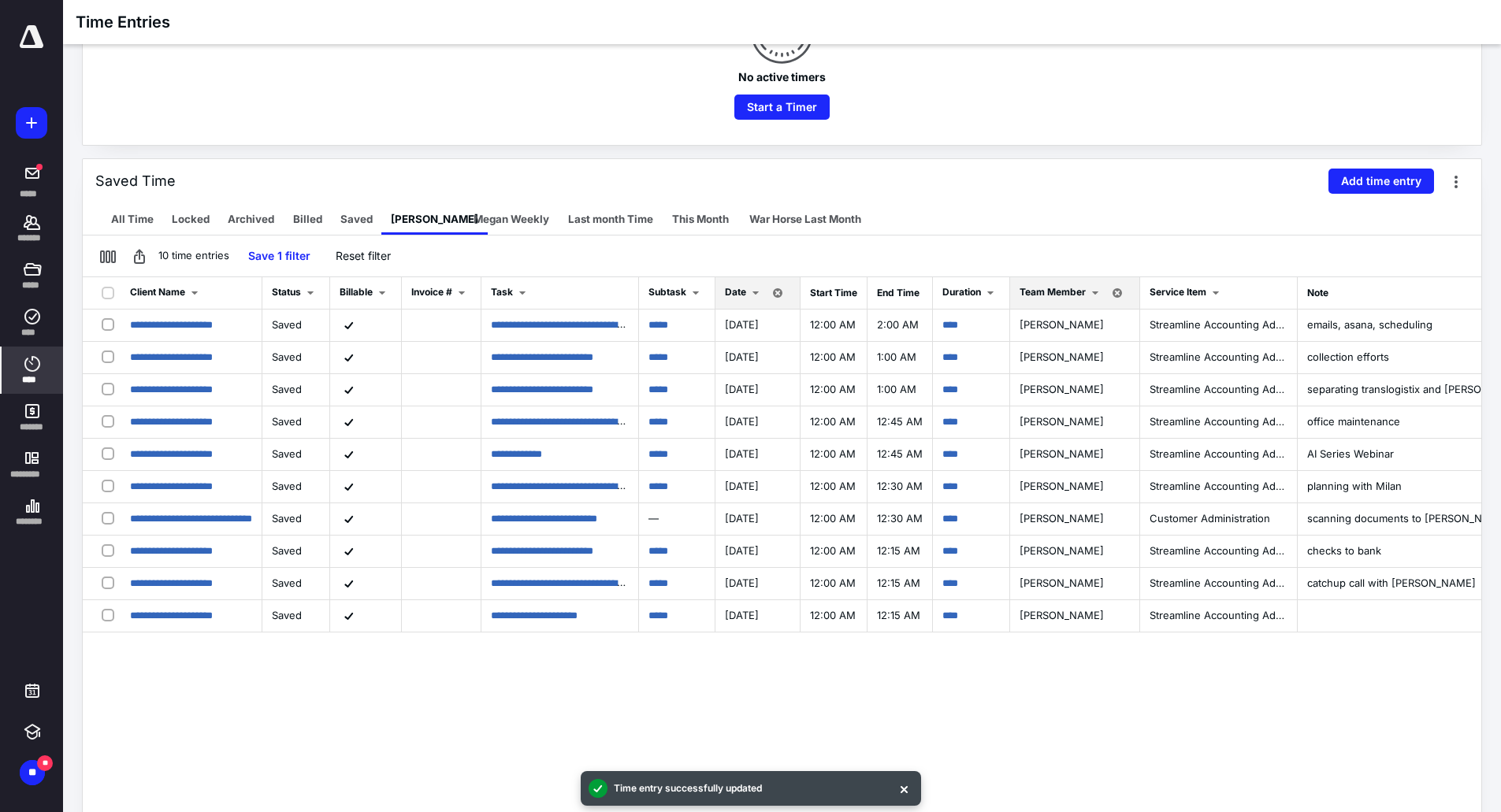scroll, scrollTop: 0, scrollLeft: 0, axis: both 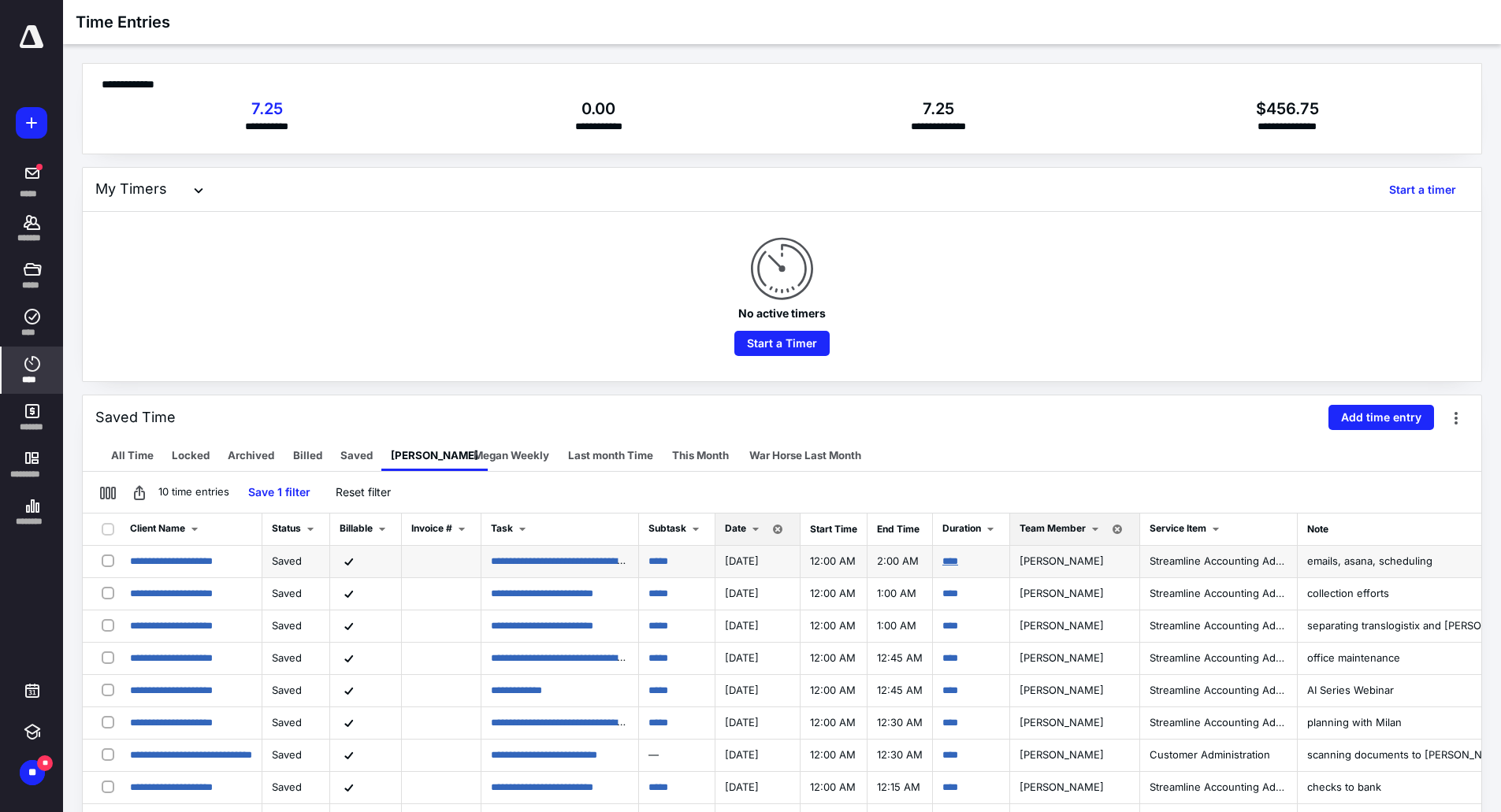 click on "****" at bounding box center [950, 561] 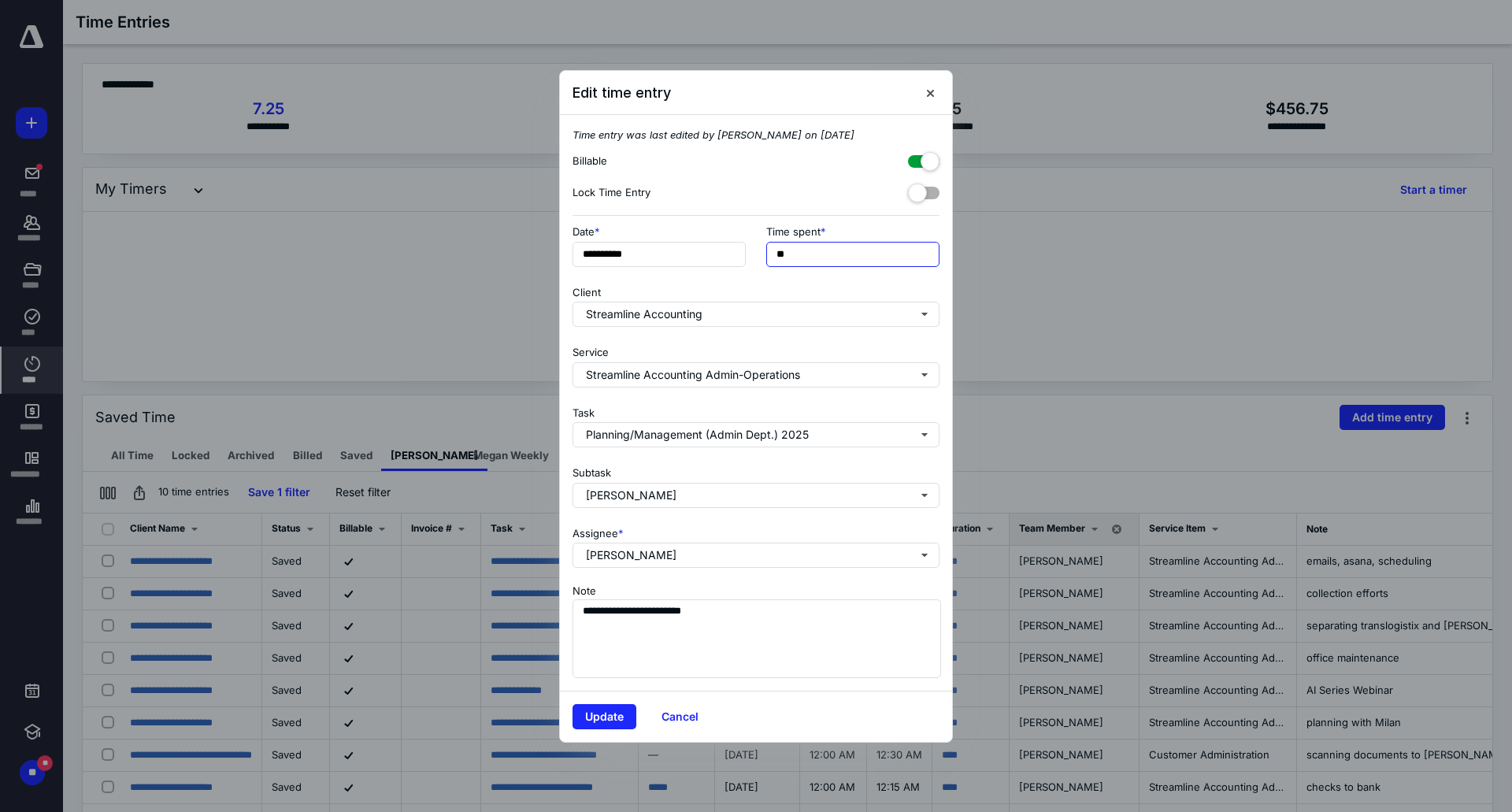 click on "**" at bounding box center [853, 254] 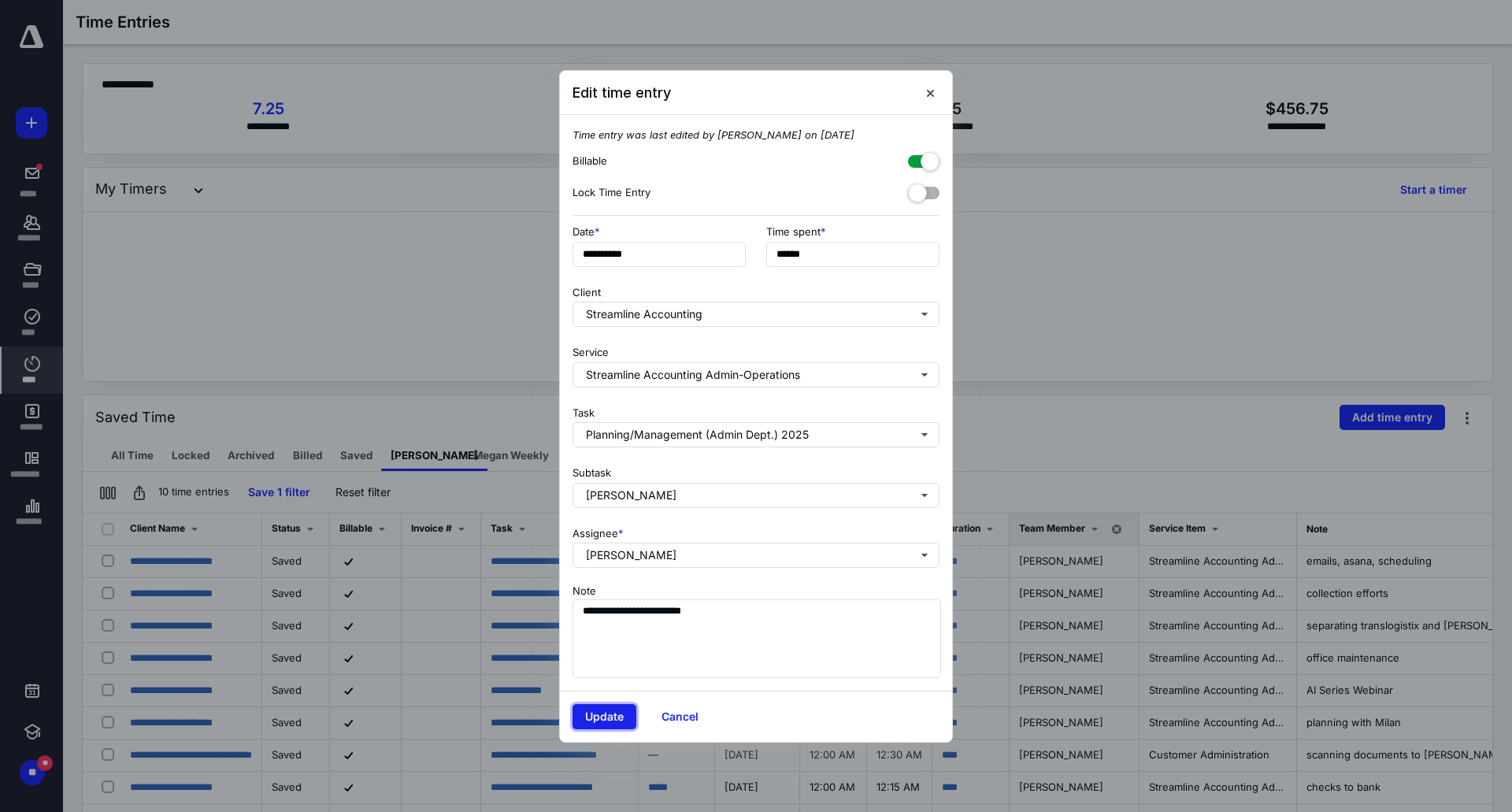 click on "Update" at bounding box center (604, 717) 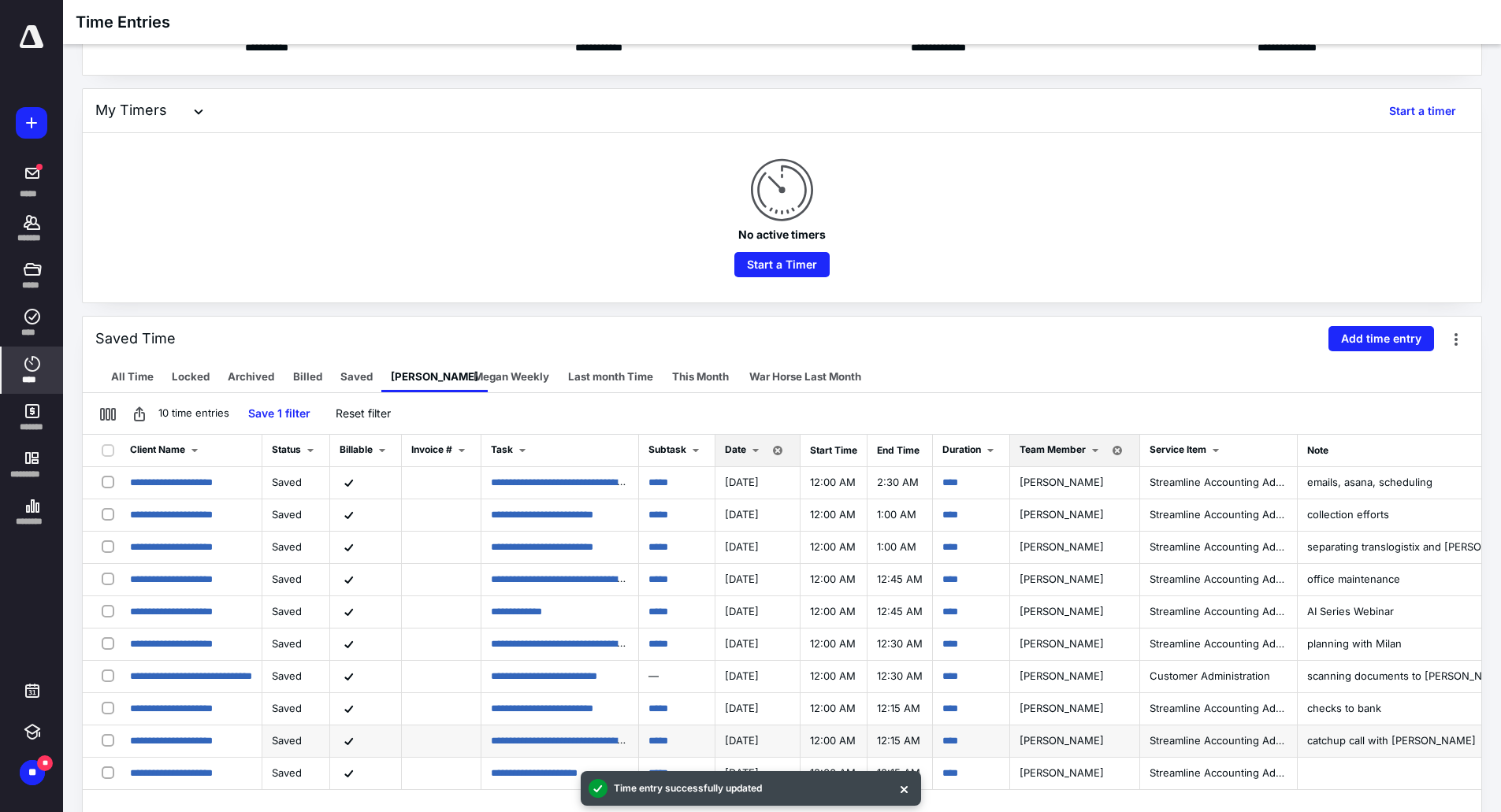 scroll, scrollTop: 158, scrollLeft: 0, axis: vertical 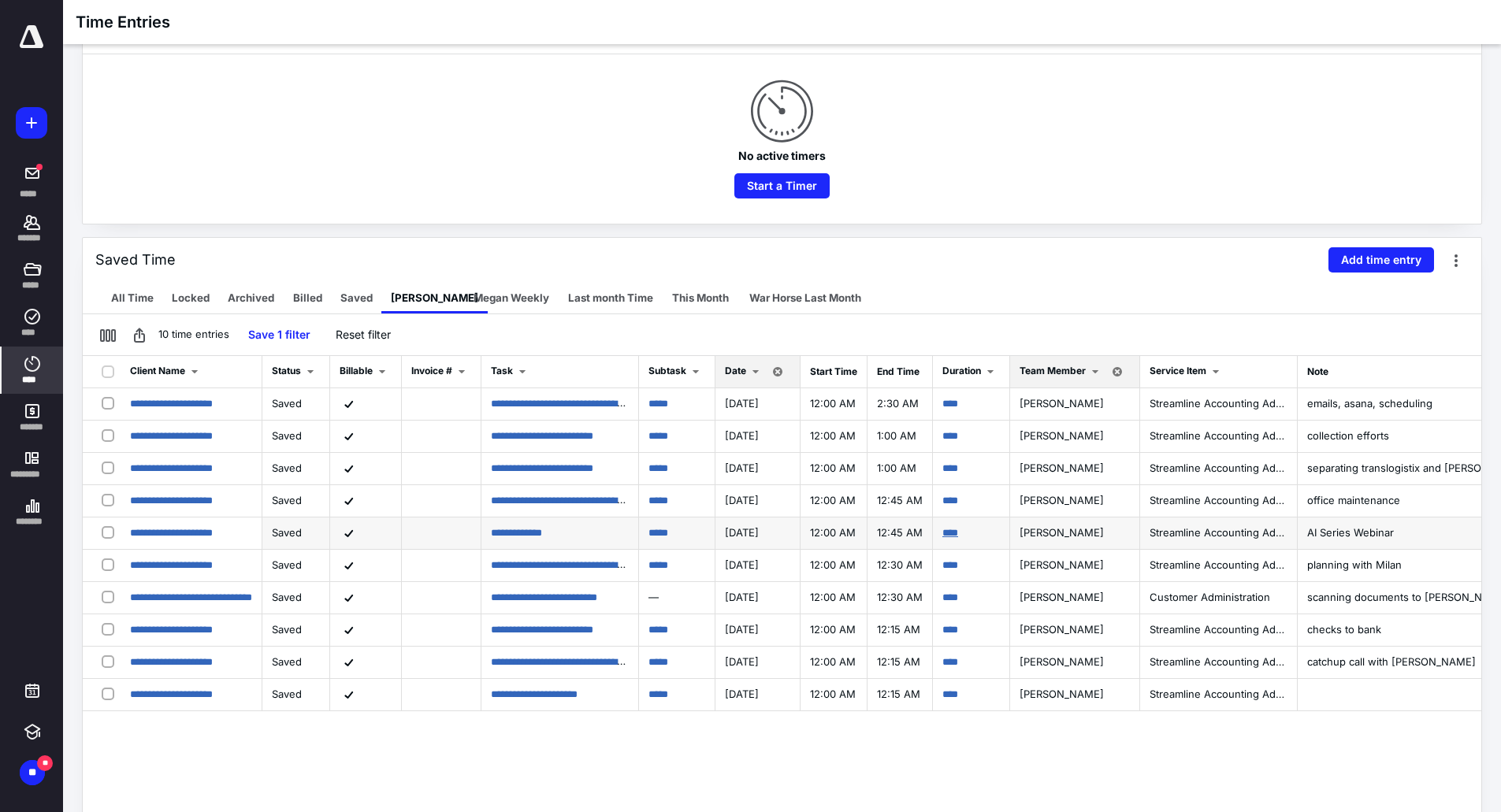click on "****" at bounding box center [950, 532] 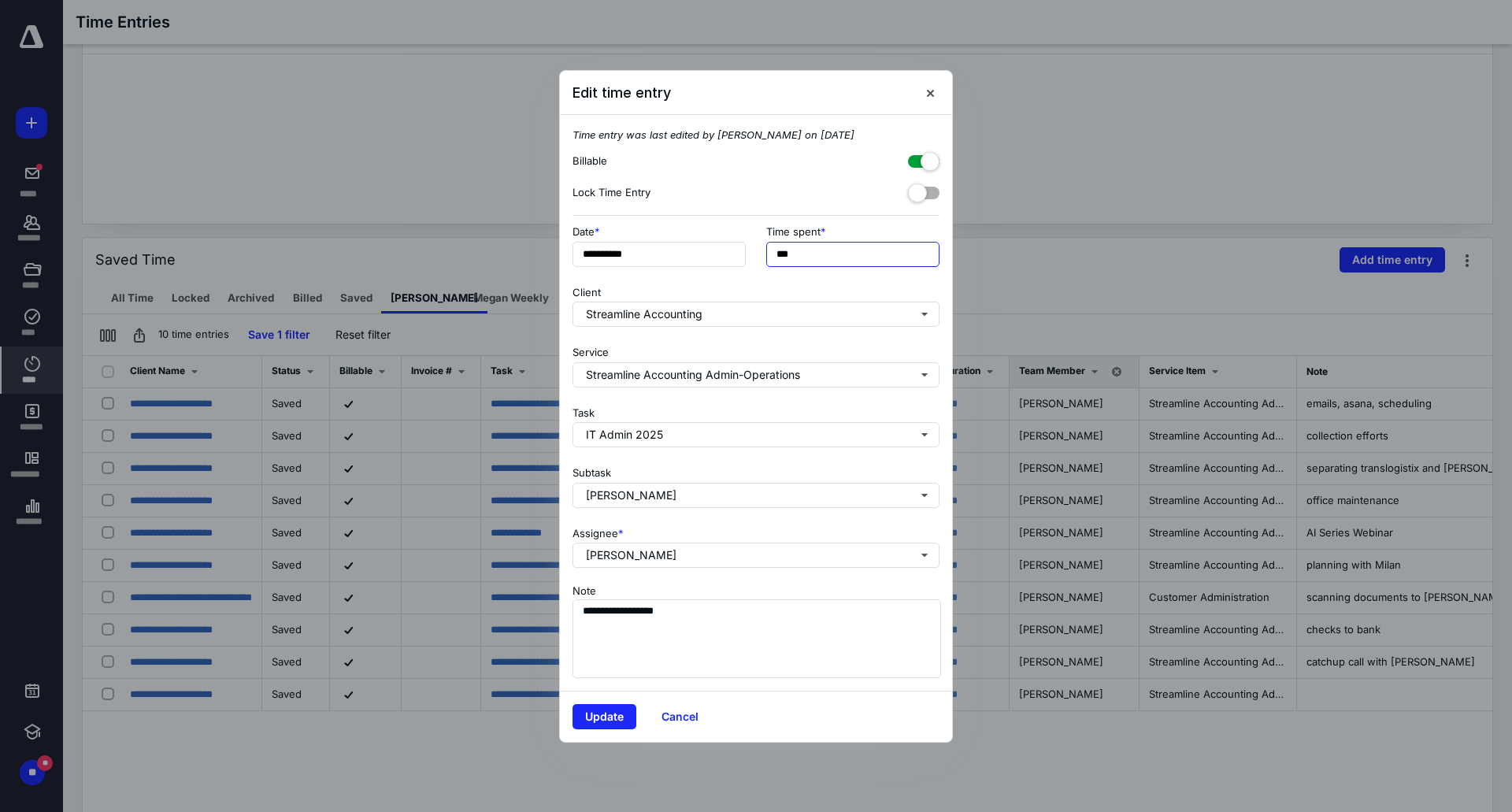 drag, startPoint x: 742, startPoint y: 269, endPoint x: 689, endPoint y: 272, distance: 53.08484 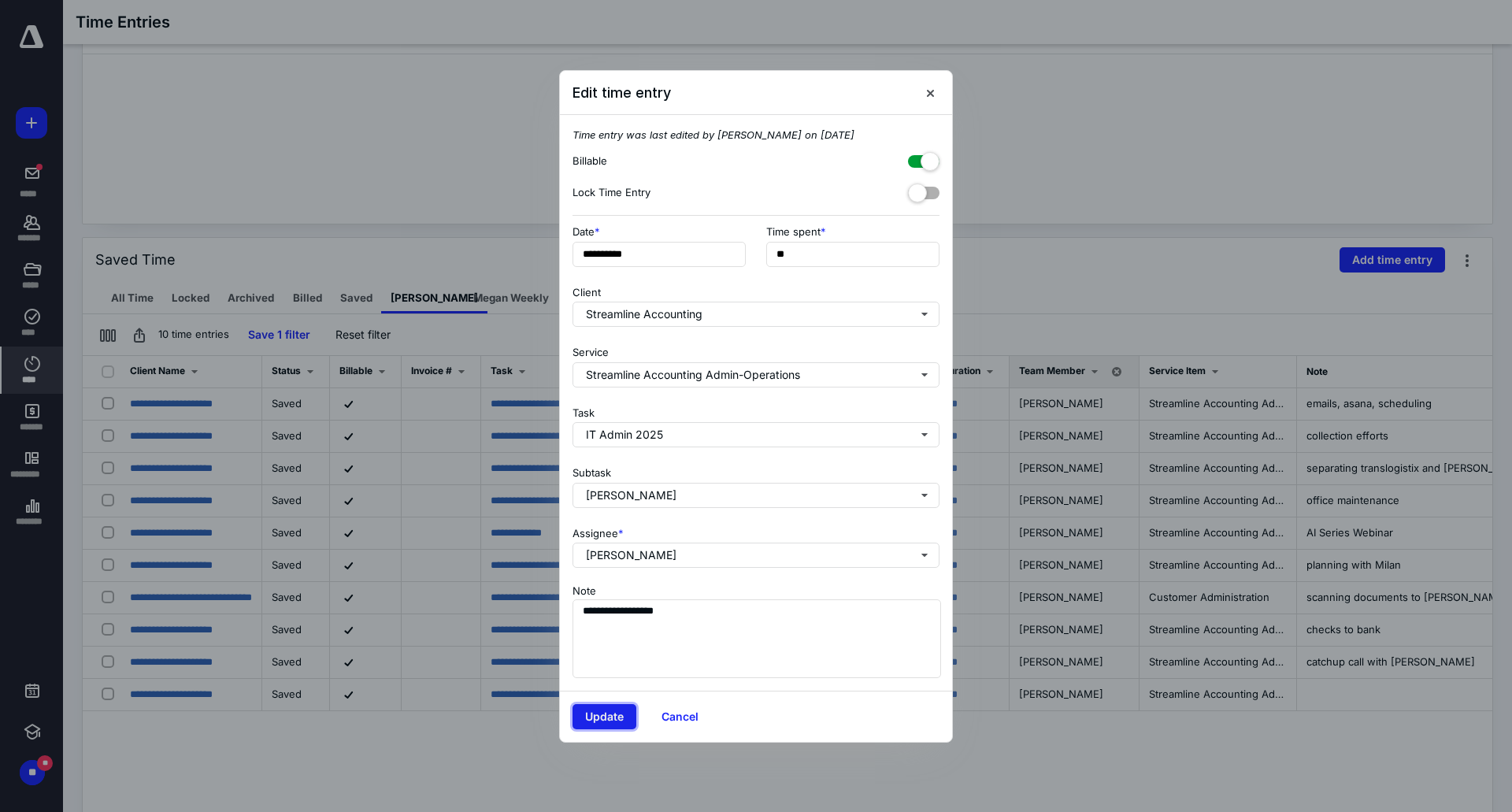 click on "Update" at bounding box center (604, 717) 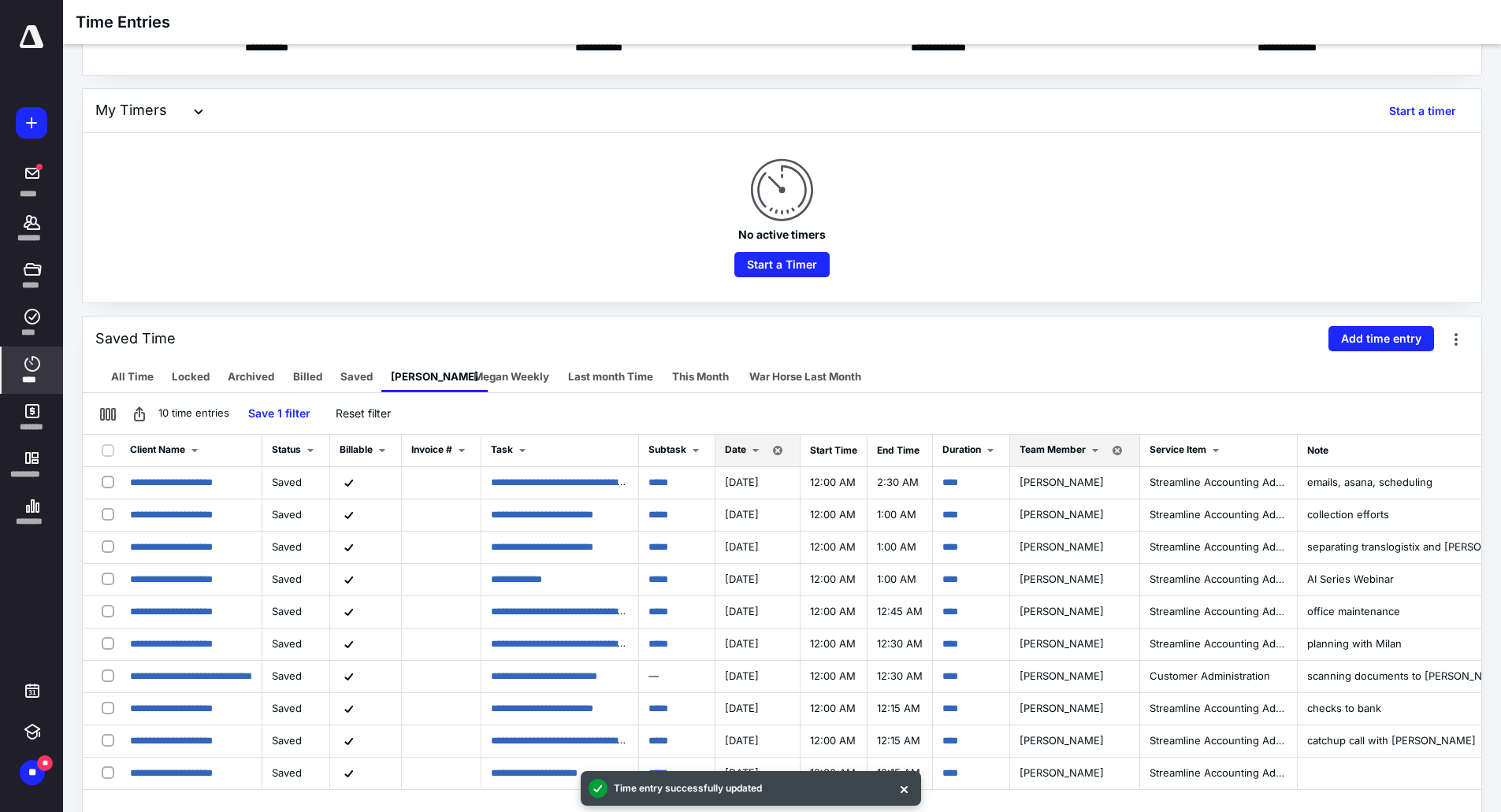 scroll, scrollTop: 0, scrollLeft: 0, axis: both 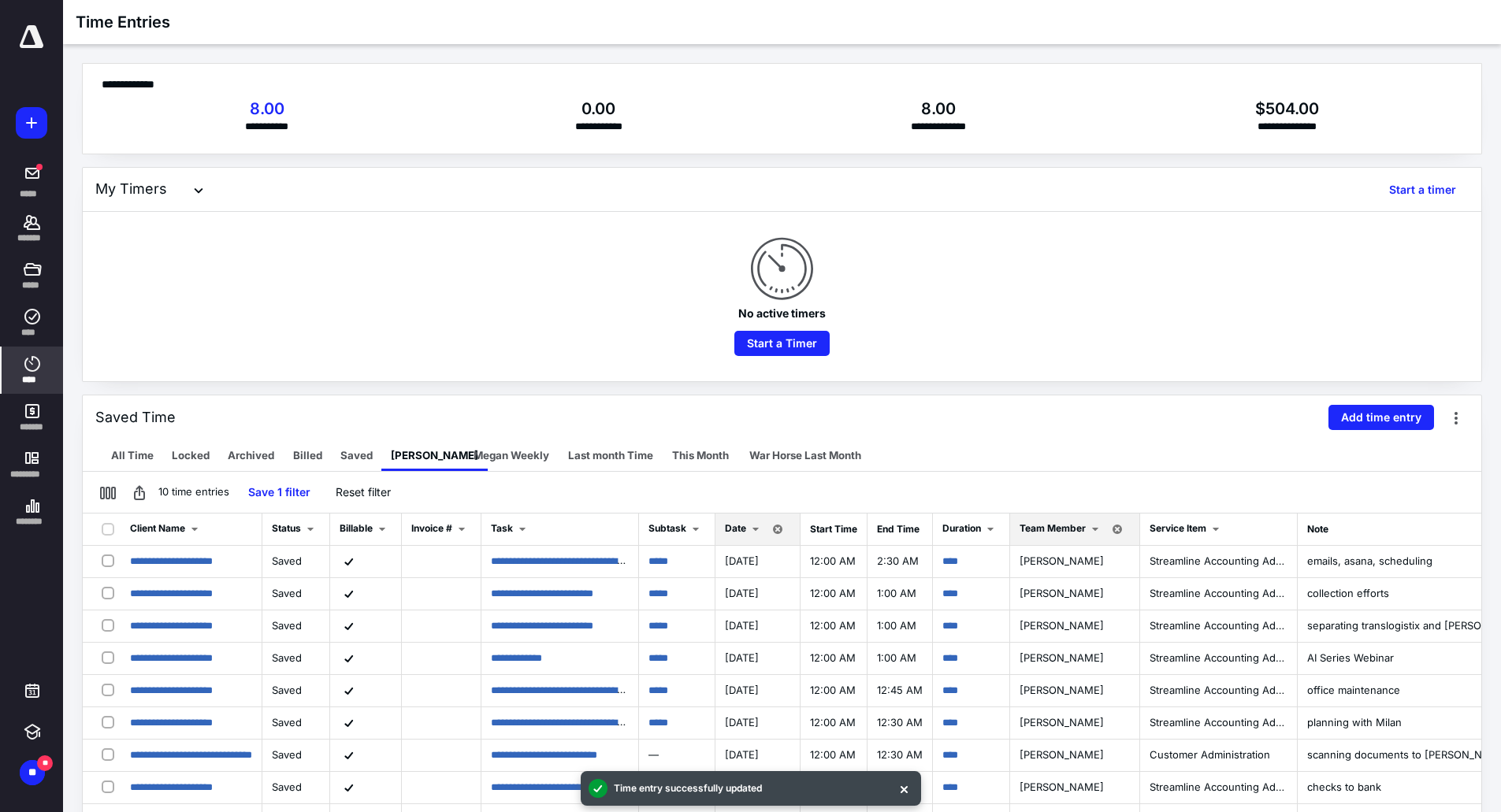 click on "Date" at bounding box center (735, 528) 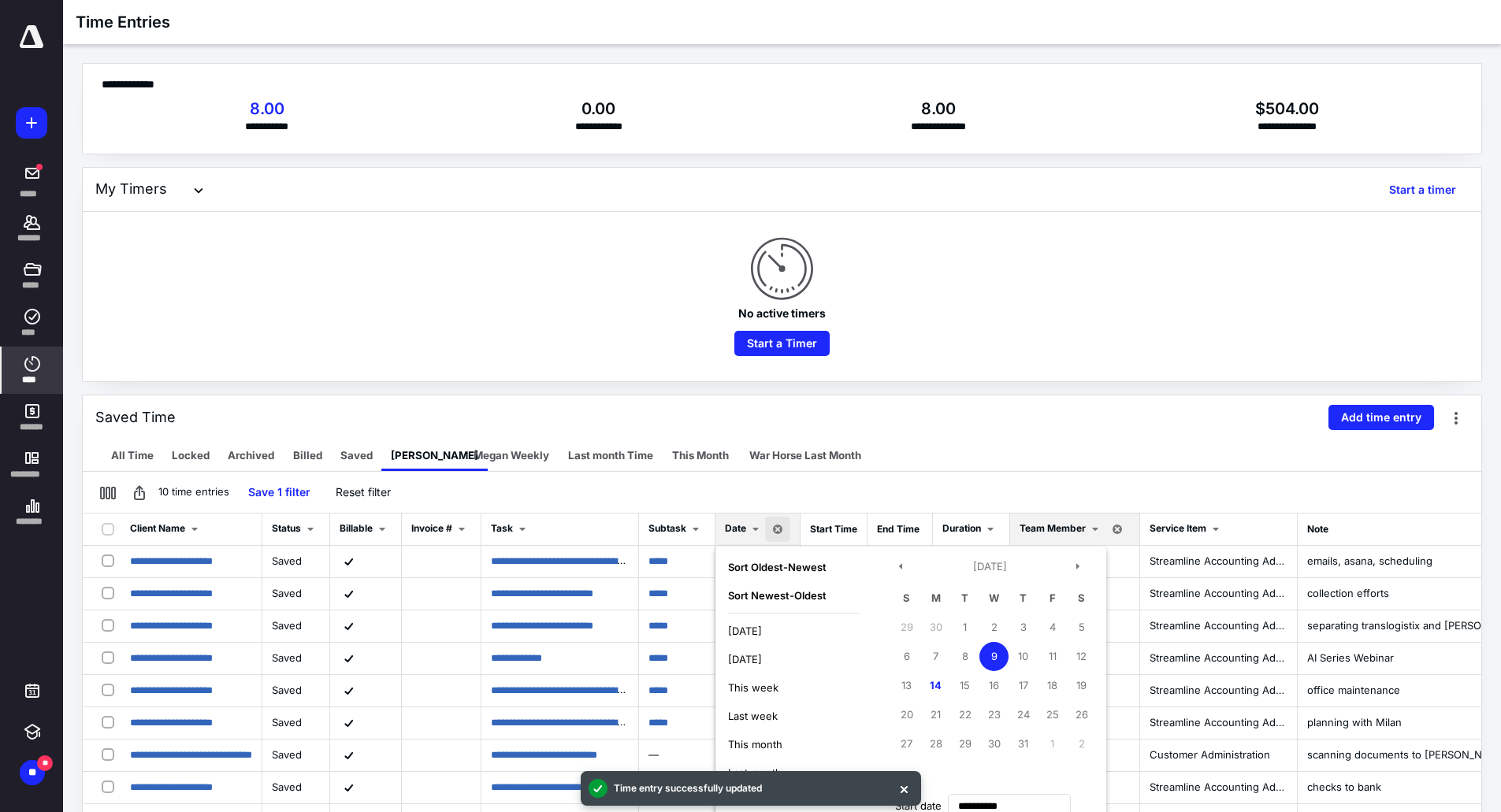 scroll, scrollTop: 79, scrollLeft: 0, axis: vertical 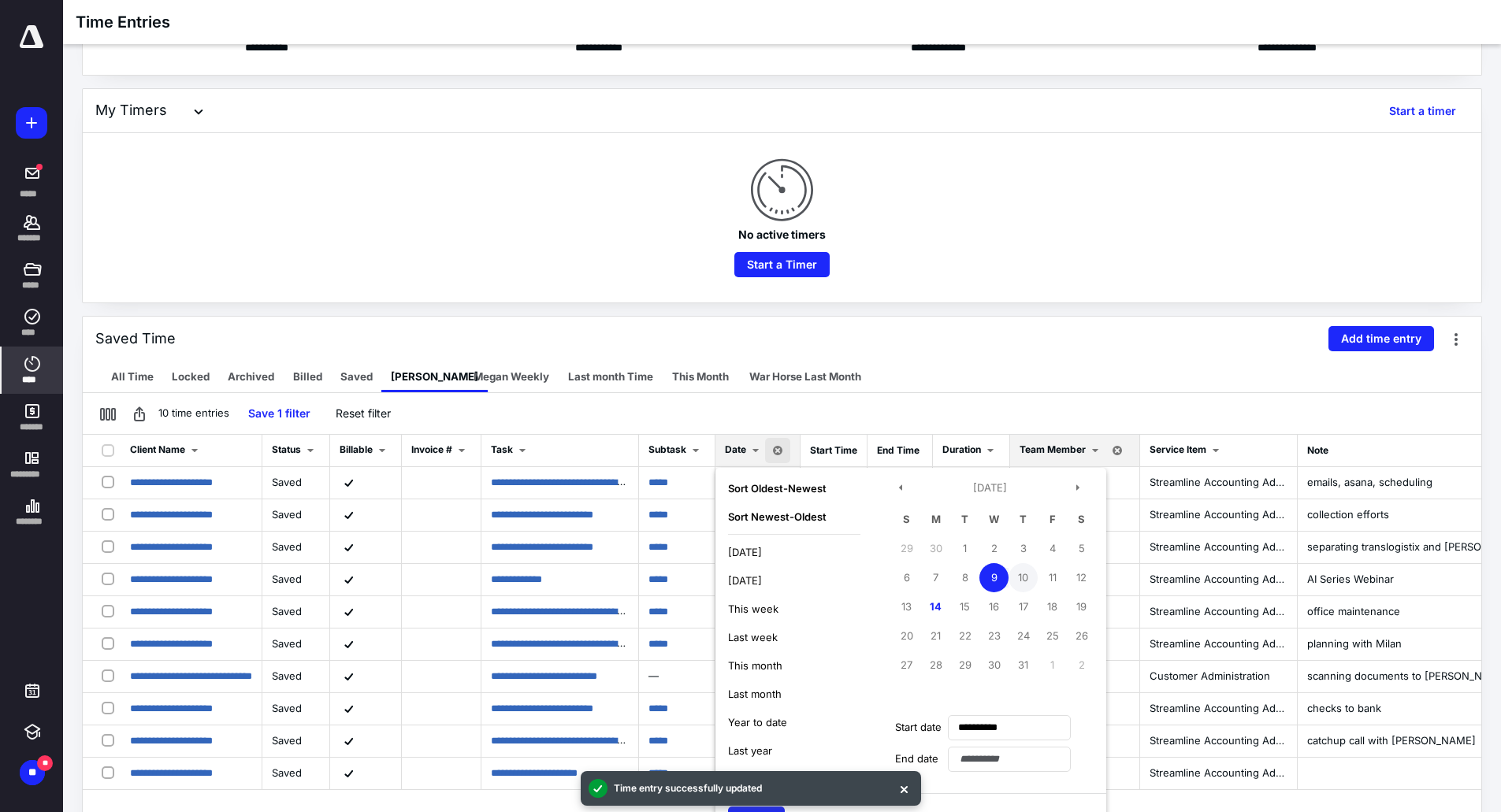 click on "10" at bounding box center (1023, 577) 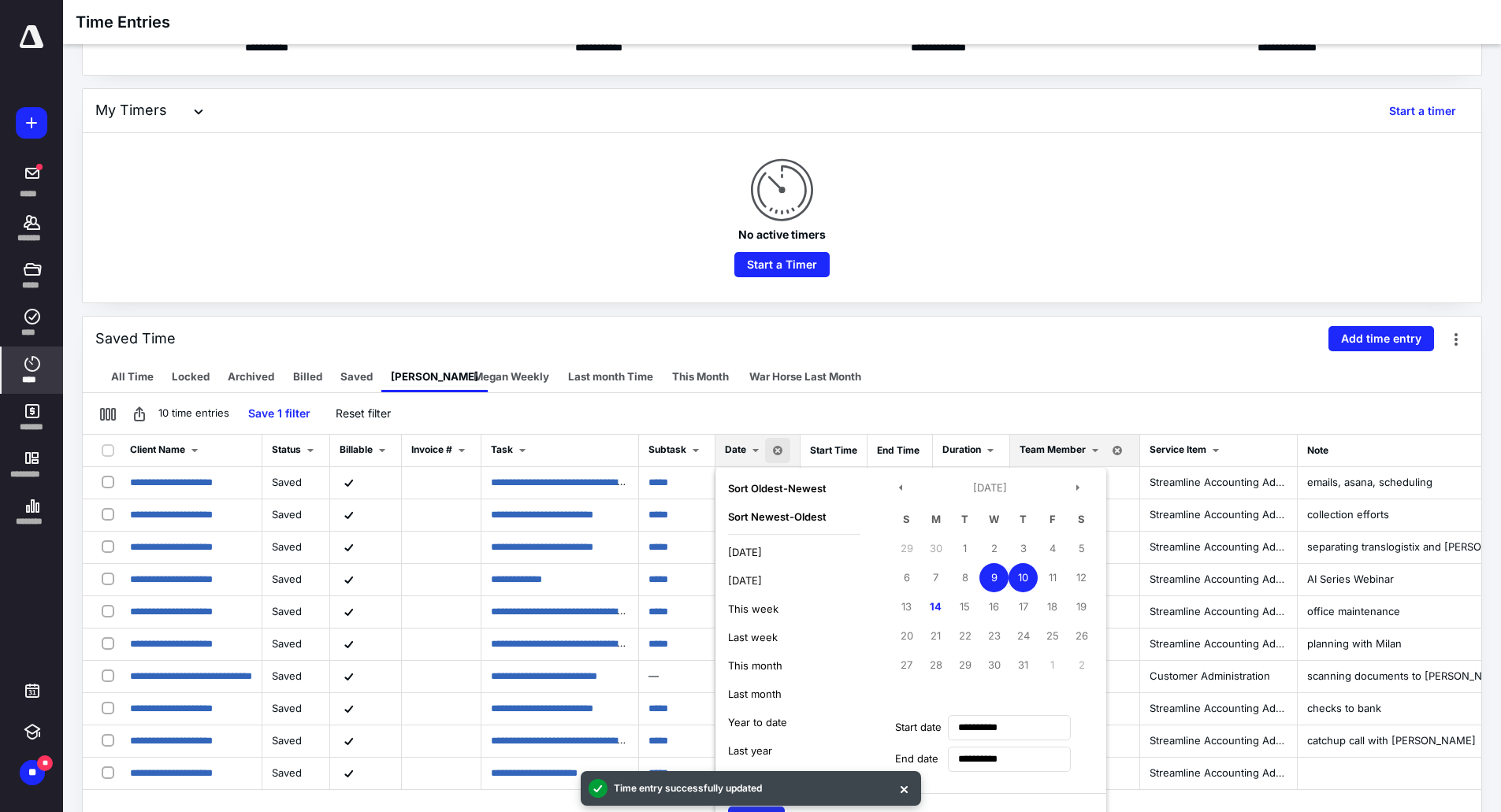 click on "10" at bounding box center [1023, 577] 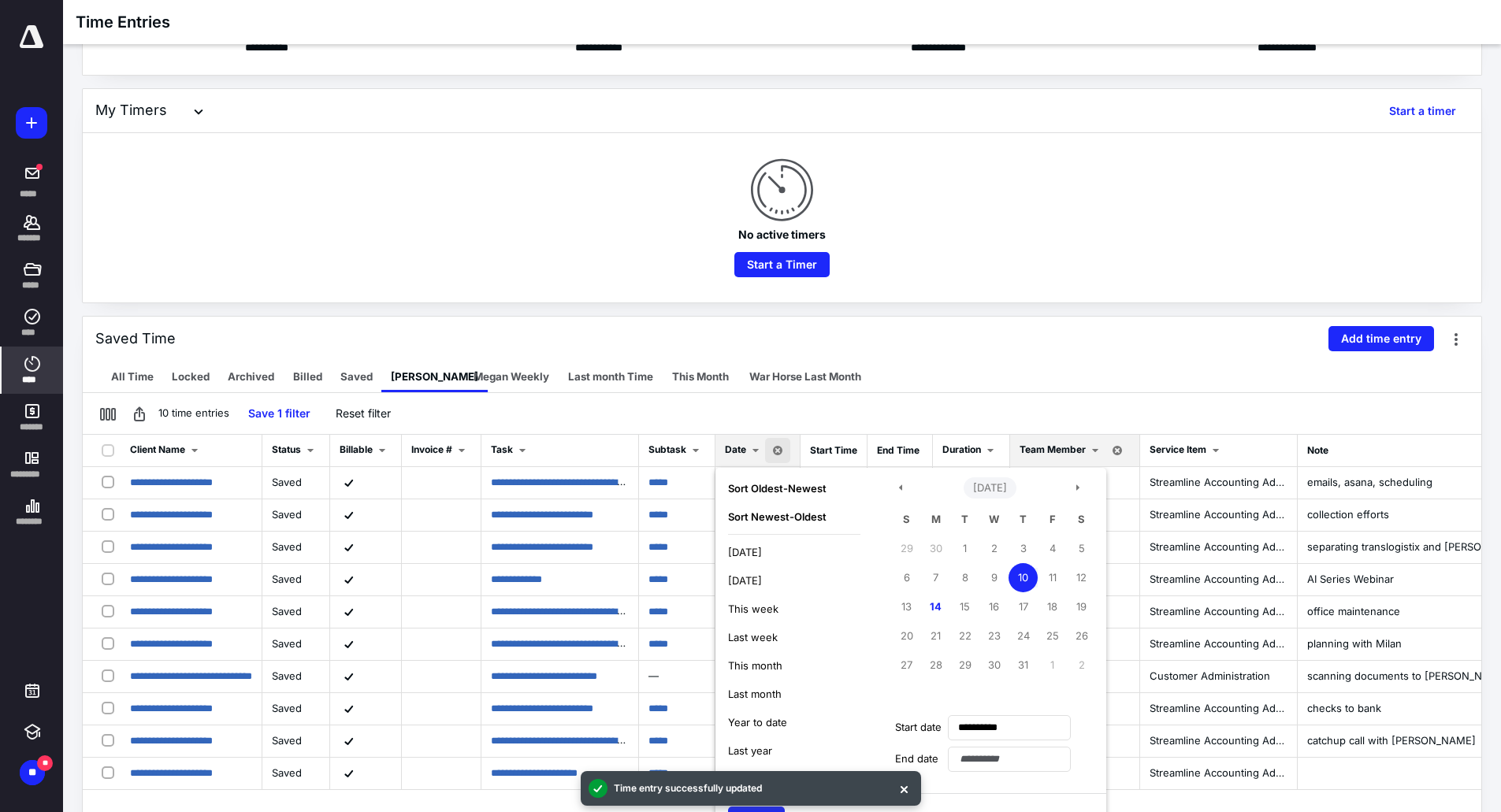 scroll, scrollTop: 350, scrollLeft: 0, axis: vertical 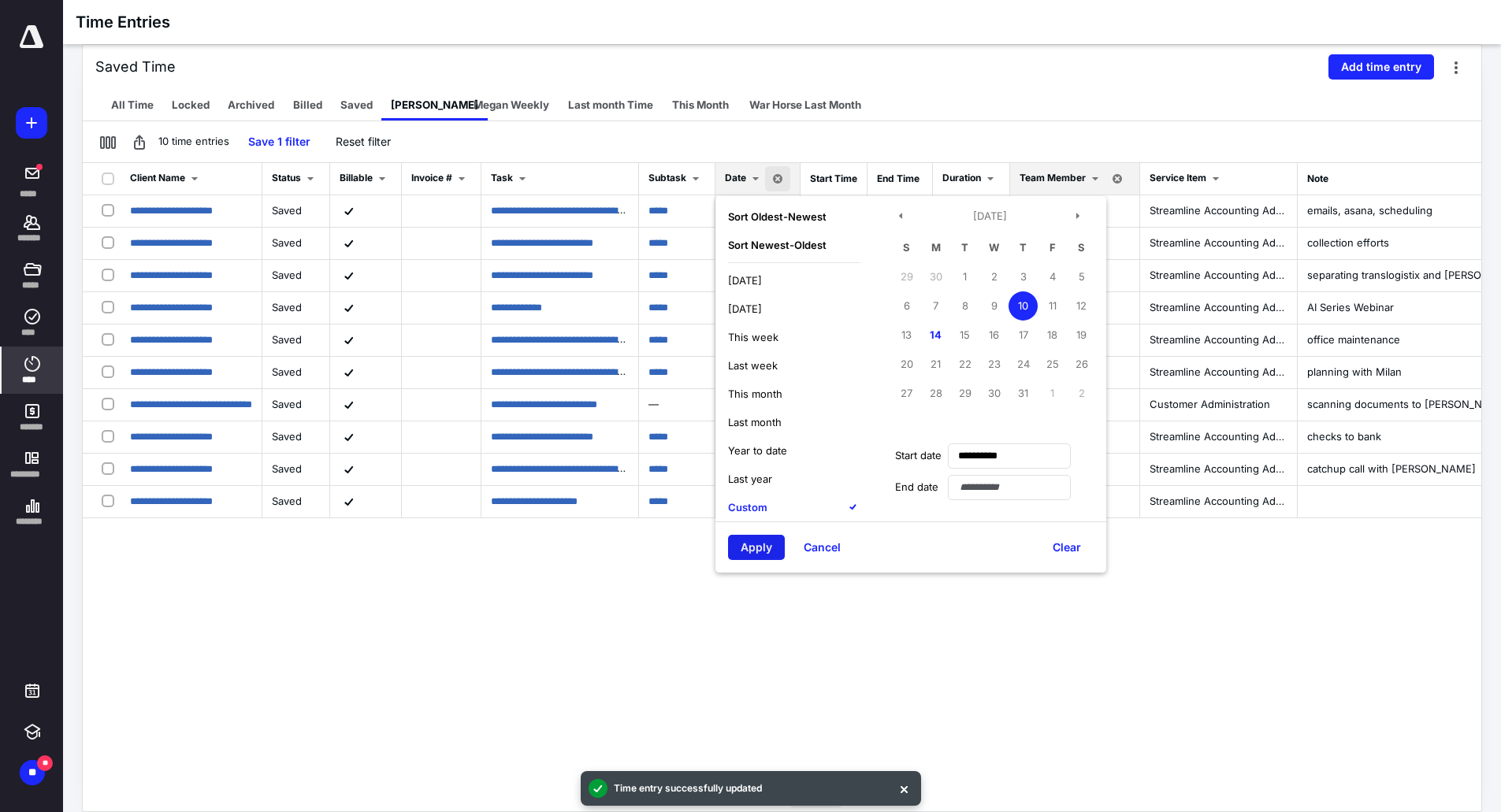 click on "Apply" at bounding box center [756, 547] 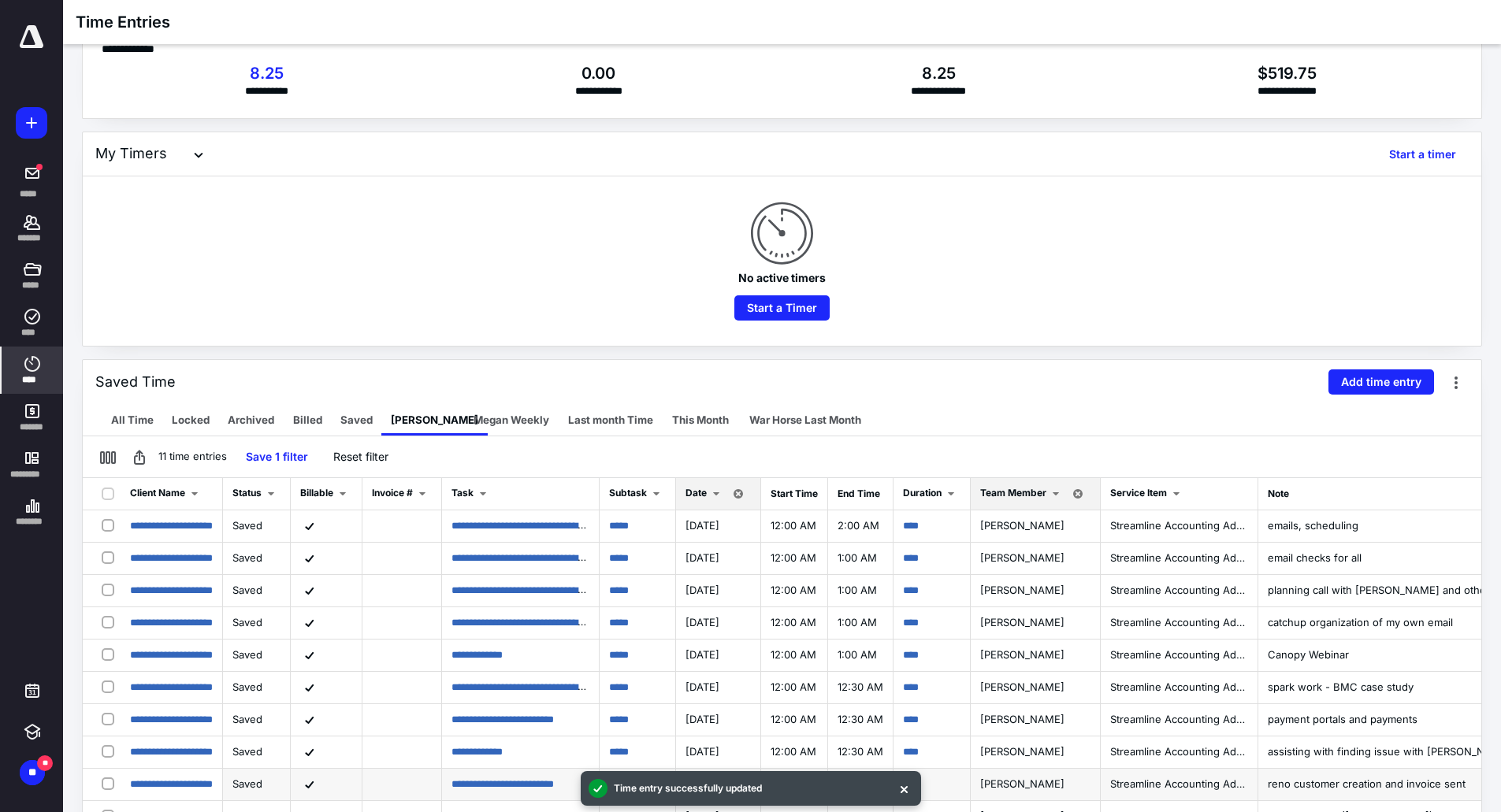 scroll, scrollTop: 0, scrollLeft: 0, axis: both 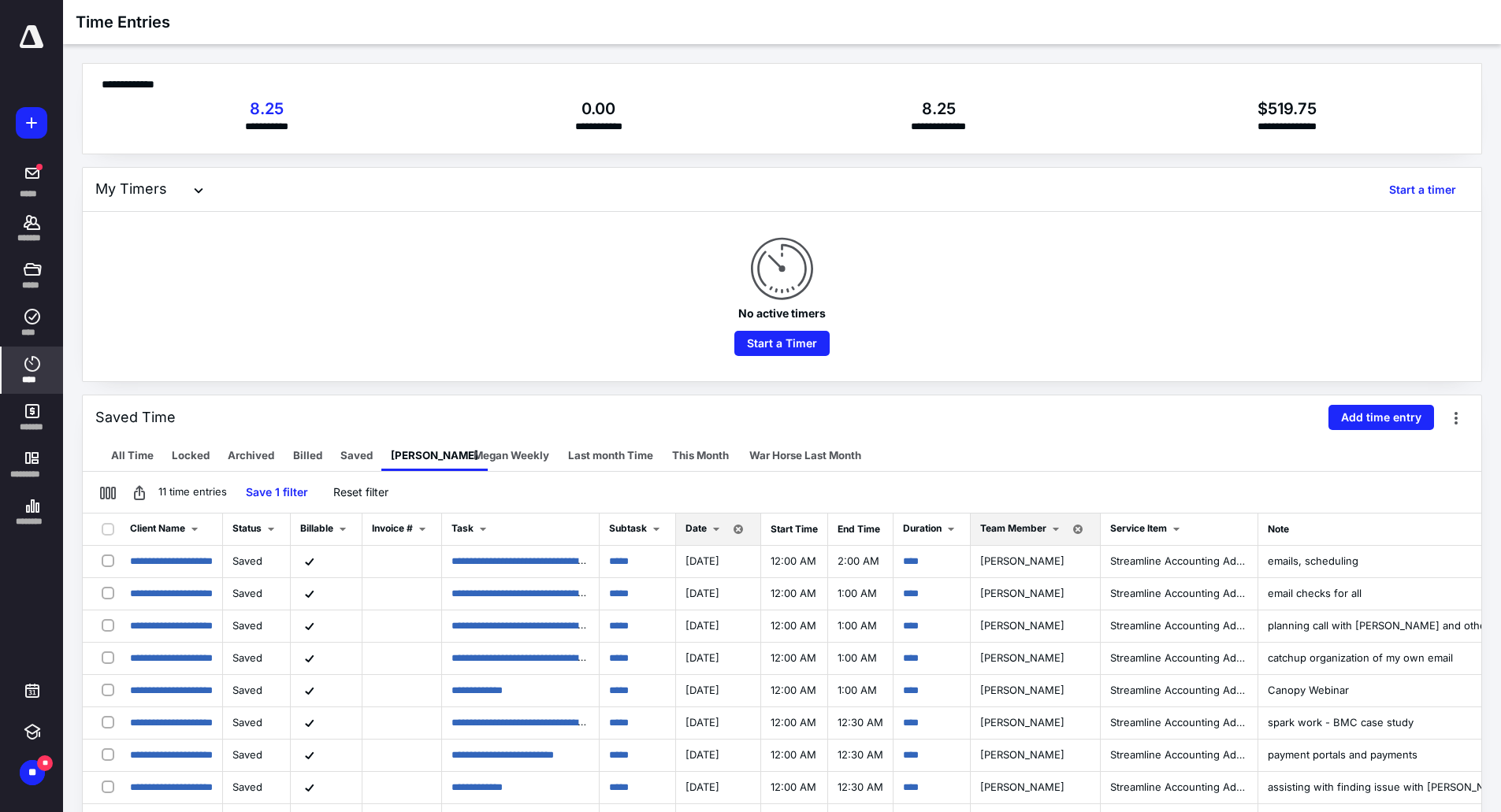 click at bounding box center [716, 529] 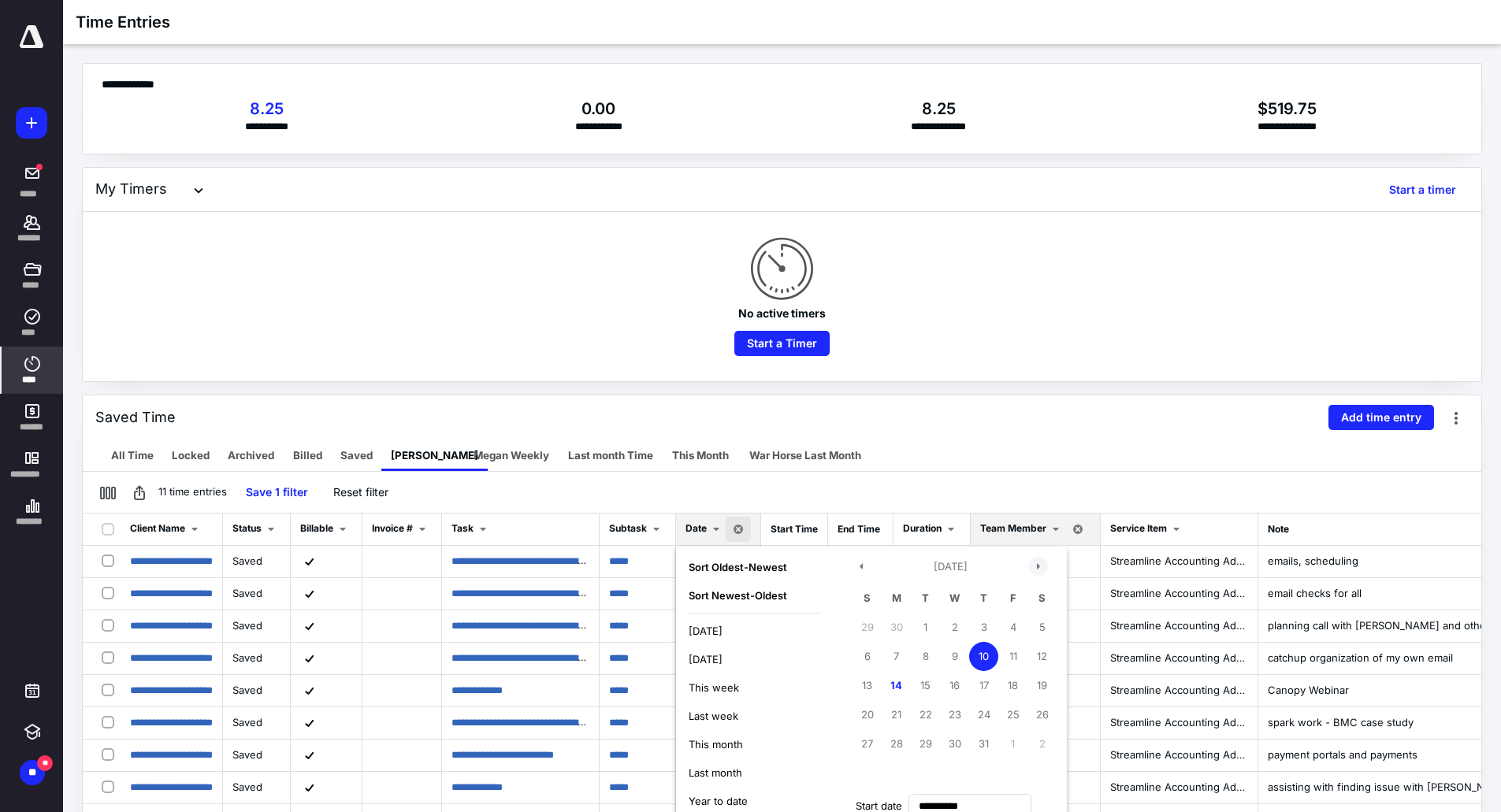 scroll, scrollTop: 79, scrollLeft: 0, axis: vertical 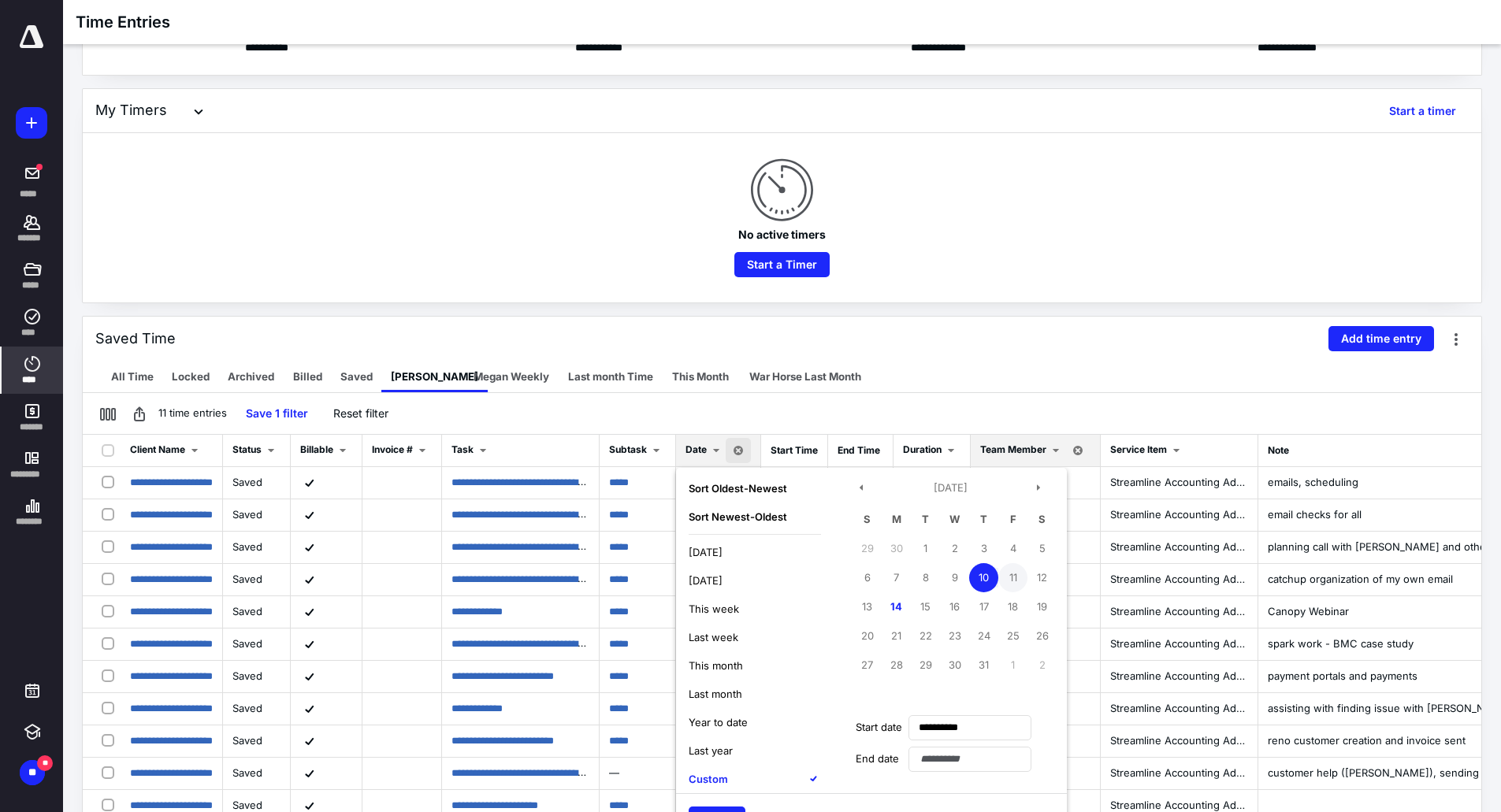 click on "11" at bounding box center [1012, 577] 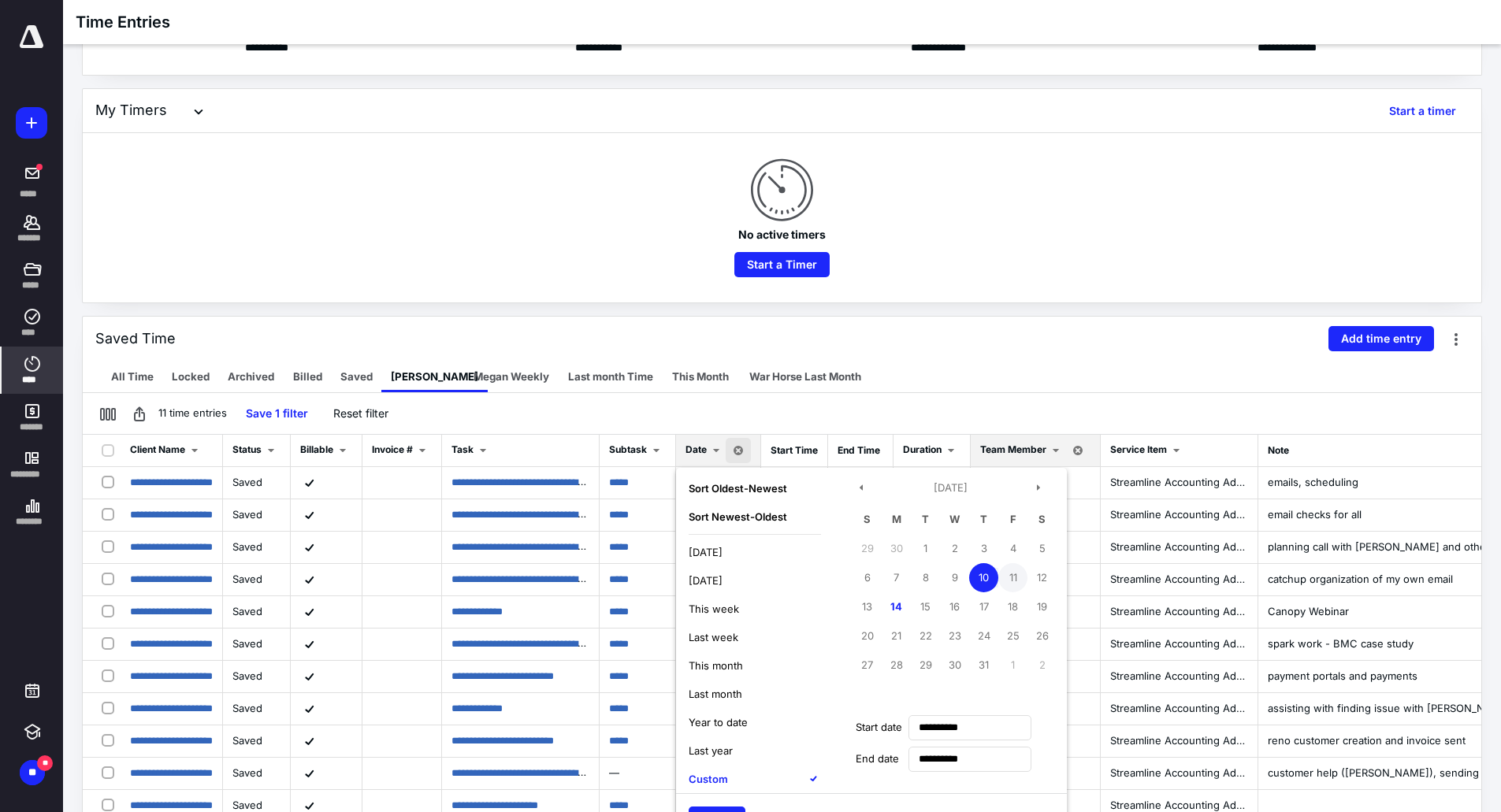 click on "11" at bounding box center [1012, 577] 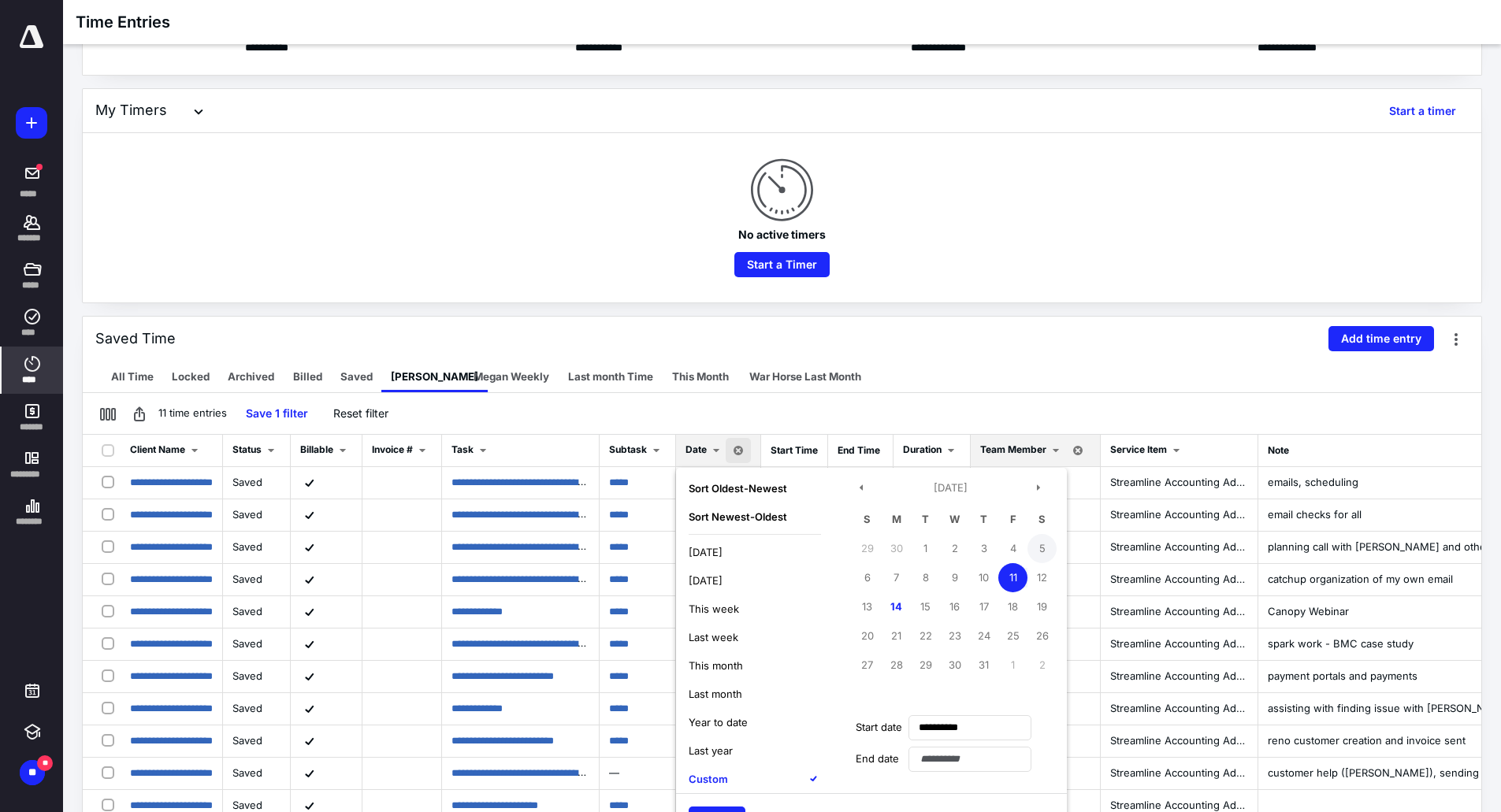 scroll, scrollTop: 350, scrollLeft: 0, axis: vertical 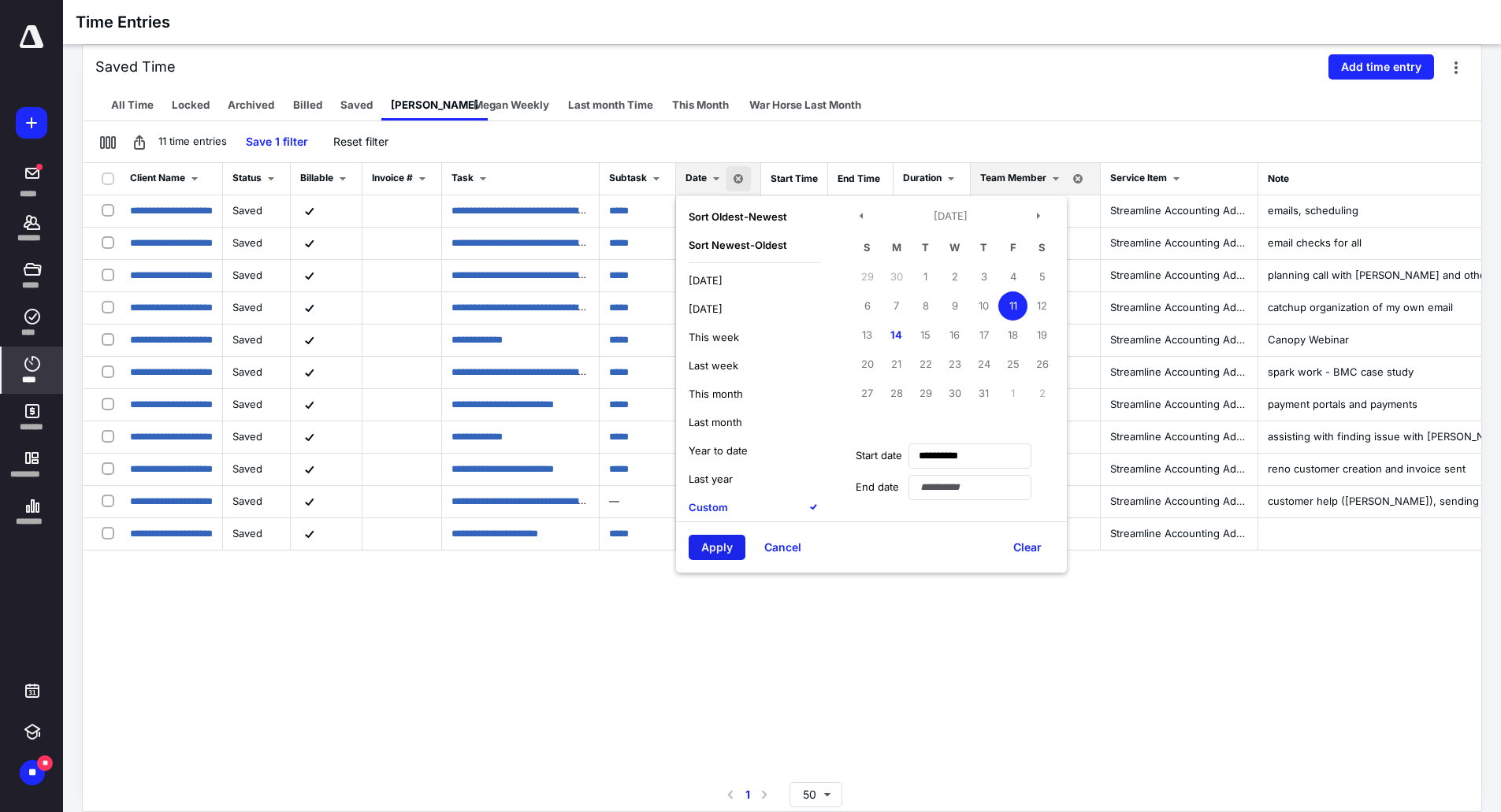 click on "Apply" at bounding box center [717, 547] 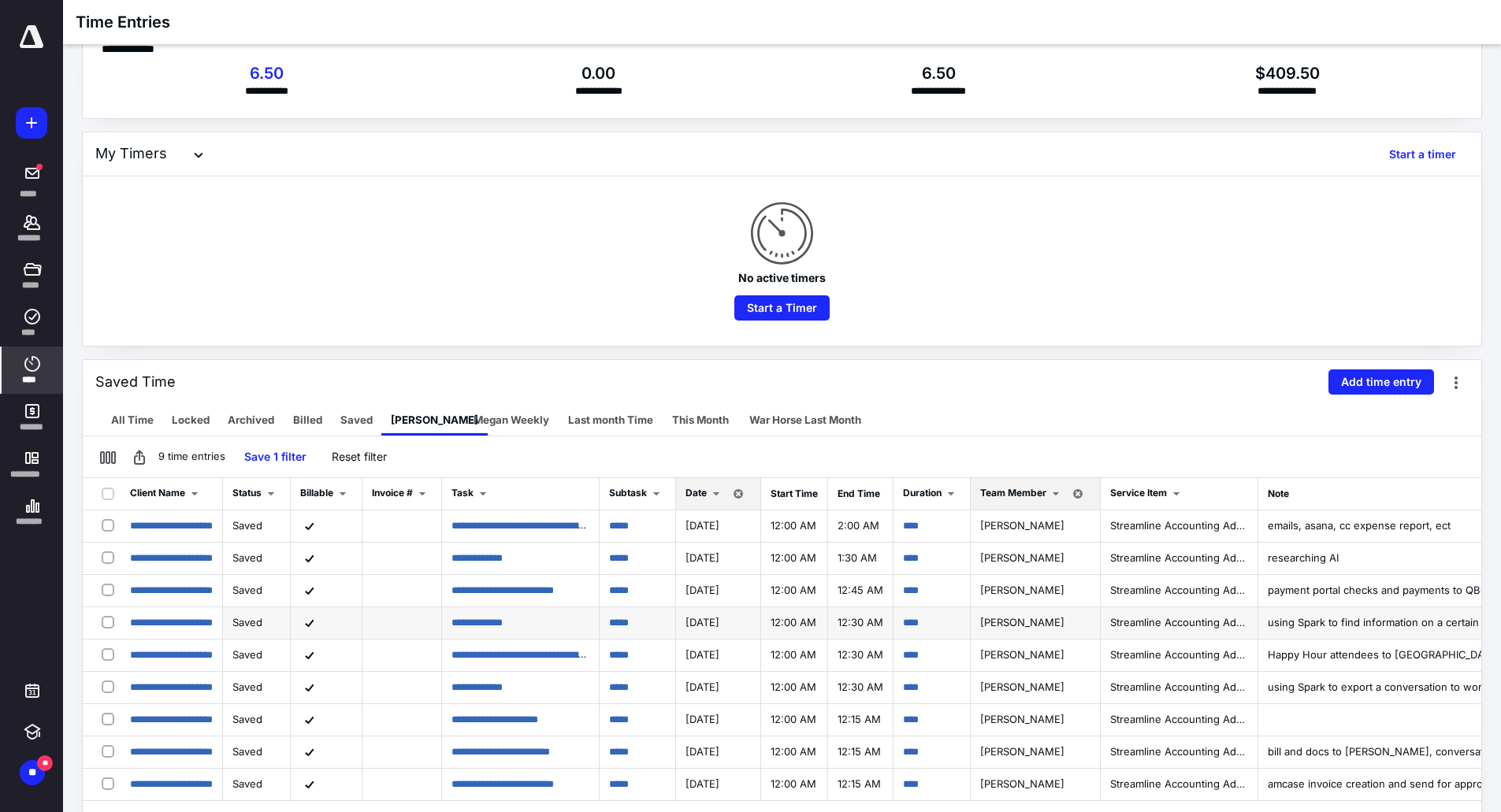 scroll, scrollTop: 0, scrollLeft: 0, axis: both 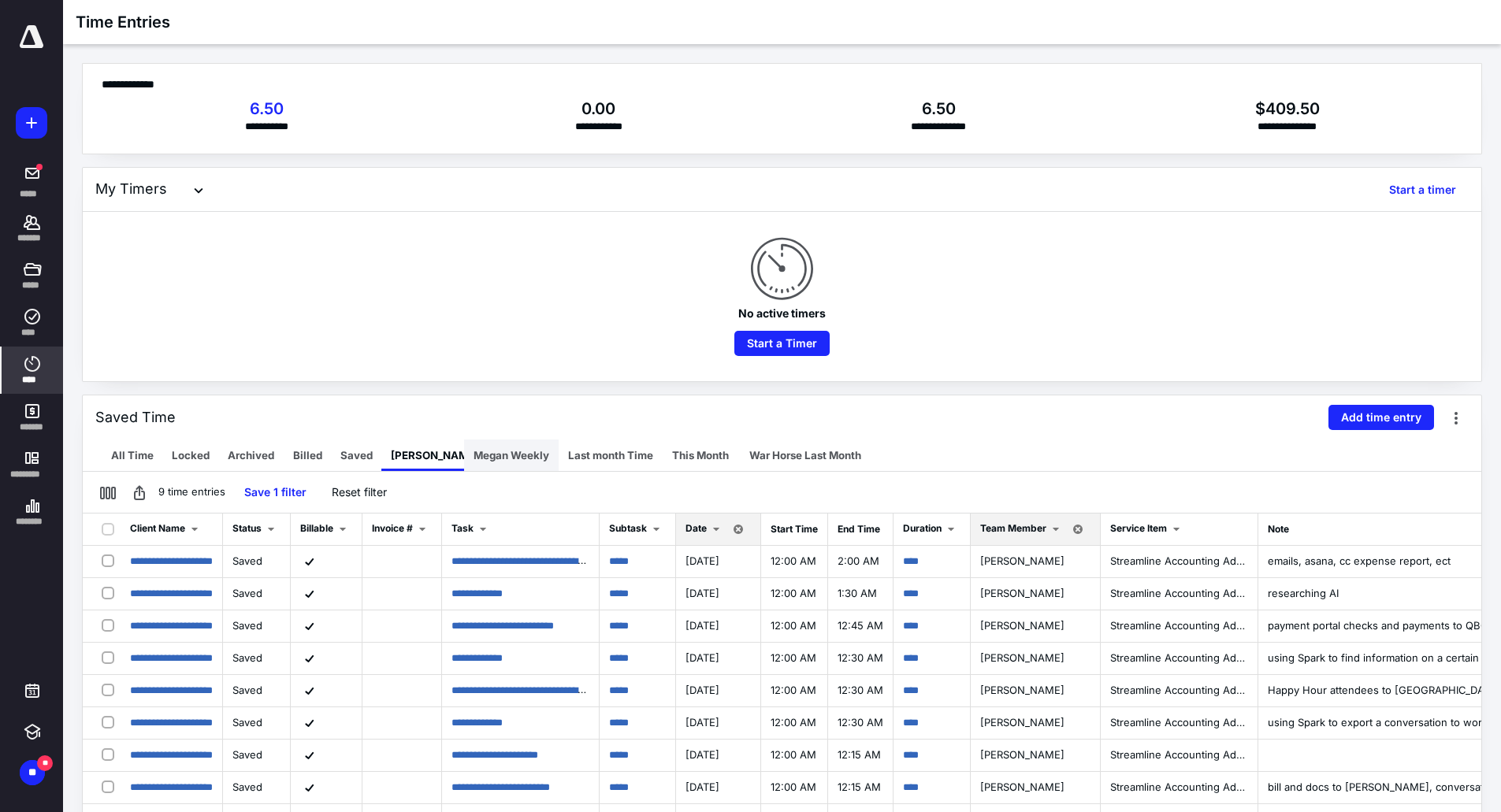 click on "Megan Weekly" at bounding box center (511, 455) 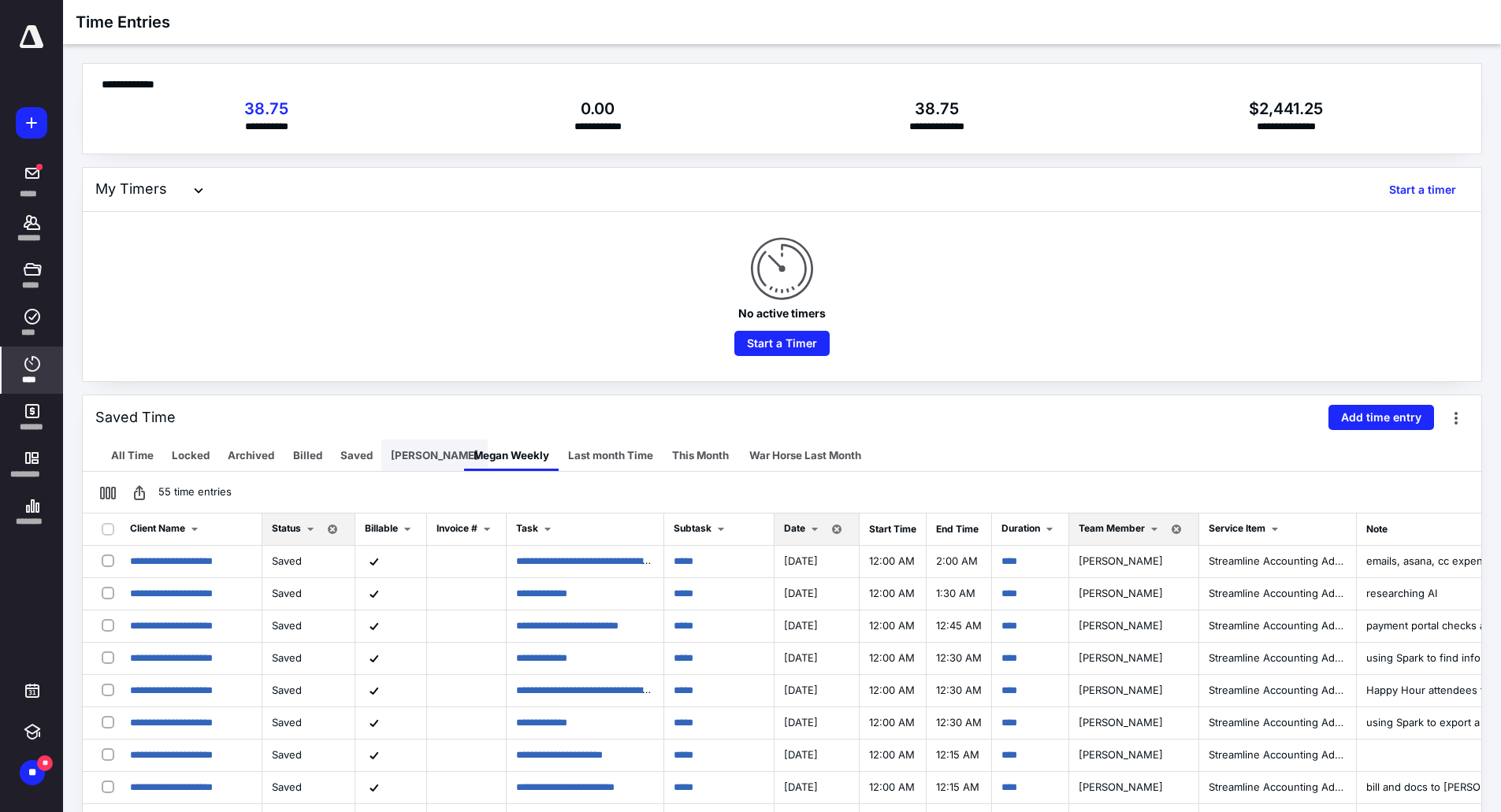 click on "[PERSON_NAME]" at bounding box center (434, 455) 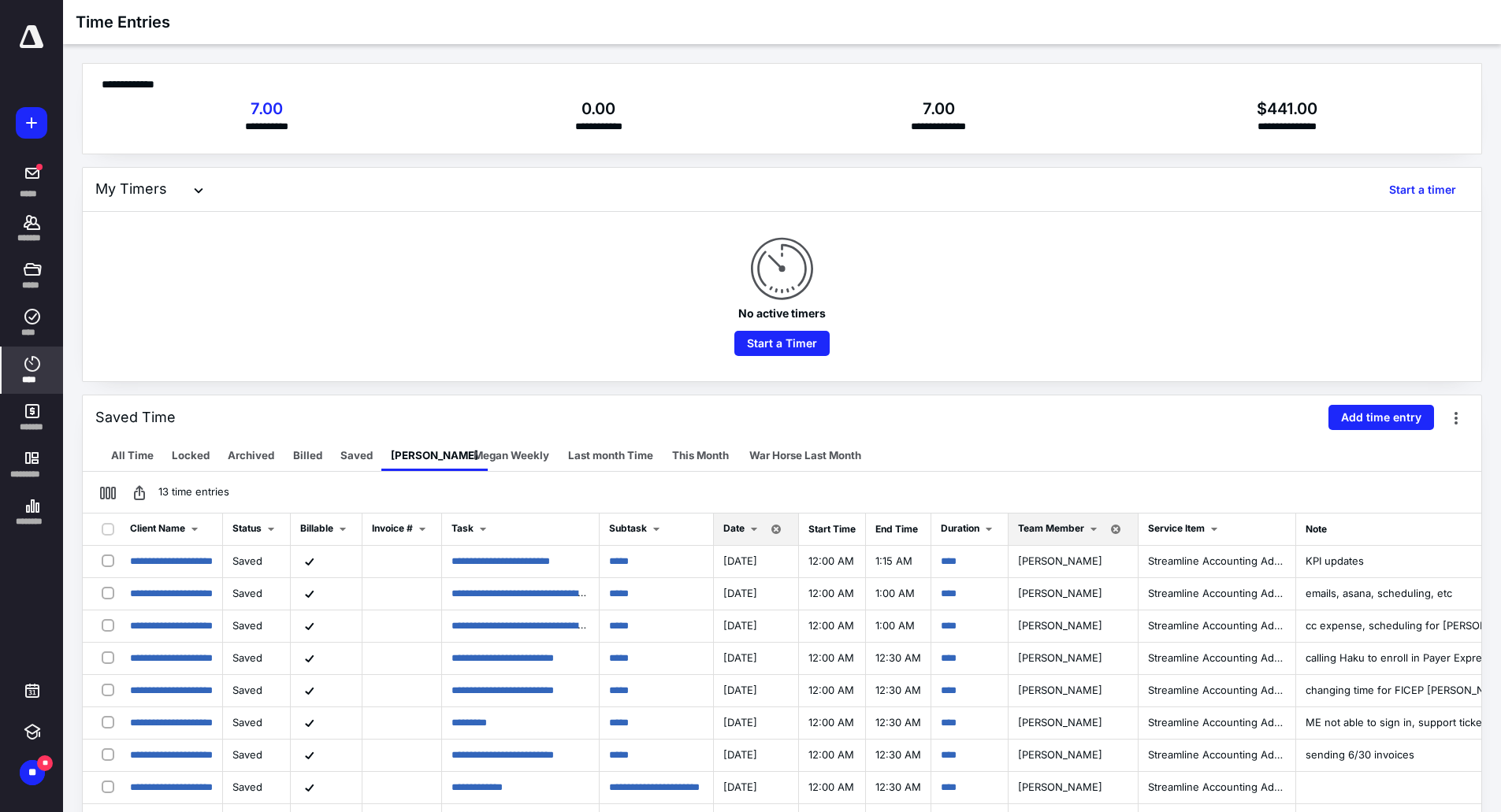 scroll, scrollTop: 79, scrollLeft: 0, axis: vertical 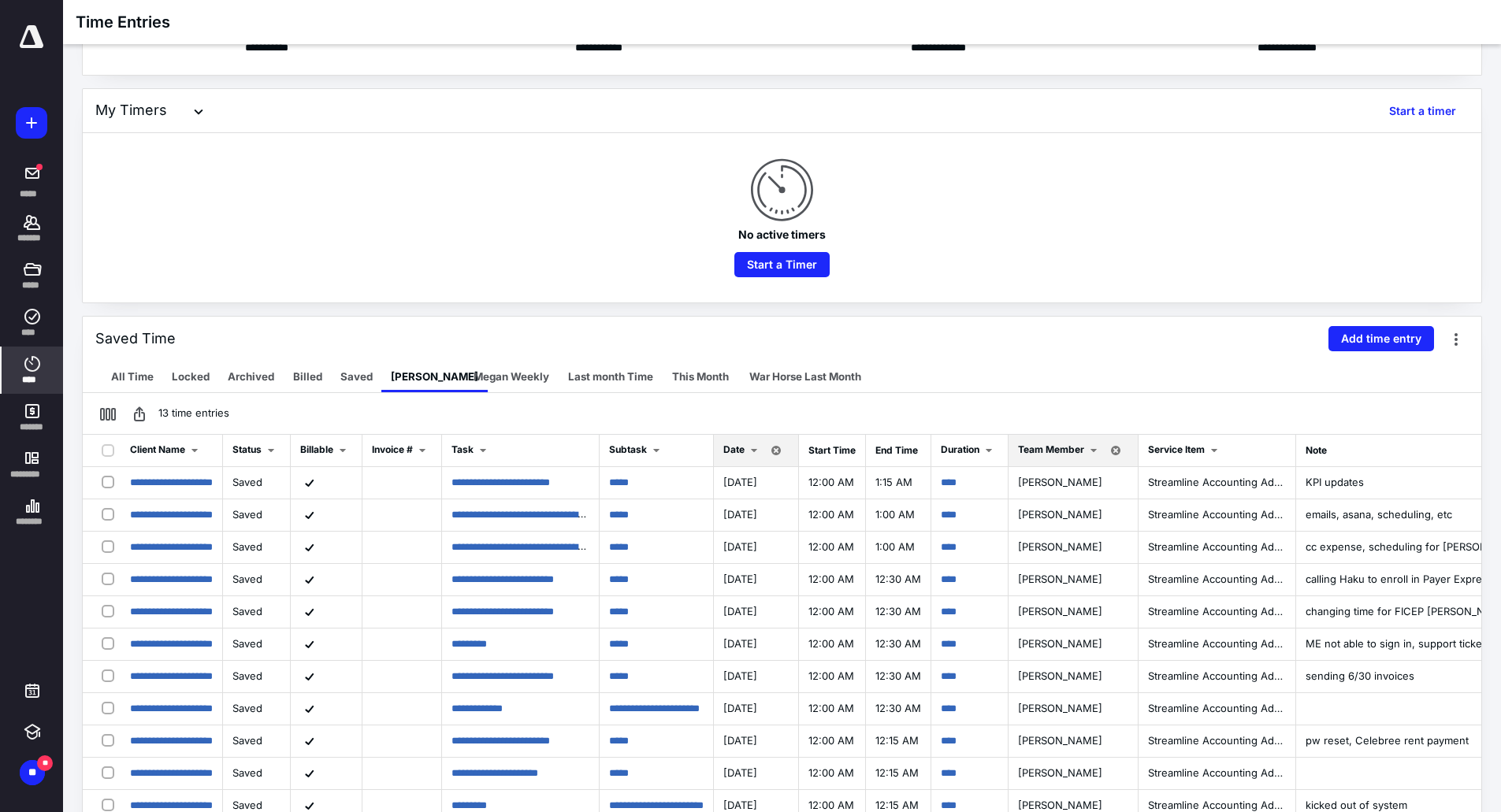 drag, startPoint x: 790, startPoint y: 454, endPoint x: 856, endPoint y: 441, distance: 67.26812 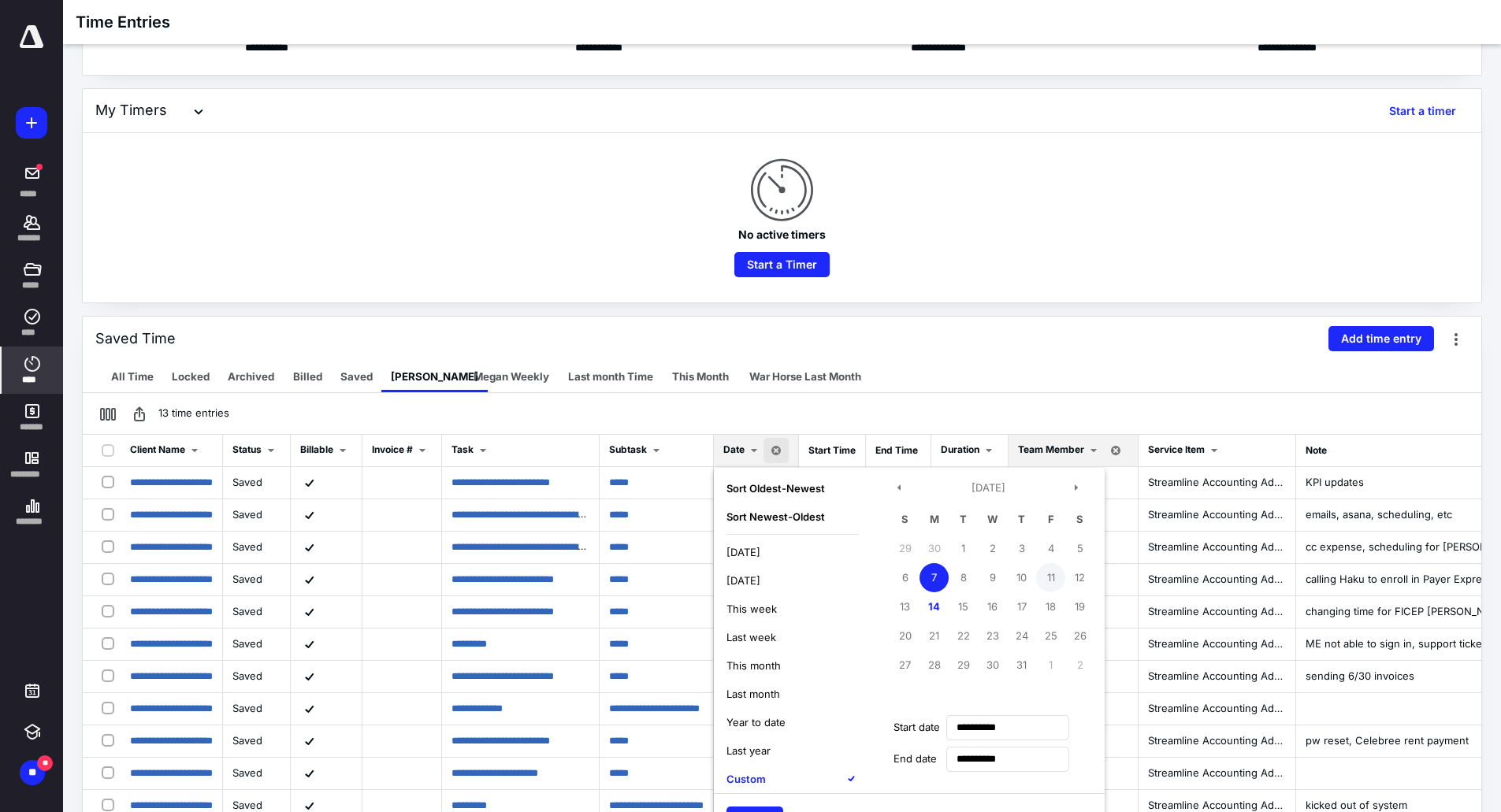 click on "11" at bounding box center [1050, 577] 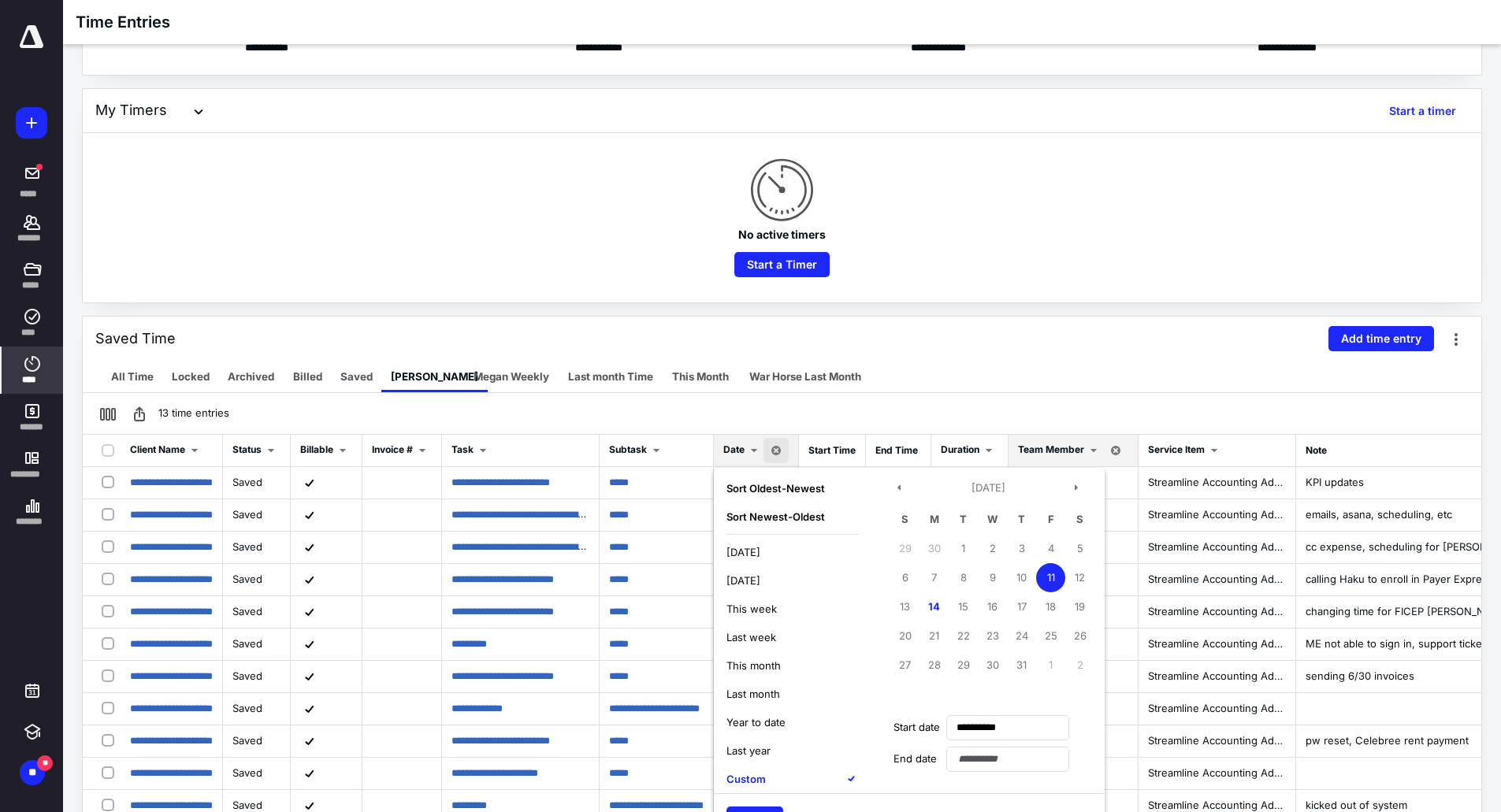 click on "11" at bounding box center (1050, 577) 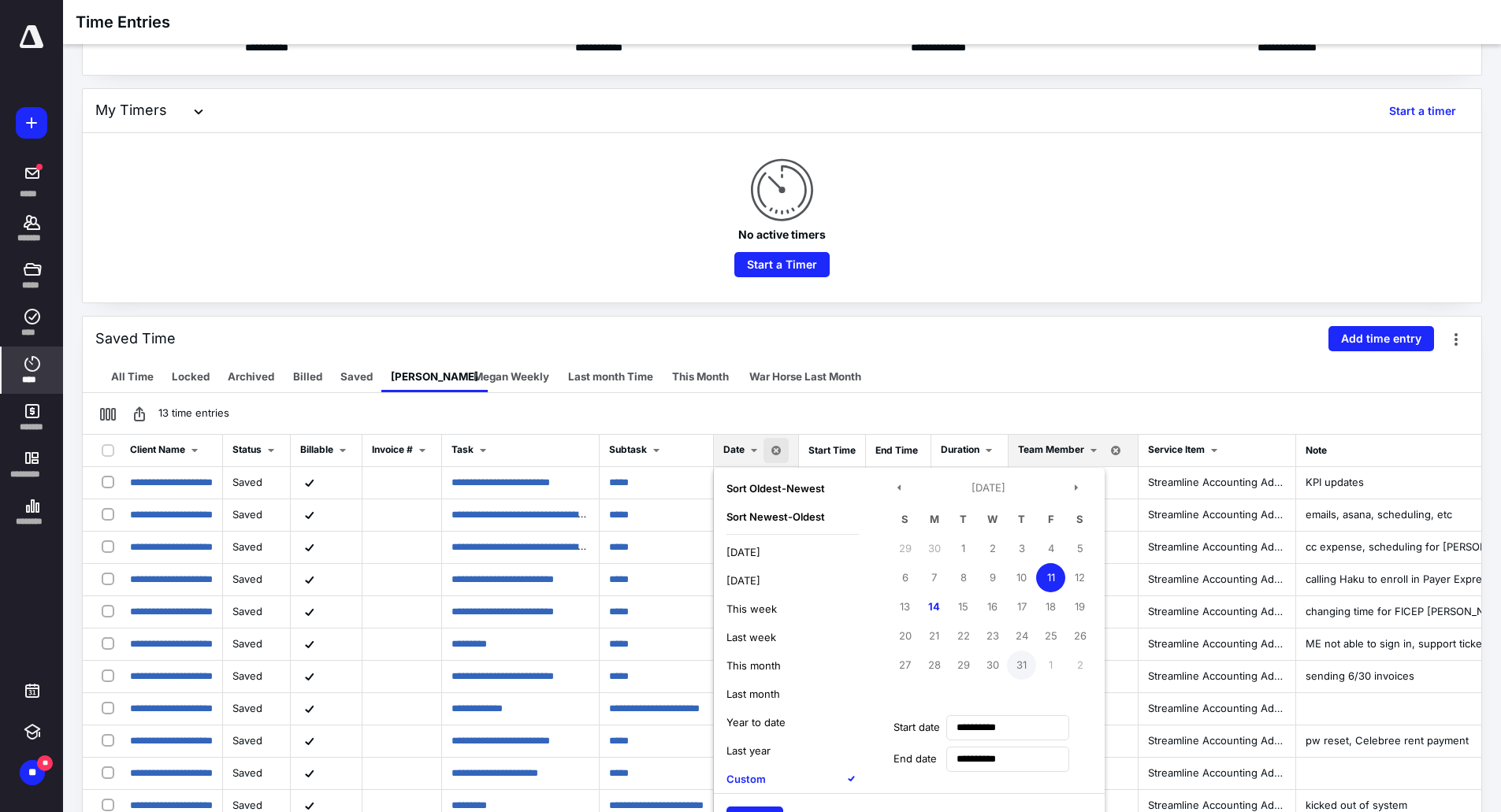 scroll, scrollTop: 350, scrollLeft: 0, axis: vertical 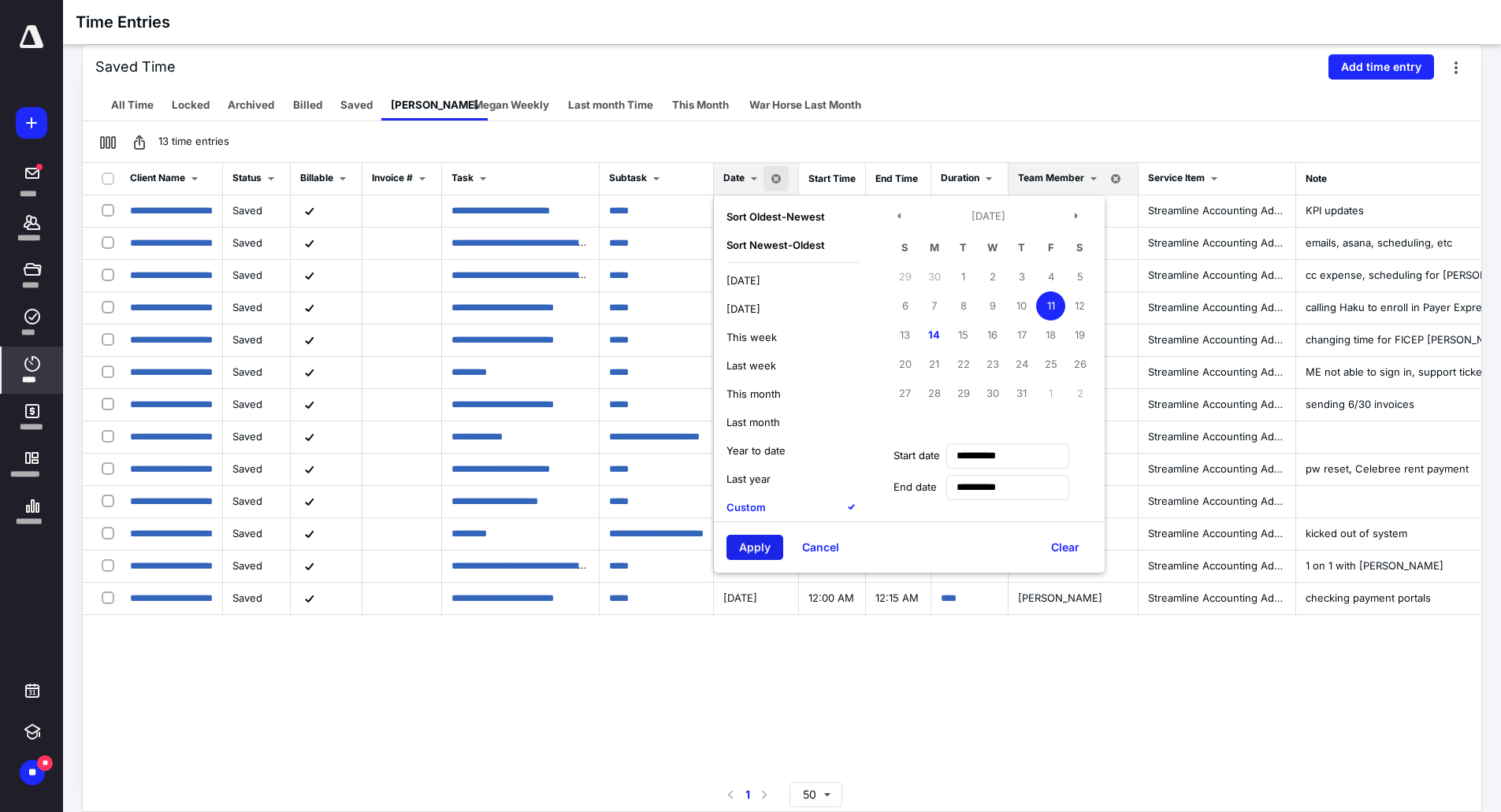 click on "Apply" at bounding box center [755, 547] 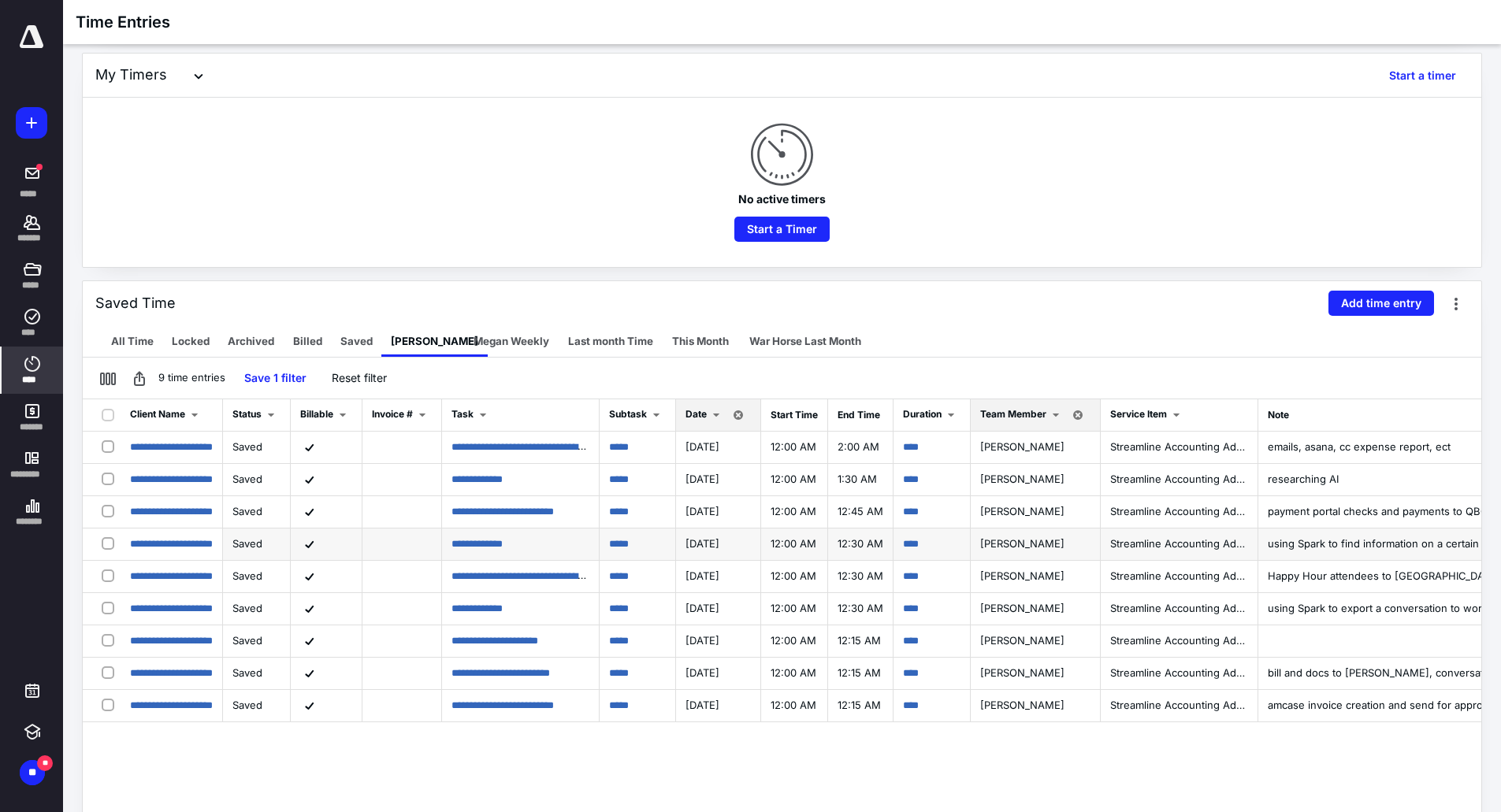 scroll, scrollTop: 0, scrollLeft: 0, axis: both 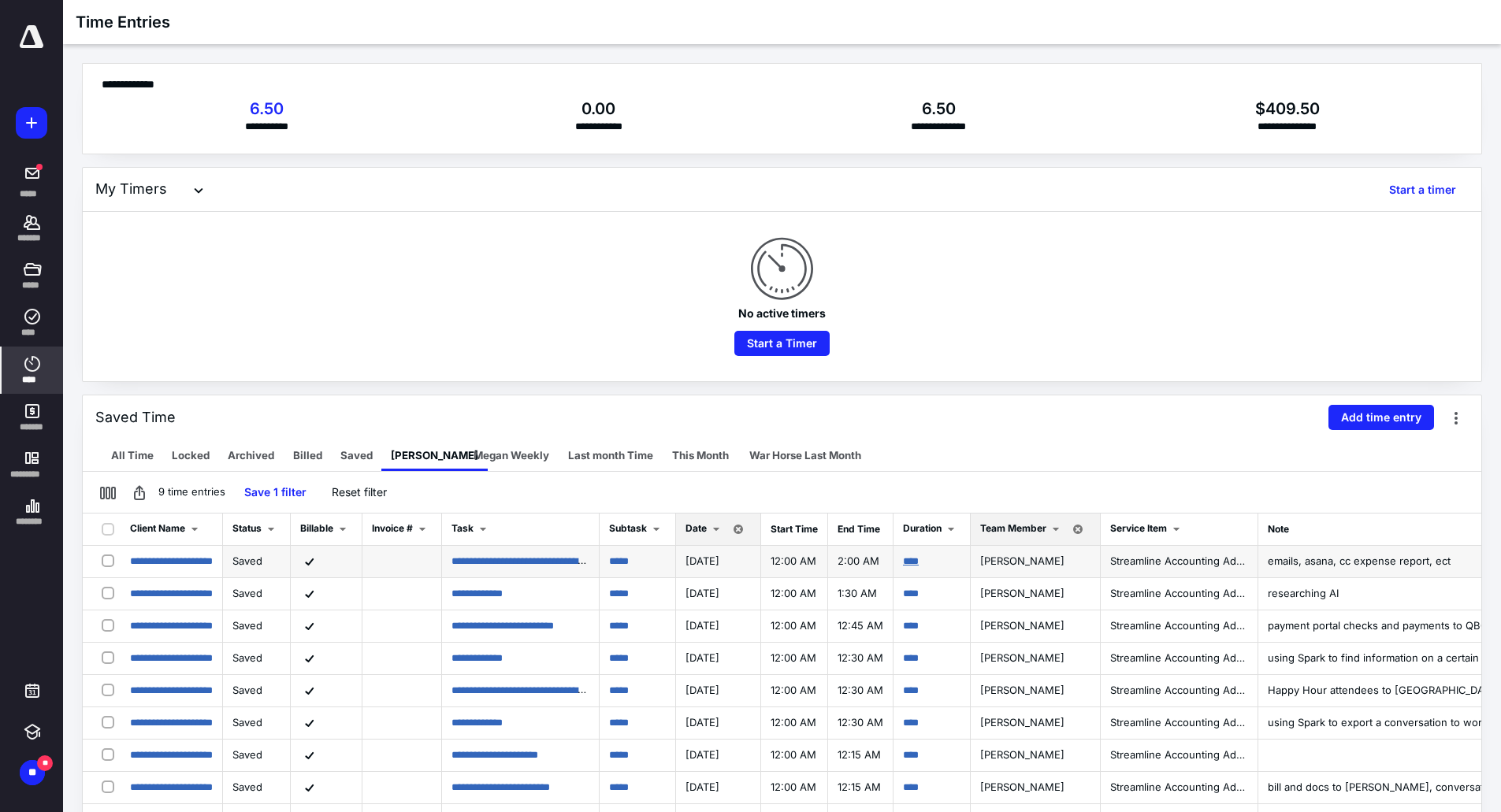 click on "****" at bounding box center (911, 561) 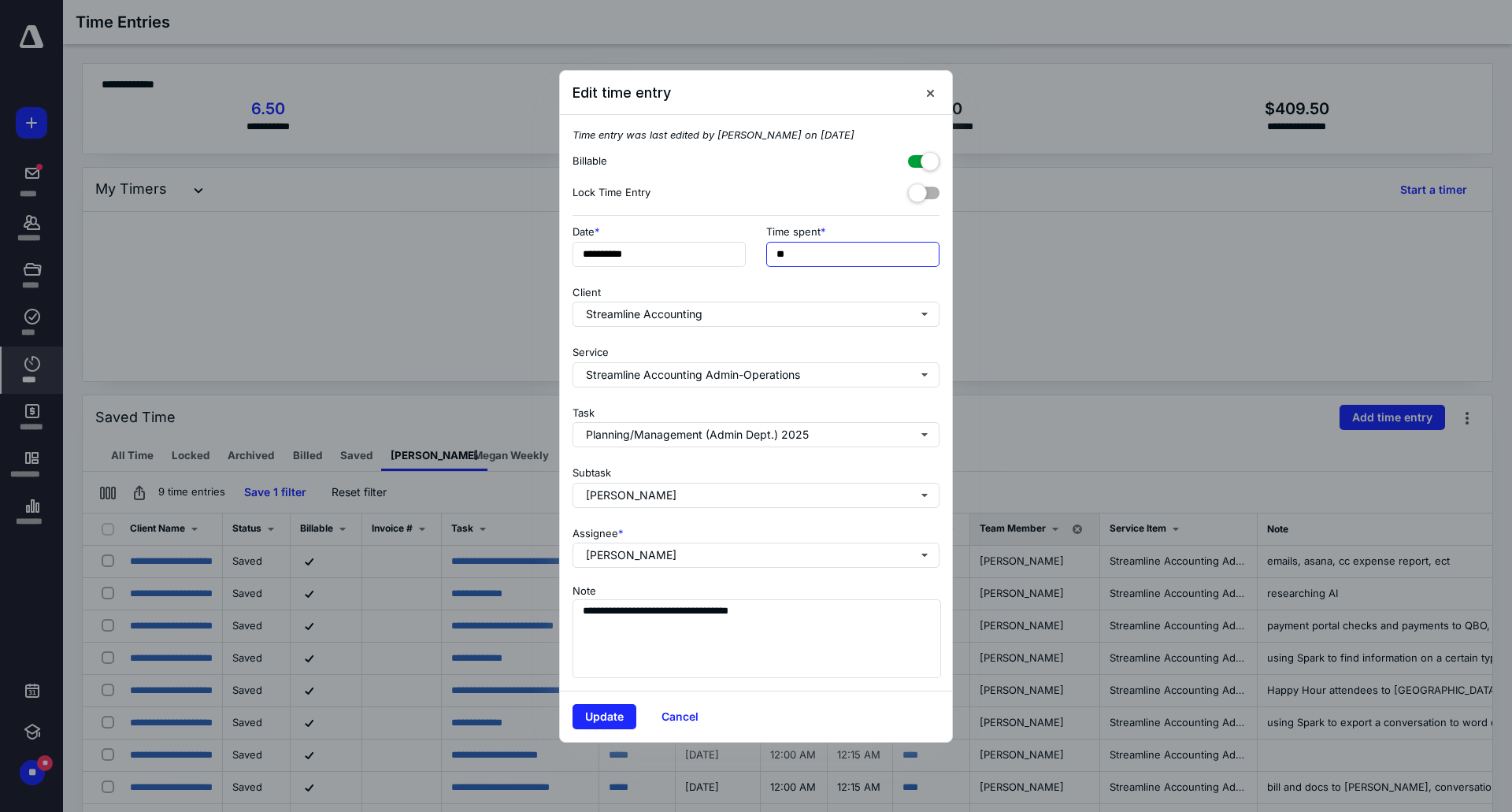 click on "**" at bounding box center [853, 254] 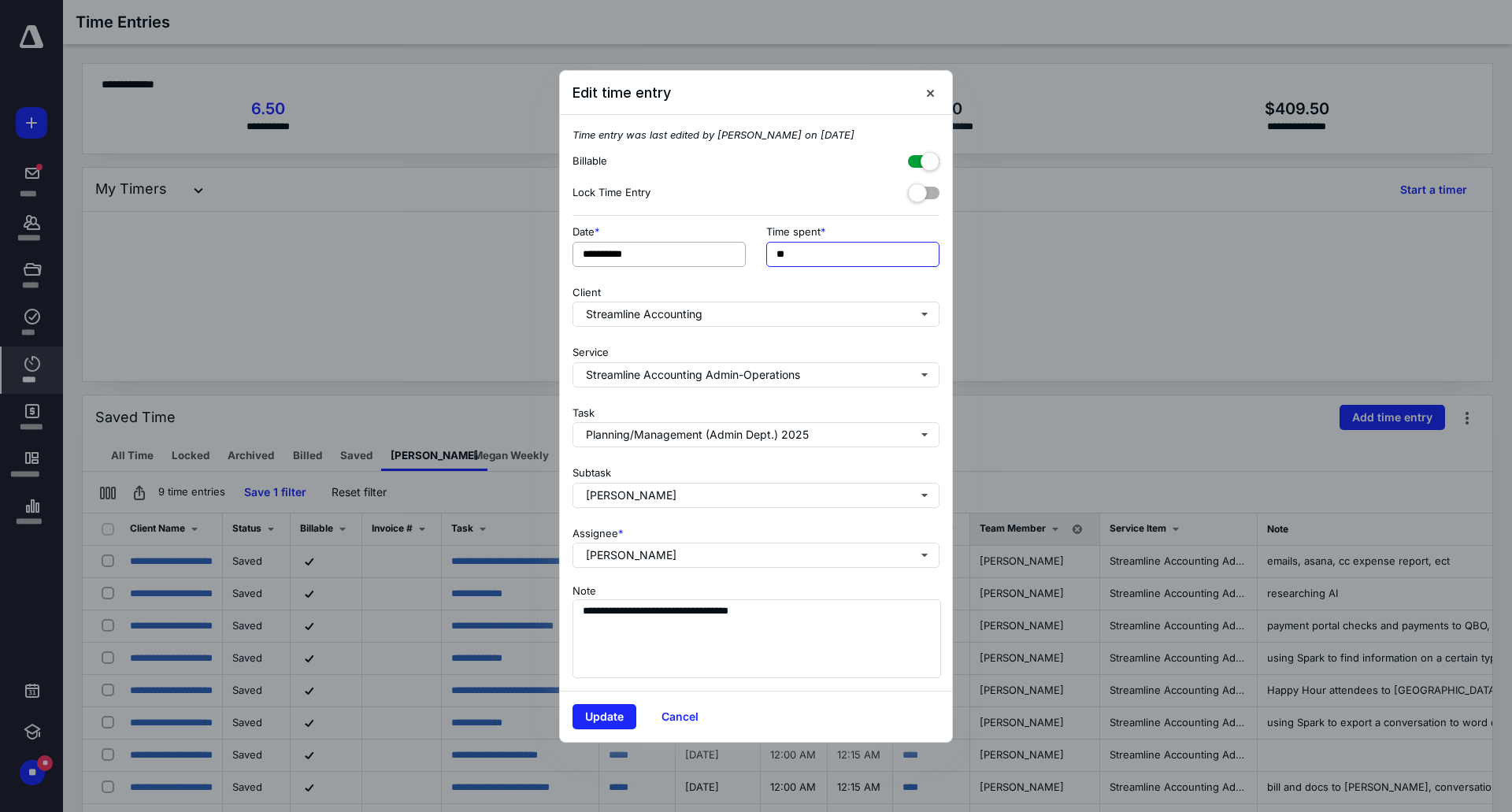drag, startPoint x: 810, startPoint y: 254, endPoint x: 718, endPoint y: 256, distance: 92.02174 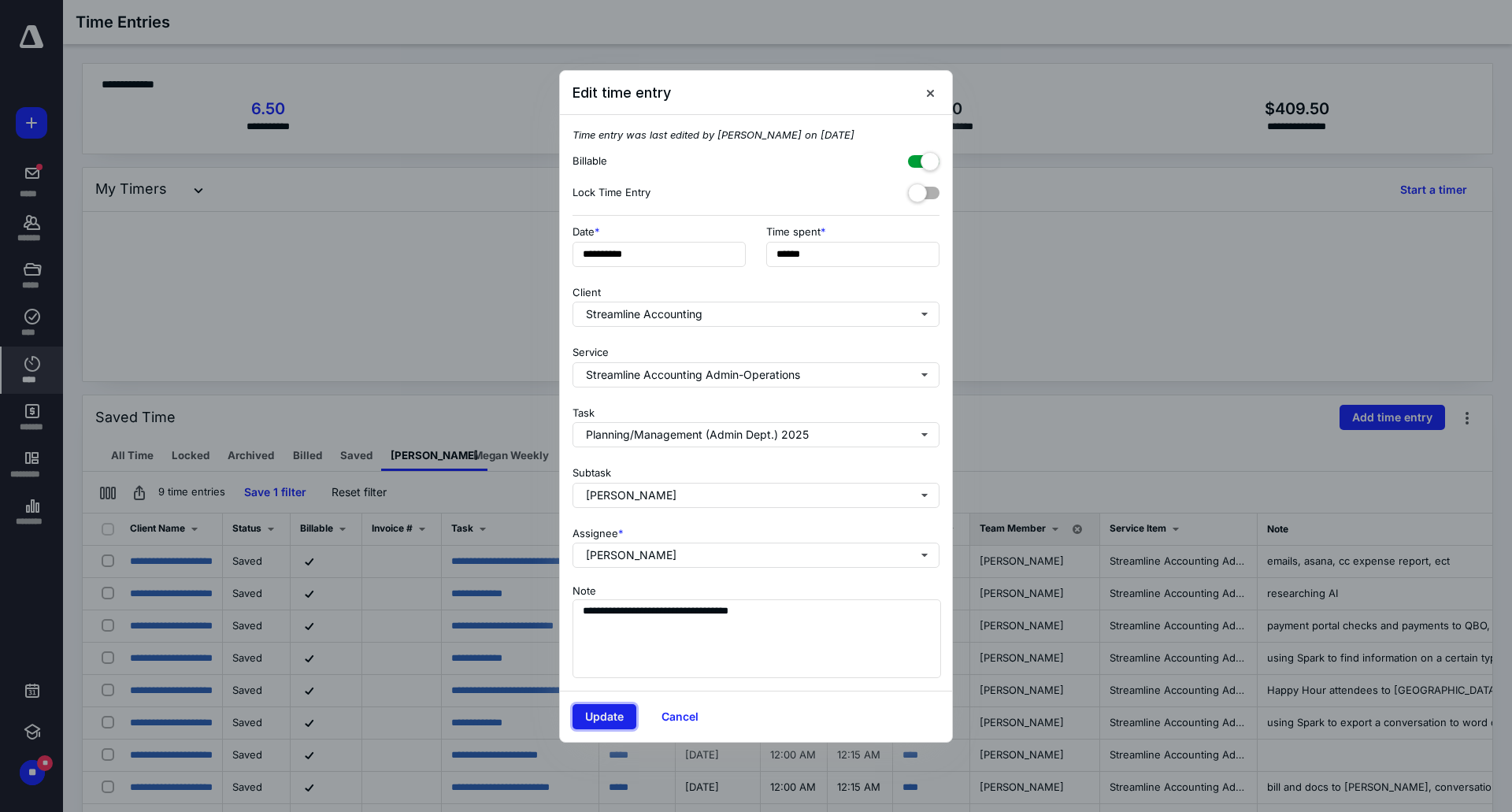 click on "Update" at bounding box center [604, 717] 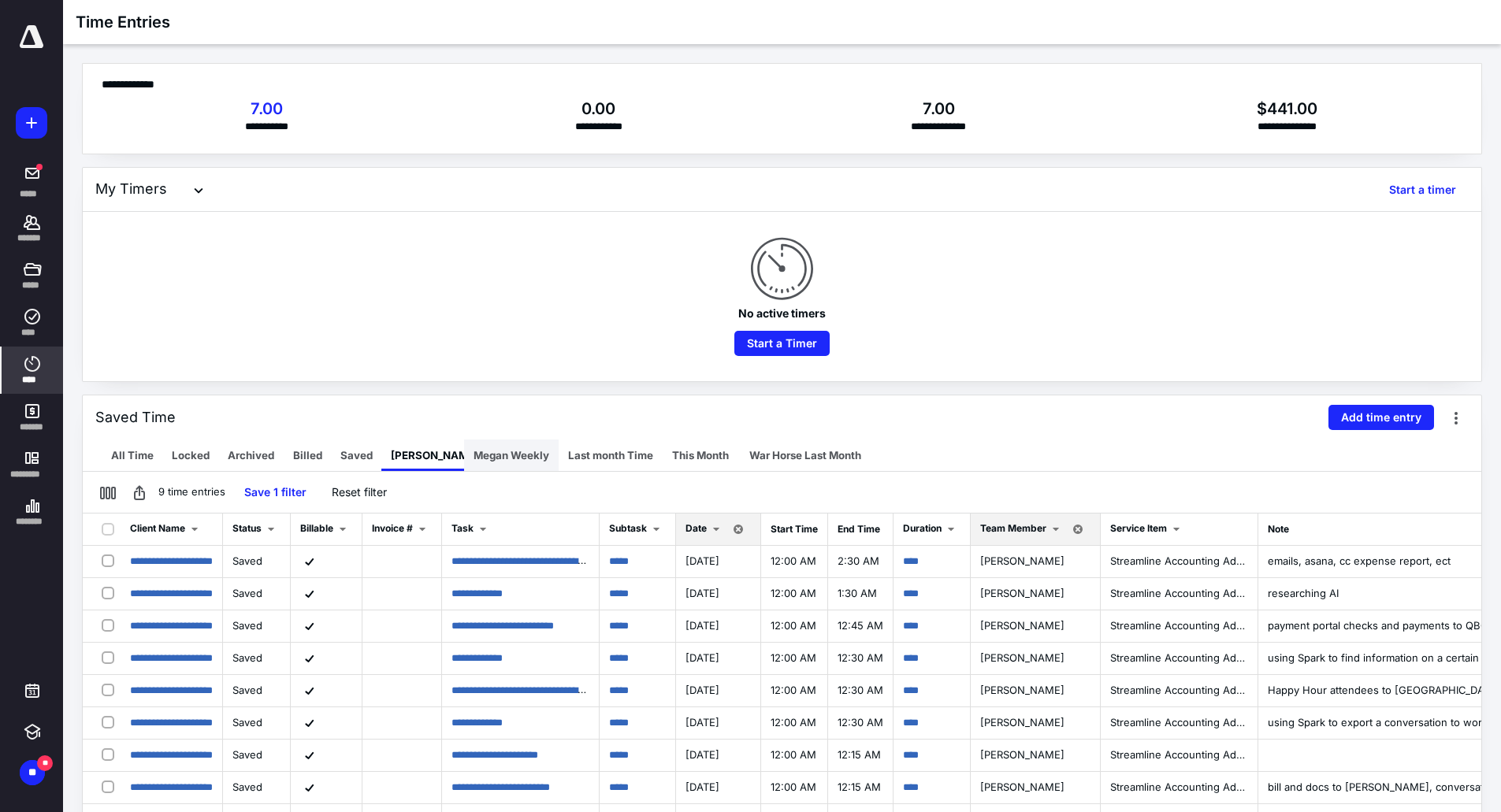 click on "Megan Weekly" at bounding box center [511, 455] 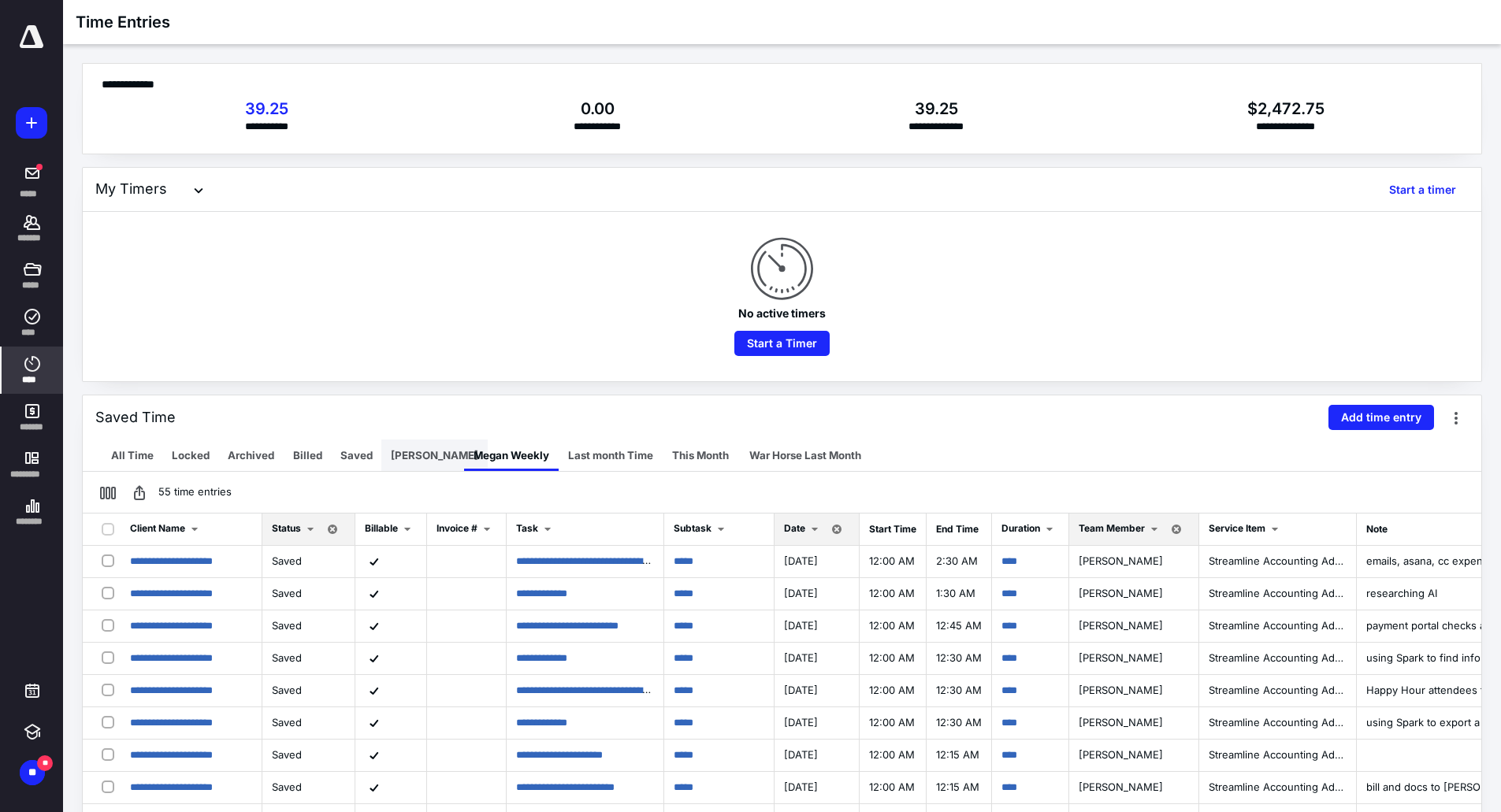click on "[PERSON_NAME]" at bounding box center [434, 455] 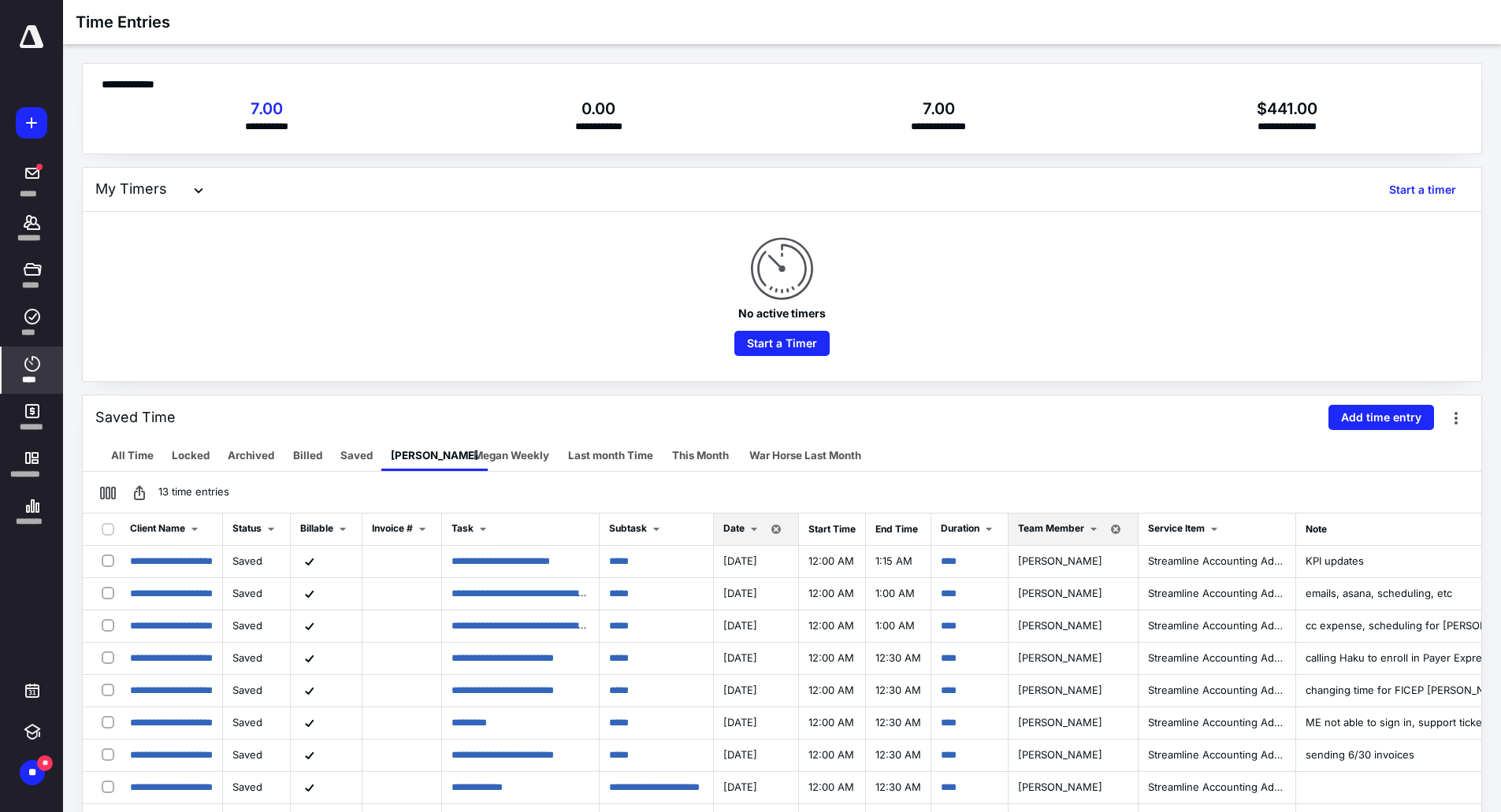 click at bounding box center [754, 529] 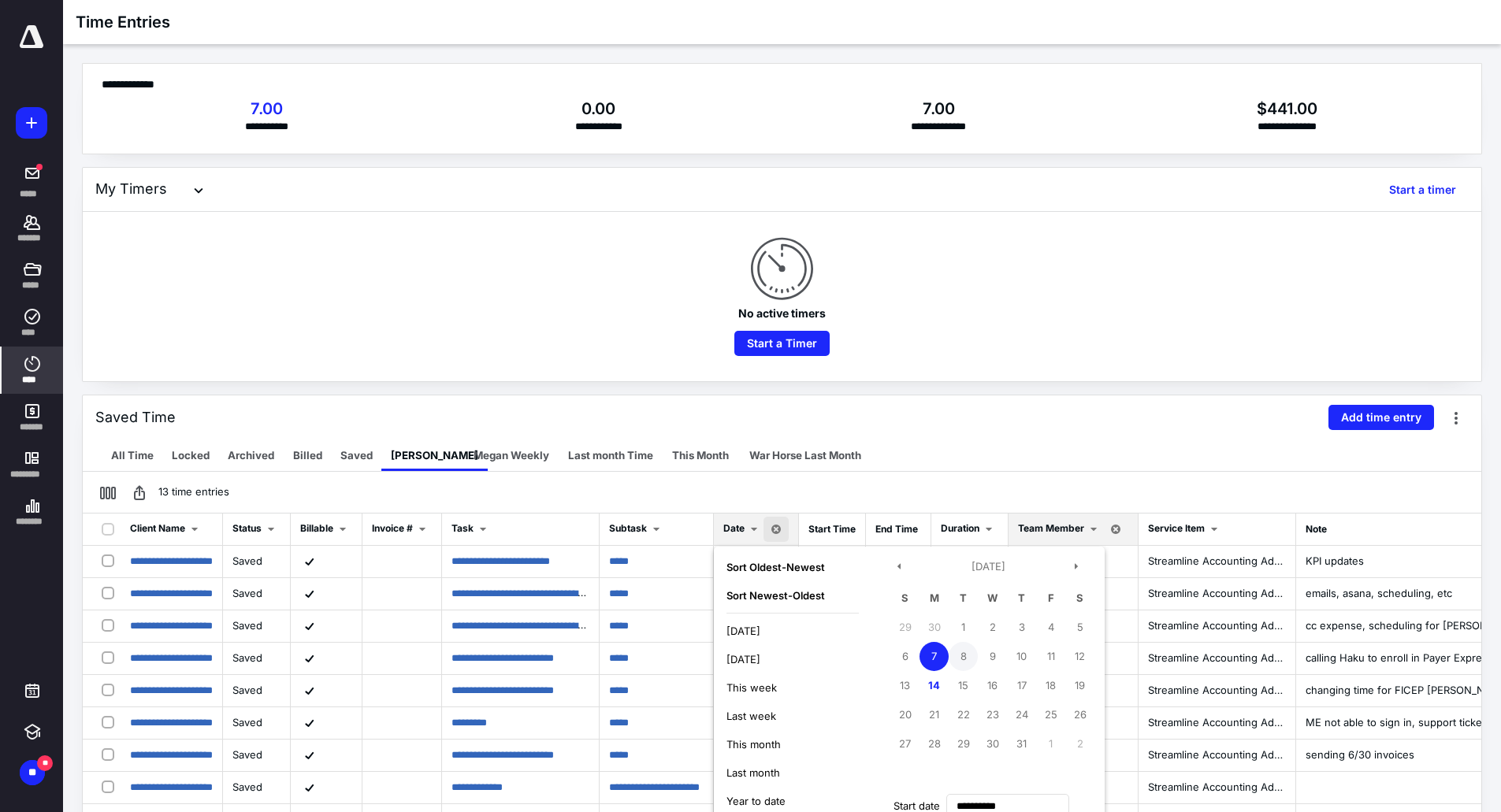 click on "8" at bounding box center (963, 656) 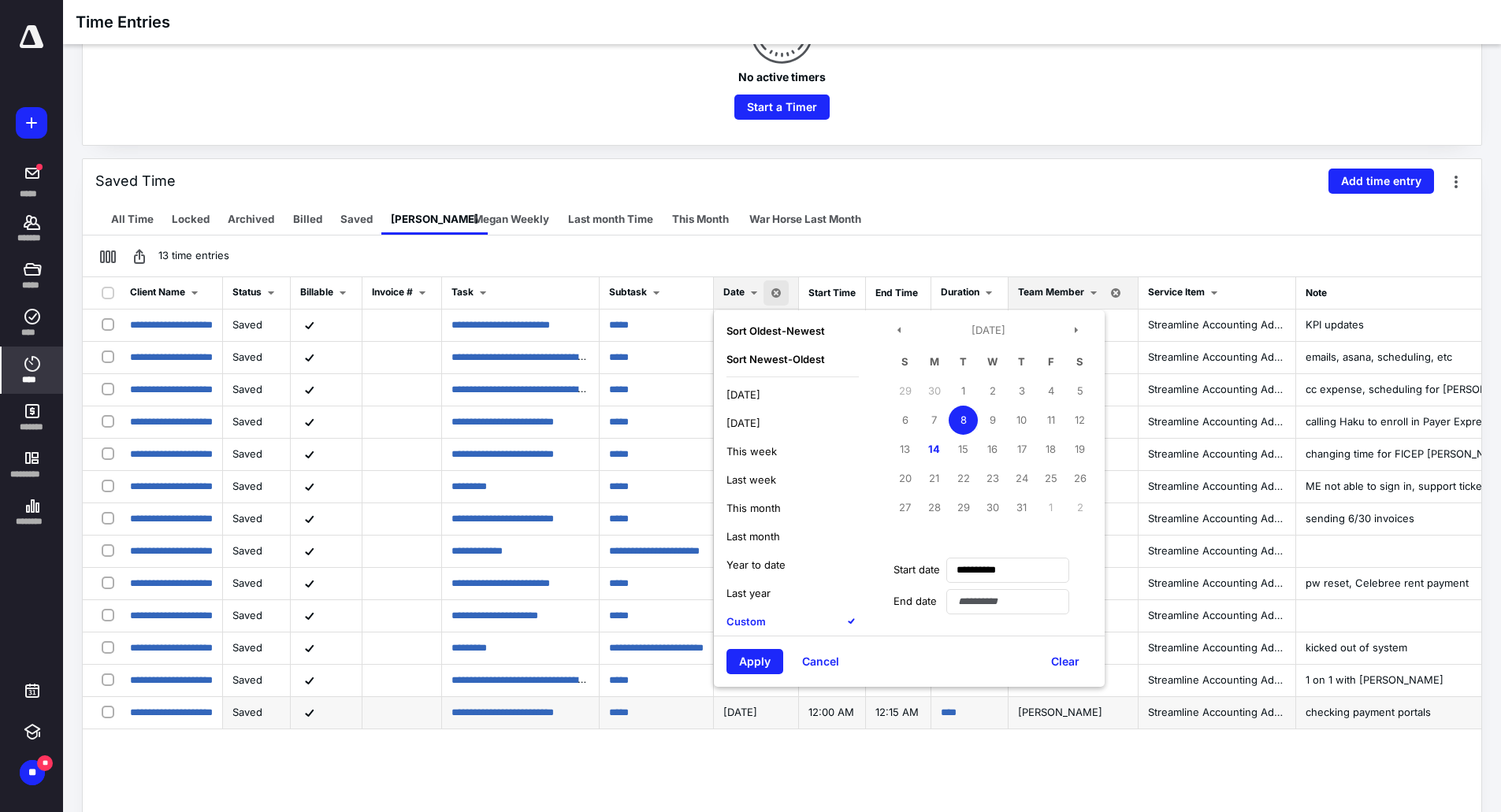 scroll, scrollTop: 315, scrollLeft: 0, axis: vertical 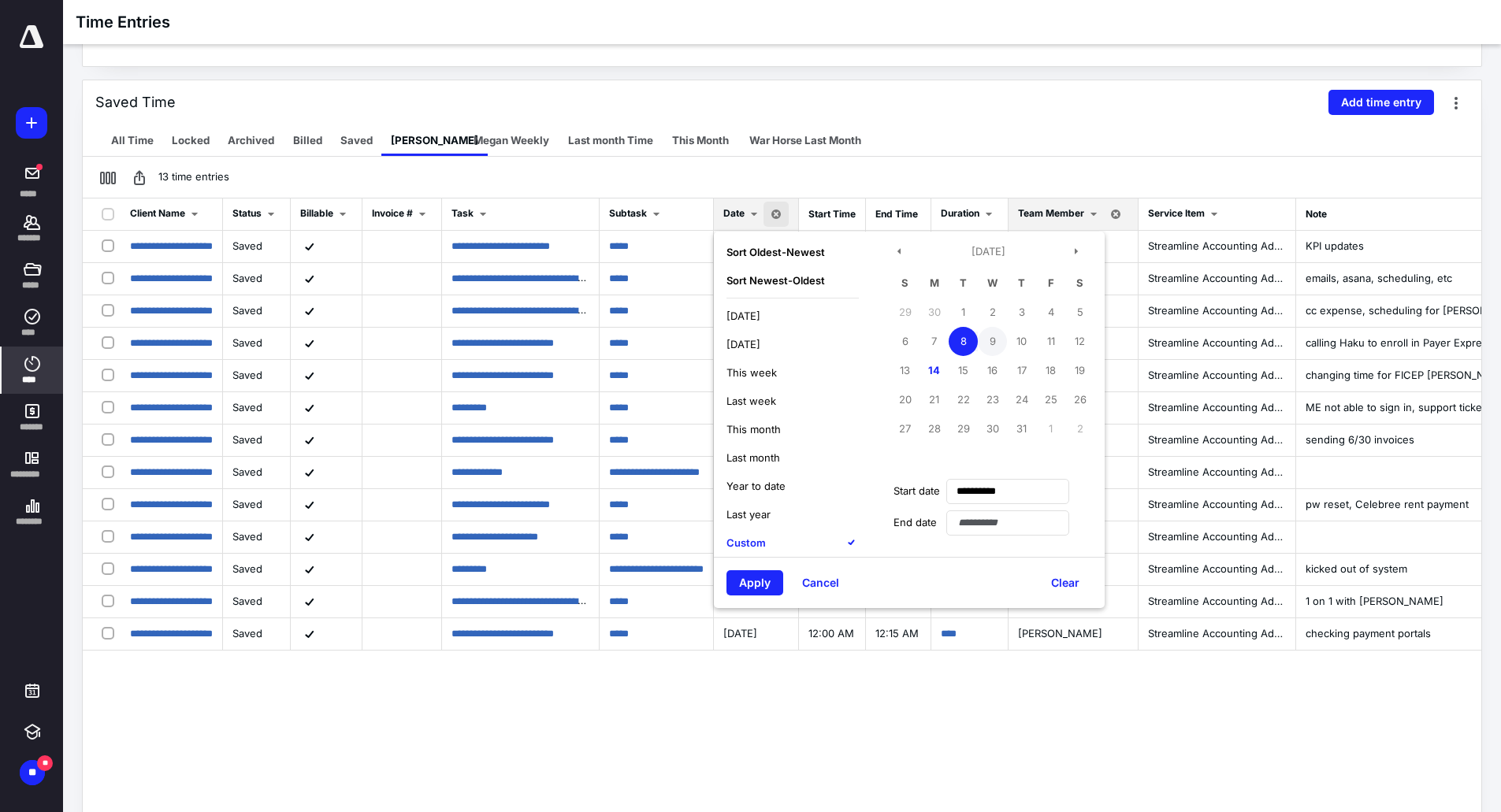 drag, startPoint x: 1048, startPoint y: 337, endPoint x: 1043, endPoint y: 347, distance: 11.18034 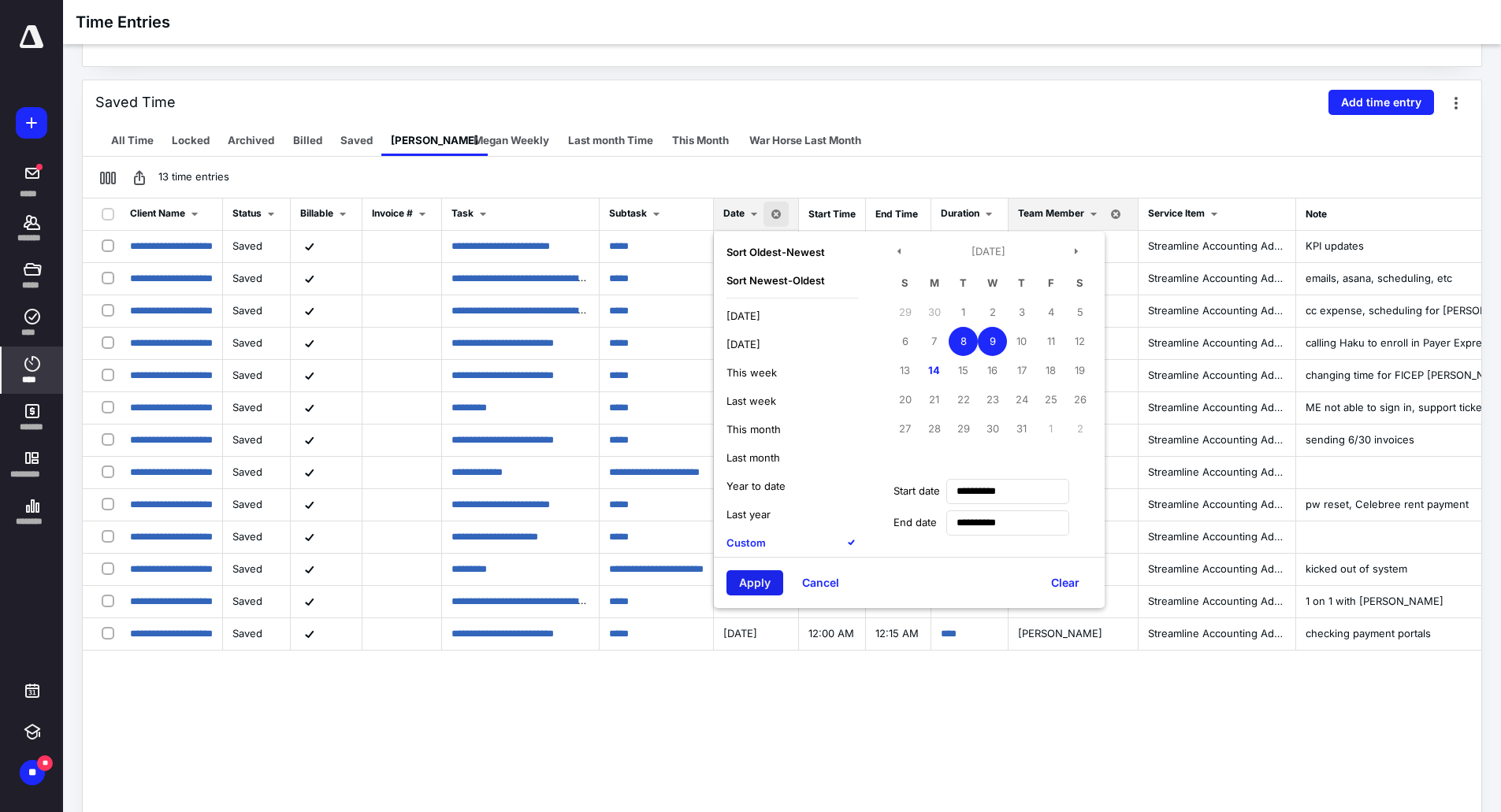 click on "Apply" at bounding box center (755, 583) 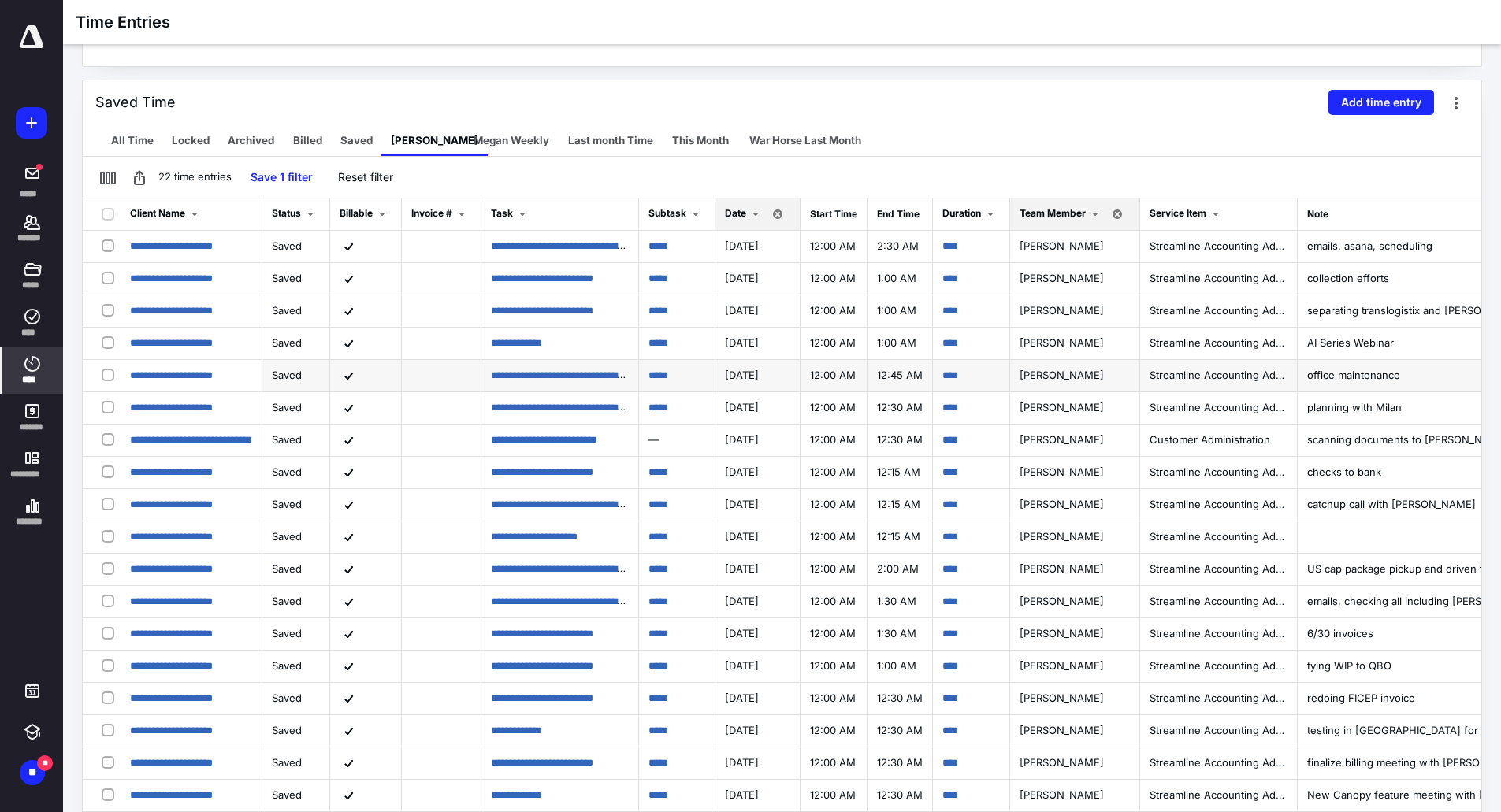 scroll, scrollTop: 79, scrollLeft: 0, axis: vertical 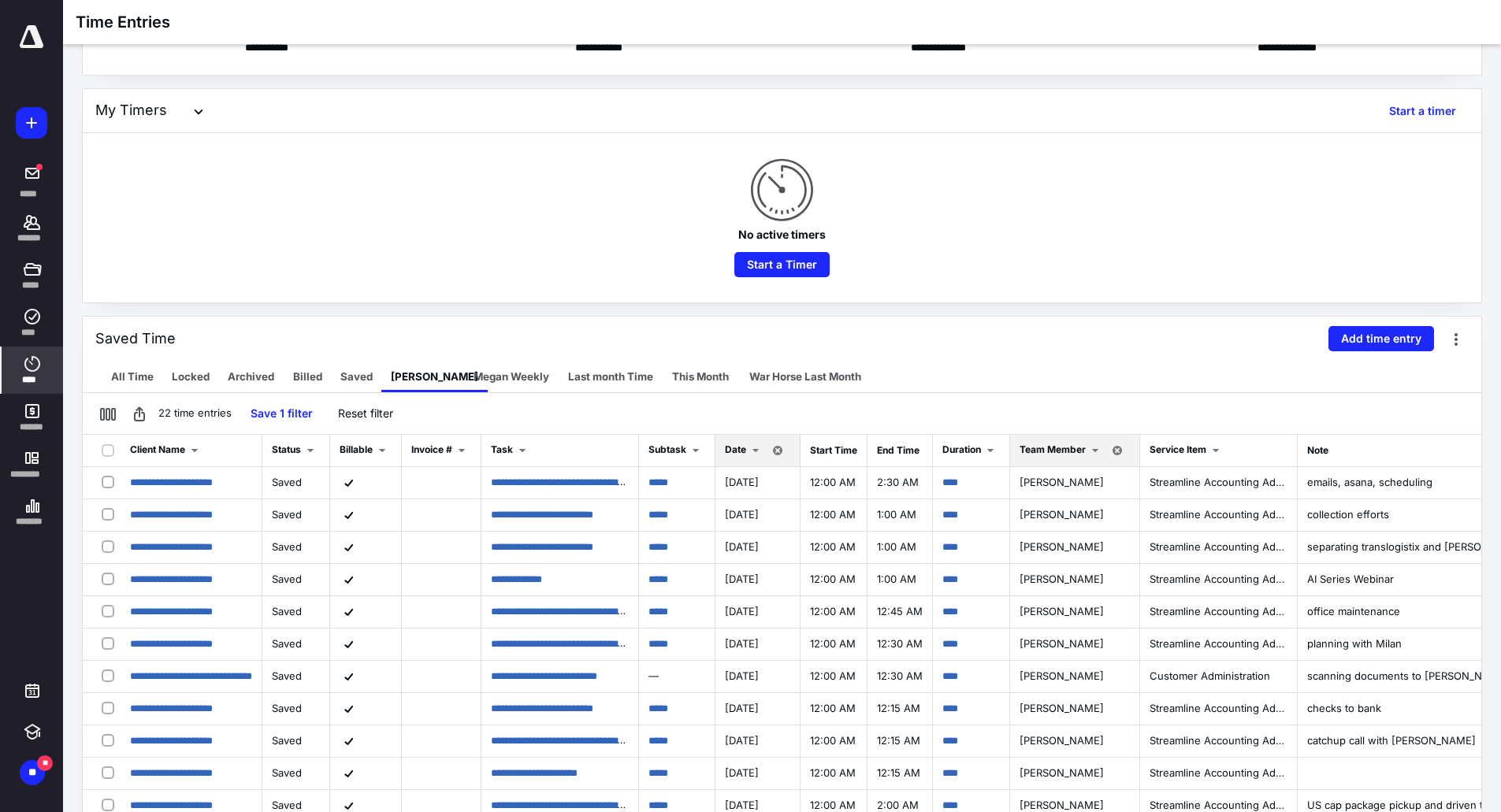 click on "Date" at bounding box center (735, 449) 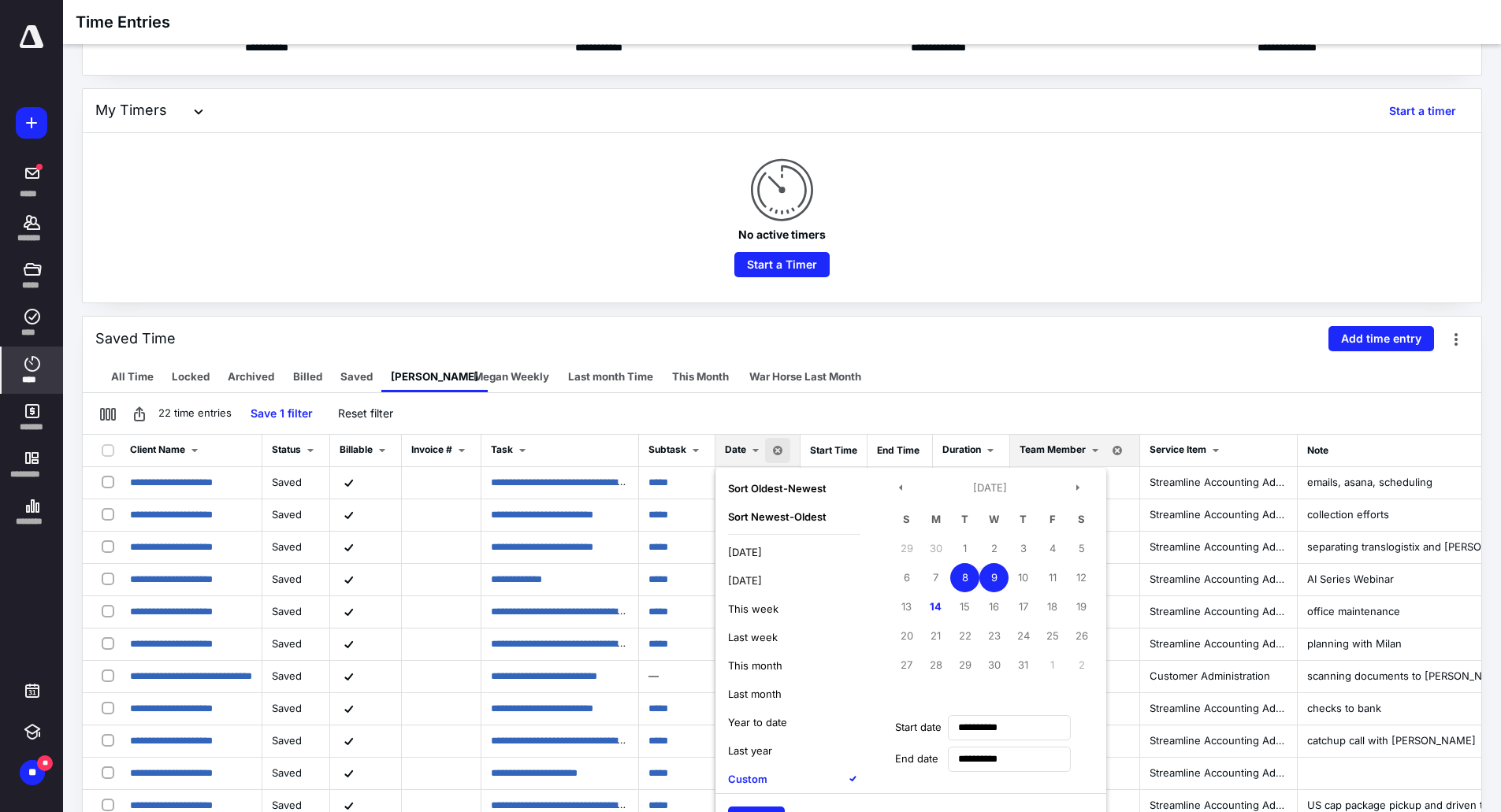 click on "9" at bounding box center [994, 577] 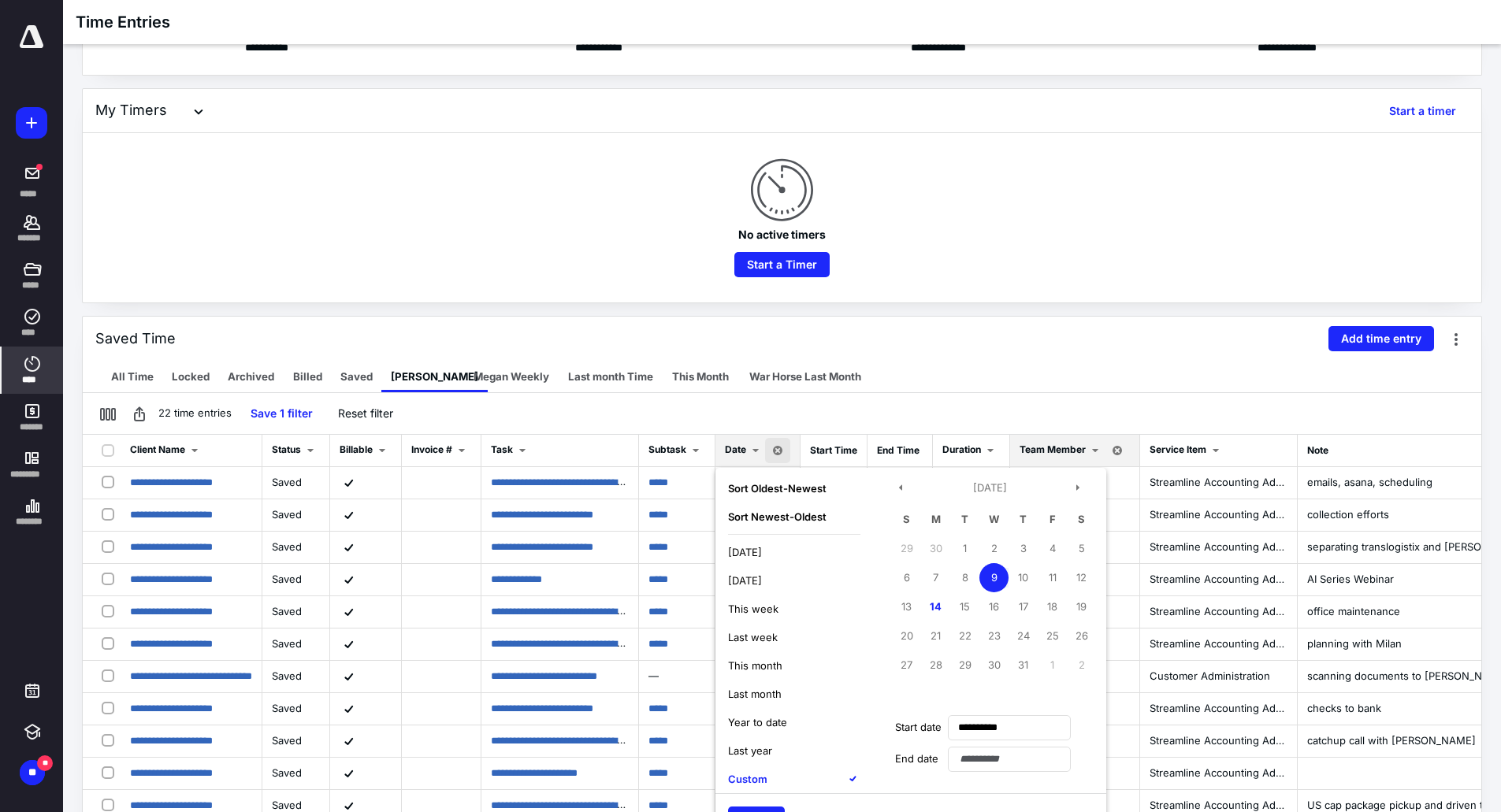scroll, scrollTop: 139, scrollLeft: 0, axis: vertical 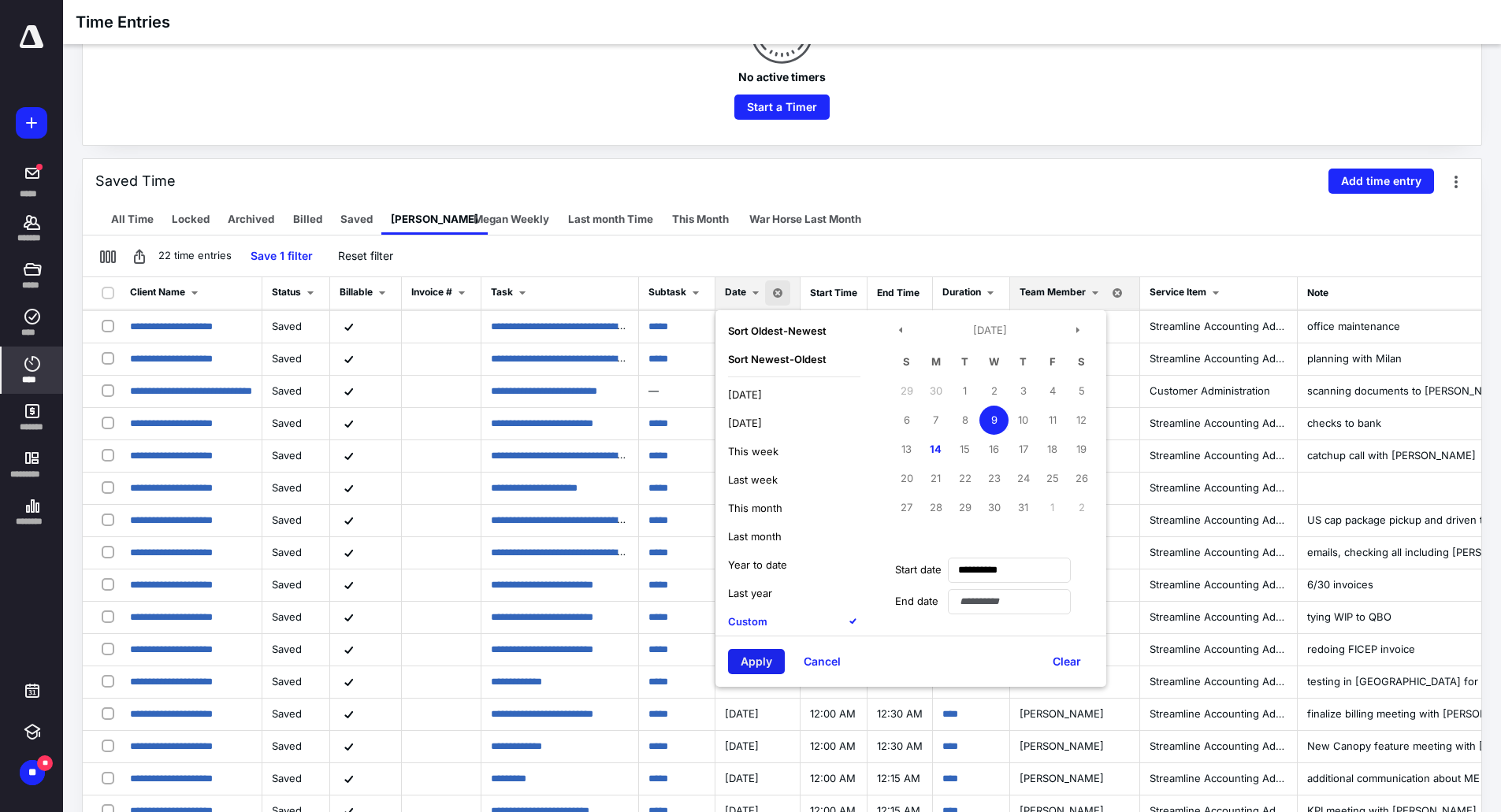 click on "Apply" at bounding box center [756, 662] 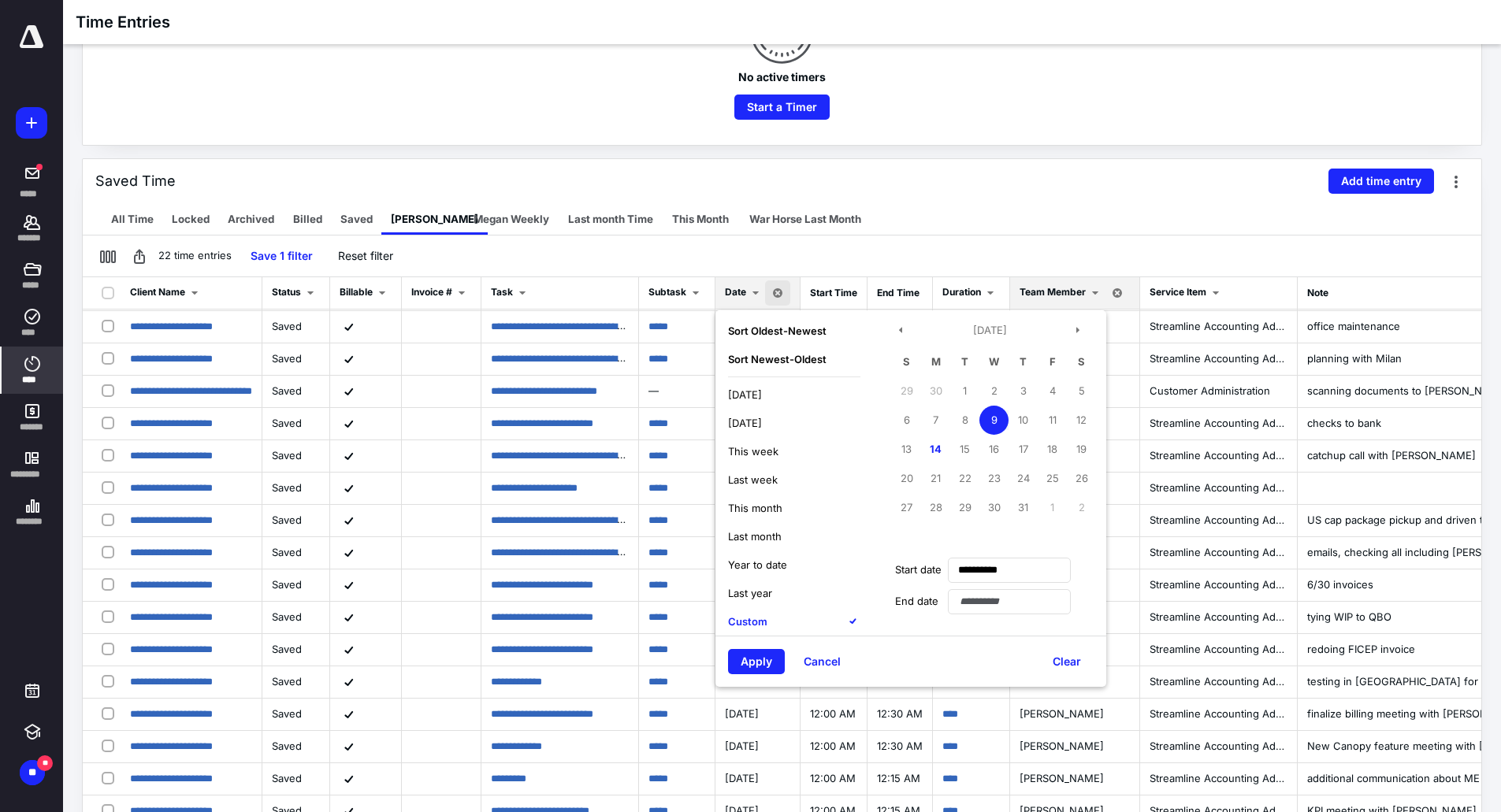 scroll, scrollTop: 0, scrollLeft: 0, axis: both 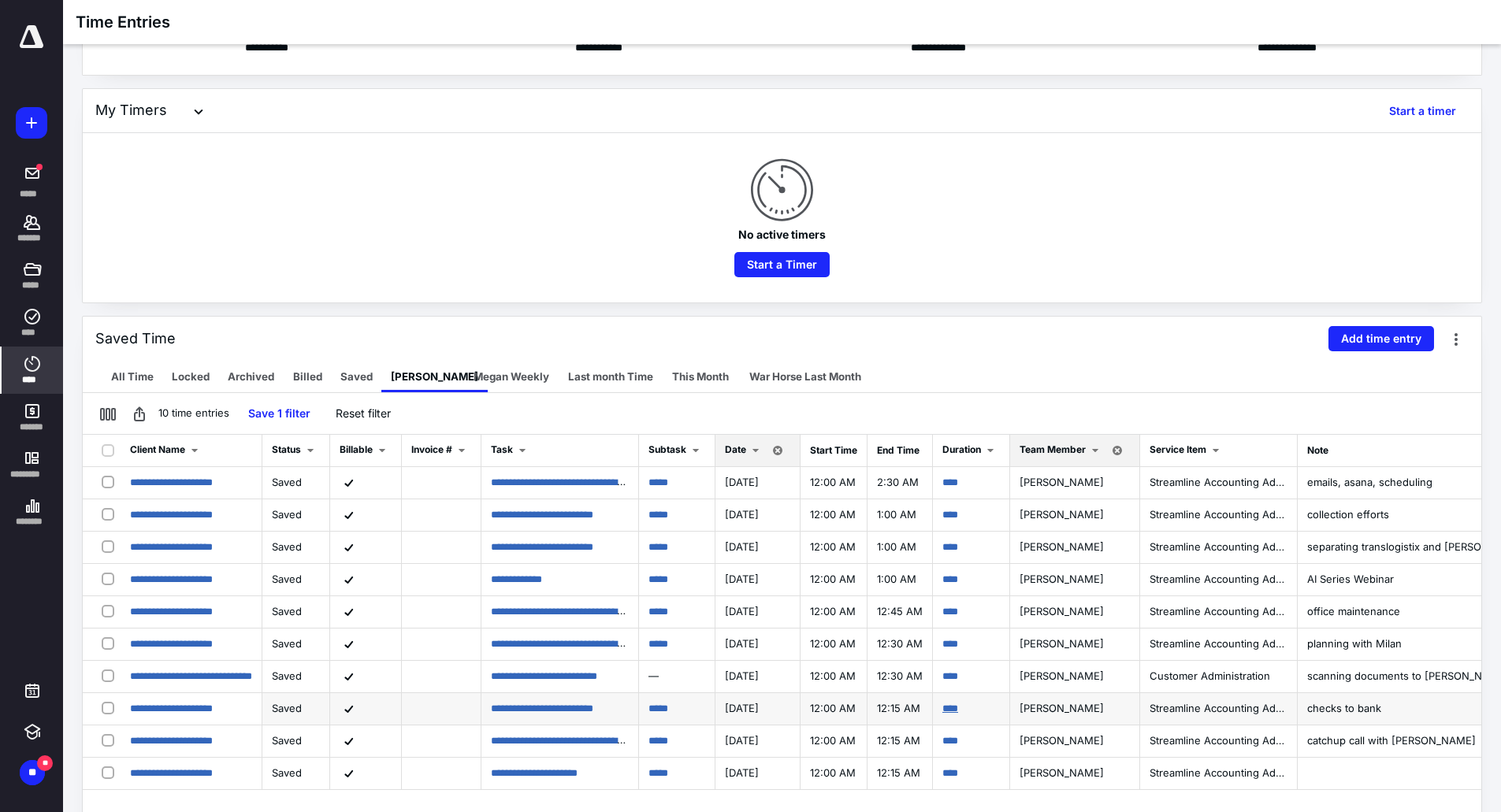 click on "****" at bounding box center (950, 708) 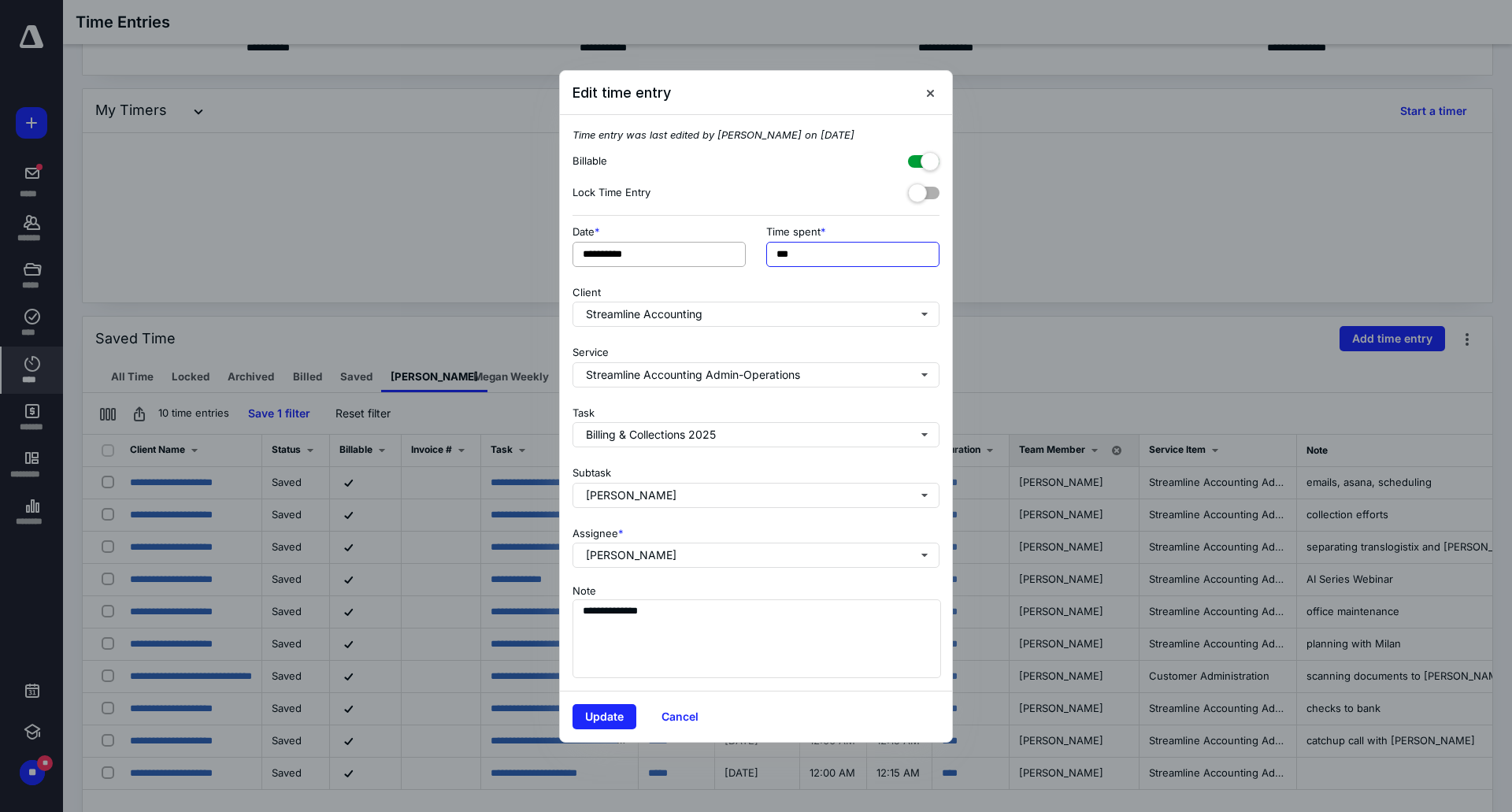 drag, startPoint x: 806, startPoint y: 258, endPoint x: 739, endPoint y: 247, distance: 67.896981 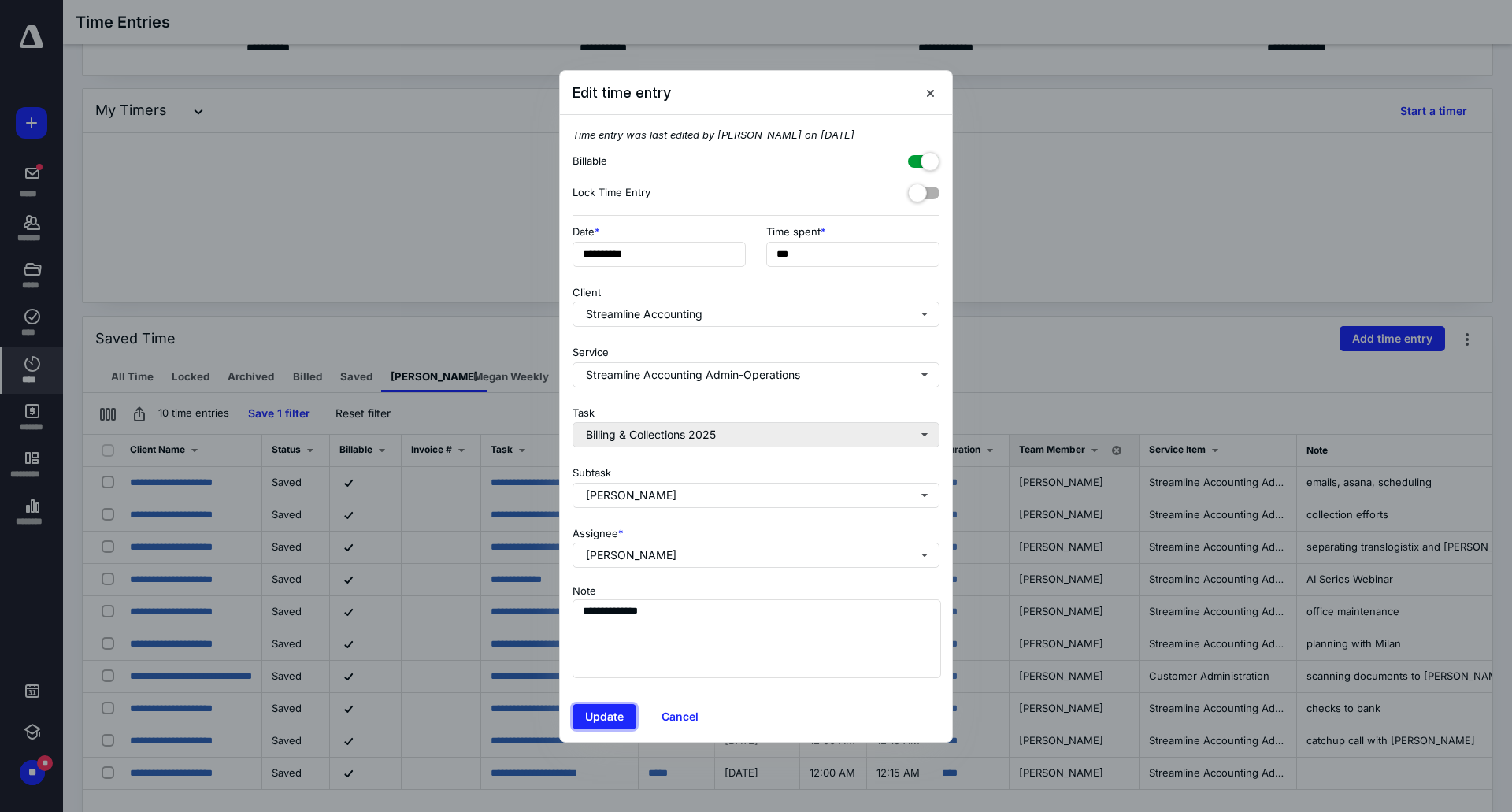 drag, startPoint x: 590, startPoint y: 709, endPoint x: 824, endPoint y: 442, distance: 355.02817 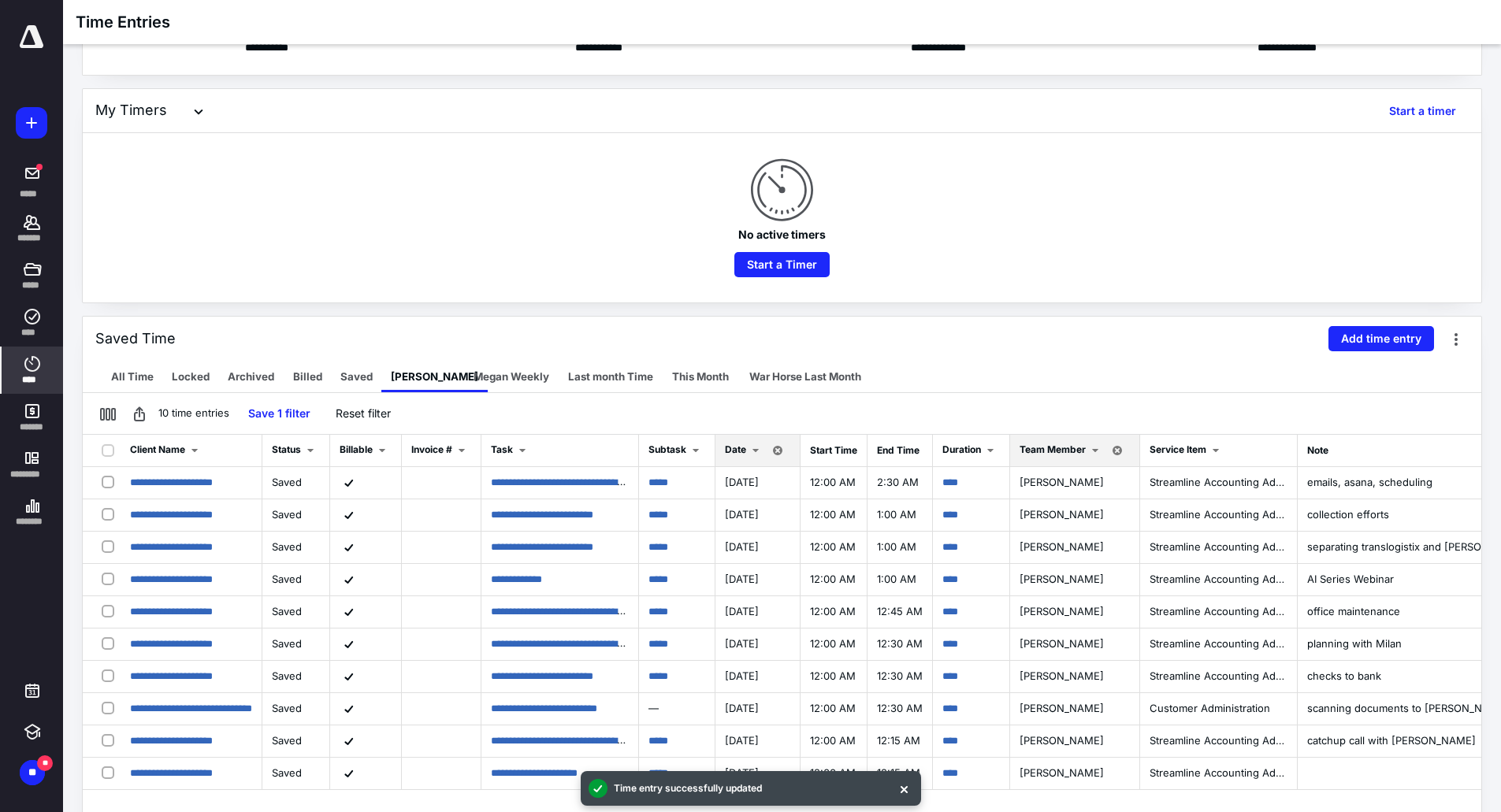 scroll, scrollTop: 0, scrollLeft: 0, axis: both 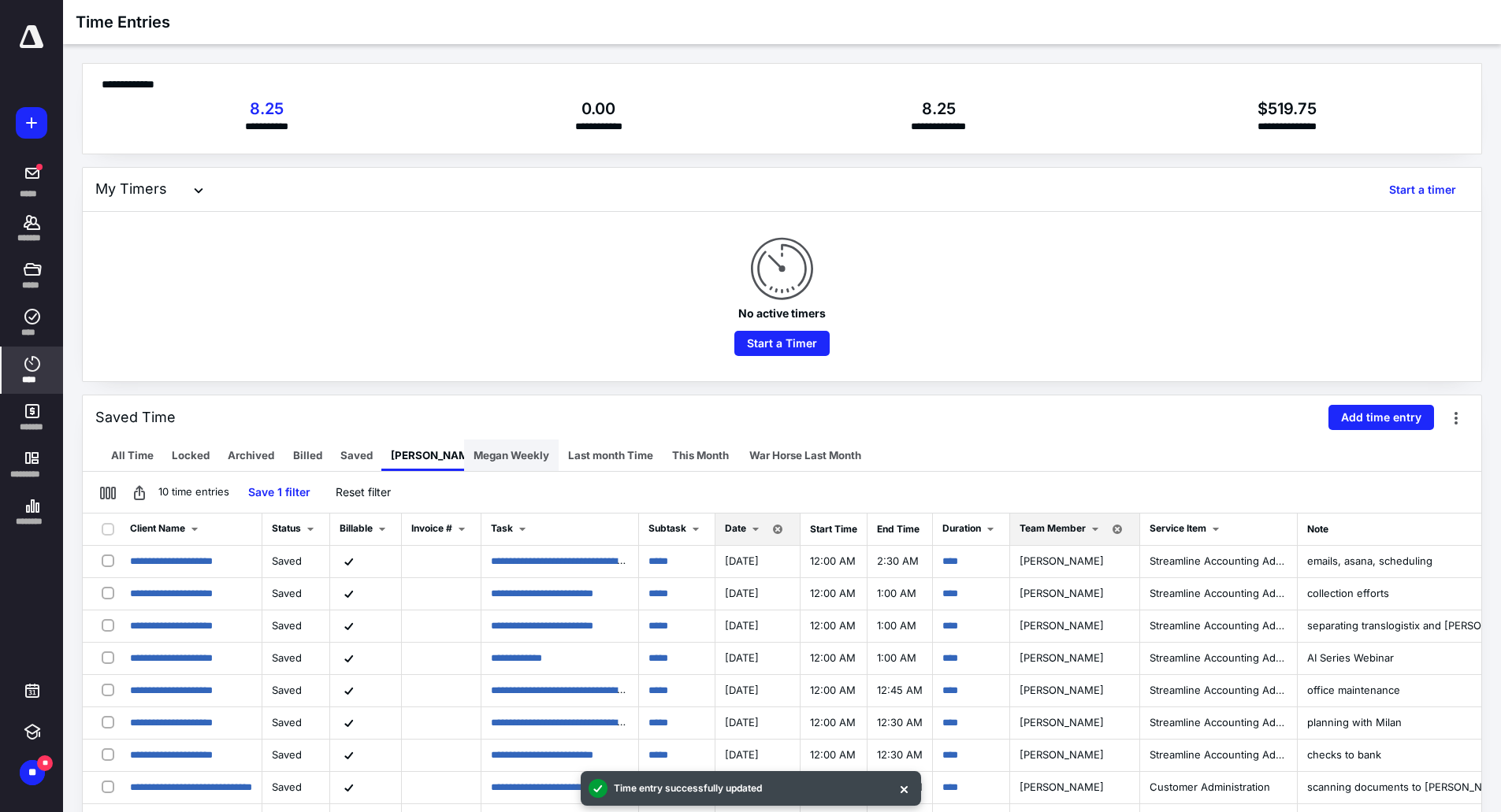 click on "Megan Weekly" at bounding box center (511, 455) 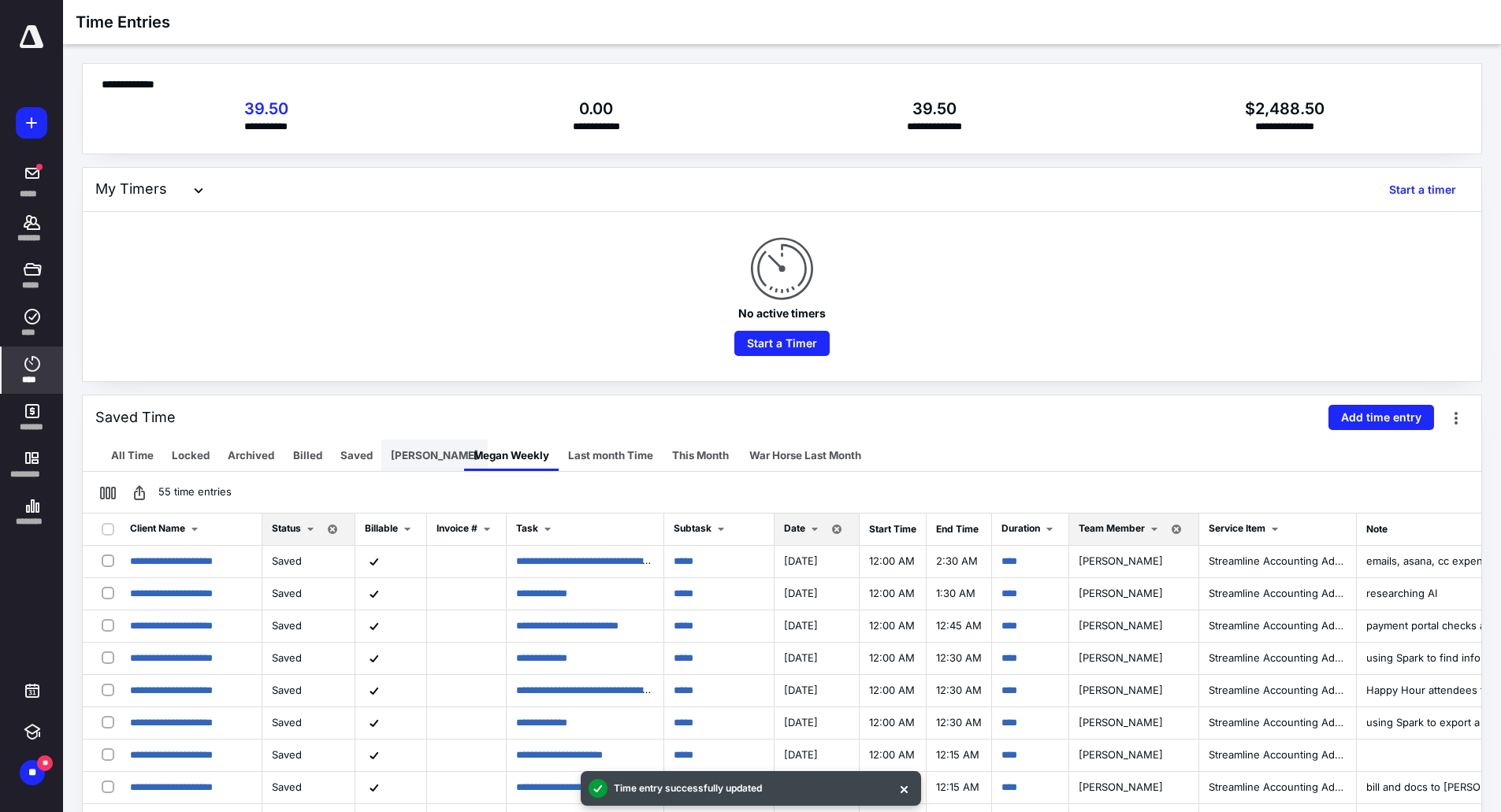 click on "[PERSON_NAME]" at bounding box center (434, 455) 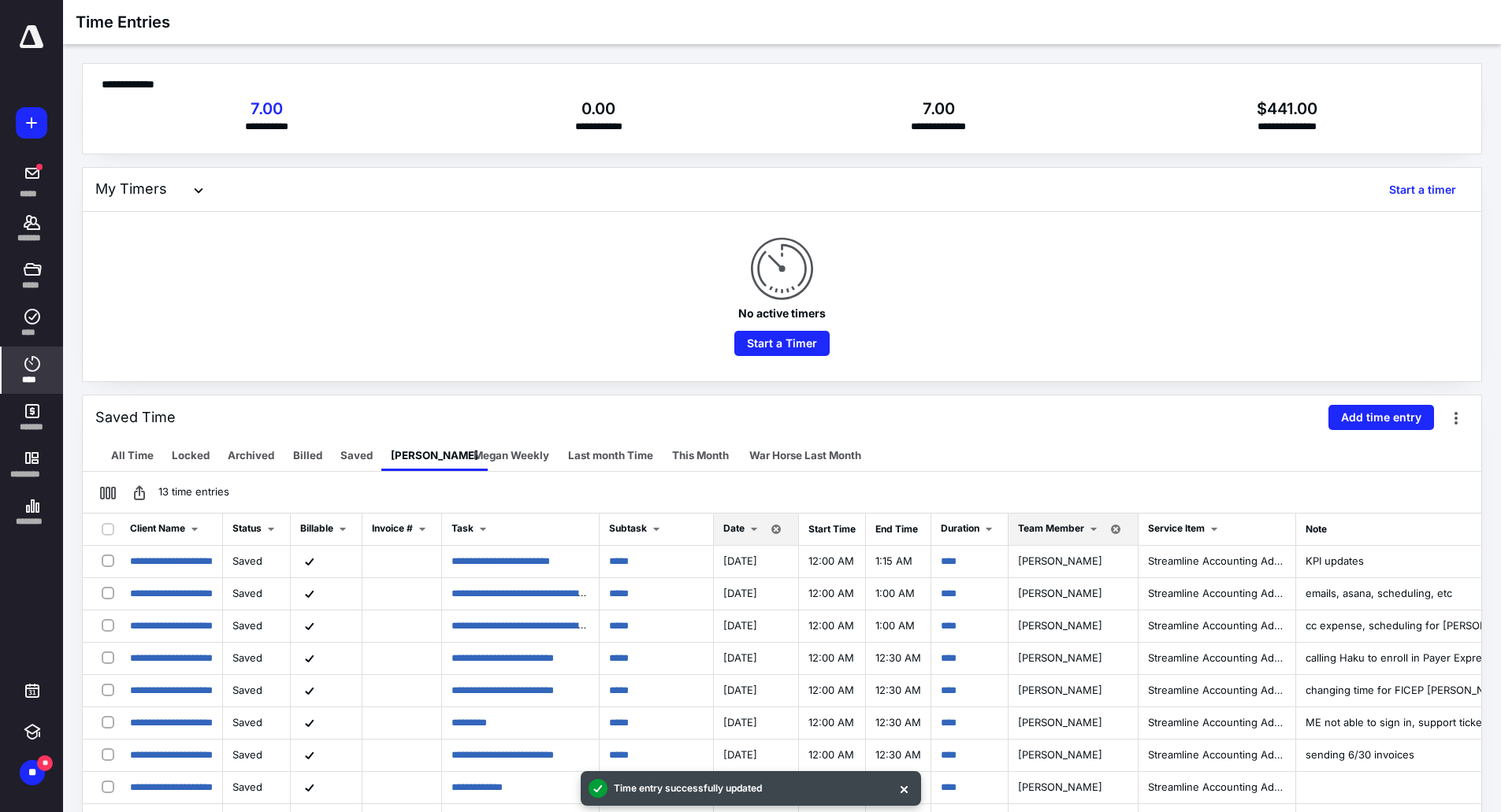 click on "Date" at bounding box center [743, 529] 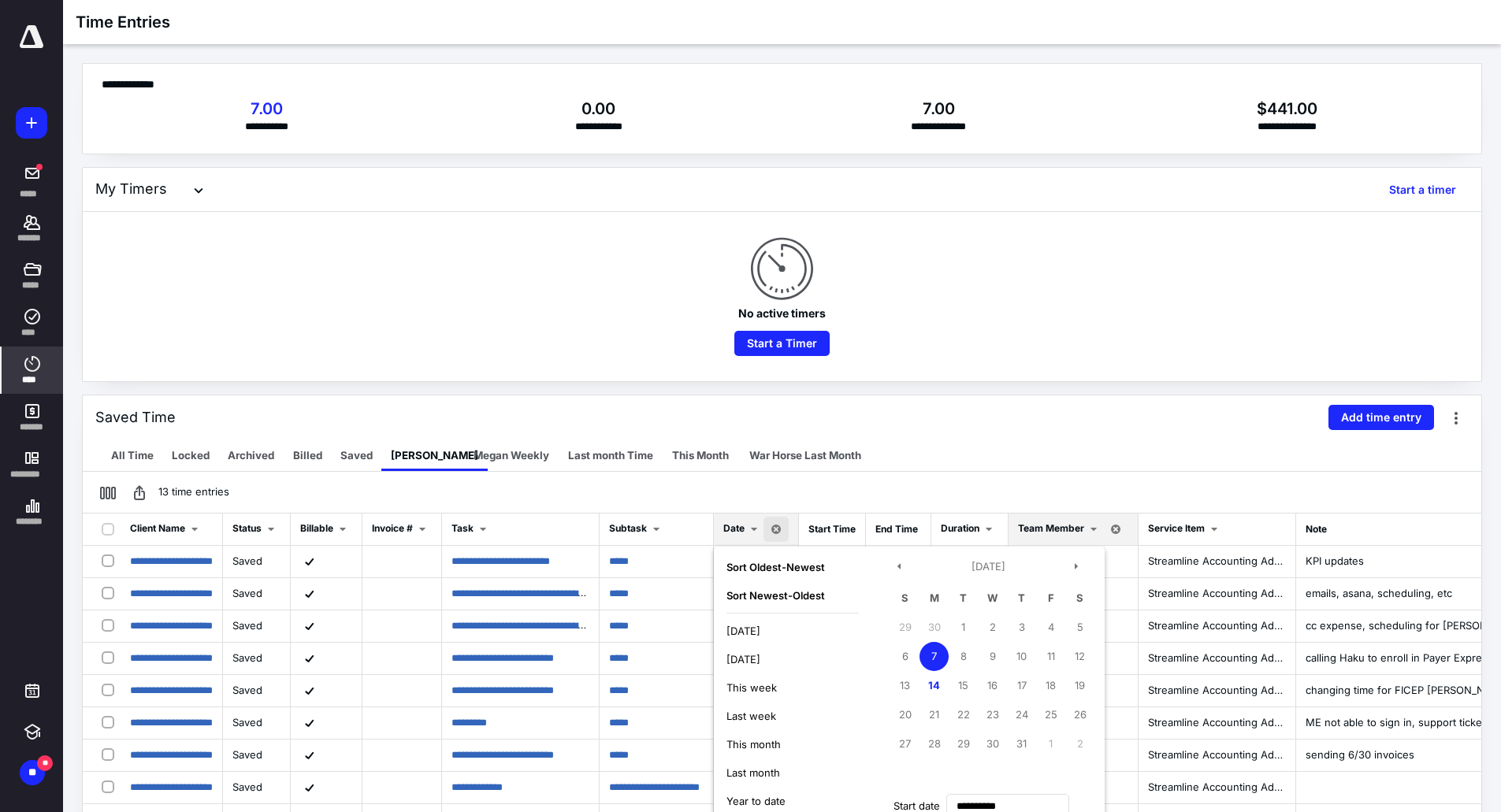 scroll, scrollTop: 350, scrollLeft: 0, axis: vertical 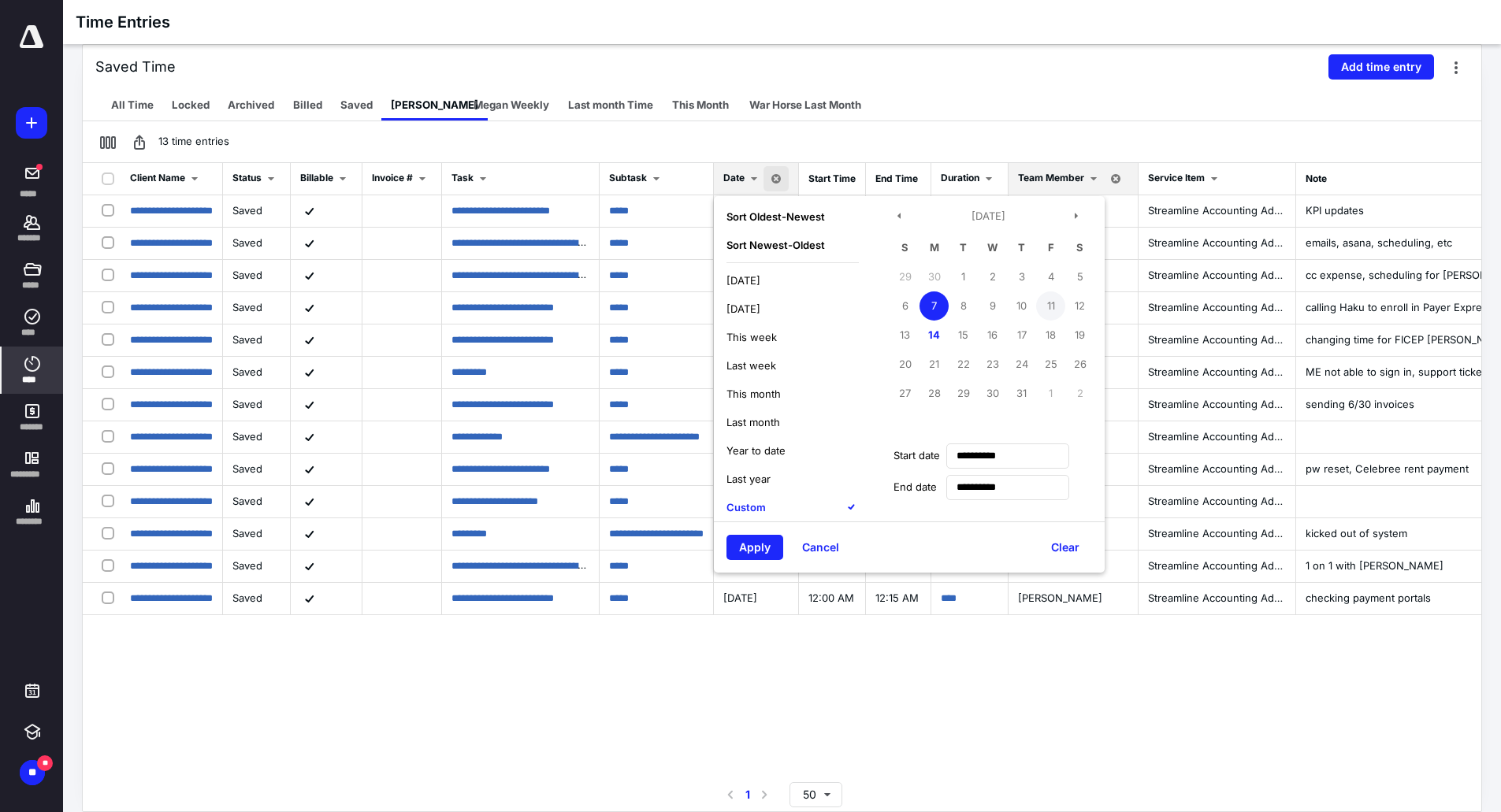 click on "11" at bounding box center [1050, 306] 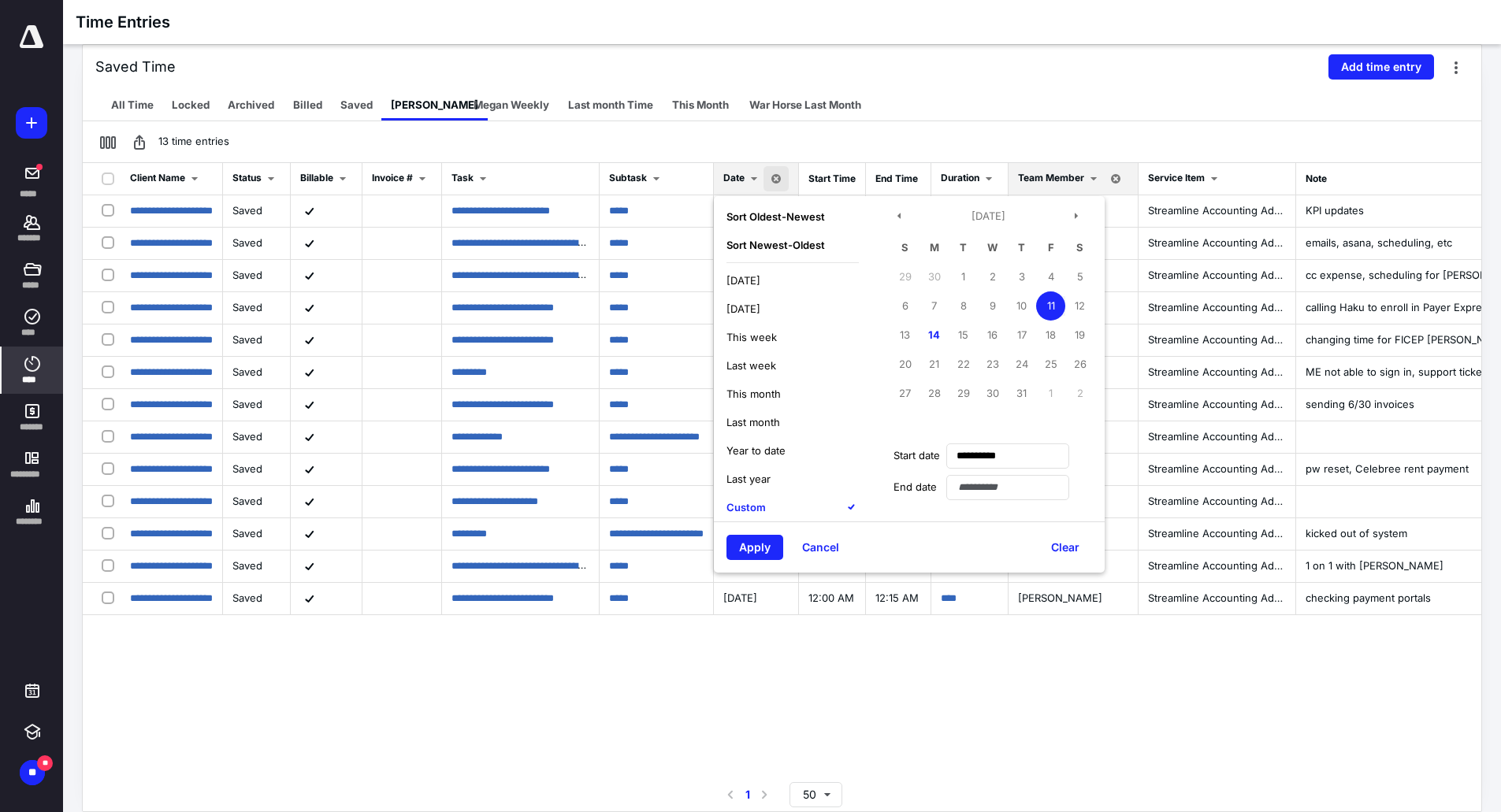 click on "11" at bounding box center [1050, 306] 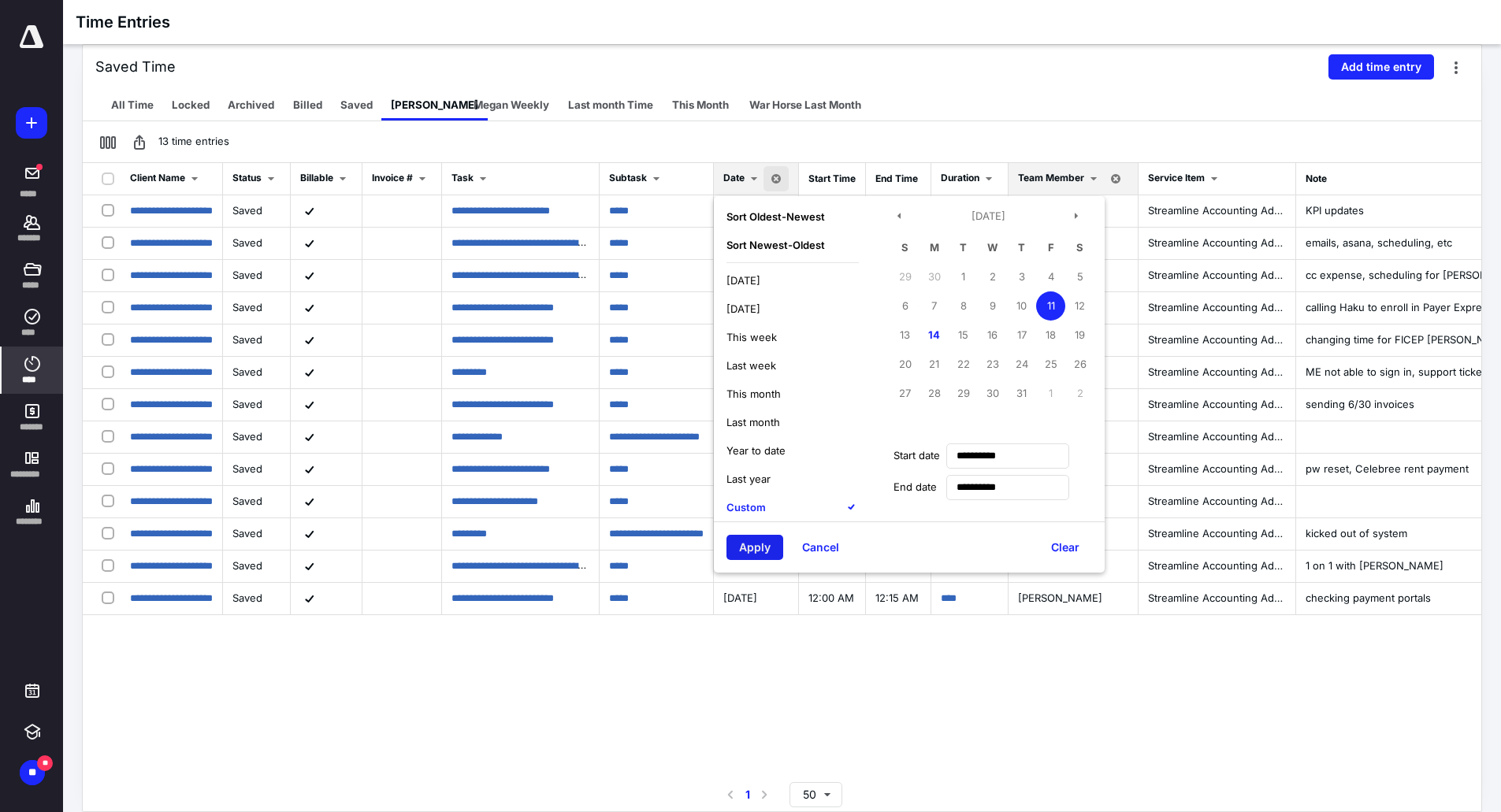 click on "Apply" at bounding box center [755, 547] 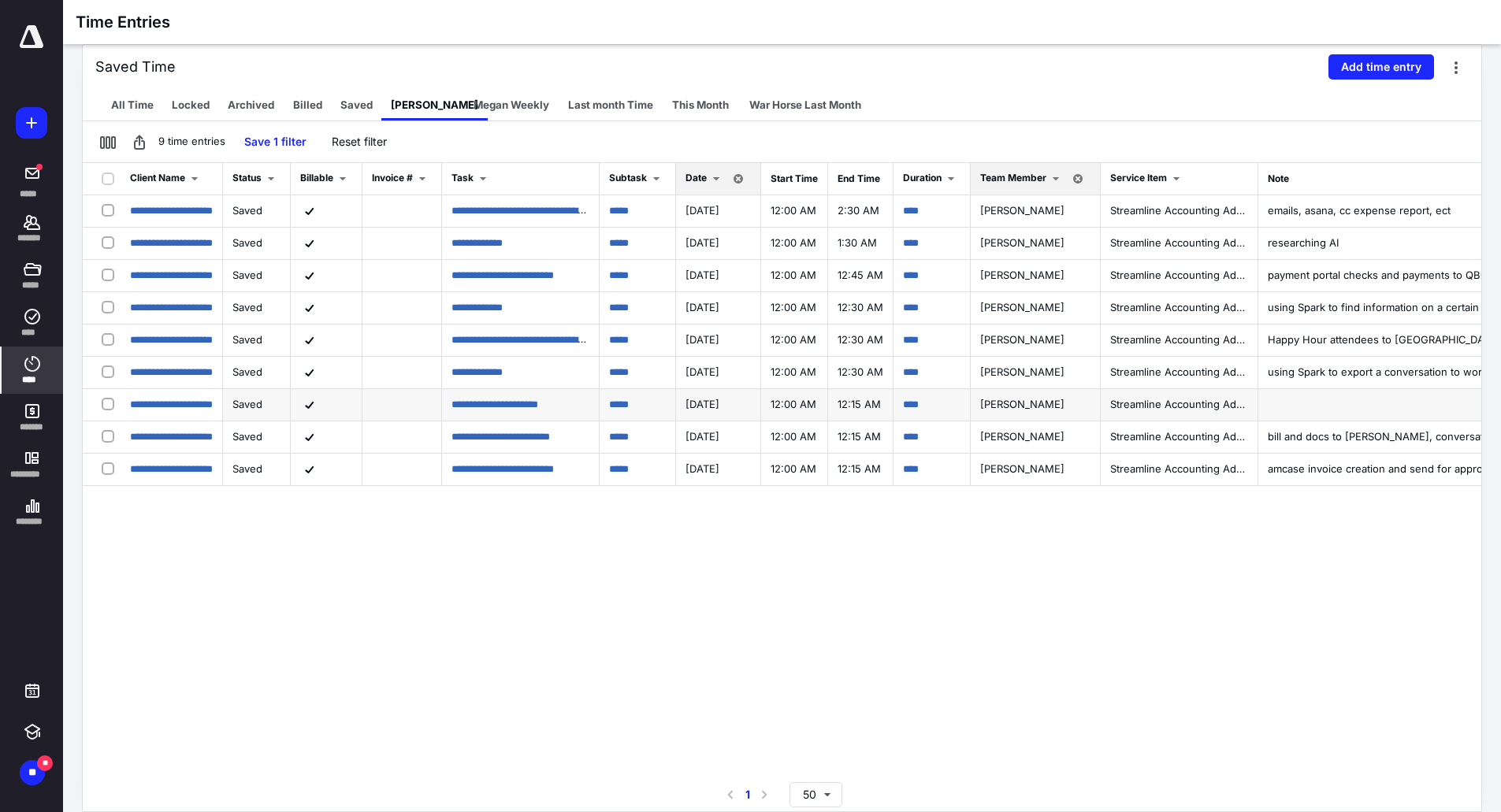 scroll, scrollTop: 35, scrollLeft: 0, axis: vertical 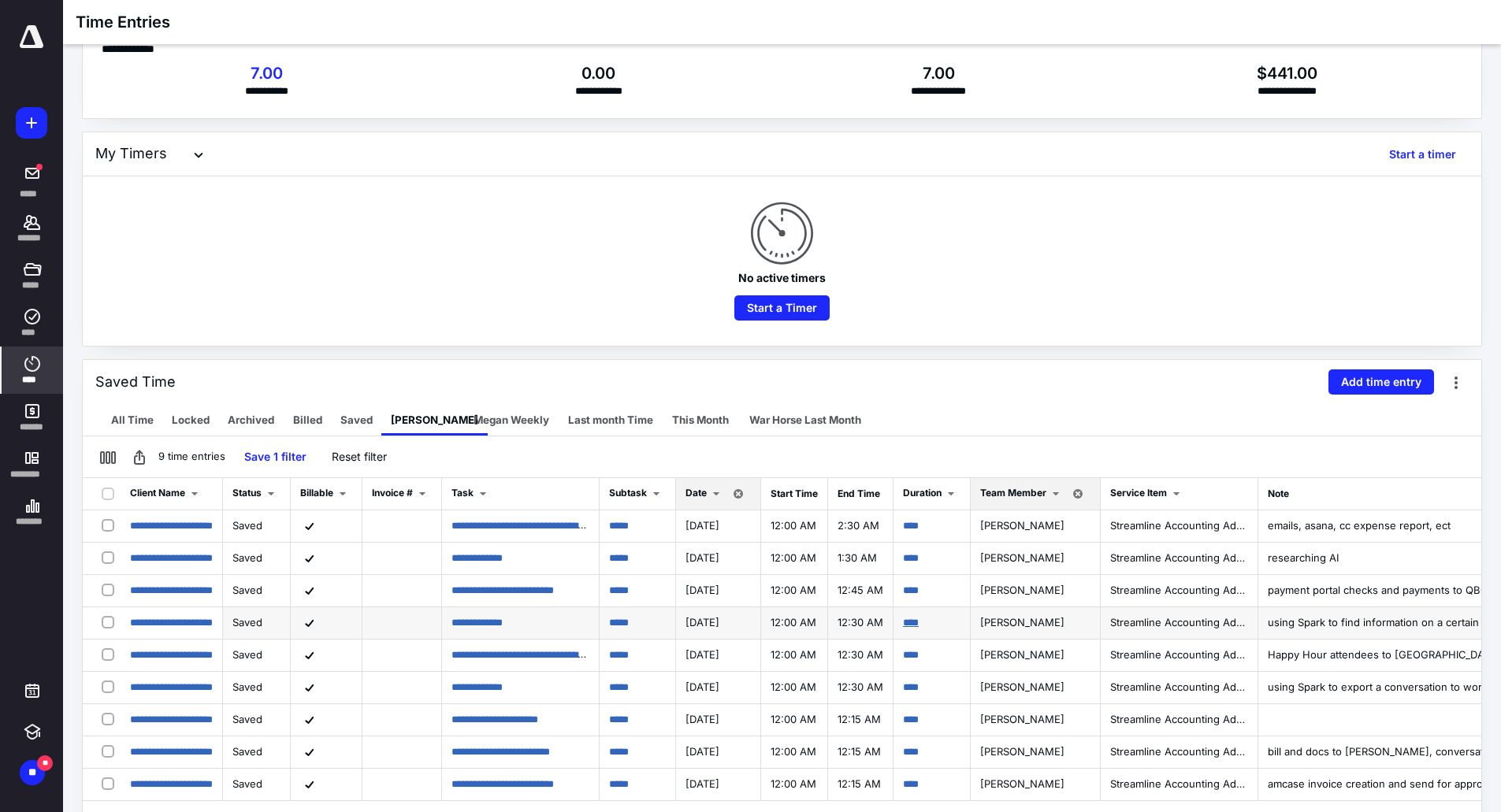 click on "****" at bounding box center (911, 622) 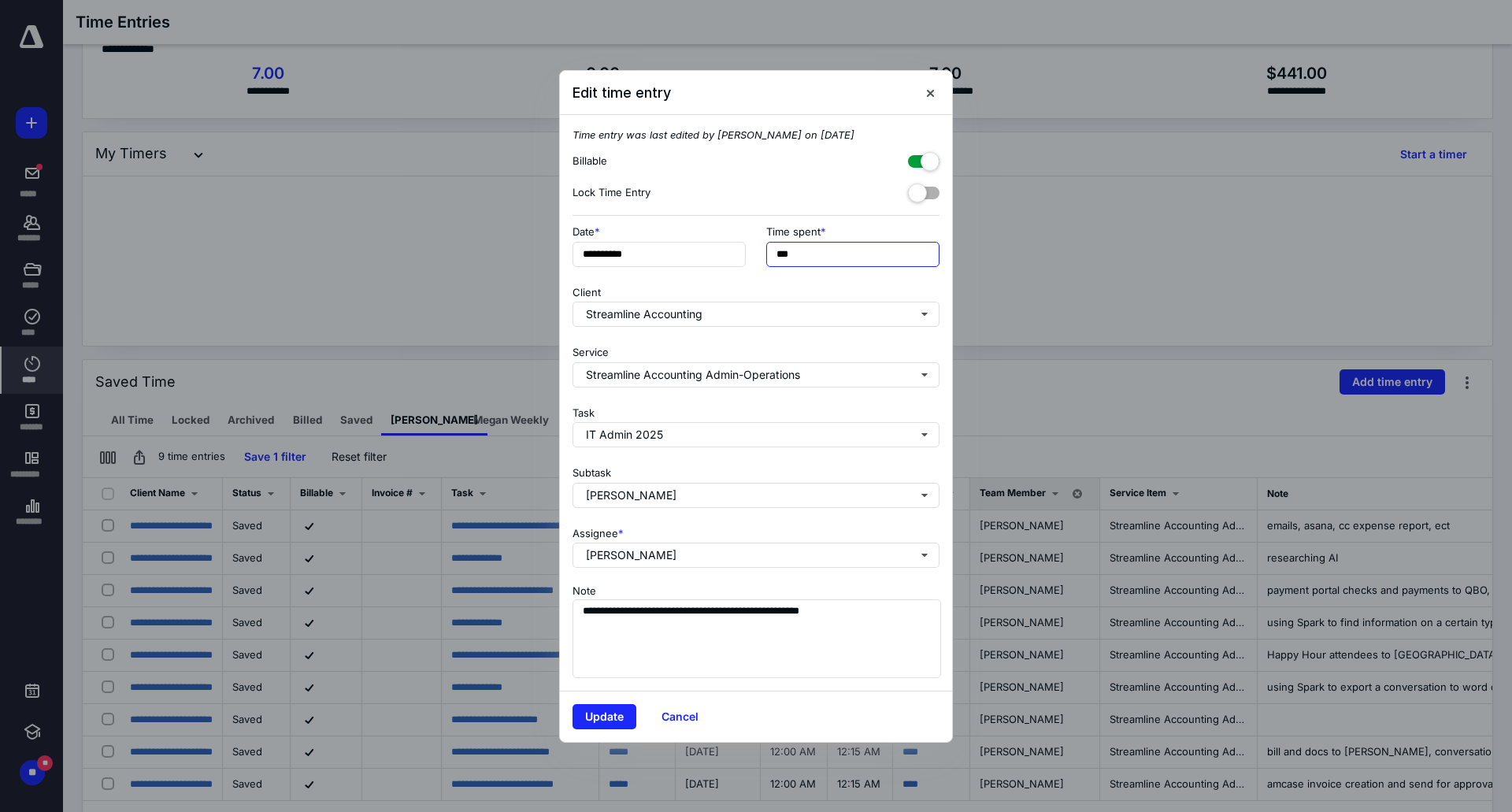 drag, startPoint x: 819, startPoint y: 258, endPoint x: 728, endPoint y: 275, distance: 92.574294 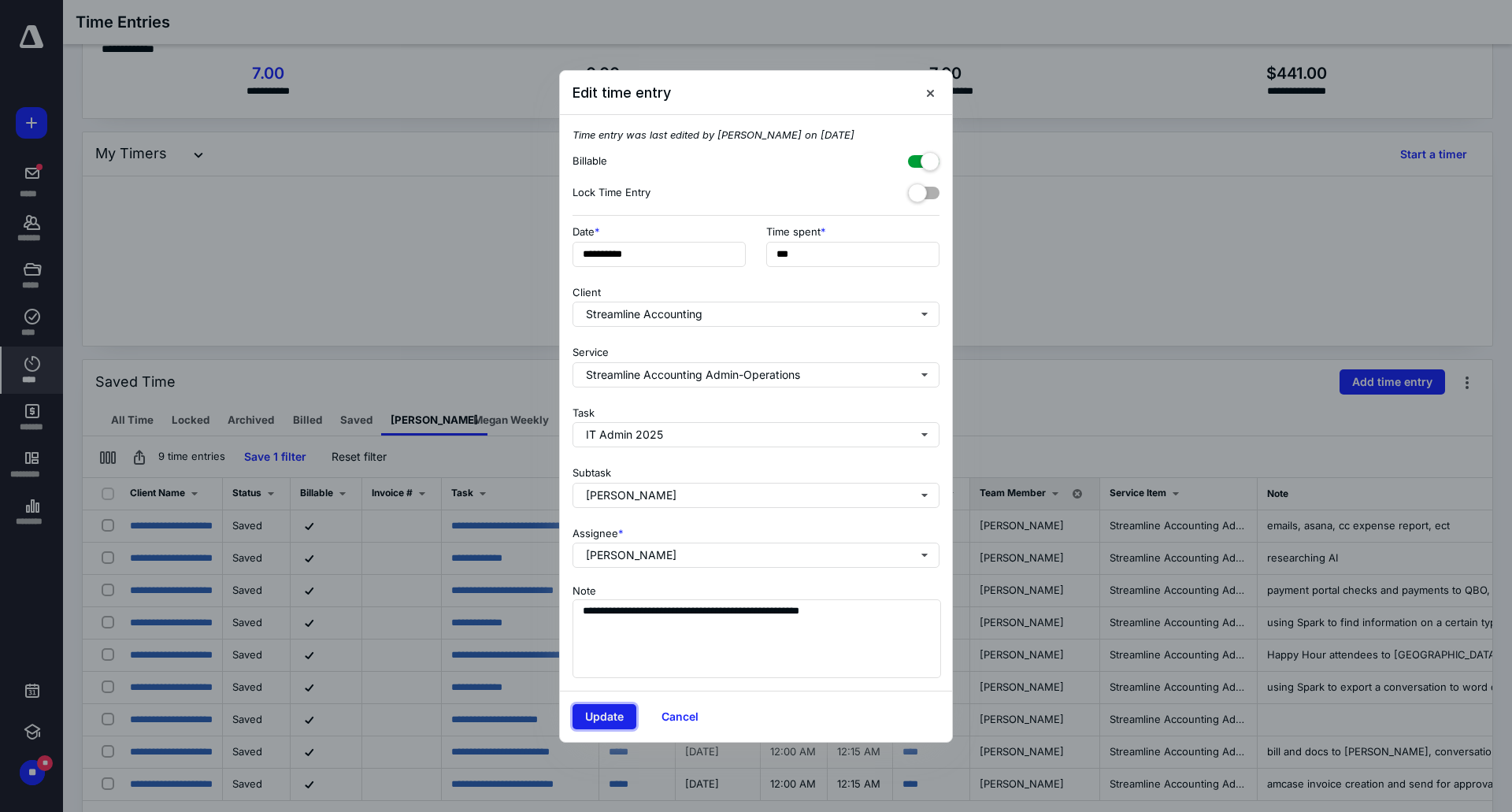 click on "Update" at bounding box center (604, 717) 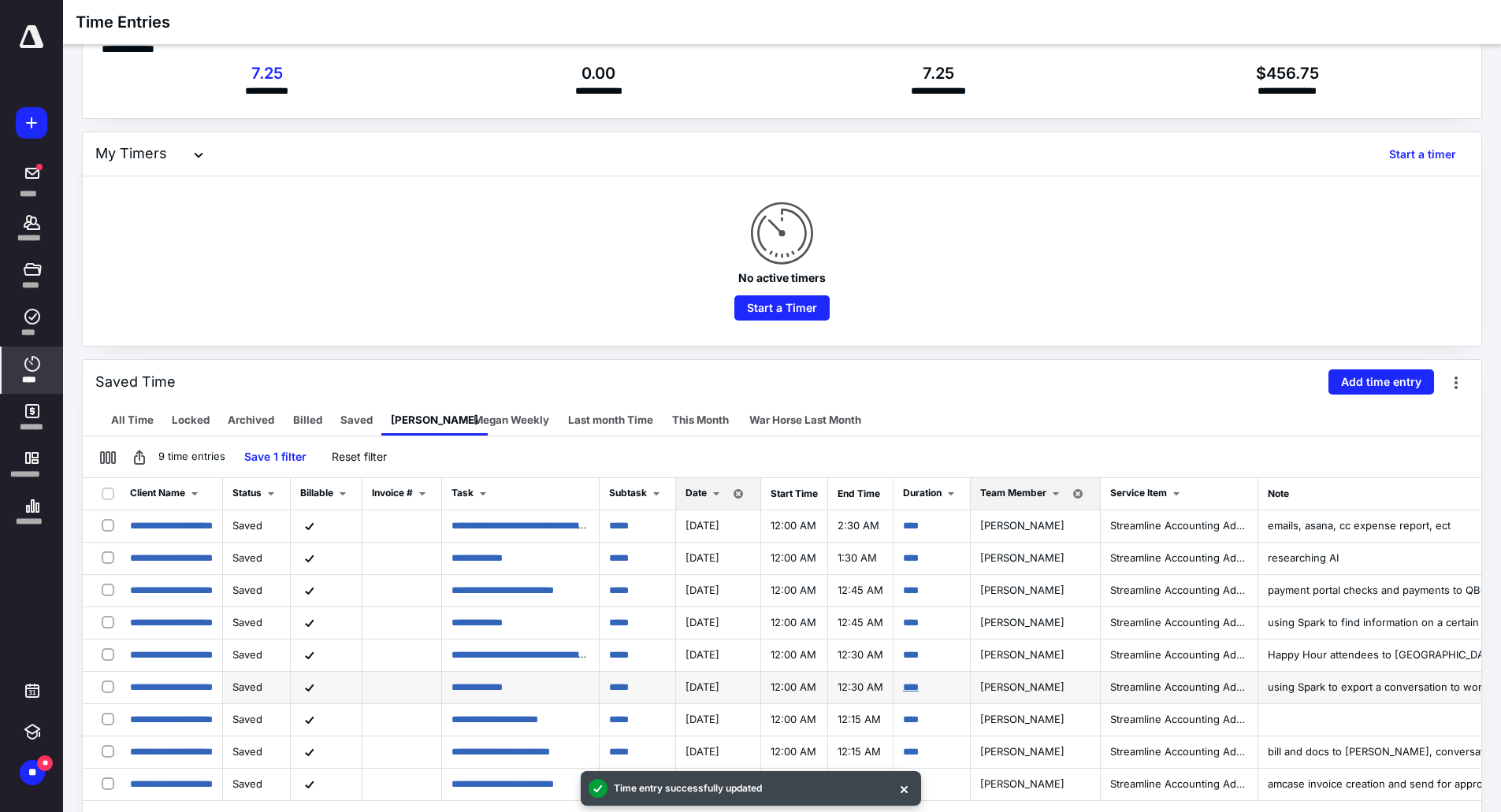 click on "****" at bounding box center (911, 687) 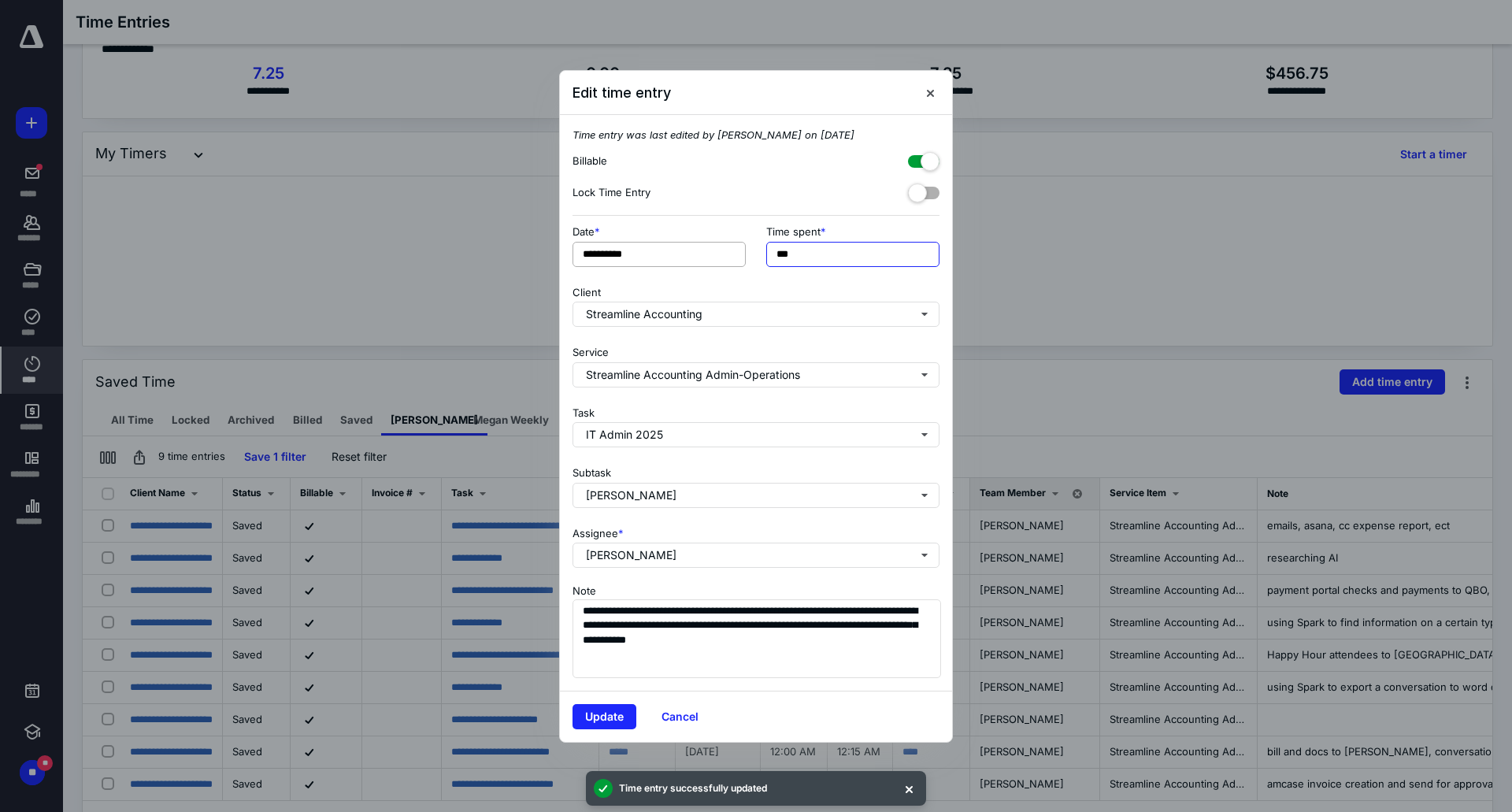 drag, startPoint x: 807, startPoint y: 259, endPoint x: 712, endPoint y: 243, distance: 96.33795 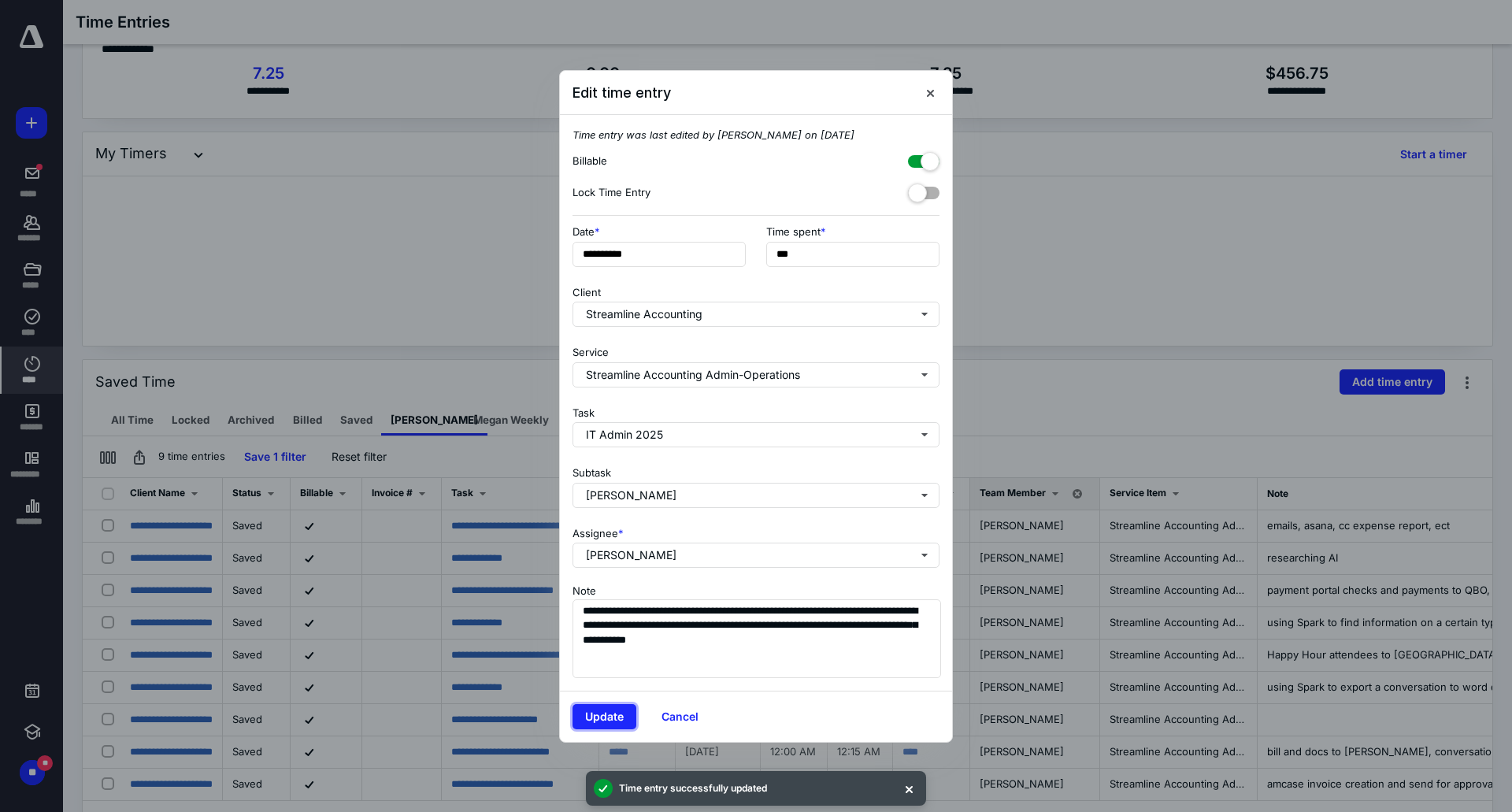 drag, startPoint x: 603, startPoint y: 708, endPoint x: 616, endPoint y: 693, distance: 19.849433 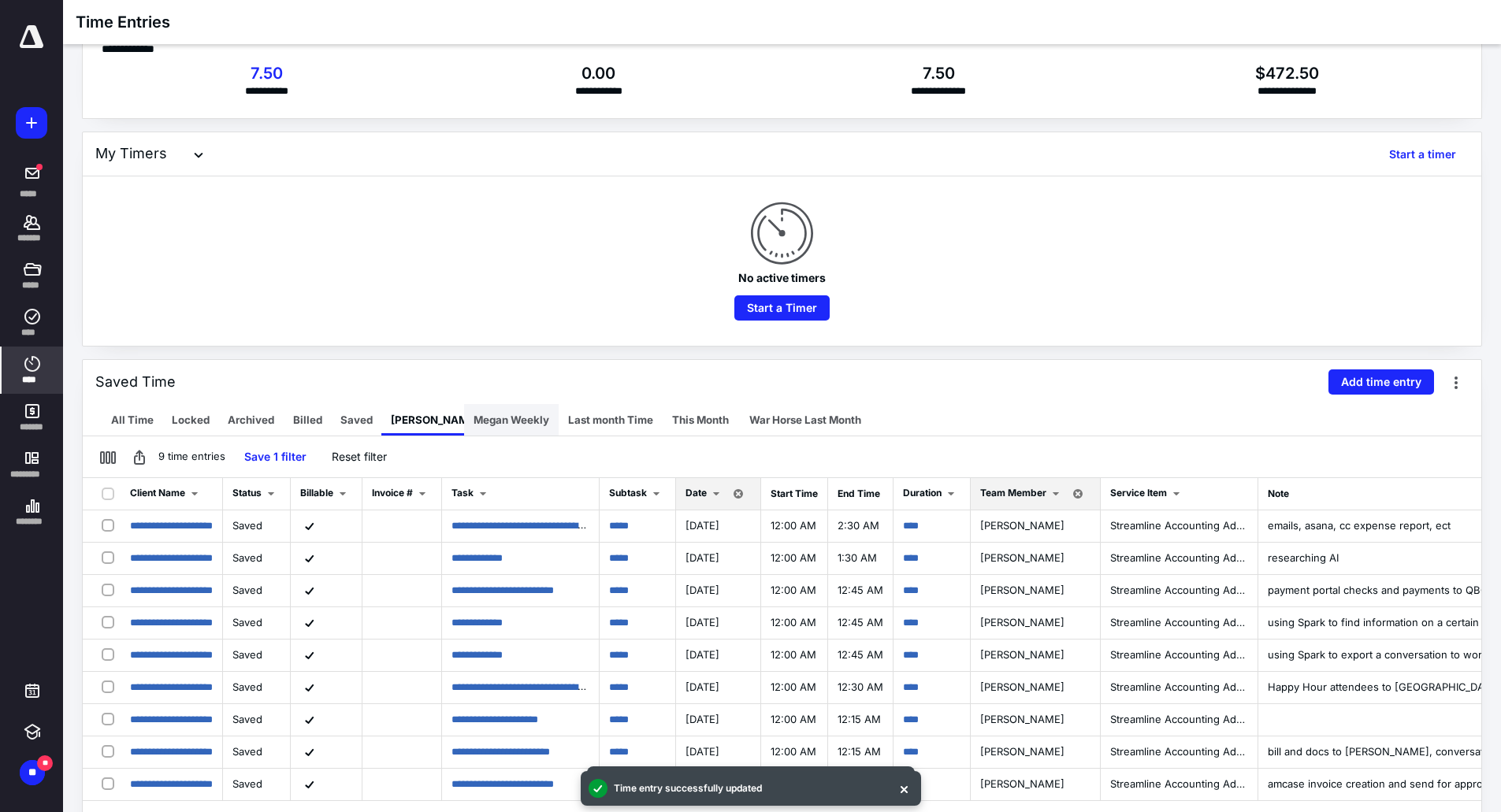 click on "Megan Weekly" at bounding box center (511, 420) 